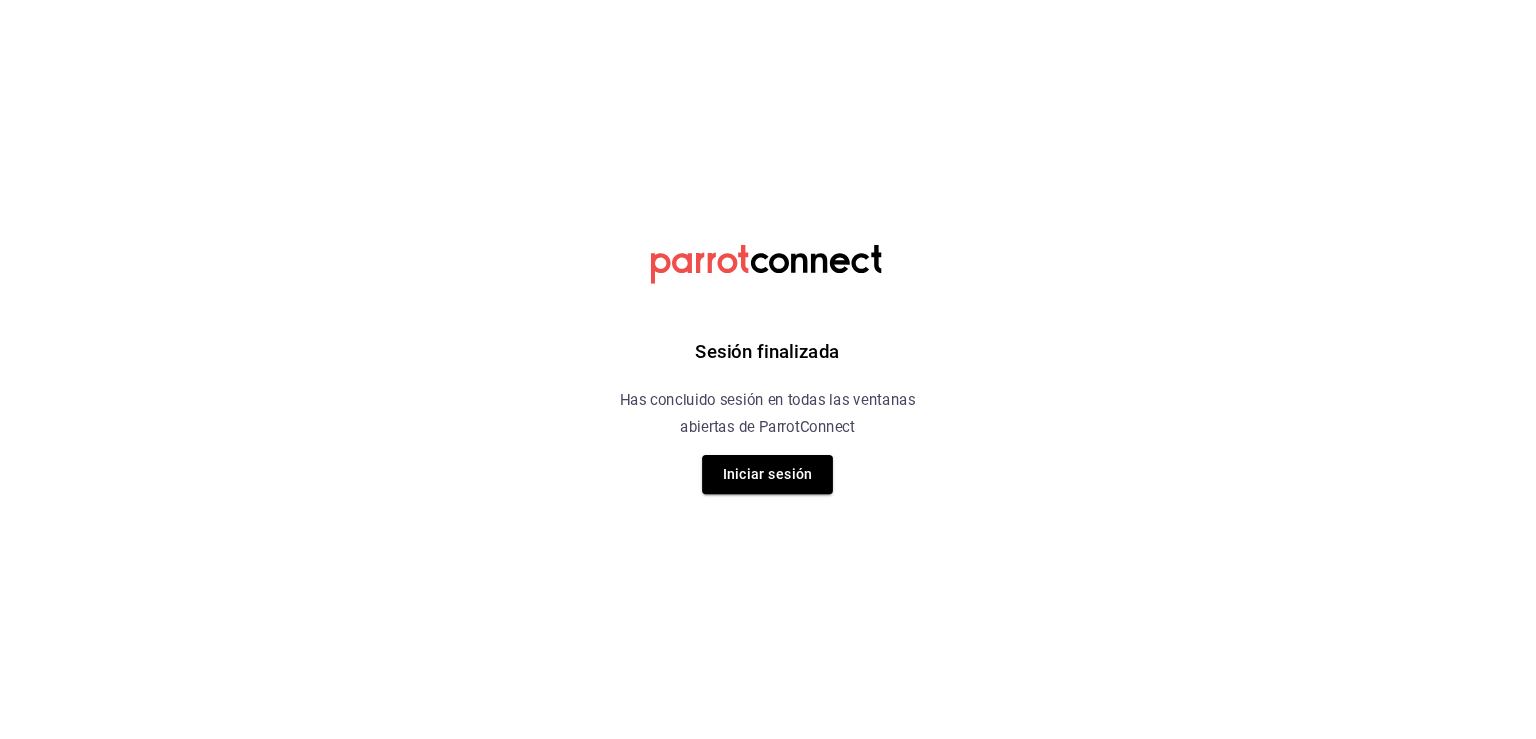 scroll, scrollTop: 0, scrollLeft: 0, axis: both 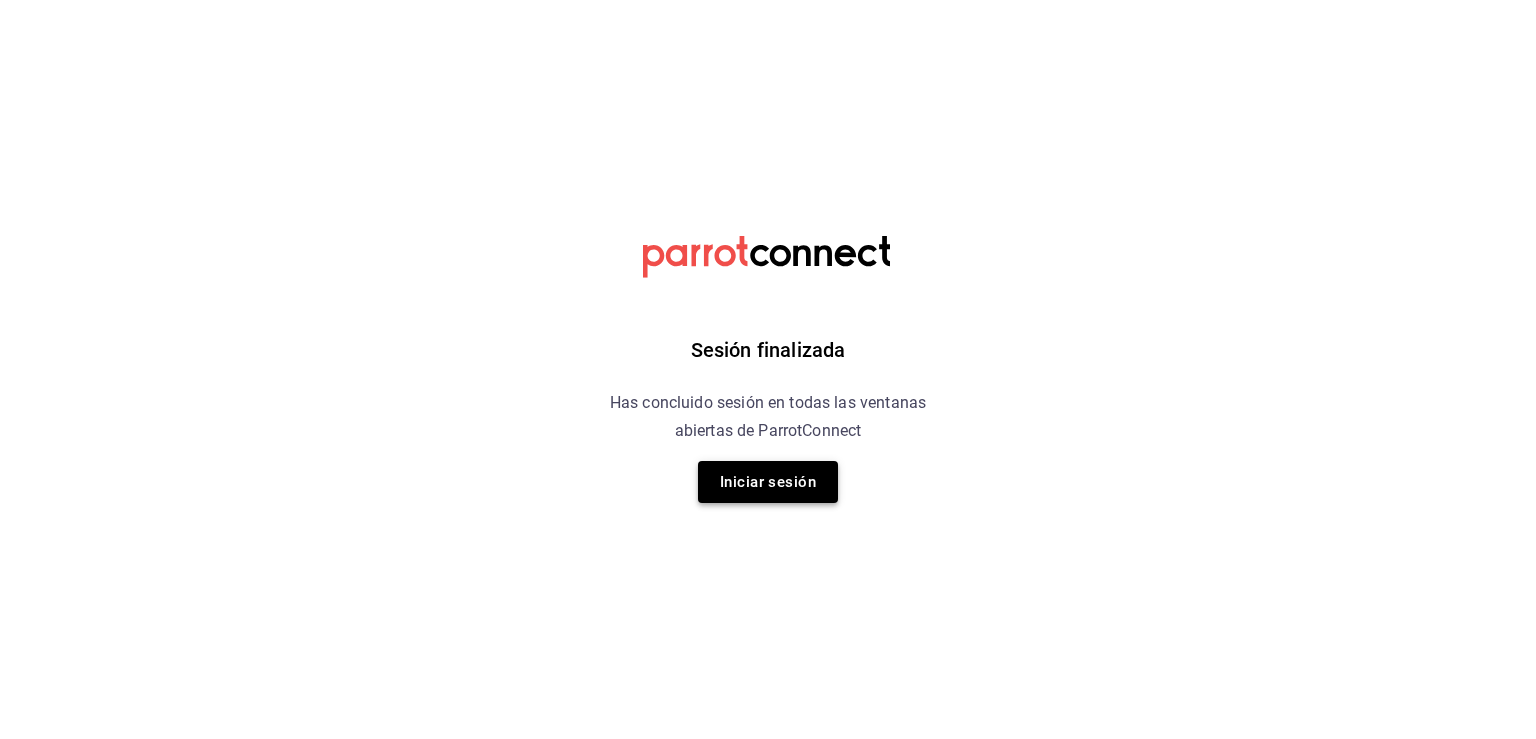 click on "Iniciar sesión" at bounding box center [768, 482] 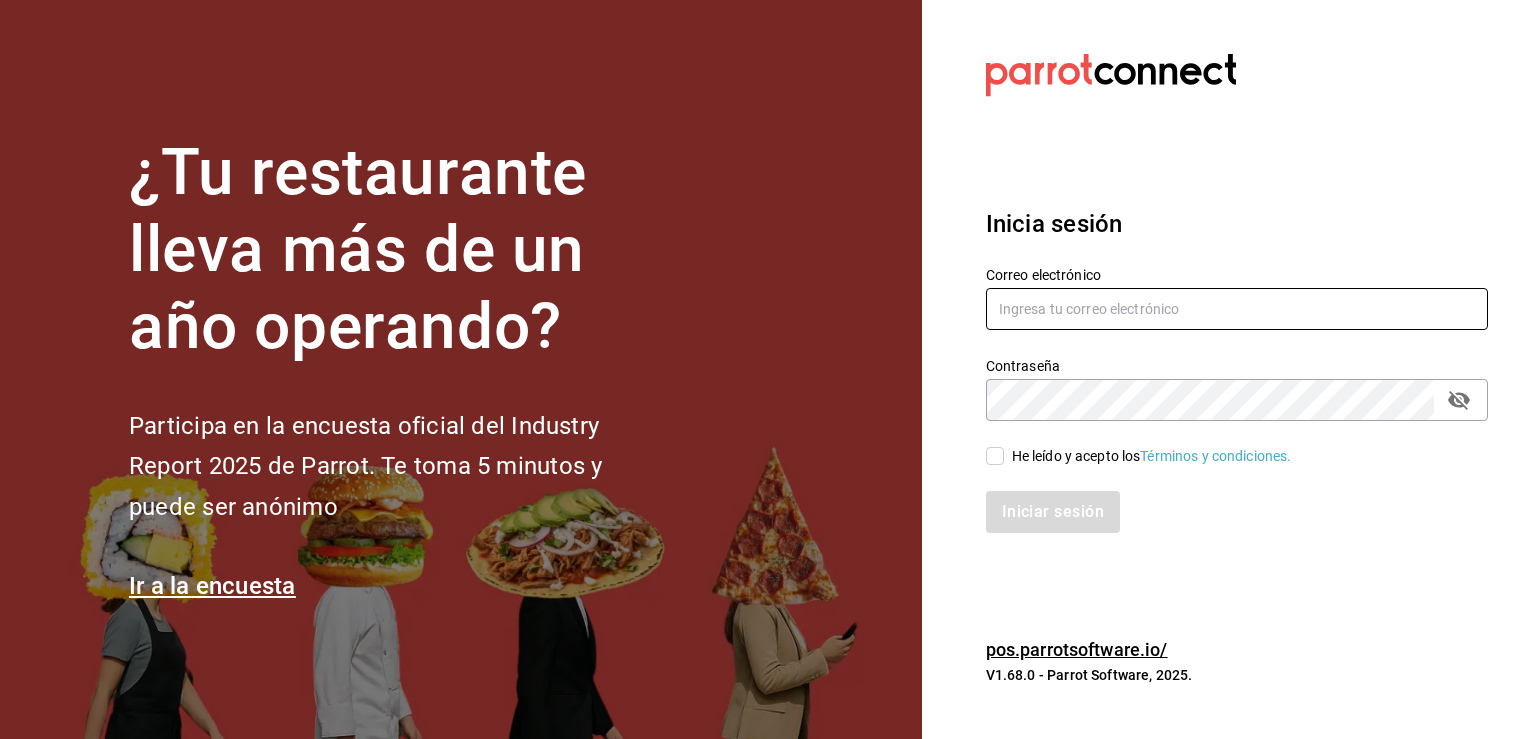 type on "[USERNAME]@example.com" 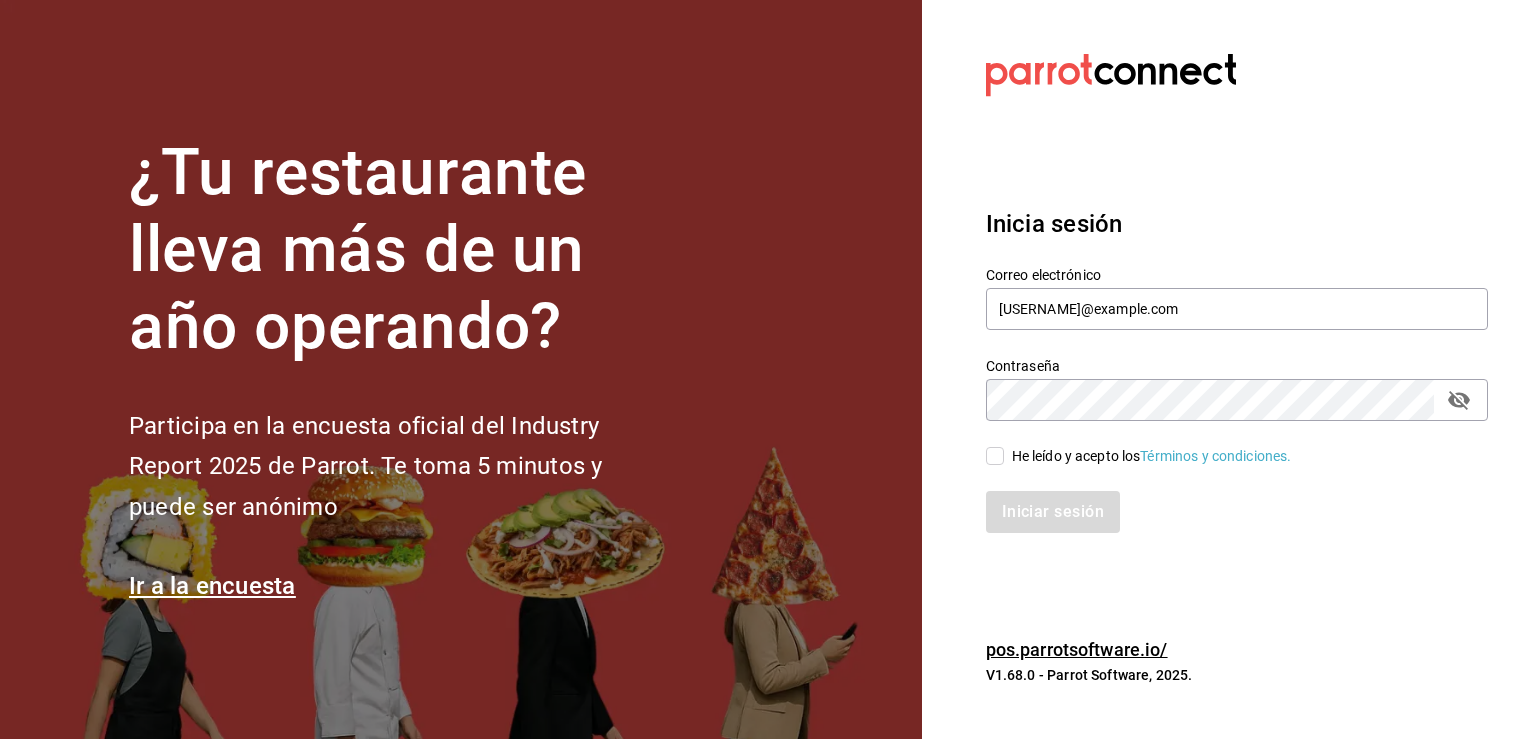 click on "He leído y acepto los  Términos y condiciones." at bounding box center [995, 456] 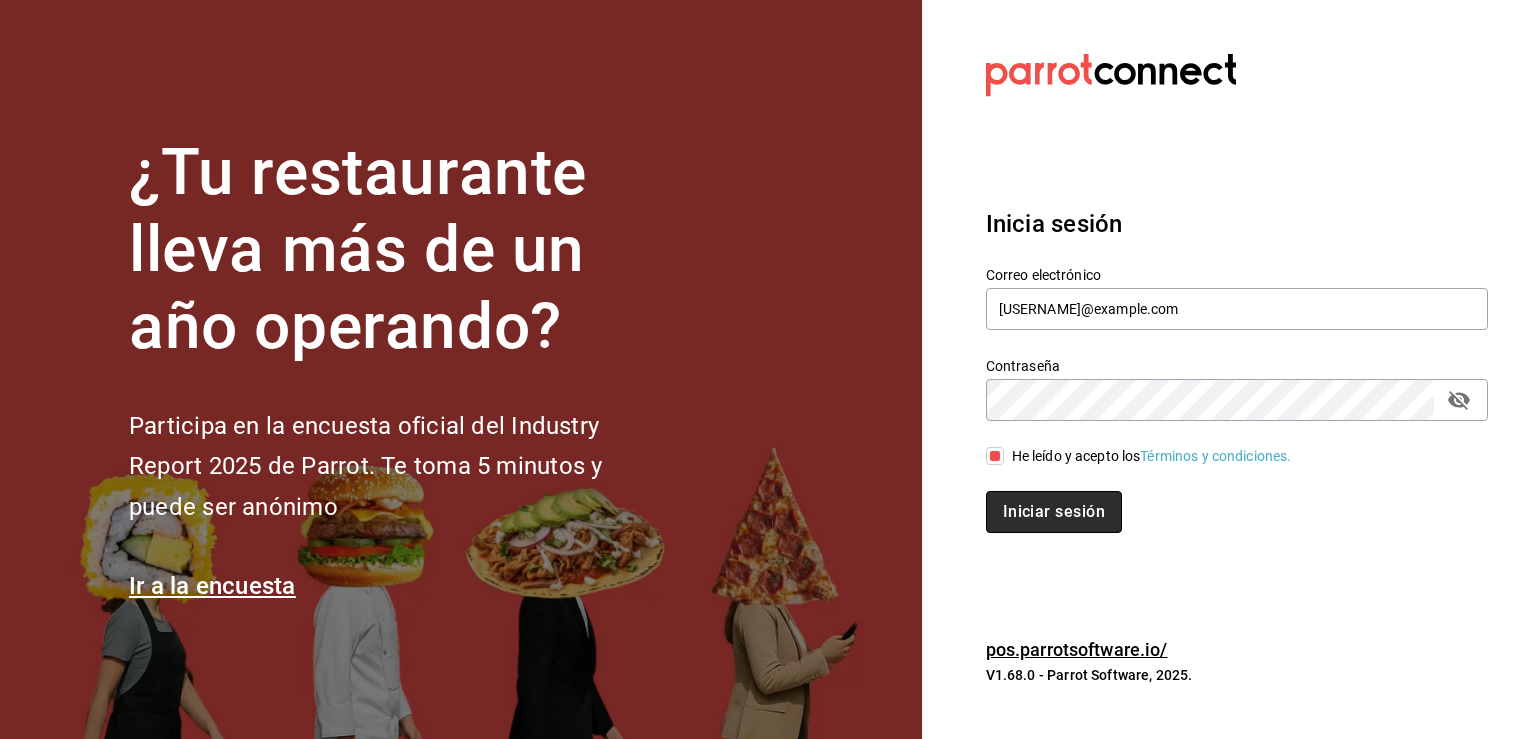 click on "Iniciar sesión" at bounding box center [1054, 512] 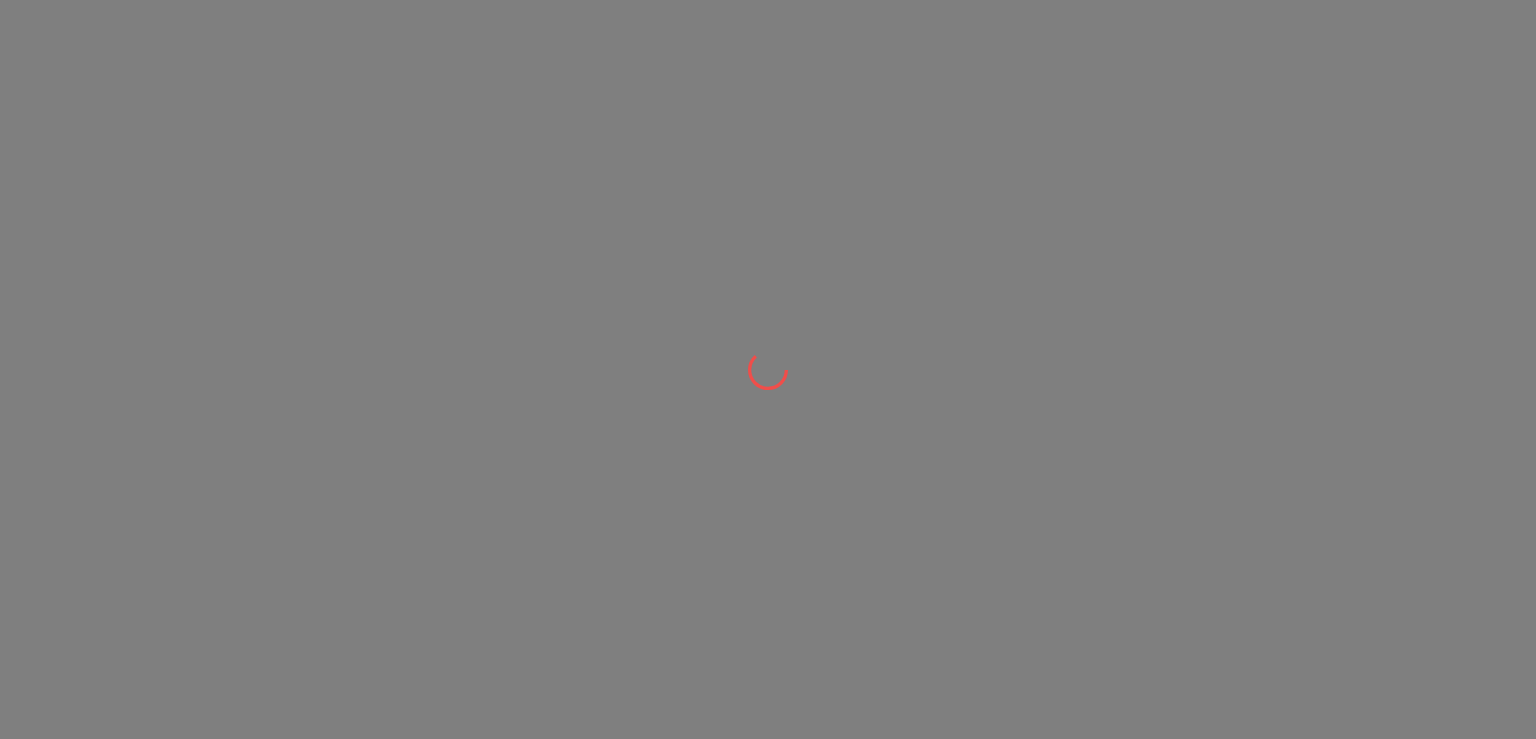 scroll, scrollTop: 0, scrollLeft: 0, axis: both 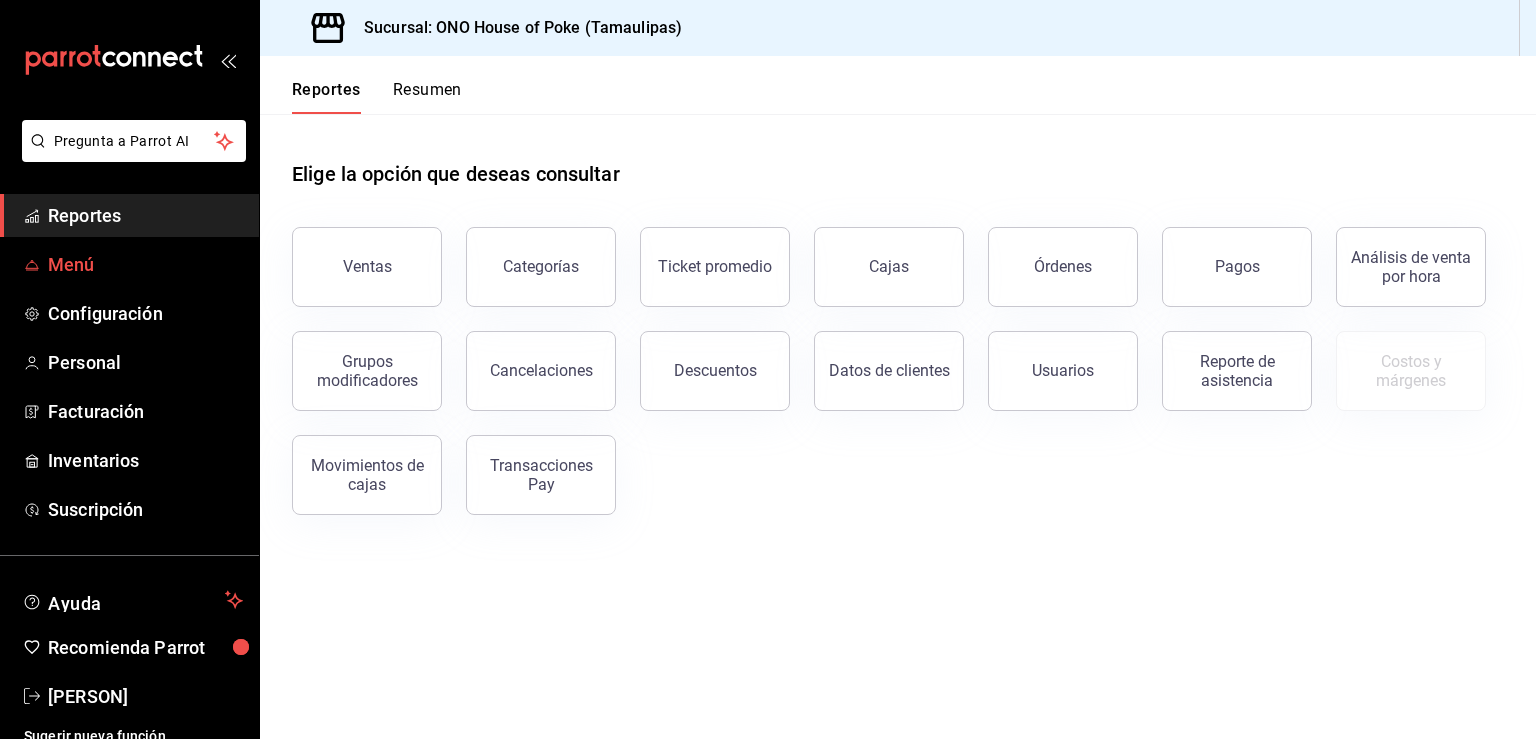 click on "Menú" at bounding box center (145, 264) 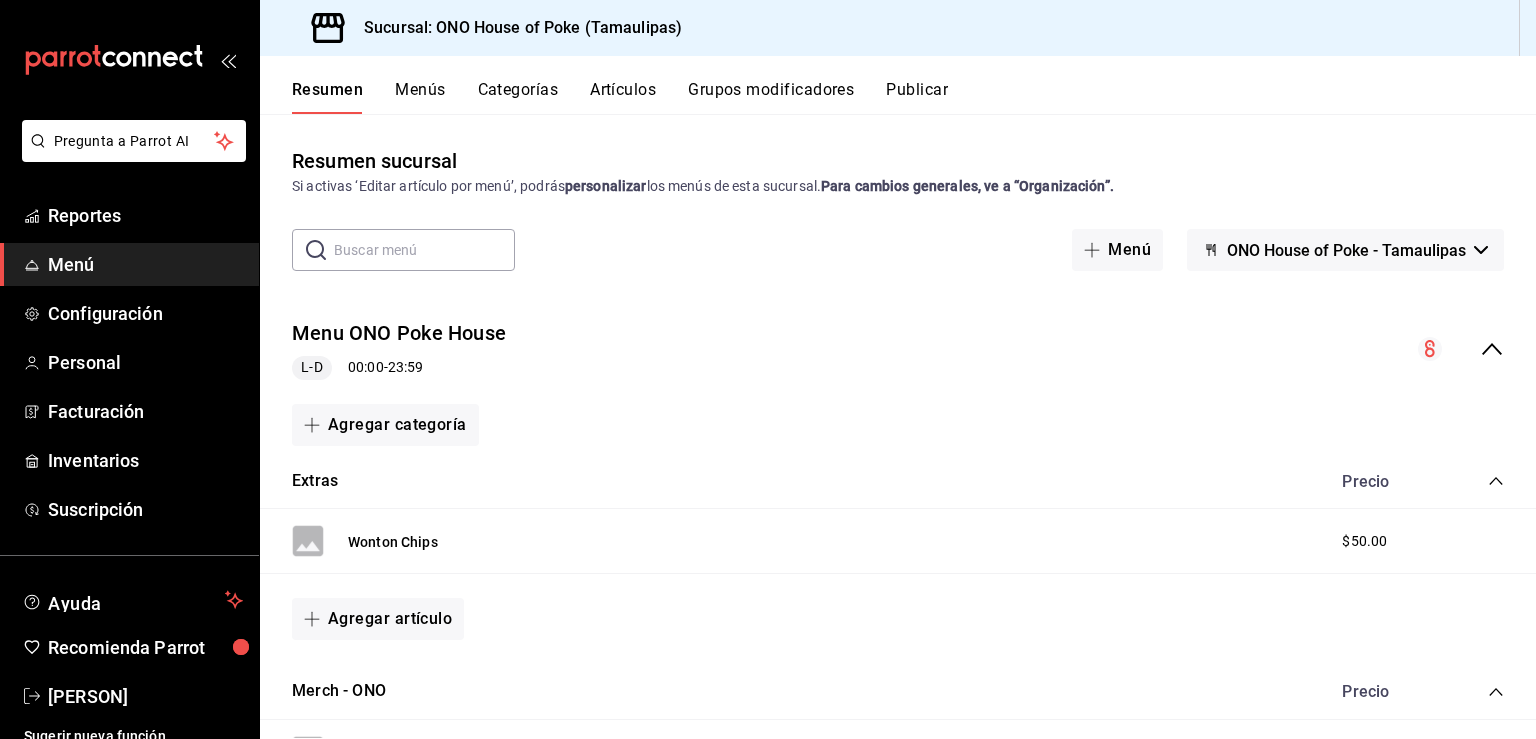 click on "Artículos" at bounding box center (623, 97) 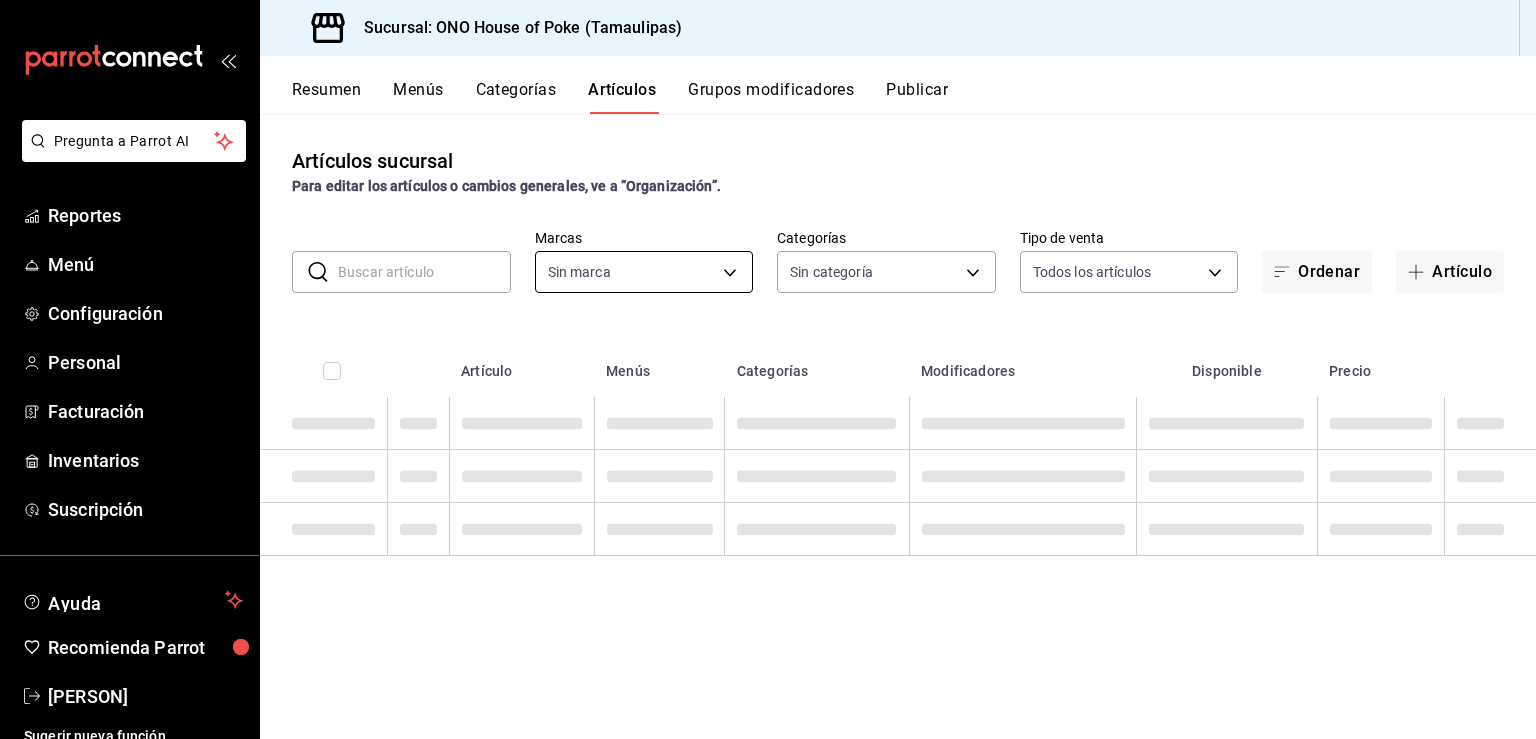 type on "[UUID]" 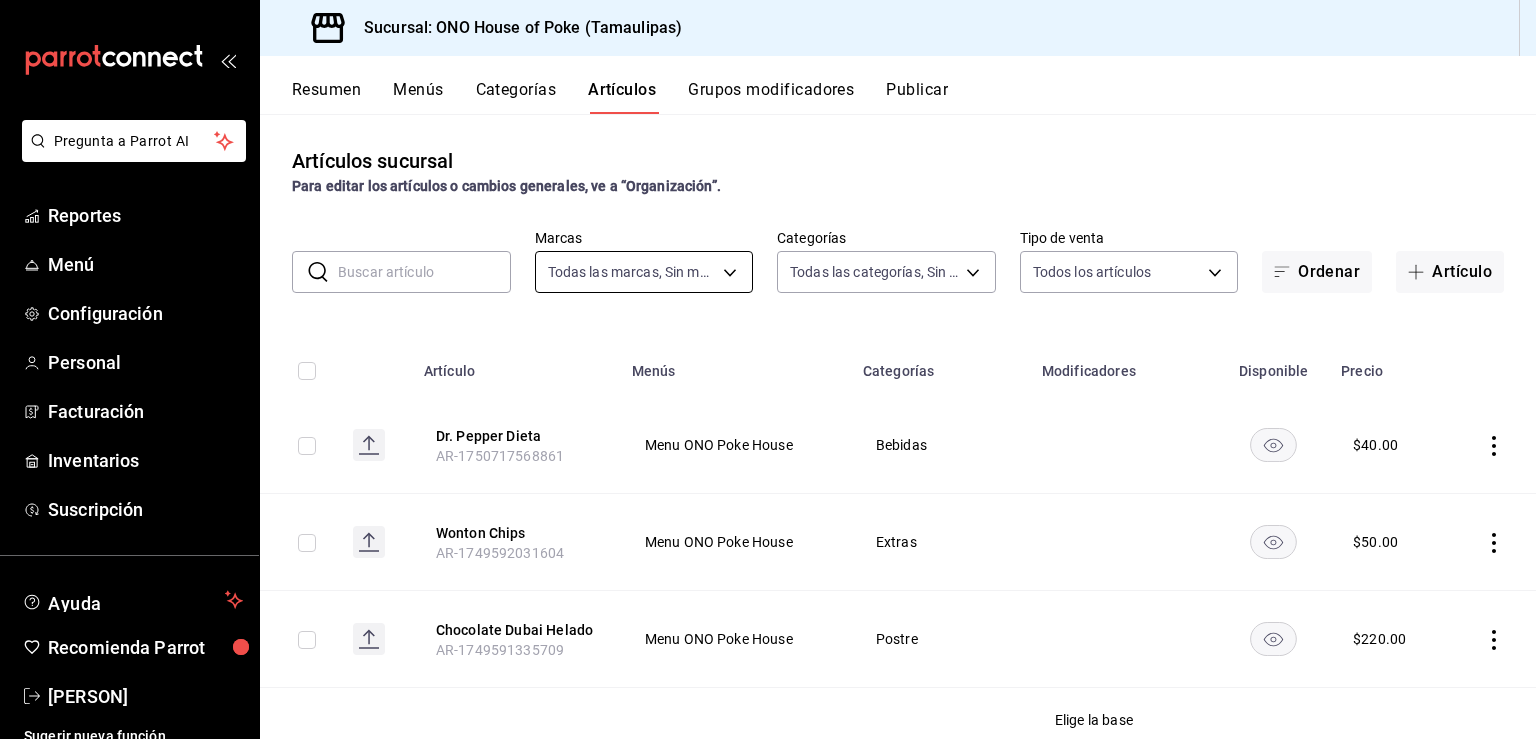 type on "[UUID],[UUID],[UUID],[UUID],[UUID],[UUID],[UUID],[UUID]" 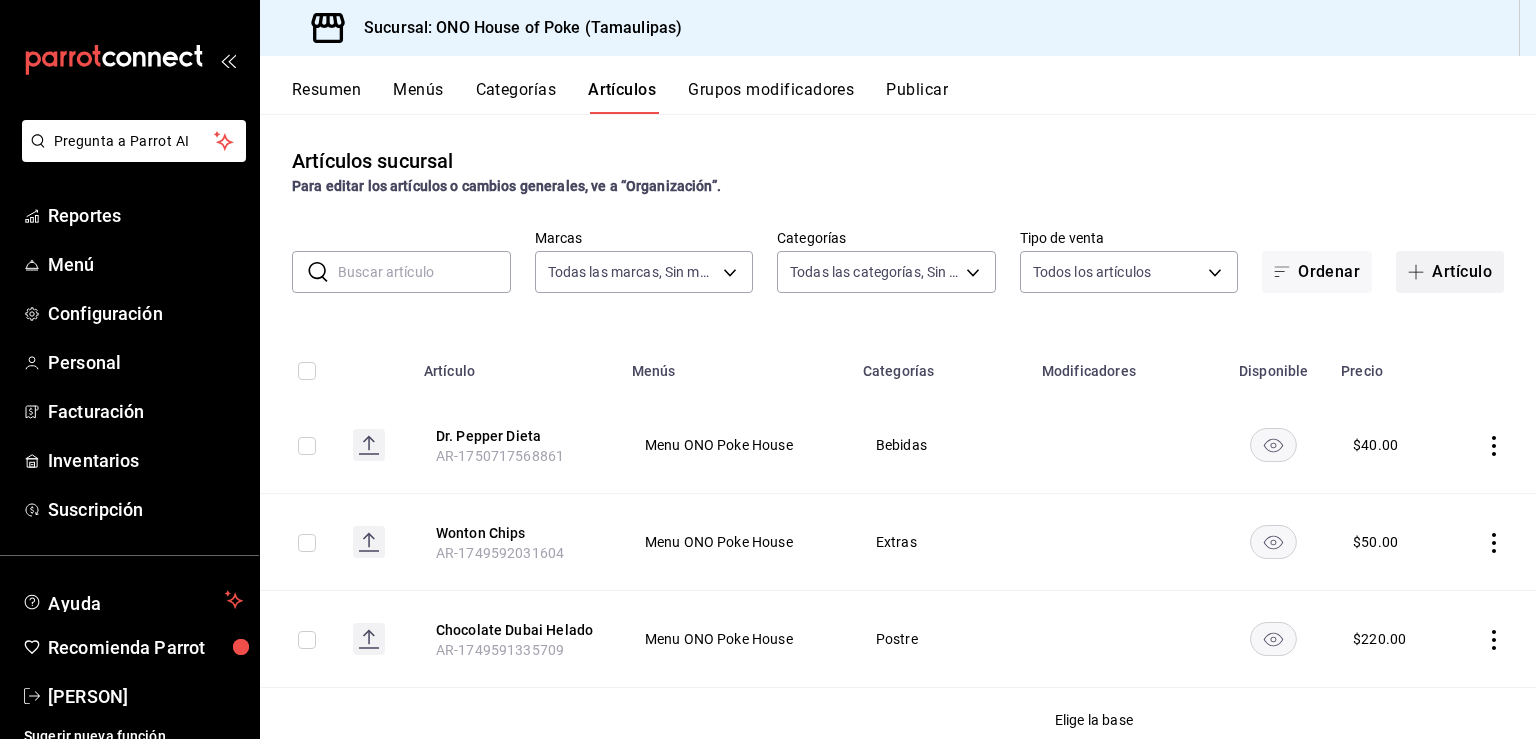 click on "Artículo" at bounding box center (1450, 272) 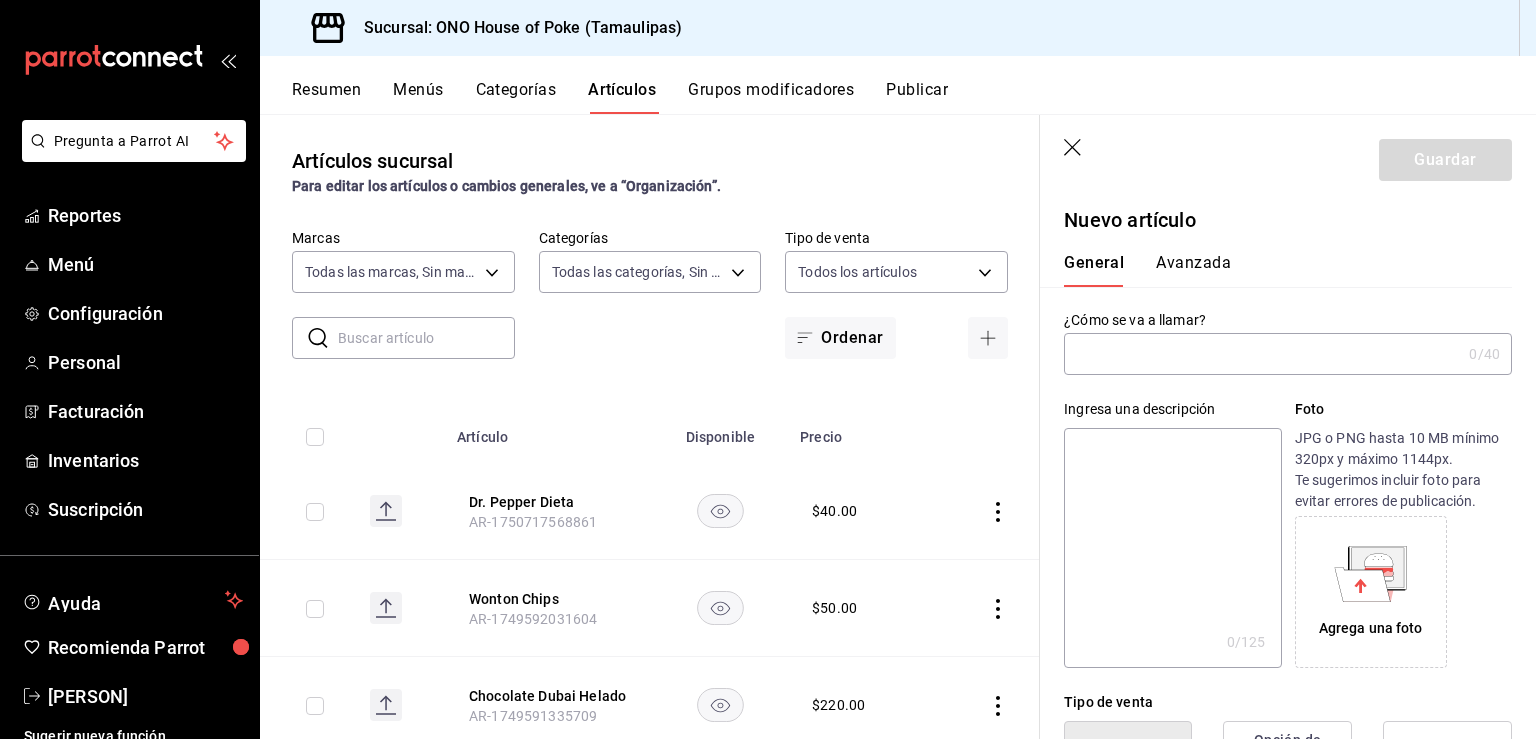click at bounding box center (1262, 354) 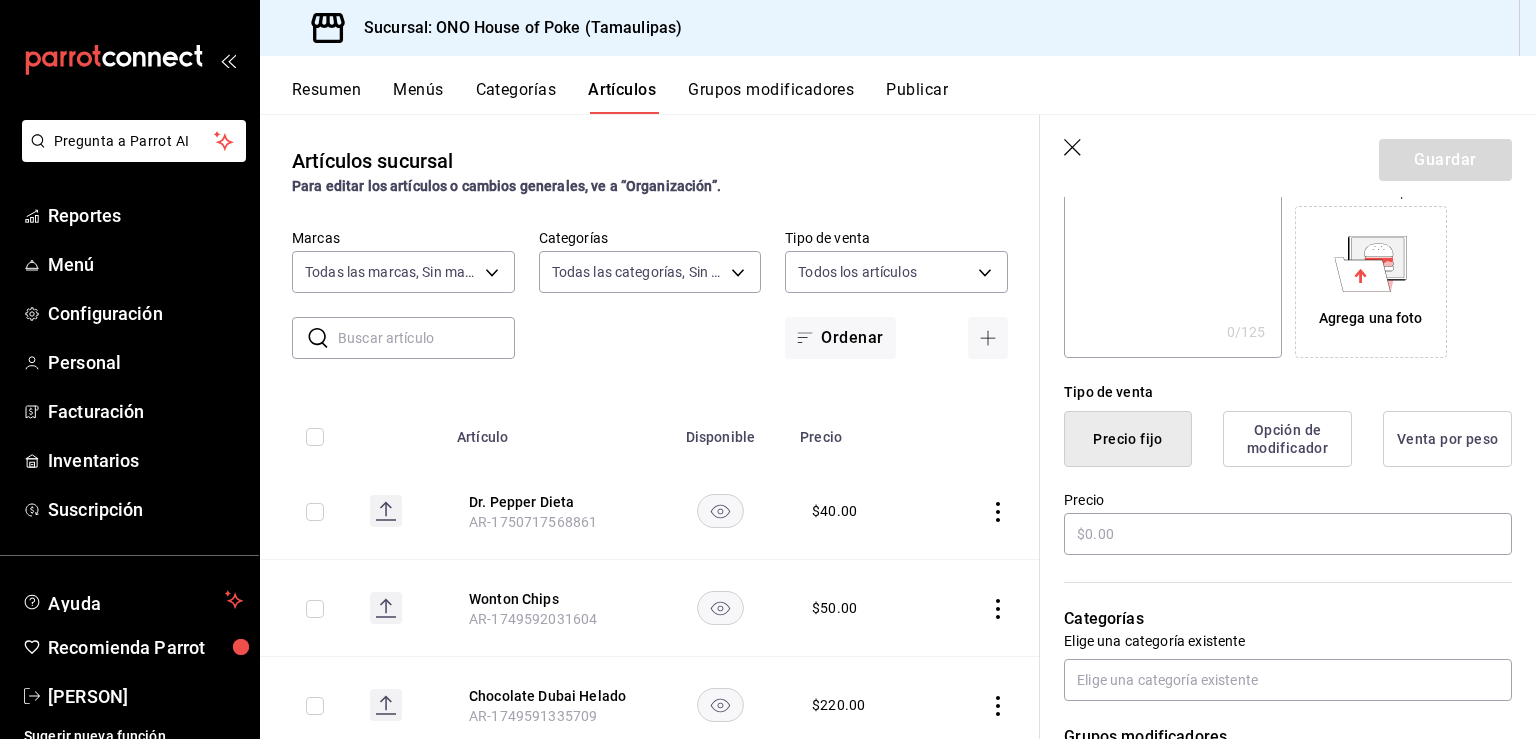 scroll, scrollTop: 312, scrollLeft: 0, axis: vertical 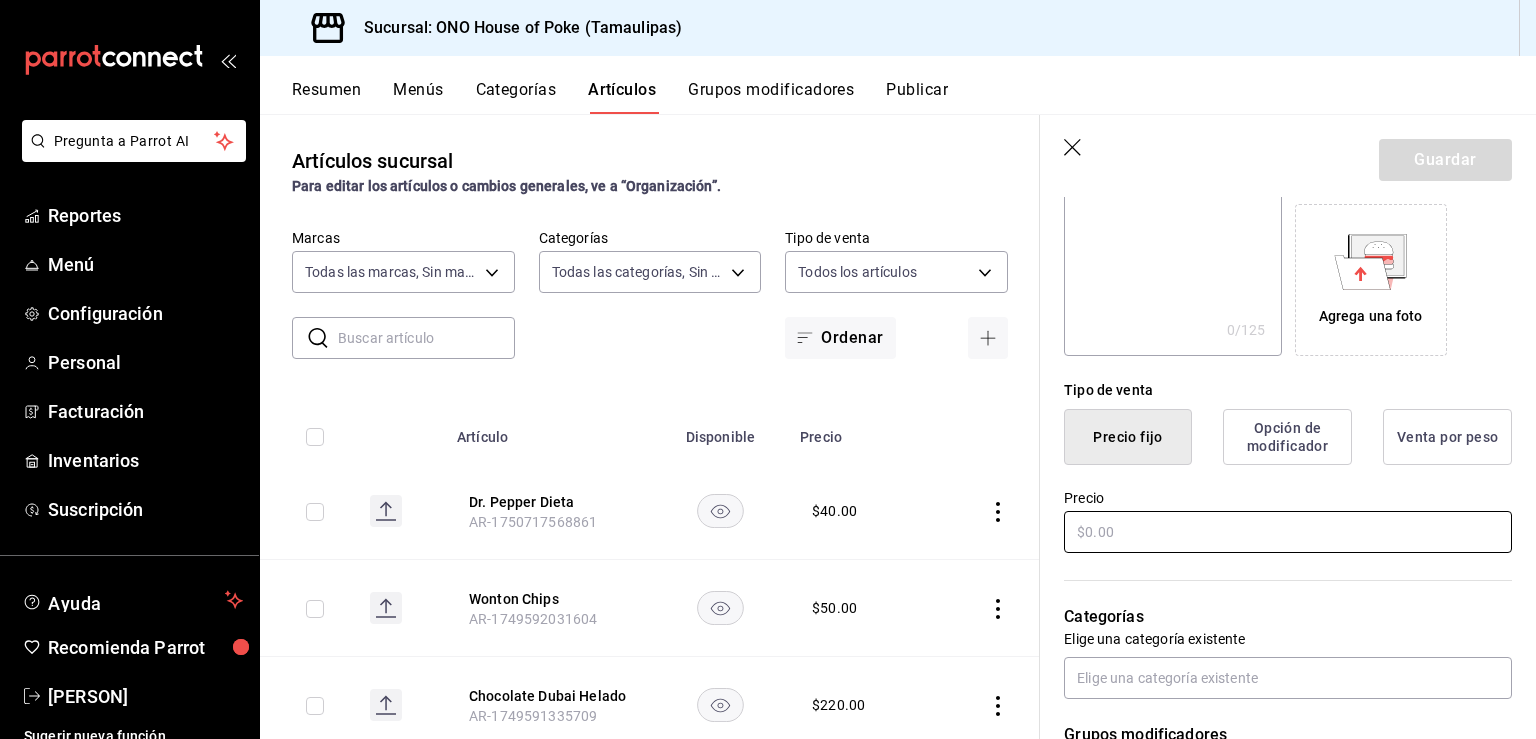 type on "Bai Coco" 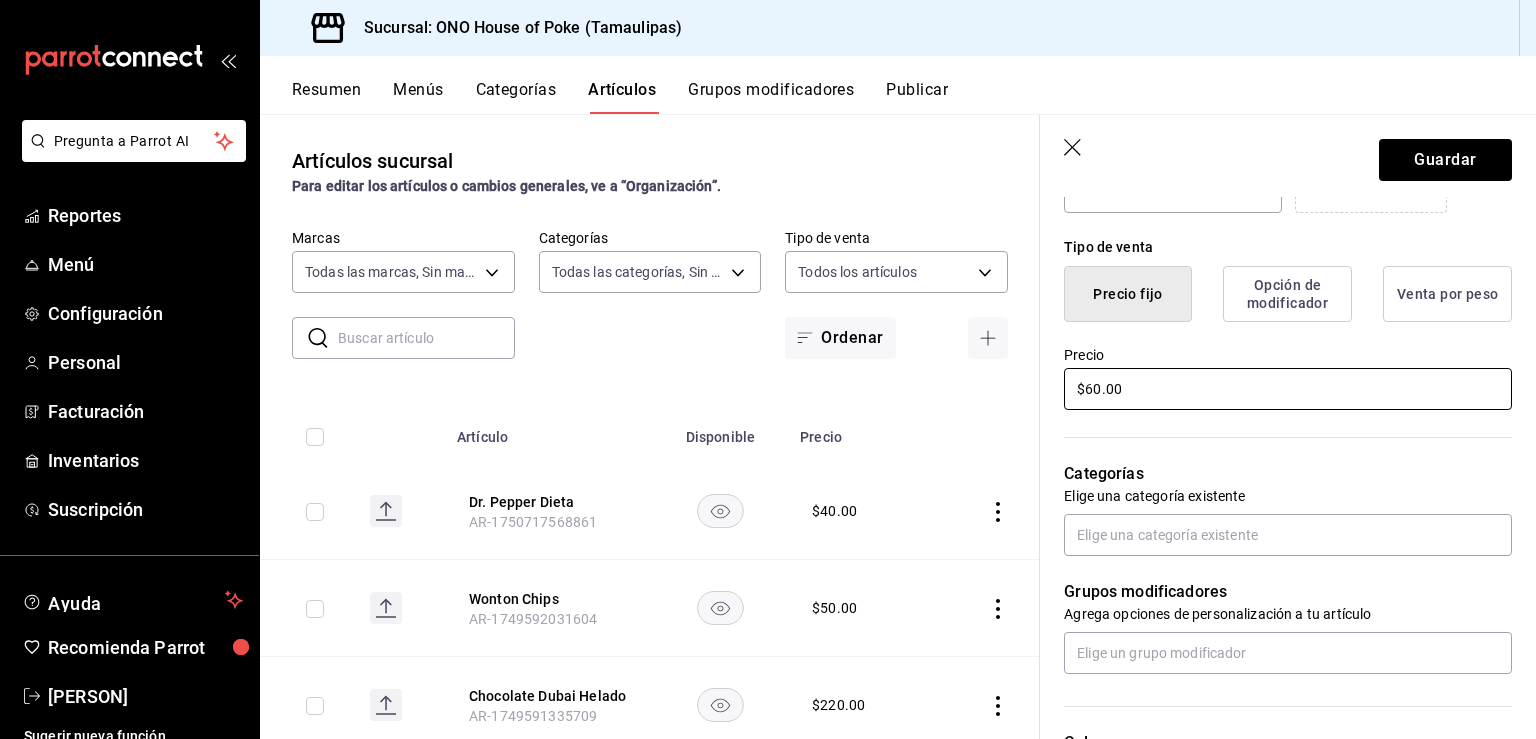 scroll, scrollTop: 456, scrollLeft: 0, axis: vertical 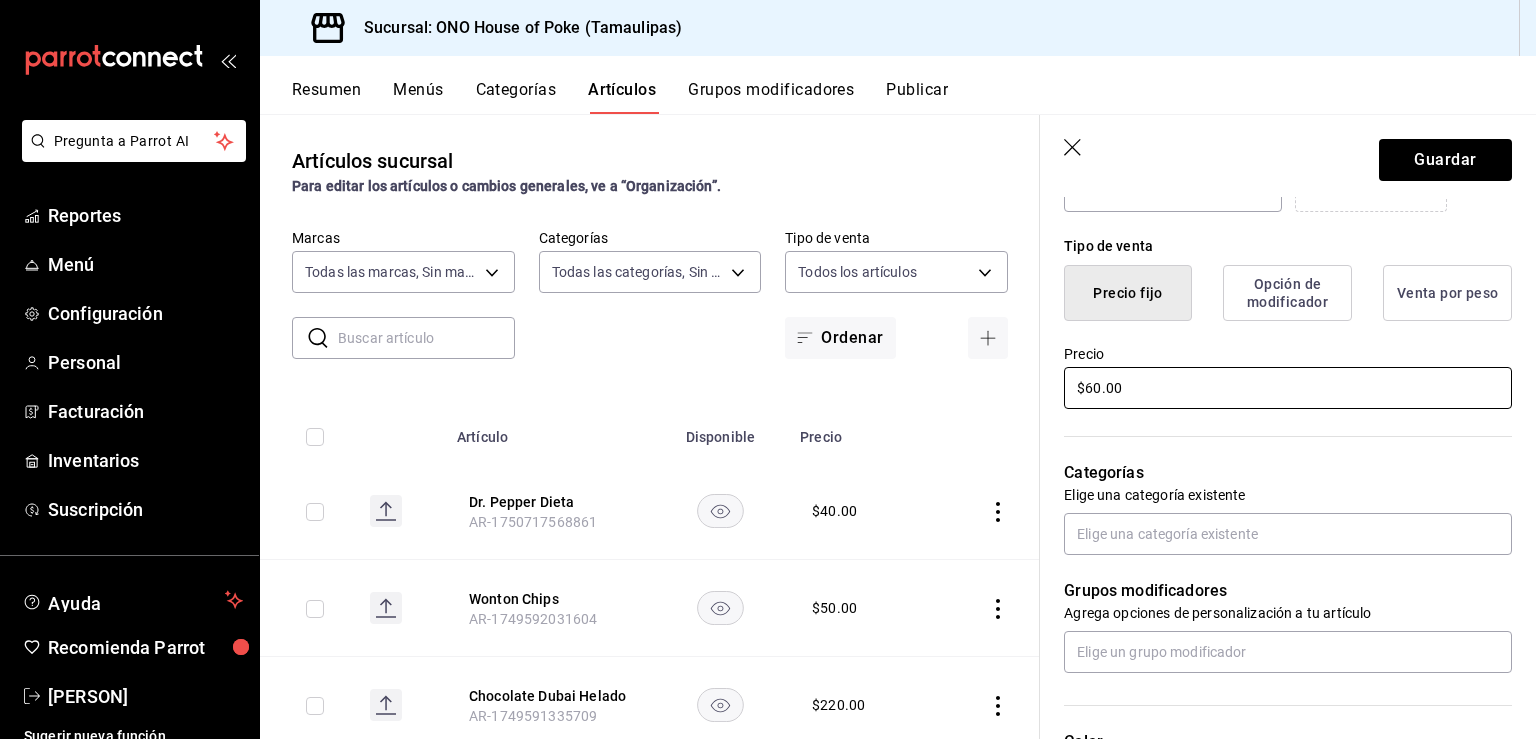 type on "$60.00" 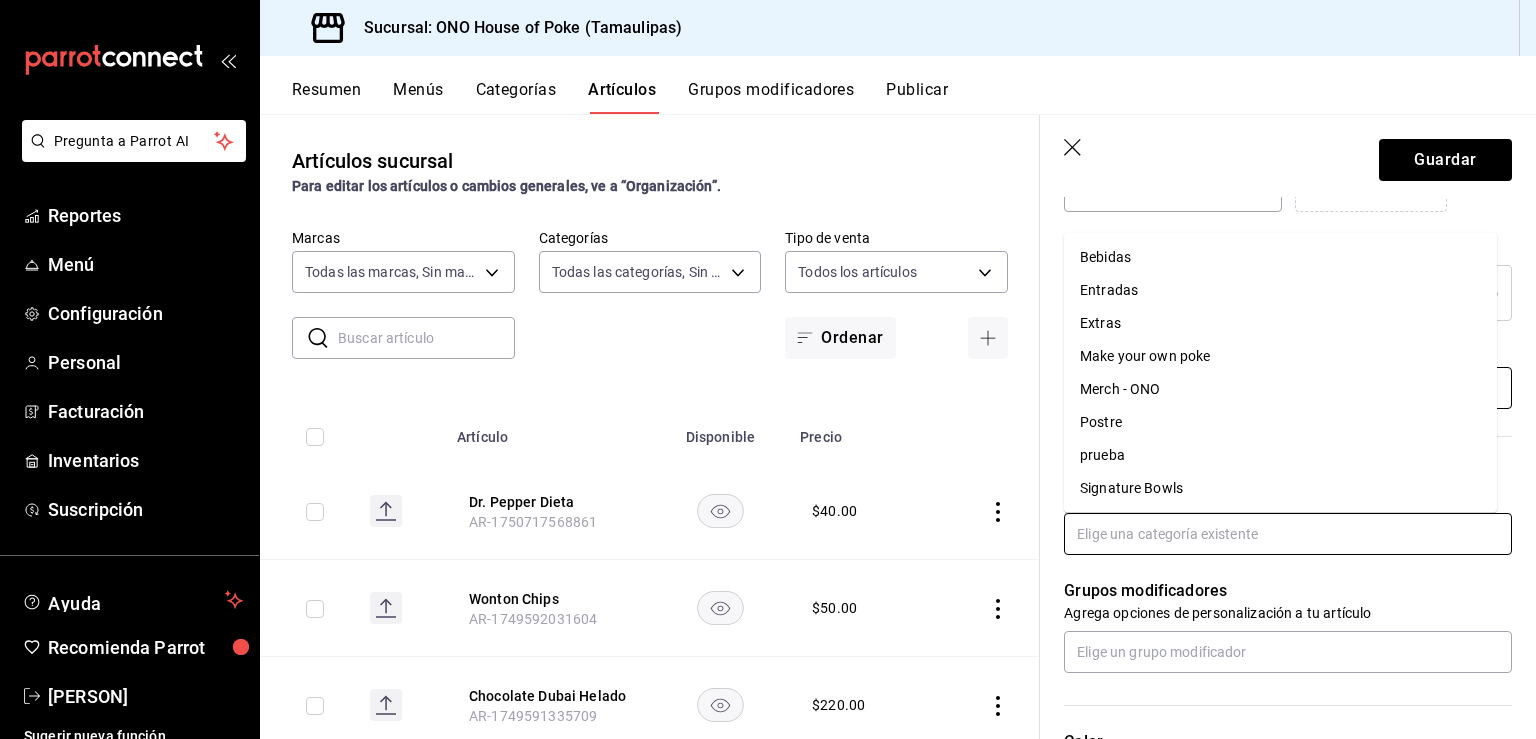 click at bounding box center [1288, 534] 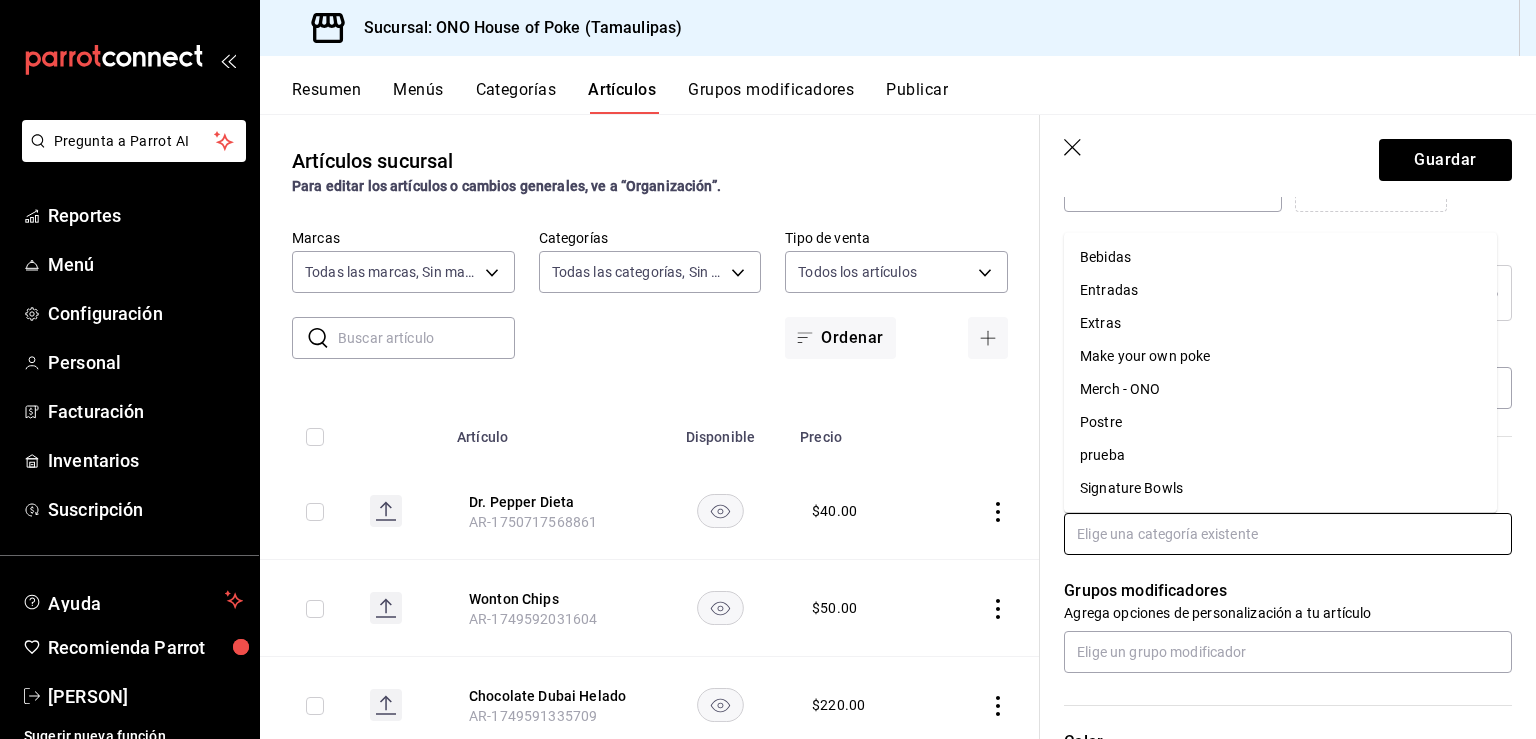 click on "Bebidas" at bounding box center (1280, 257) 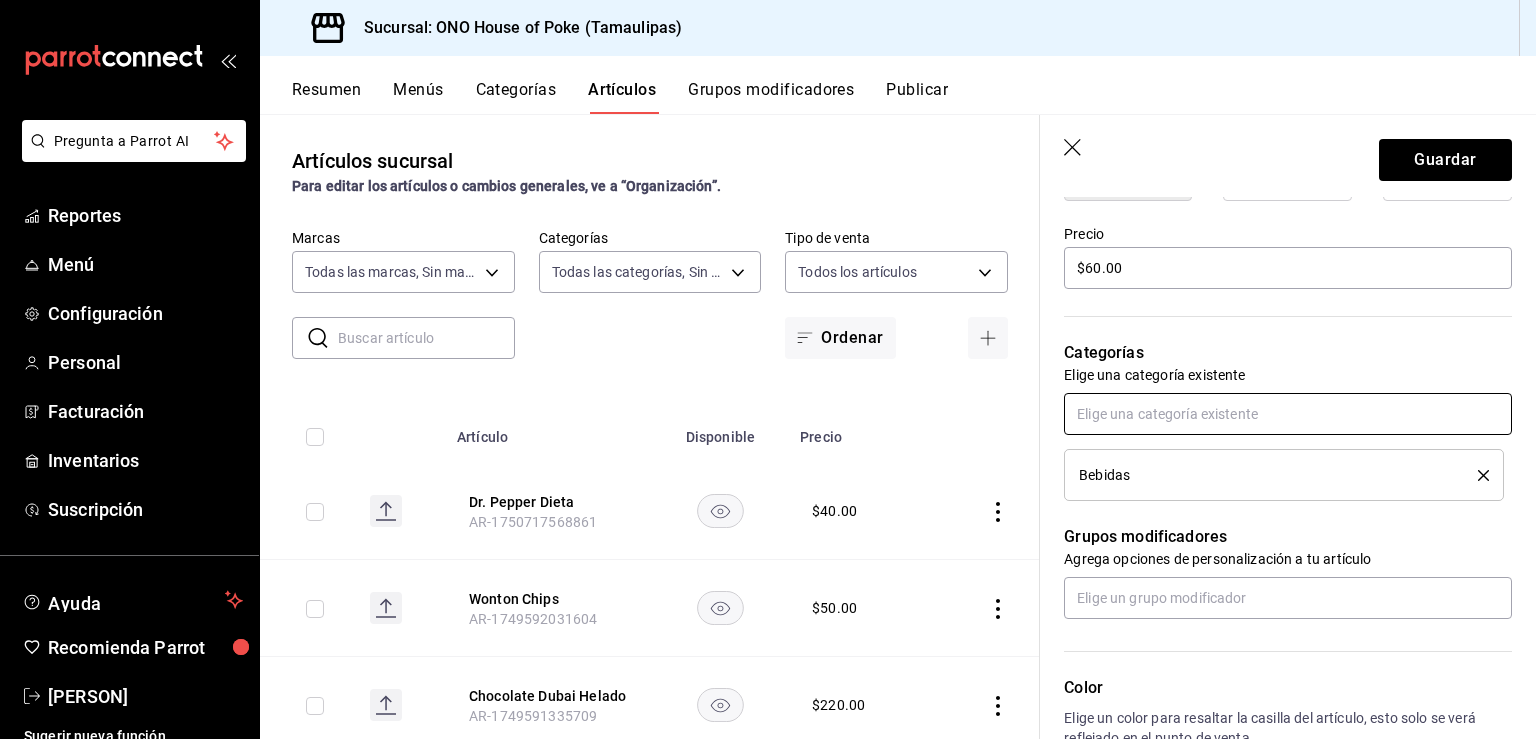 scroll, scrollTop: 568, scrollLeft: 0, axis: vertical 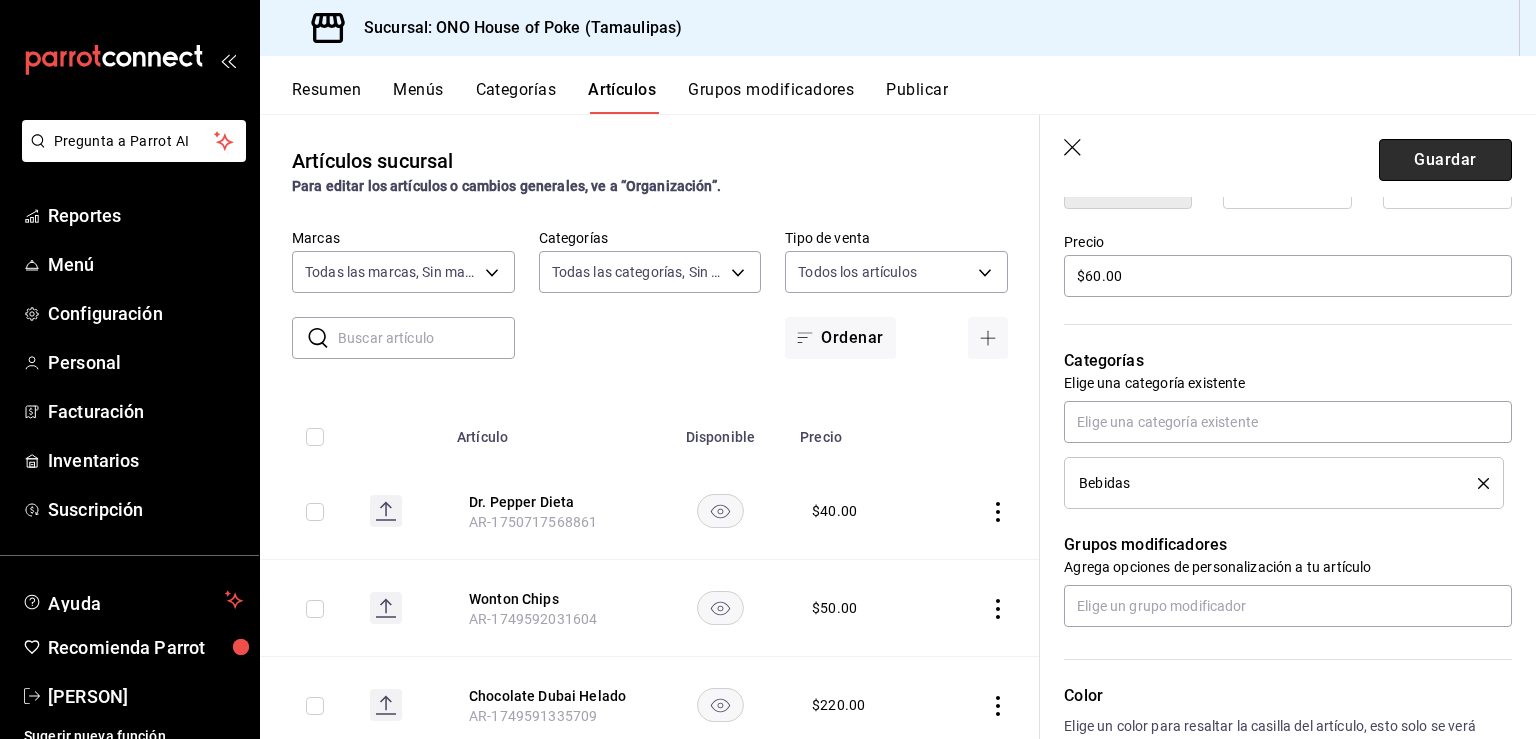 click on "Guardar" at bounding box center (1445, 160) 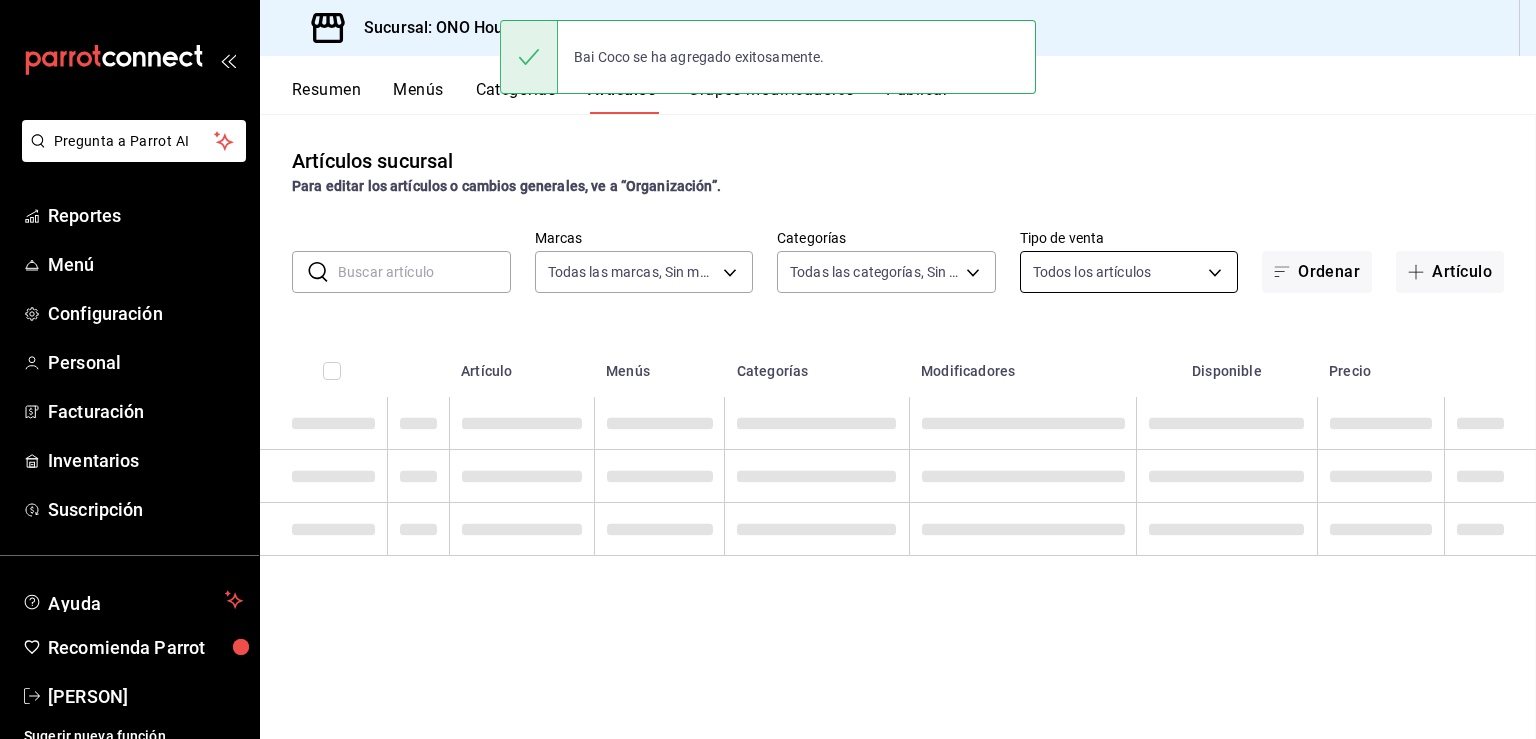 scroll, scrollTop: 0, scrollLeft: 0, axis: both 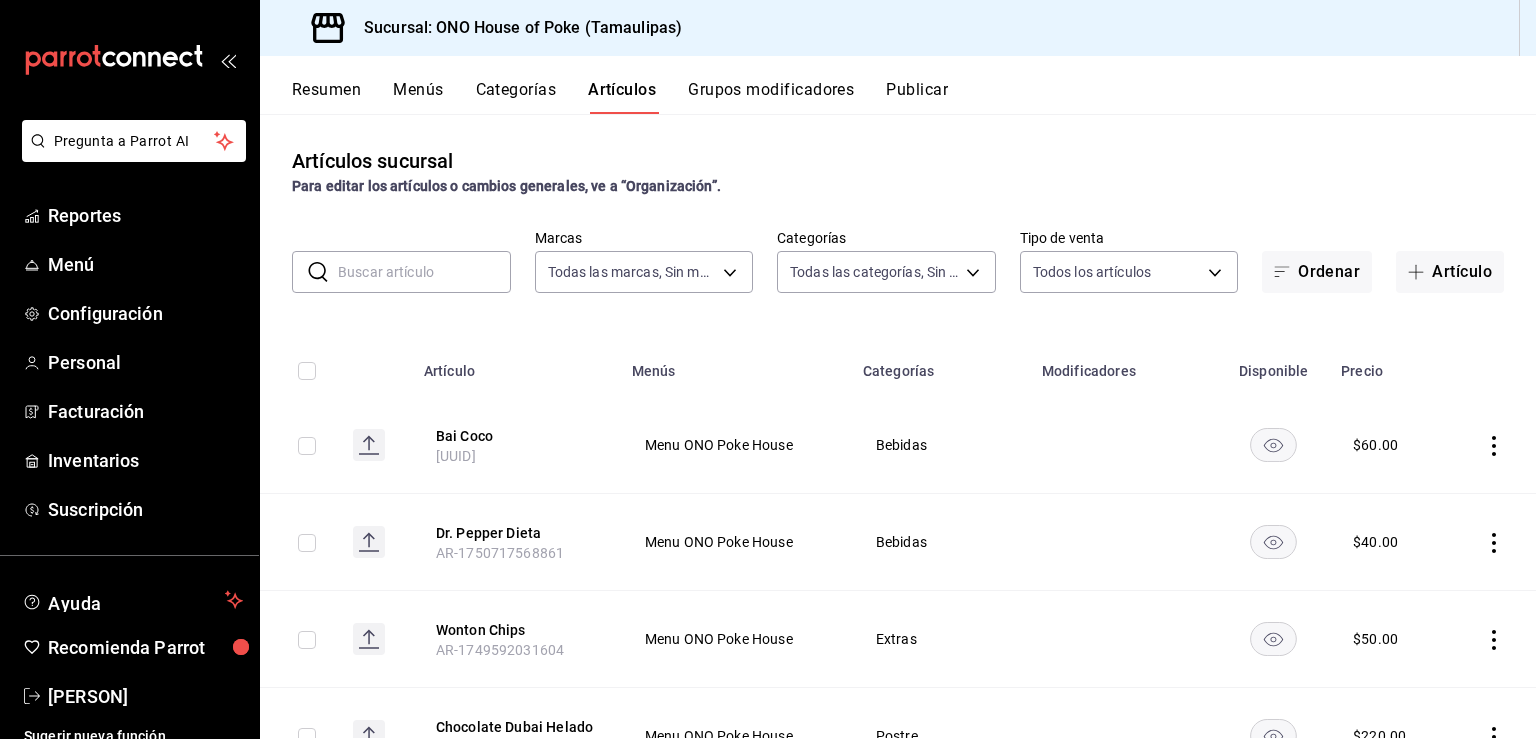 click 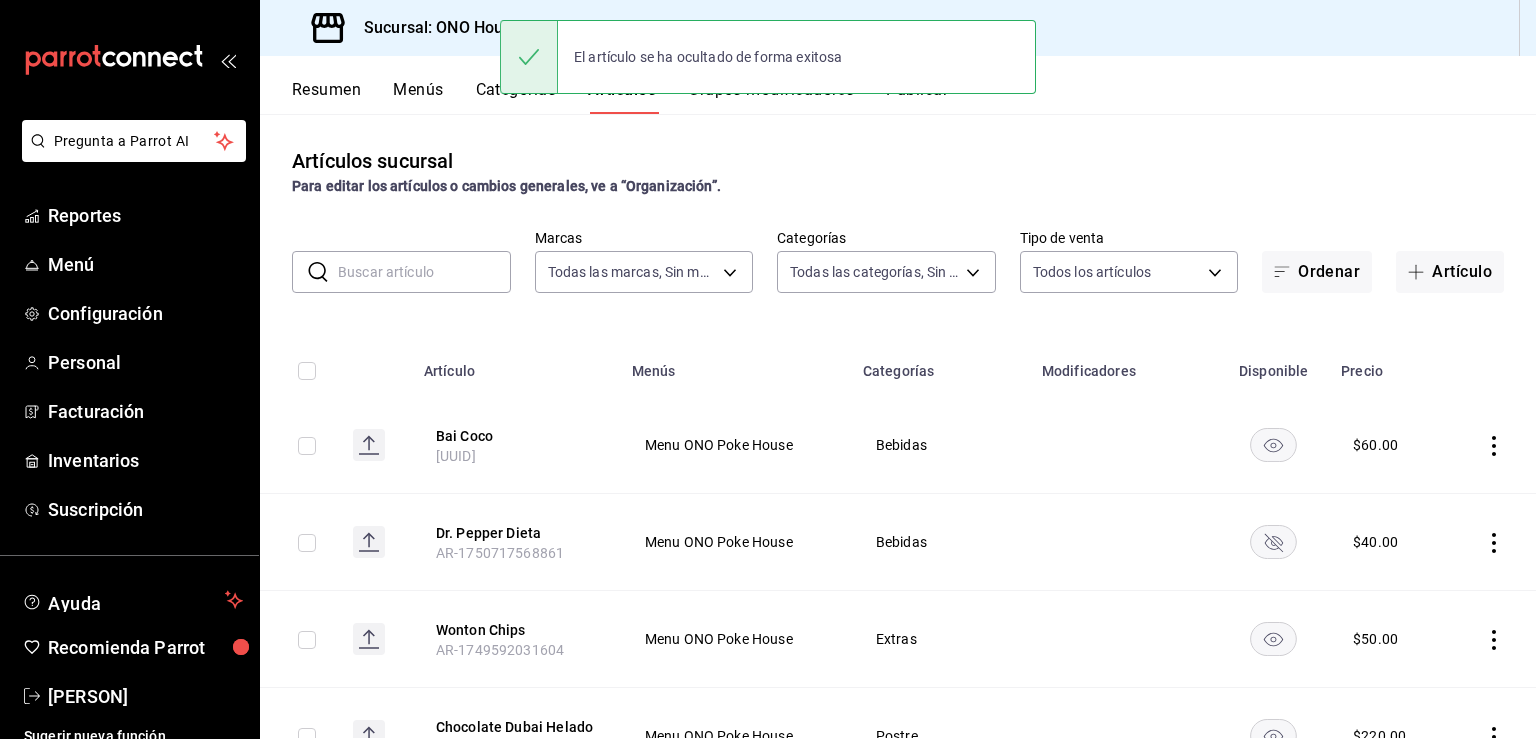 click 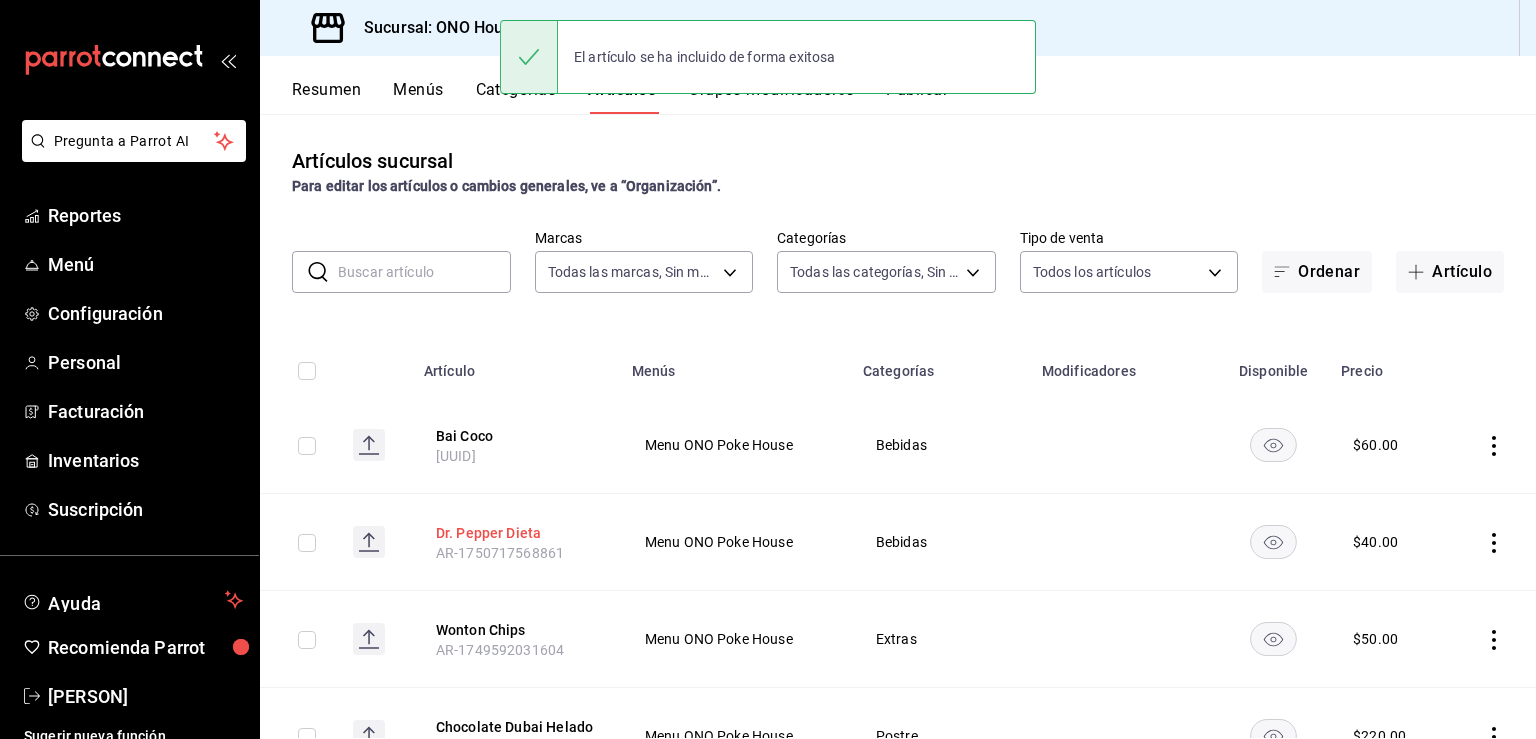 click on "Dr. Pepper Dieta" at bounding box center [516, 533] 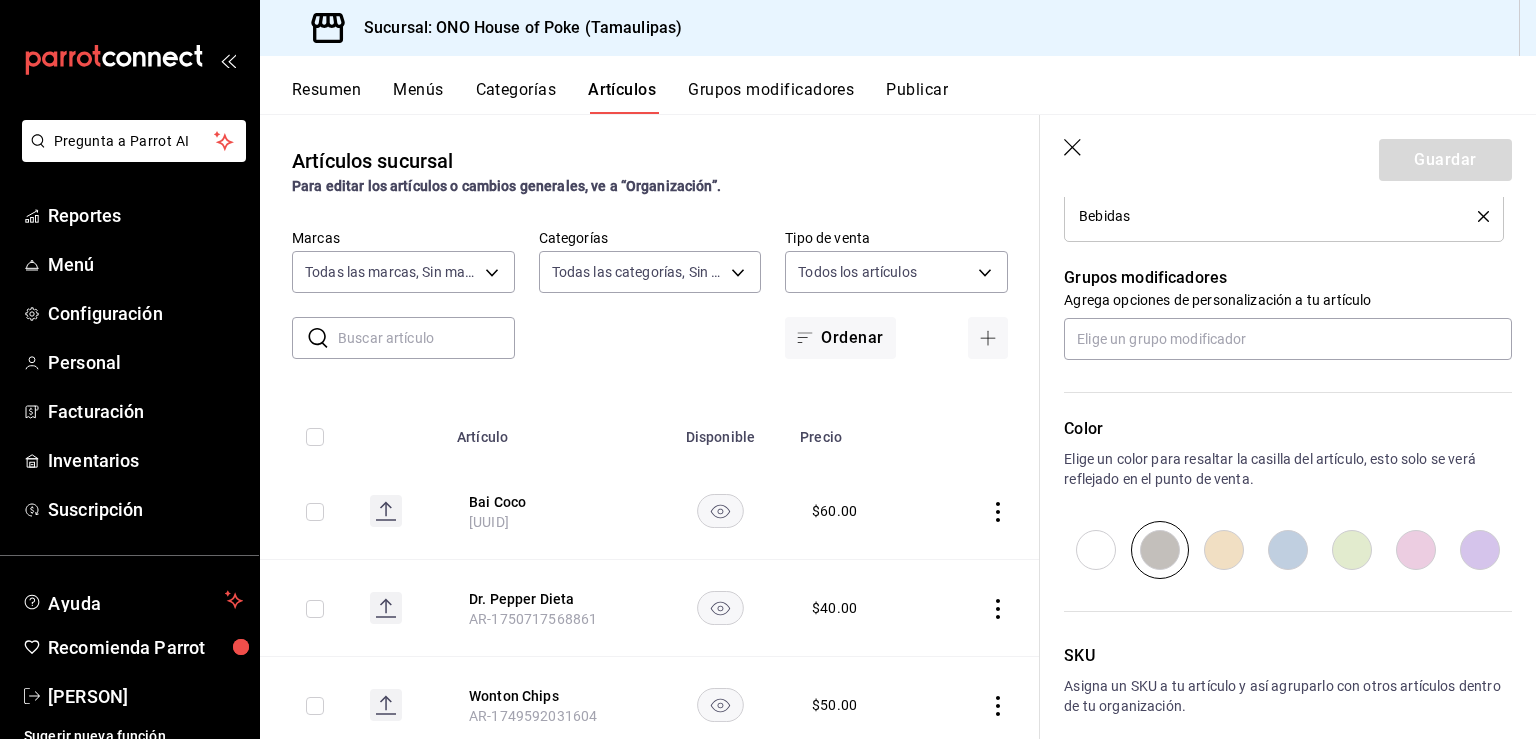 scroll, scrollTop: 836, scrollLeft: 0, axis: vertical 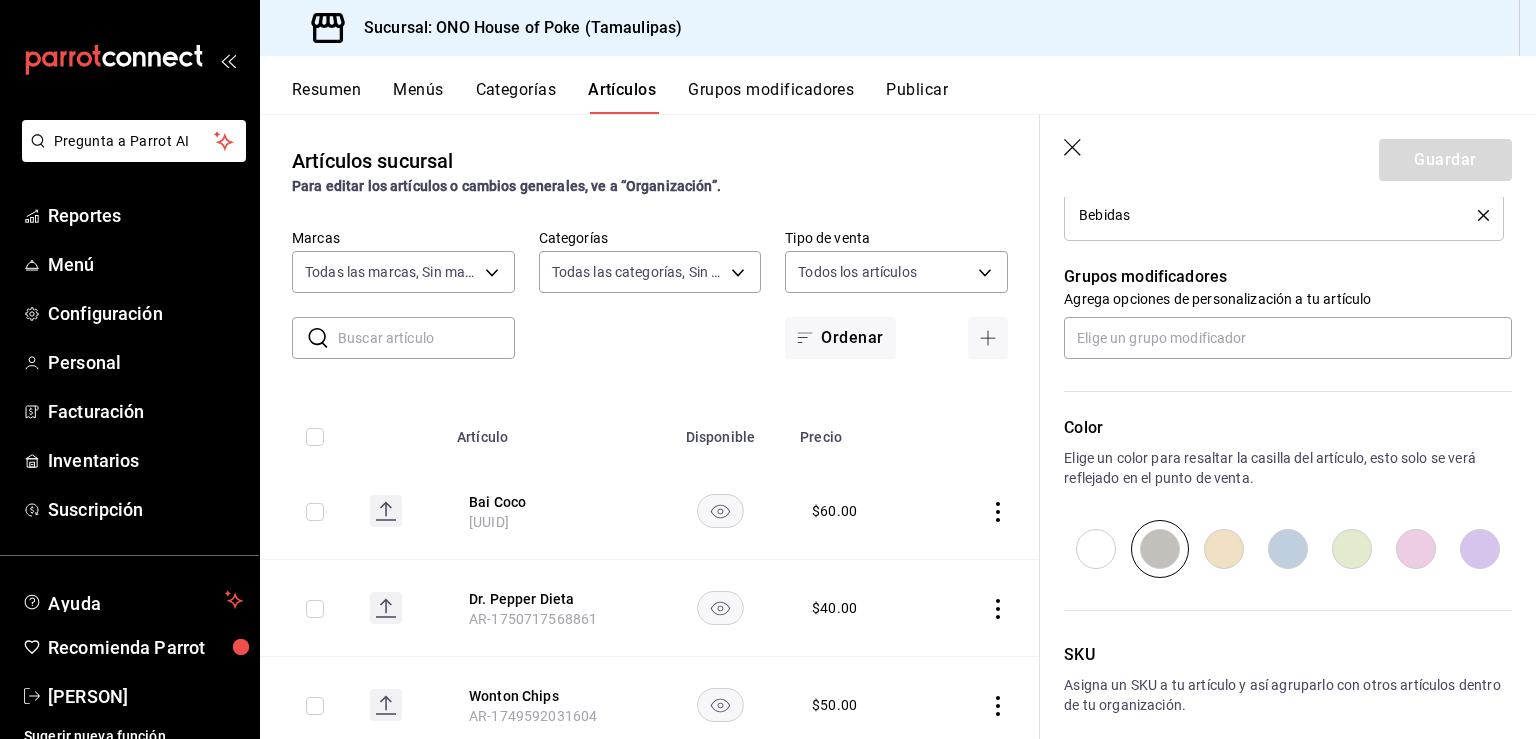 click on "AR-1754456845915" at bounding box center [489, 522] 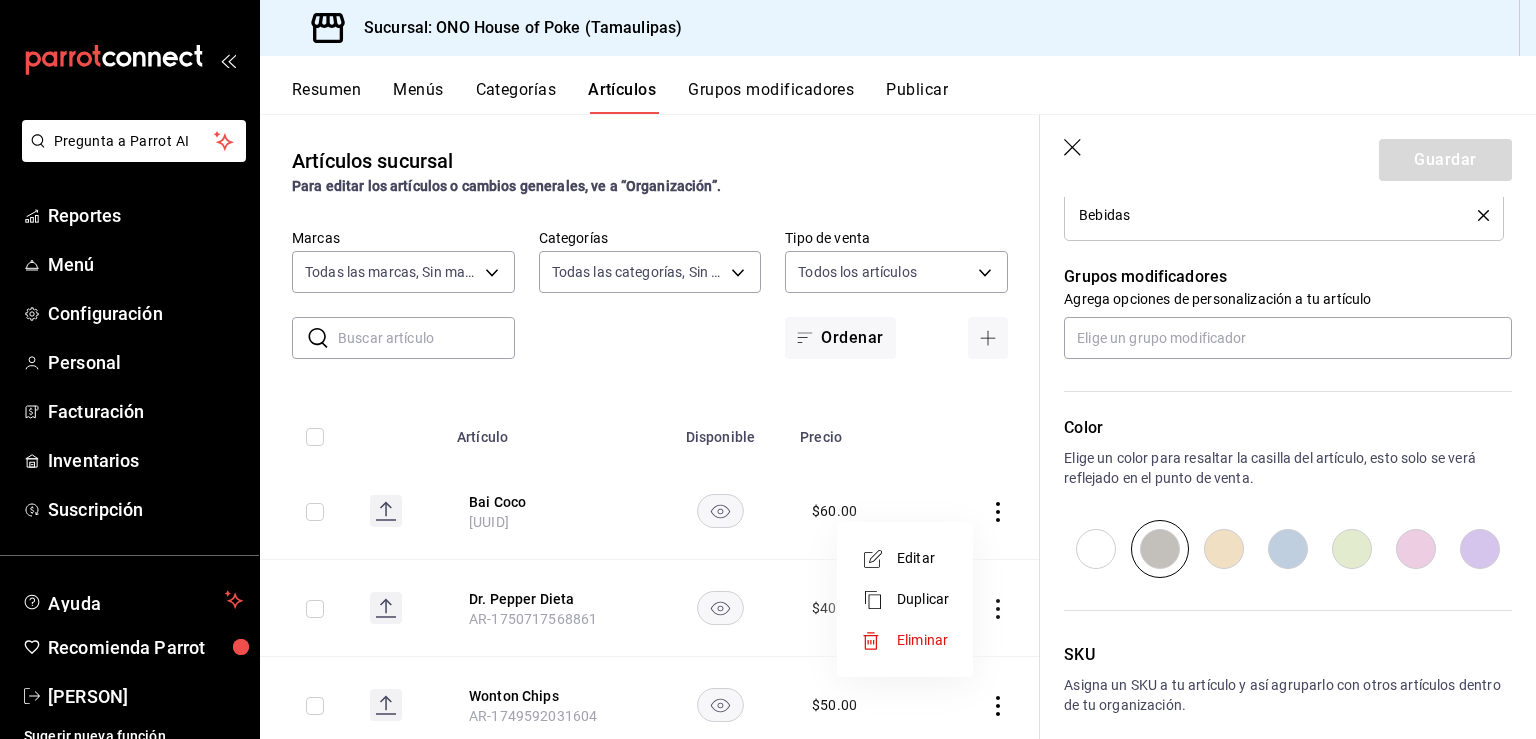 click on "Editar" at bounding box center [923, 558] 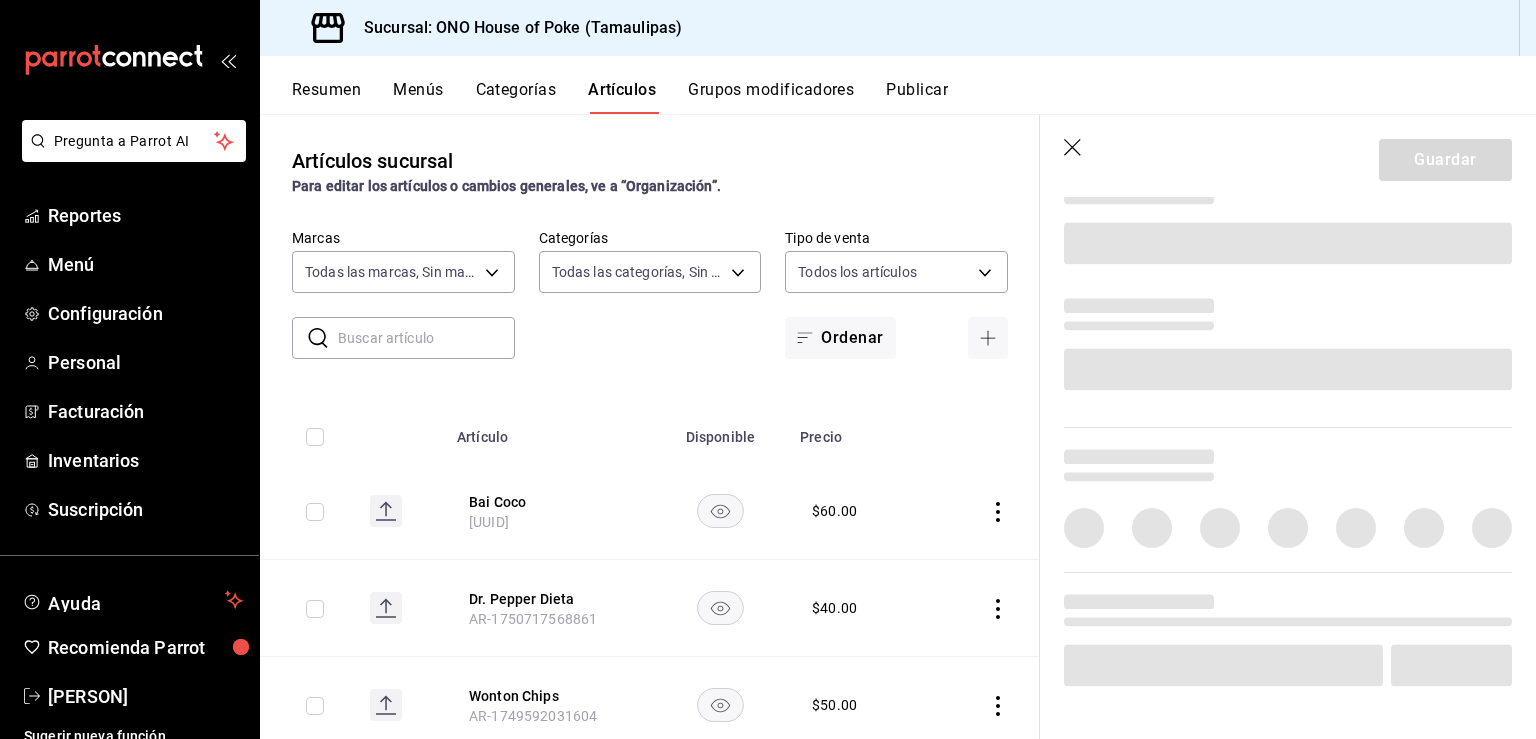 scroll, scrollTop: 0, scrollLeft: 0, axis: both 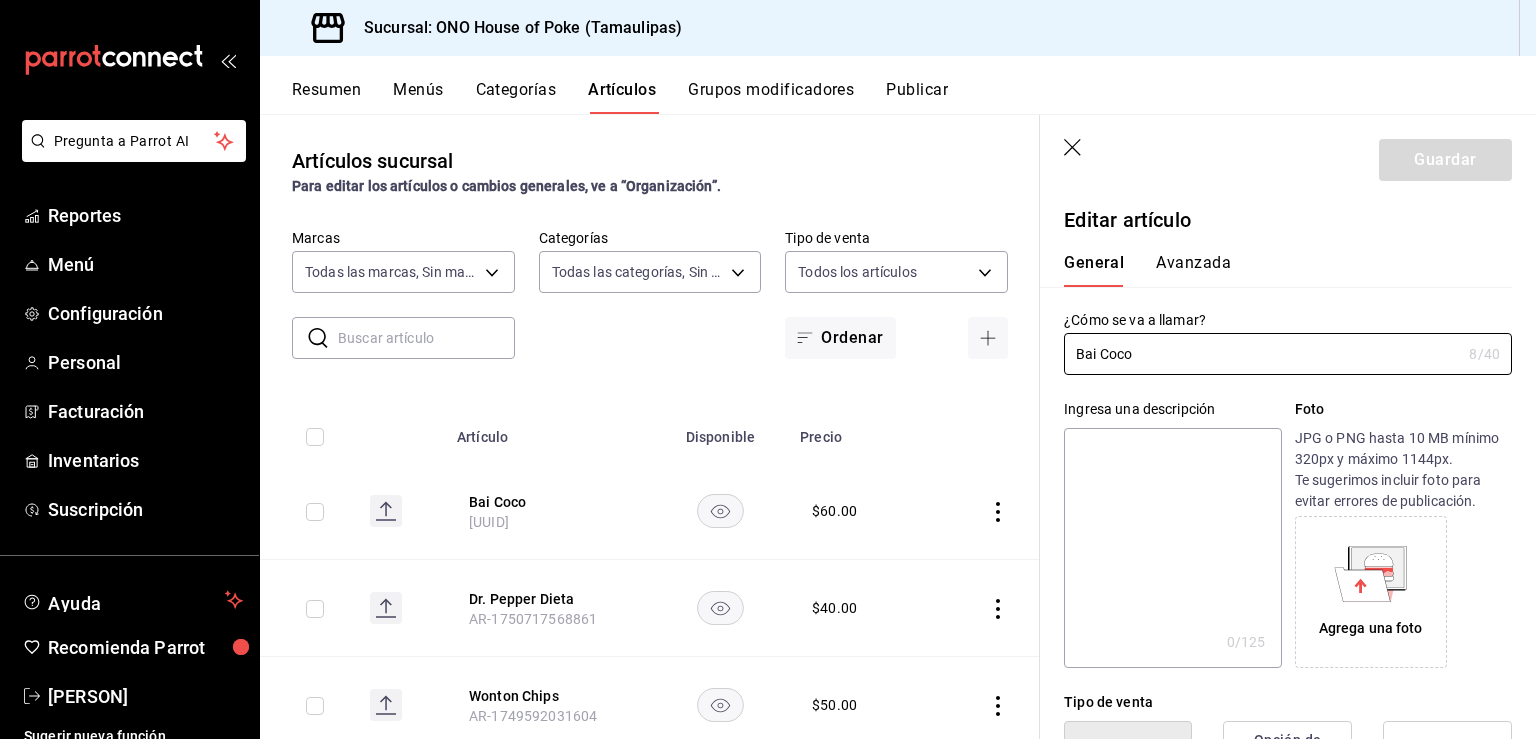 type on "$60.00" 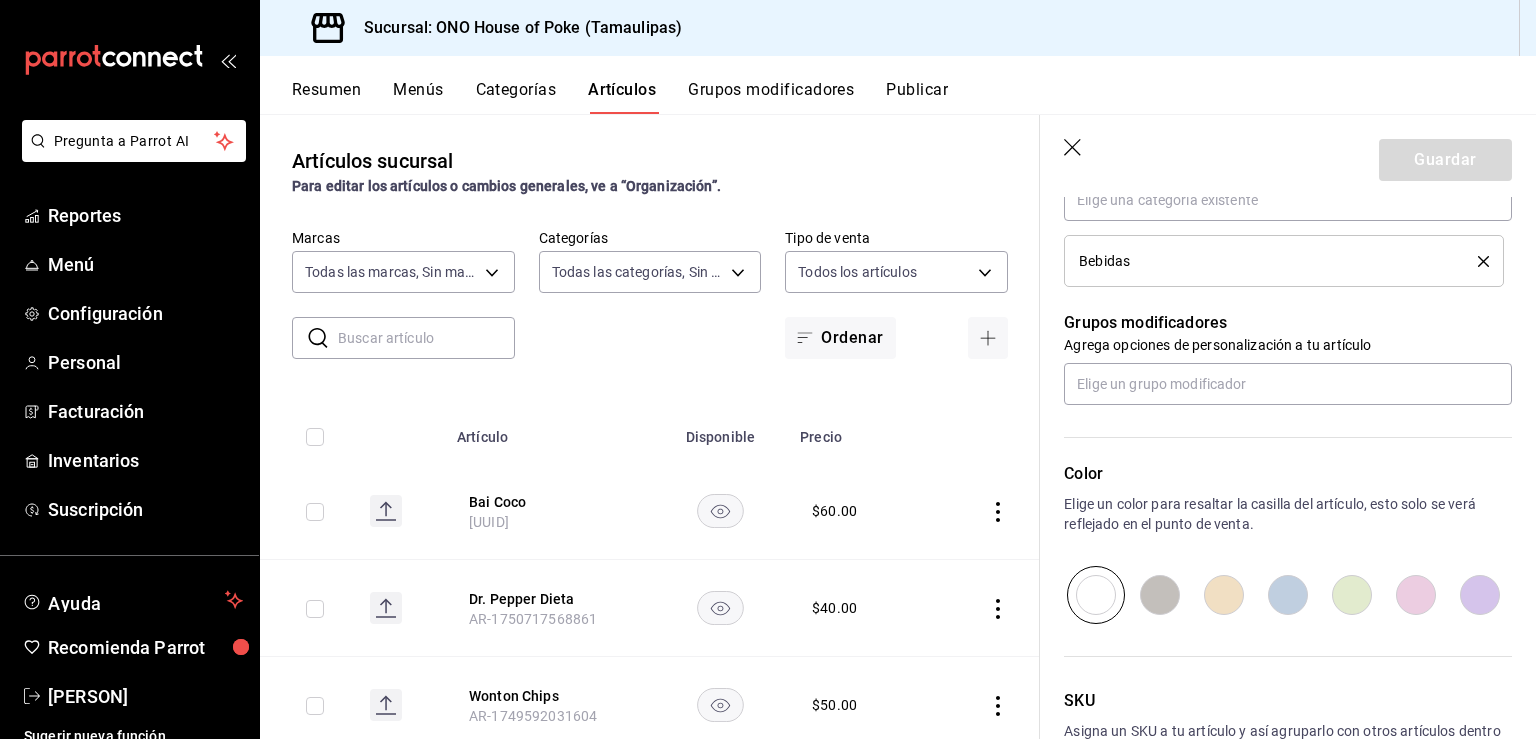 scroll, scrollTop: 791, scrollLeft: 0, axis: vertical 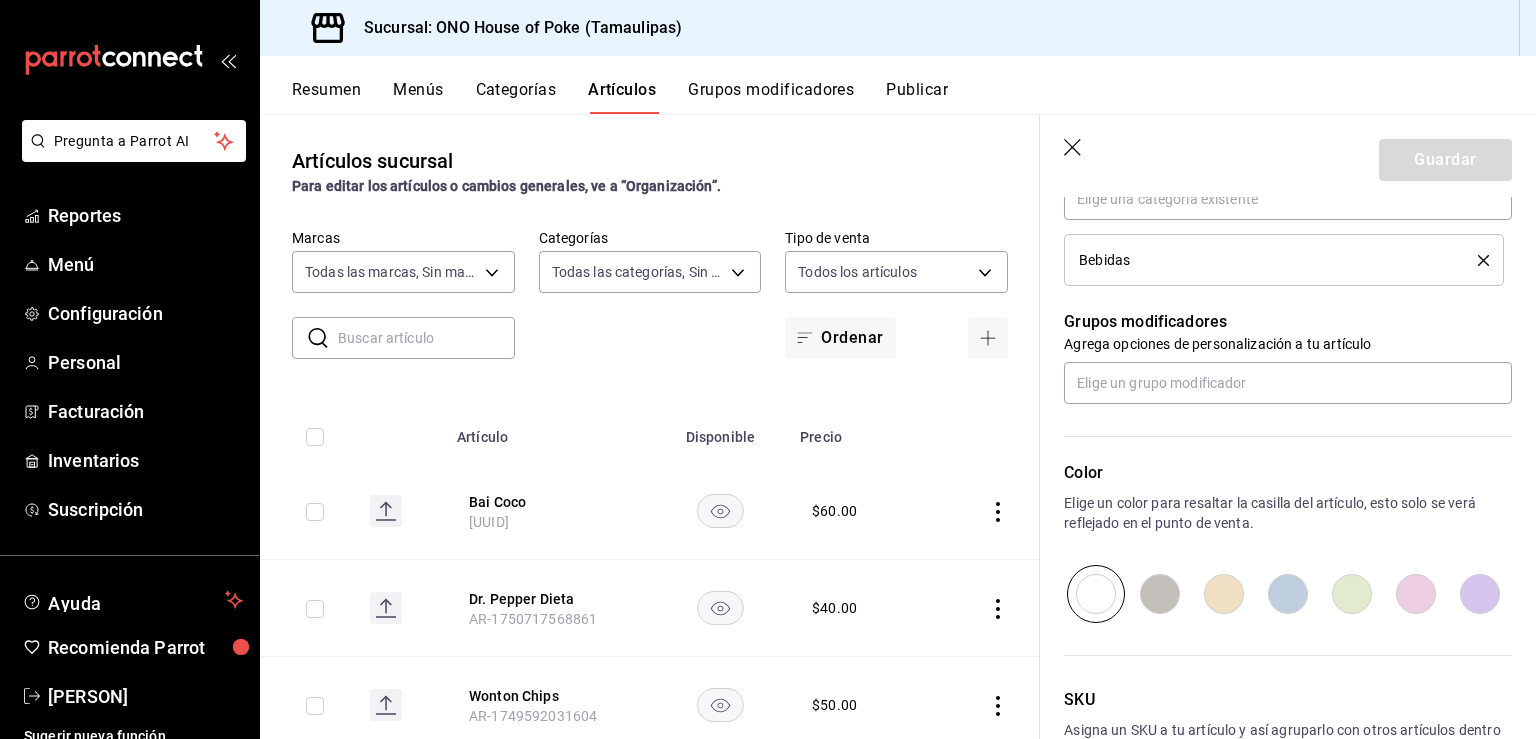 click at bounding box center (1160, 594) 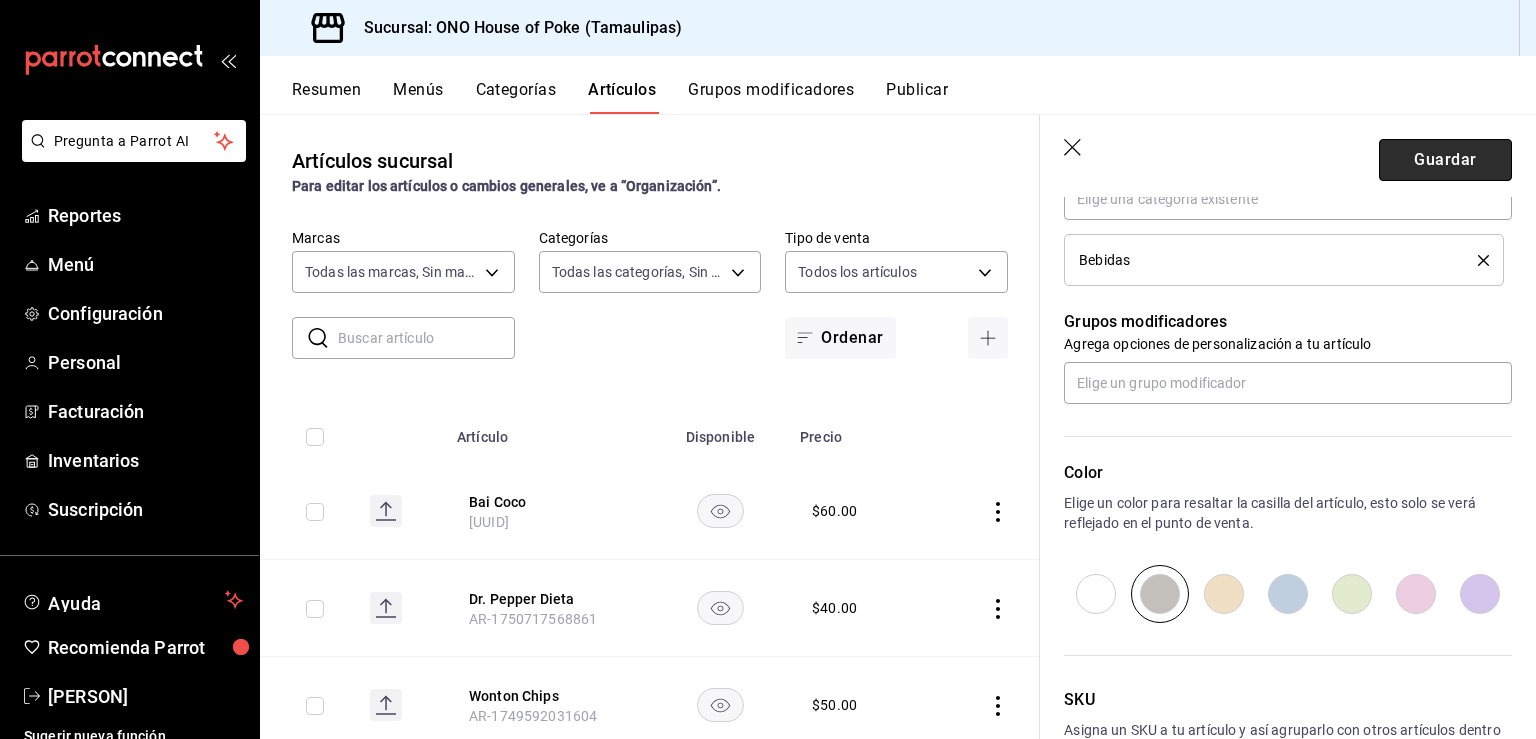 click on "Guardar" at bounding box center (1445, 160) 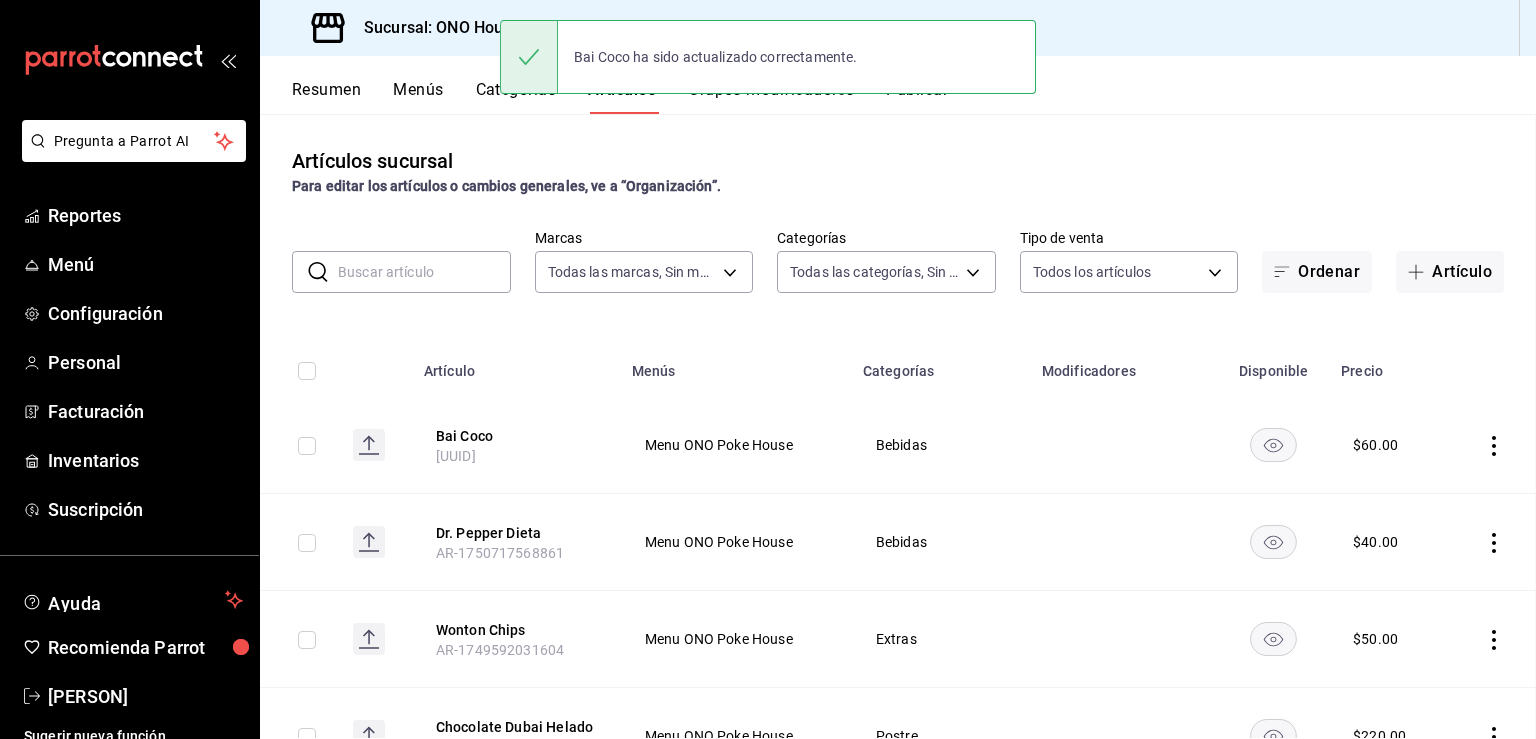scroll, scrollTop: 0, scrollLeft: 0, axis: both 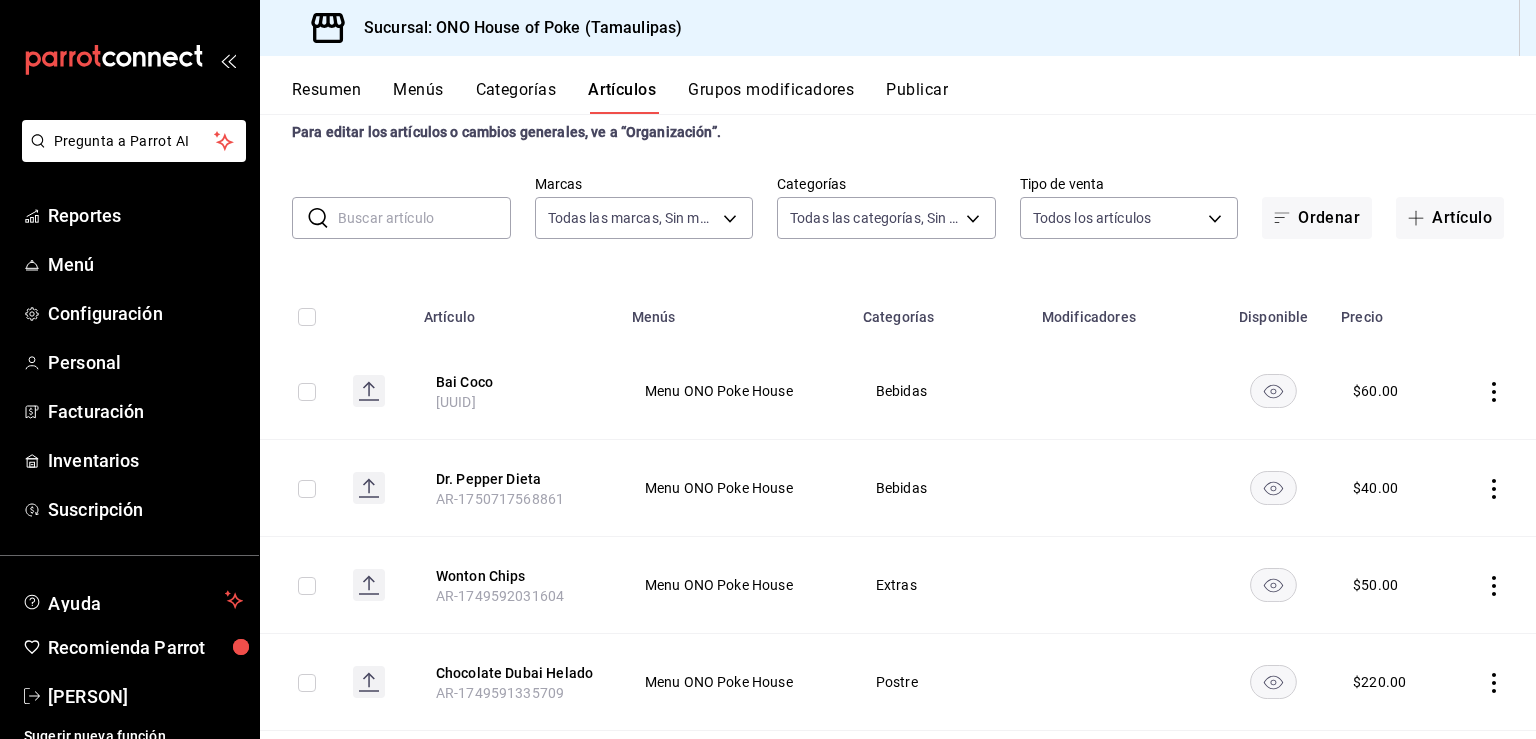 click at bounding box center (424, 218) 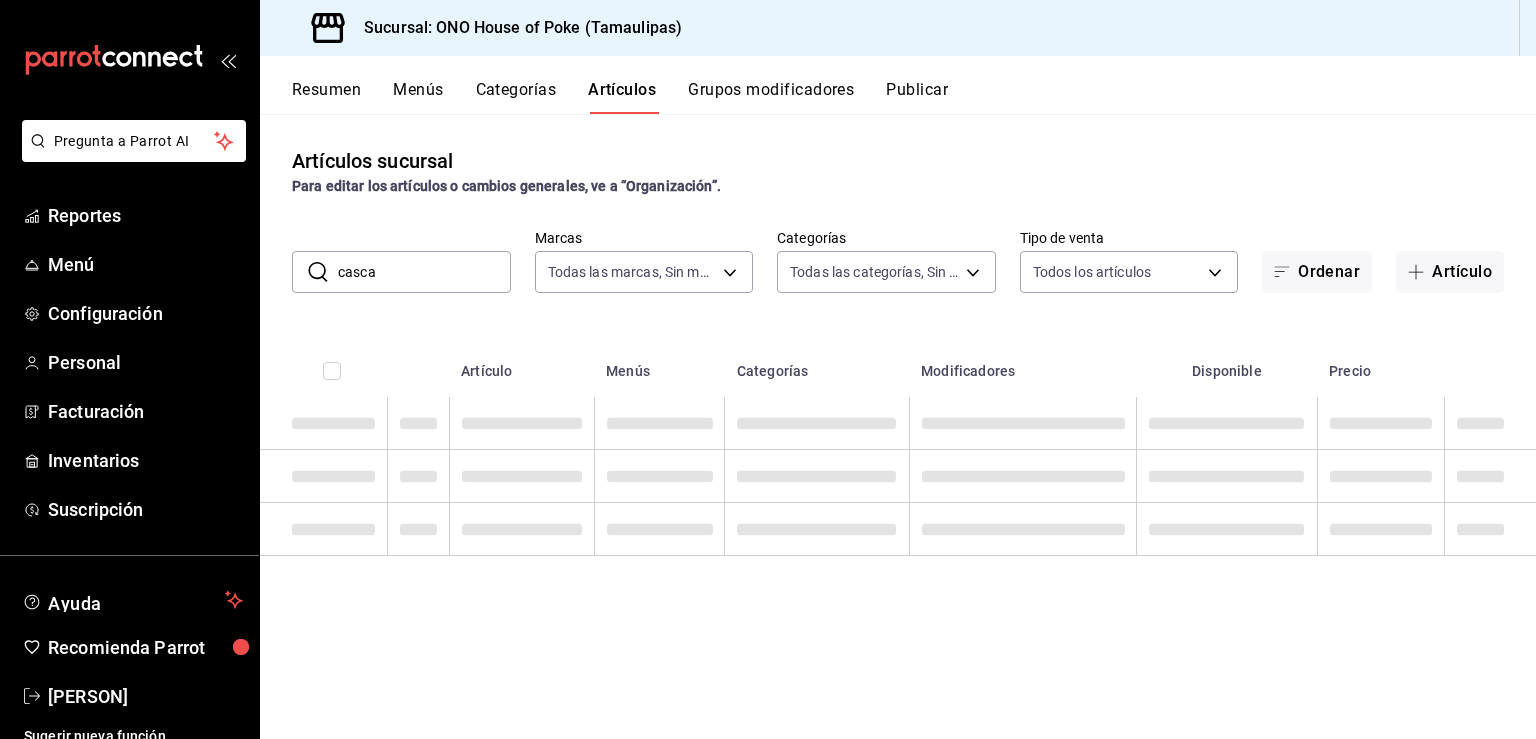 scroll, scrollTop: 0, scrollLeft: 0, axis: both 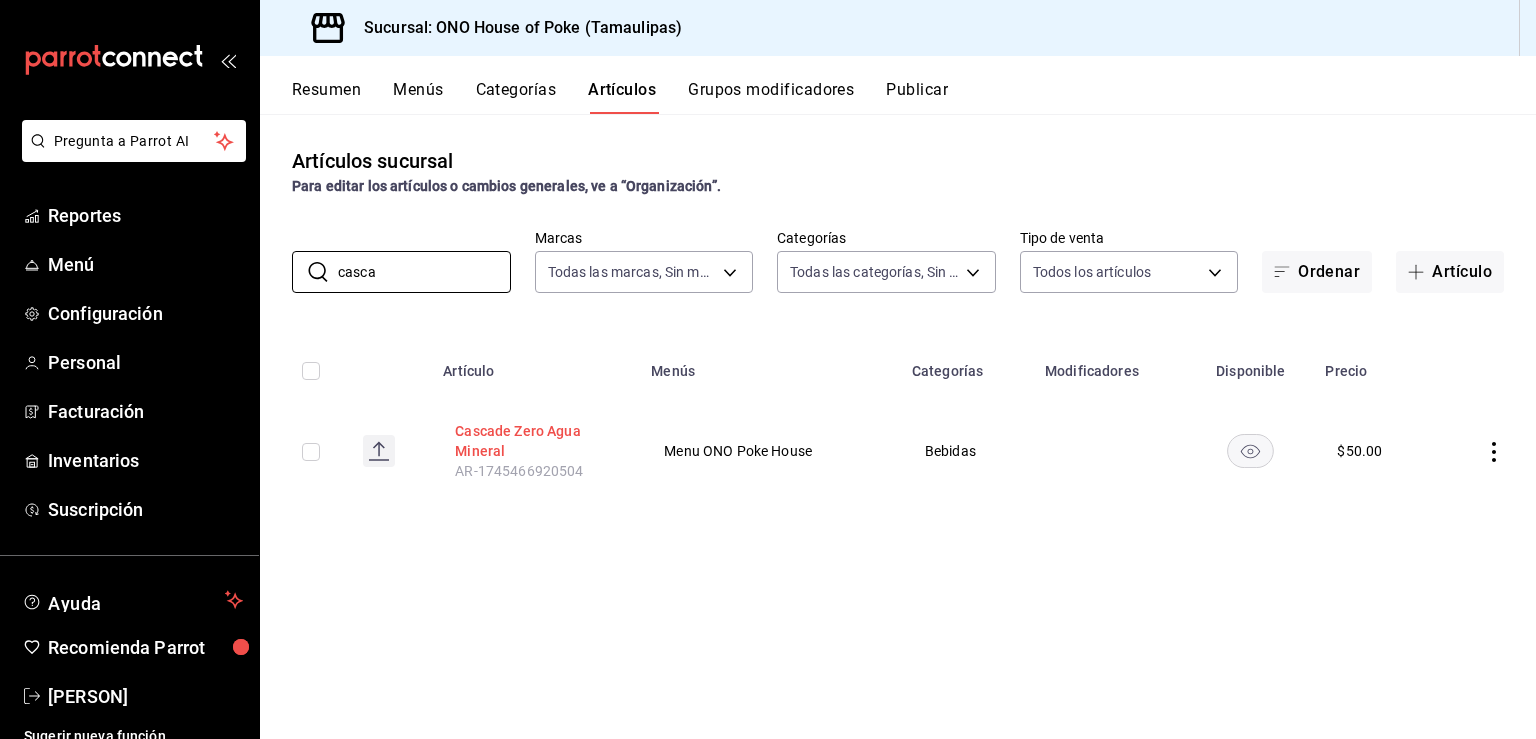 type on "casca" 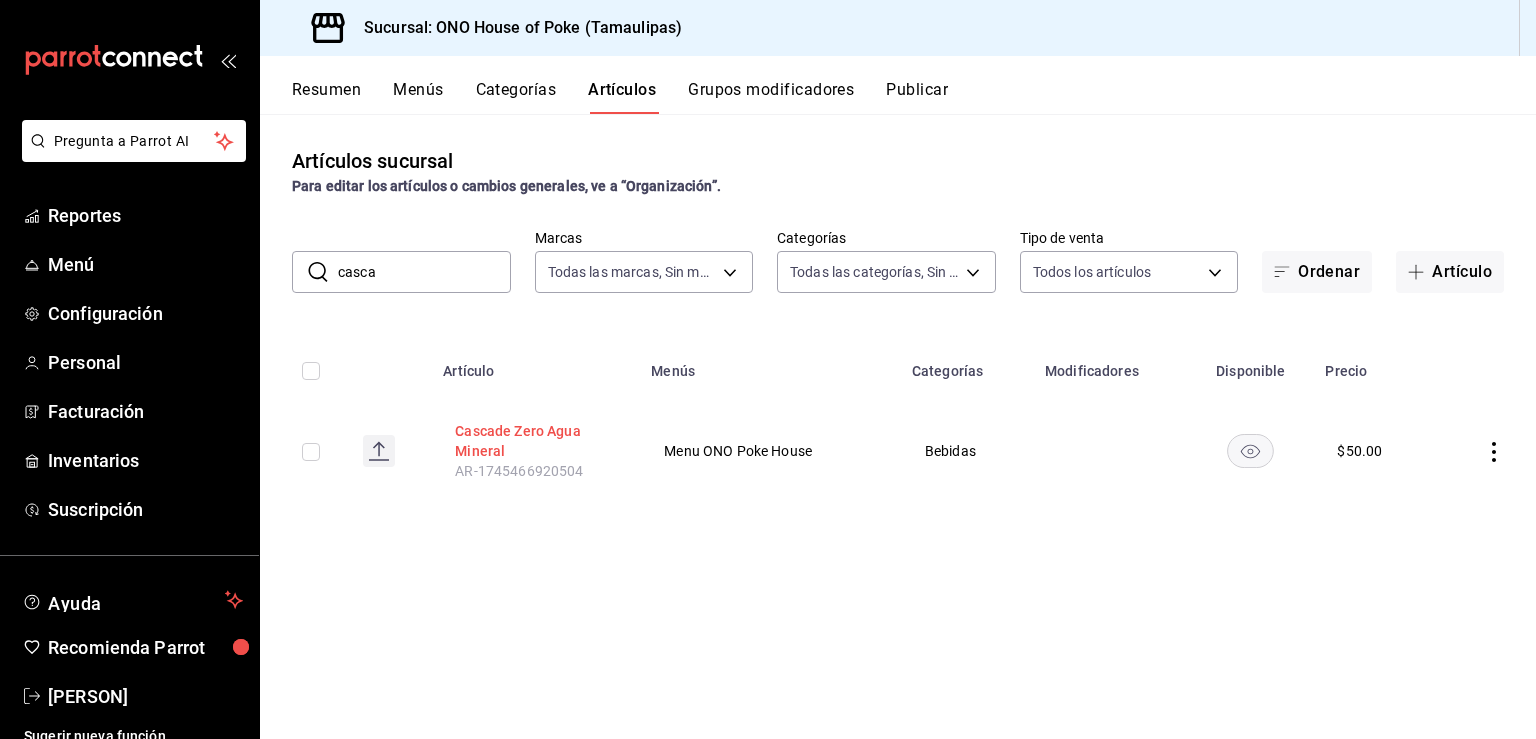 click on "Cascade Zero Agua Mineral" at bounding box center [535, 441] 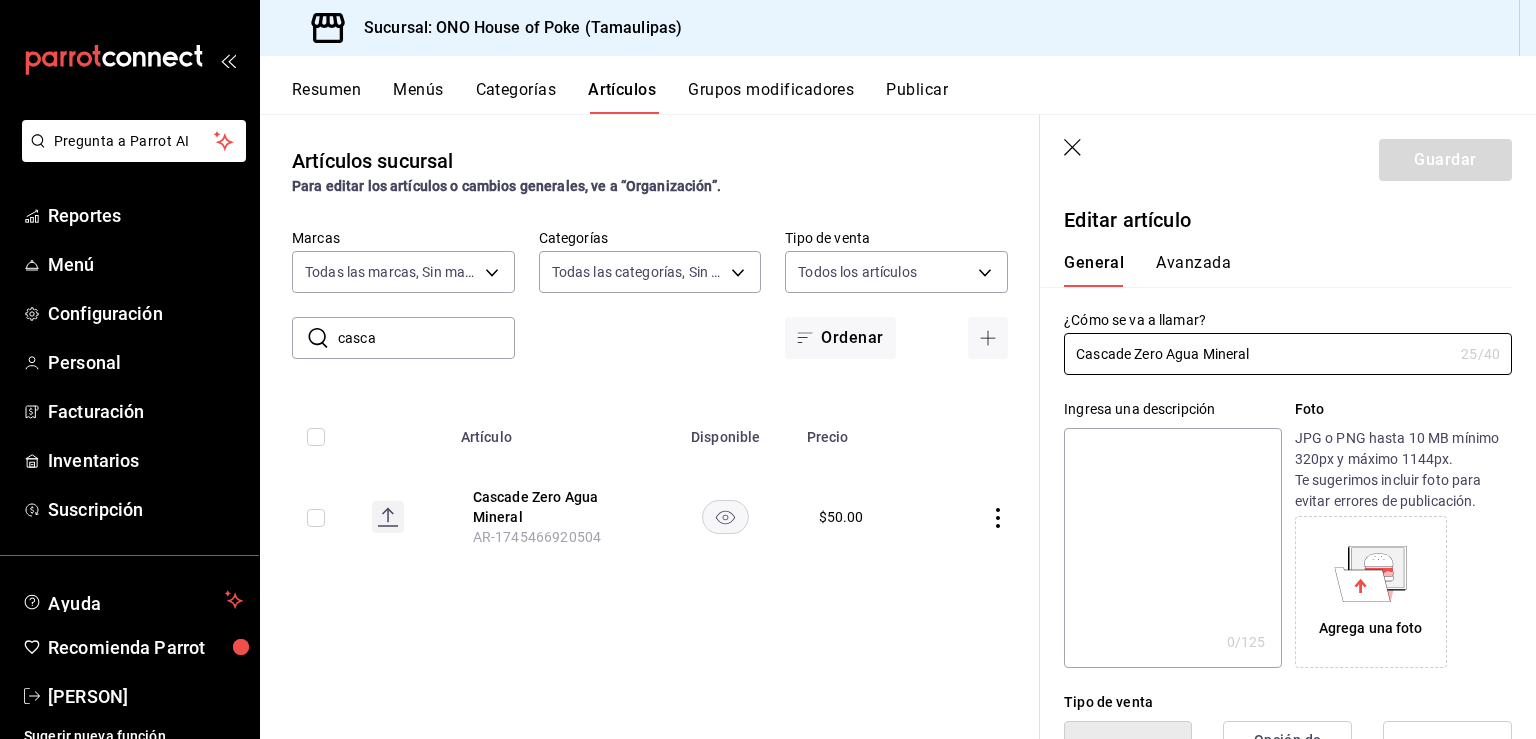 type on "$50.00" 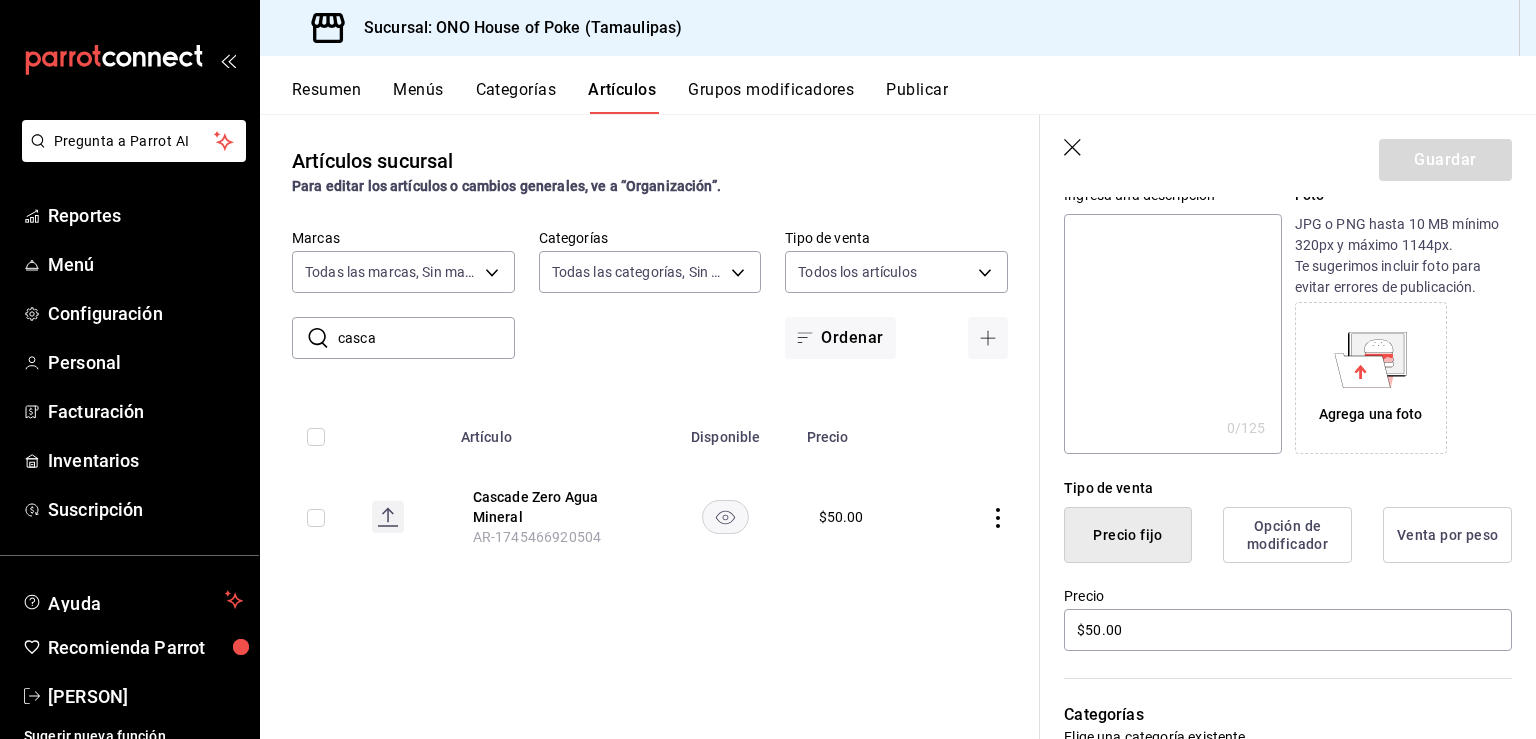 scroll, scrollTop: 203, scrollLeft: 0, axis: vertical 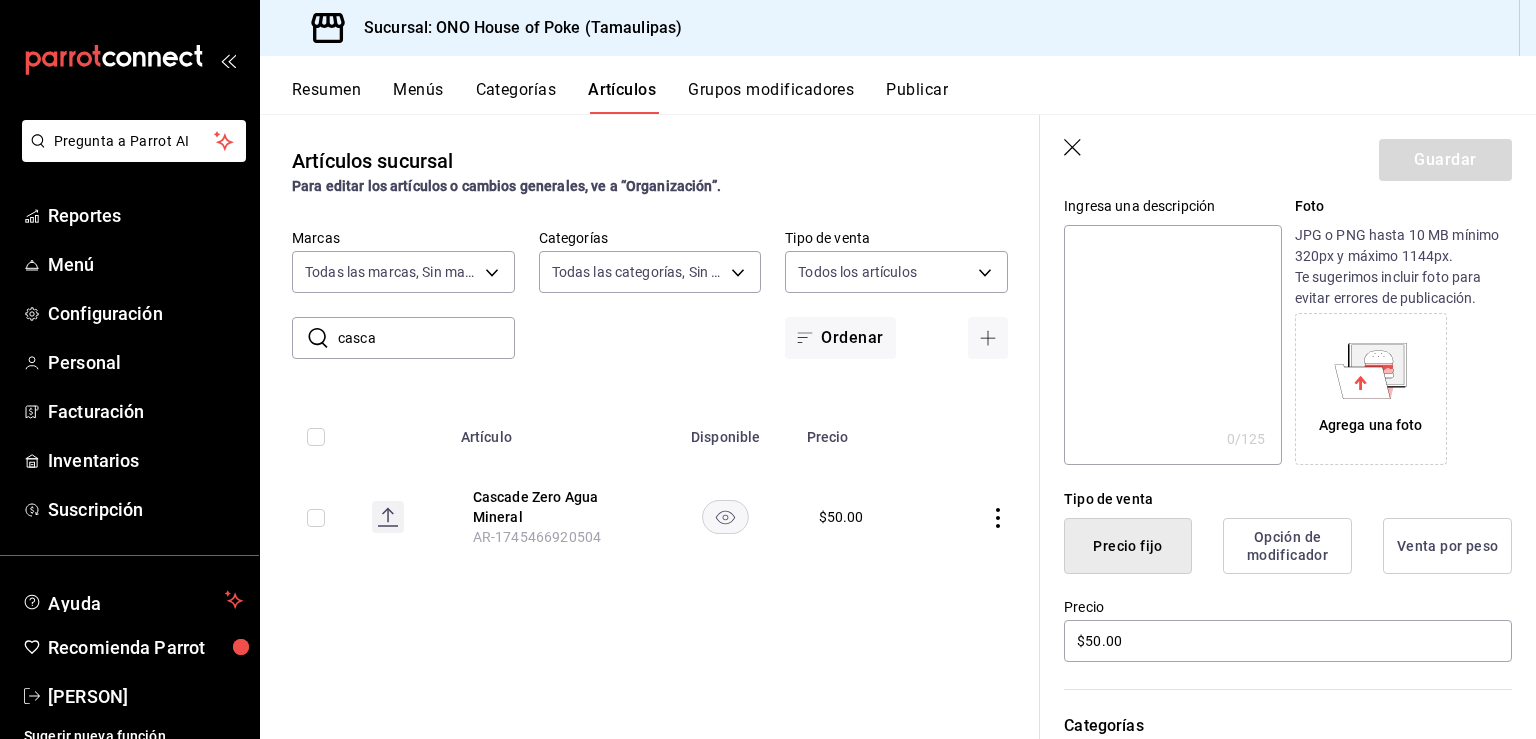 click 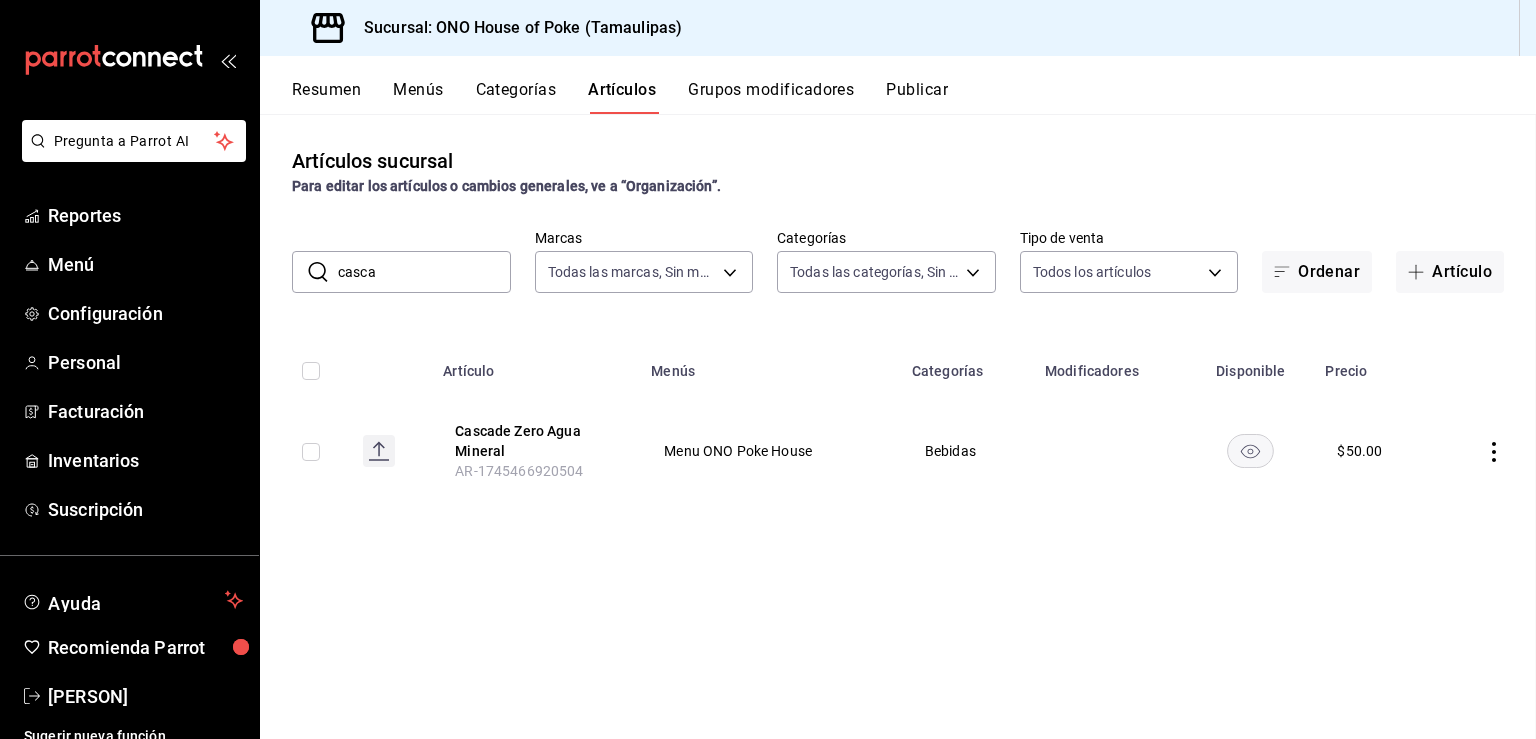 scroll, scrollTop: 0, scrollLeft: 0, axis: both 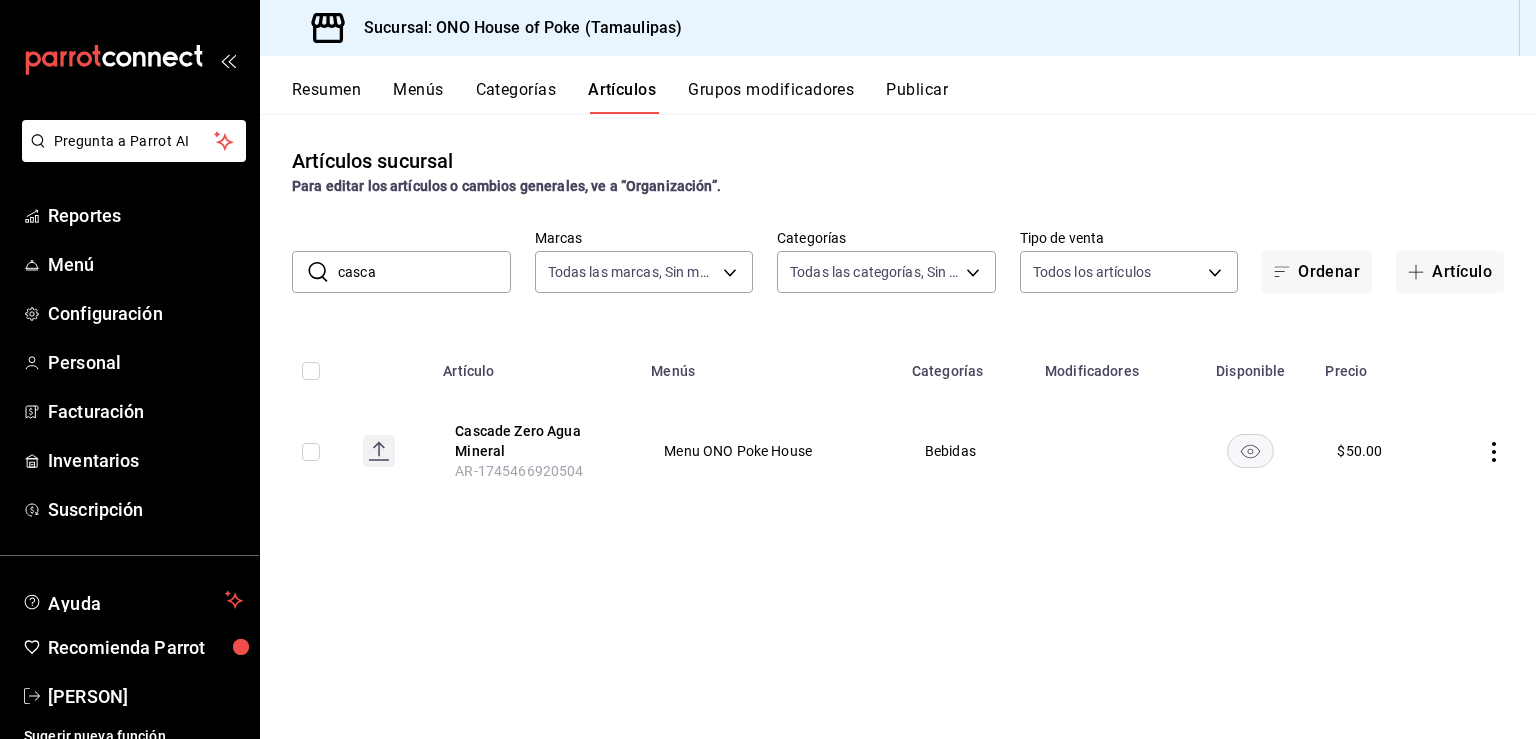 click on "casca" at bounding box center (424, 272) 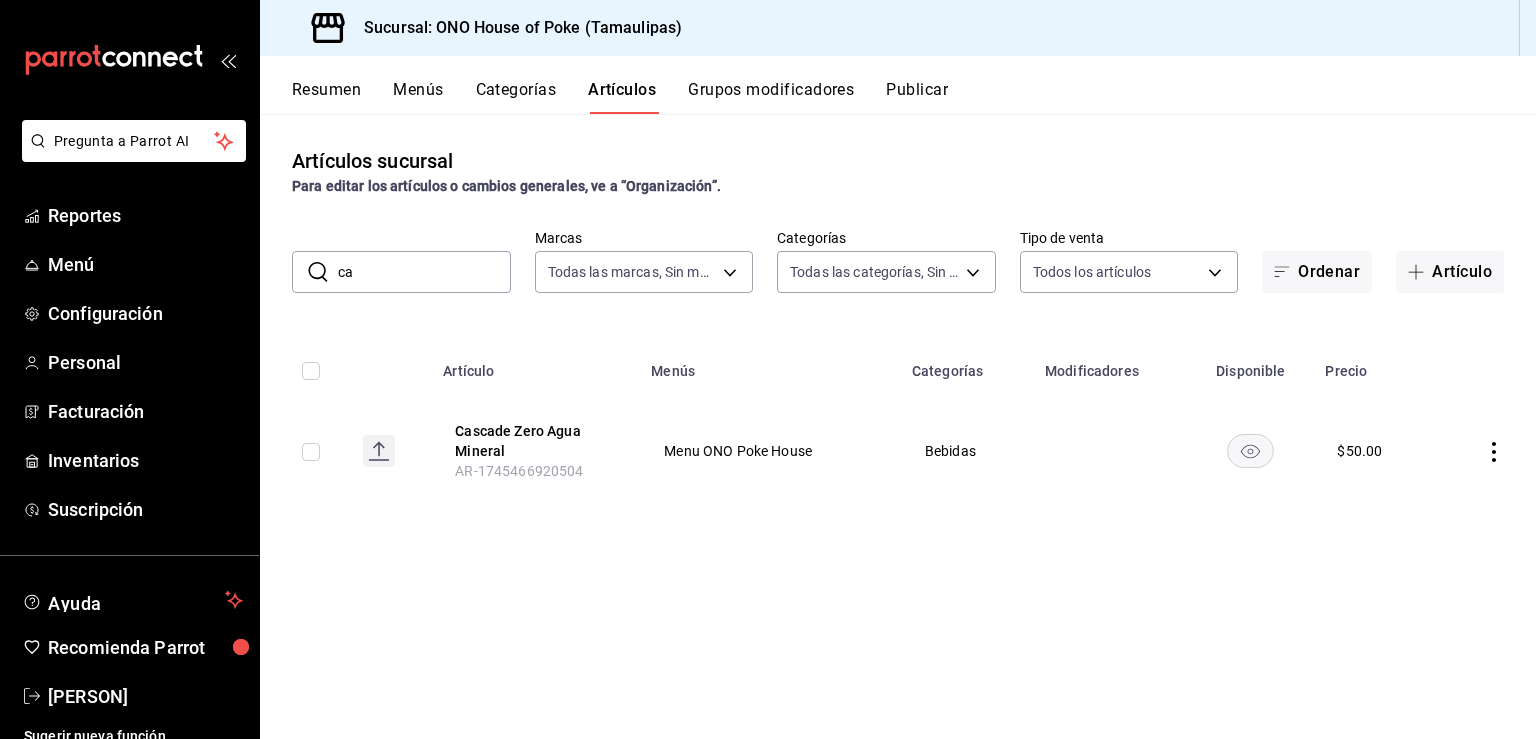 type on "c" 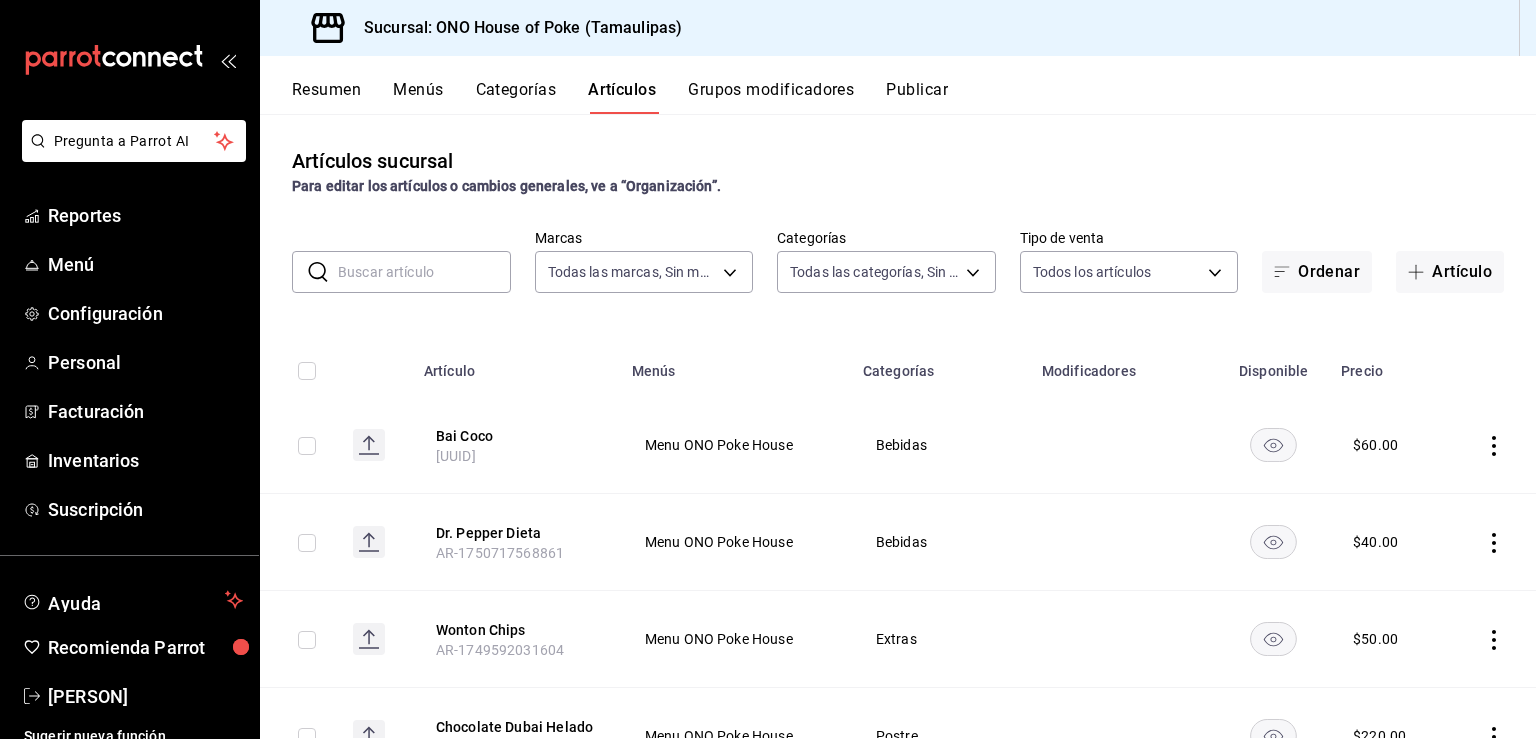 type 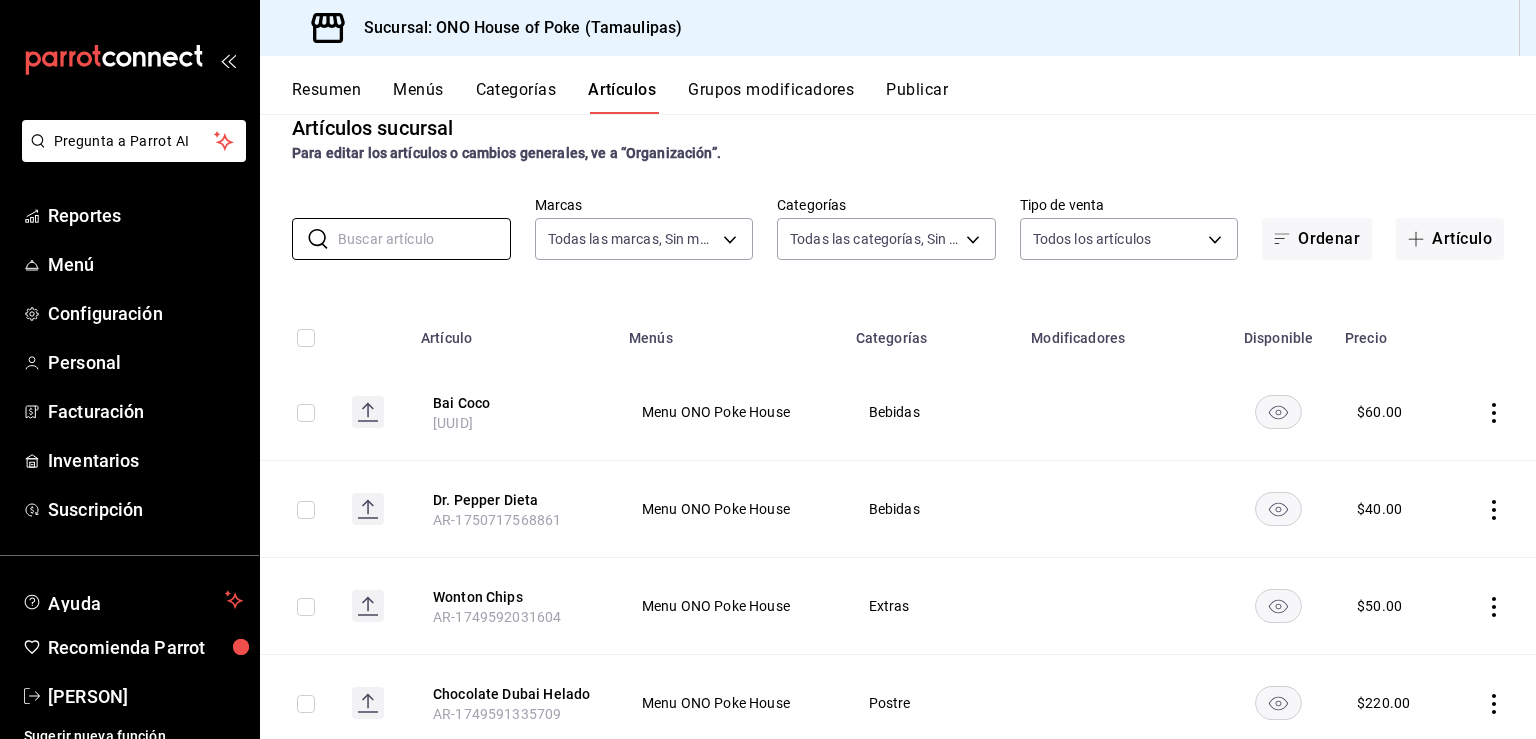 scroll, scrollTop: 0, scrollLeft: 0, axis: both 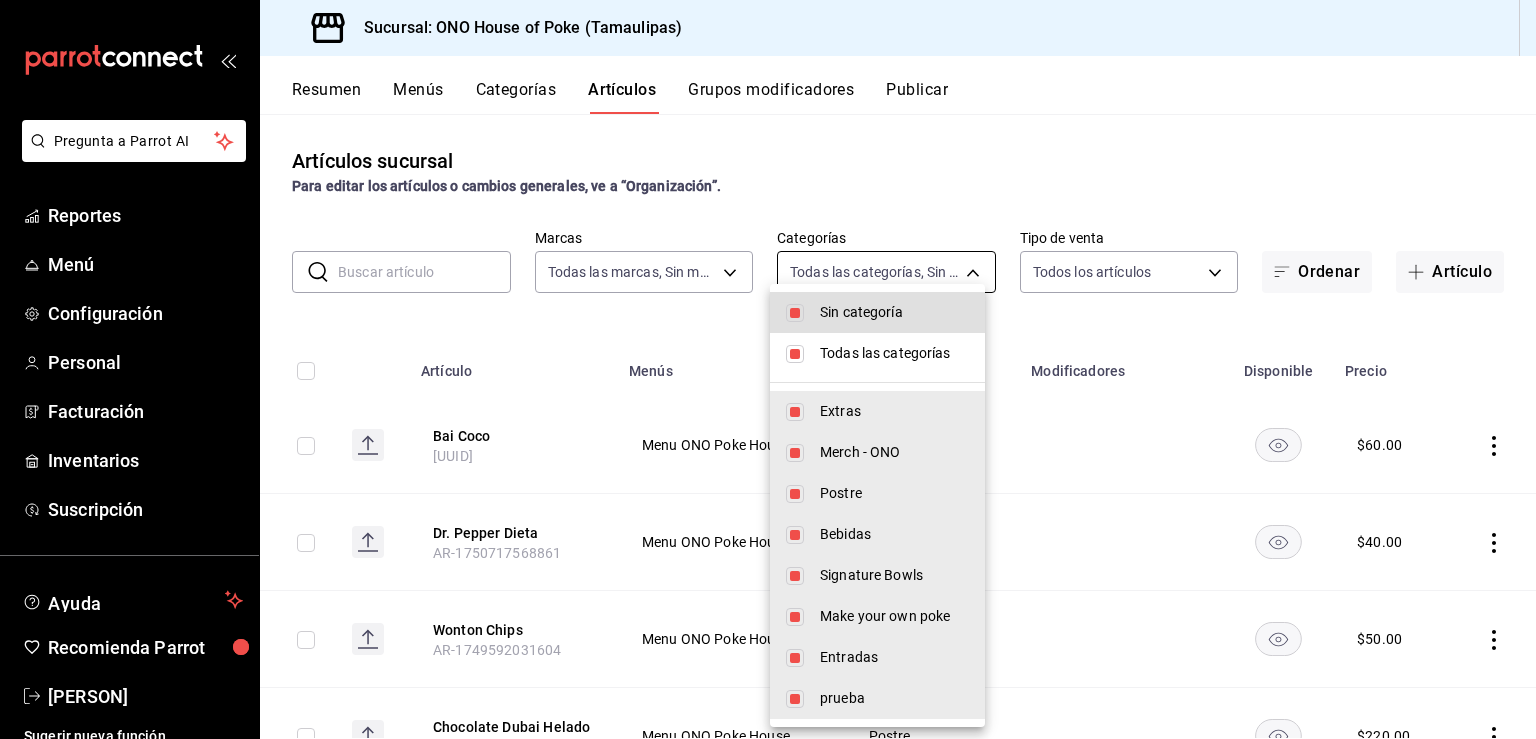 click on "Pregunta a Parrot AI Reportes   Menú   Configuración   Personal   Facturación   Inventarios   Suscripción   Ayuda Recomienda Parrot   Ercilia Zamudio   Sugerir nueva función   Sucursal: ONO House of Poke (Tamaulipas) Resumen Menús Categorías Artículos Grupos modificadores Publicar Artículos sucursal Para editar los artículos o cambios generales, ve a “Organización”. ​ ​ Marcas Todas las marcas, Sin marca 81697323-bc64-40fd-b3d2-353f0dad9ae0 Categorías Todas las categorías, Sin categoría 71f91d99-d397-4f05-8efc-37262908622b,67e8f7c0-a15b-4afd-b1d7-93cf038e2ef3,a87233b8-2aae-421f-8b8e-1d23c0359b42,0acc65d5-9f63-4fe0-9854-284a3c74693a,31a2a03b-3be7-45a3-925d-4d5185773be7,e060b6c2-2687-4de0-a482-d0b177eec0c0,9892e371-4765-4441-9837-d095a3808144,4ef1d5ff-edac-437b-9520-73916bca7003 Tipo de venta Todos los artículos ALL Ordenar Artículo Artículo Menús Categorías Modificadores Disponible Precio Bai Coco AR-1754456845915 Menu ONO Poke House Bebidas $ 60.00 Dr. Pepper Dieta AR-1750717568861" at bounding box center [768, 369] 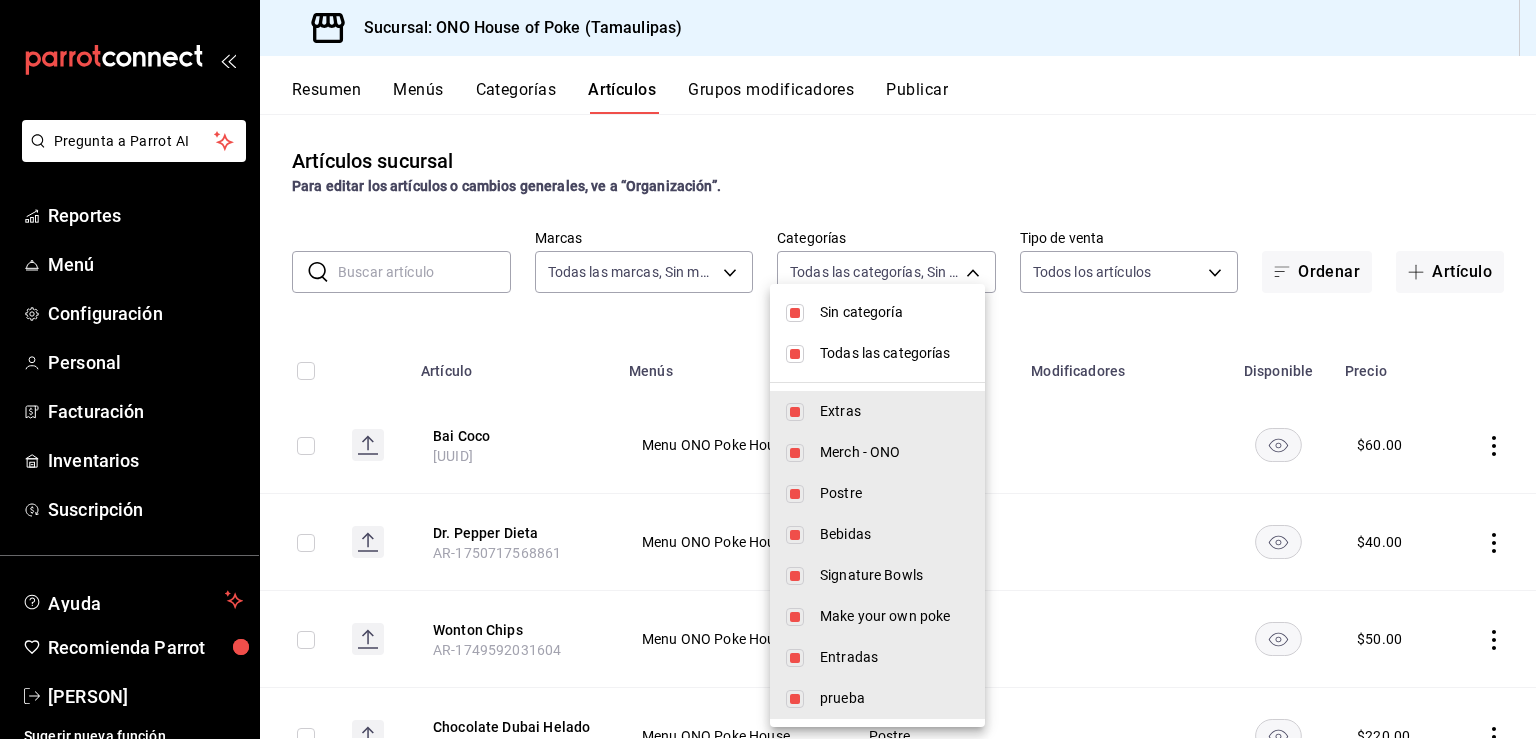 click at bounding box center [795, 313] 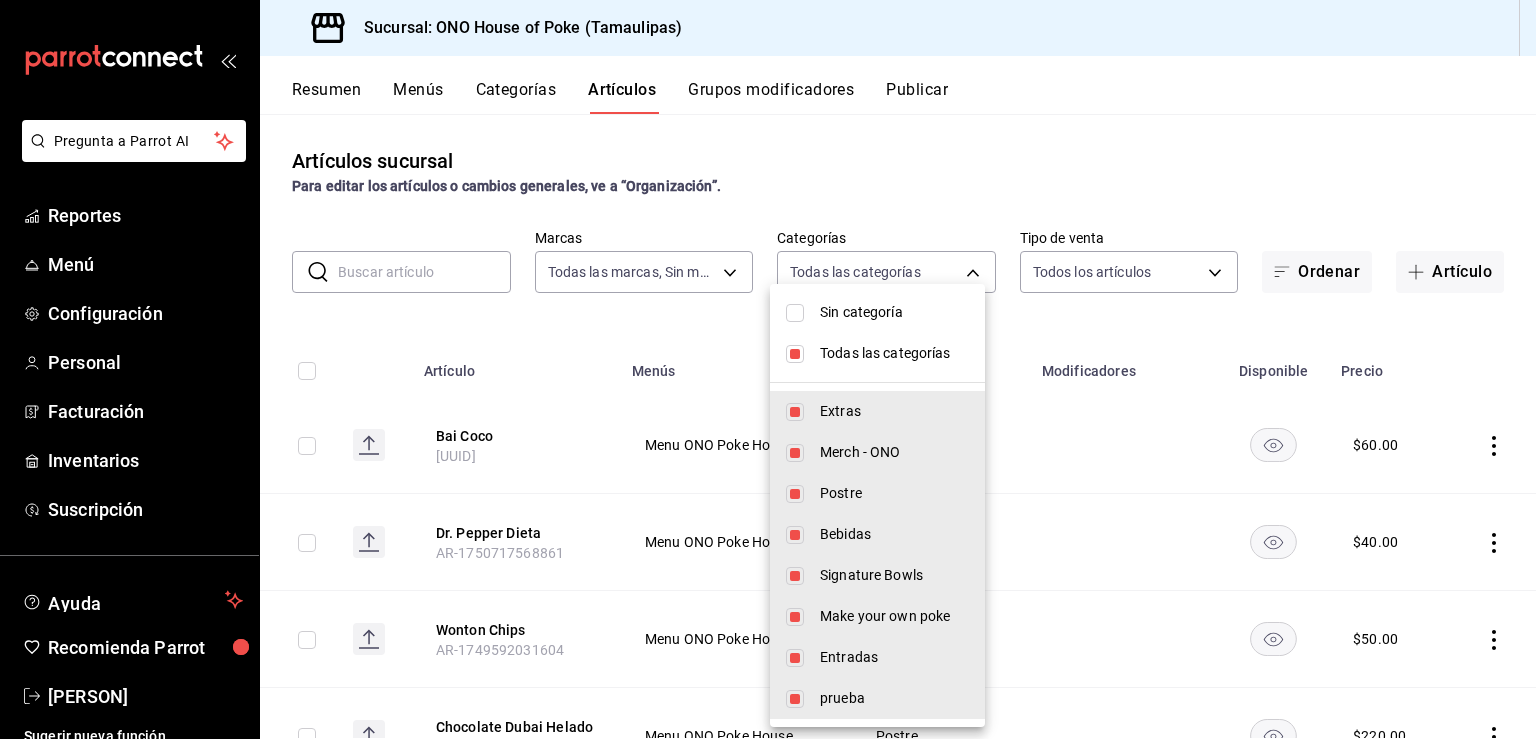 click at bounding box center [795, 354] 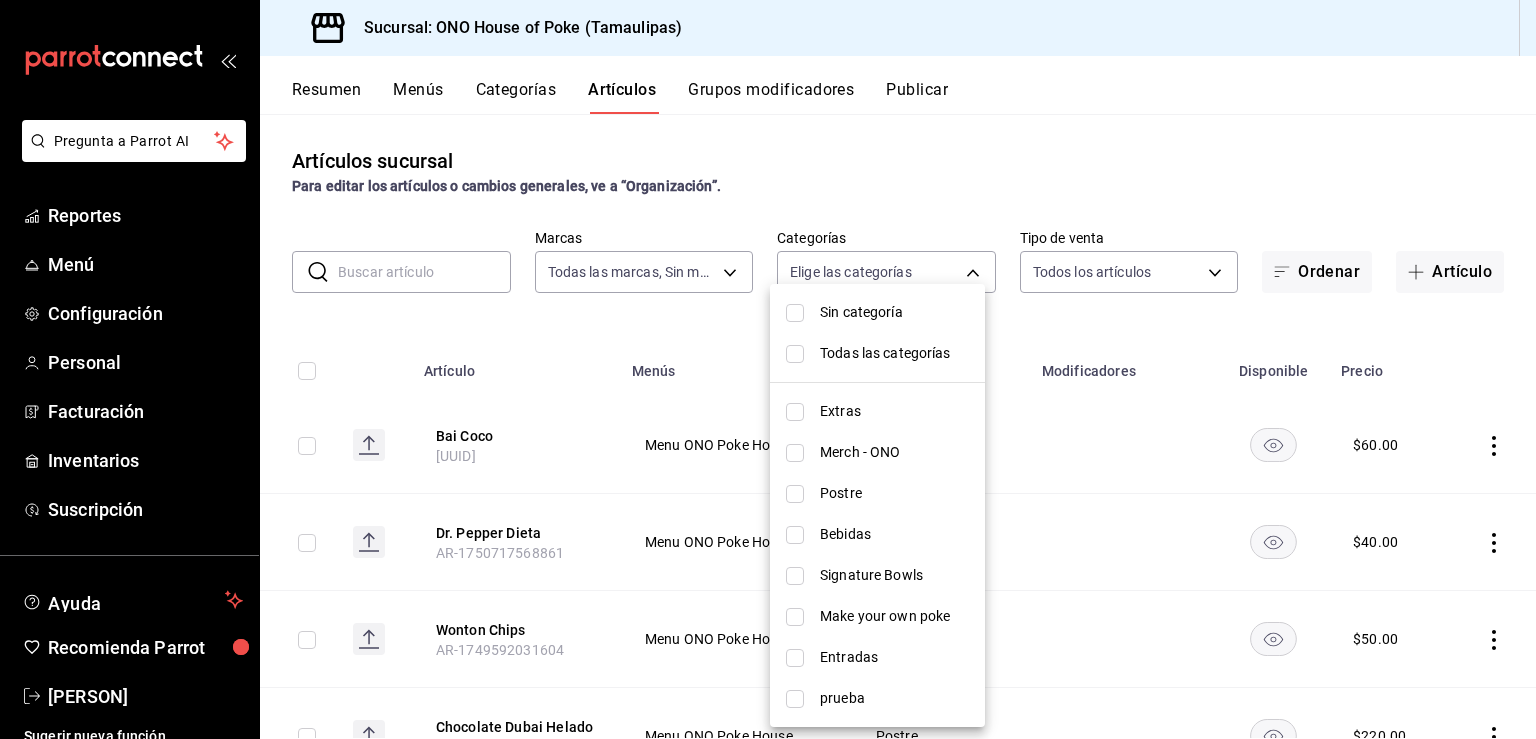 click at bounding box center [795, 412] 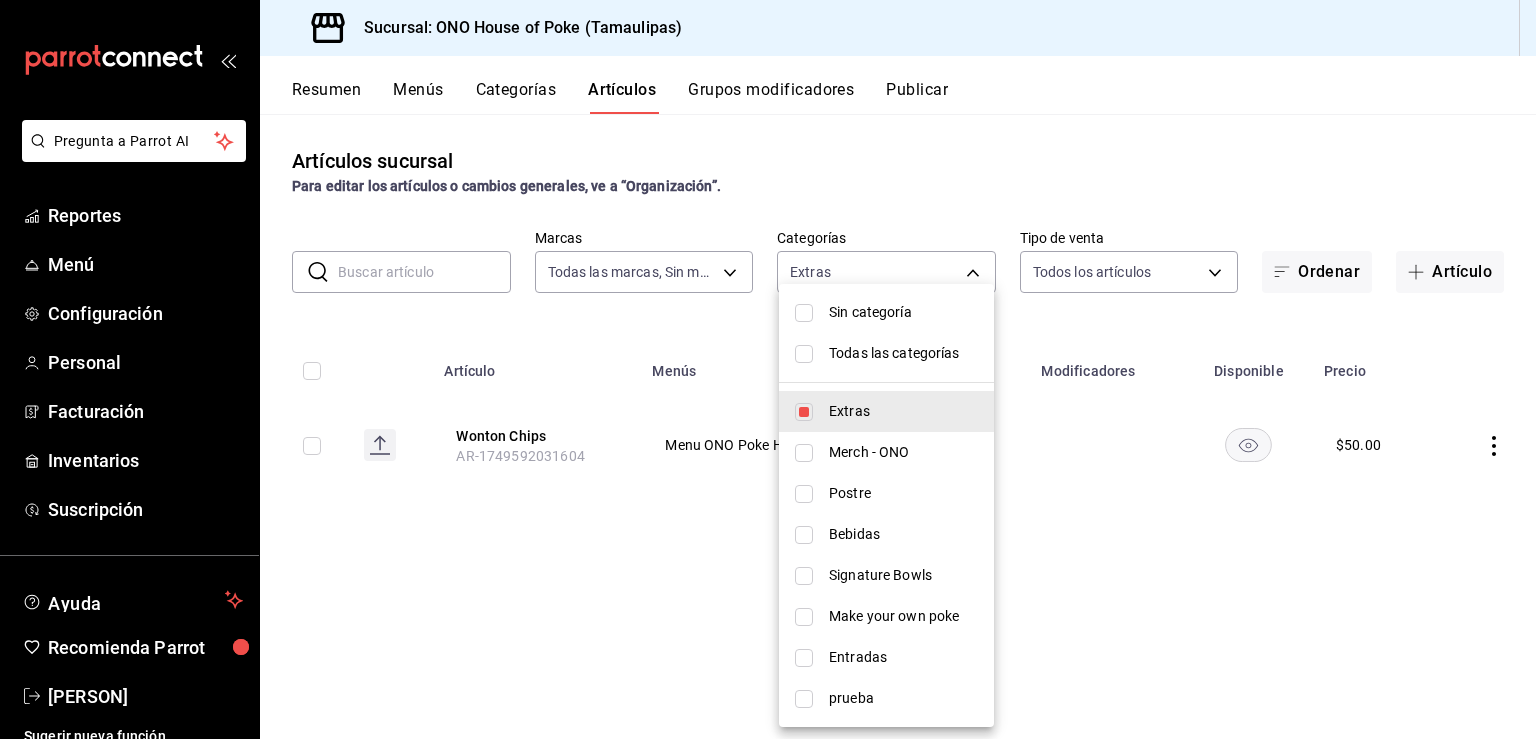 click at bounding box center [768, 369] 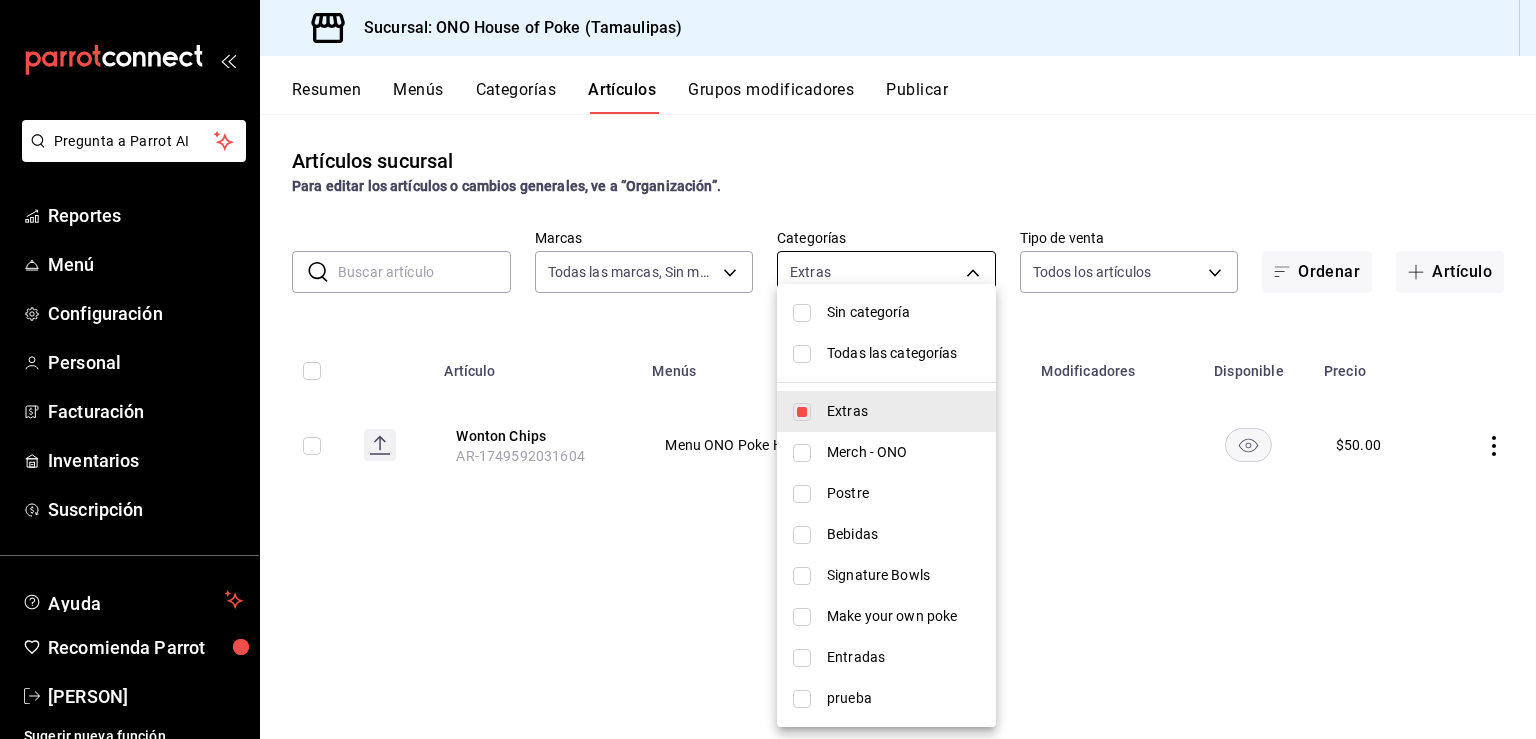 click on "Pregunta a Parrot AI Reportes   Menú   Configuración   Personal   Facturación   Inventarios   Suscripción   Ayuda Recomienda Parrot   Ercilia Zamudio   Sugerir nueva función   Sucursal: ONO House of Poke (Tamaulipas) Resumen Menús Categorías Artículos Grupos modificadores Publicar Artículos sucursal Para editar los artículos o cambios generales, ve a “Organización”. ​ ​ Marcas Todas las marcas, Sin marca 81697323-bc64-40fd-b3d2-353f0dad9ae0 Categorías Extras 71f91d99-d397-4f05-8efc-37262908622b Tipo de venta Todos los artículos ALL Ordenar Artículo Artículo Menús Categorías Modificadores Disponible Precio Wonton Chips AR-1749592031604 Menu ONO Poke House Extras $ 50.00 Guardar GANA 1 MES GRATIS EN TU SUSCRIPCIÓN AQUÍ ¿Recuerdas cómo empezó tu restaurante?
Hoy puedes ayudar a un colega a tener el mismo cambio que tú viviste.
Recomienda Parrot directamente desde tu Portal Administrador.
Es fácil y rápido.
🎁 Por cada restaurante que se una, ganas 1 mes gratis. Ir a video" at bounding box center (768, 369) 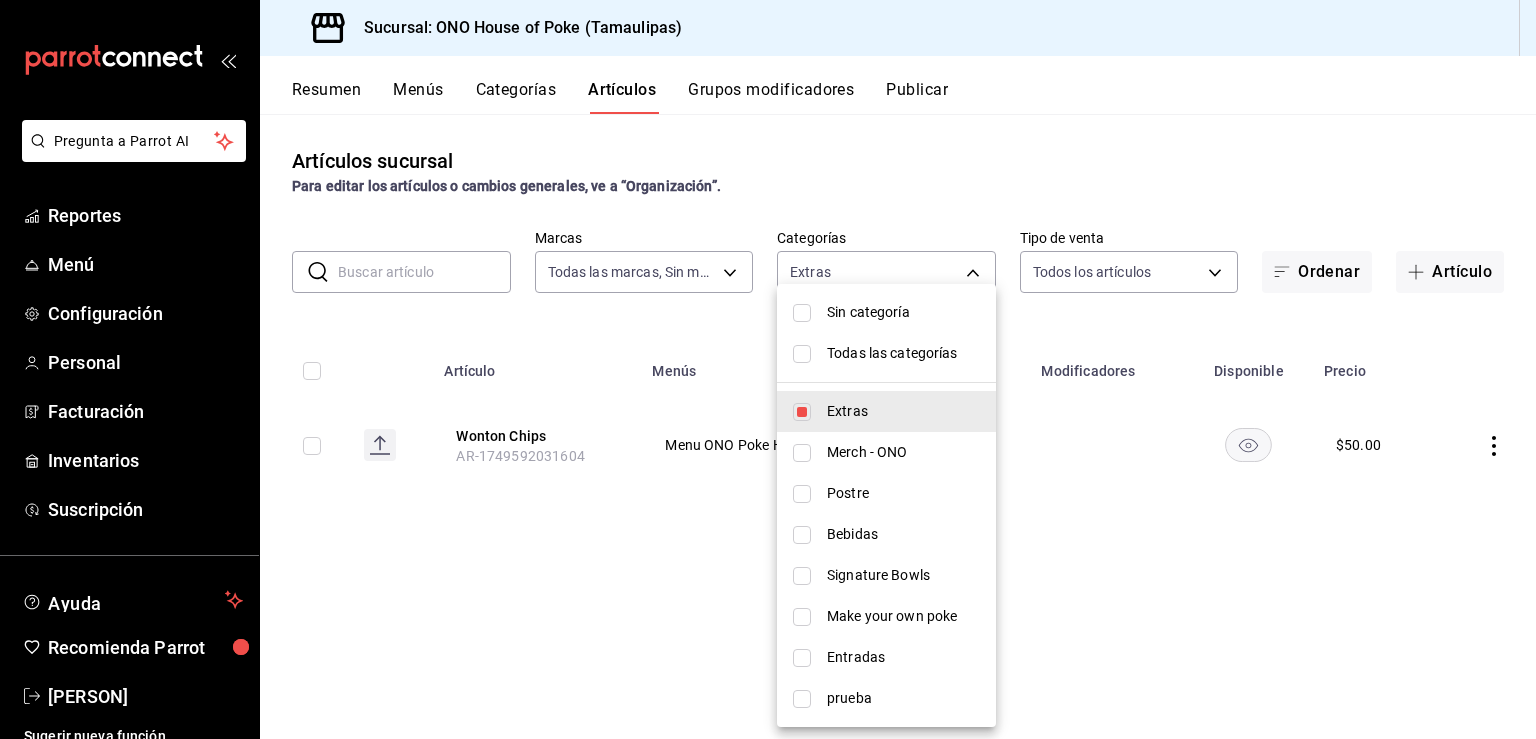 click at bounding box center (802, 412) 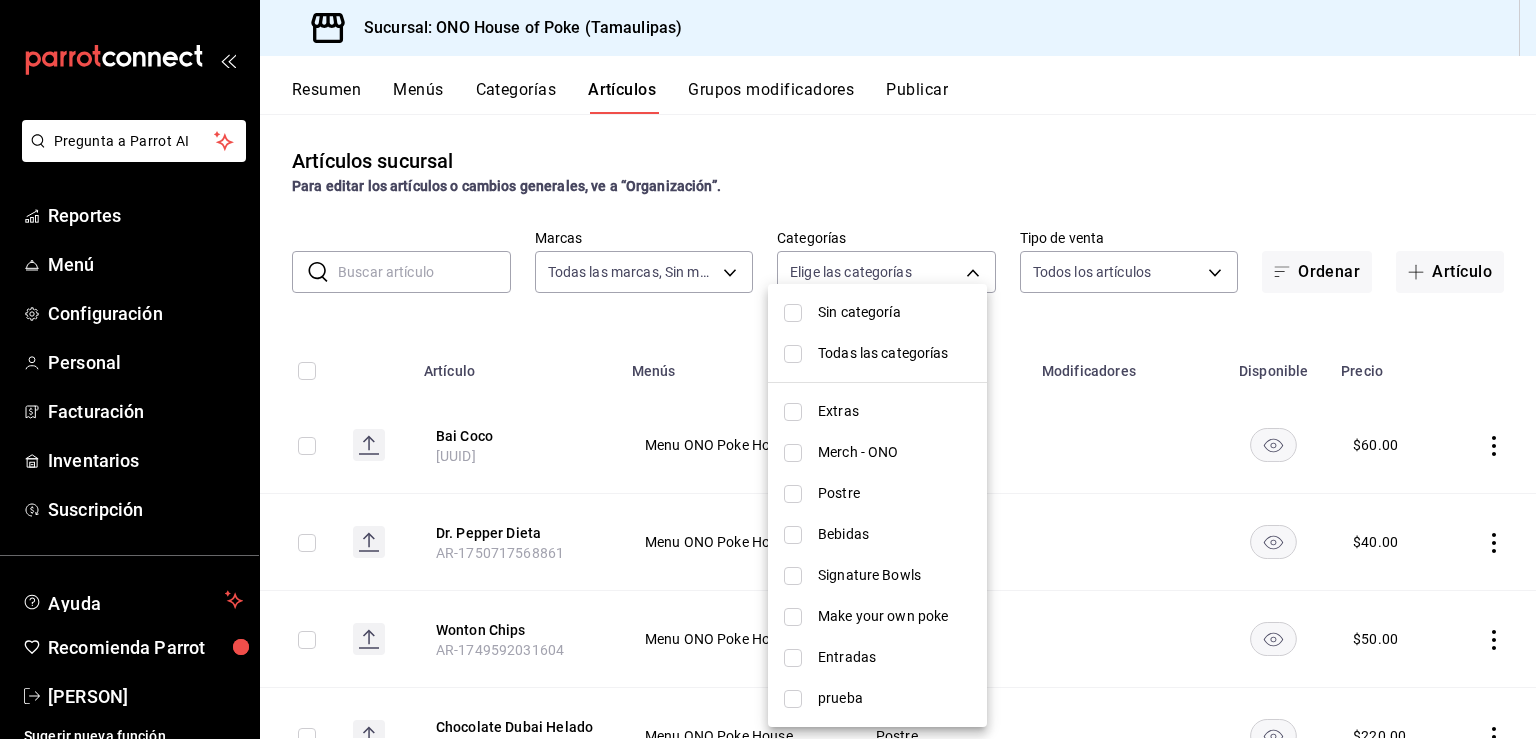 click at bounding box center [793, 494] 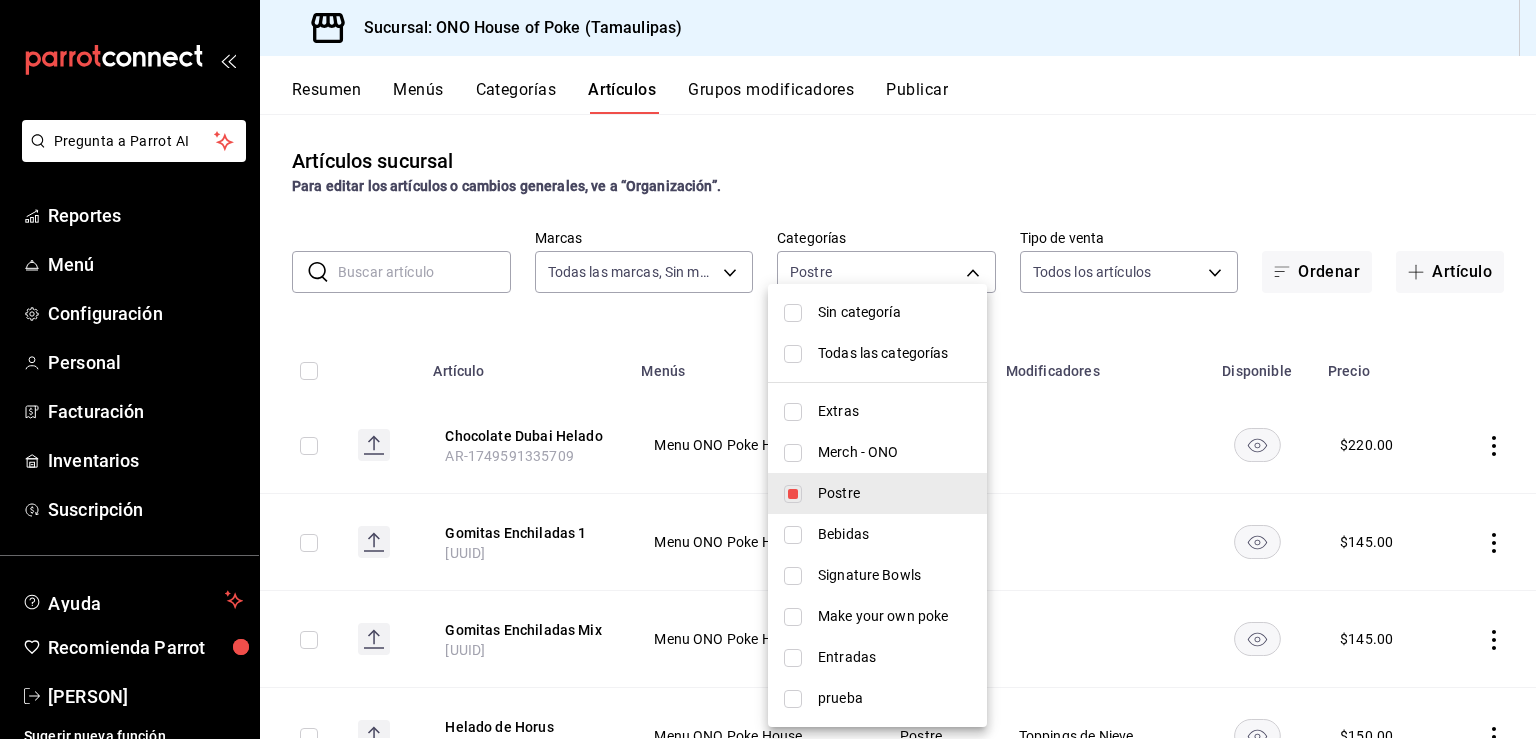 click at bounding box center (768, 369) 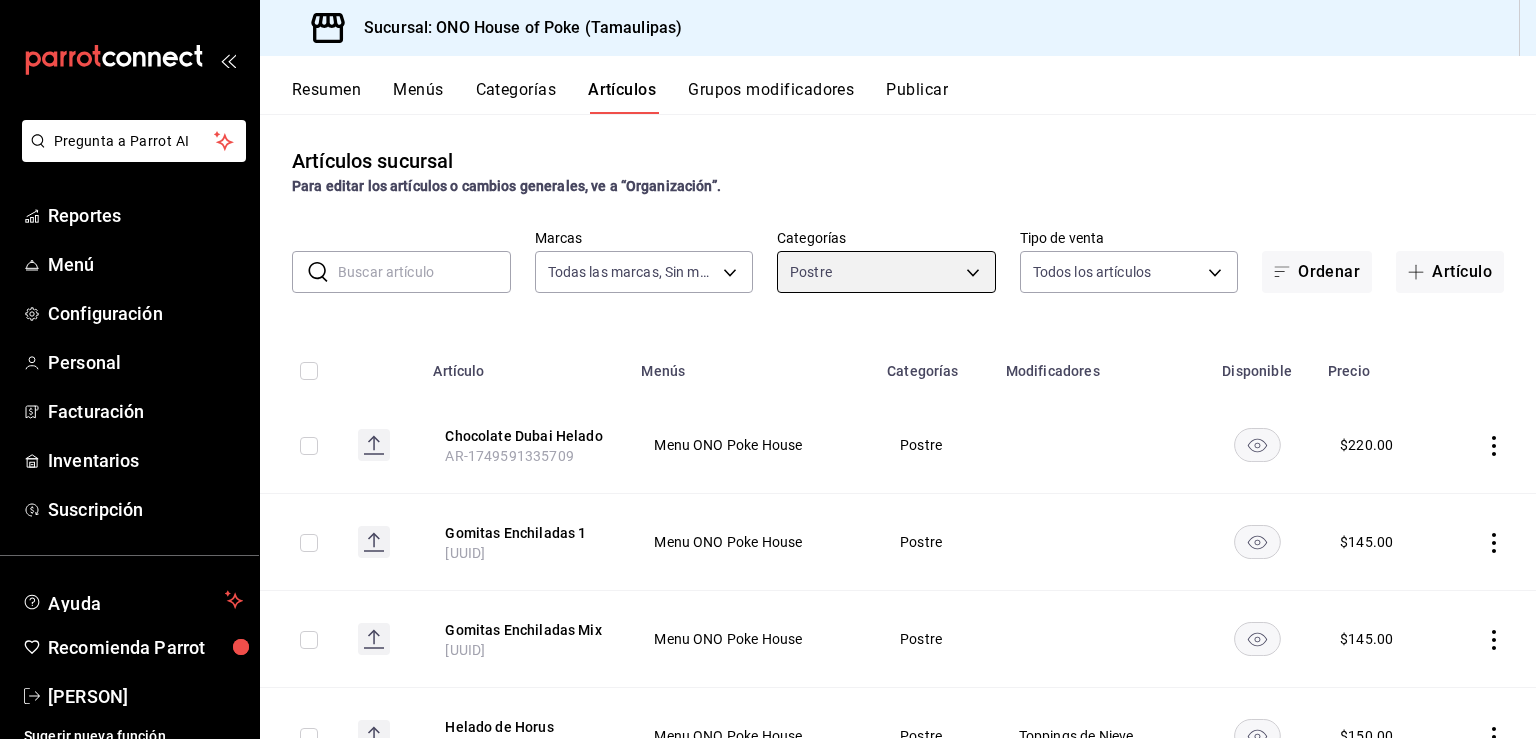 scroll, scrollTop: 92, scrollLeft: 0, axis: vertical 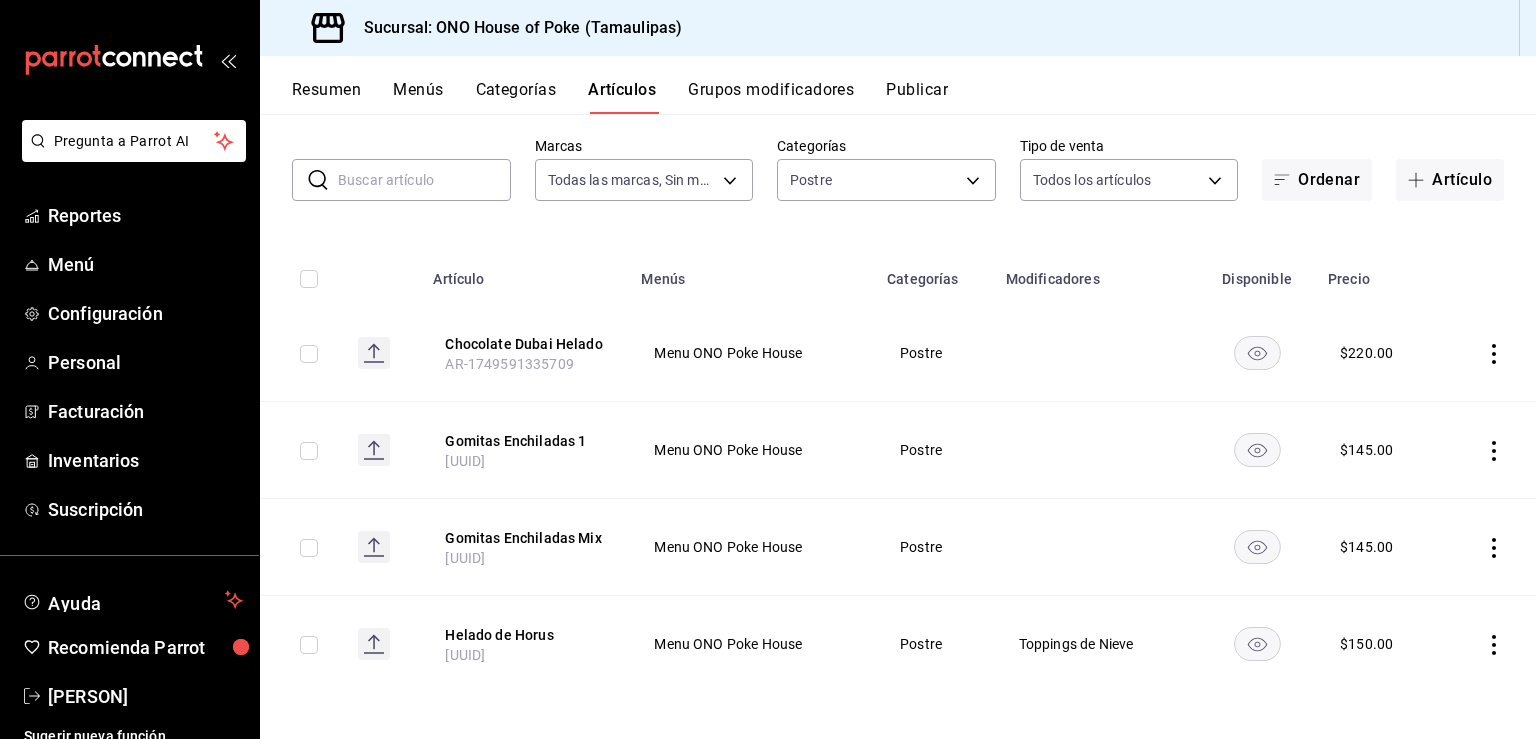 click on "Artículos sucursal Para editar los artículos o cambios generales, ve a “Organización”. ​ ​ Marcas Todas las marcas, Sin marca 81697323-bc64-40fd-b3d2-353f0dad9ae0 Categorías Postre a87233b8-2aae-421f-8b8e-1d23c0359b42 Tipo de venta Todos los artículos ALL Ordenar Artículo Artículo Menús Categorías Modificadores Disponible Precio Chocolate Dubai Helado AR-1749591335709 Menu ONO Poke House Postre $ 220.00 Gomitas Enchiladas 1 AR-1745468814026 Menu ONO Poke House Postre $ 145.00 Gomitas Enchiladas Mix AR-1745468764119 Menu ONO Poke House Postre $ 145.00 Helado de Horus AR-1743783692008 Menu ONO Poke House Postre Toppings de Nieve $ 150.00" at bounding box center [898, 426] 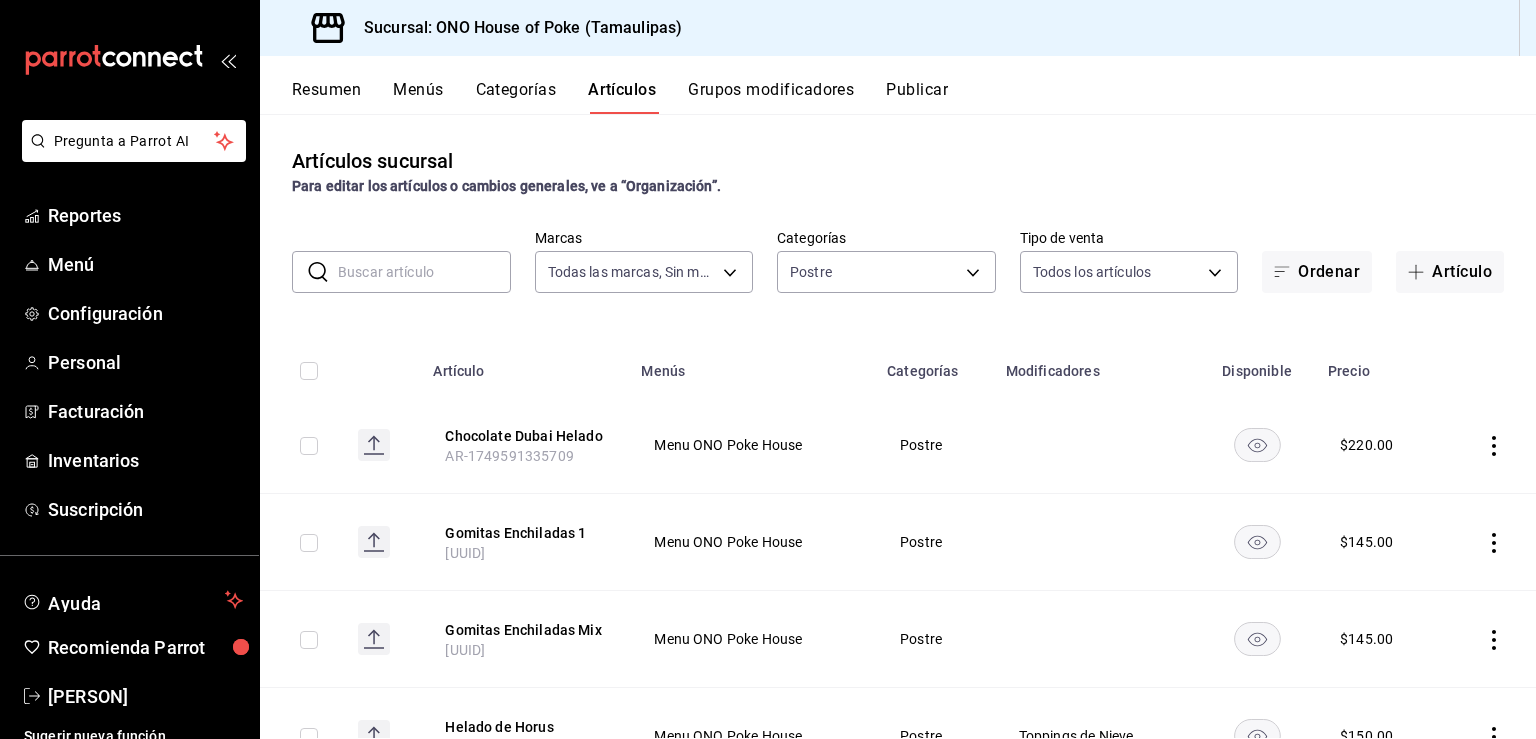 scroll, scrollTop: 92, scrollLeft: 0, axis: vertical 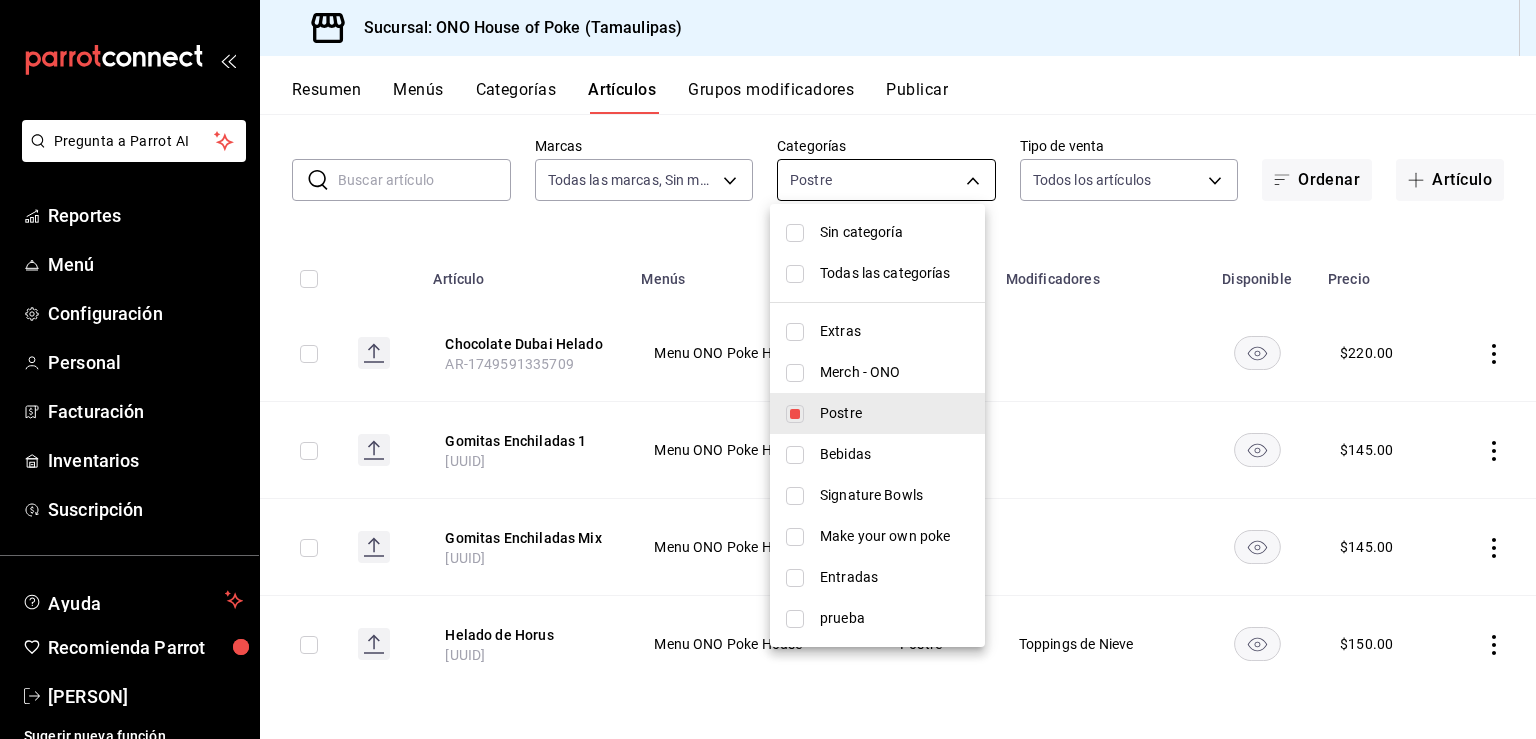 click on "Pregunta a Parrot AI Reportes   Menú   Configuración   Personal   Facturación   Inventarios   Suscripción   Ayuda Recomienda Parrot   Ercilia Zamudio   Sugerir nueva función   Sucursal: ONO House of Poke (Tamaulipas) Resumen Menús Categorías Artículos Grupos modificadores Publicar Artículos sucursal Para editar los artículos o cambios generales, ve a “Organización”. ​ ​ Marcas Todas las marcas, Sin marca 81697323-bc64-40fd-b3d2-353f0dad9ae0 Categorías Postre a87233b8-2aae-421f-8b8e-1d23c0359b42 Tipo de venta Todos los artículos ALL Ordenar Artículo Artículo Menús Categorías Modificadores Disponible Precio Chocolate Dubai Helado AR-1749591335709 Menu ONO Poke House Postre $ 220.00 Gomitas Enchiladas 1 AR-1745468814026 Menu ONO Poke House Postre $ 145.00 Gomitas Enchiladas Mix AR-1745468764119 Menu ONO Poke House Postre $ 145.00 Helado de Horus AR-1743783692008 Menu ONO Poke House Postre Toppings de Nieve $ 150.00 Guardar GANA 1 MES GRATIS EN TU SUSCRIPCIÓN AQUÍ Ver video tutorial" at bounding box center (768, 369) 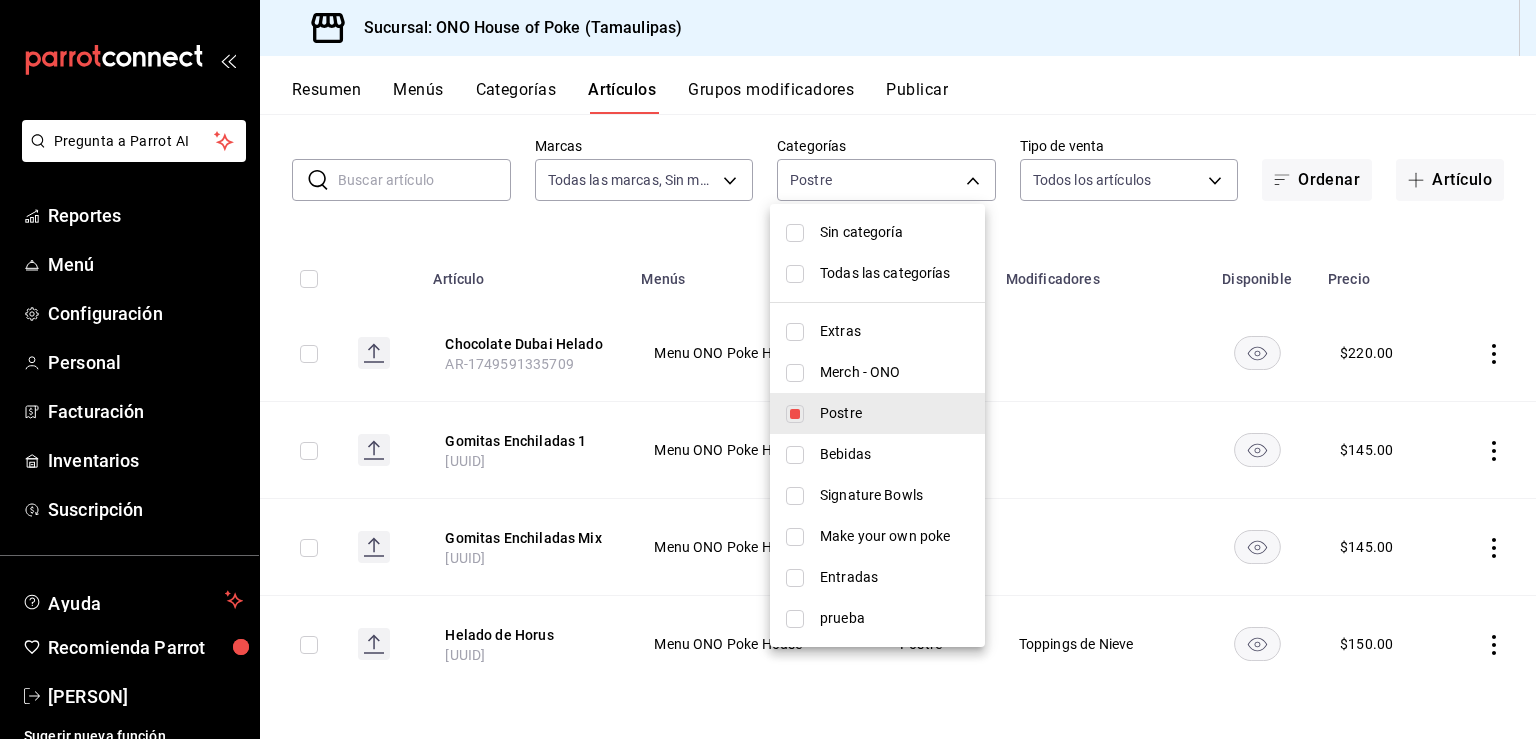 click at bounding box center [795, 414] 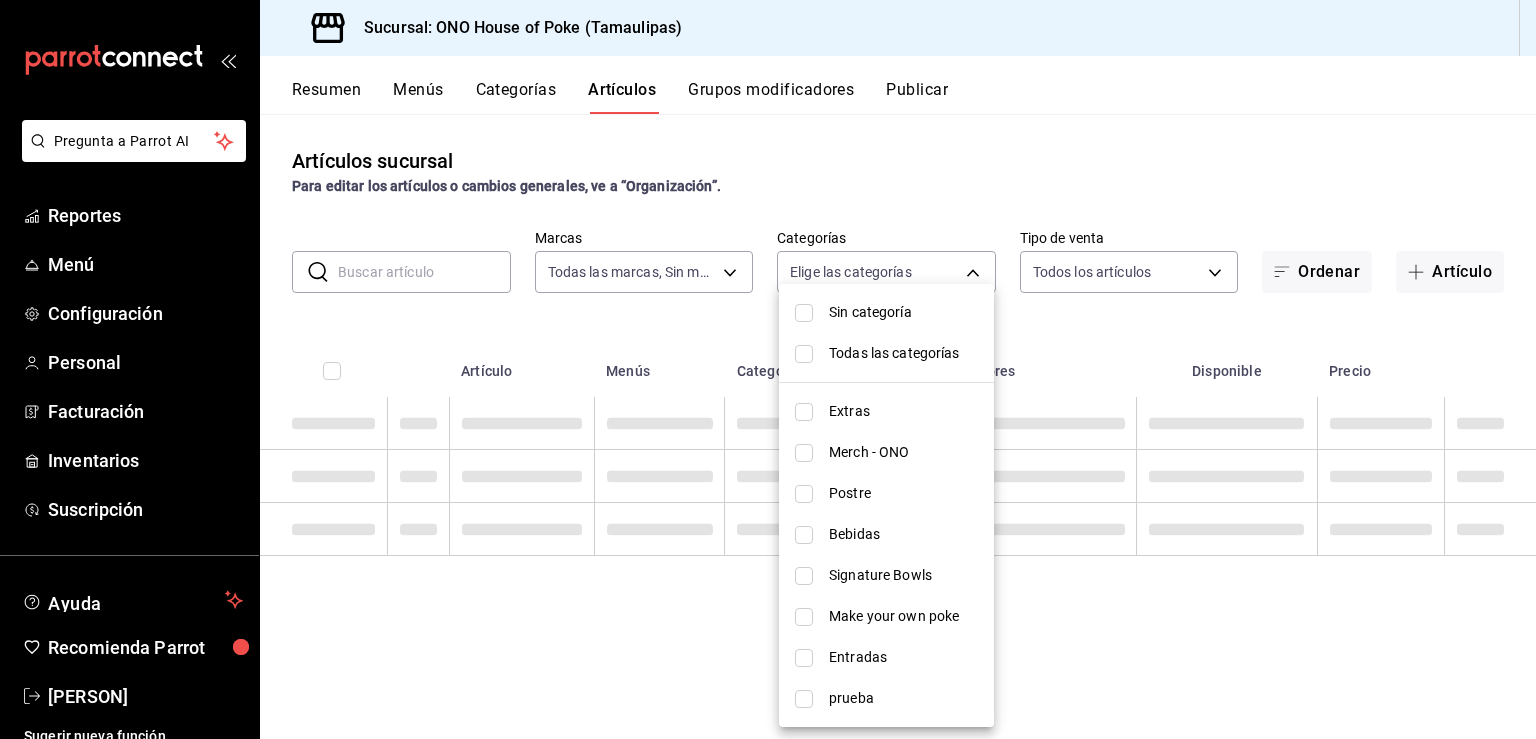 scroll, scrollTop: 0, scrollLeft: 0, axis: both 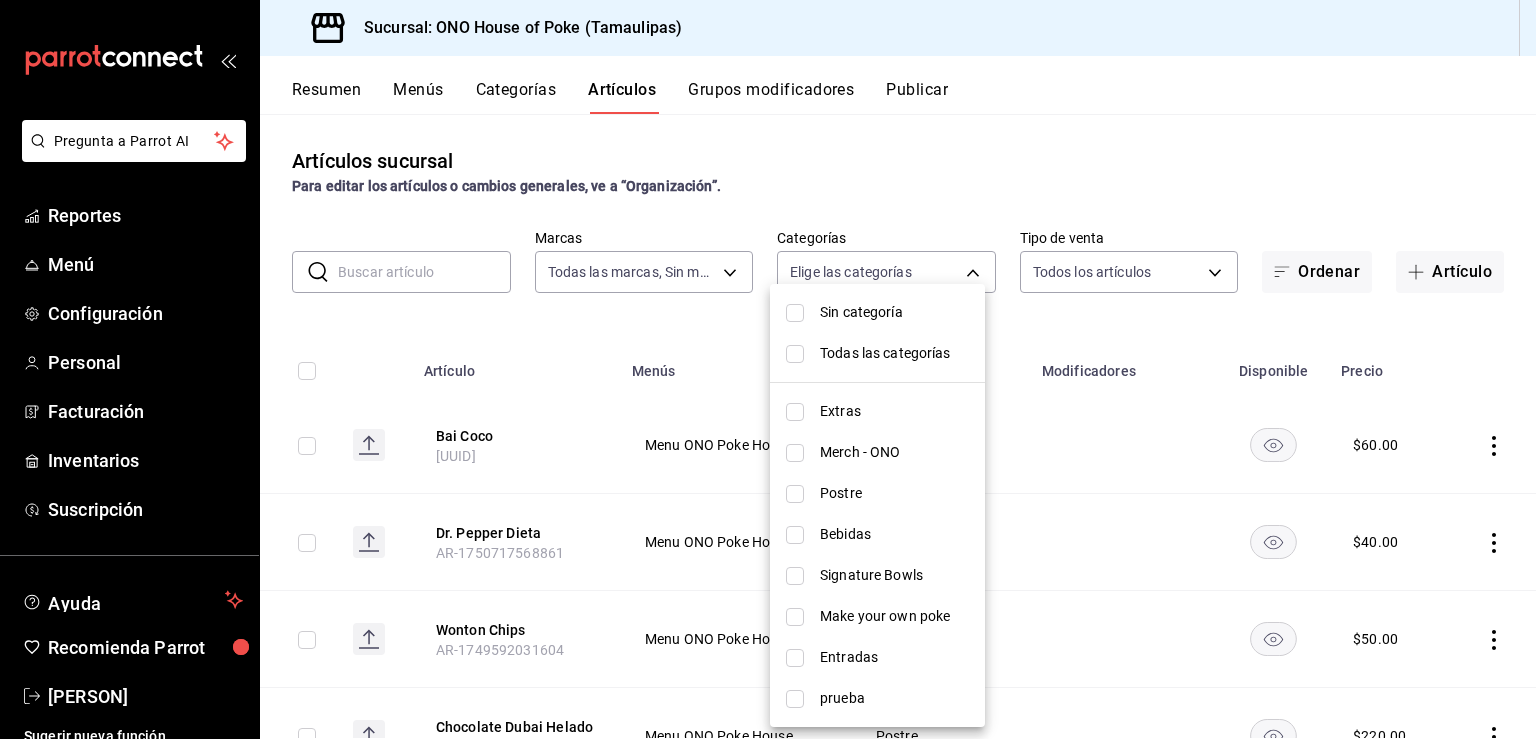 click at bounding box center [795, 535] 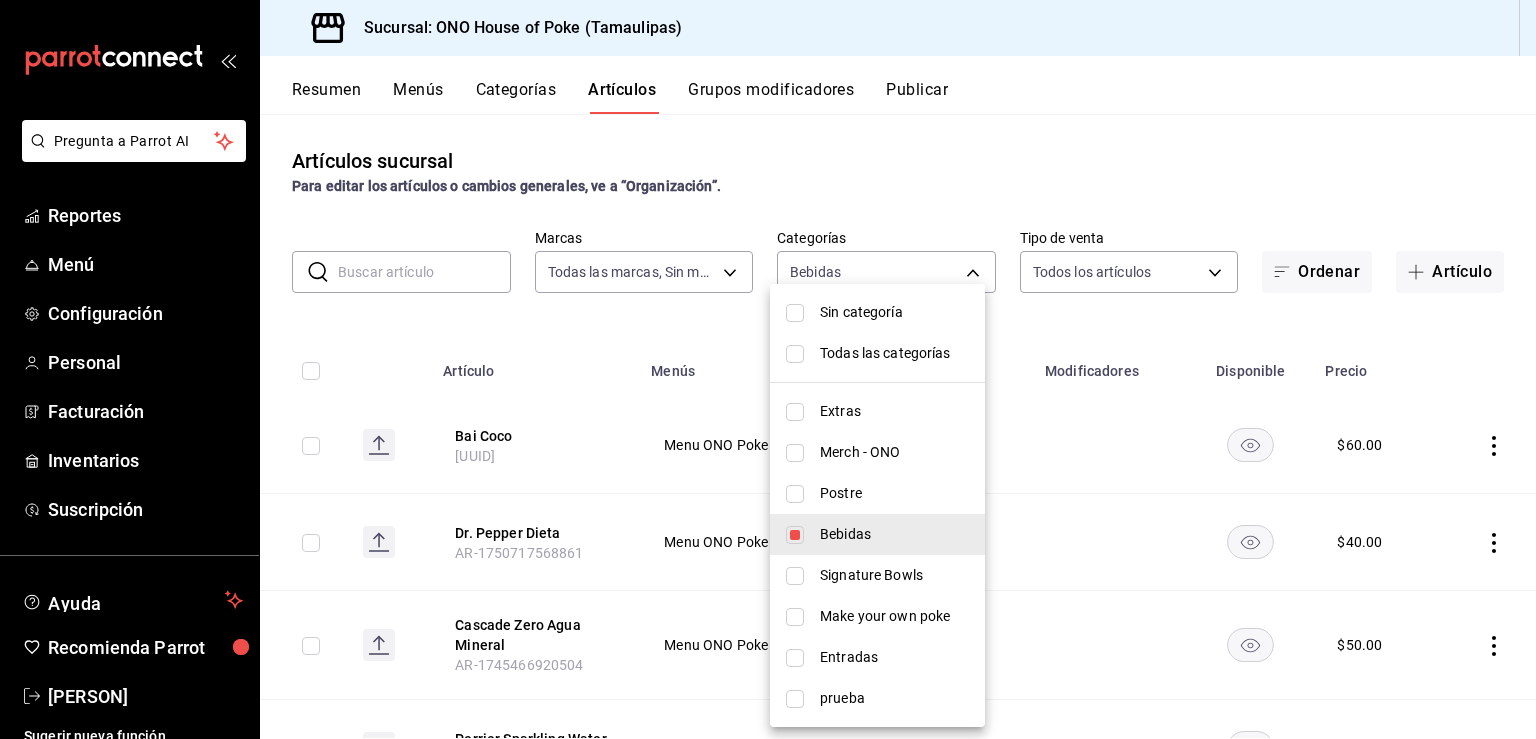 click at bounding box center (768, 369) 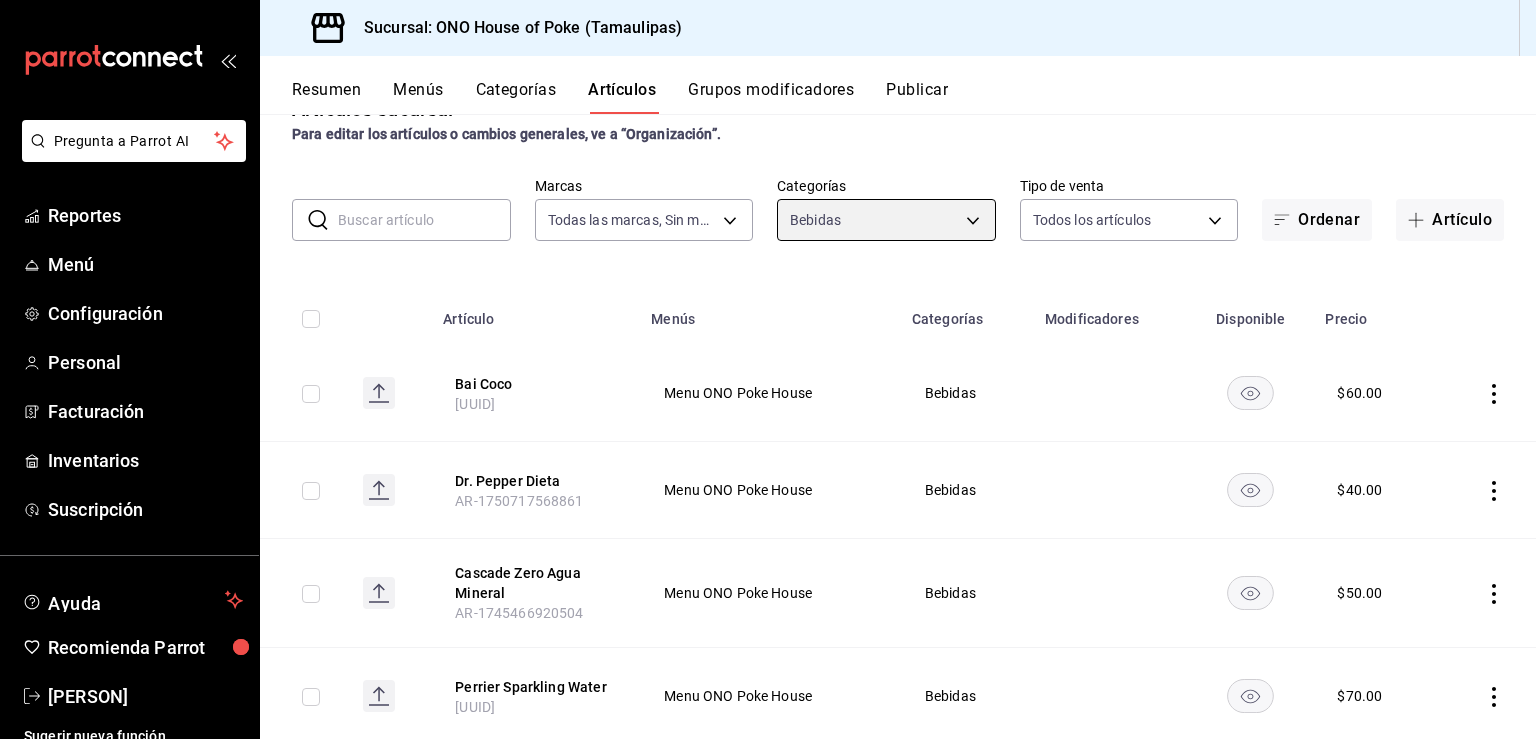 scroll, scrollTop: 0, scrollLeft: 0, axis: both 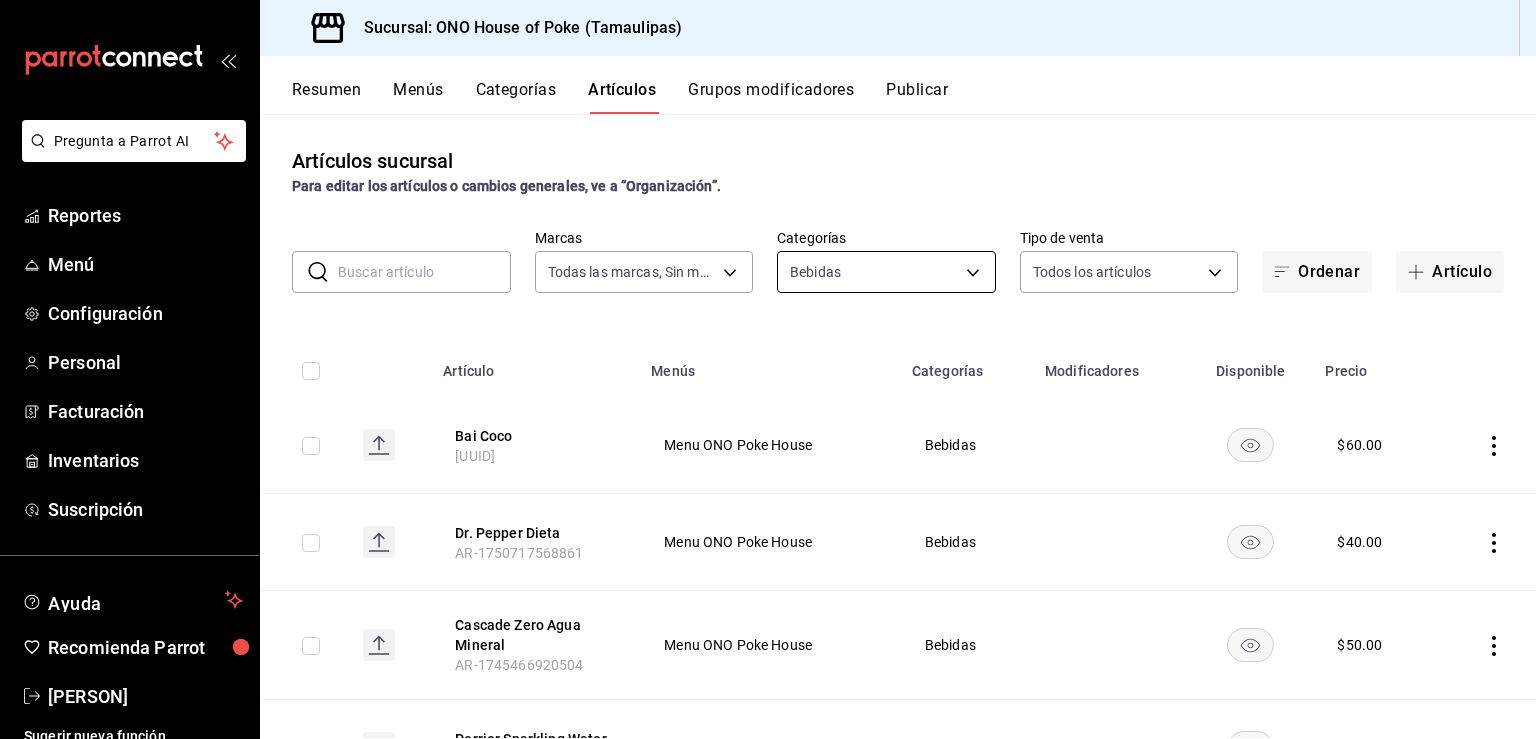 click on "Pregunta a Parrot AI Reportes   Menú   Configuración   Personal   Facturación   Inventarios   Suscripción   Ayuda Recomienda Parrot   Ercilia Zamudio   Sugerir nueva función   Sucursal: ONO House of Poke (Tamaulipas) Resumen Menús Categorías Artículos Grupos modificadores Publicar Artículos sucursal Para editar los artículos o cambios generales, ve a “Organización”. ​ ​ Marcas Todas las marcas, Sin marca 81697323-bc64-40fd-b3d2-353f0dad9ae0 Categorías Bebidas 0acc65d5-9f63-4fe0-9854-284a3c74693a Tipo de venta Todos los artículos ALL Ordenar Artículo Artículo Menús Categorías Modificadores Disponible Precio Bai Coco AR-1754456845915 Menu ONO Poke House Bebidas $ 60.00 Dr. Pepper Dieta AR-1750717568861 Menu ONO Poke House Bebidas $ 40.00 Cascade Zero Agua Mineral AR-1745466920504 Menu ONO Poke House Bebidas $ 50.00 Perrier Sparkling Water AR-1745466827535 Menu ONO Poke House Bebidas $ 70.00 Pellegrino Sparkling Water AR-1745466446734 Menu ONO Poke House Bebidas $ 50.00 AR-1745466398335" at bounding box center [768, 369] 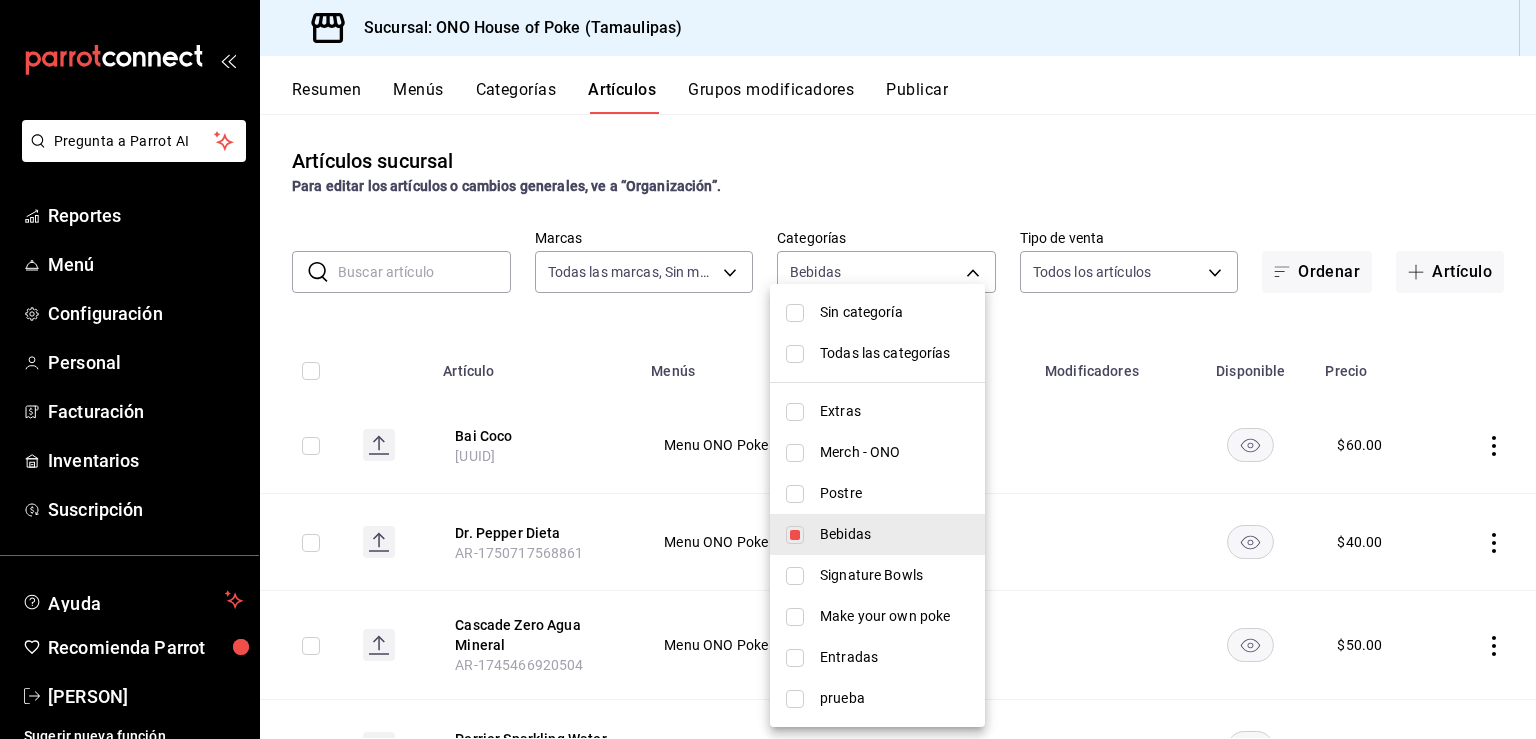 click at bounding box center (795, 535) 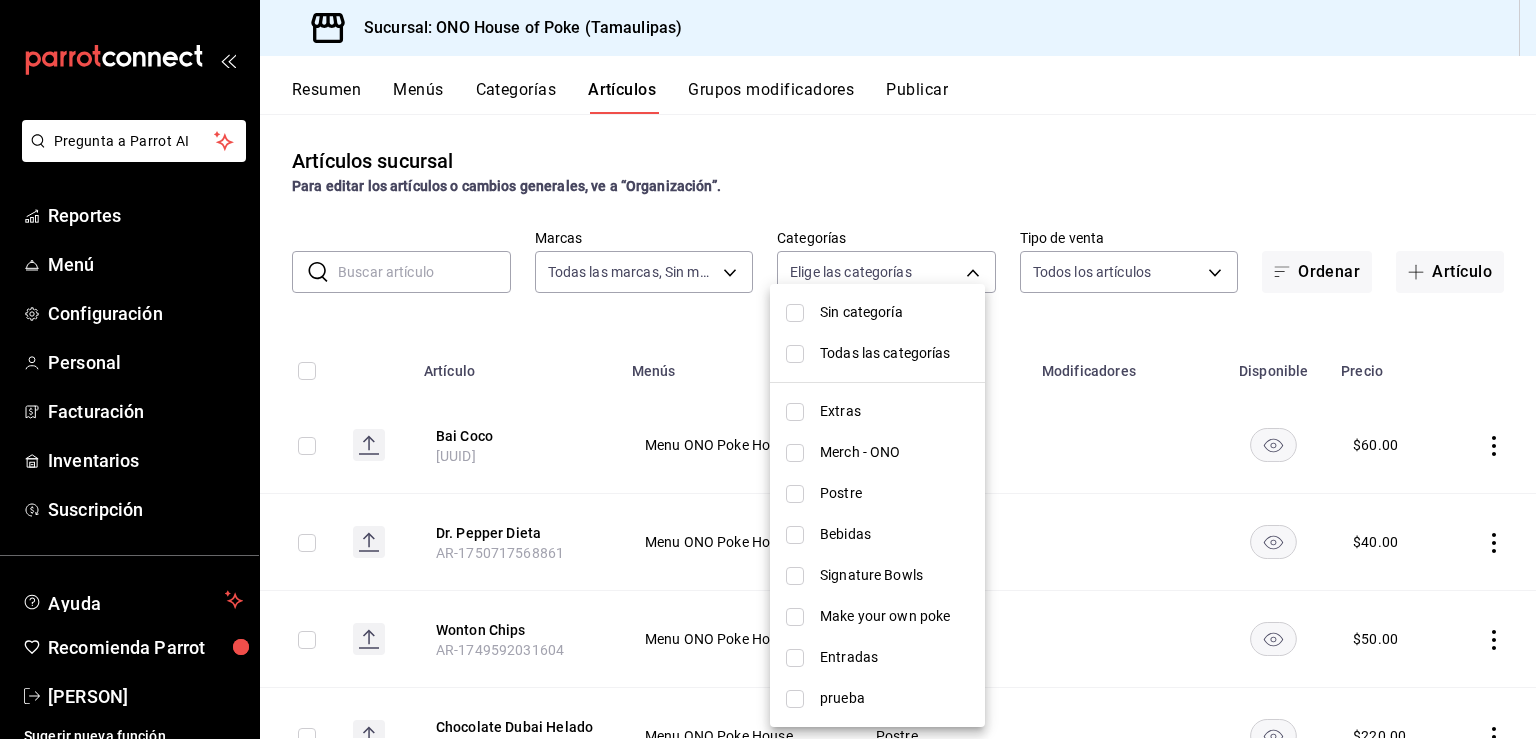 click at bounding box center [795, 576] 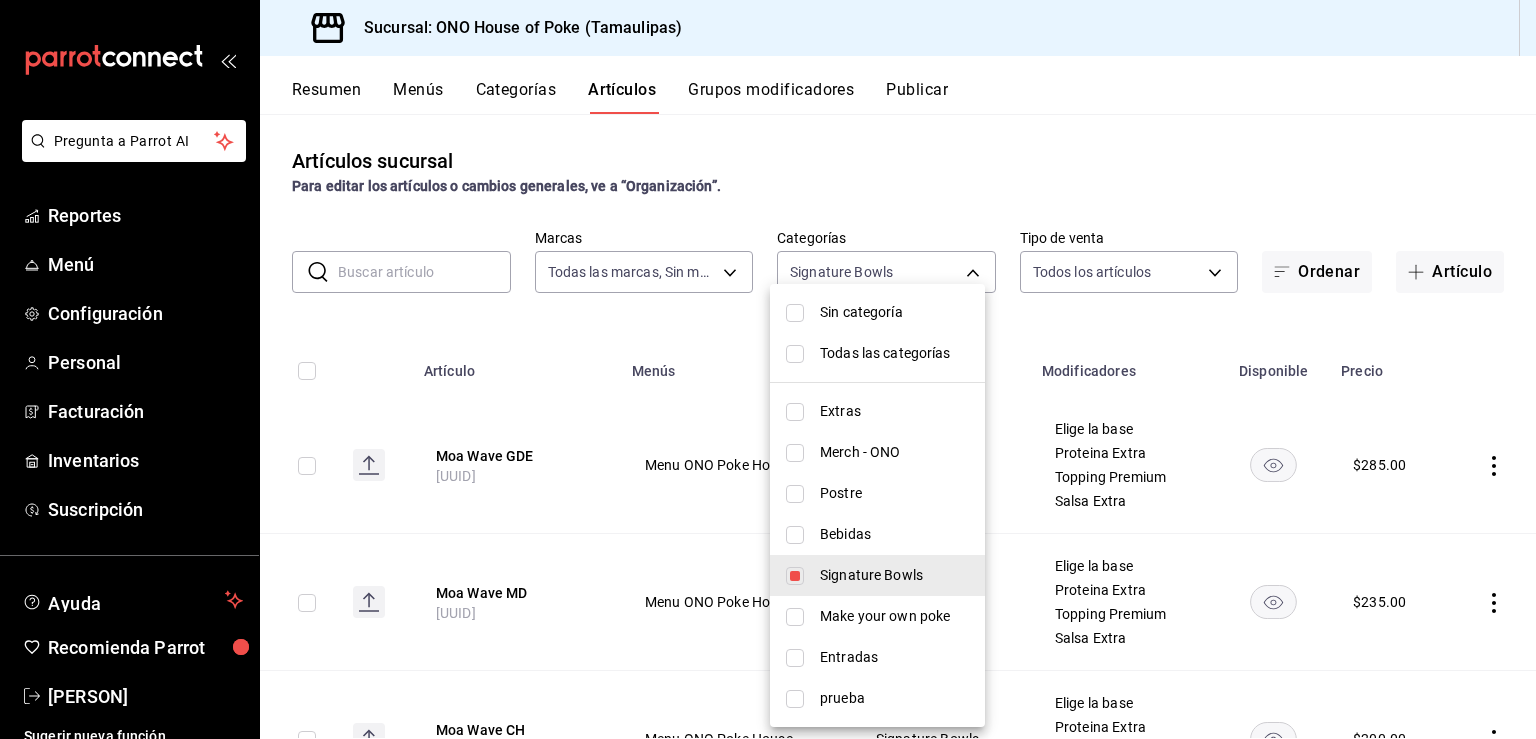 click at bounding box center [768, 369] 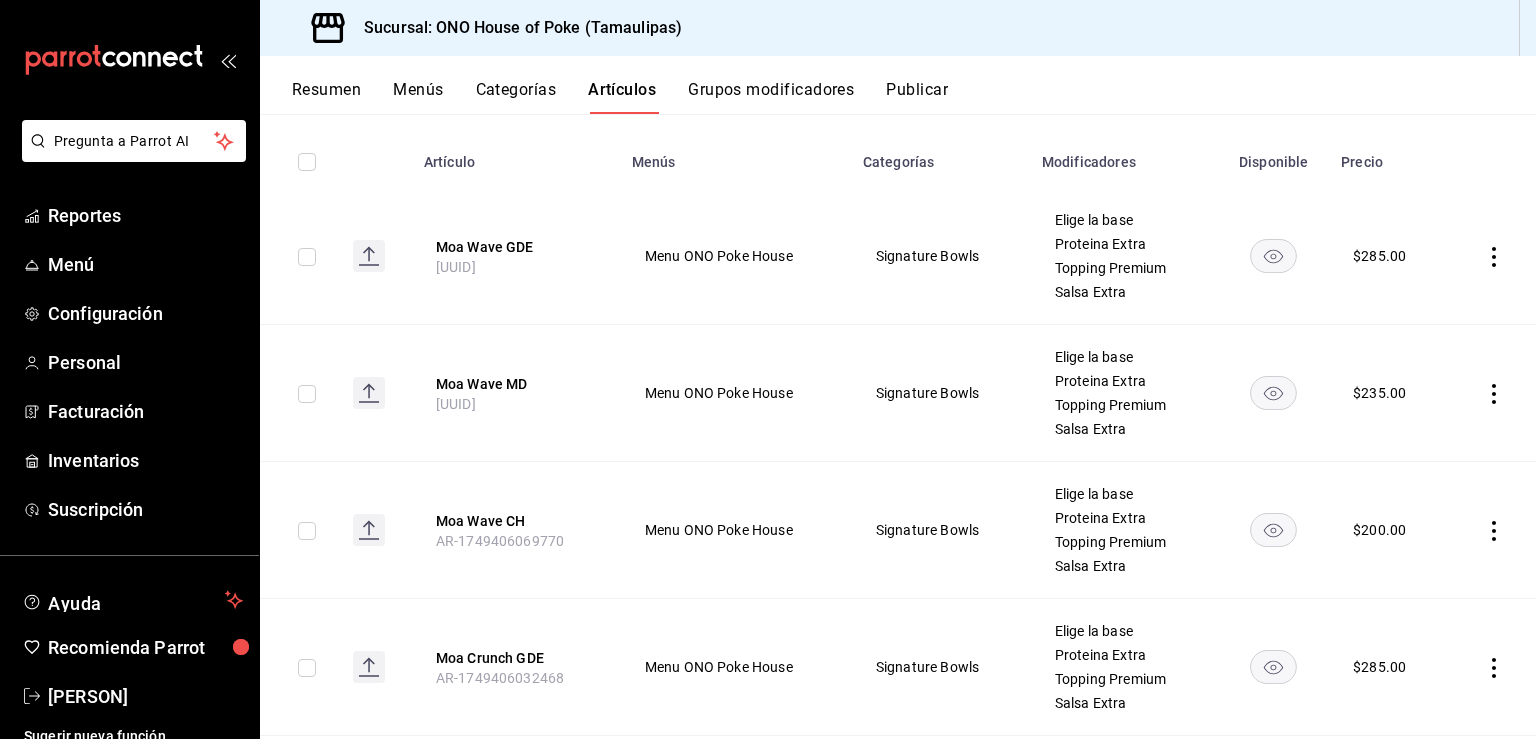 scroll, scrollTop: 0, scrollLeft: 0, axis: both 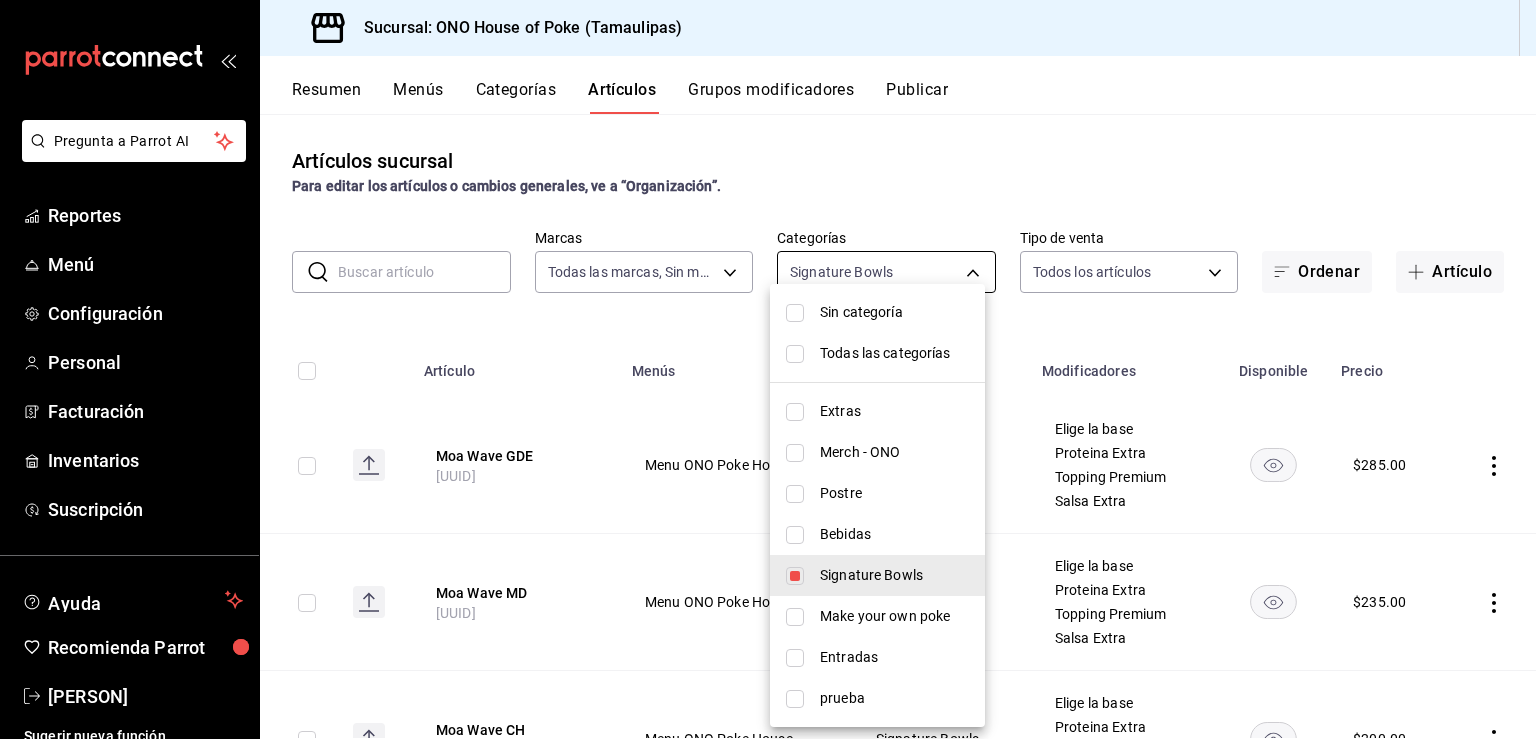 click on "Pregunta a Parrot AI Reportes   Menú   Configuración   Personal   Facturación   Inventarios   Suscripción   Ayuda Recomienda Parrot   Ercilia Zamudio   Sugerir nueva función   Sucursal: ONO House of Poke (Tamaulipas) Resumen Menús Categorías Artículos Grupos modificadores Publicar Artículos sucursal Para editar los artículos o cambios generales, ve a “Organización”. ​ ​ Marcas Todas las marcas, Sin marca 81697323-bc64-40fd-b3d2-353f0dad9ae0 Categorías Signature Bowls 31a2a03b-3be7-45a3-925d-4d5185773be7 Tipo de venta Todos los artículos ALL Ordenar Artículo Artículo Menús Categorías Modificadores Disponible Precio Moa Wave GDE AR-1749406165077 Menu ONO Poke House Signature Bowls Elige la base Proteina Extra Topping Premium Salsa Extra $ 285.00 Moa Wave MD AR-1749406129998 Menu ONO Poke House Signature Bowls Elige la base Proteina Extra Topping Premium Salsa Extra $ 235.00 Moa Wave CH AR-1749406069770 Menu ONO Poke House Signature Bowls Elige la base Proteina Extra Topping Premium $ $" at bounding box center [768, 369] 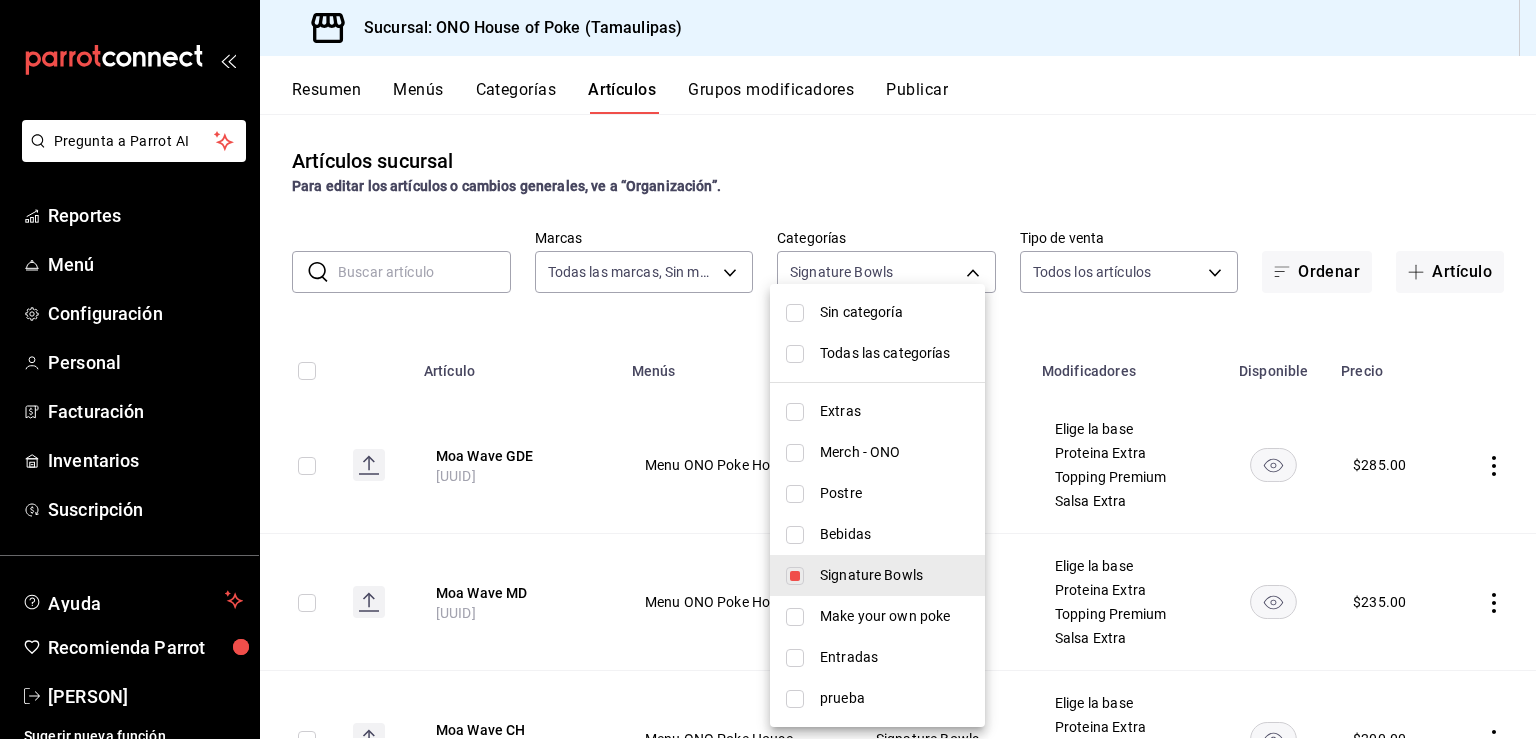 click at bounding box center [795, 576] 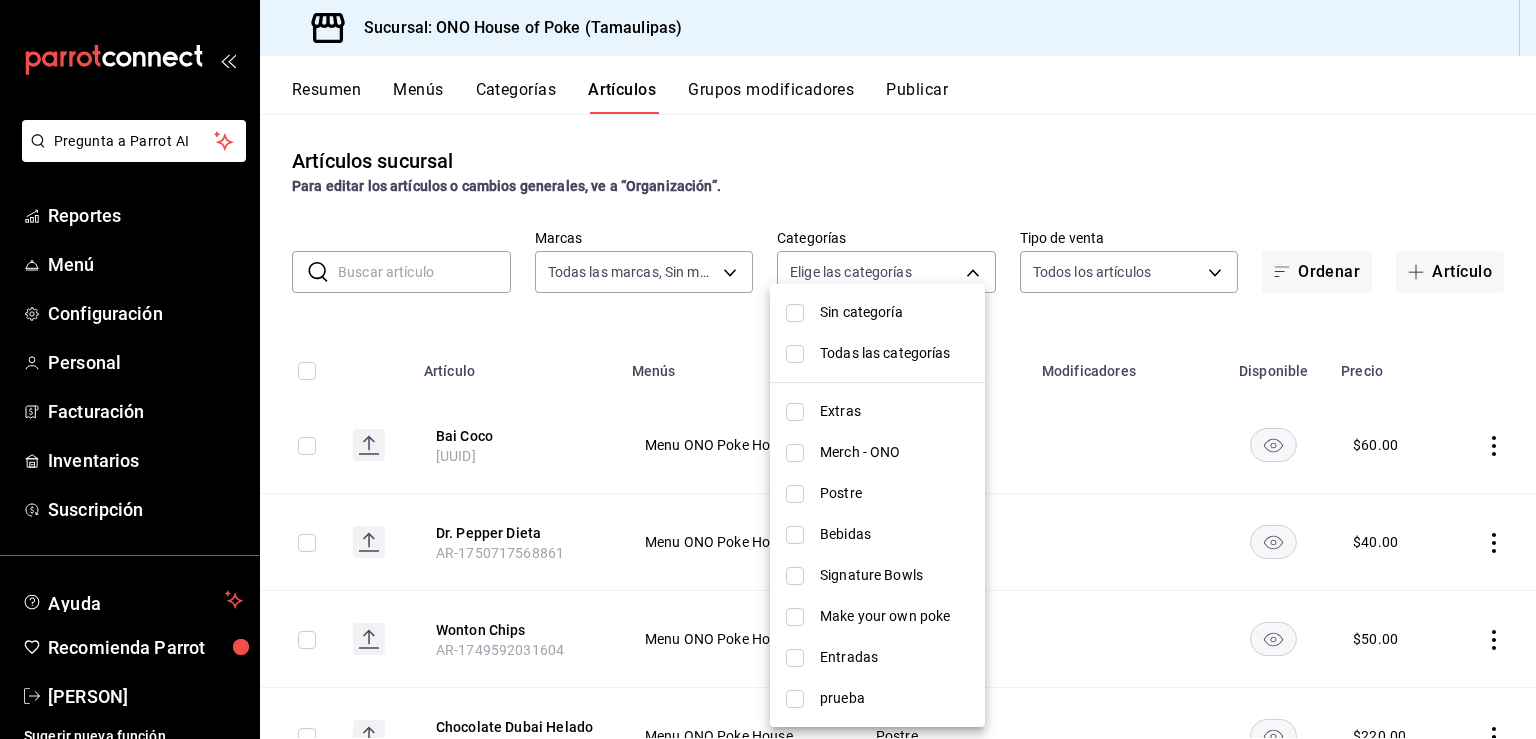 click on "Extras" at bounding box center [877, 411] 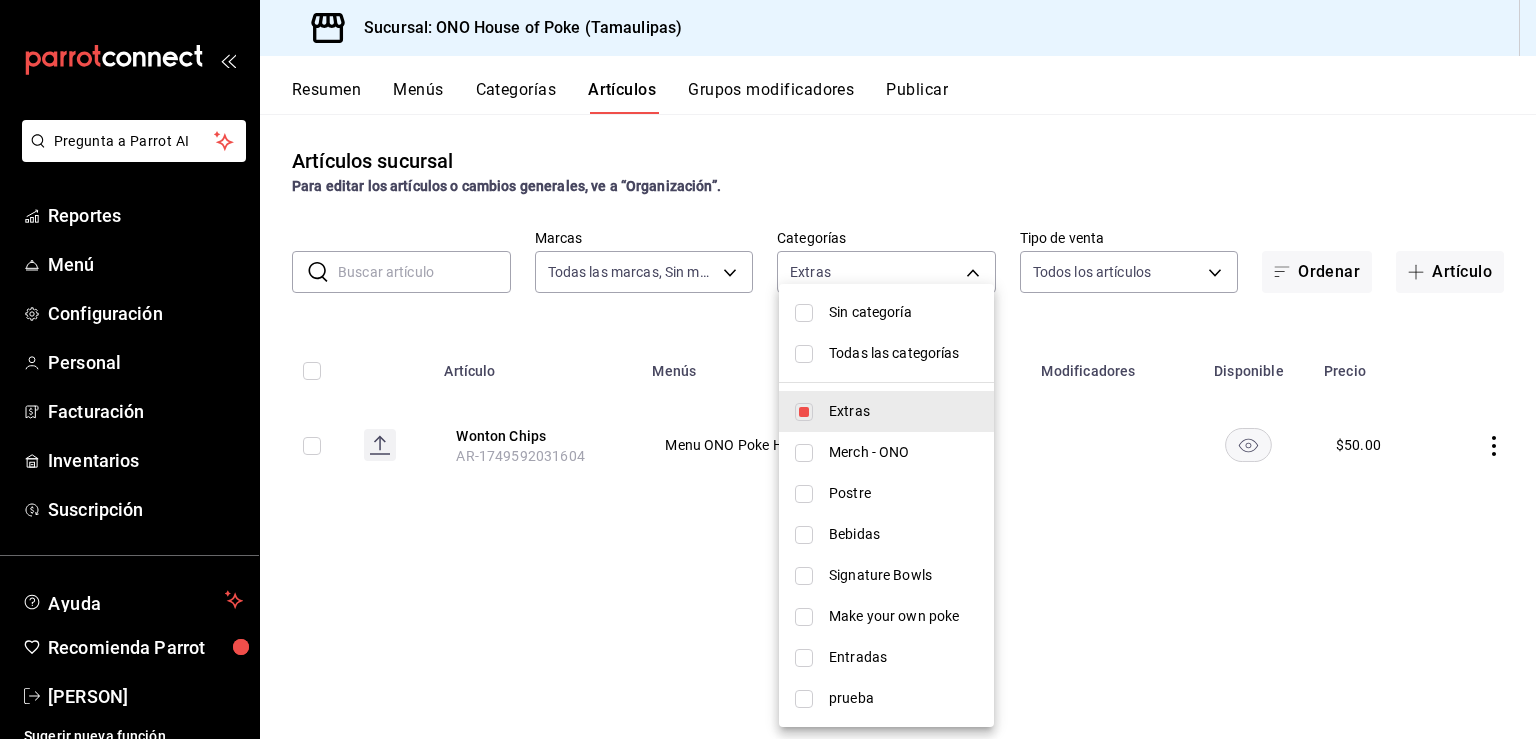 click at bounding box center (768, 369) 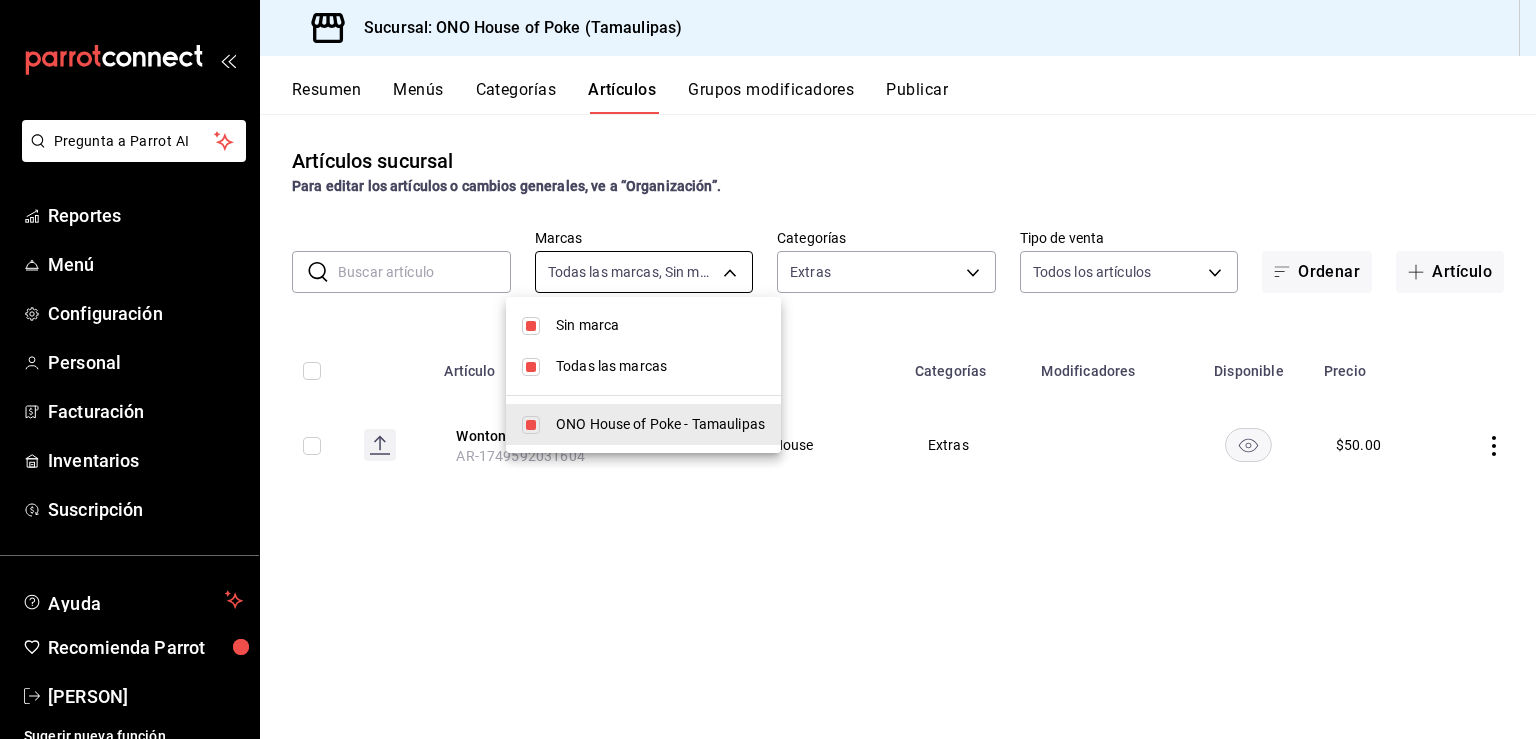 click on "Pregunta a Parrot AI Reportes   Menú   Configuración   Personal   Facturación   Inventarios   Suscripción   Ayuda Recomienda Parrot   Ercilia Zamudio   Sugerir nueva función   Sucursal: ONO House of Poke (Tamaulipas) Resumen Menús Categorías Artículos Grupos modificadores Publicar Artículos sucursal Para editar los artículos o cambios generales, ve a “Organización”. ​ ​ Marcas Todas las marcas, Sin marca 81697323-bc64-40fd-b3d2-353f0dad9ae0 Categorías Extras 71f91d99-d397-4f05-8efc-37262908622b Tipo de venta Todos los artículos ALL Ordenar Artículo Artículo Menús Categorías Modificadores Disponible Precio Wonton Chips AR-1749592031604 Menu ONO Poke House Extras $ 50.00 Guardar GANA 1 MES GRATIS EN TU SUSCRIPCIÓN AQUÍ ¿Recuerdas cómo empezó tu restaurante?
Hoy puedes ayudar a un colega a tener el mismo cambio que tú viviste.
Recomienda Parrot directamente desde tu Portal Administrador.
Es fácil y rápido.
🎁 Por cada restaurante que se una, ganas 1 mes gratis. Ir a video" at bounding box center (768, 369) 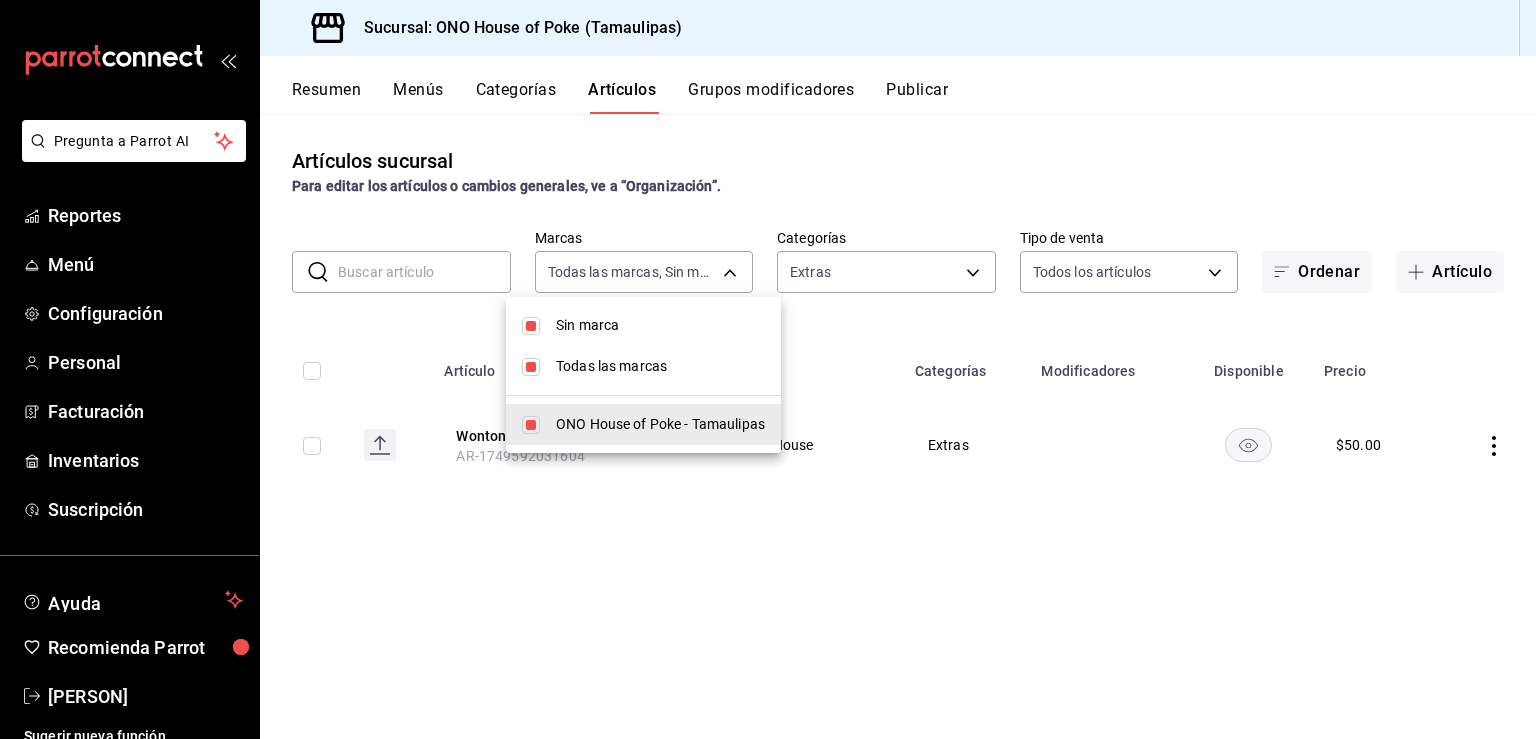 click at bounding box center (768, 369) 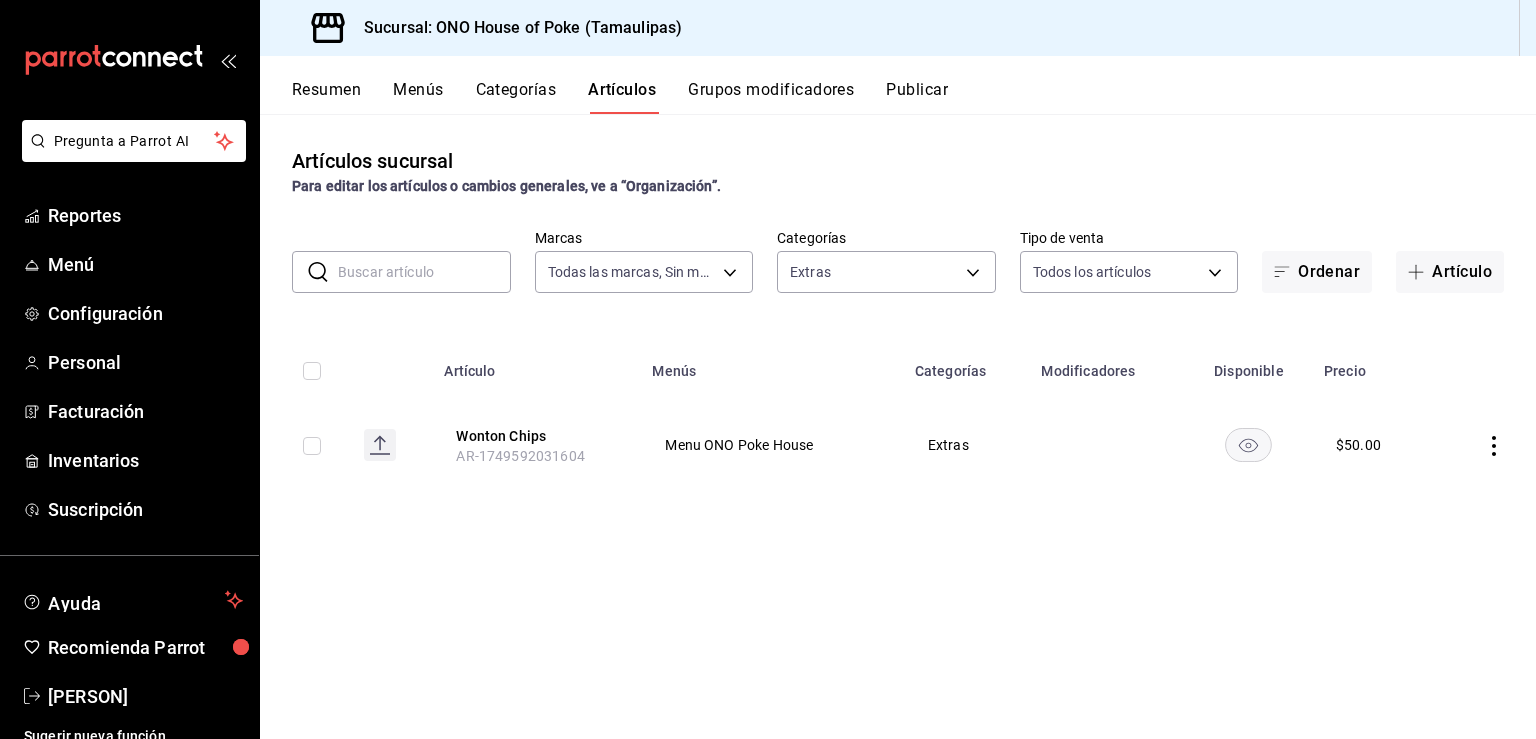 click on "Categorías" at bounding box center (516, 97) 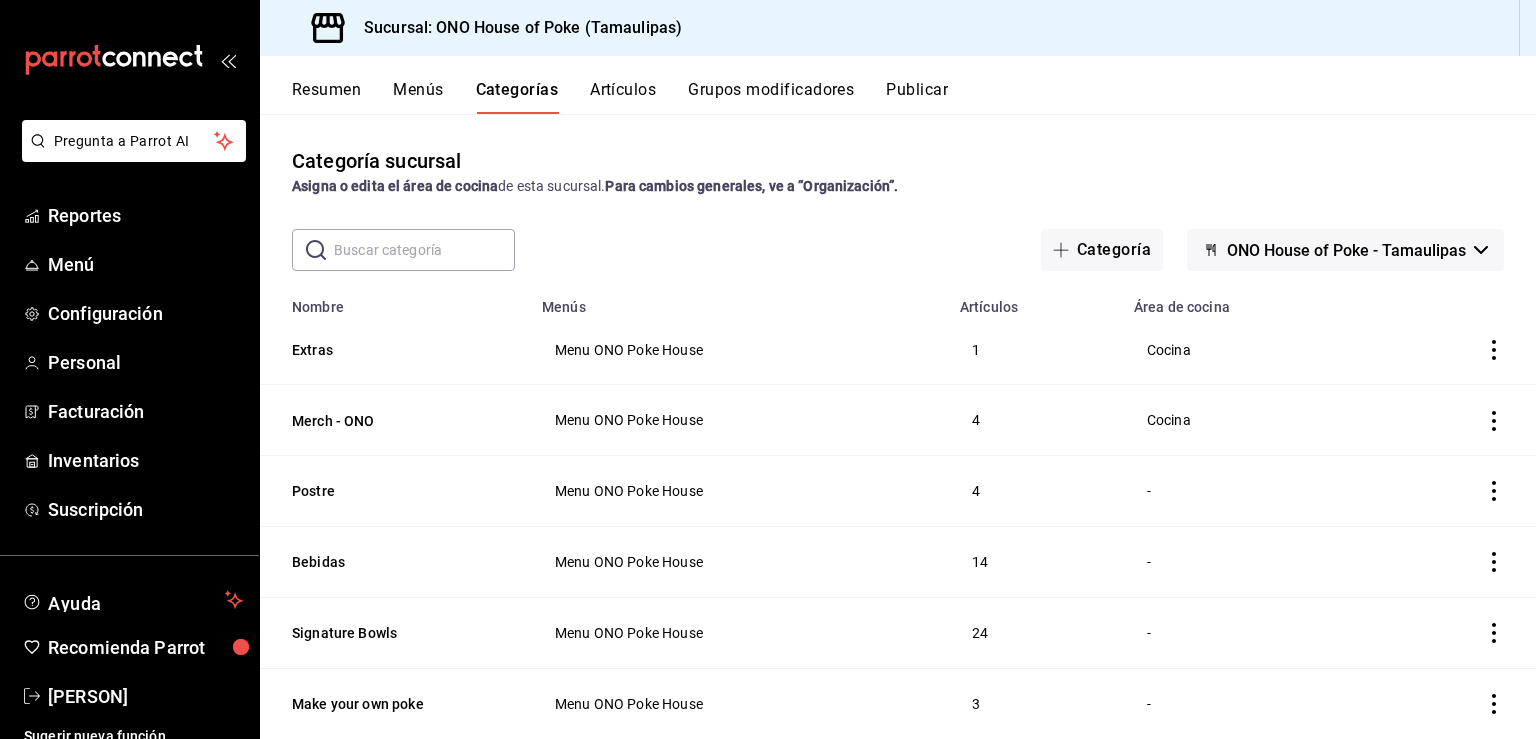 click on "Grupos modificadores" at bounding box center [771, 97] 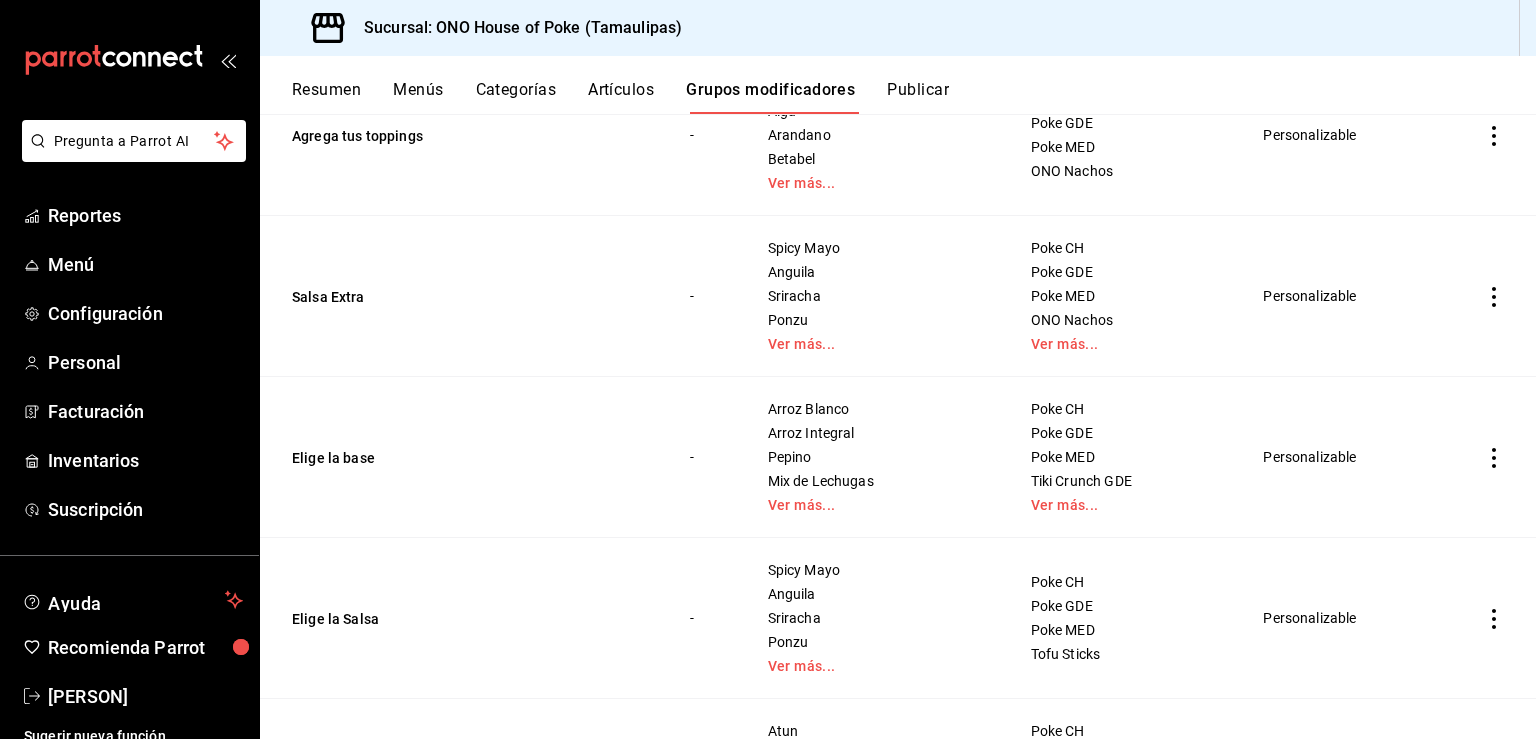 scroll, scrollTop: 1088, scrollLeft: 0, axis: vertical 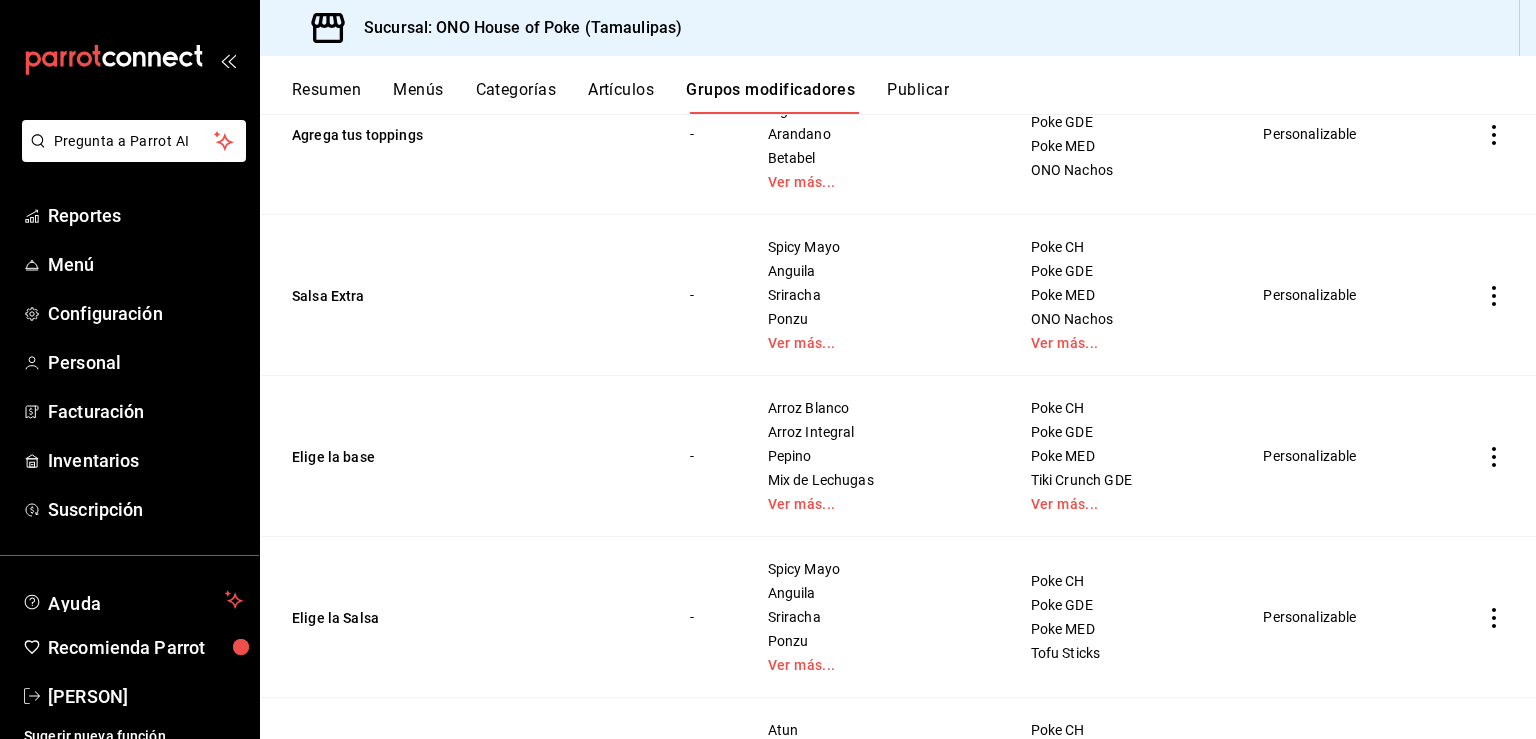 click 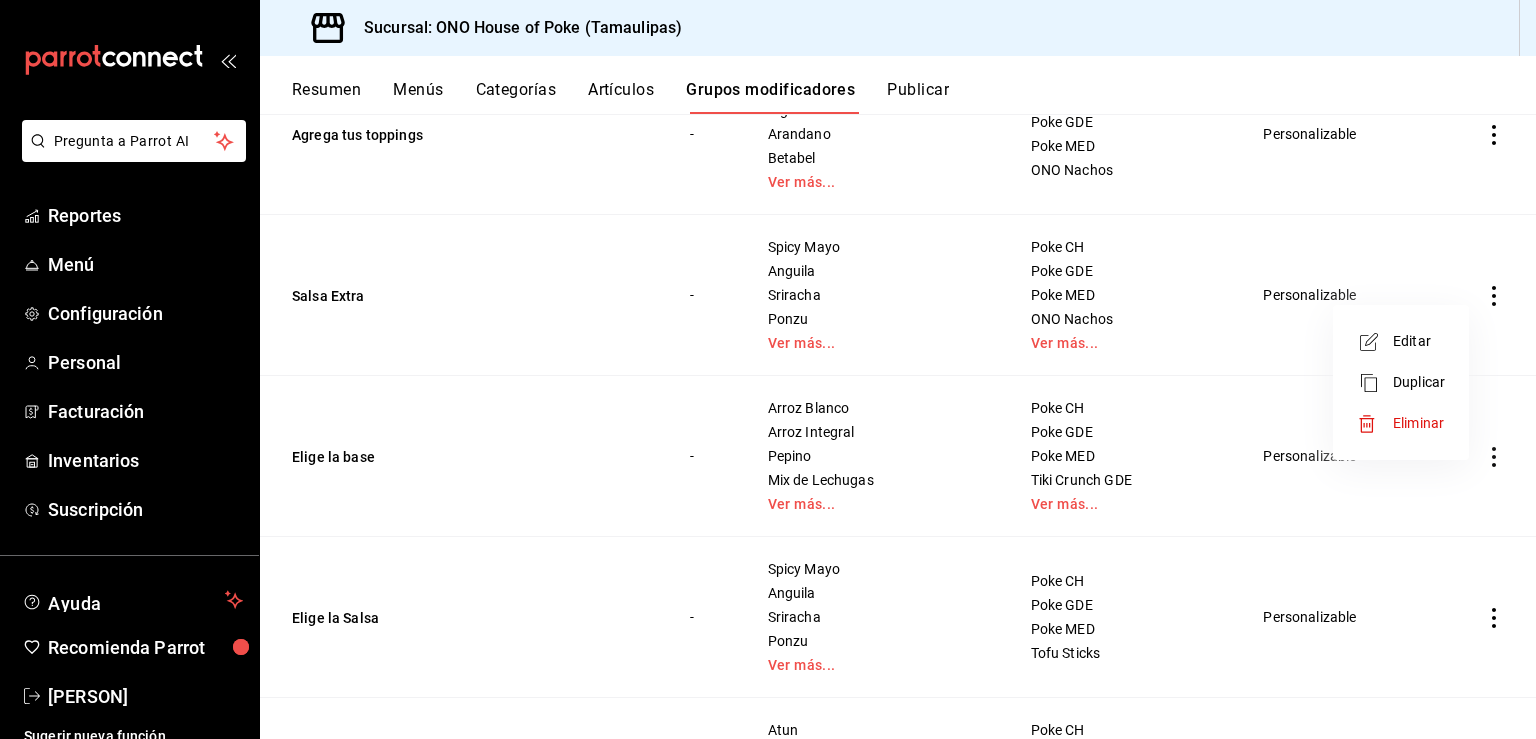 click on "Editar" at bounding box center [1419, 341] 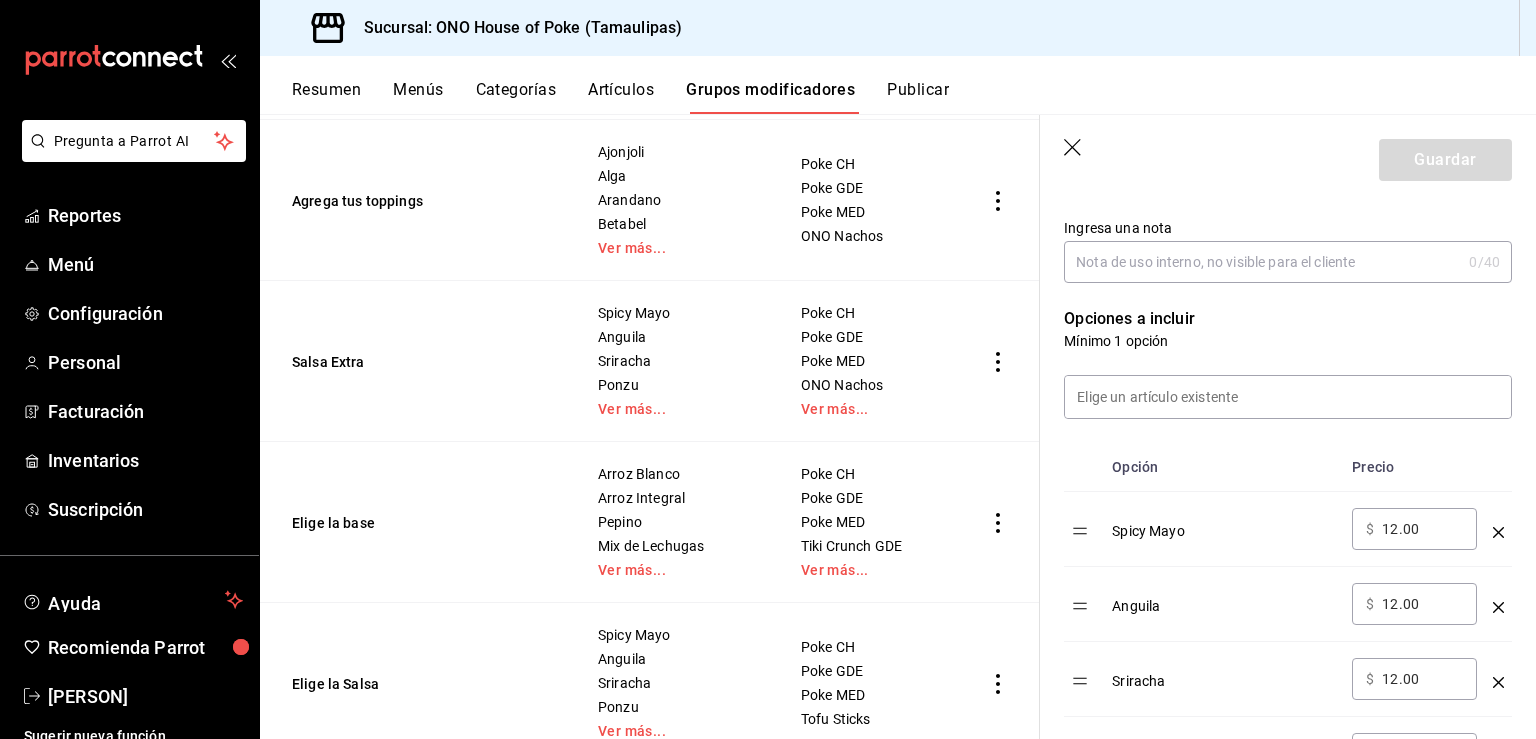 scroll, scrollTop: 419, scrollLeft: 0, axis: vertical 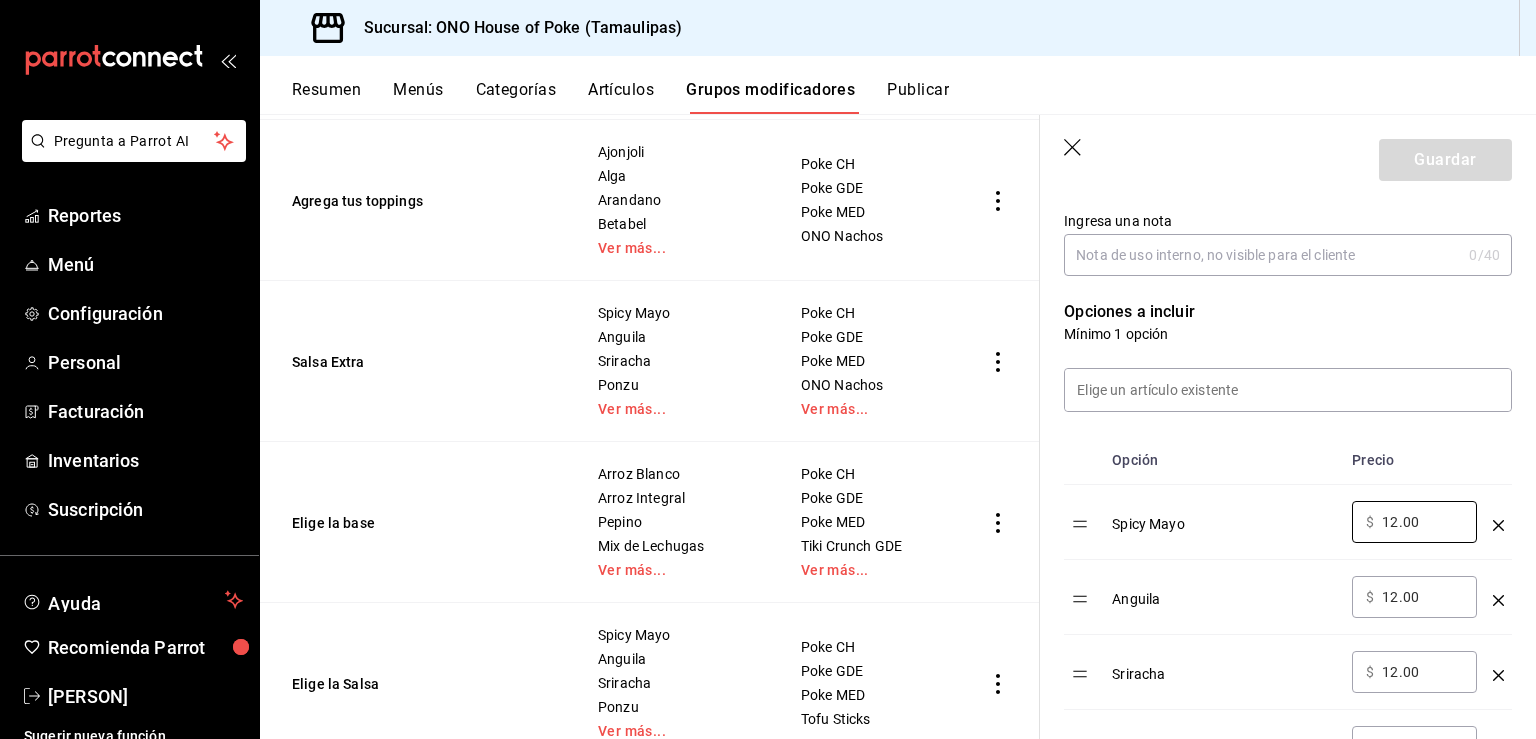 drag, startPoint x: 1430, startPoint y: 531, endPoint x: 1316, endPoint y: 527, distance: 114.07015 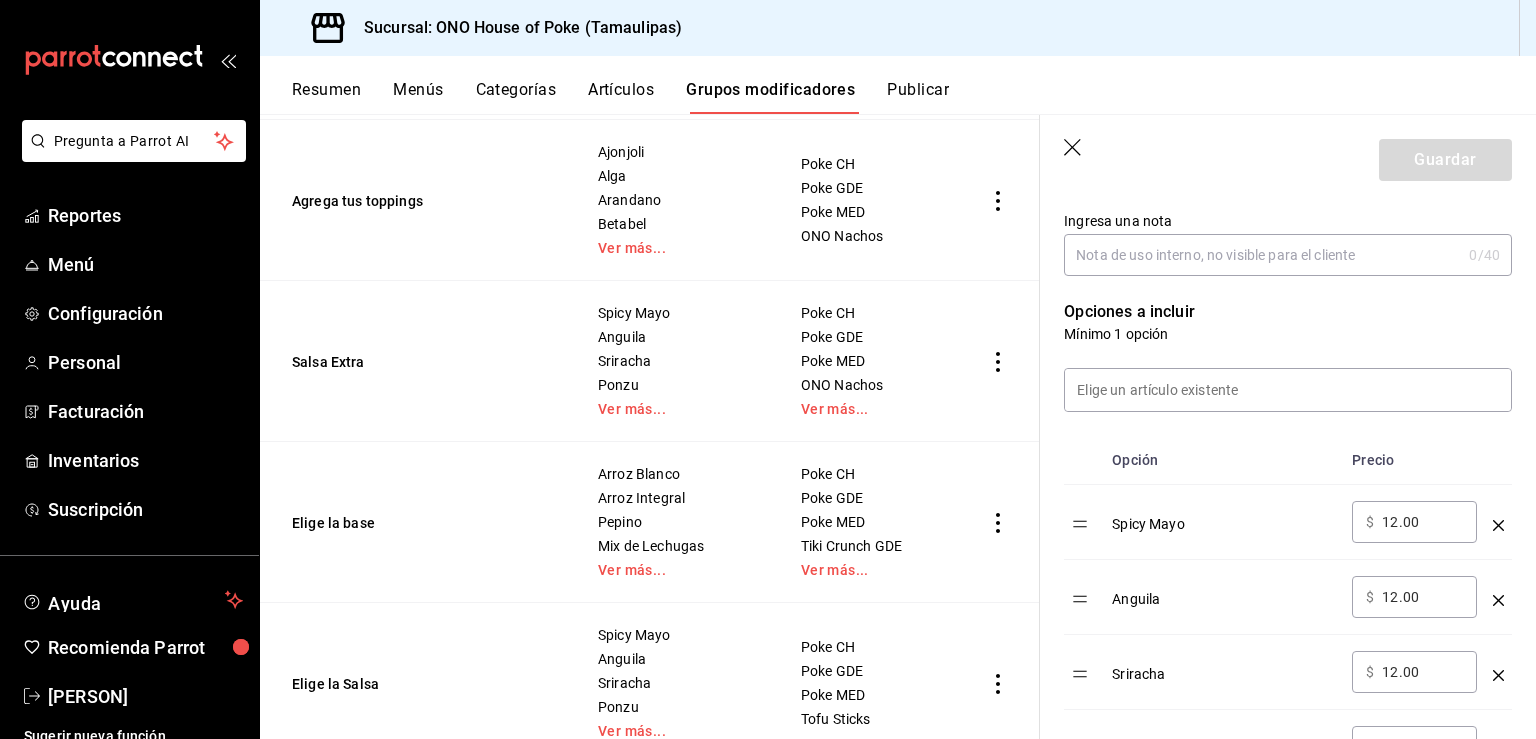 drag, startPoint x: 1316, startPoint y: 527, endPoint x: 1408, endPoint y: 516, distance: 92.65527 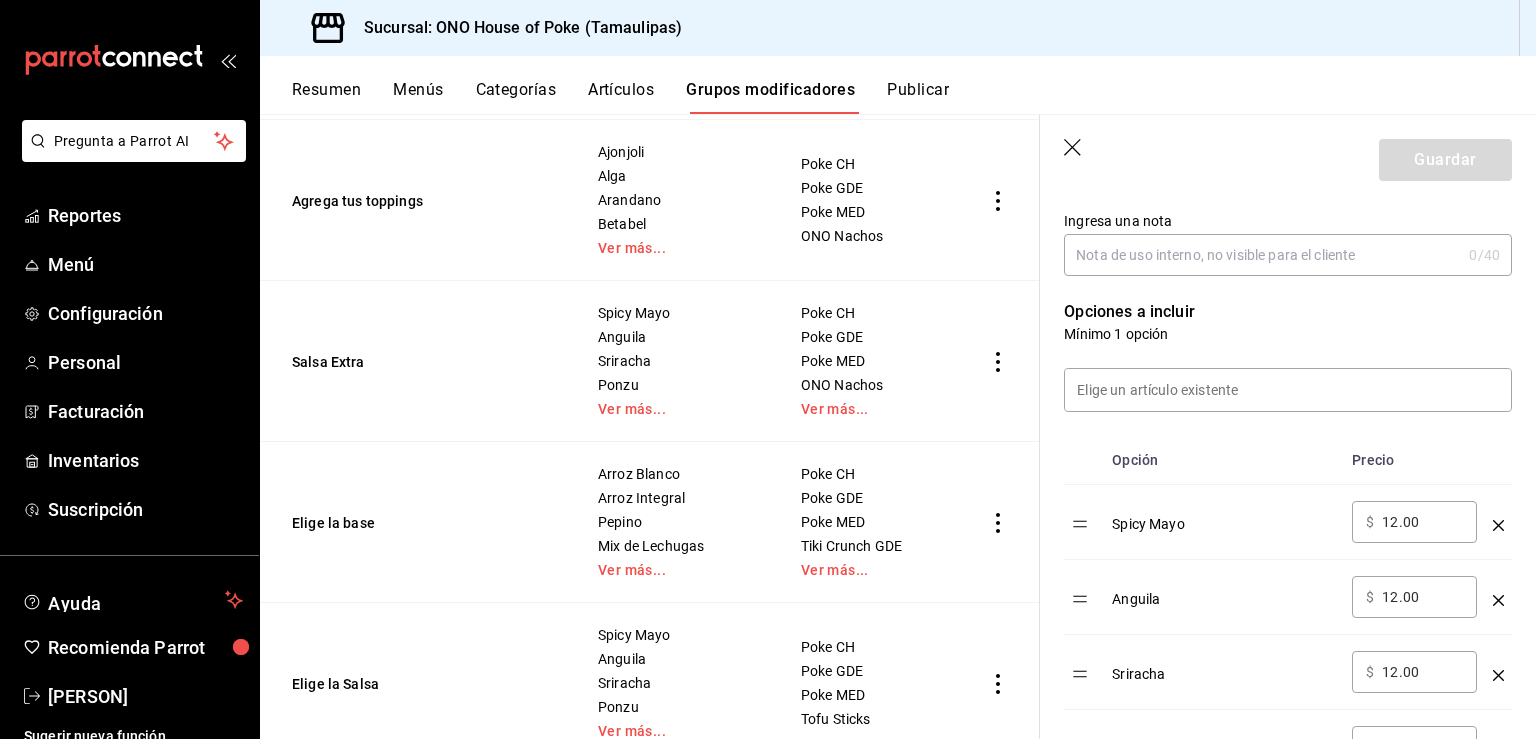 type on "1.00" 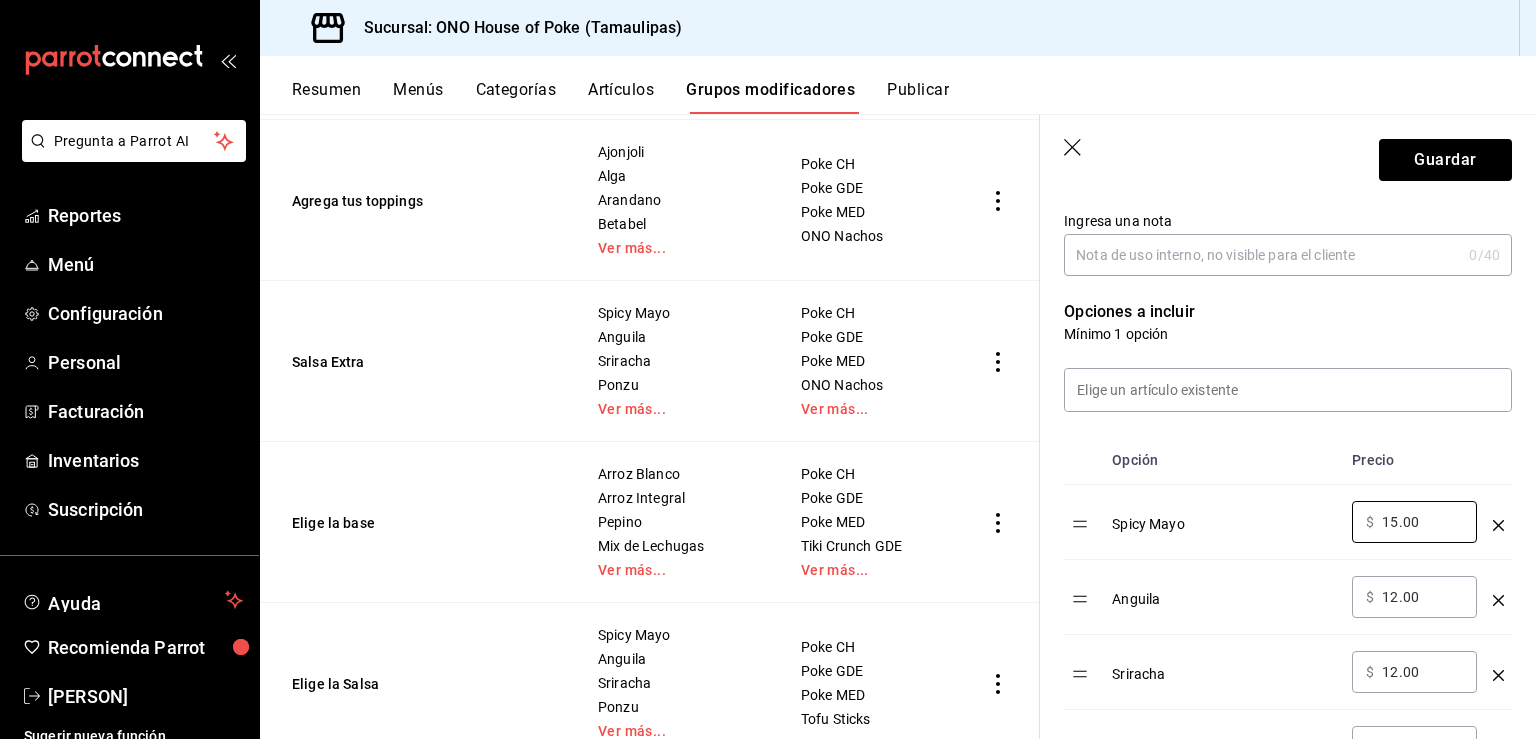 type on "15.00" 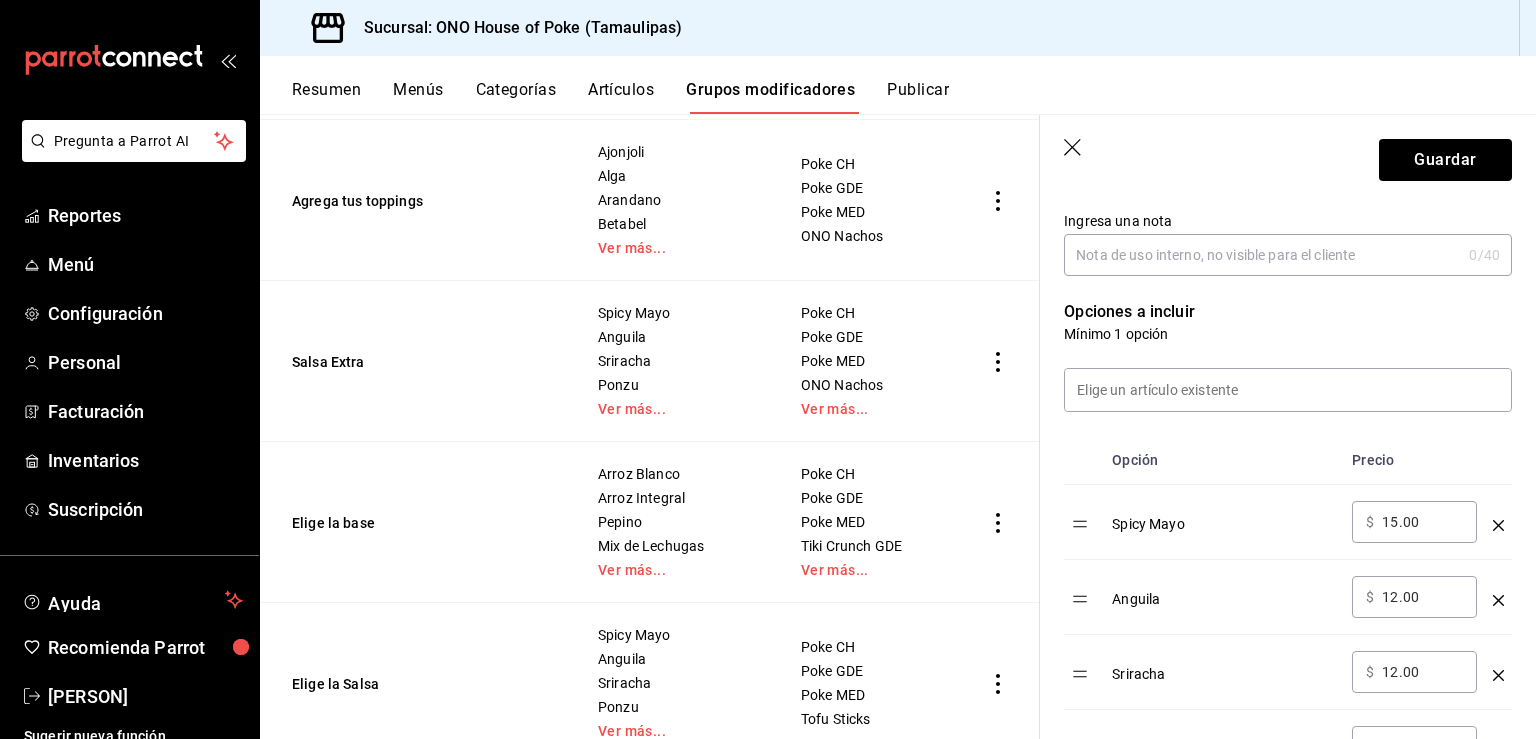 click on "12.00" at bounding box center (1422, 597) 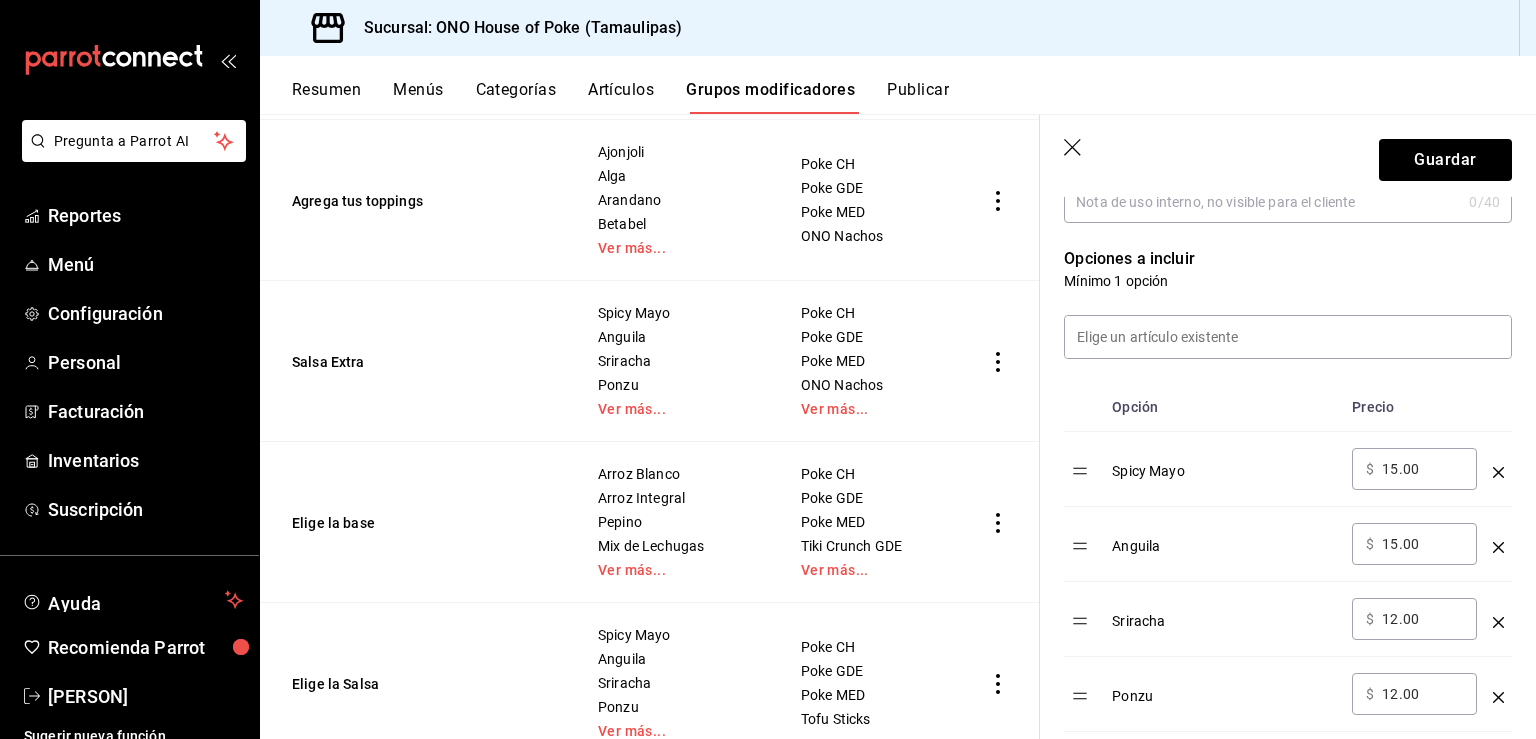 scroll, scrollTop: 490, scrollLeft: 0, axis: vertical 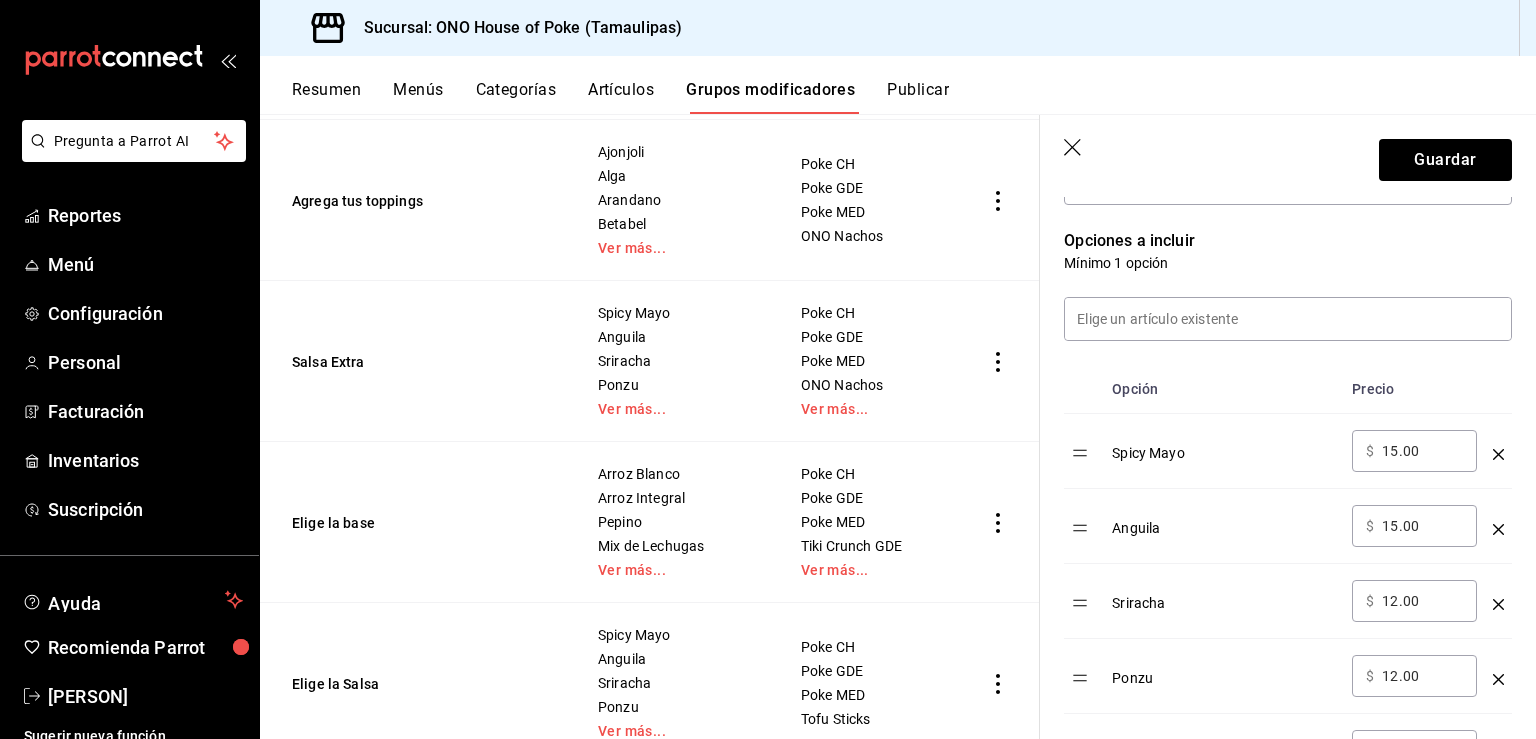 type on "15.00" 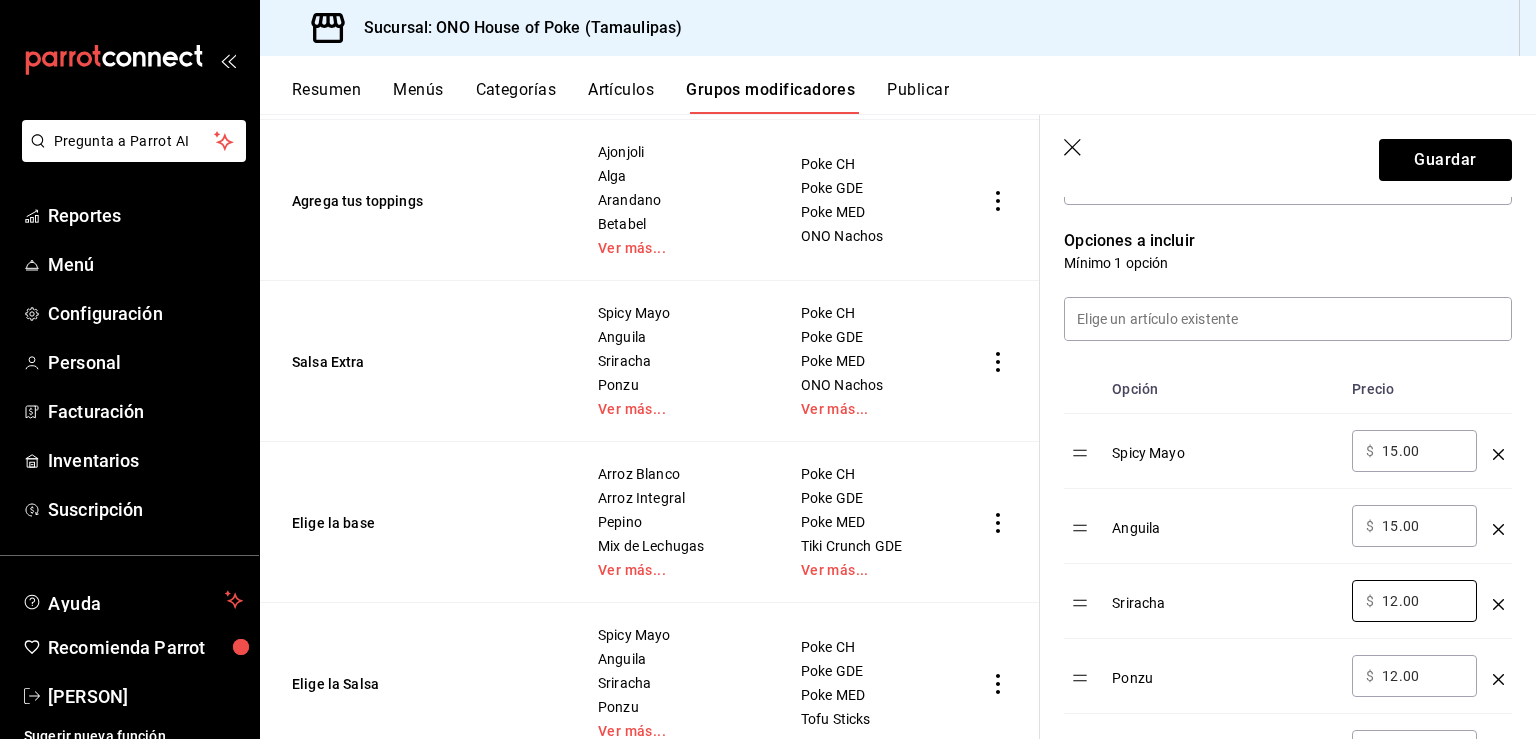 click on "12.00" at bounding box center (1422, 601) 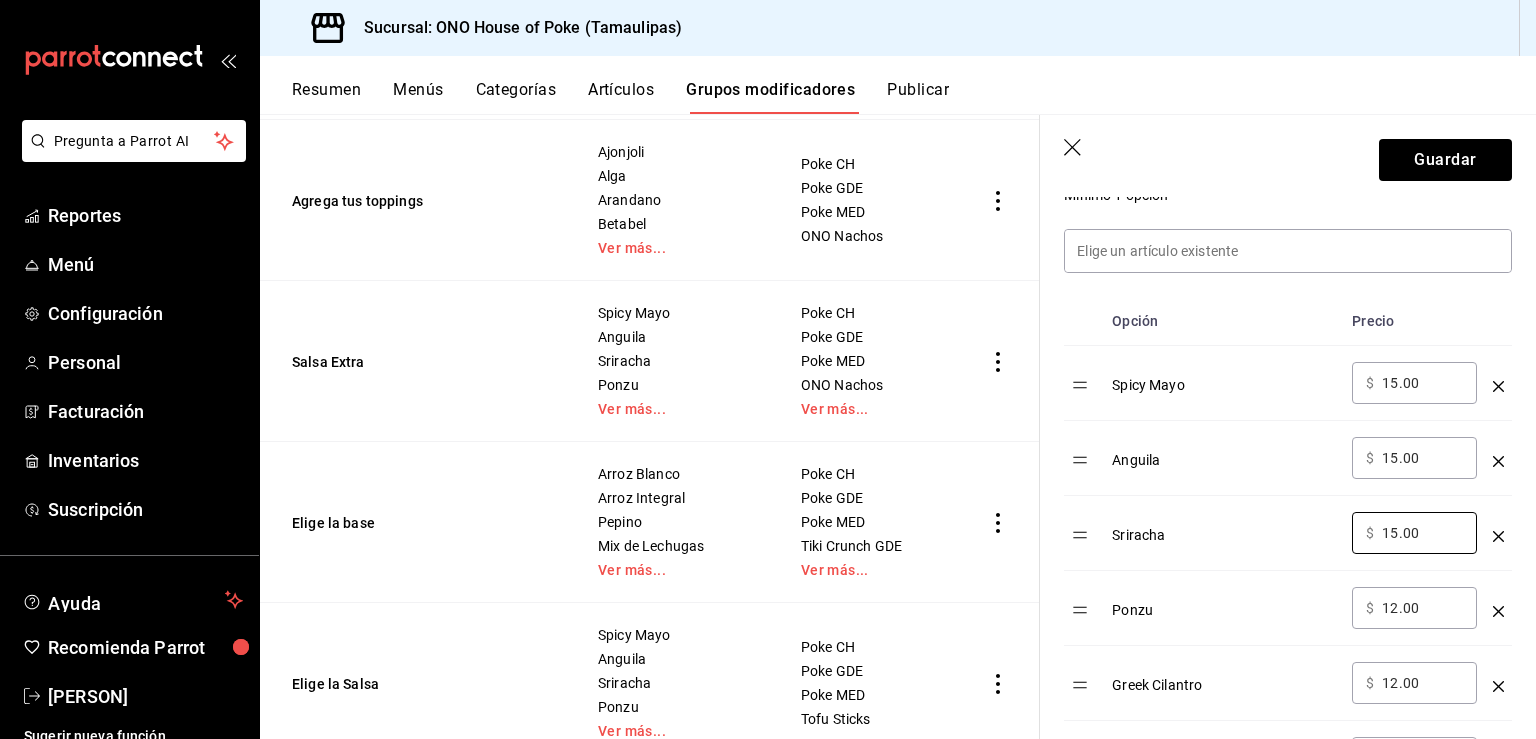 scroll, scrollTop: 576, scrollLeft: 0, axis: vertical 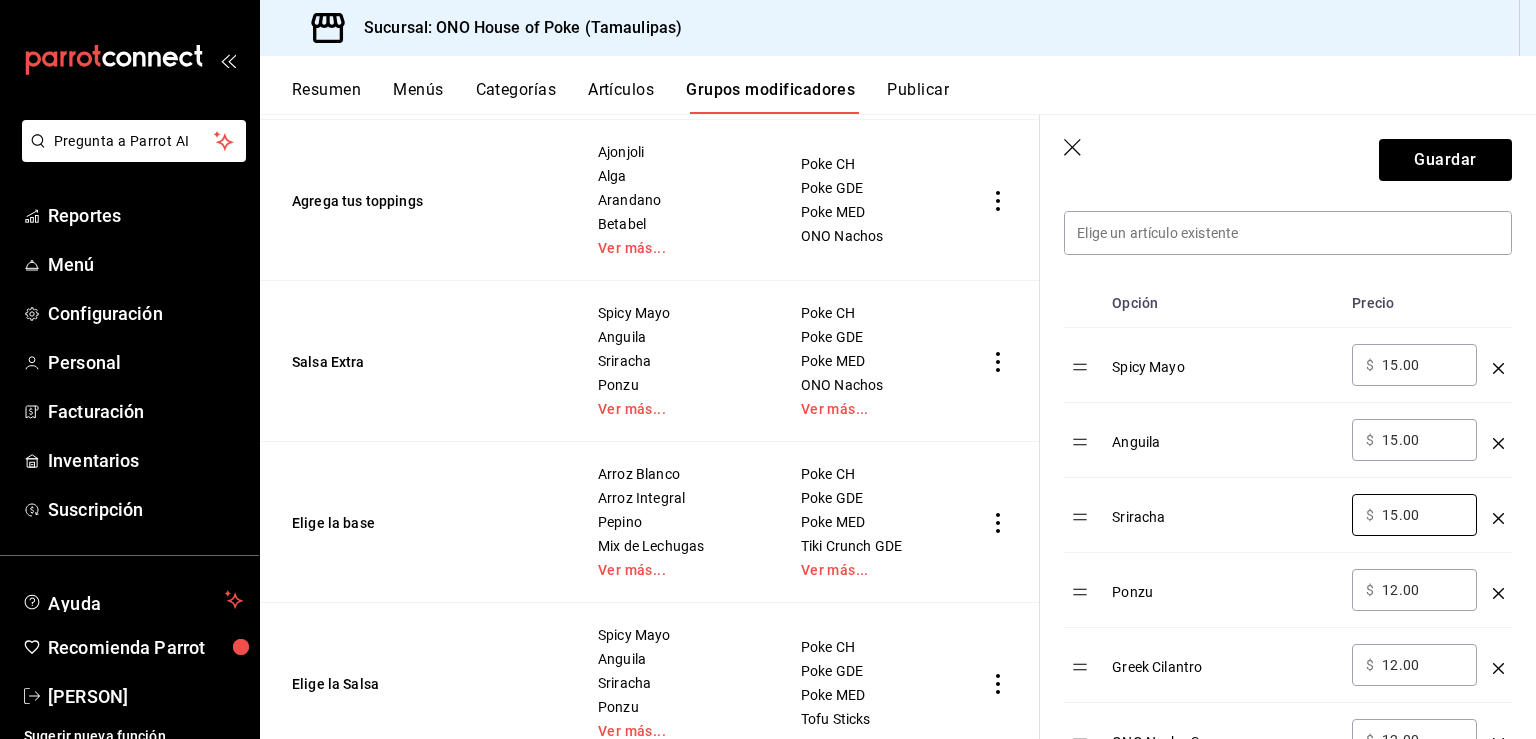 type on "15.00" 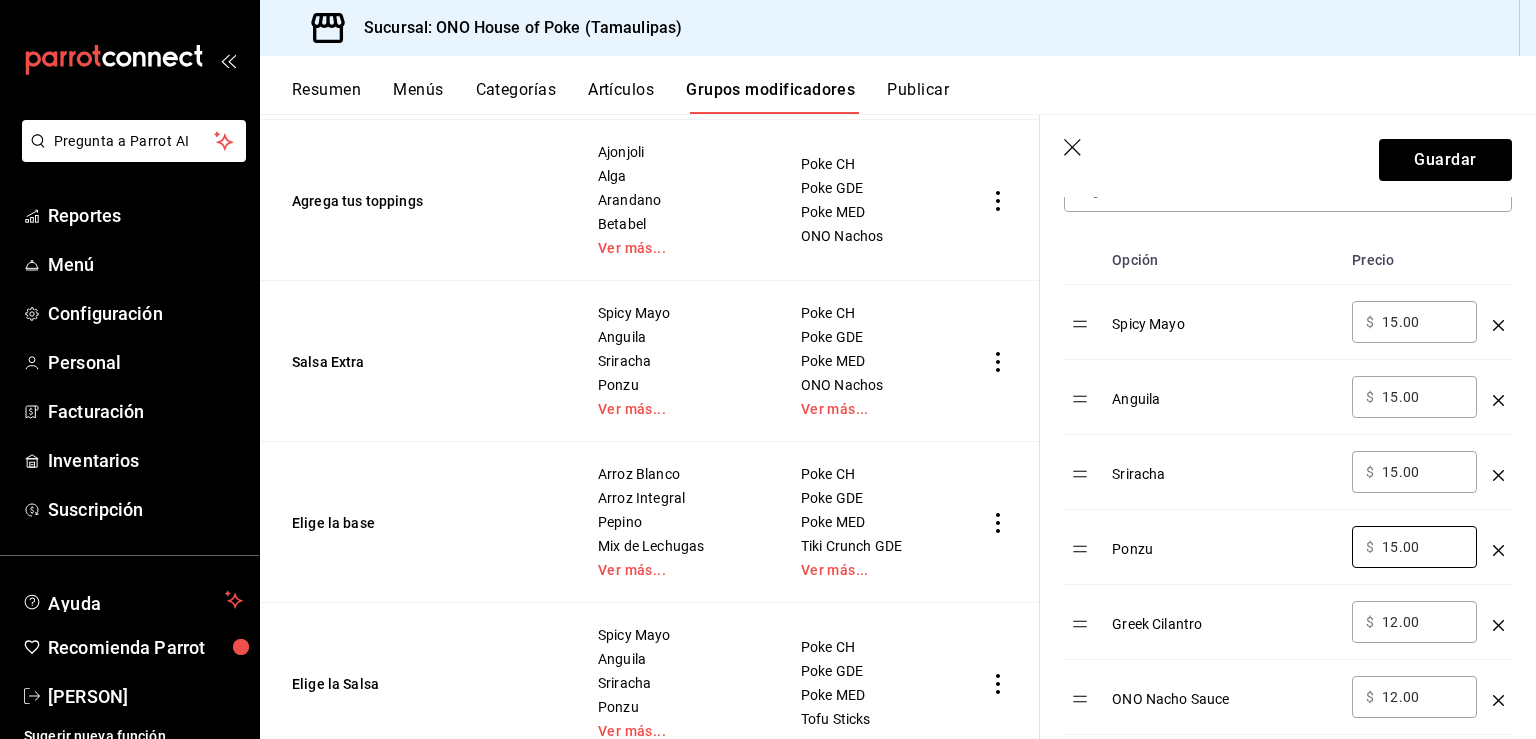 scroll, scrollTop: 620, scrollLeft: 0, axis: vertical 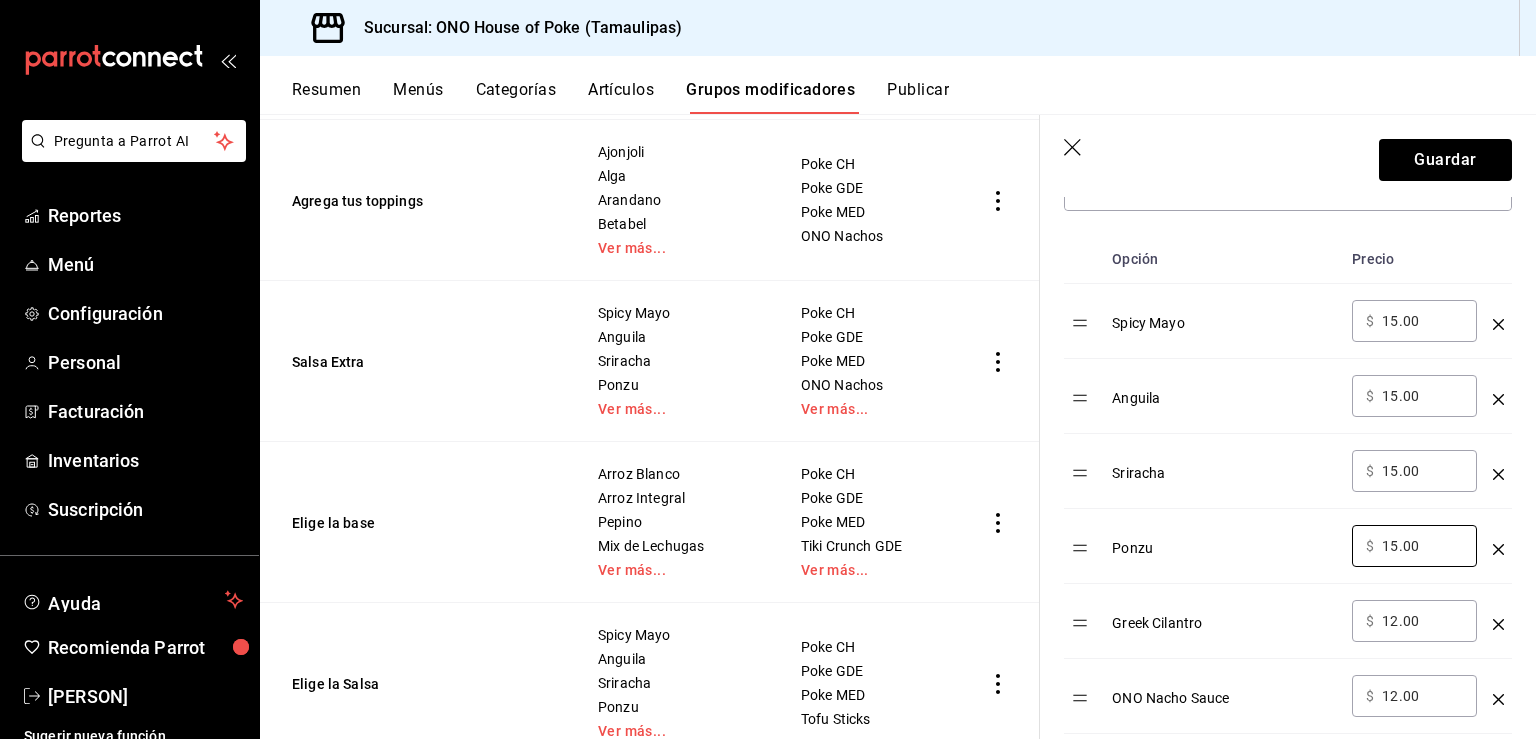 type on "15.00" 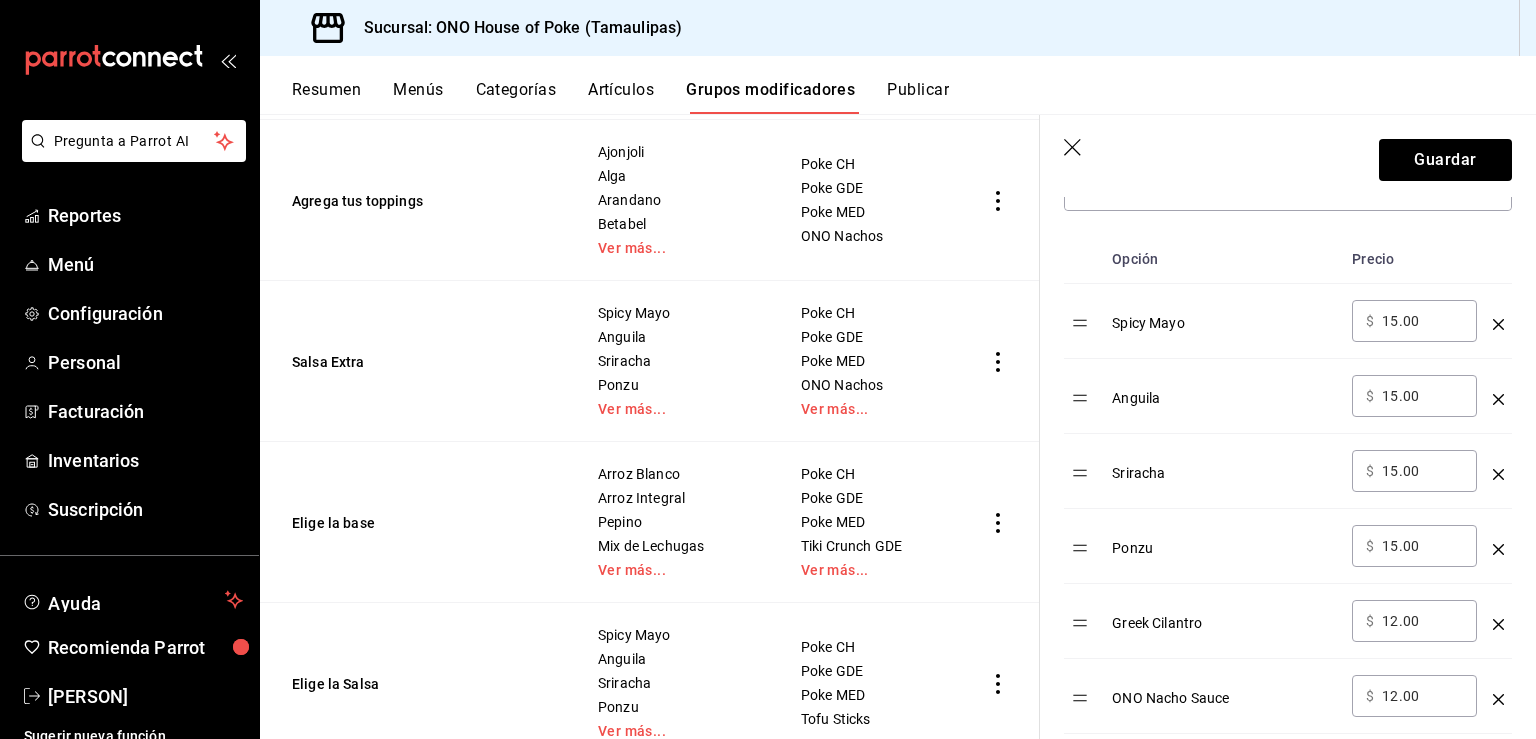 click on "12.00" at bounding box center (1422, 621) 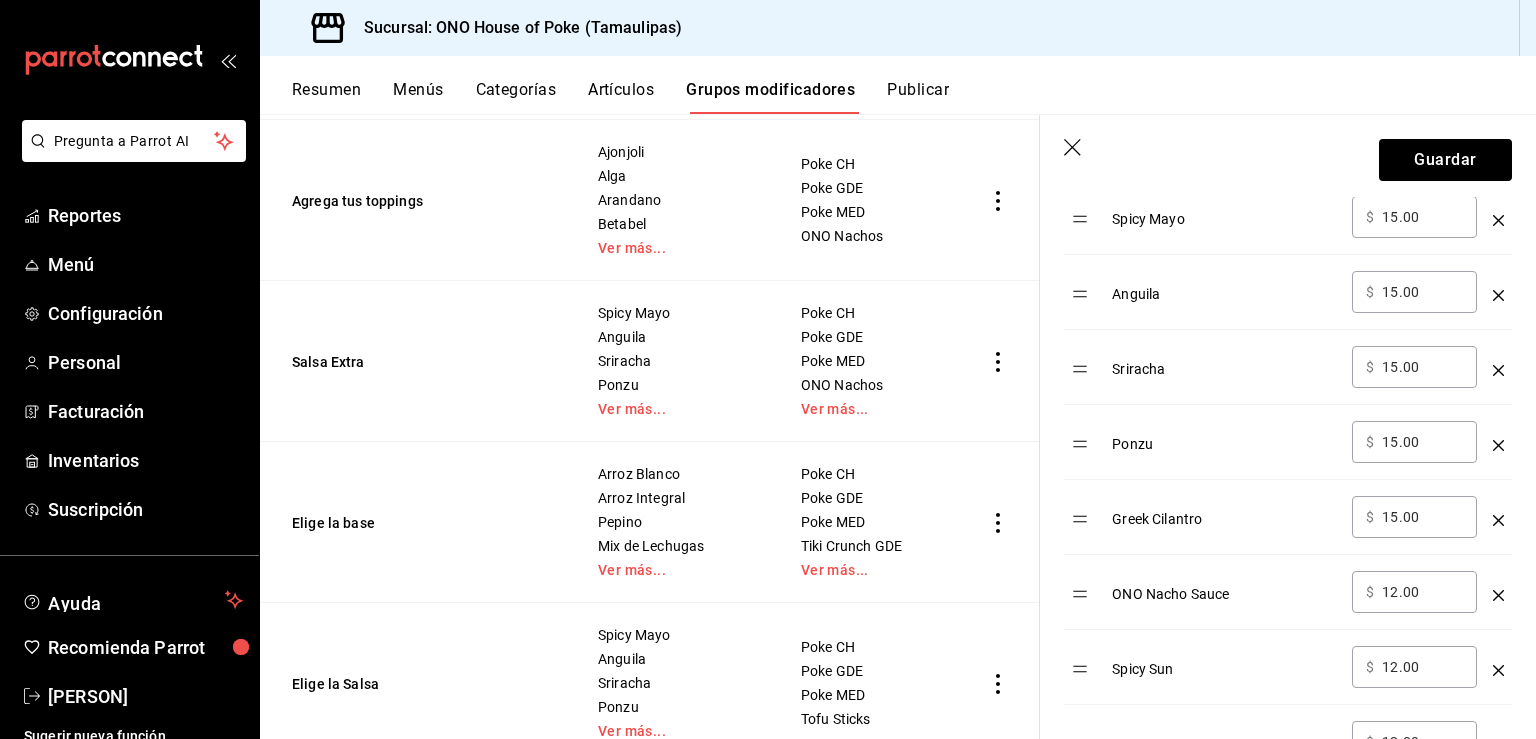 scroll, scrollTop: 726, scrollLeft: 0, axis: vertical 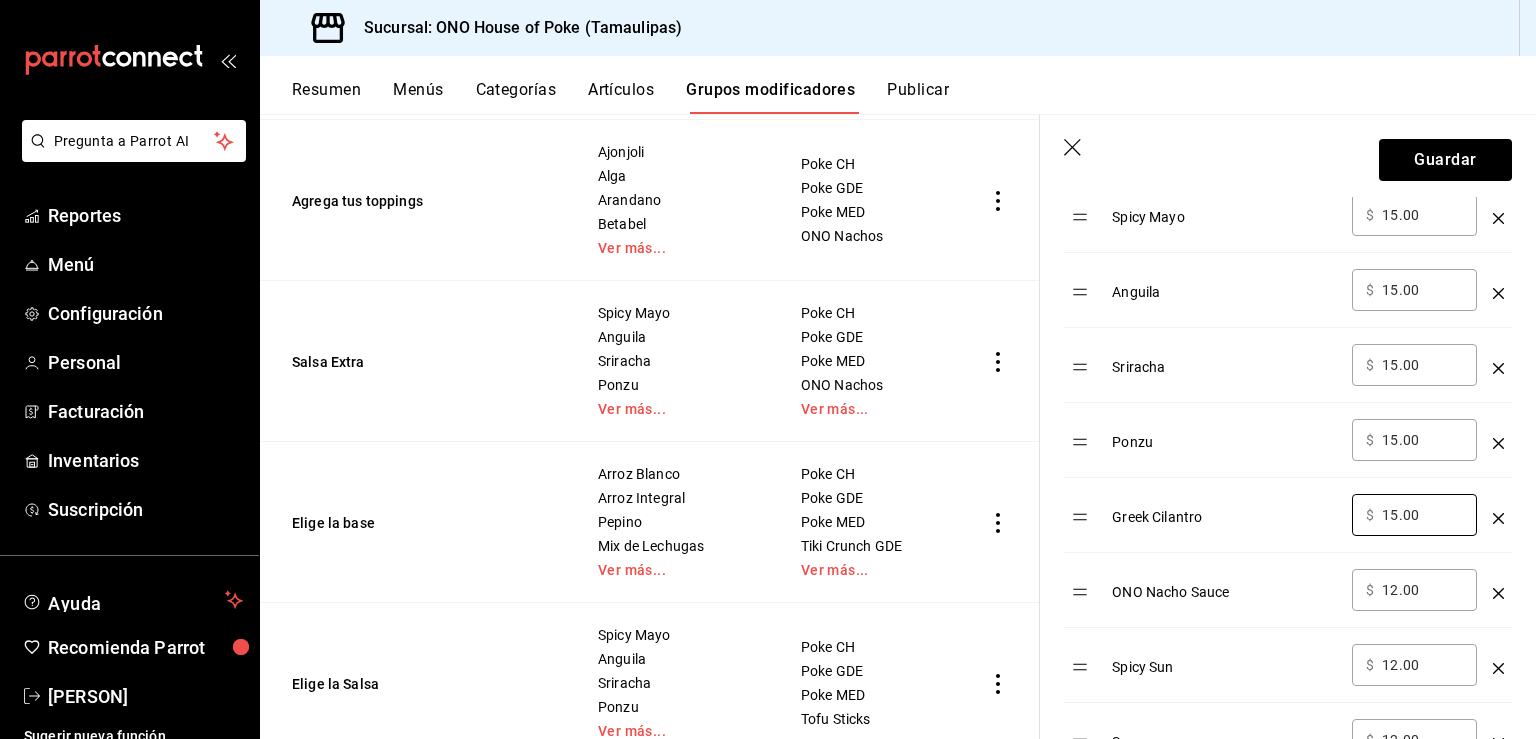 type on "15.00" 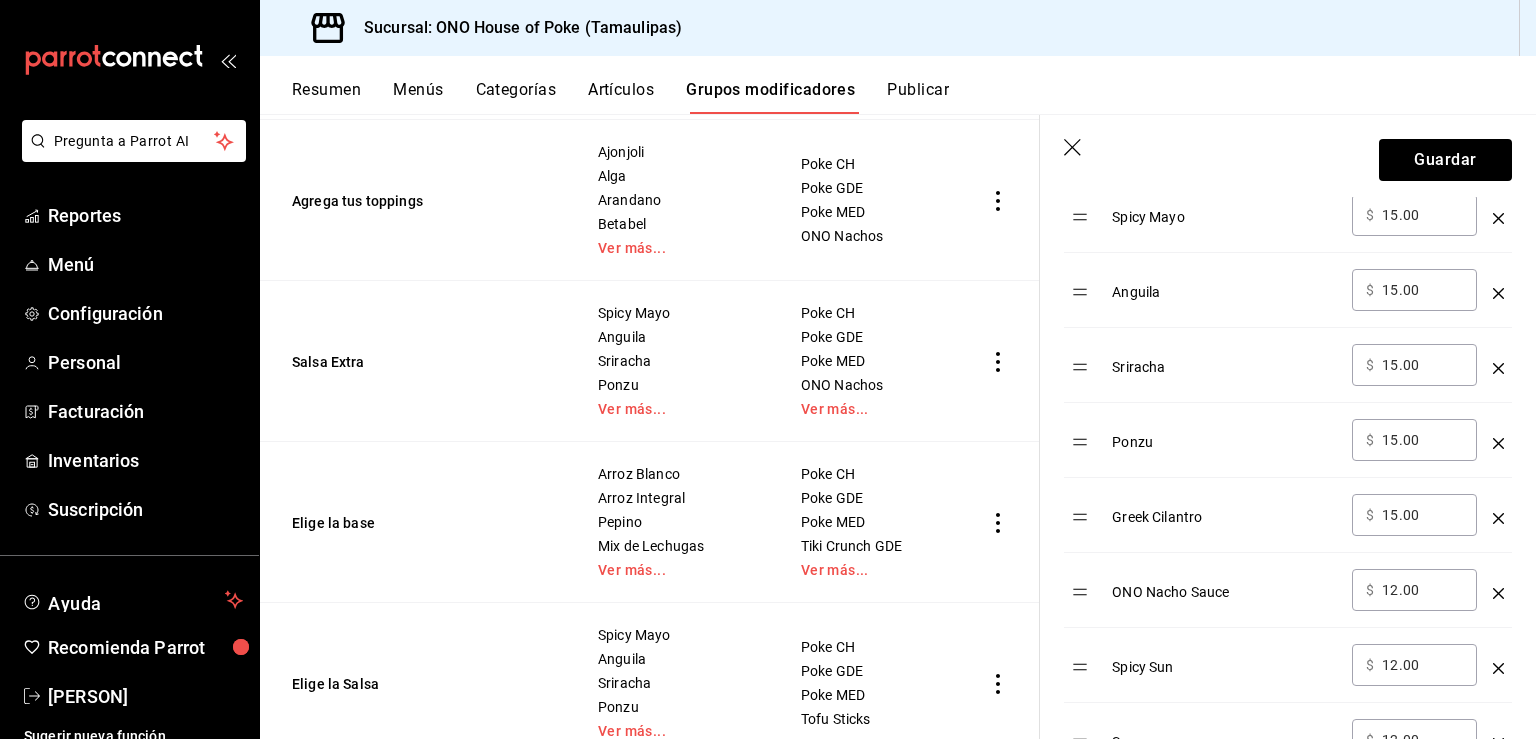 click on "12.00" at bounding box center (1422, 590) 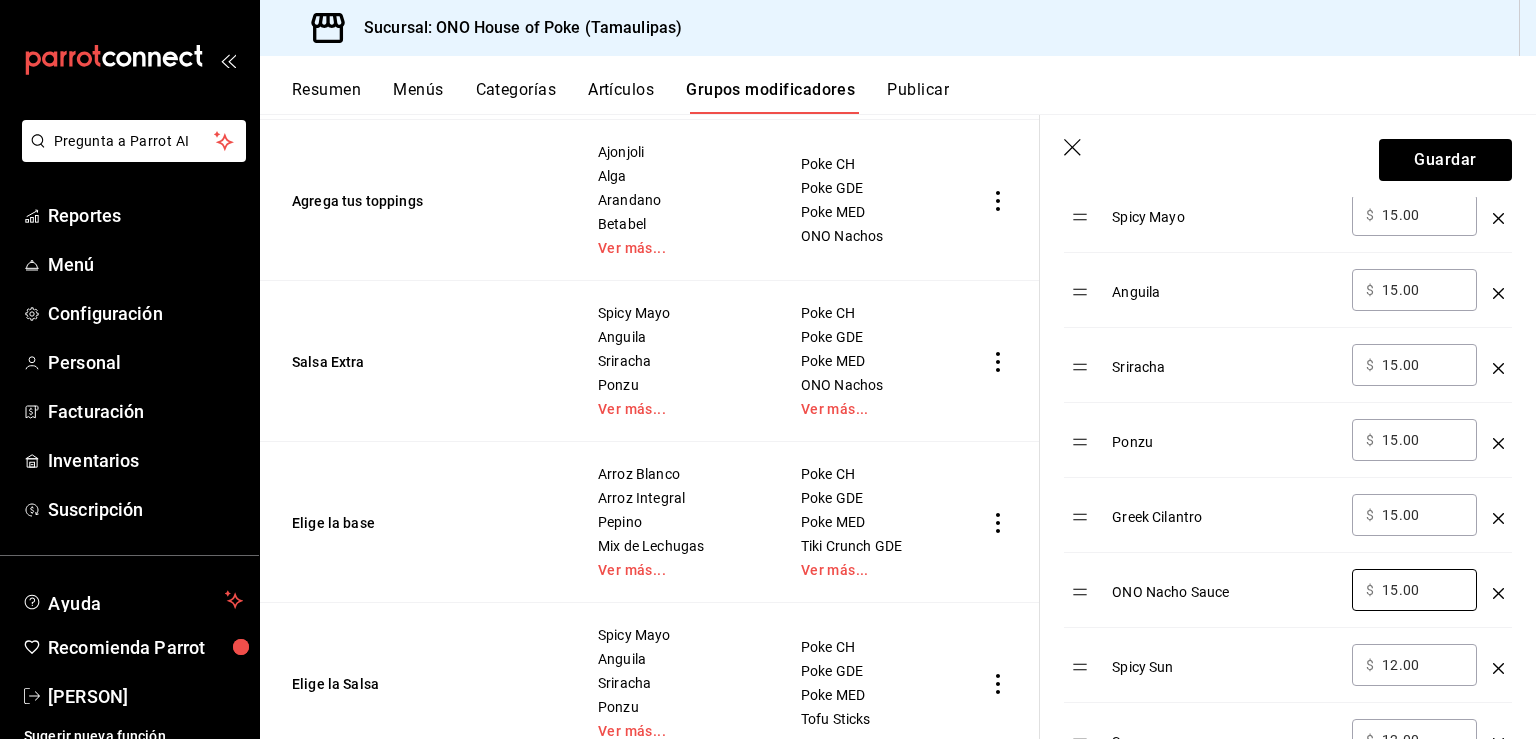 type on "15.00" 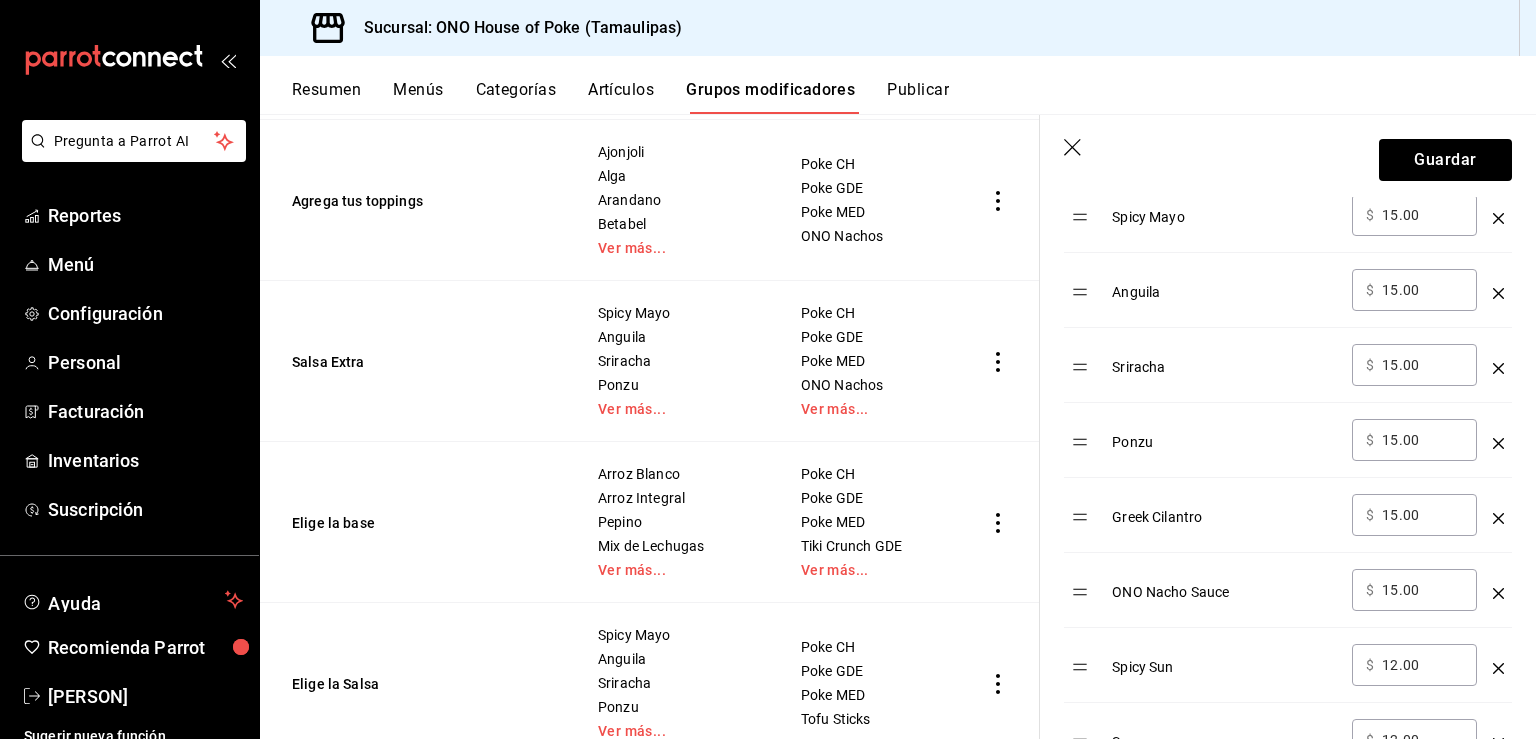 click on "12.00" at bounding box center [1422, 665] 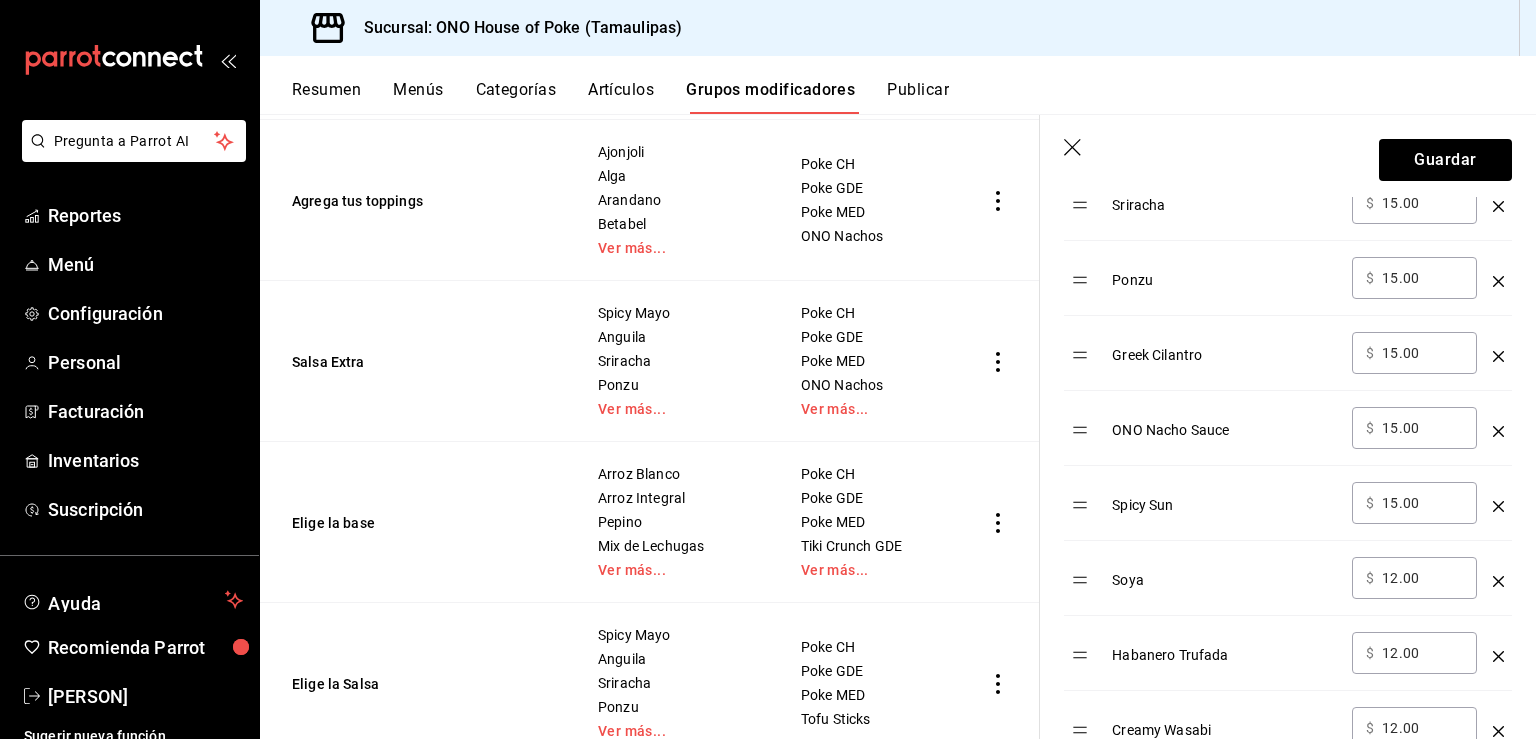 scroll, scrollTop: 894, scrollLeft: 0, axis: vertical 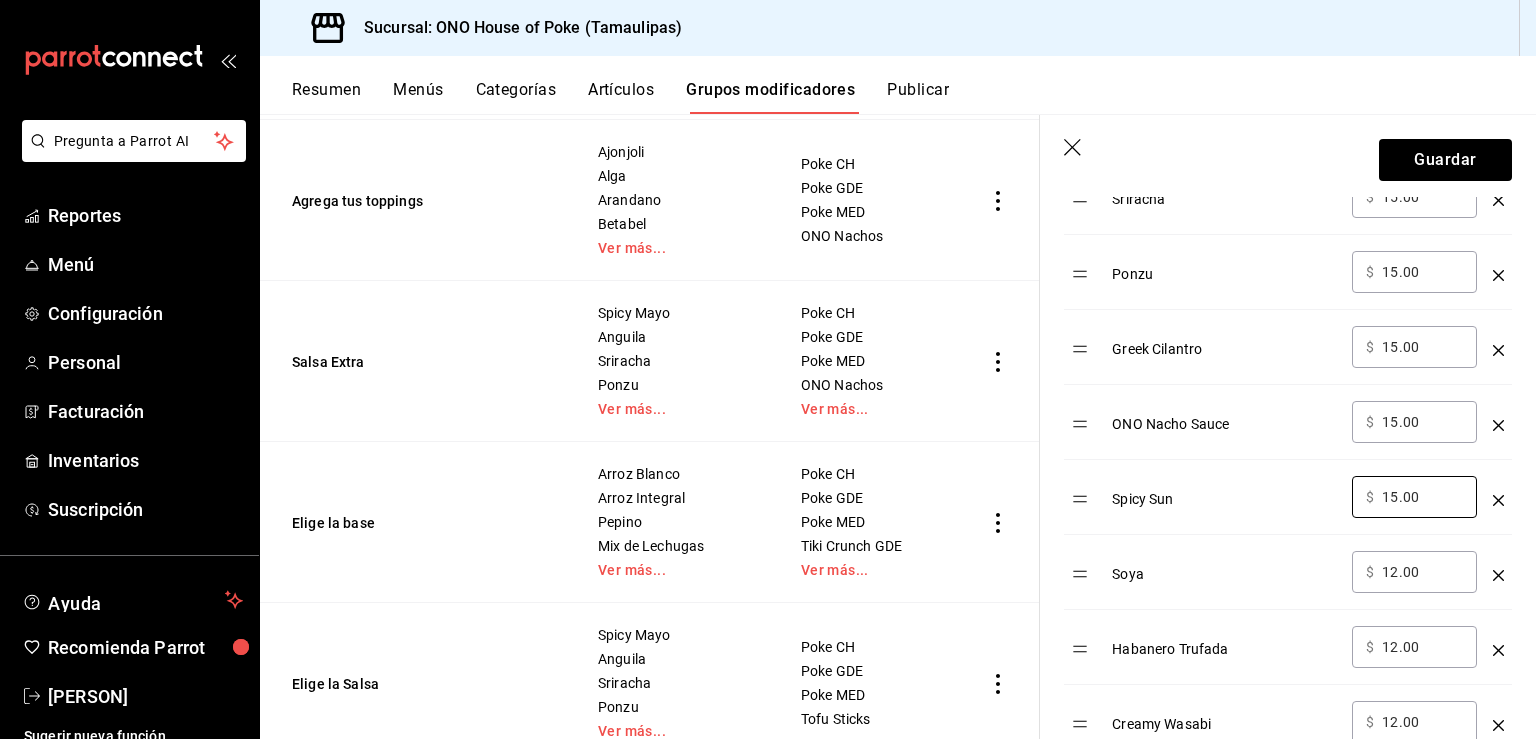 type on "15.00" 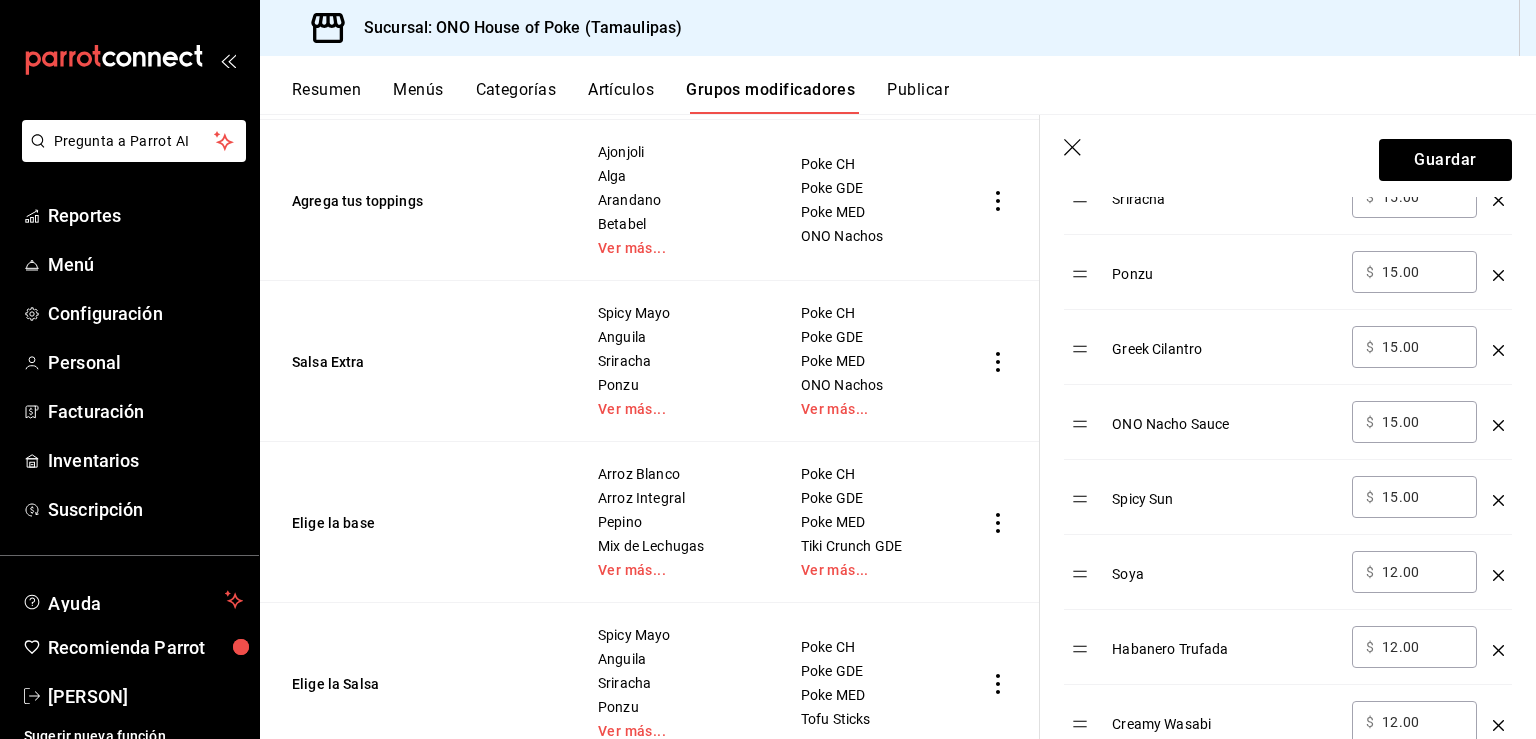 click on "12.00" at bounding box center [1422, 572] 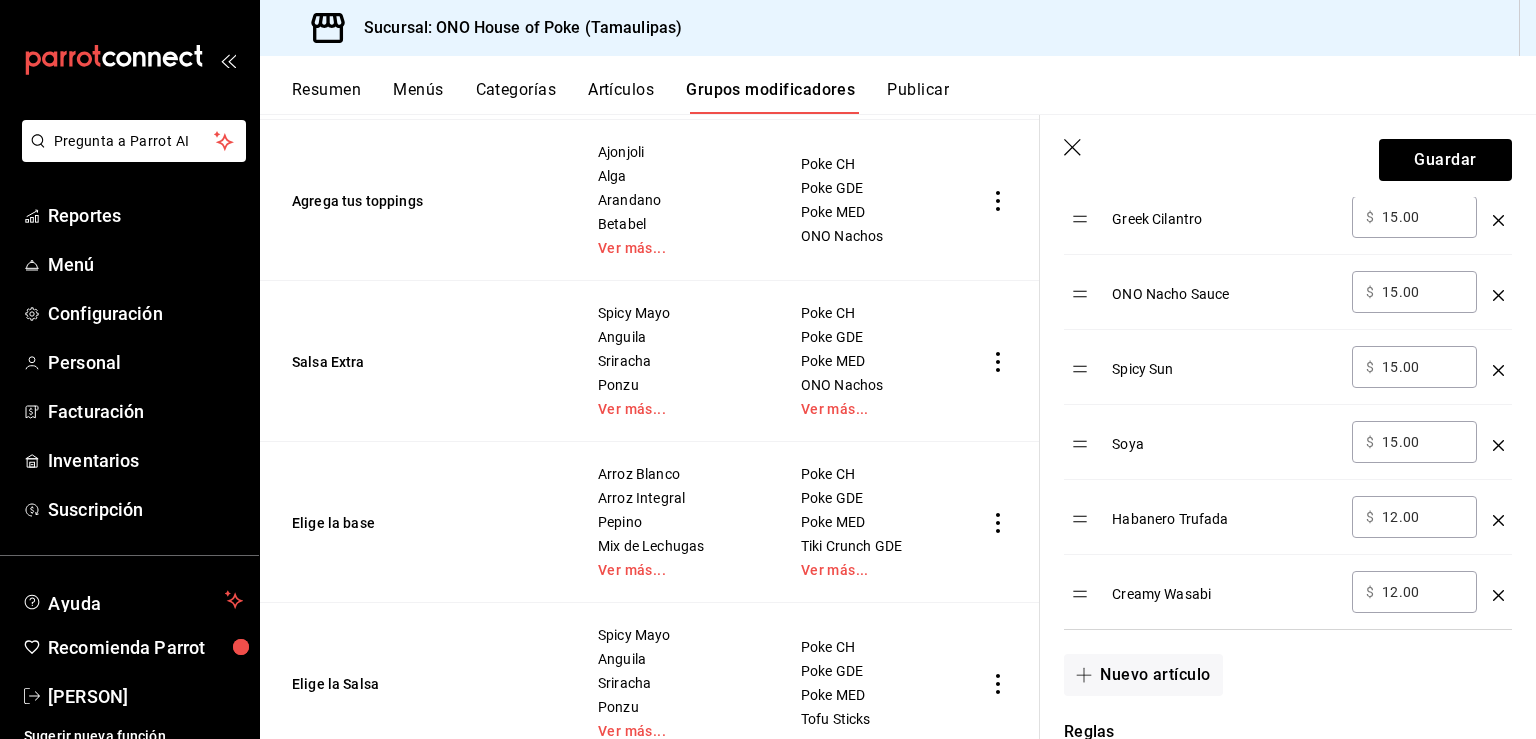 scroll, scrollTop: 1044, scrollLeft: 0, axis: vertical 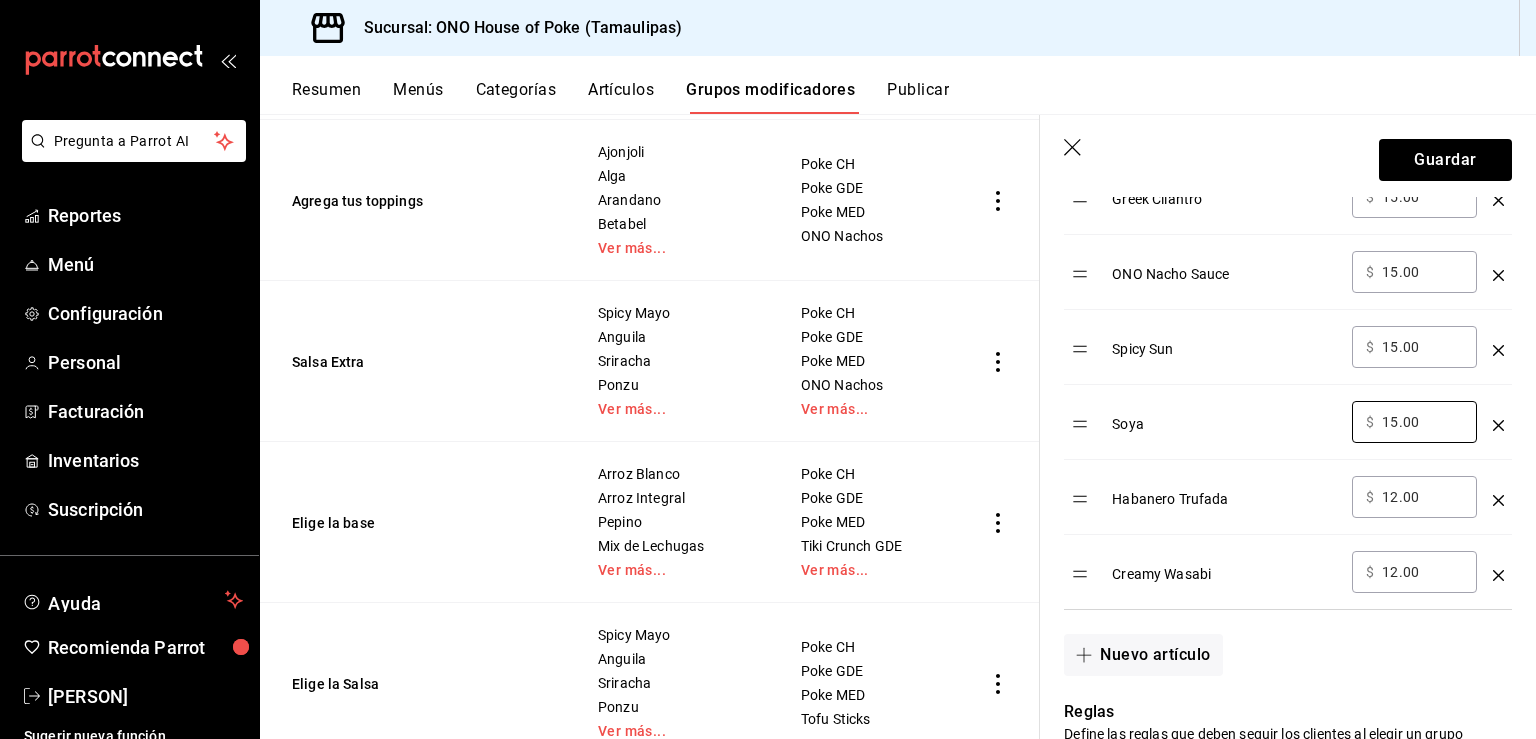 type on "15.00" 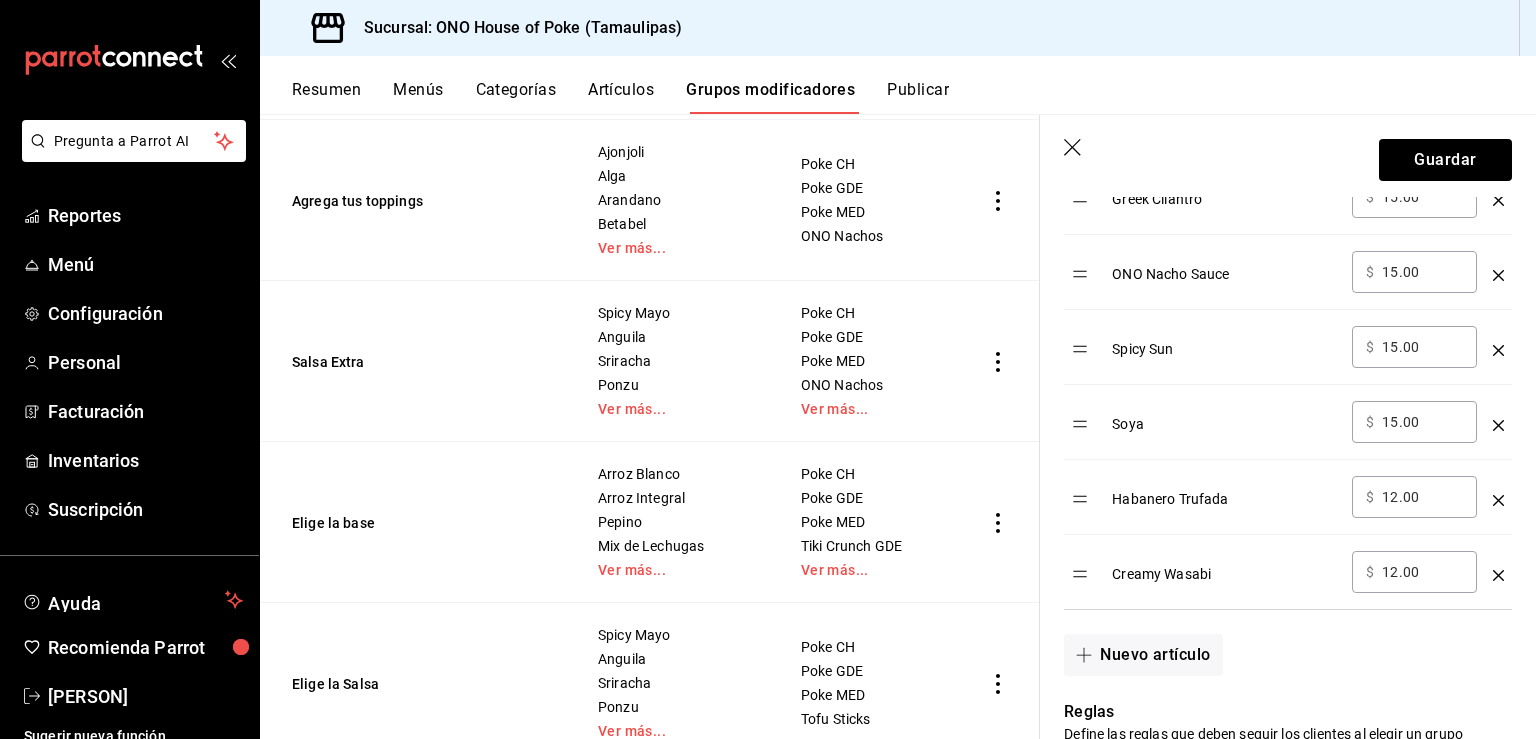 click on "12.00" at bounding box center [1422, 497] 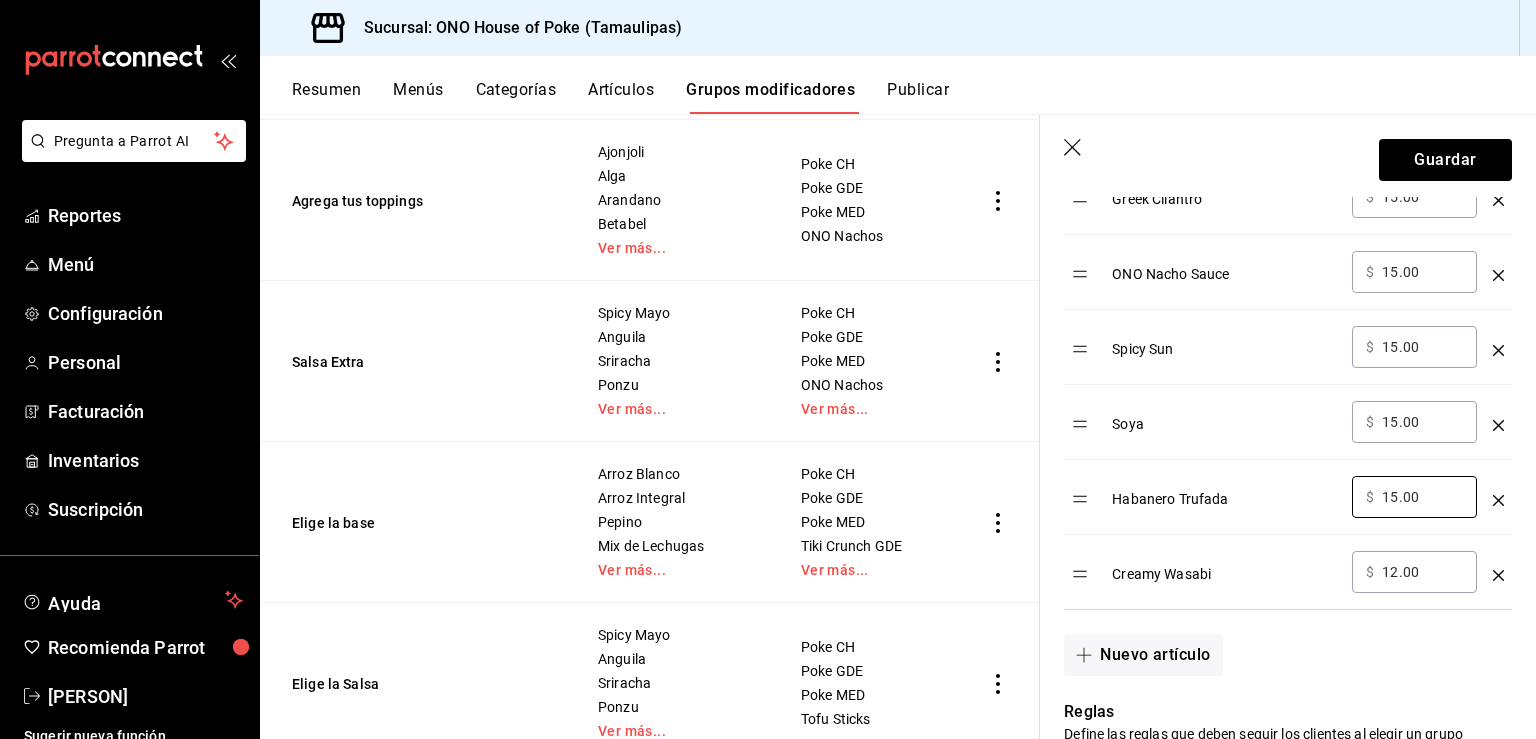 type on "15.00" 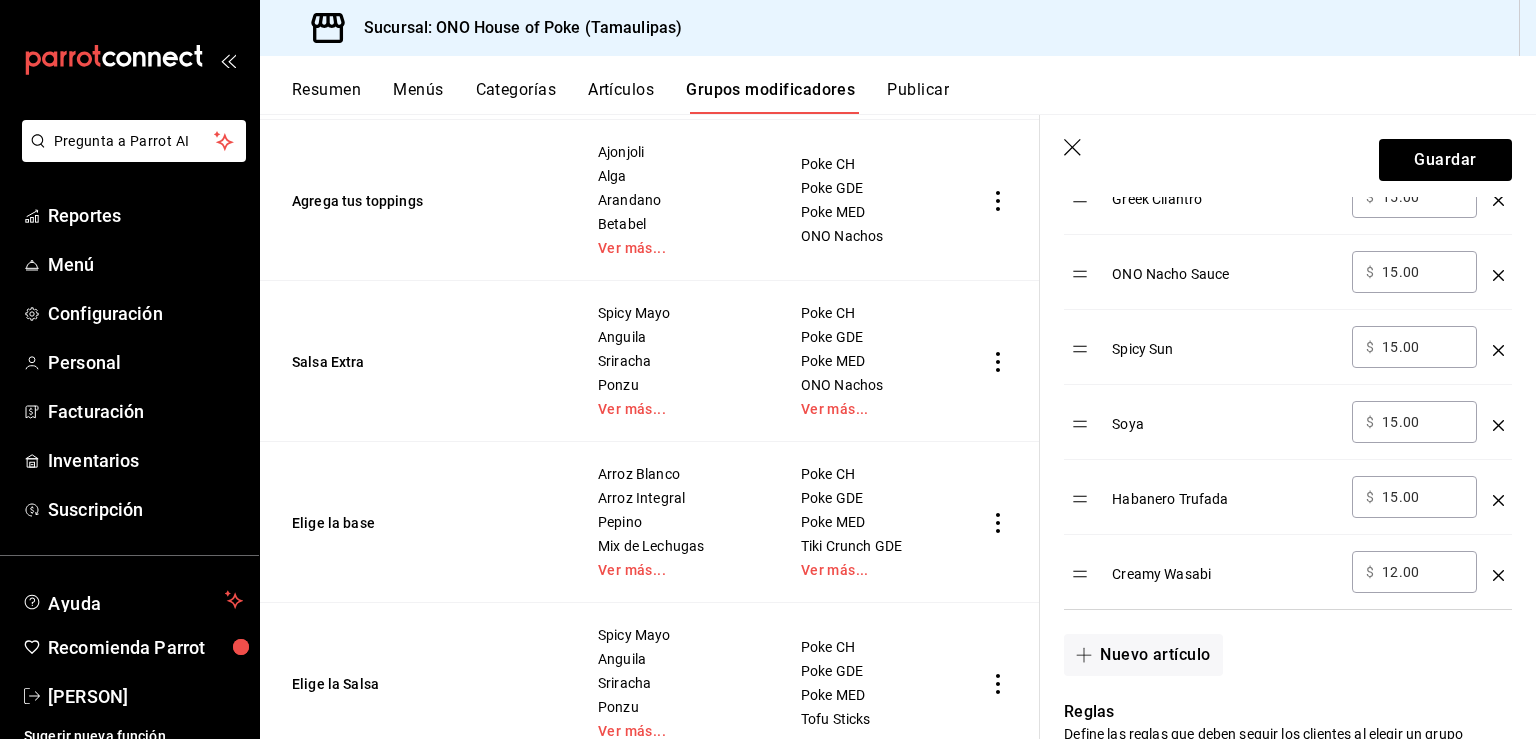 click on "12.00" at bounding box center [1422, 572] 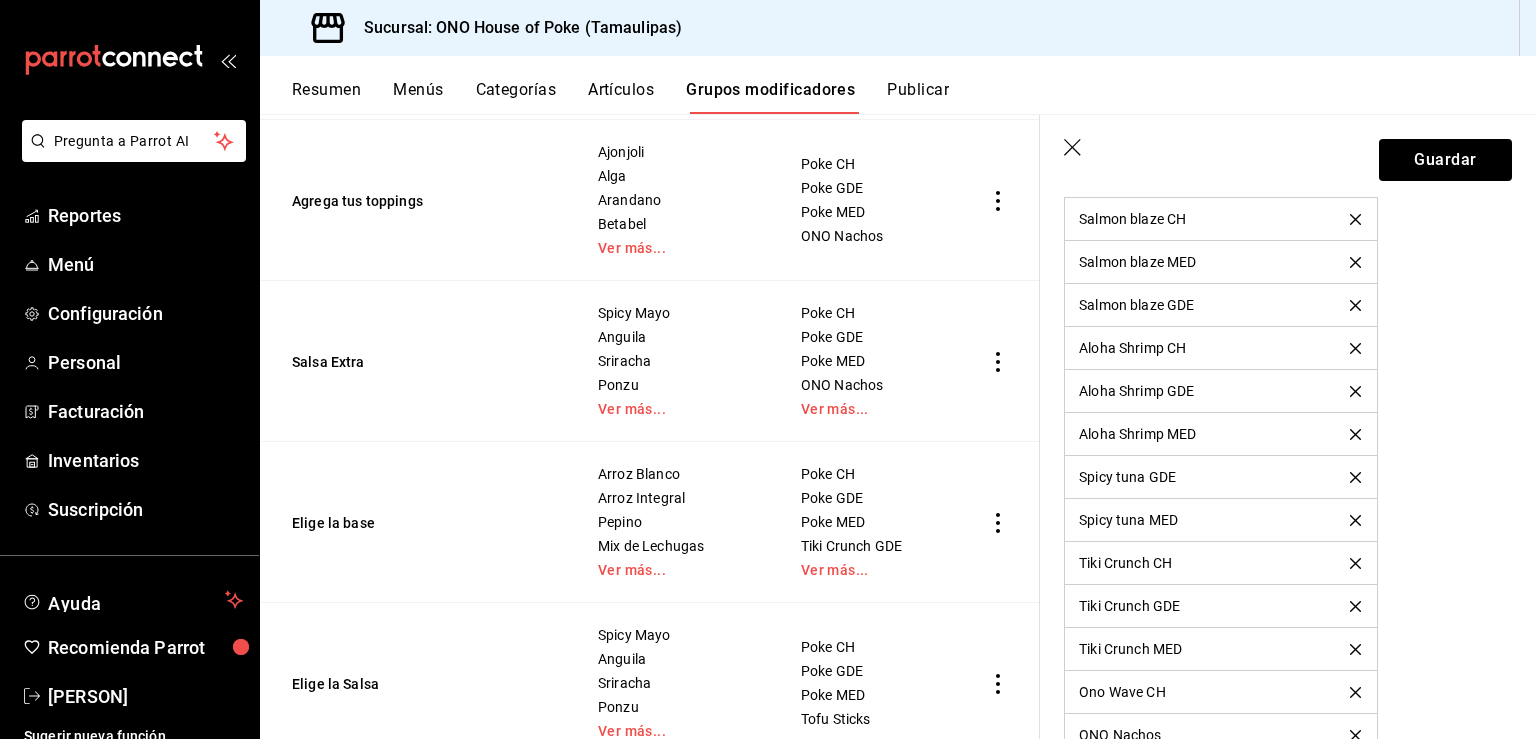 scroll, scrollTop: 2186, scrollLeft: 0, axis: vertical 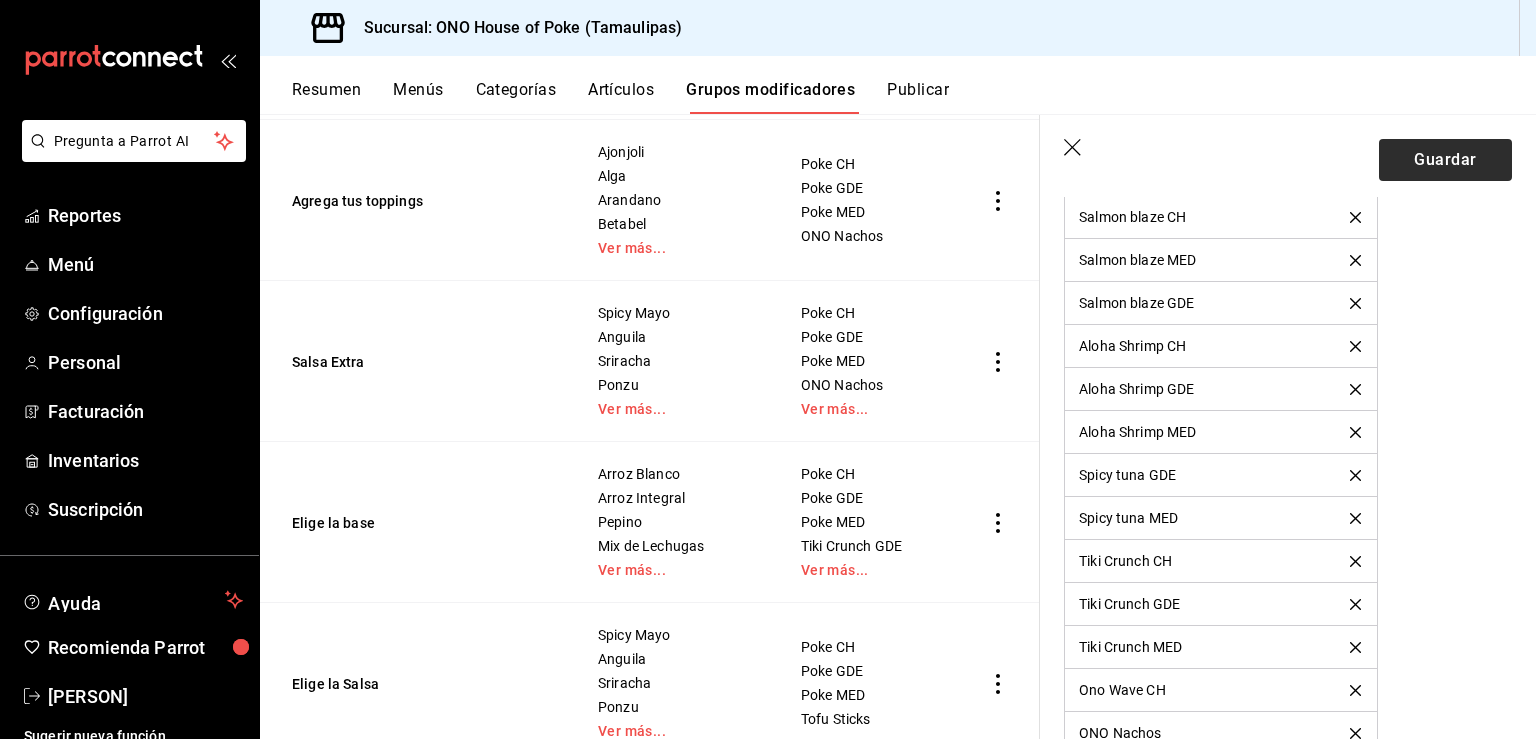 type on "15.00" 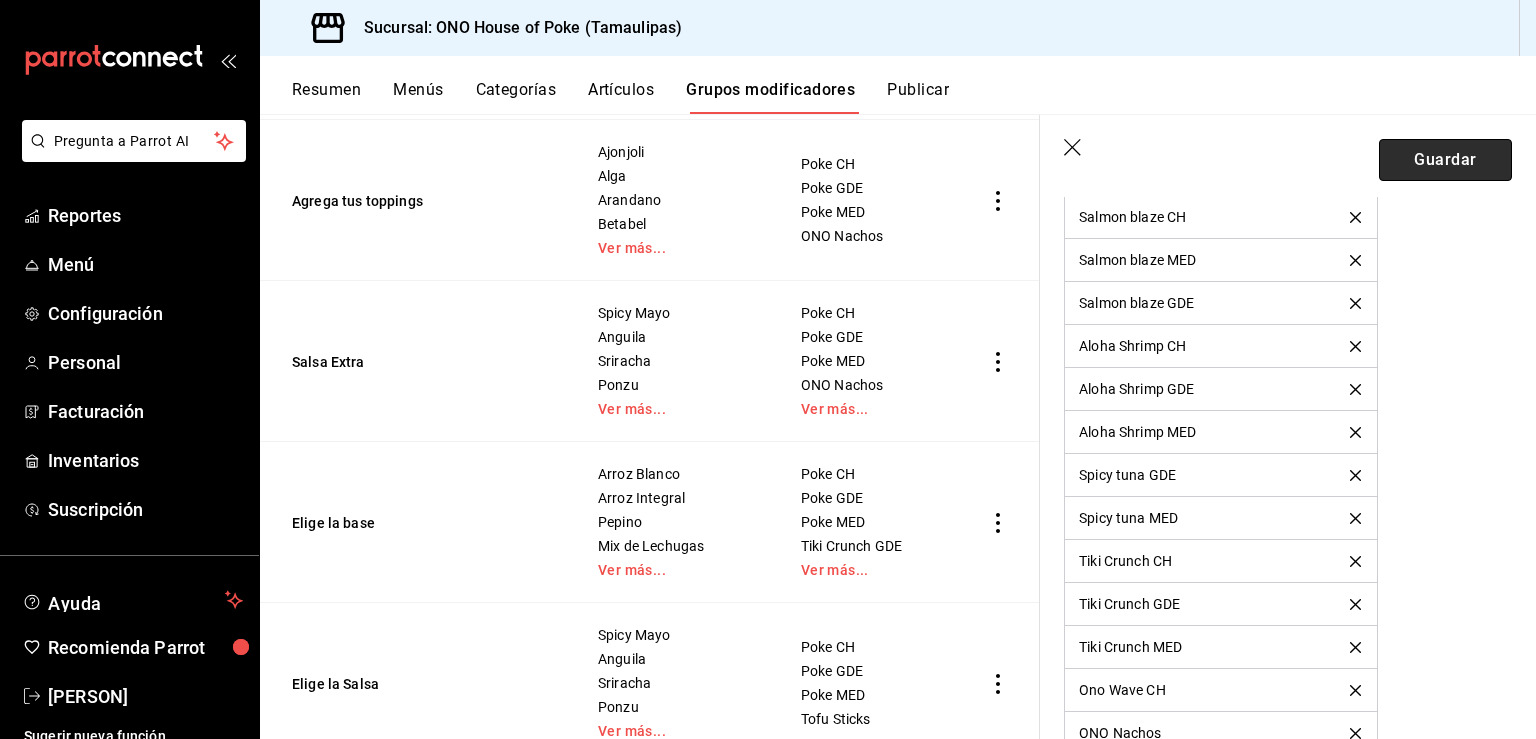 click on "Guardar" at bounding box center [1445, 160] 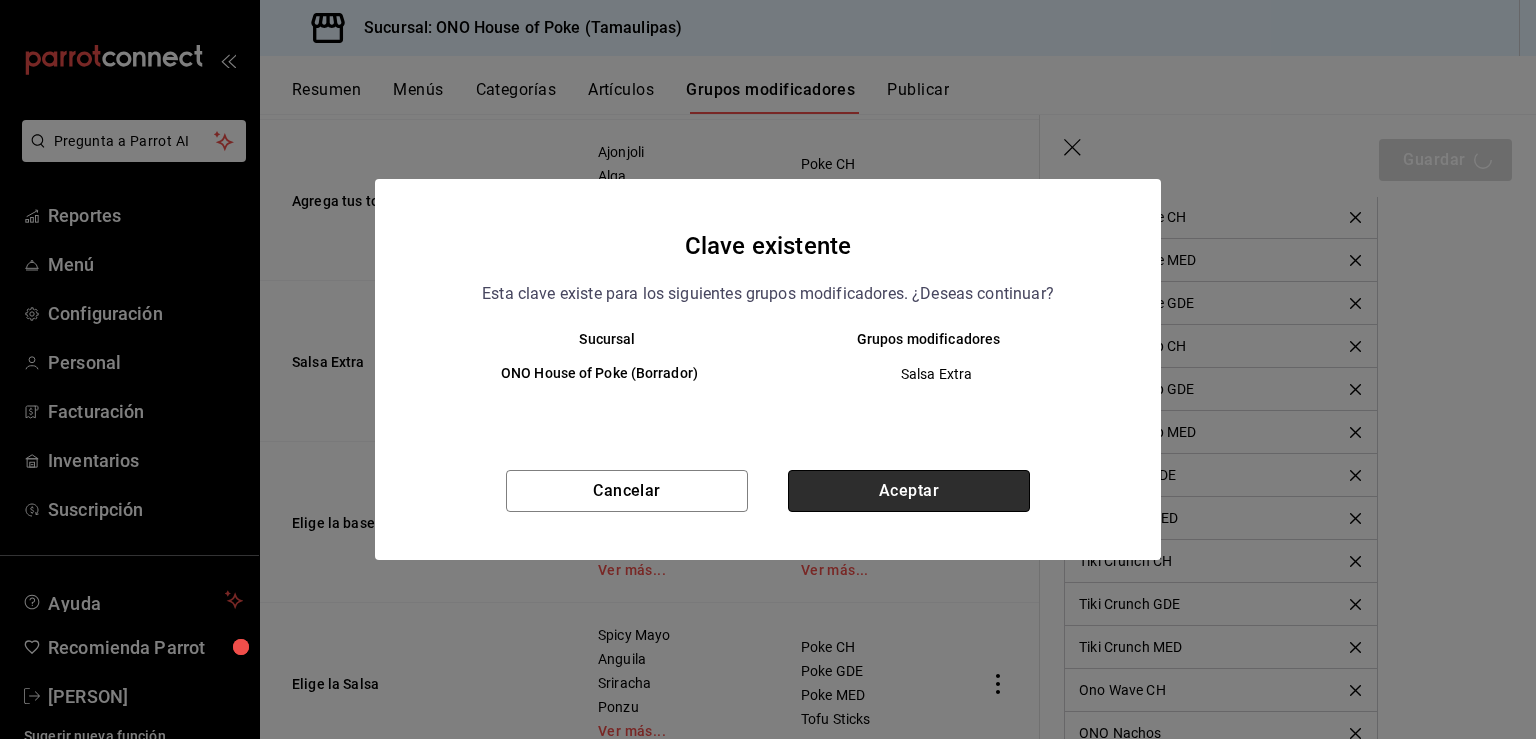 click on "Aceptar" at bounding box center (909, 491) 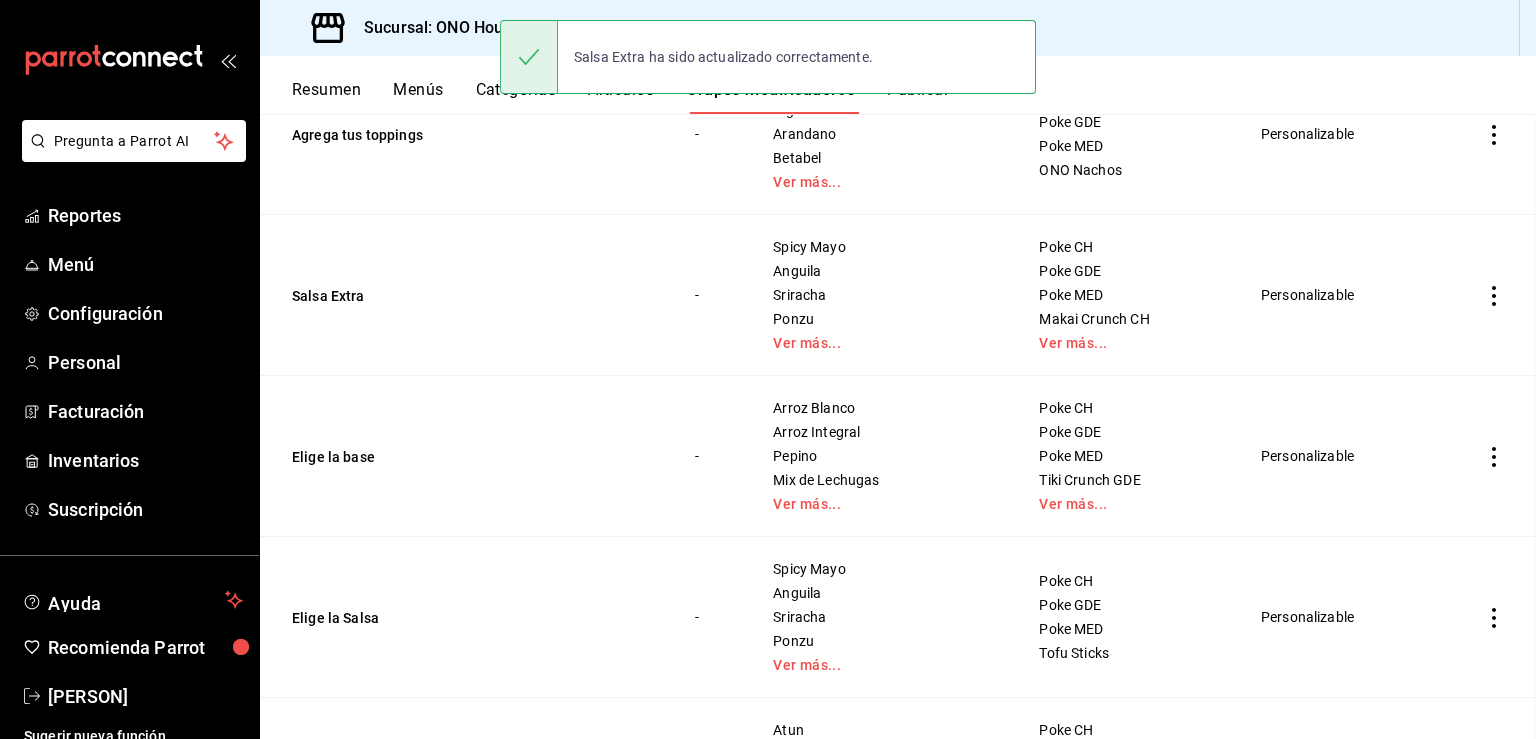 scroll, scrollTop: 0, scrollLeft: 0, axis: both 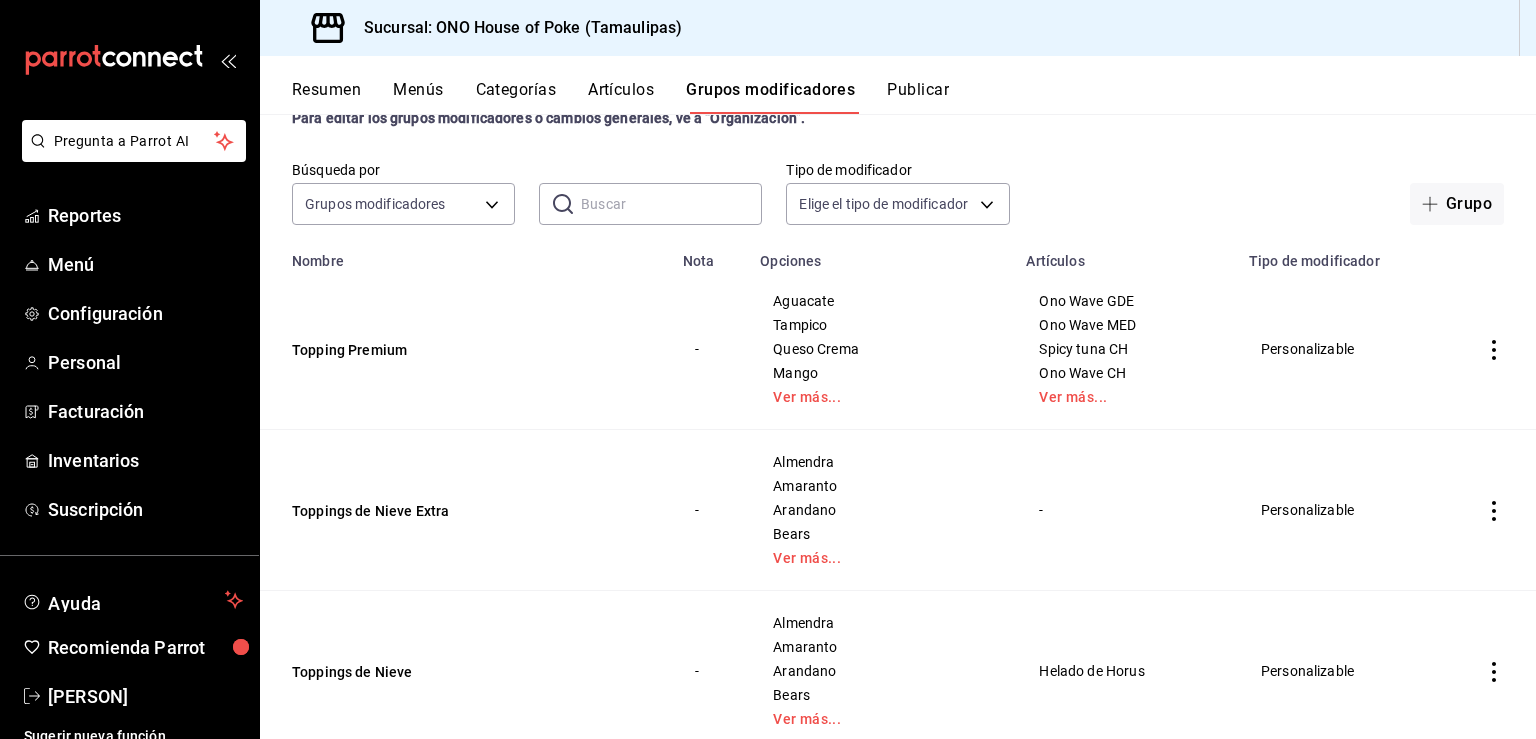 click 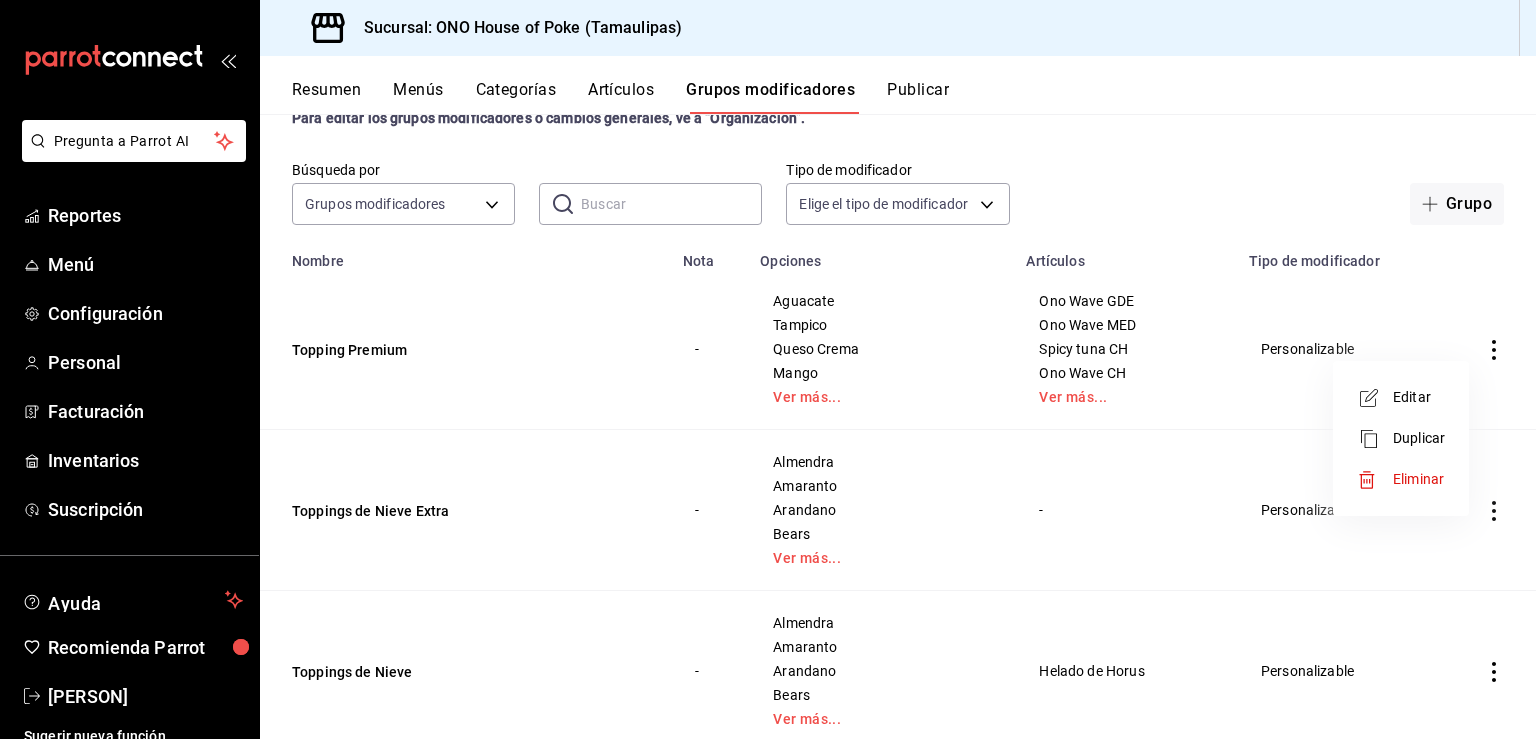 click on "Editar" at bounding box center (1401, 397) 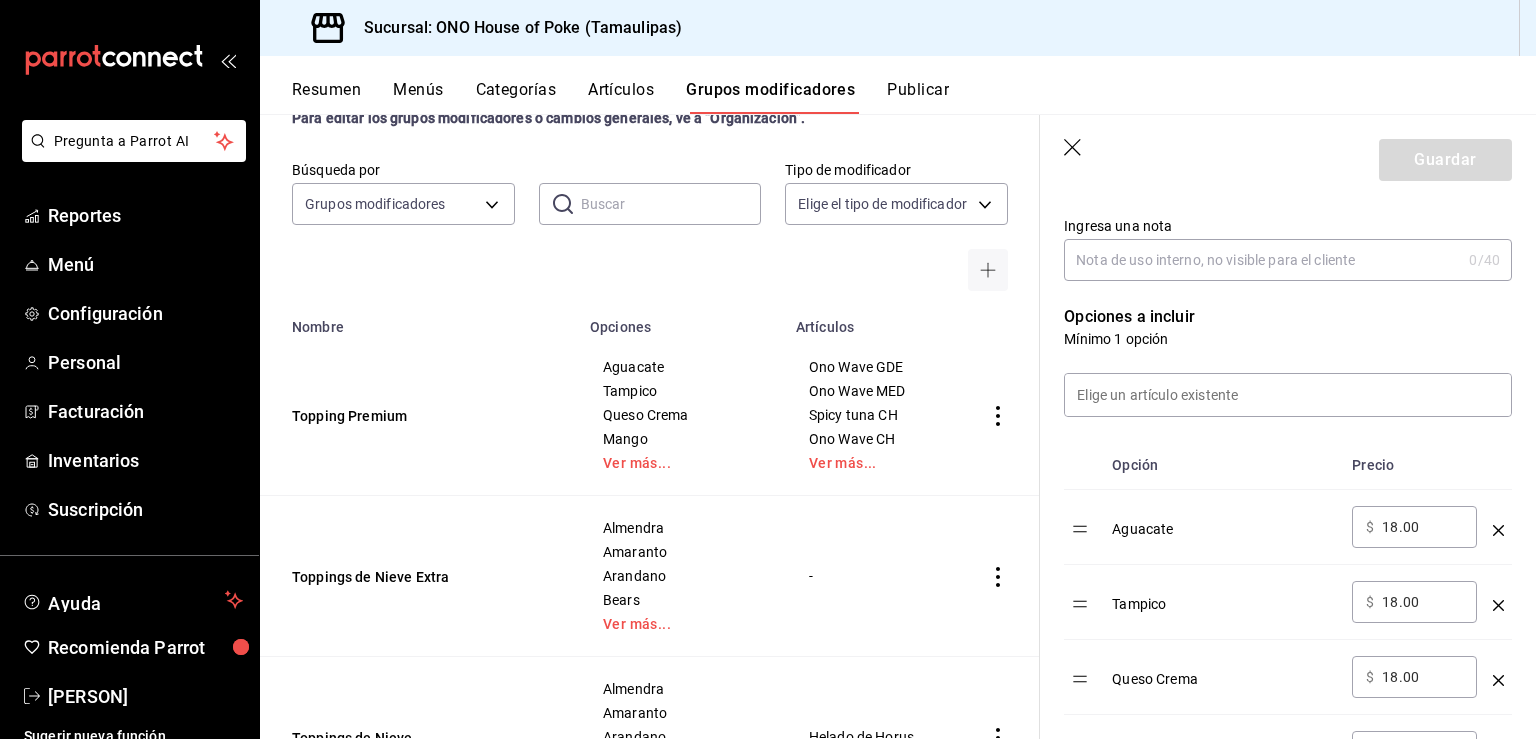 scroll, scrollTop: 419, scrollLeft: 0, axis: vertical 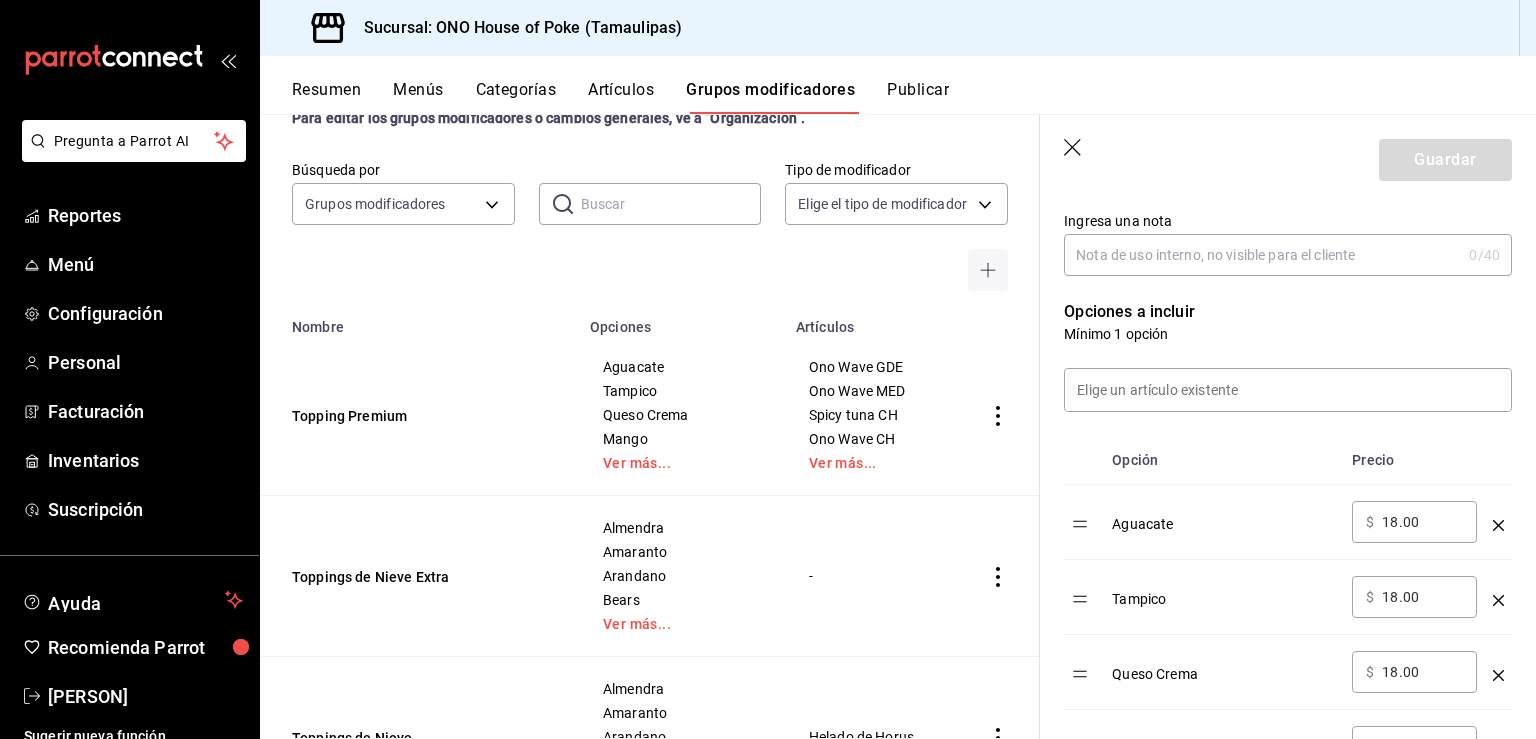 click on "18.00" at bounding box center [1422, 522] 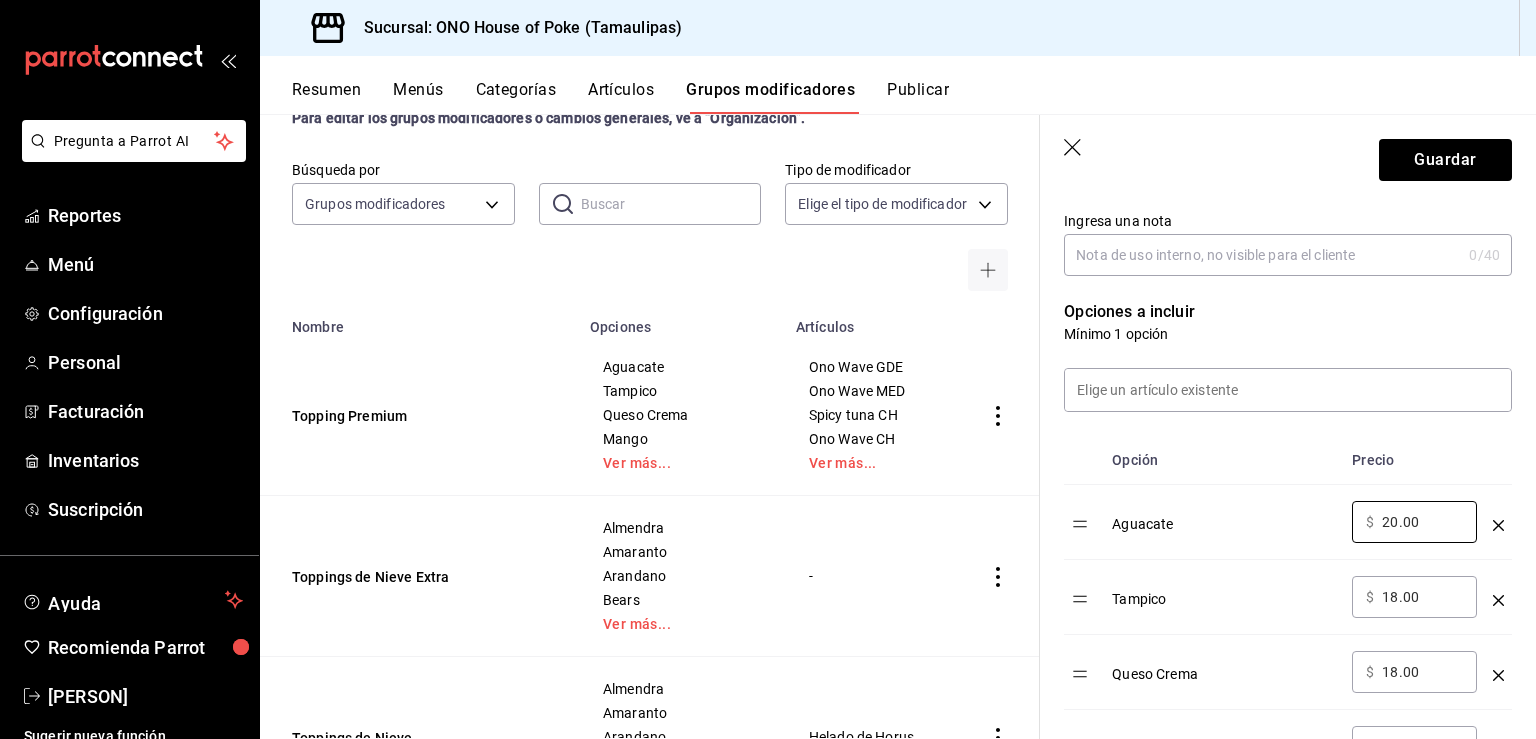 type on "20.00" 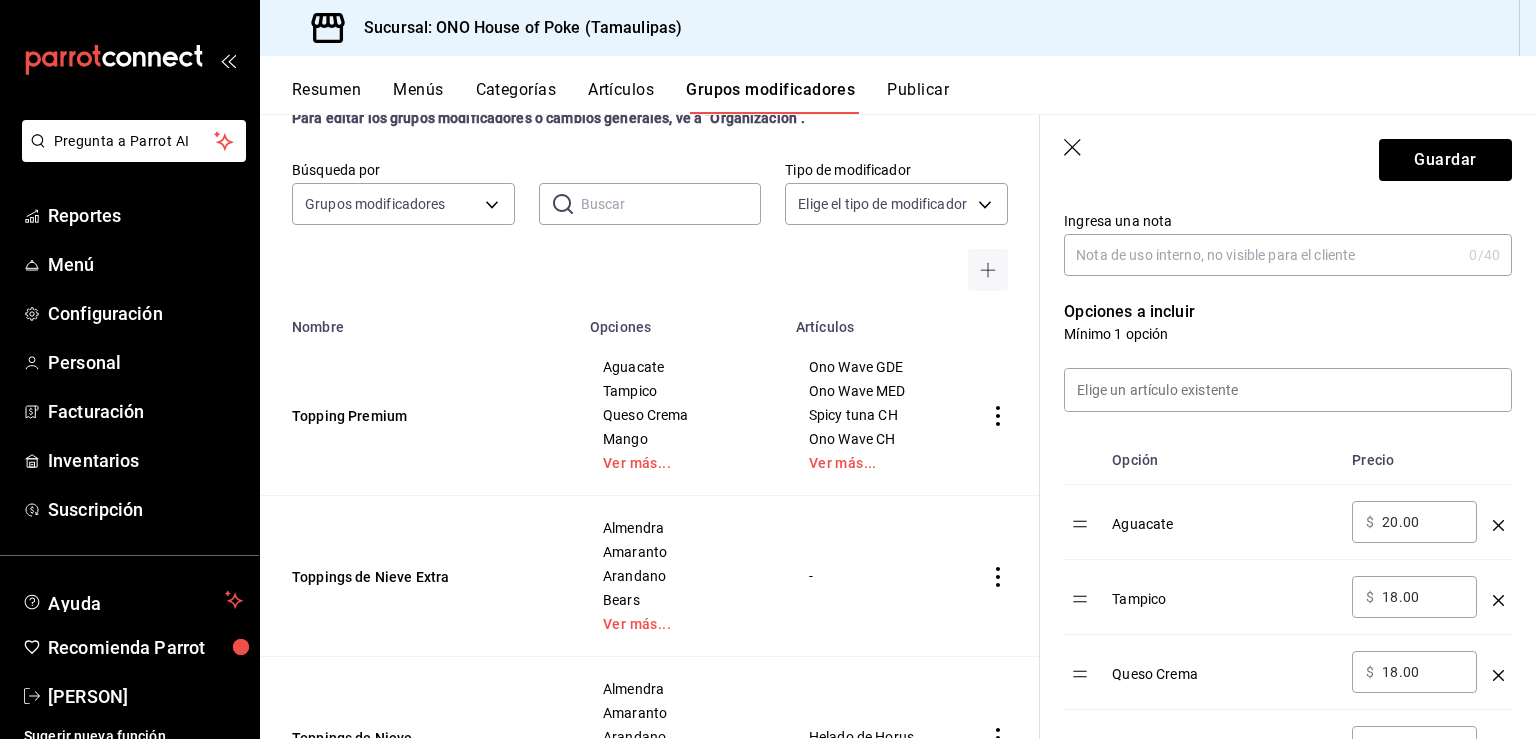 click on "18.00" at bounding box center [1422, 597] 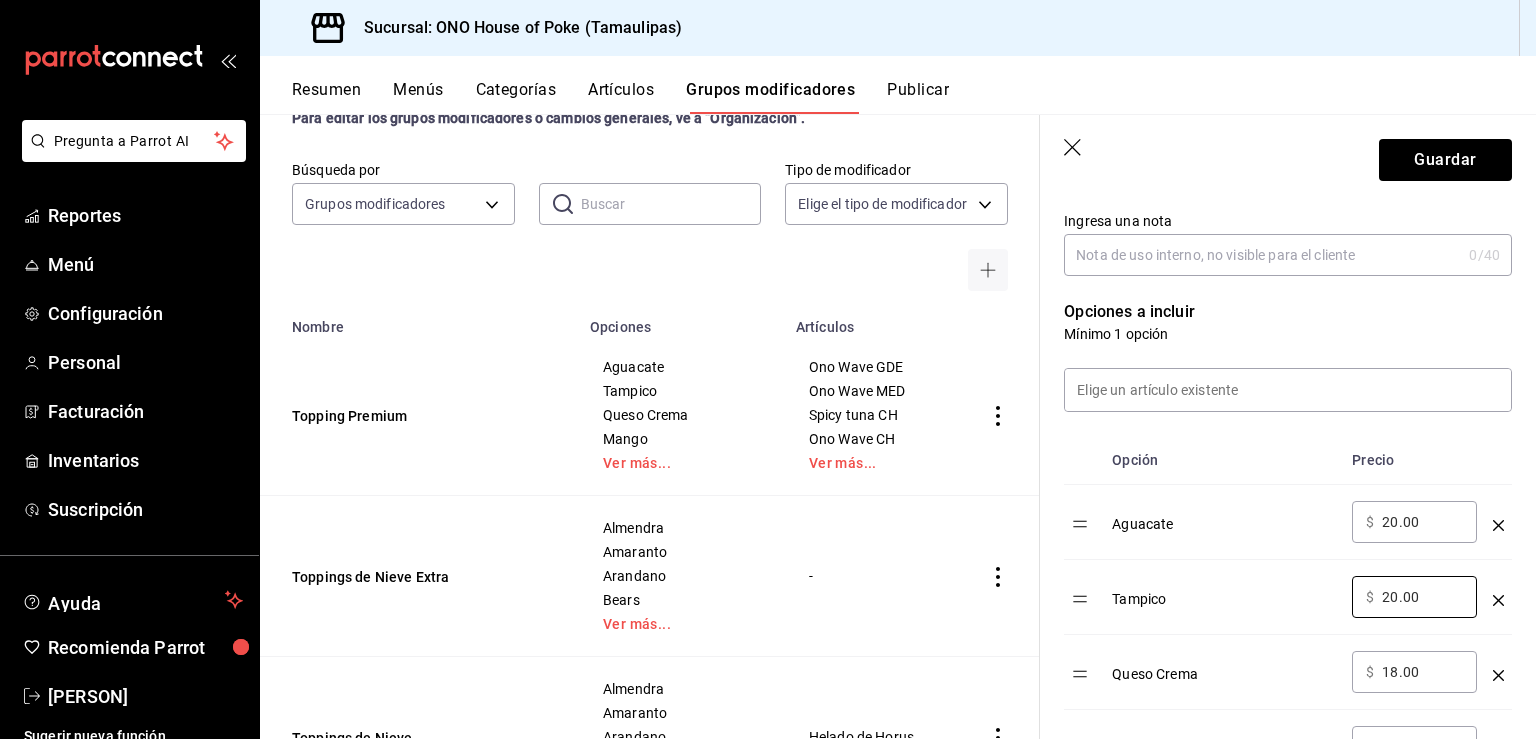 type on "20.00" 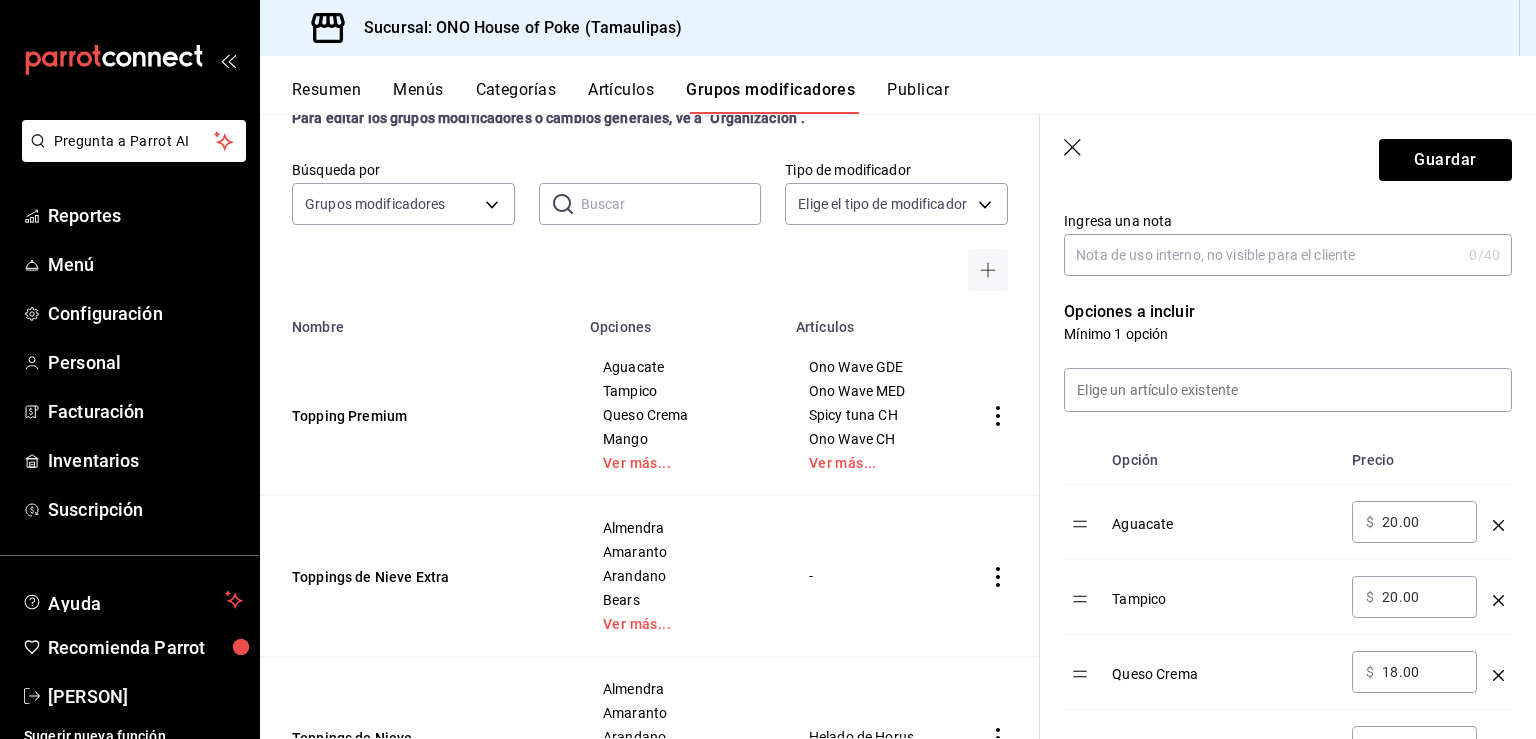type on "1.00" 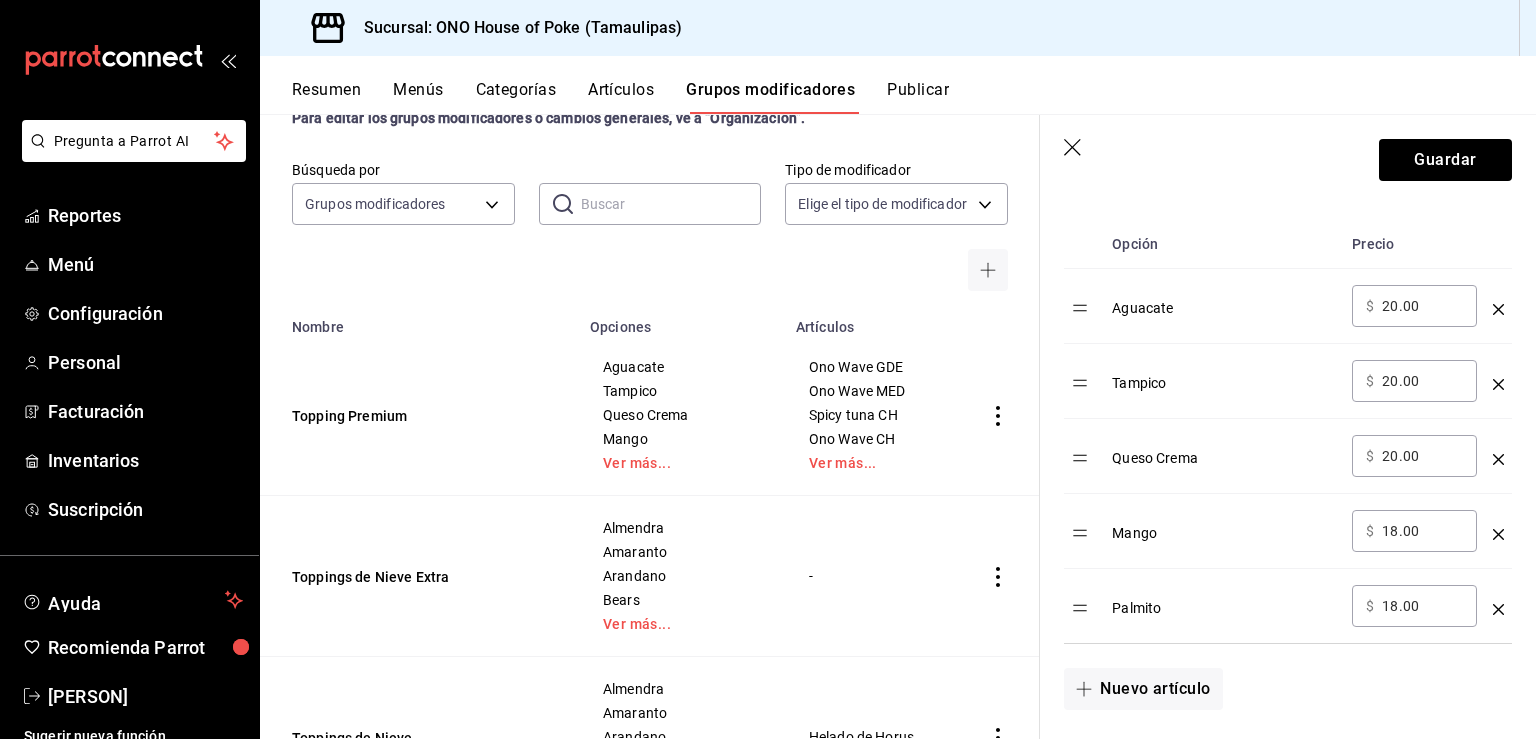 scroll, scrollTop: 638, scrollLeft: 0, axis: vertical 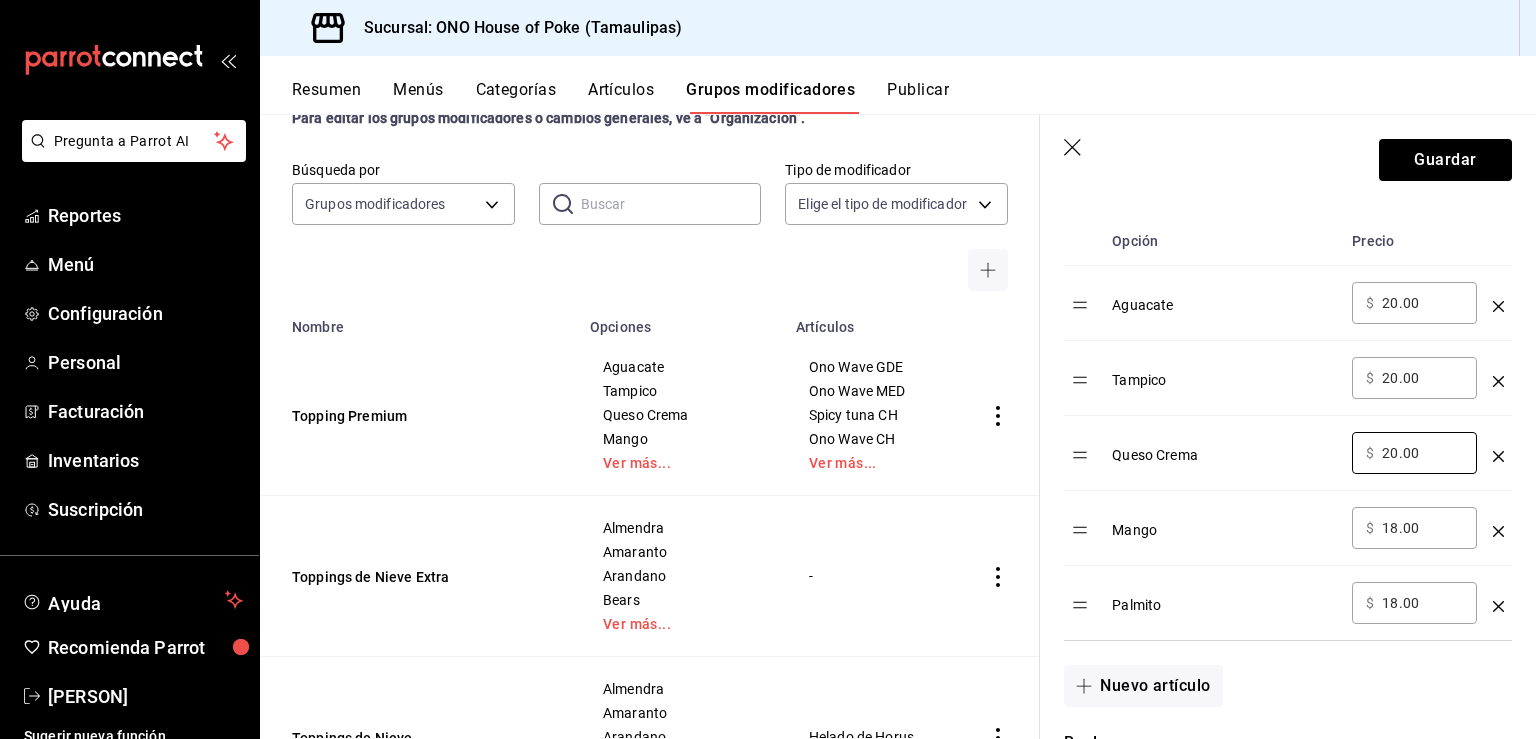 type on "20.00" 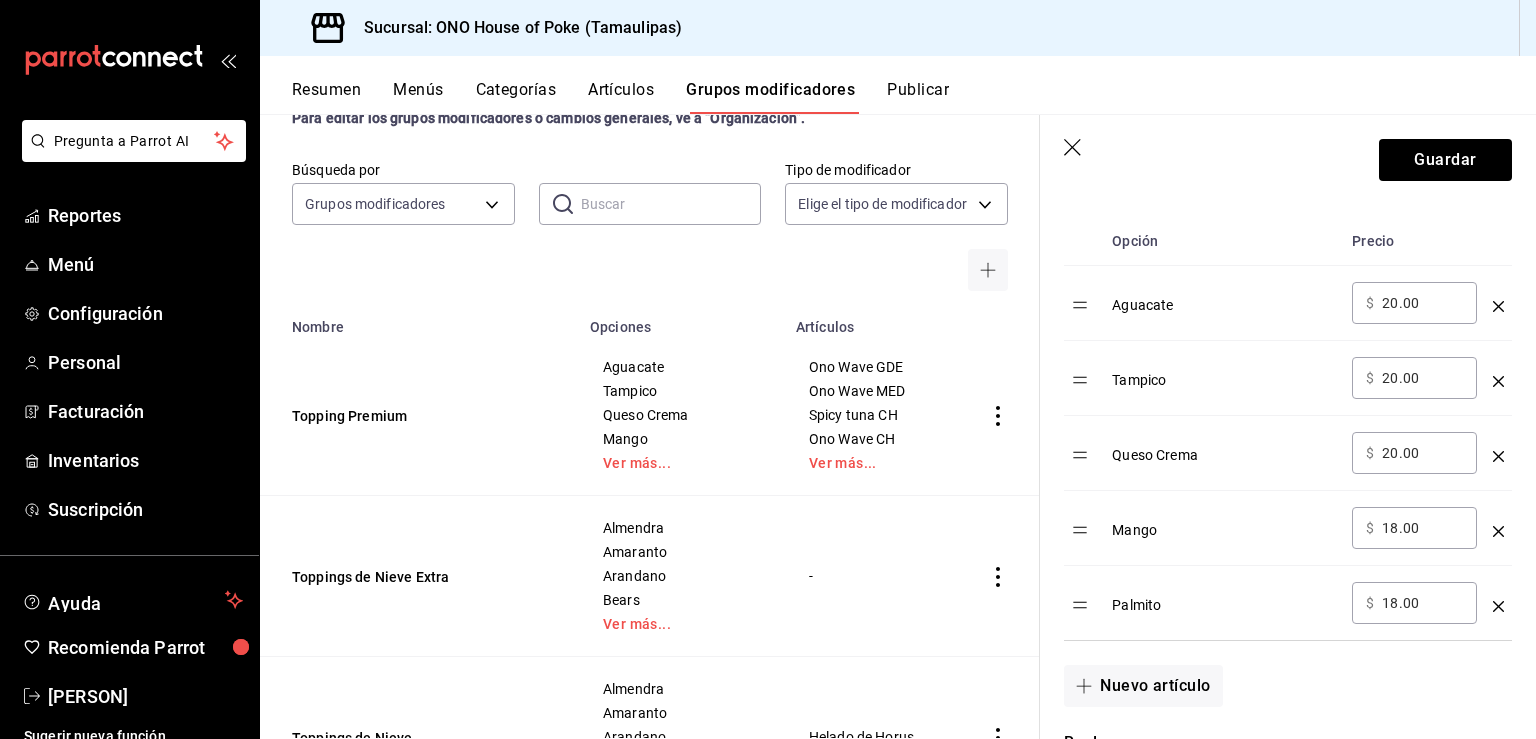 click on "18.00" at bounding box center (1422, 528) 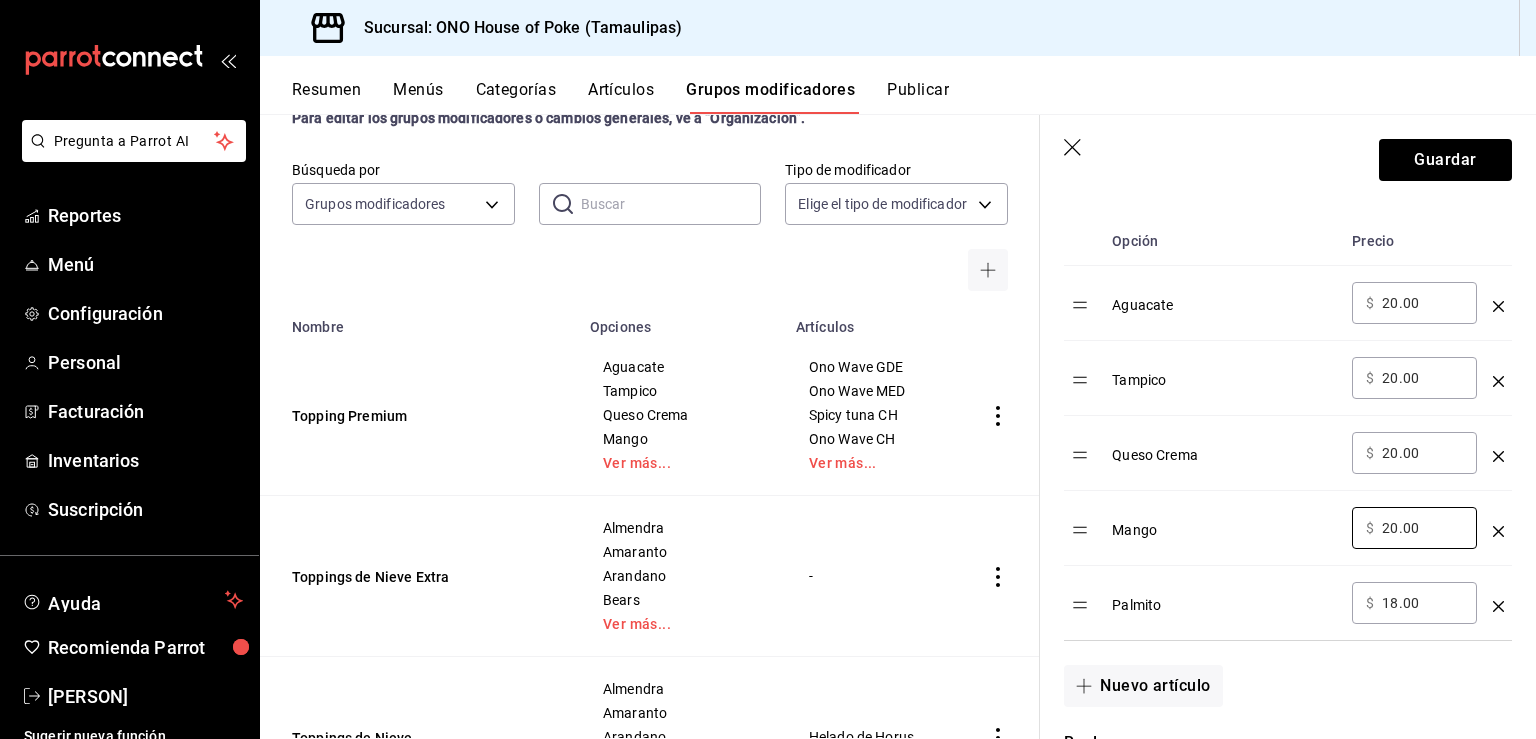 type on "20.00" 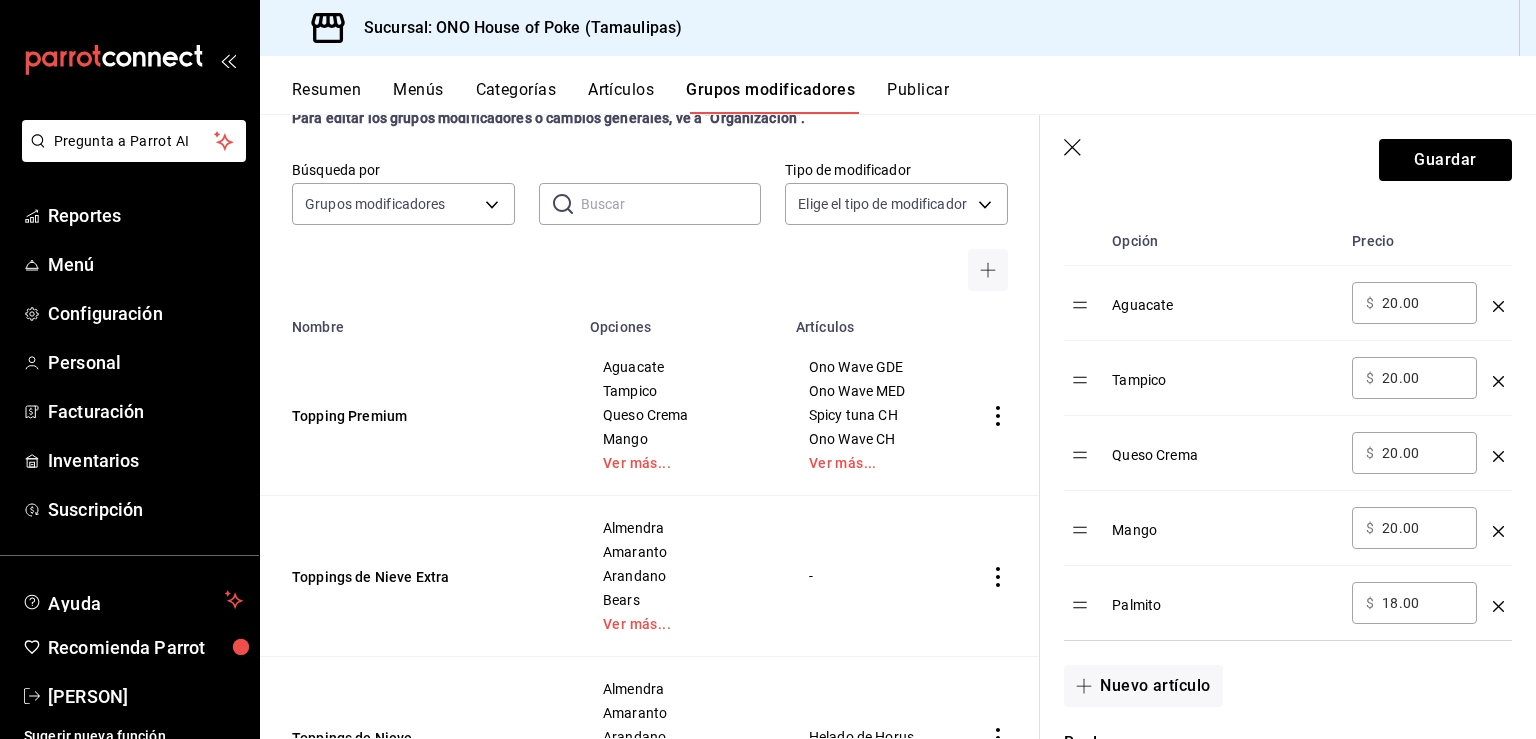 click on "18.00" at bounding box center (1422, 603) 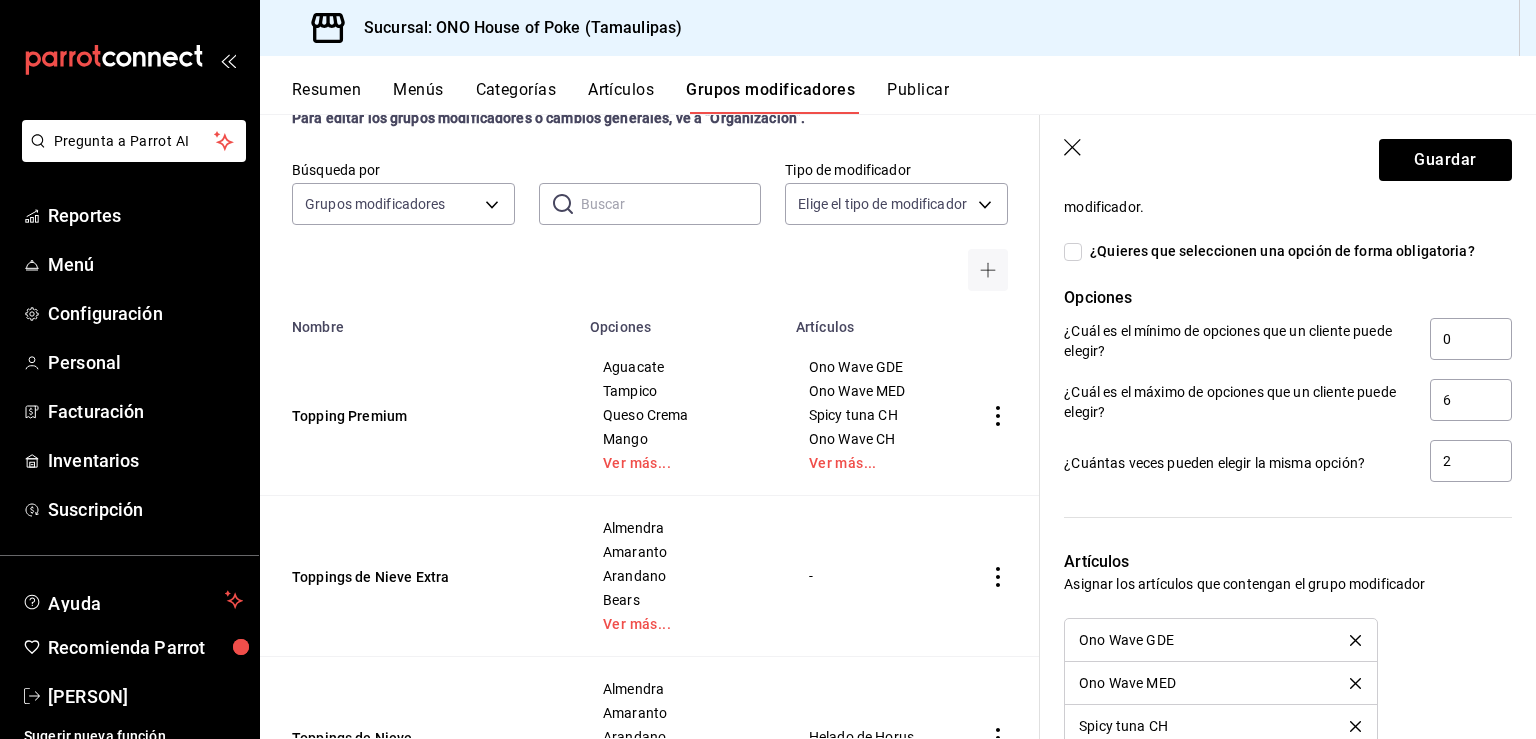 scroll, scrollTop: 1218, scrollLeft: 0, axis: vertical 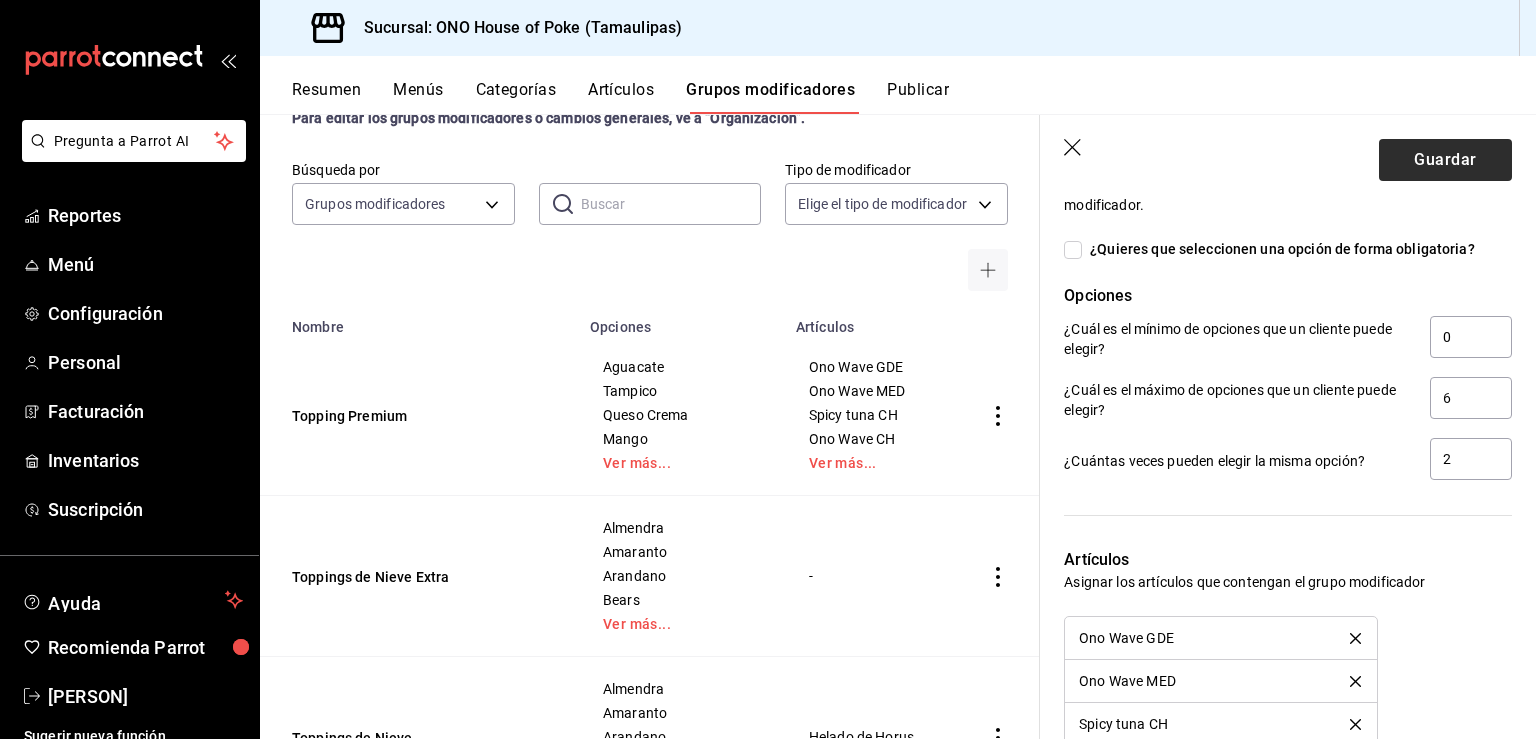type on "20.00" 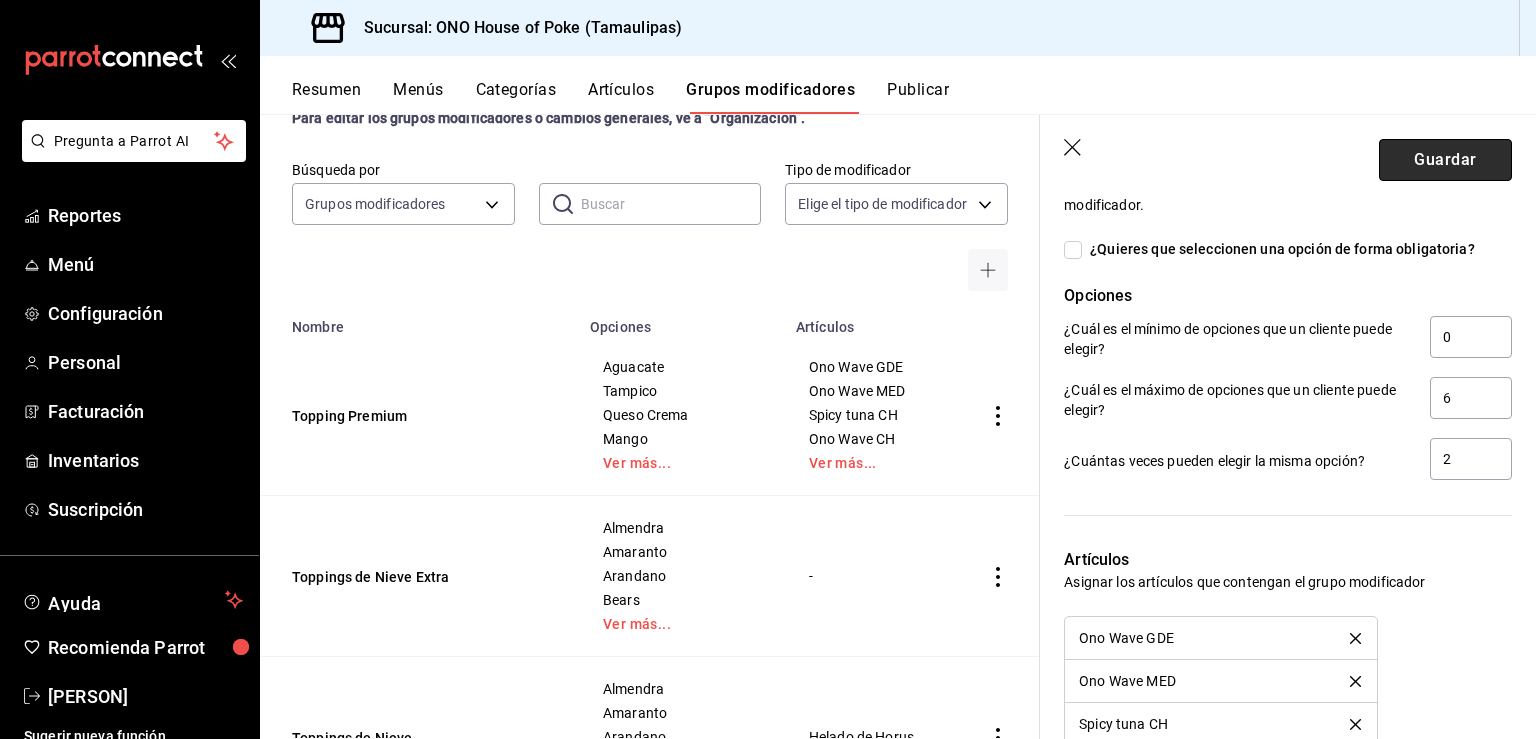 click on "Guardar" at bounding box center [1445, 160] 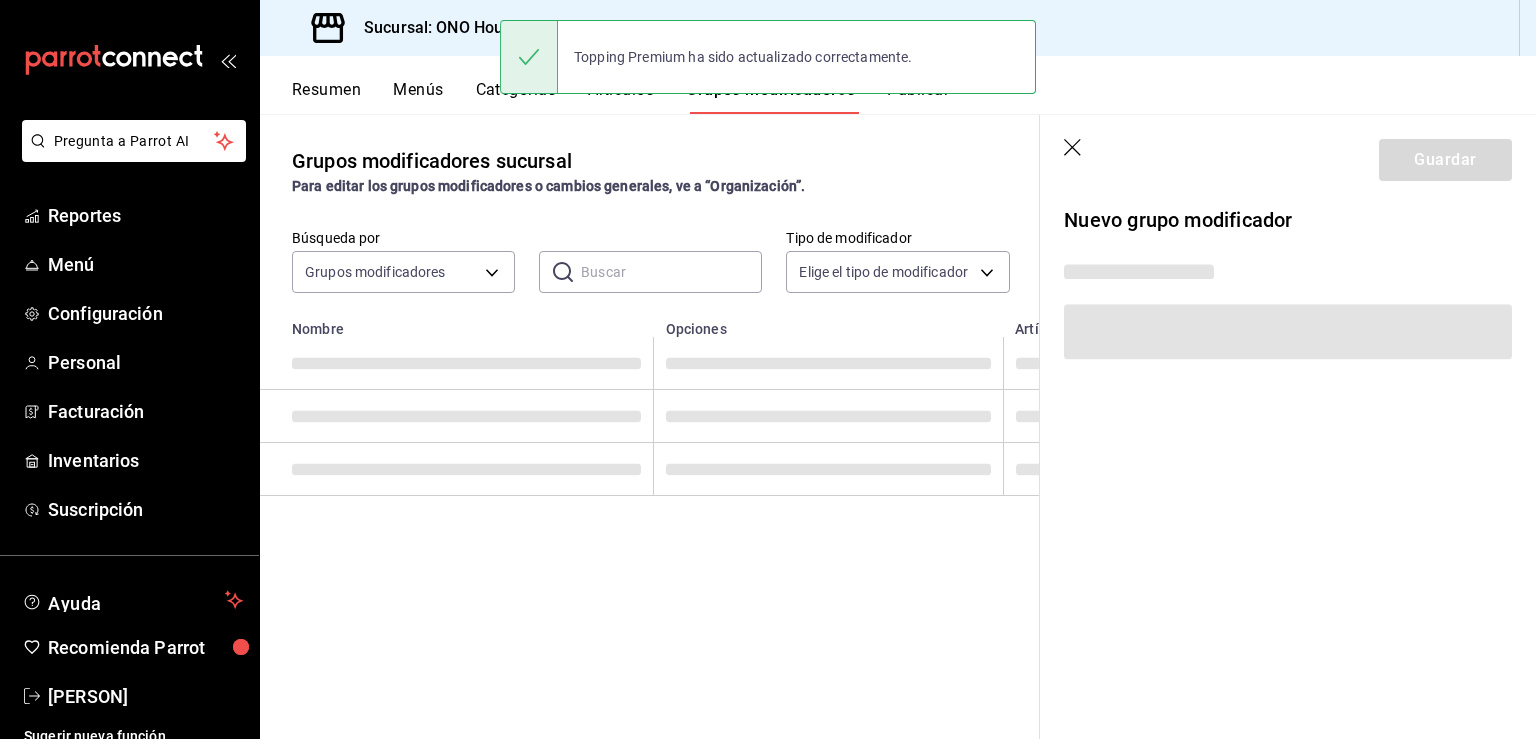 scroll, scrollTop: 0, scrollLeft: 0, axis: both 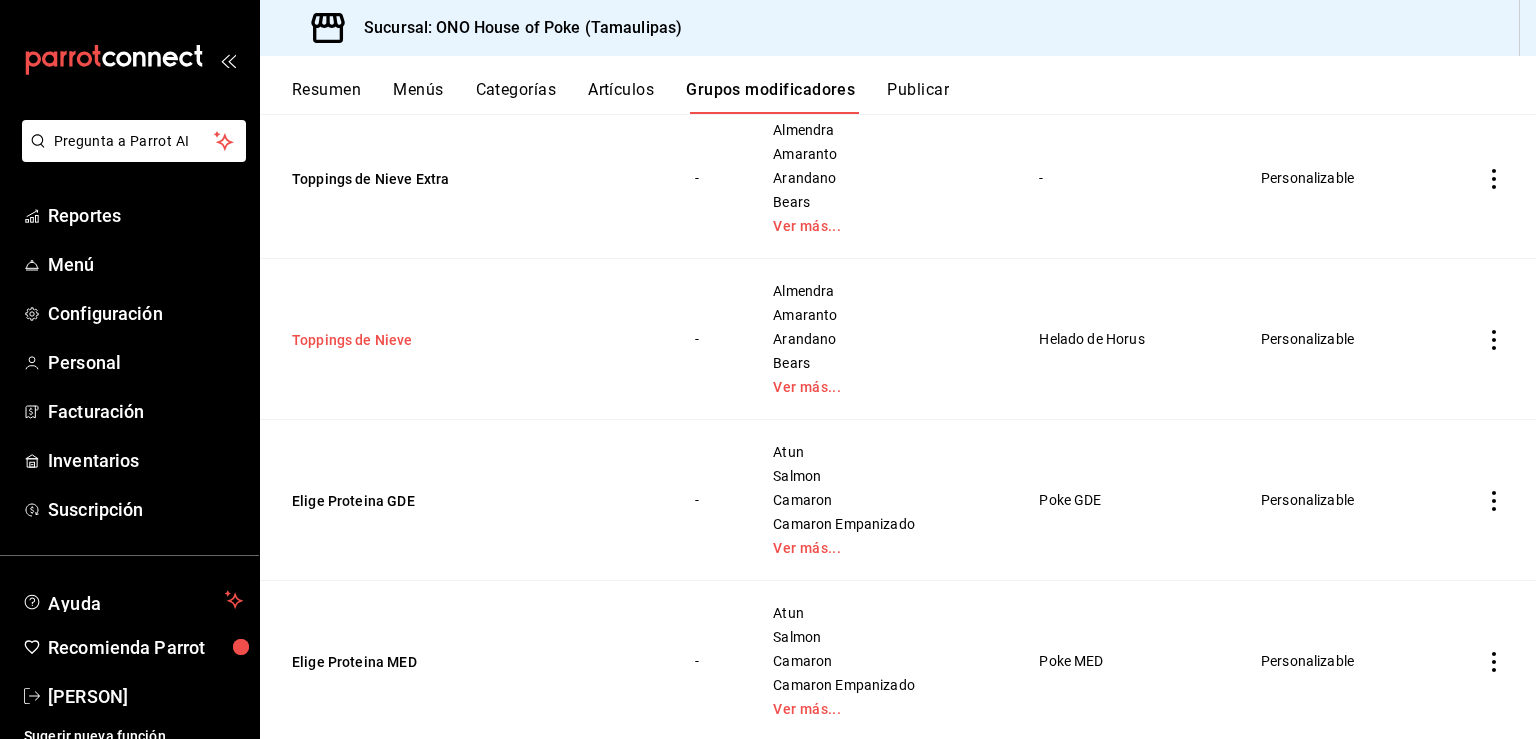 click on "Toppings de Nieve" at bounding box center [412, 340] 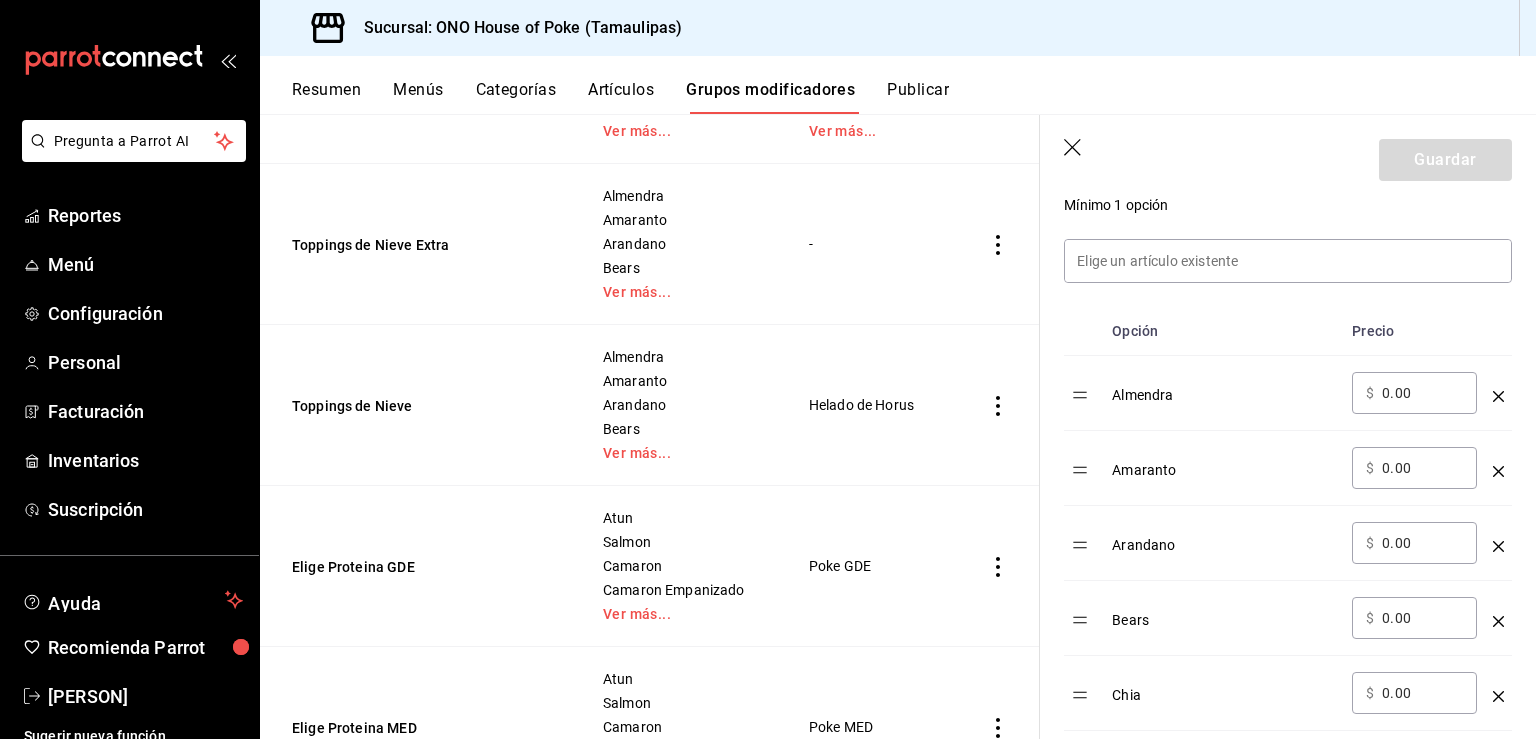 scroll, scrollTop: 550, scrollLeft: 0, axis: vertical 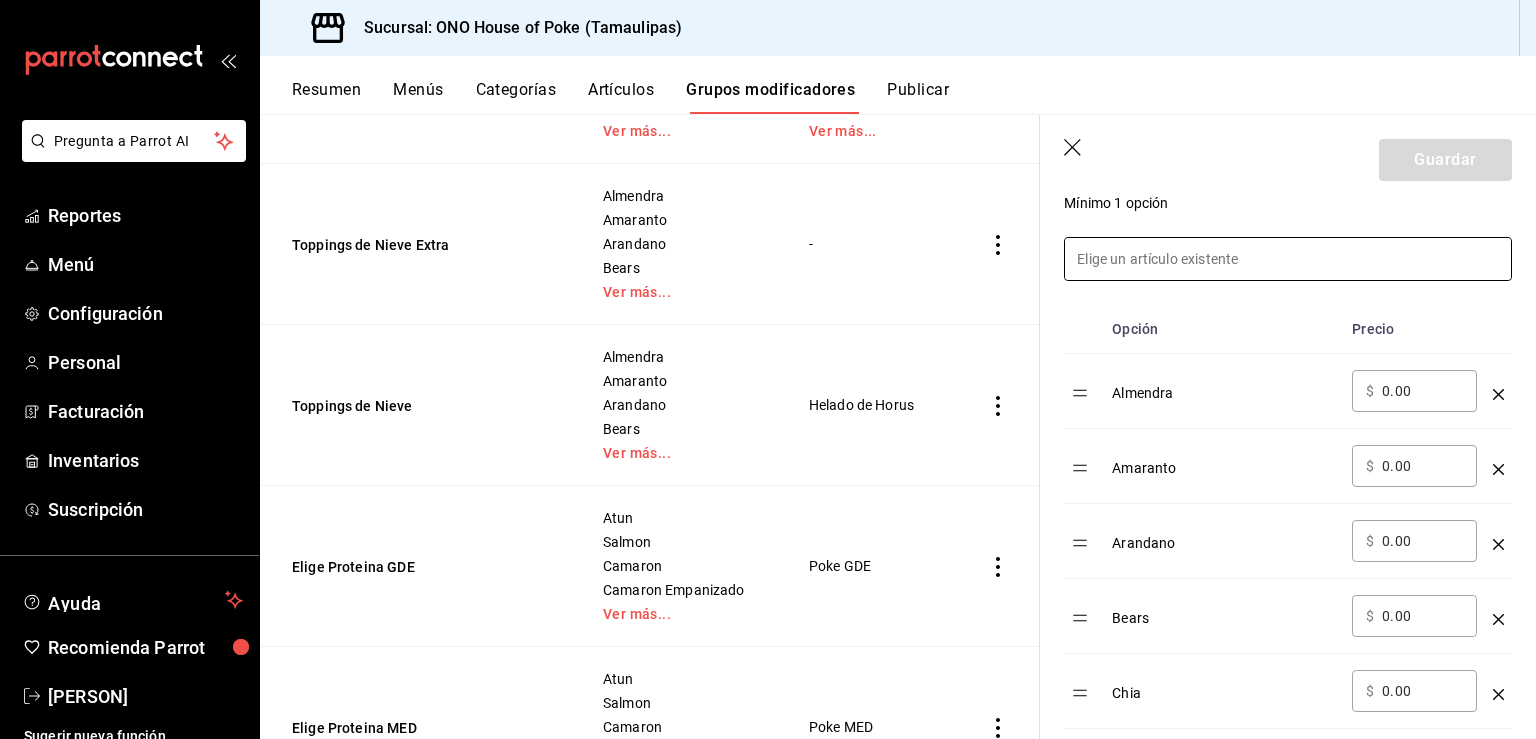 click at bounding box center [1288, 259] 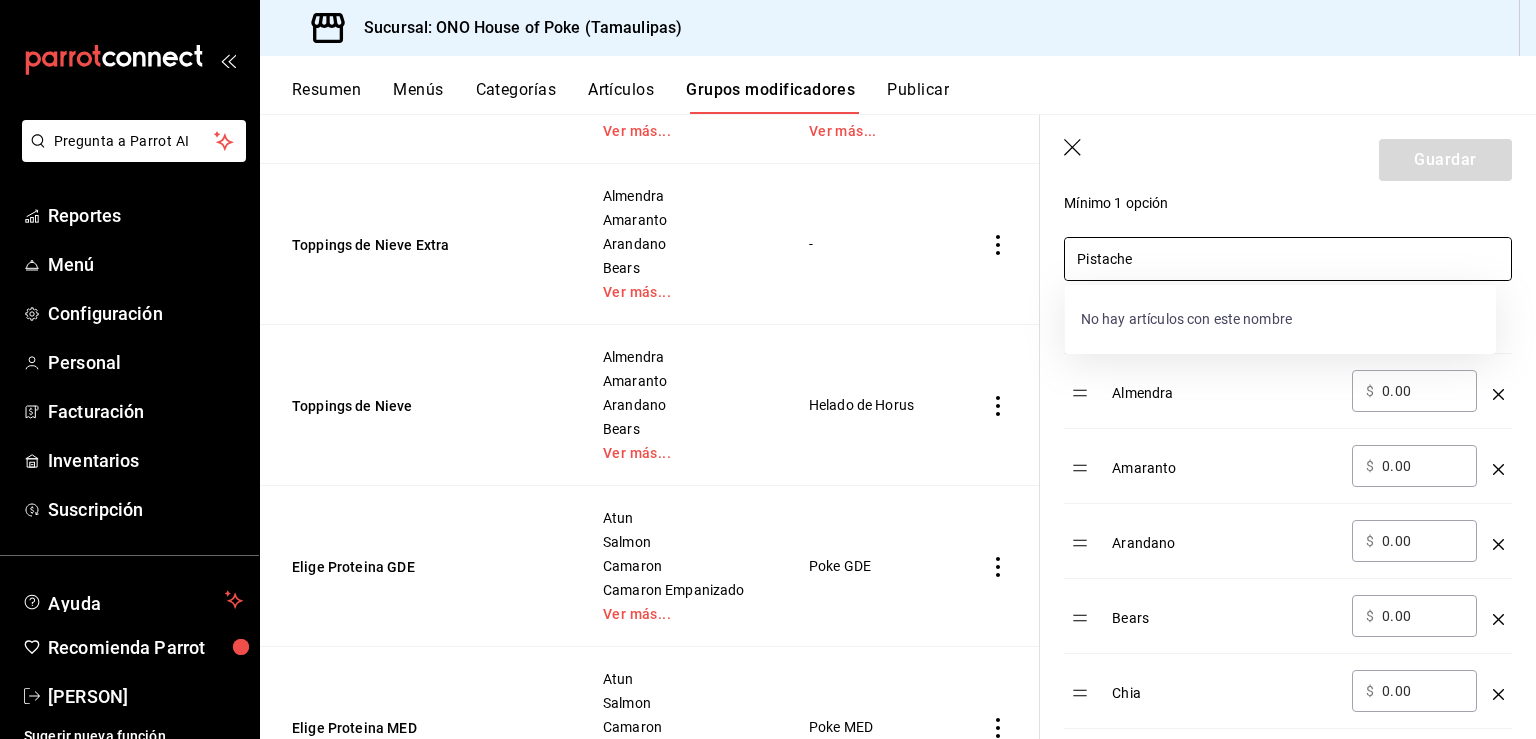 click on "No hay artículos con este nombre" at bounding box center [1280, 319] 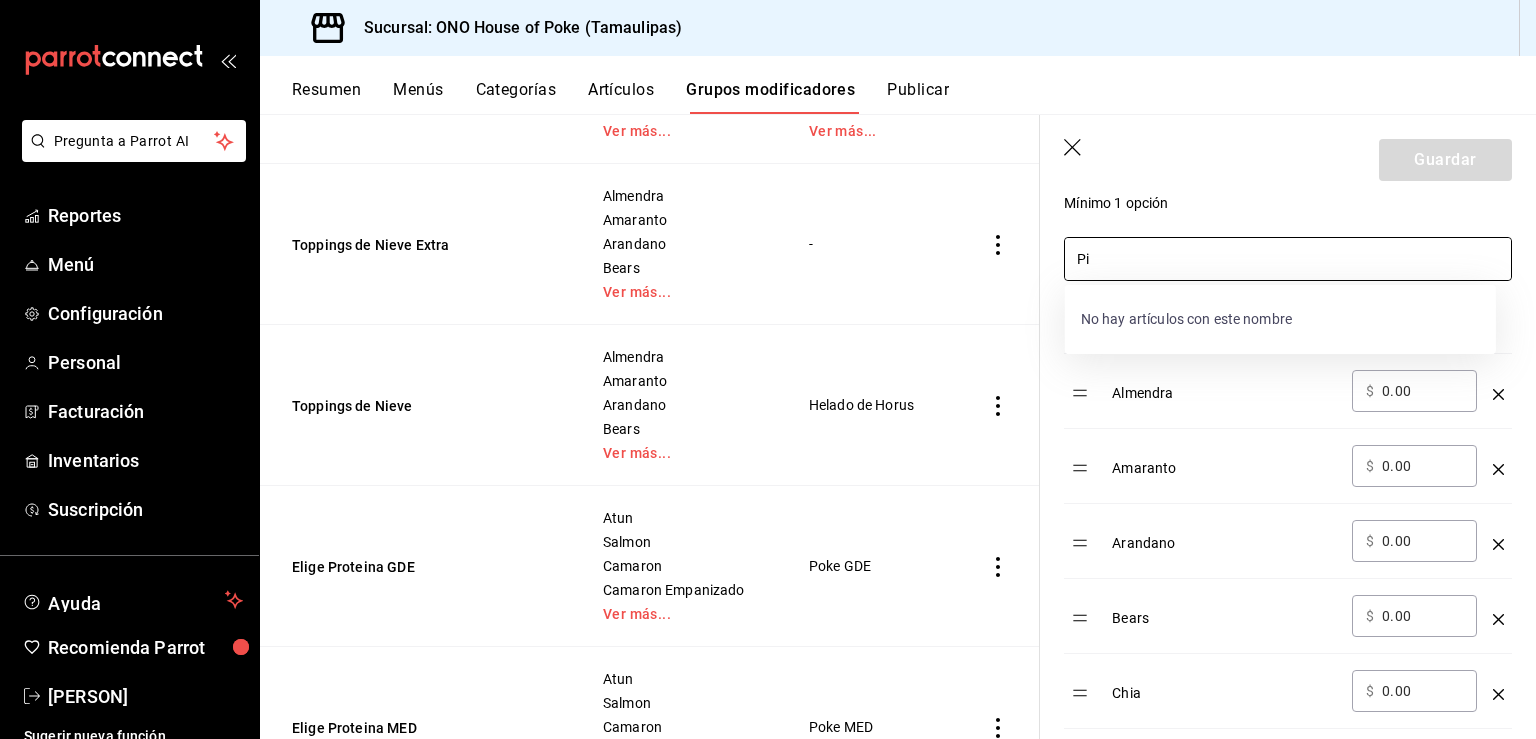 type on "P" 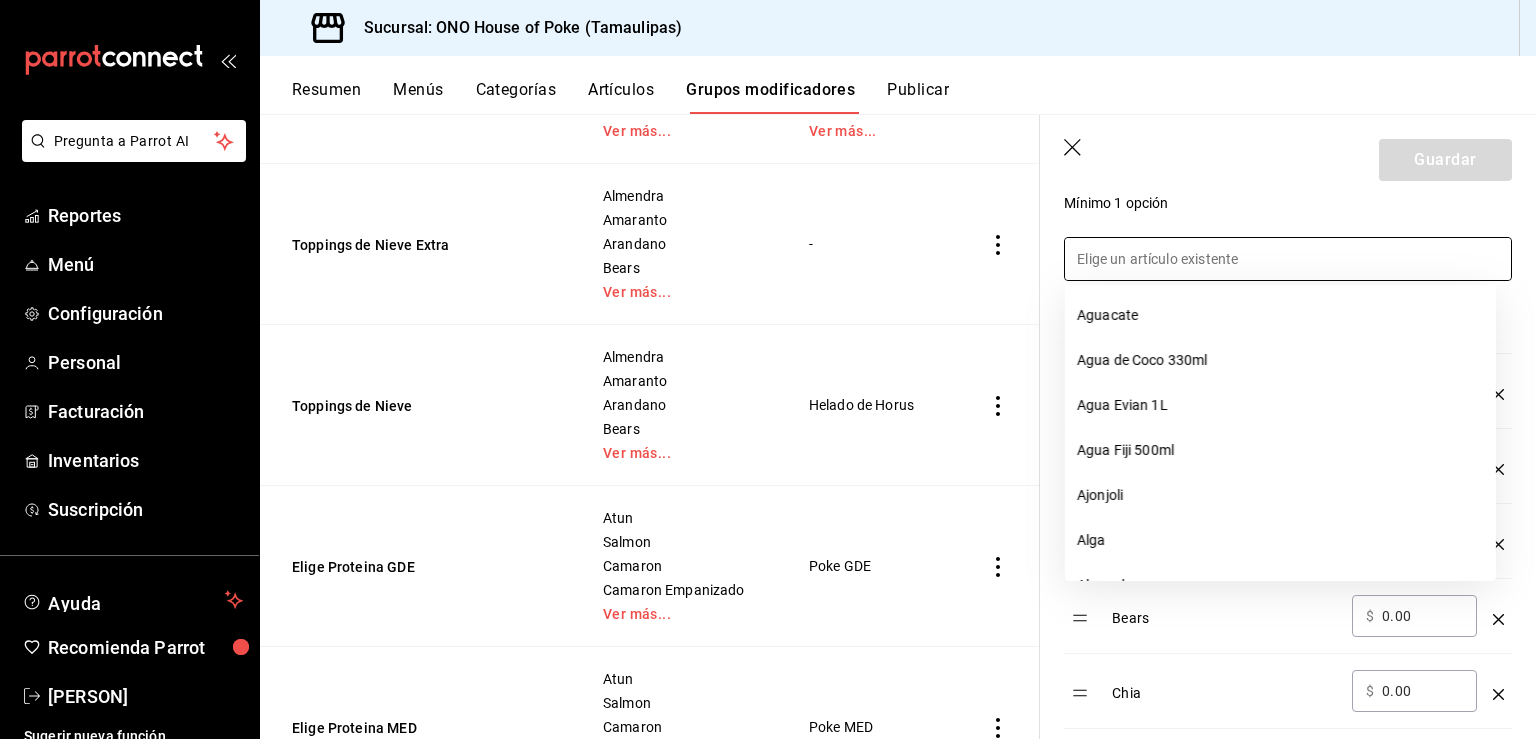 type 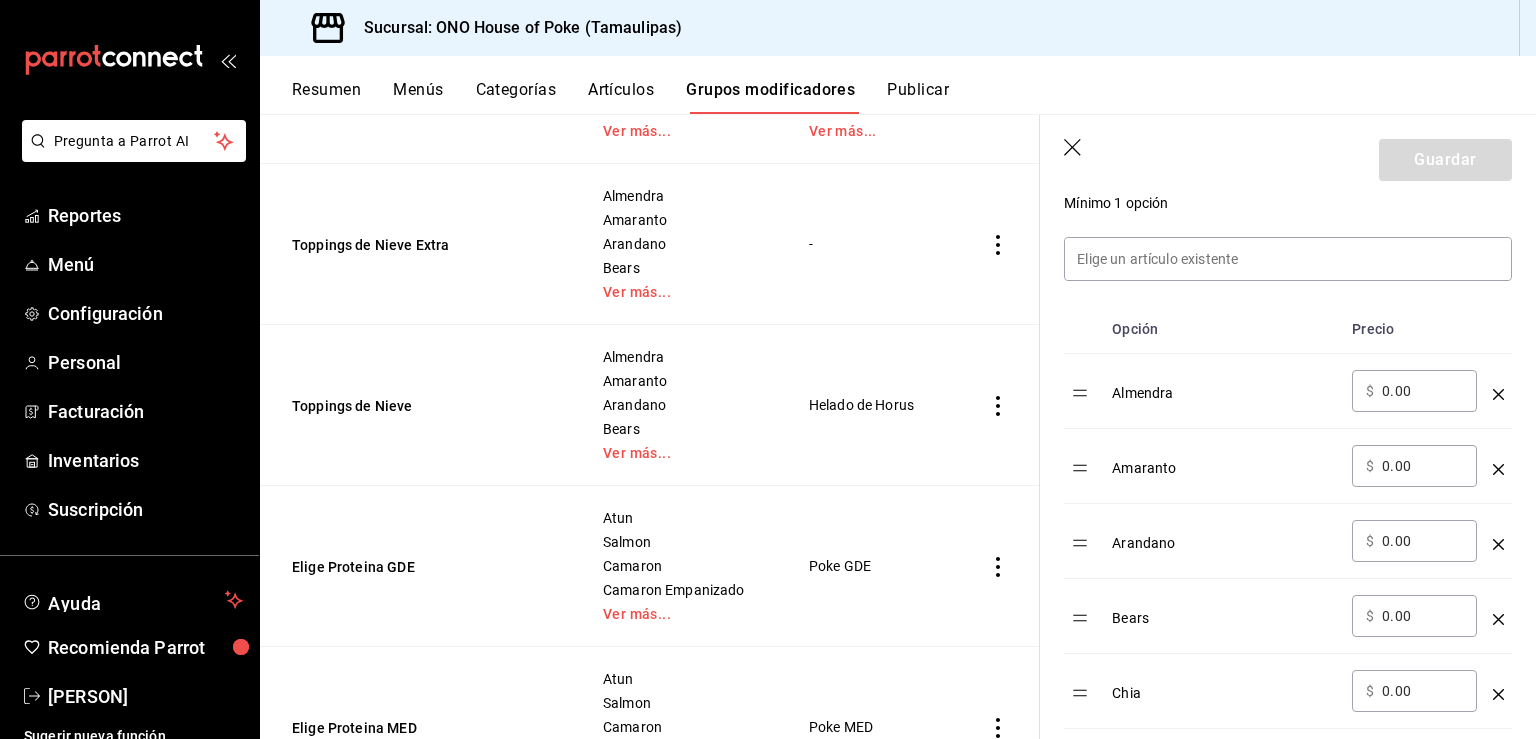 click at bounding box center (1276, 247) 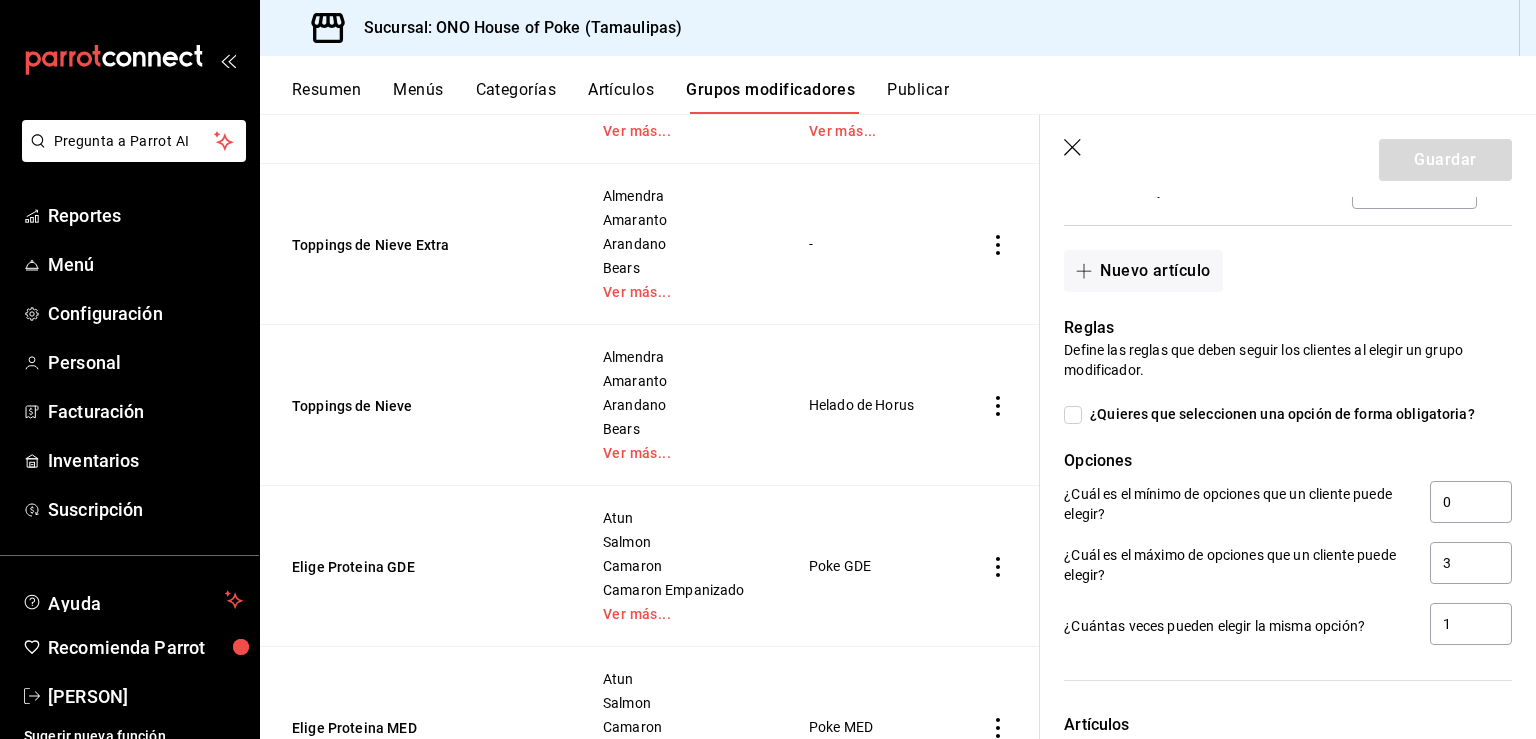 scroll, scrollTop: 2861, scrollLeft: 0, axis: vertical 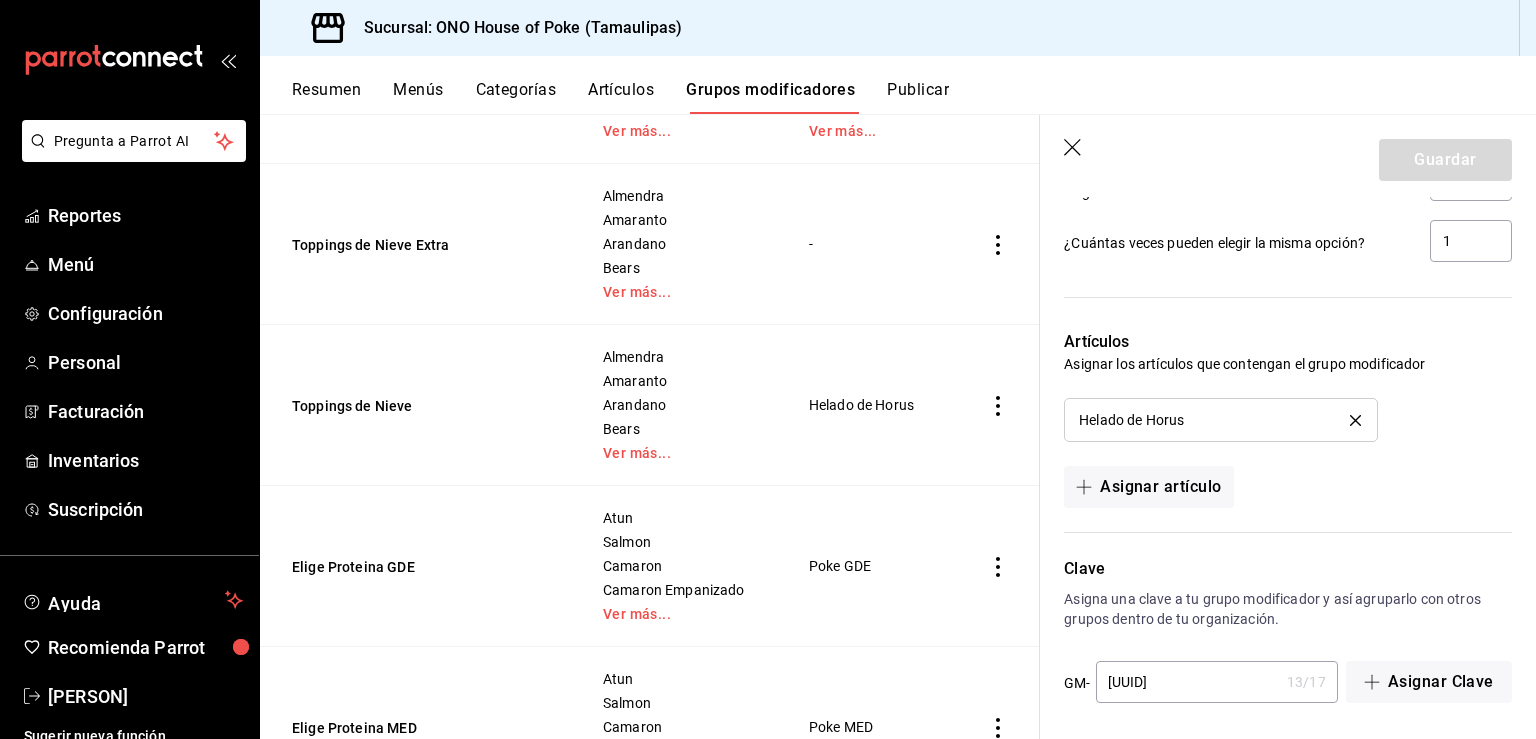 click on "Guardar" at bounding box center [1288, 156] 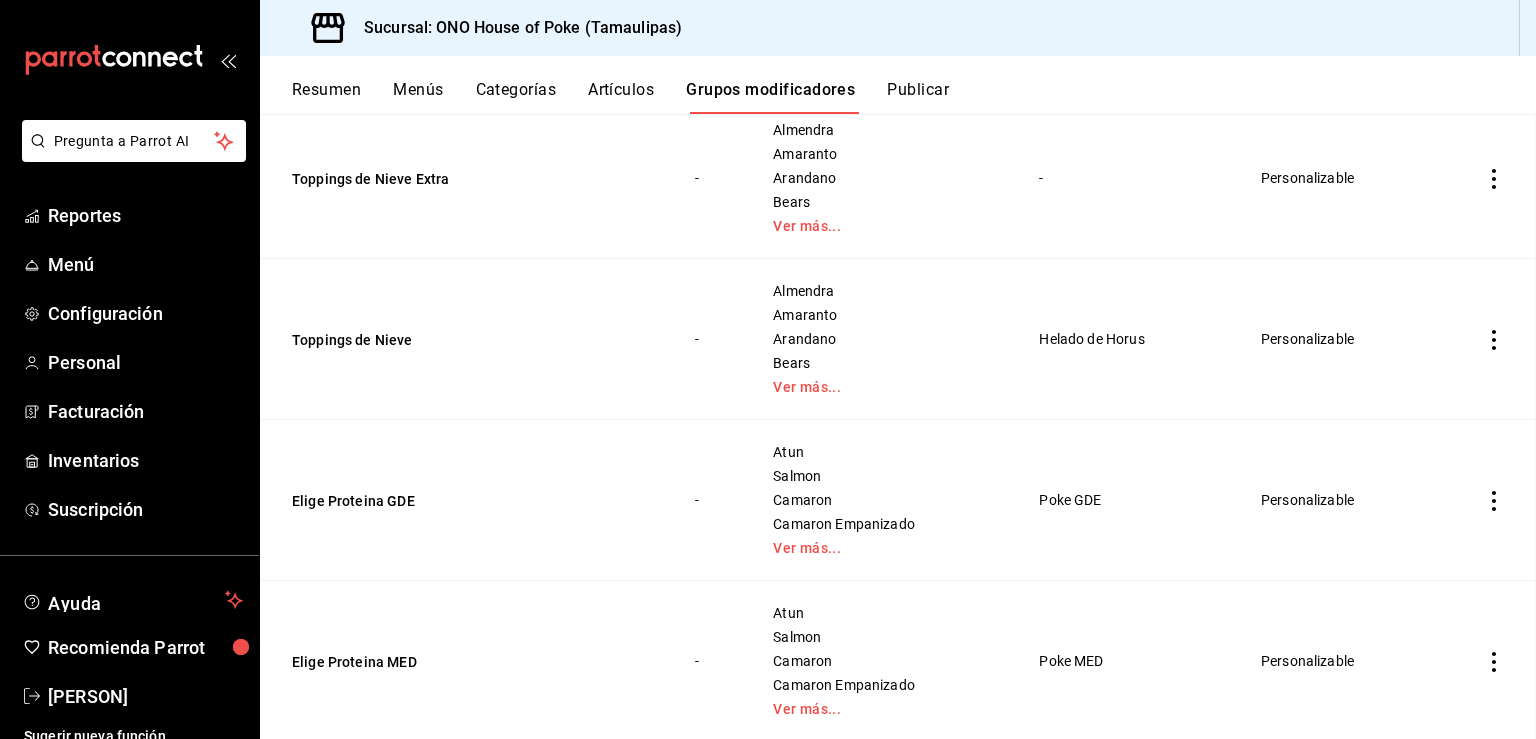 scroll, scrollTop: 0, scrollLeft: 0, axis: both 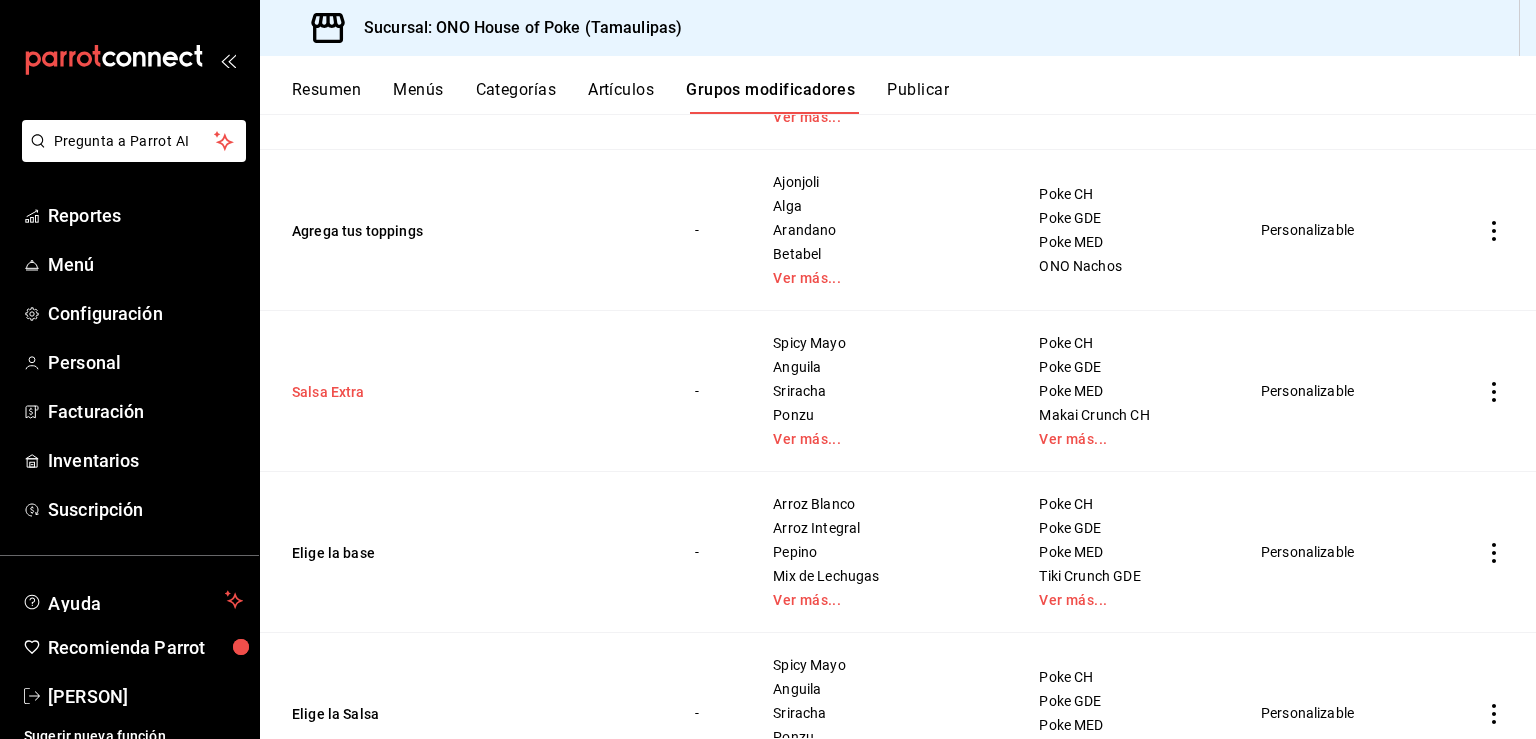click on "Salsa Extra" at bounding box center [412, 392] 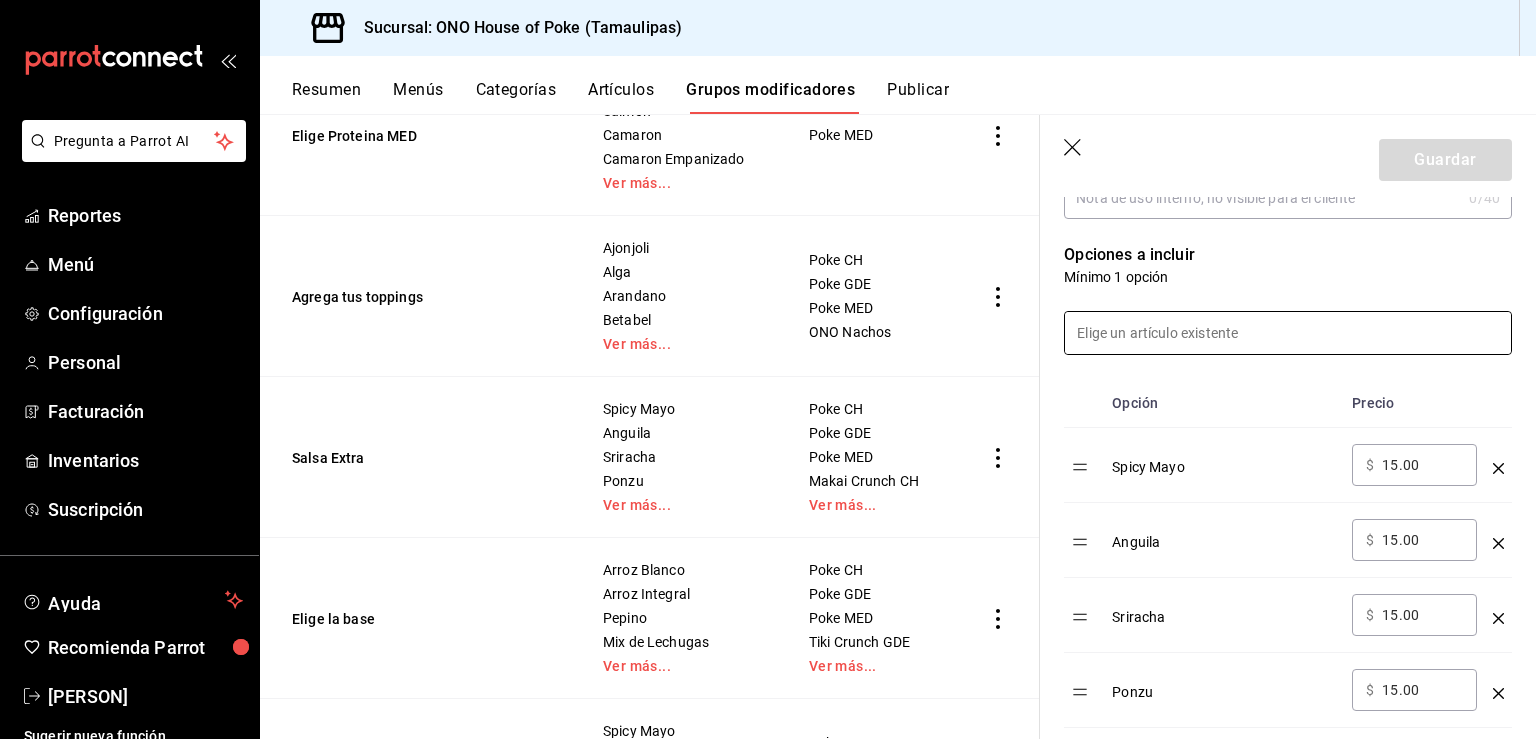 scroll, scrollTop: 476, scrollLeft: 0, axis: vertical 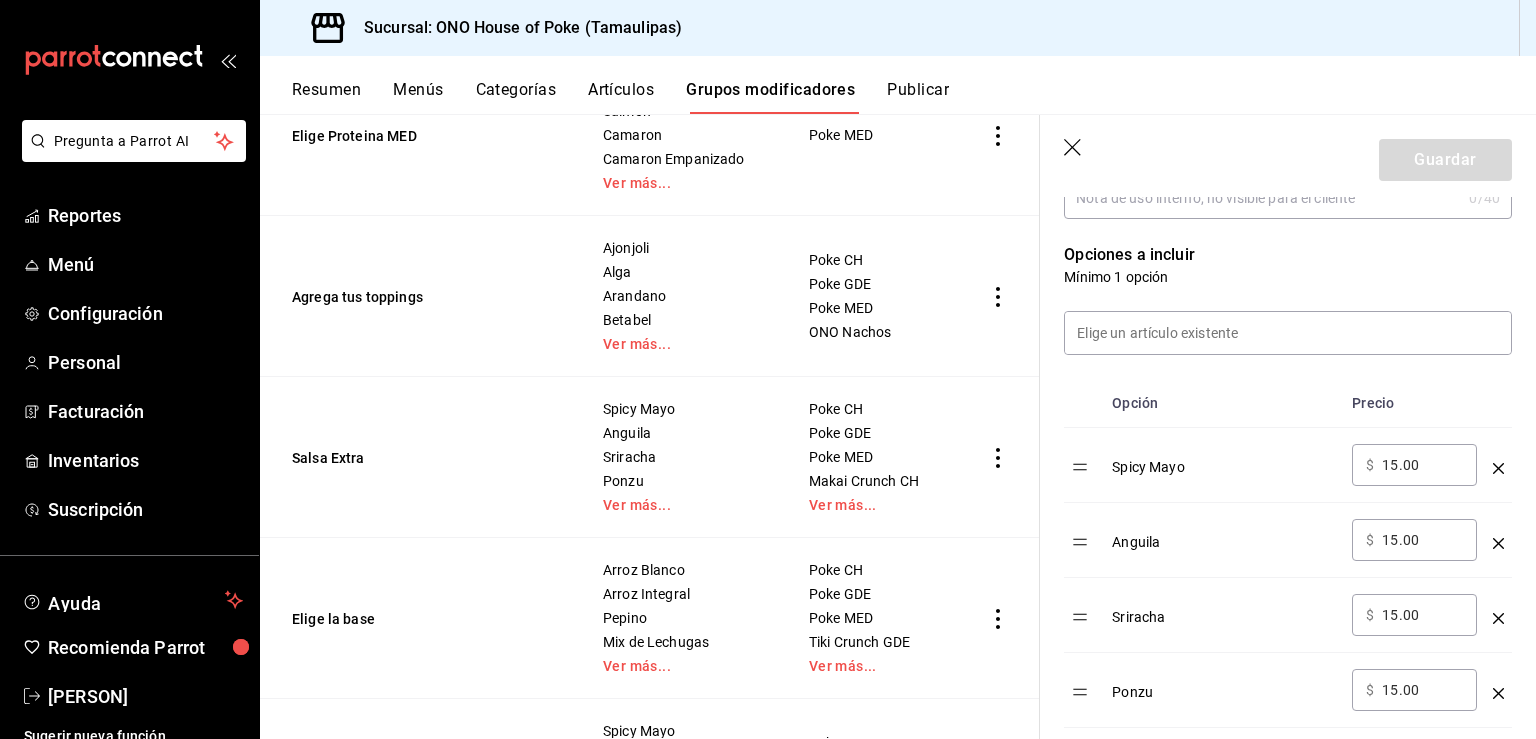 click 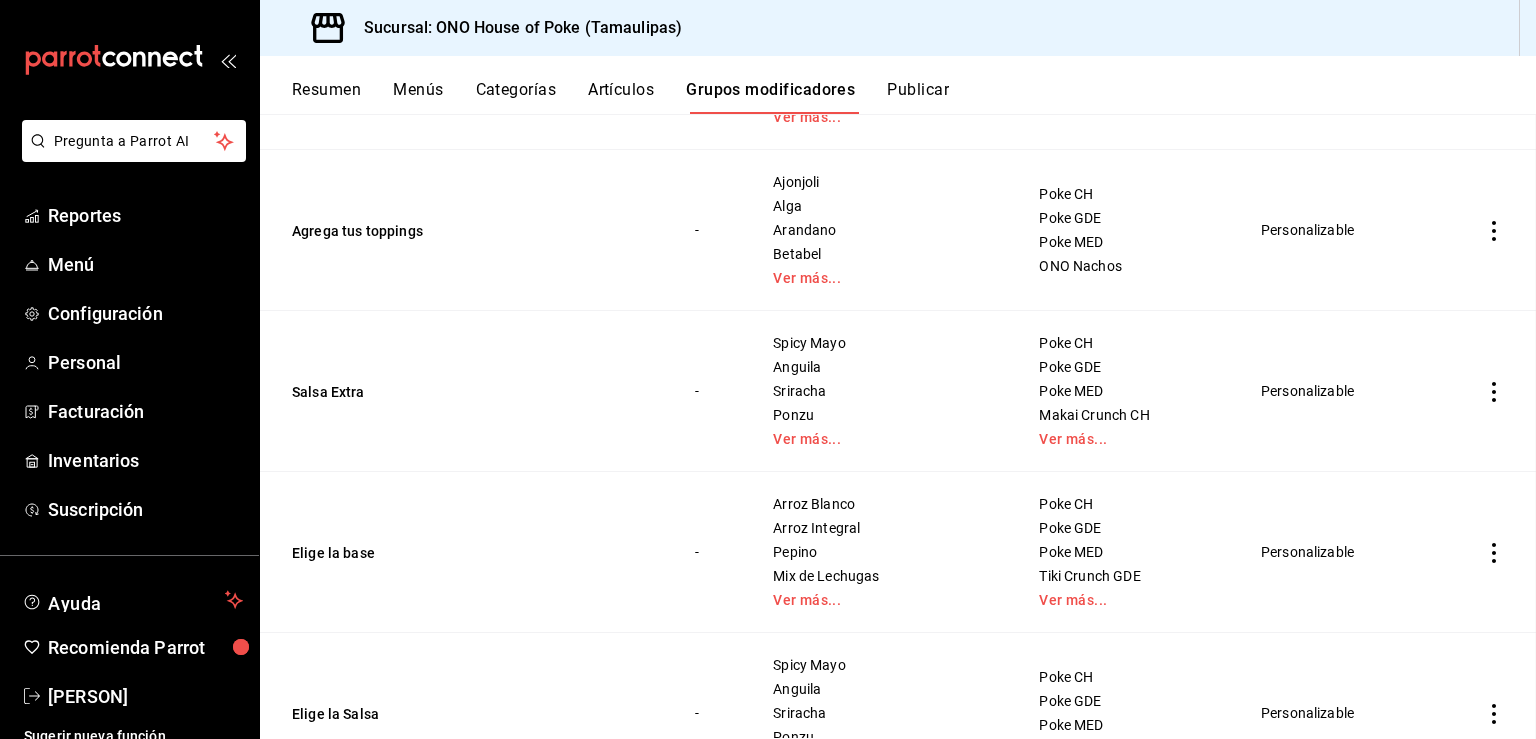 scroll, scrollTop: 0, scrollLeft: 0, axis: both 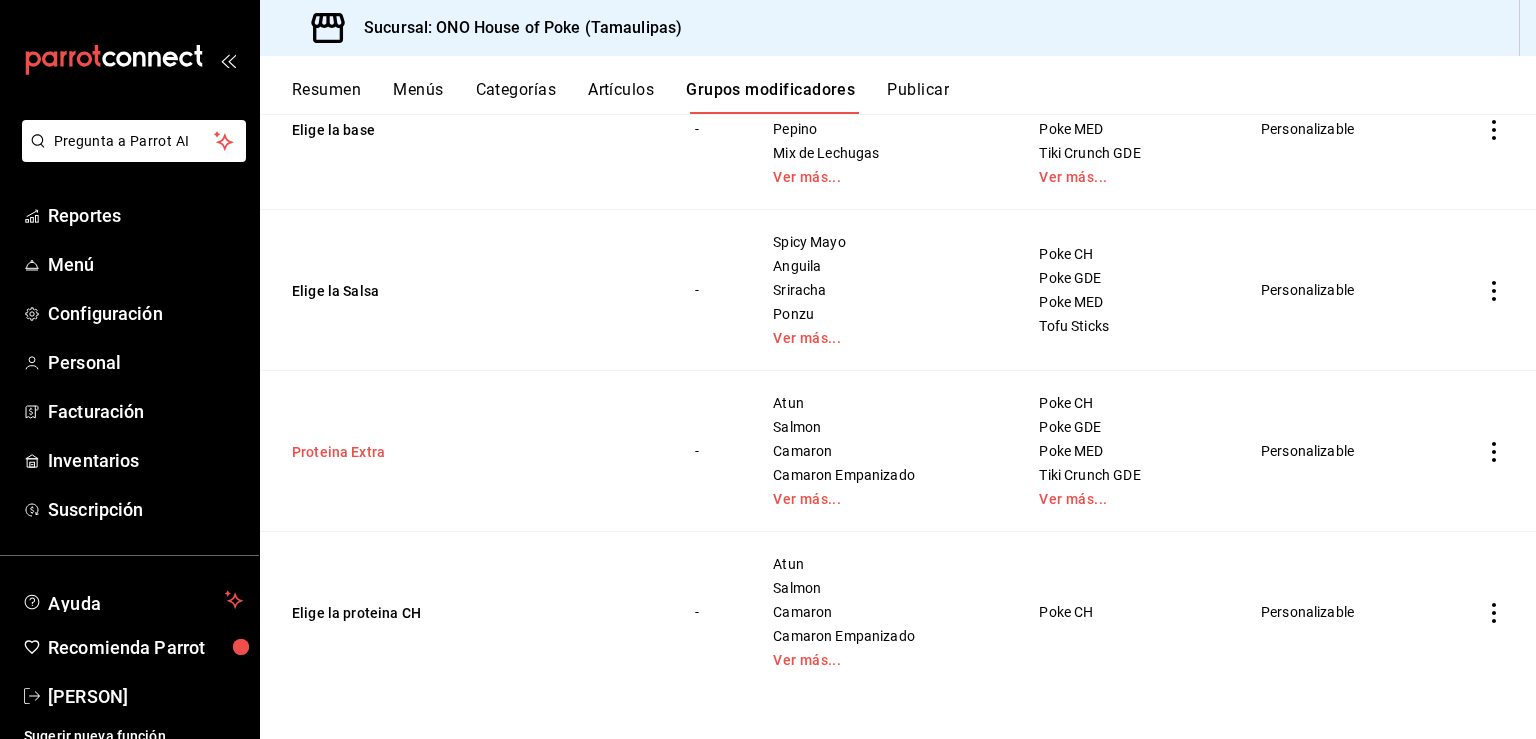 click on "Proteina Extra" at bounding box center [412, 452] 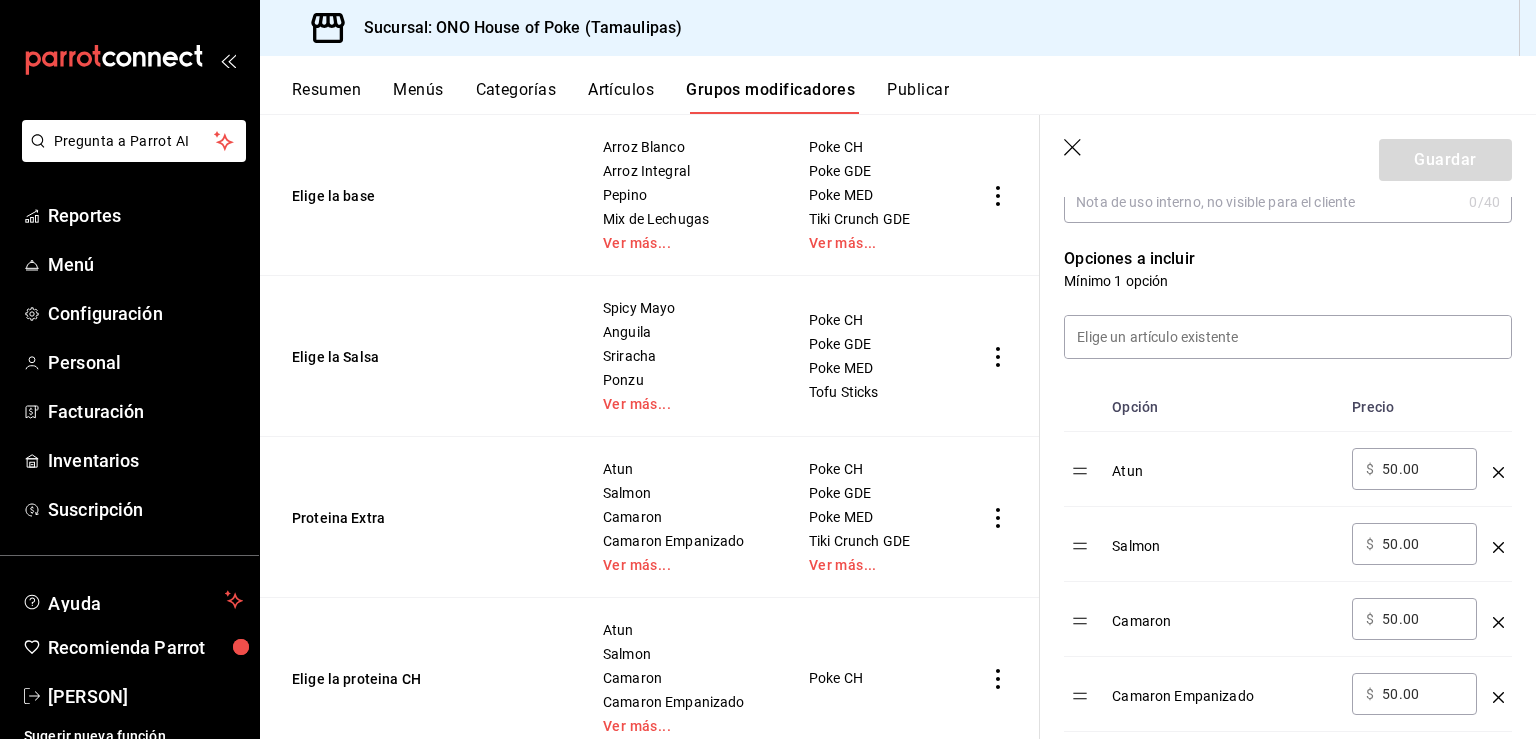 scroll, scrollTop: 475, scrollLeft: 0, axis: vertical 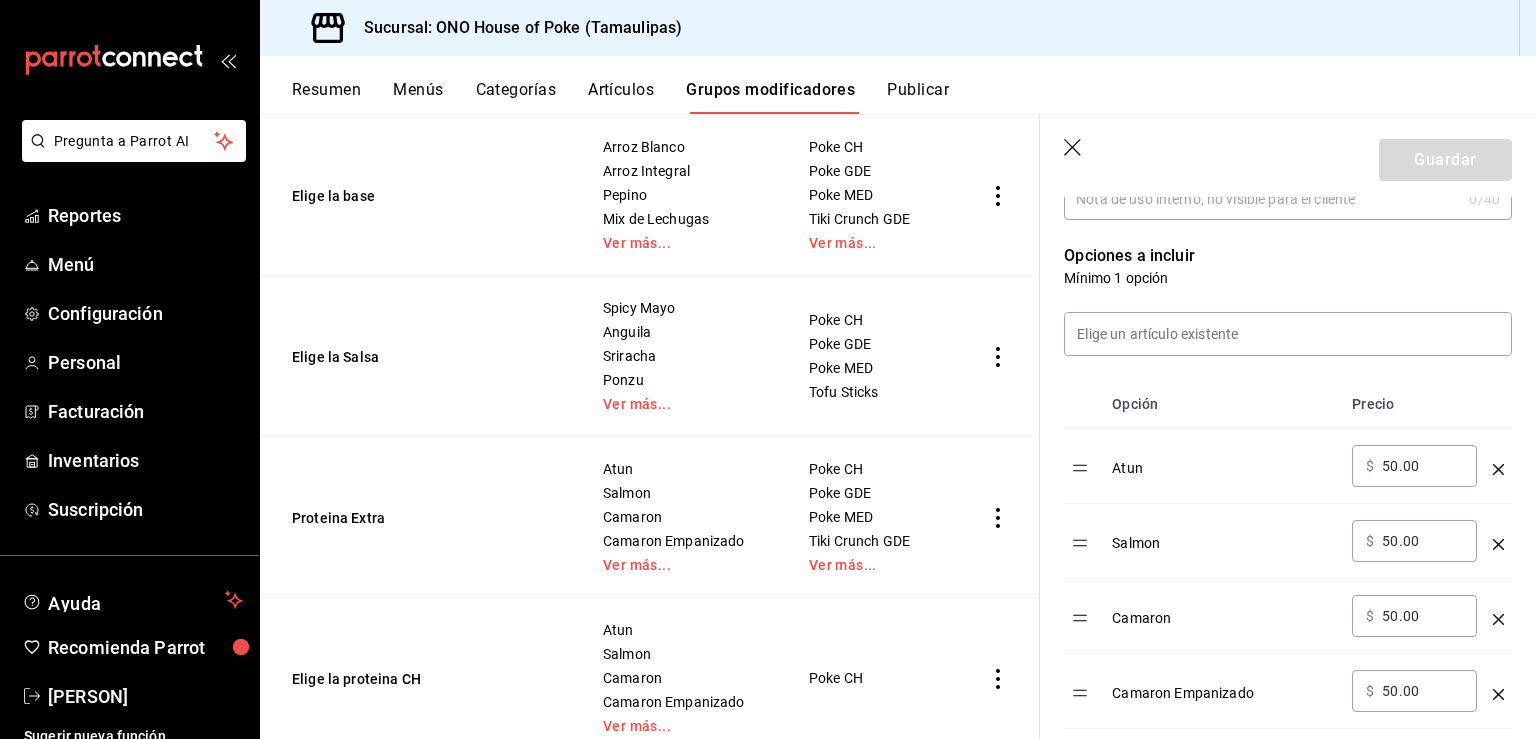 click on "Spicy Mayo Anguila Sriracha Ponzu Ver más..." at bounding box center (681, 356) 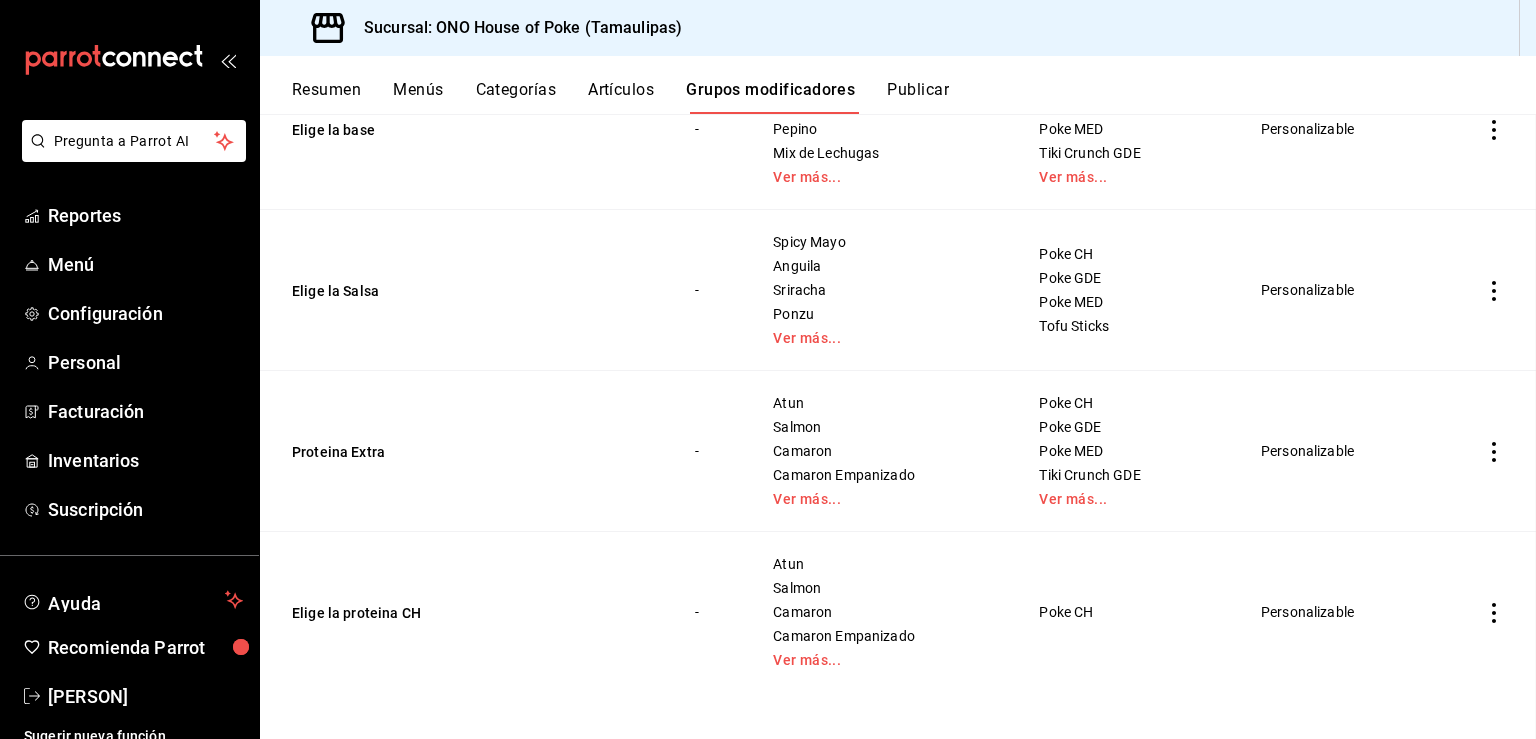 scroll, scrollTop: 0, scrollLeft: 0, axis: both 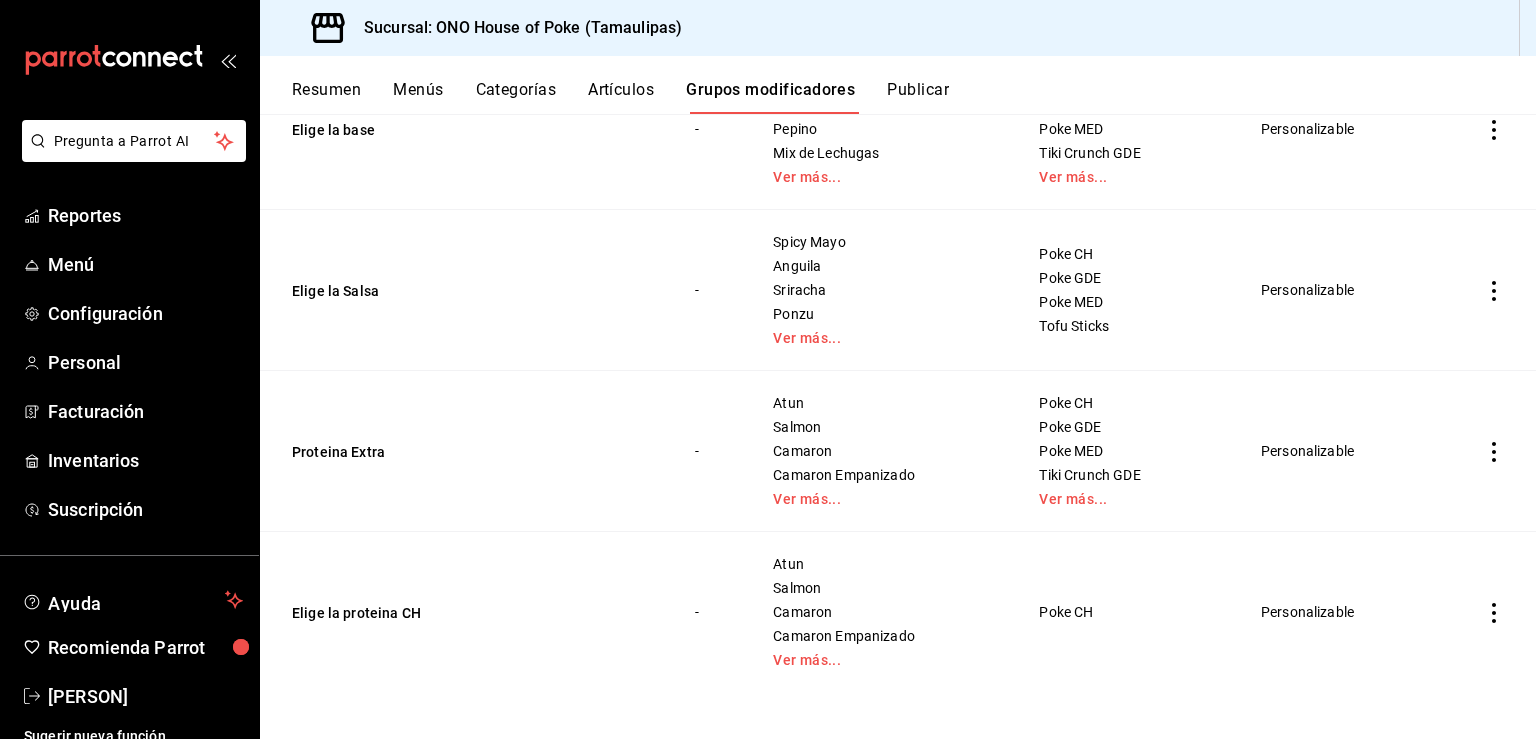 click on "Proteina Extra" at bounding box center [465, 451] 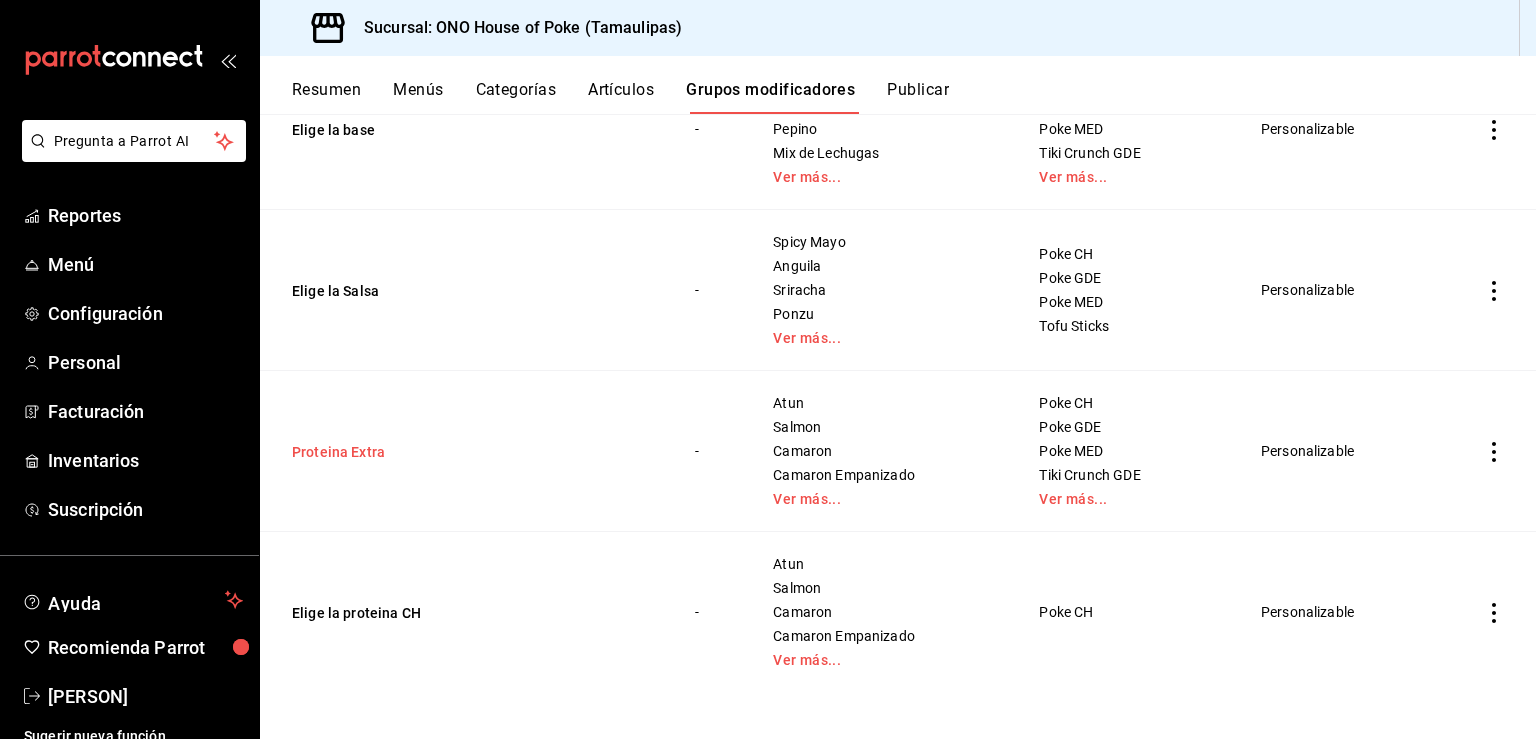 click on "Proteina Extra" at bounding box center [412, 452] 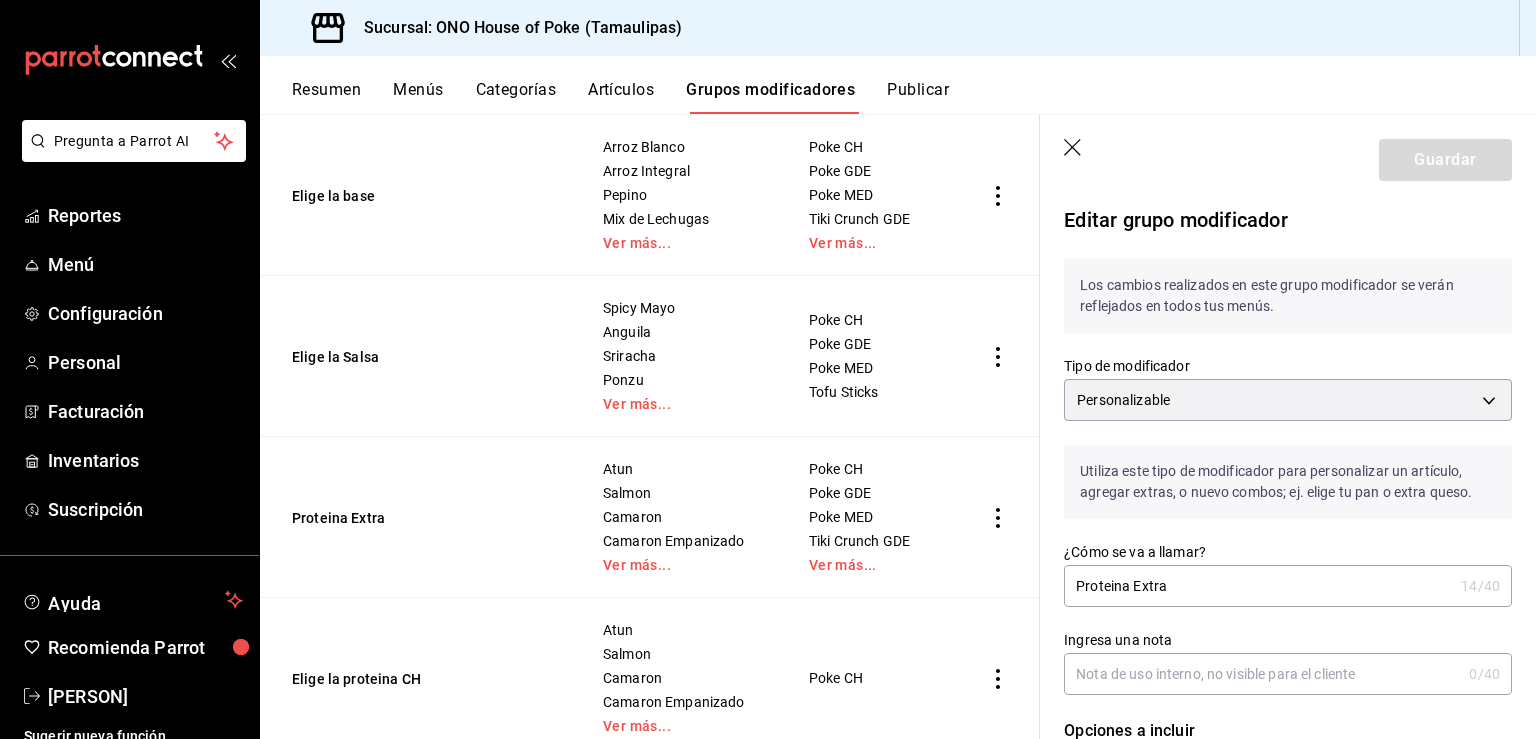 click 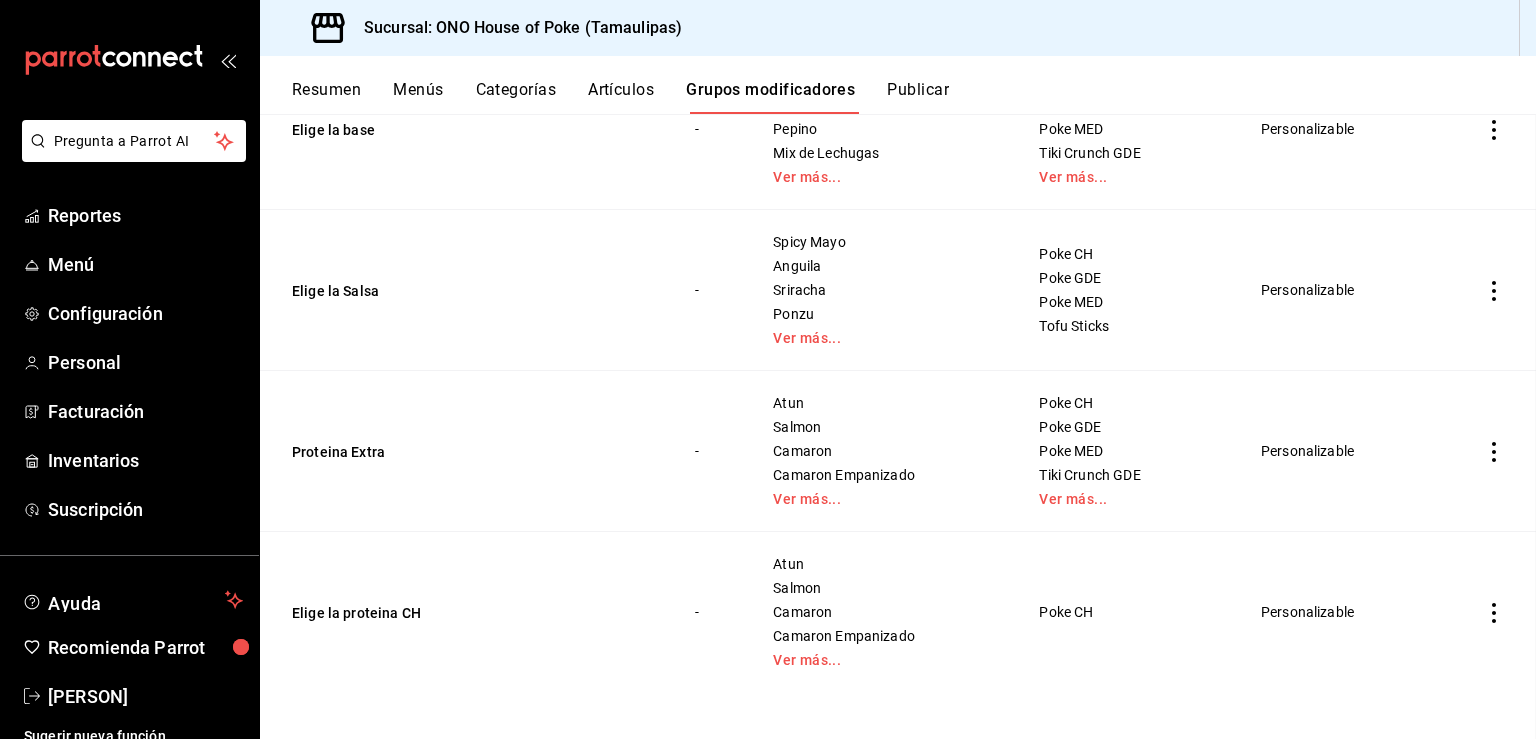 scroll, scrollTop: 0, scrollLeft: 0, axis: both 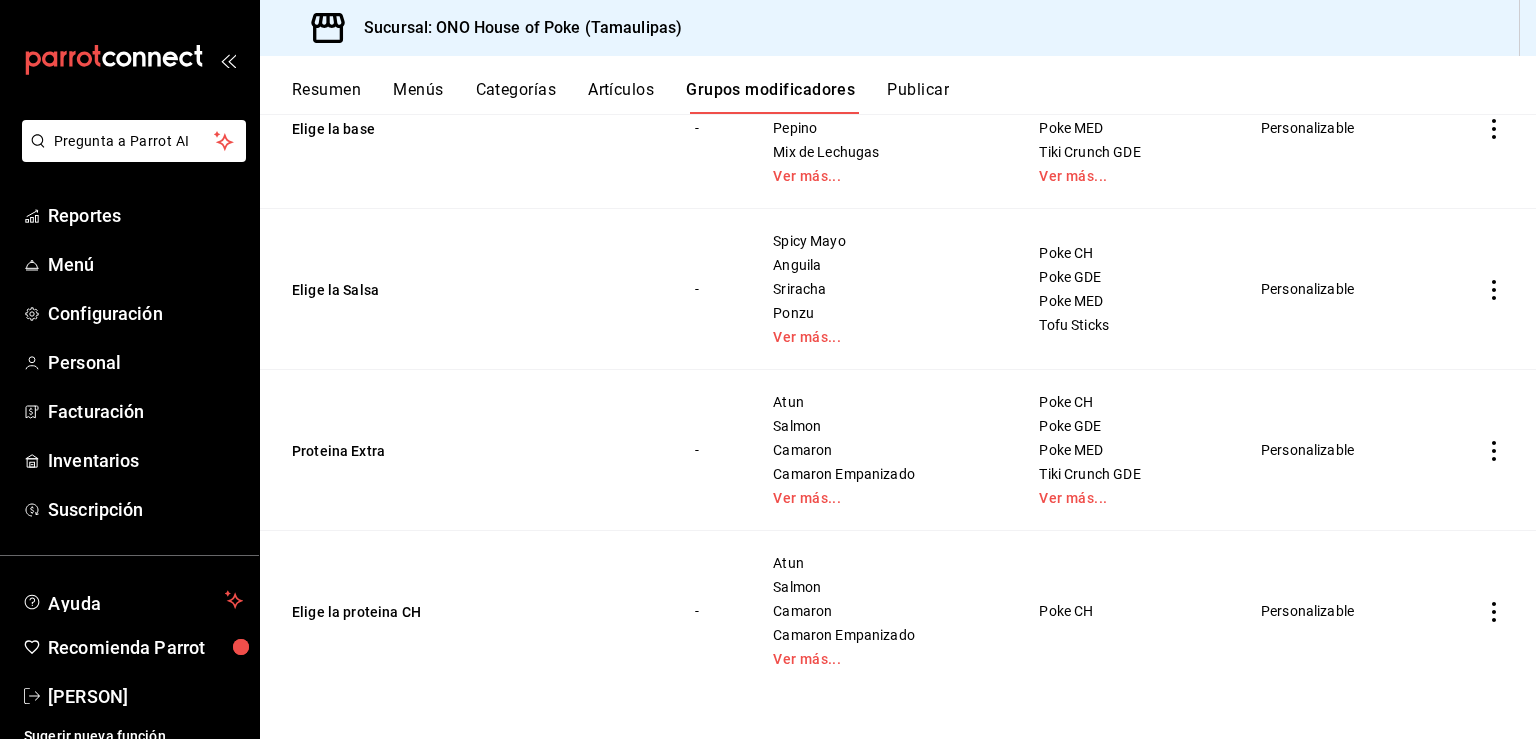 click on "Proteina Extra" at bounding box center [465, 450] 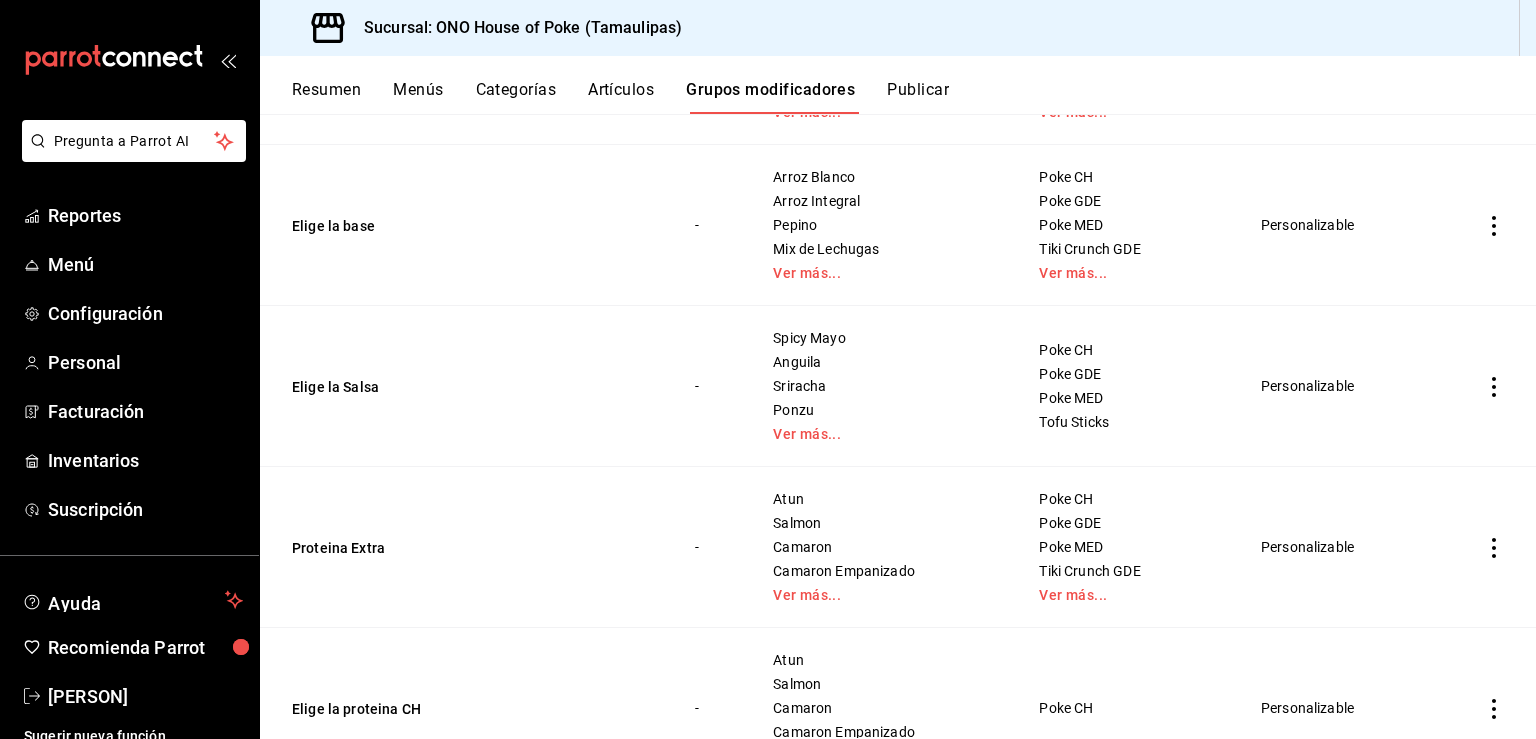 scroll, scrollTop: 1326, scrollLeft: 0, axis: vertical 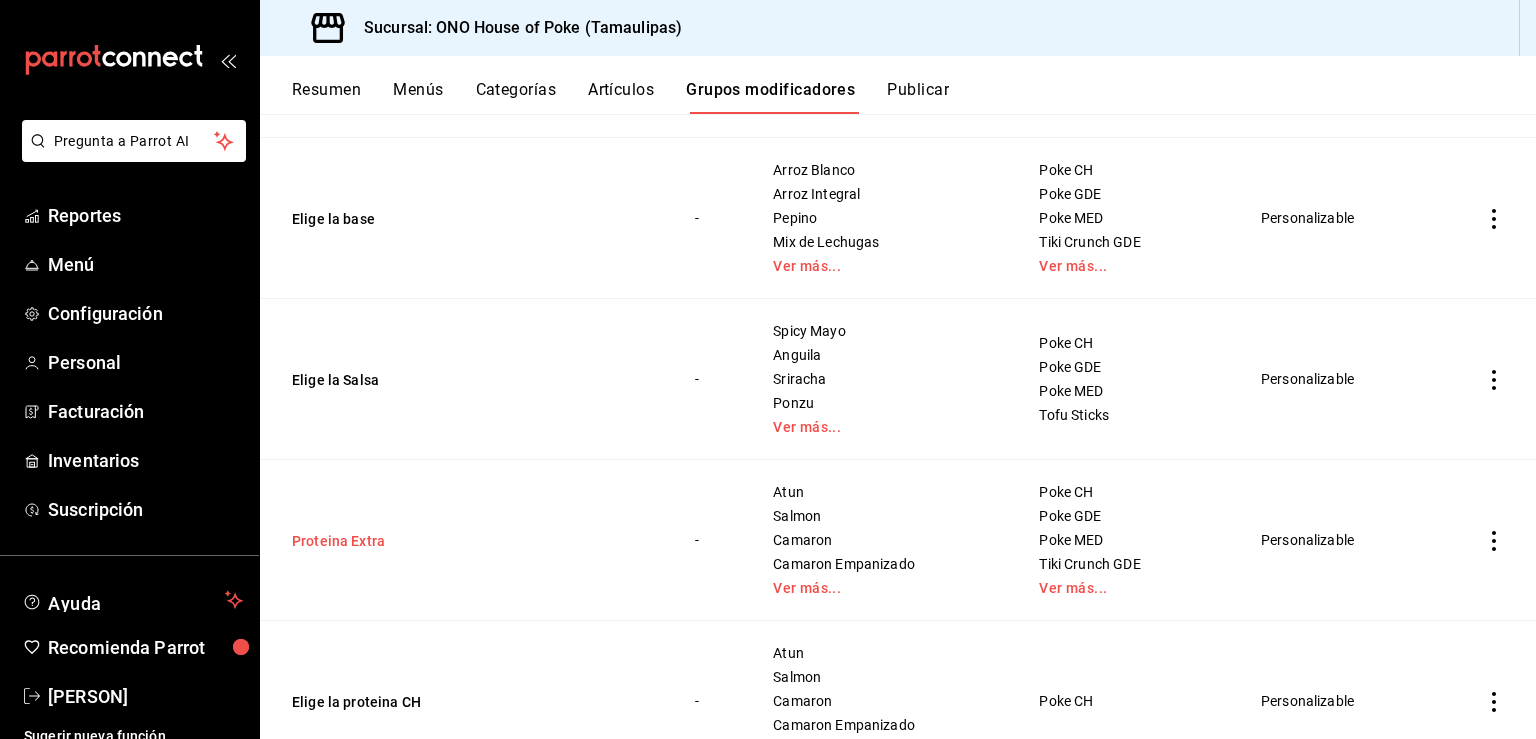 click on "Proteina Extra" at bounding box center (412, 541) 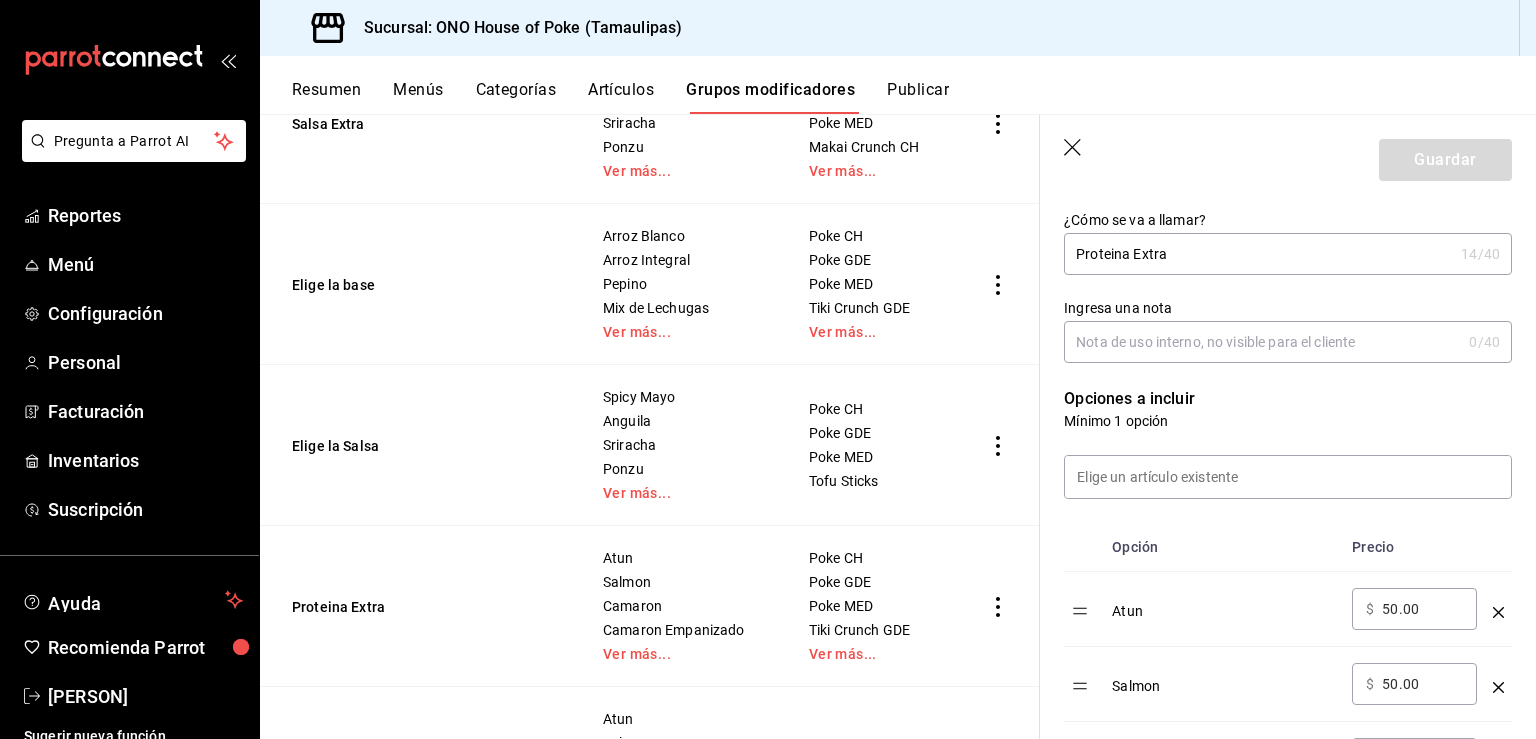 scroll, scrollTop: 356, scrollLeft: 0, axis: vertical 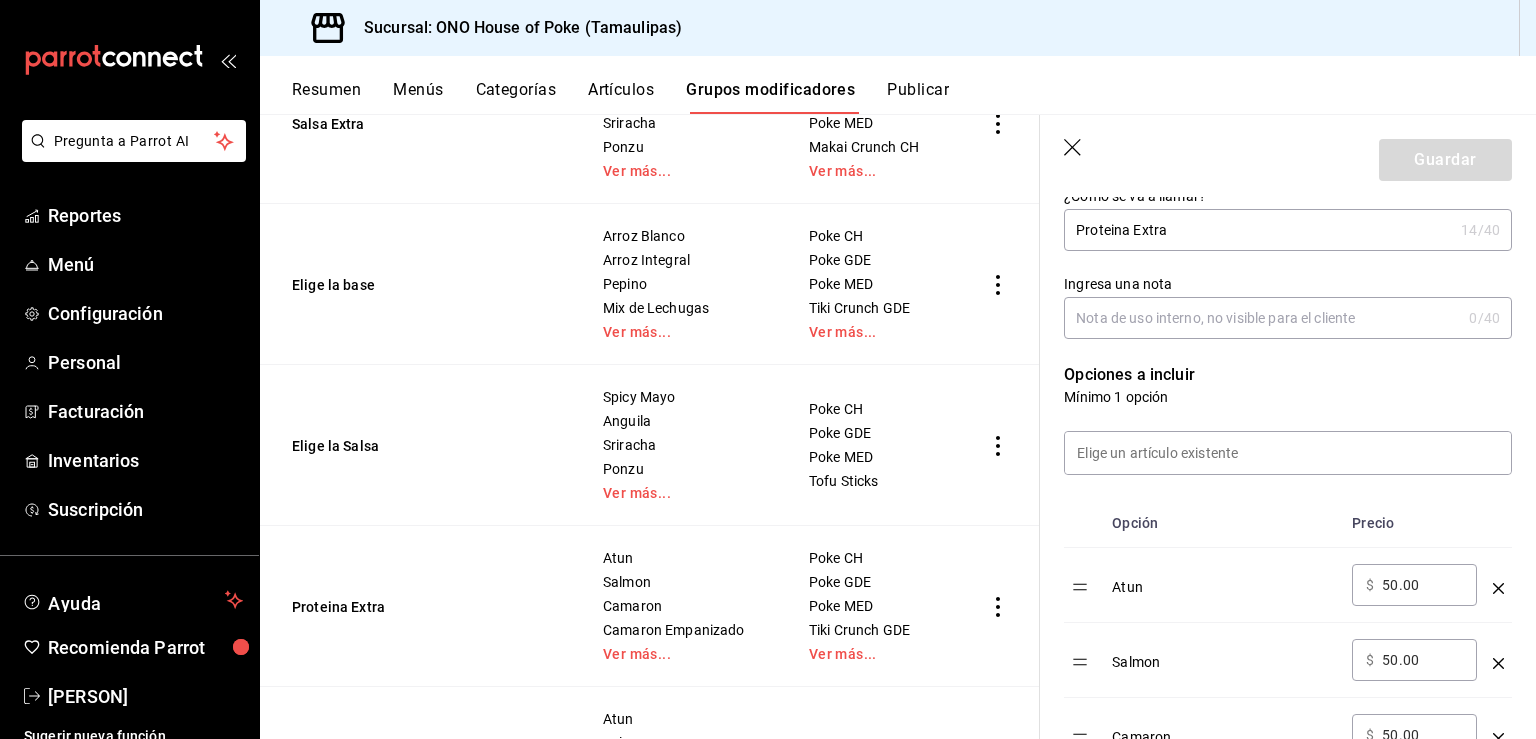 click on "50.00" at bounding box center [1422, 585] 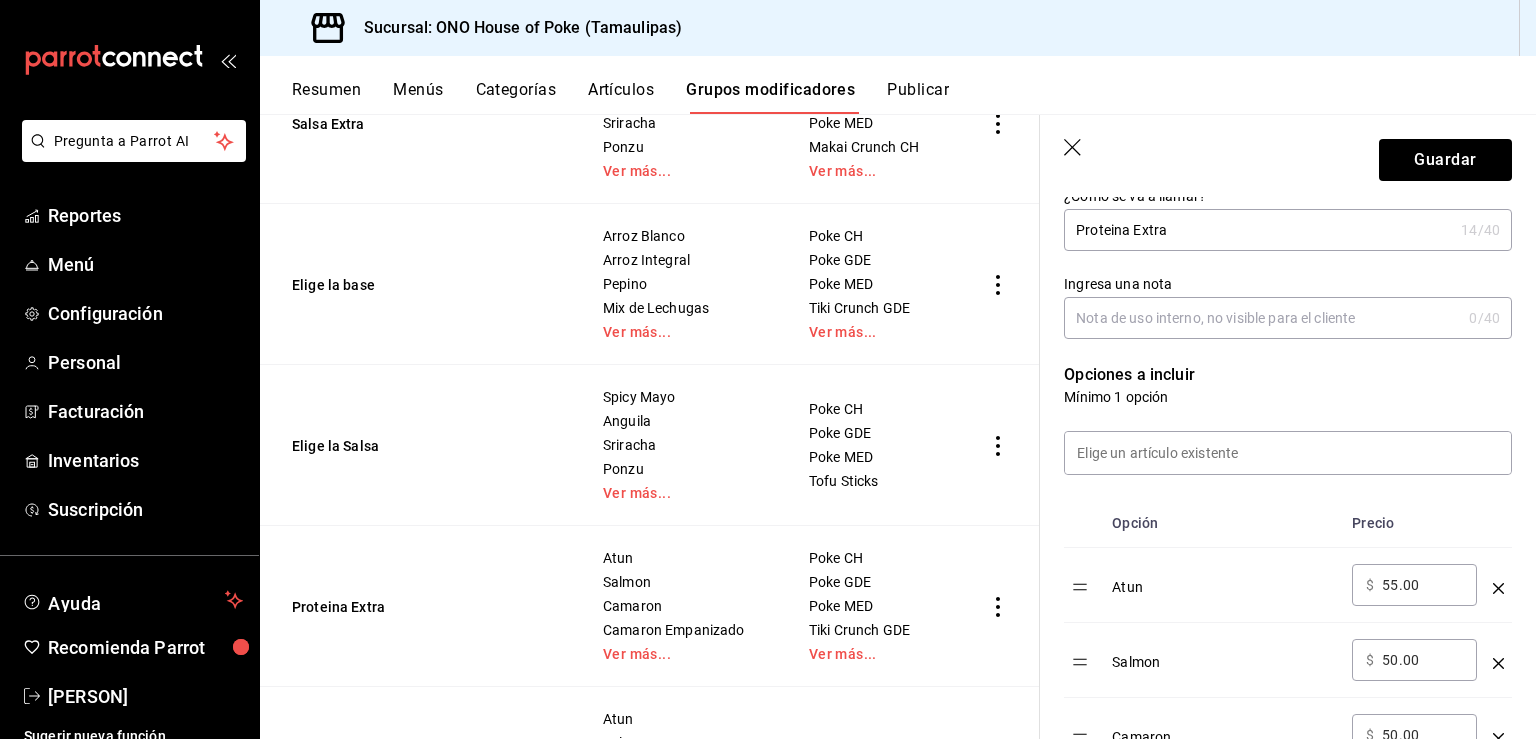 type on "55.00" 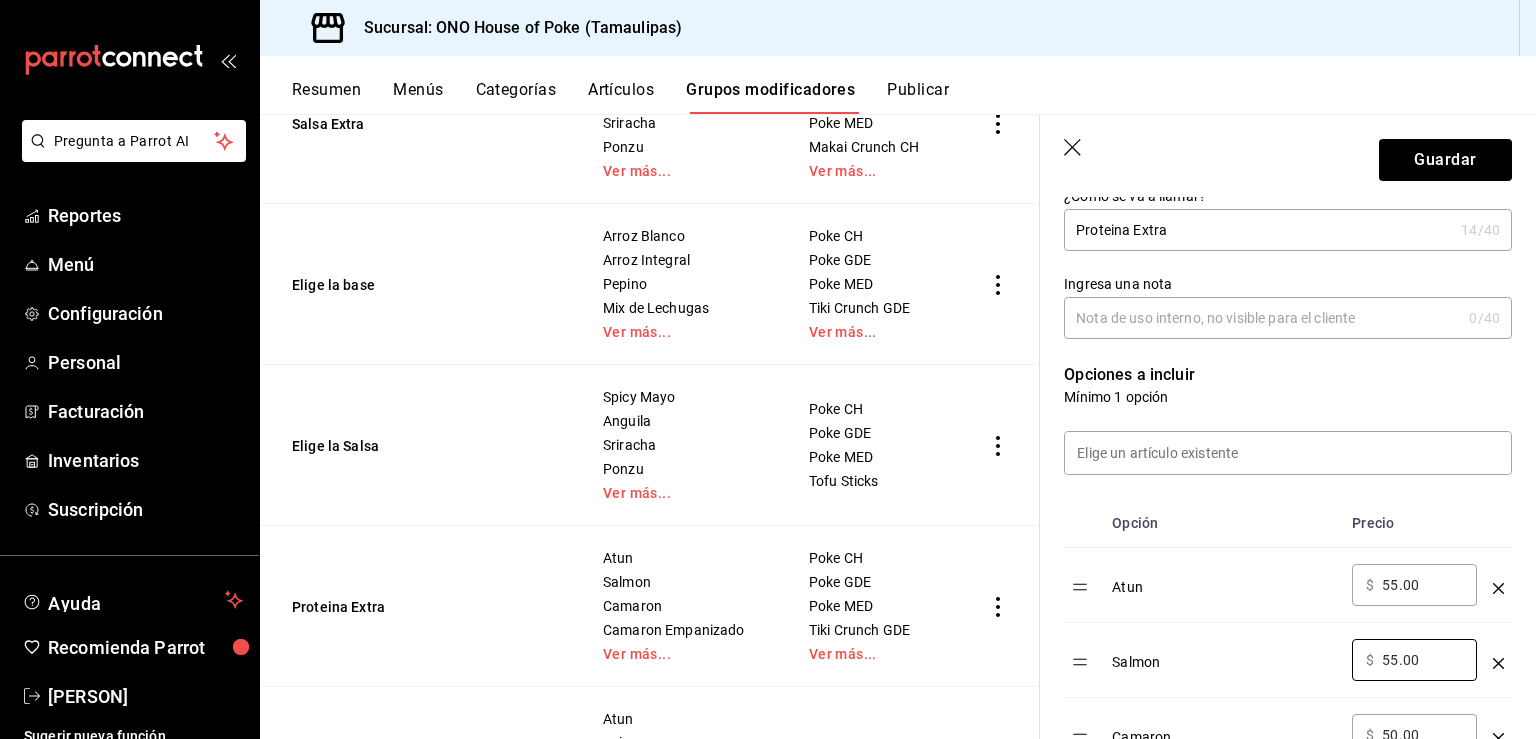 type on "55.00" 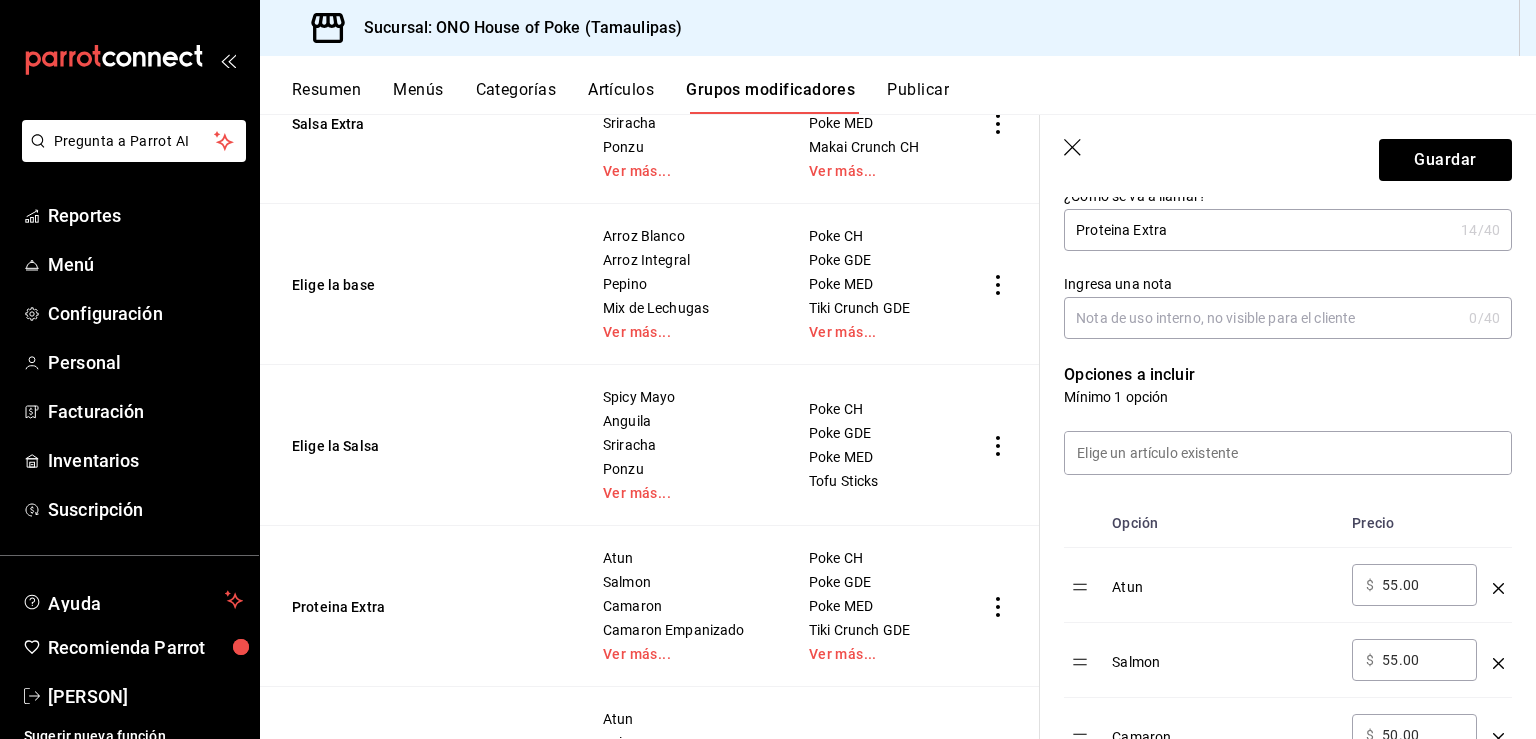 type 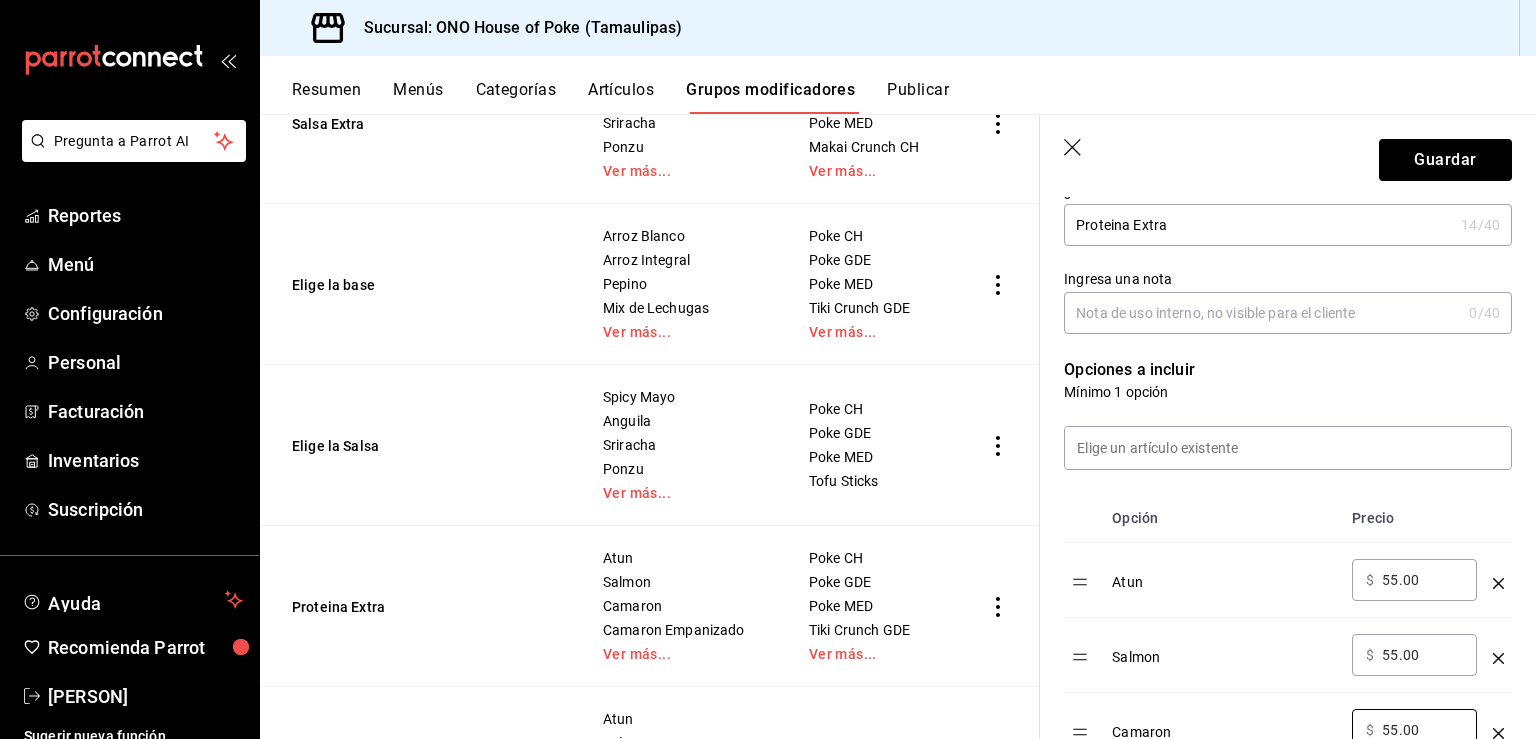 type on "55.00" 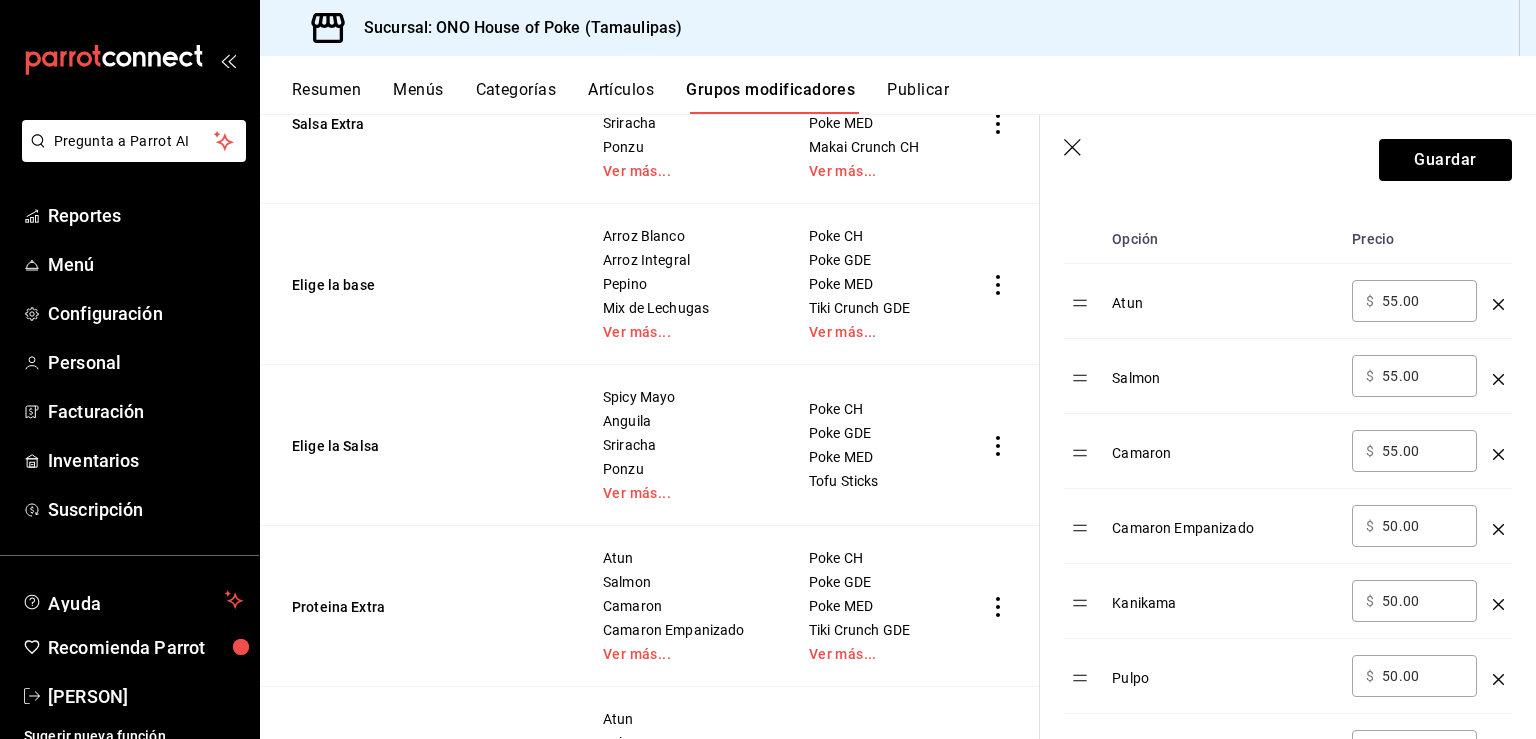 scroll, scrollTop: 641, scrollLeft: 0, axis: vertical 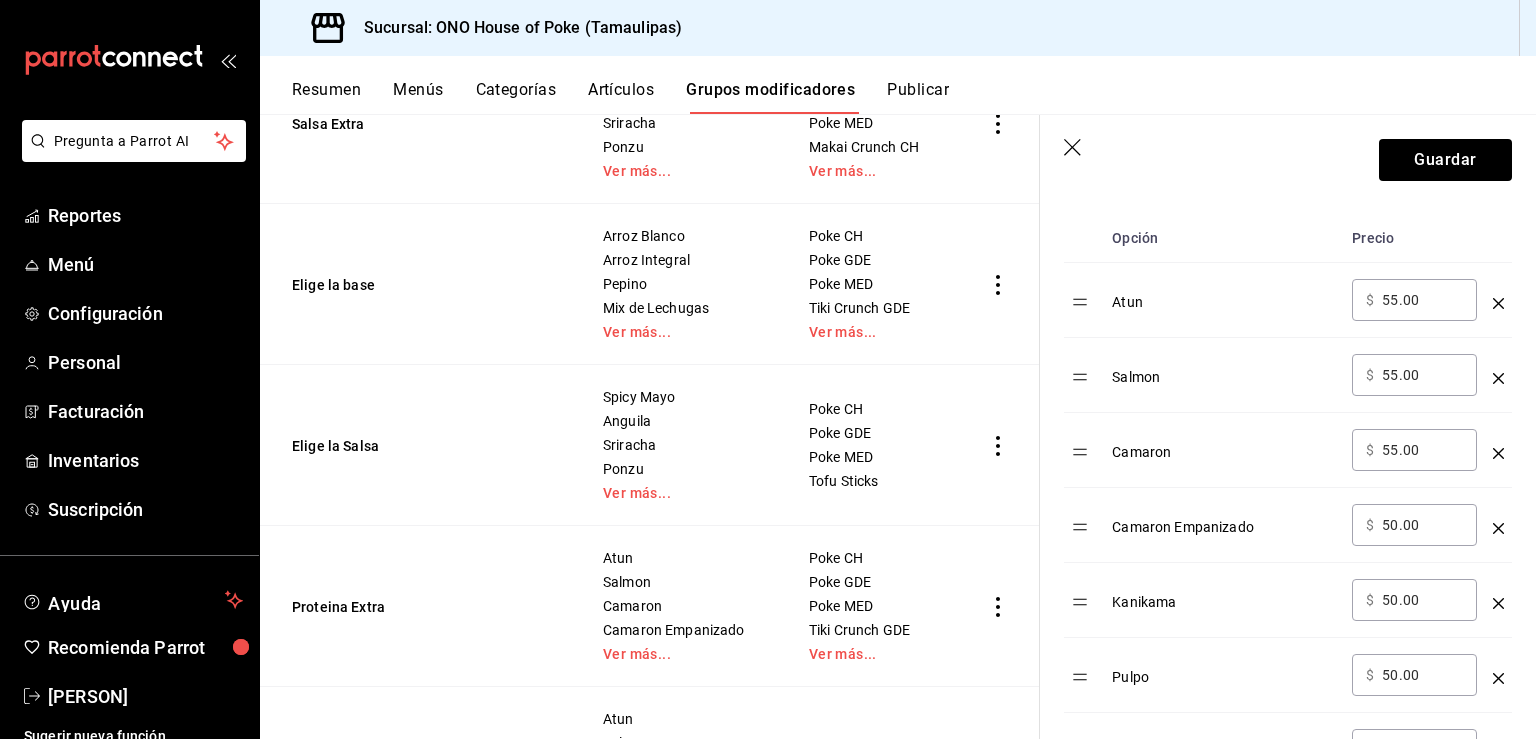 click on "50.00" at bounding box center (1422, 525) 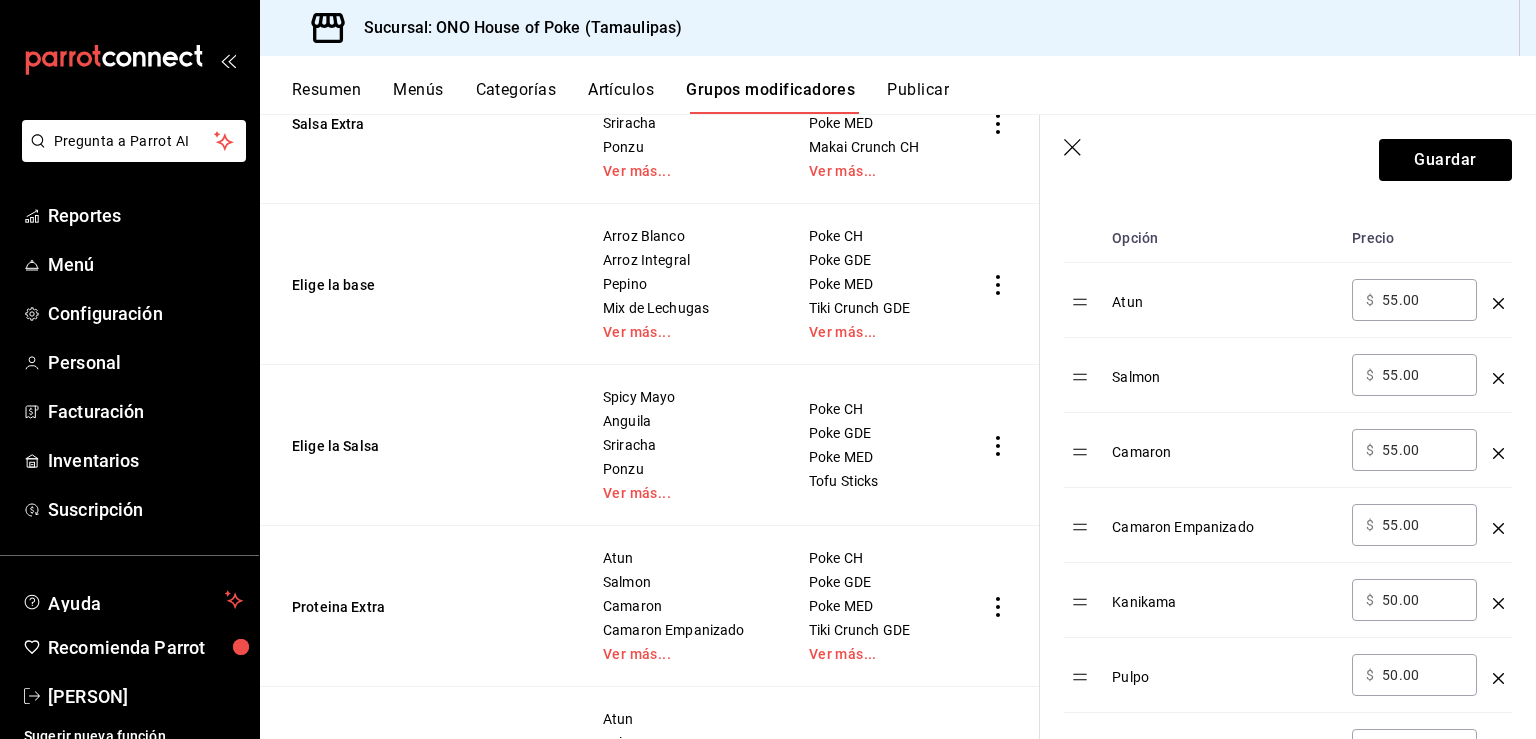 type on "55.00" 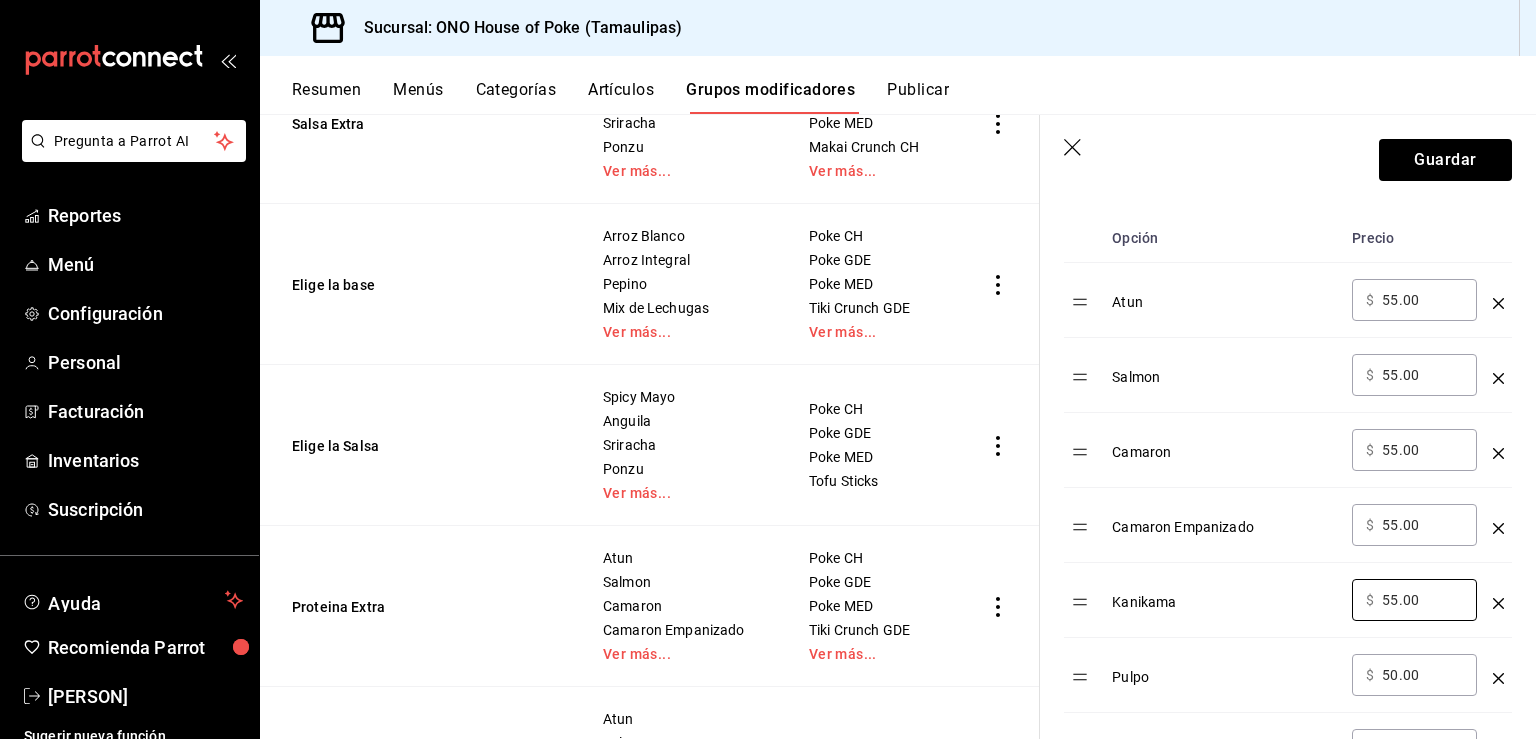 type on "55.00" 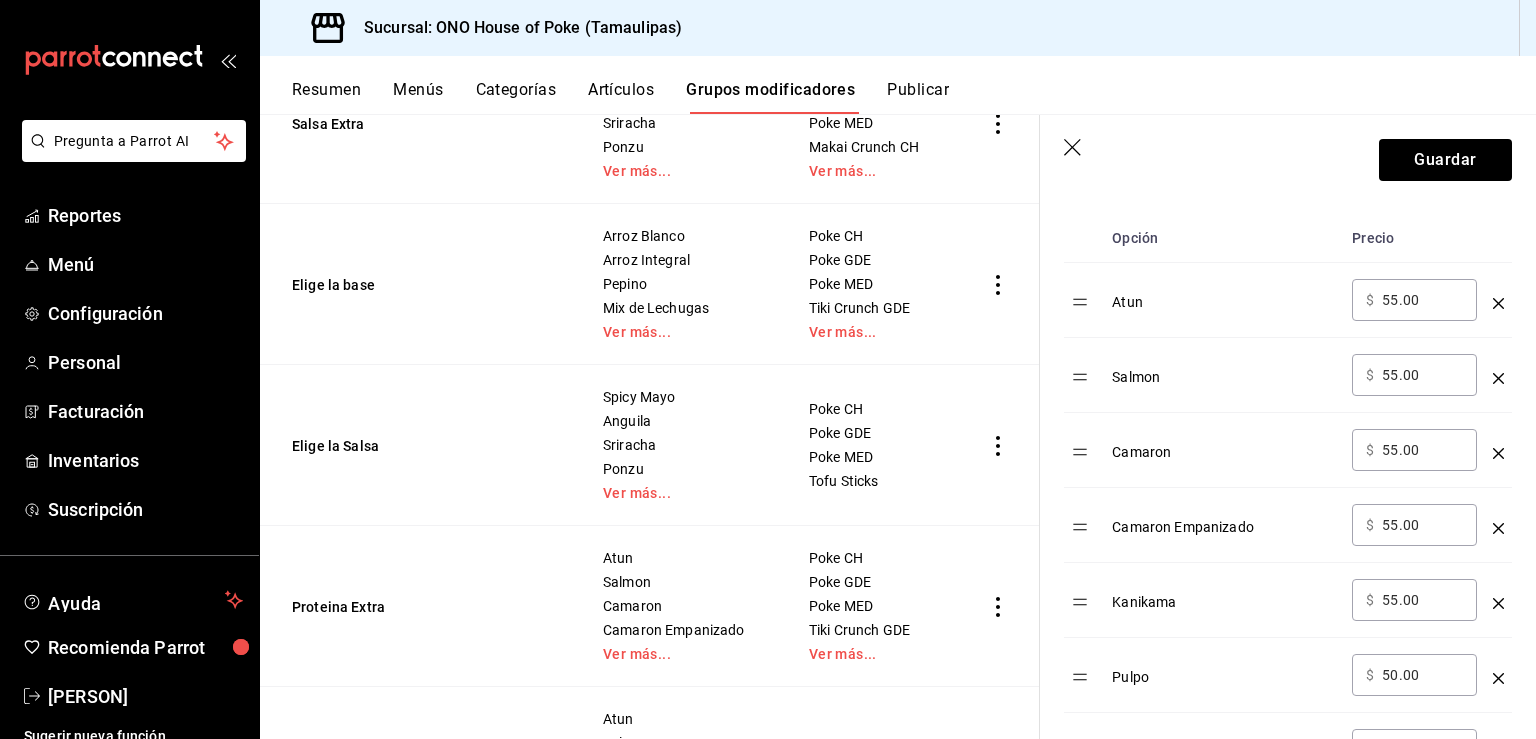 type 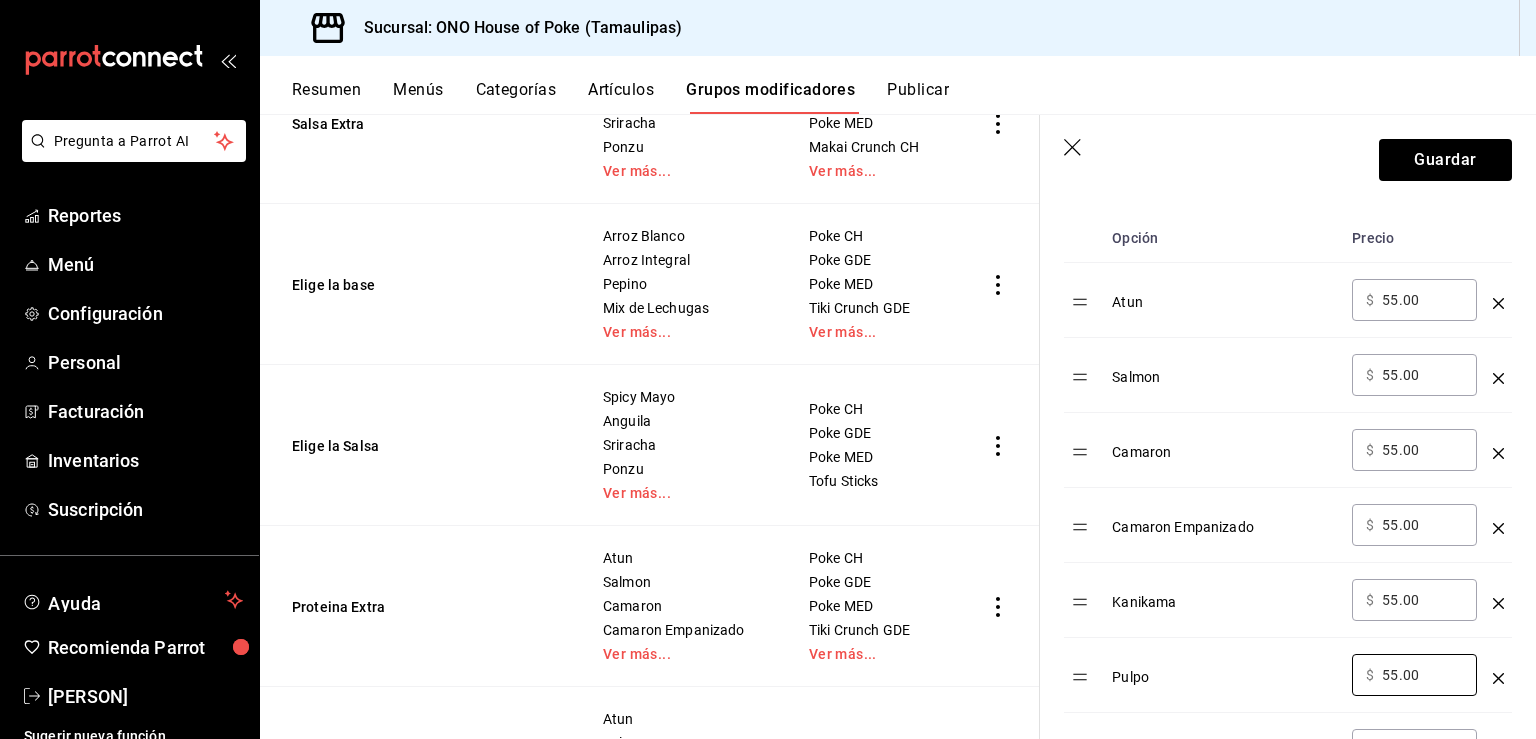 type on "55.00" 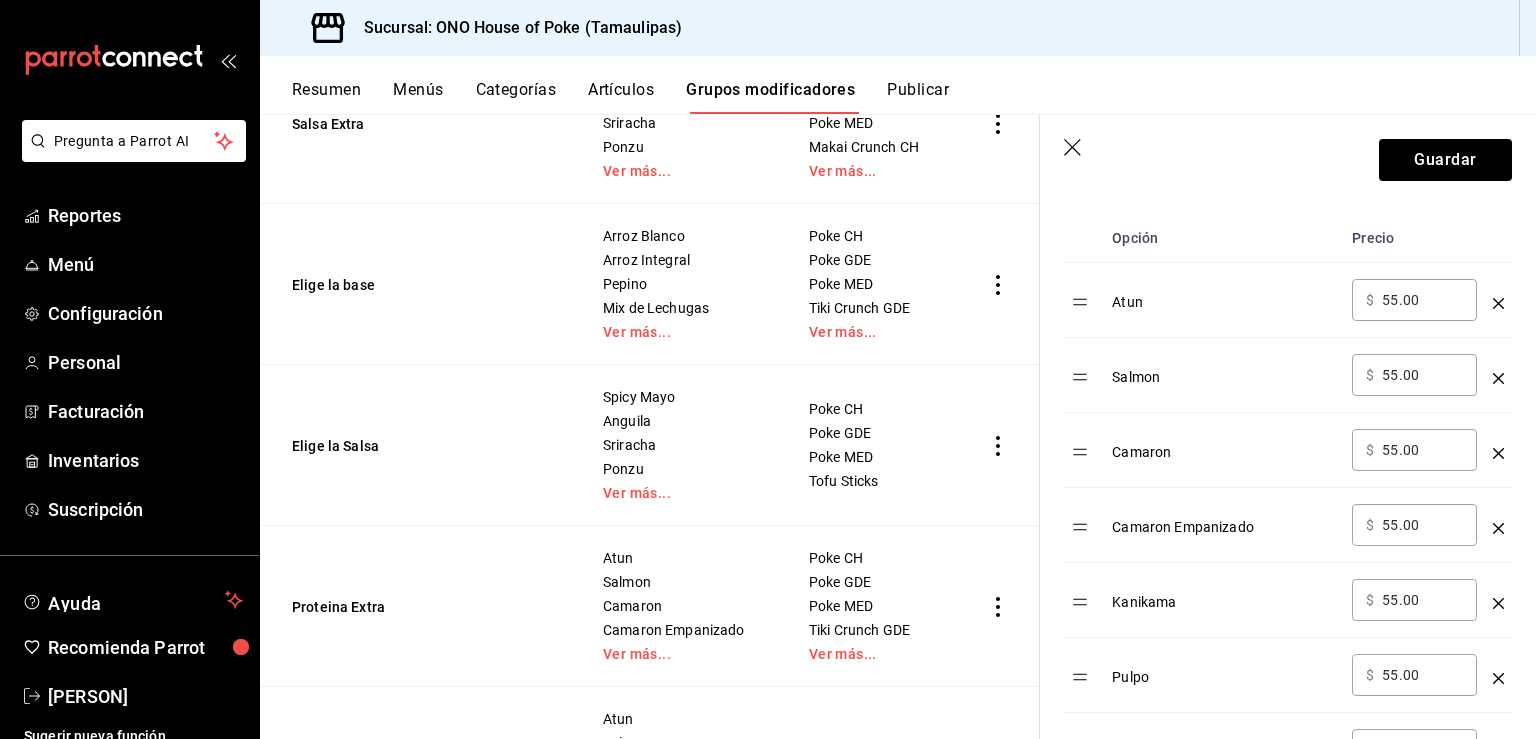 scroll, scrollTop: 660, scrollLeft: 0, axis: vertical 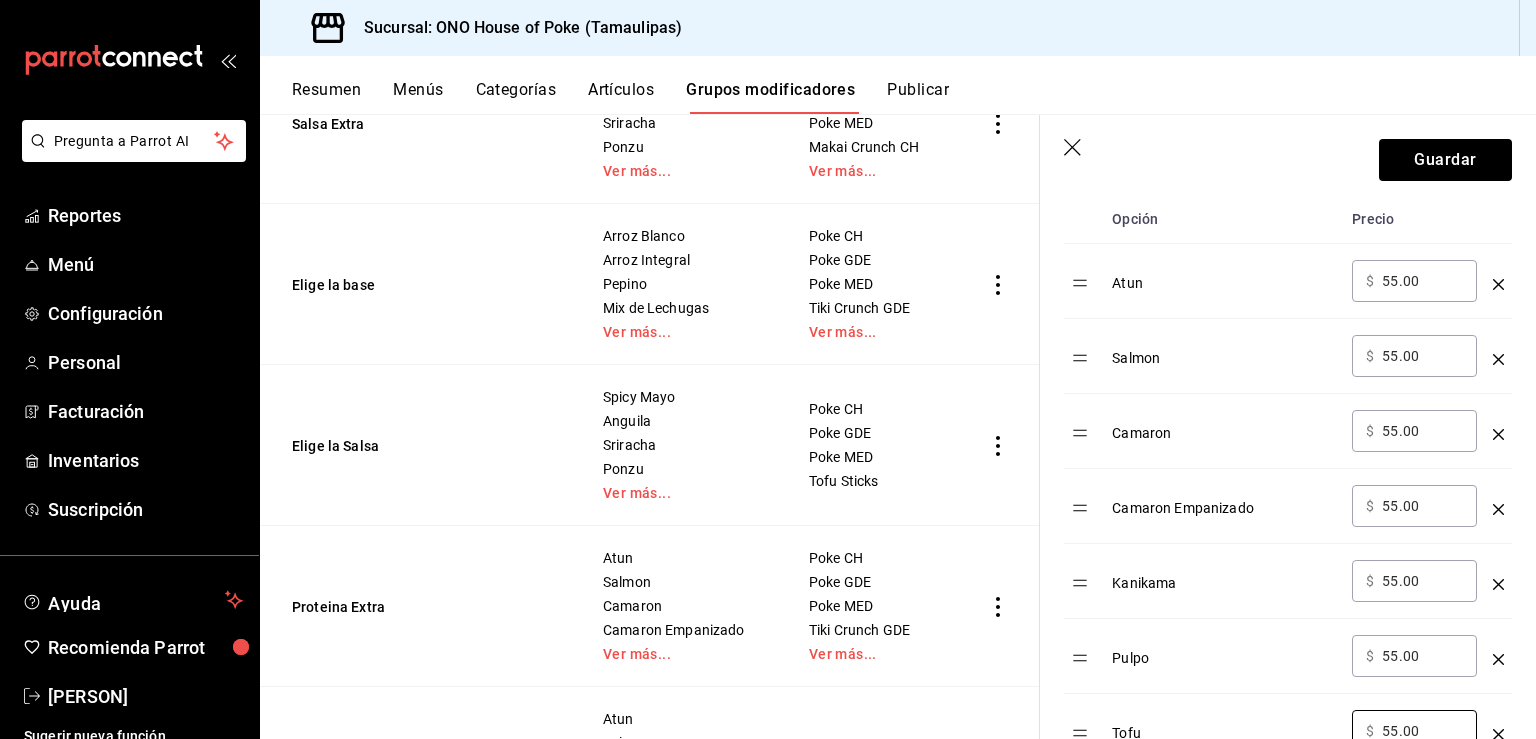 type on "55.00" 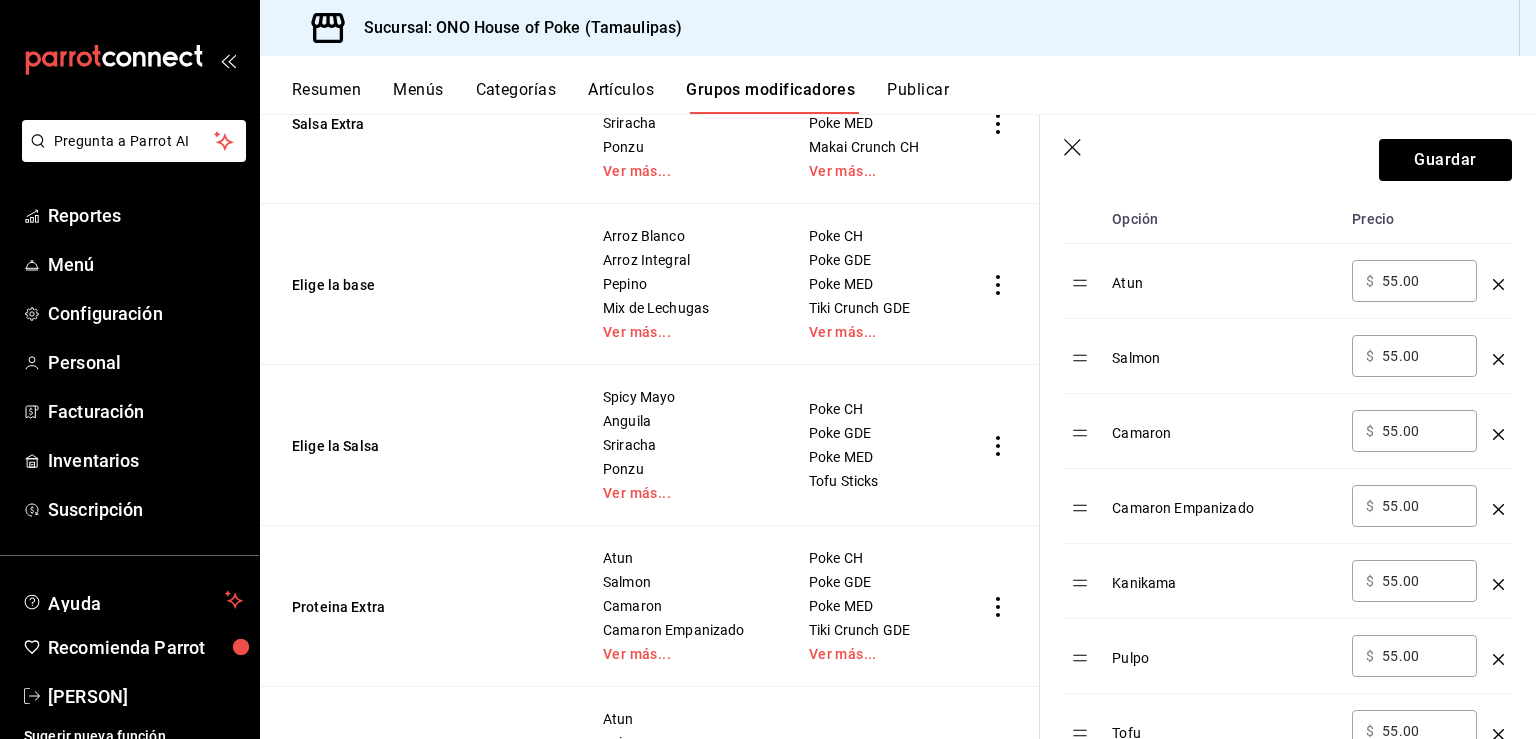 type 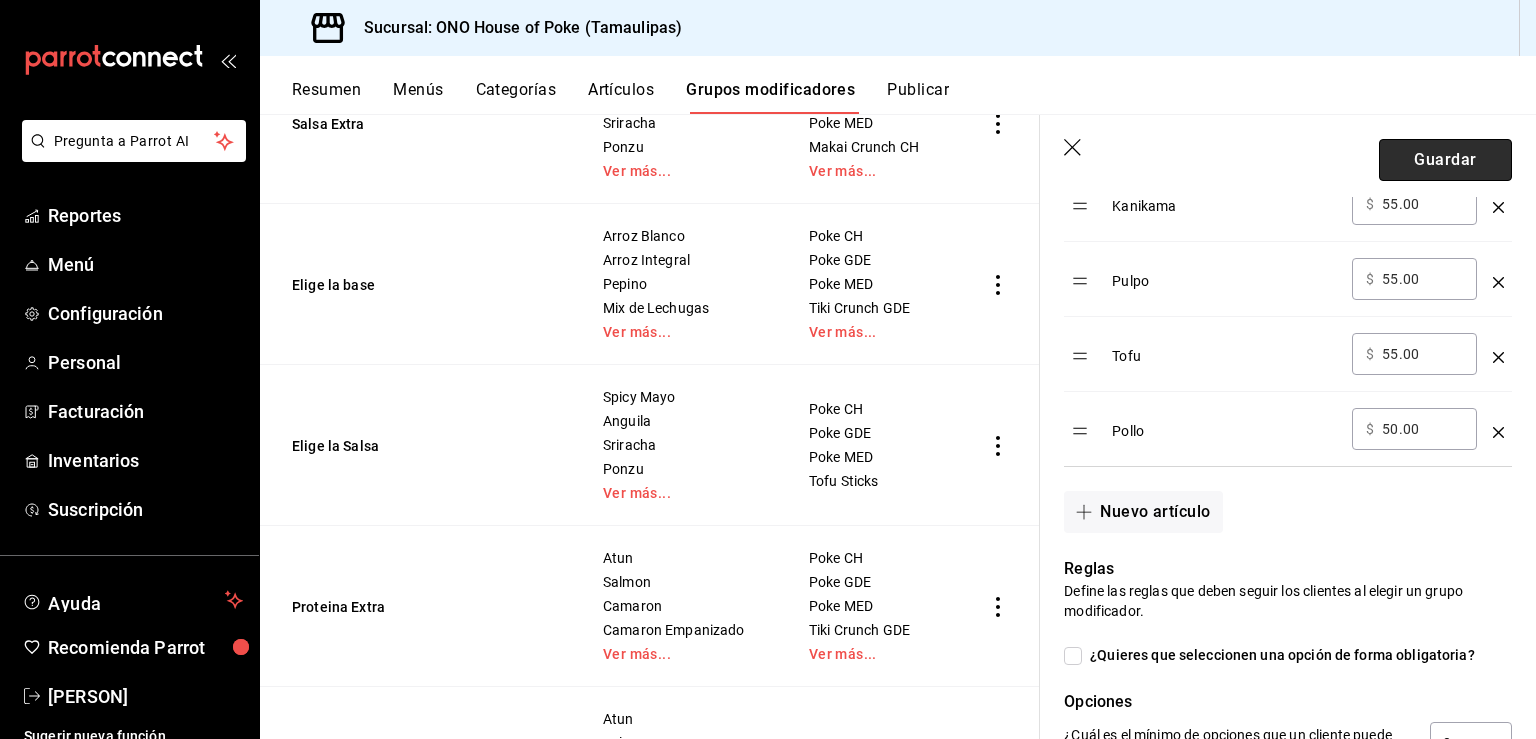 click on "Guardar" at bounding box center [1445, 160] 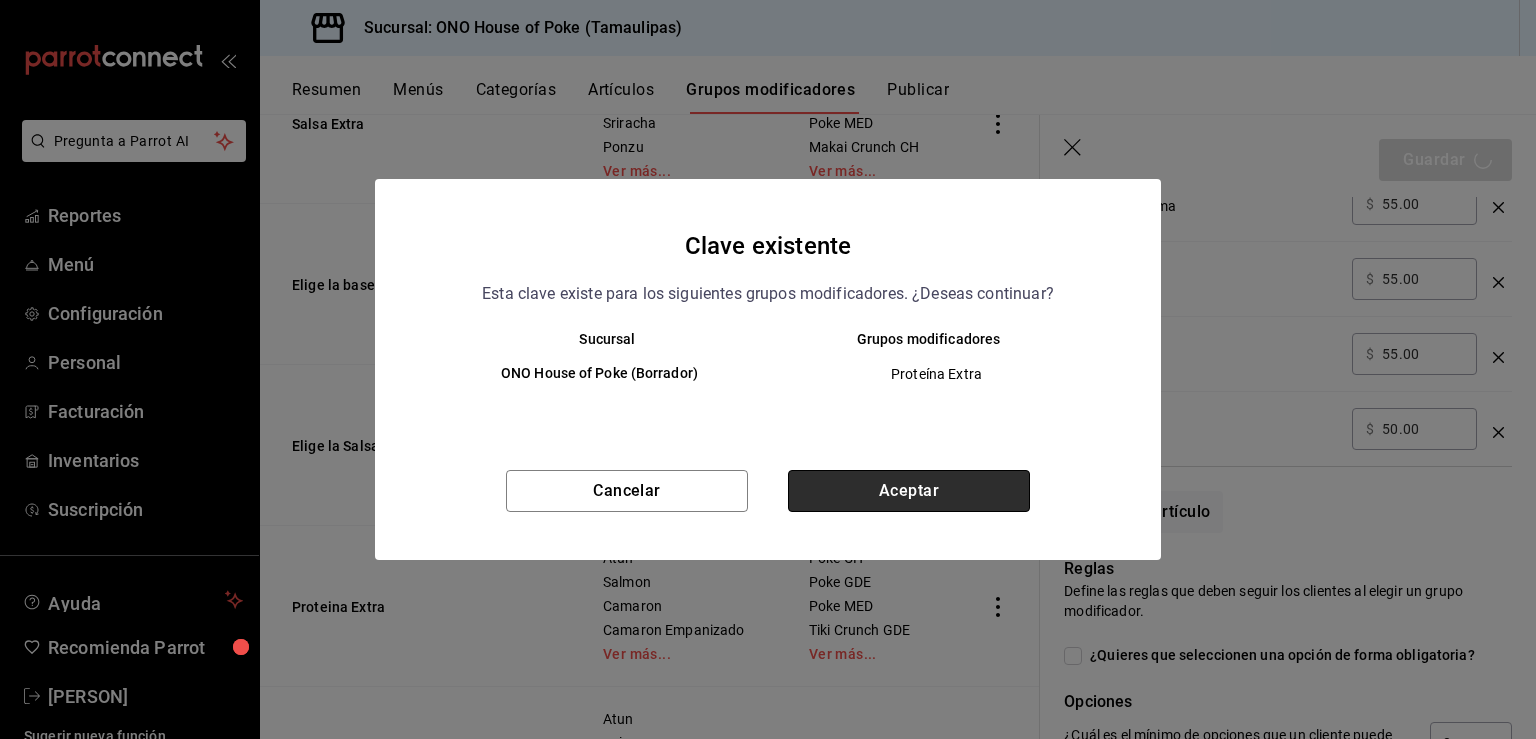 click on "Aceptar" at bounding box center [909, 491] 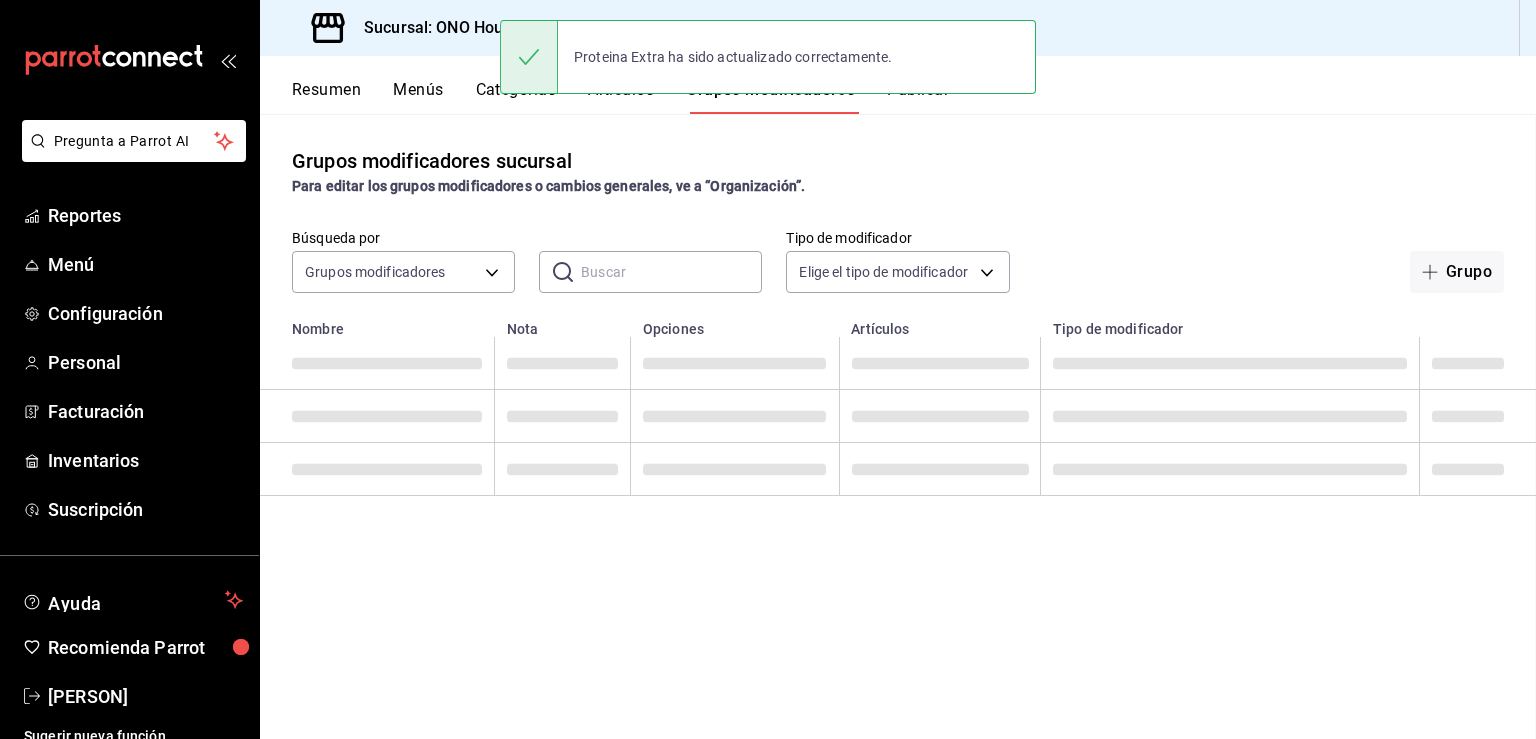scroll, scrollTop: 0, scrollLeft: 0, axis: both 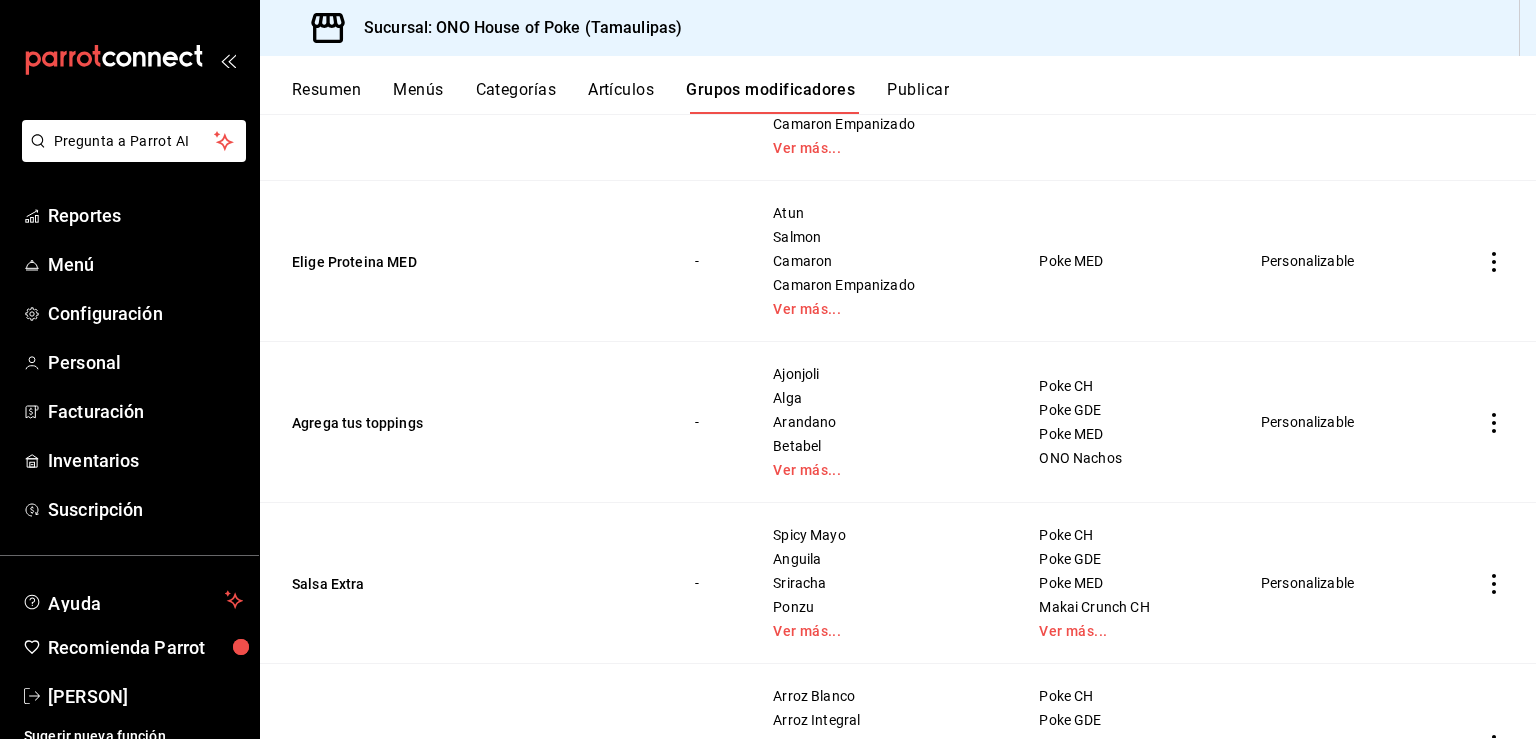 click on "Ajonjoli Alga Arandano Betabel Ver más..." at bounding box center [881, 422] 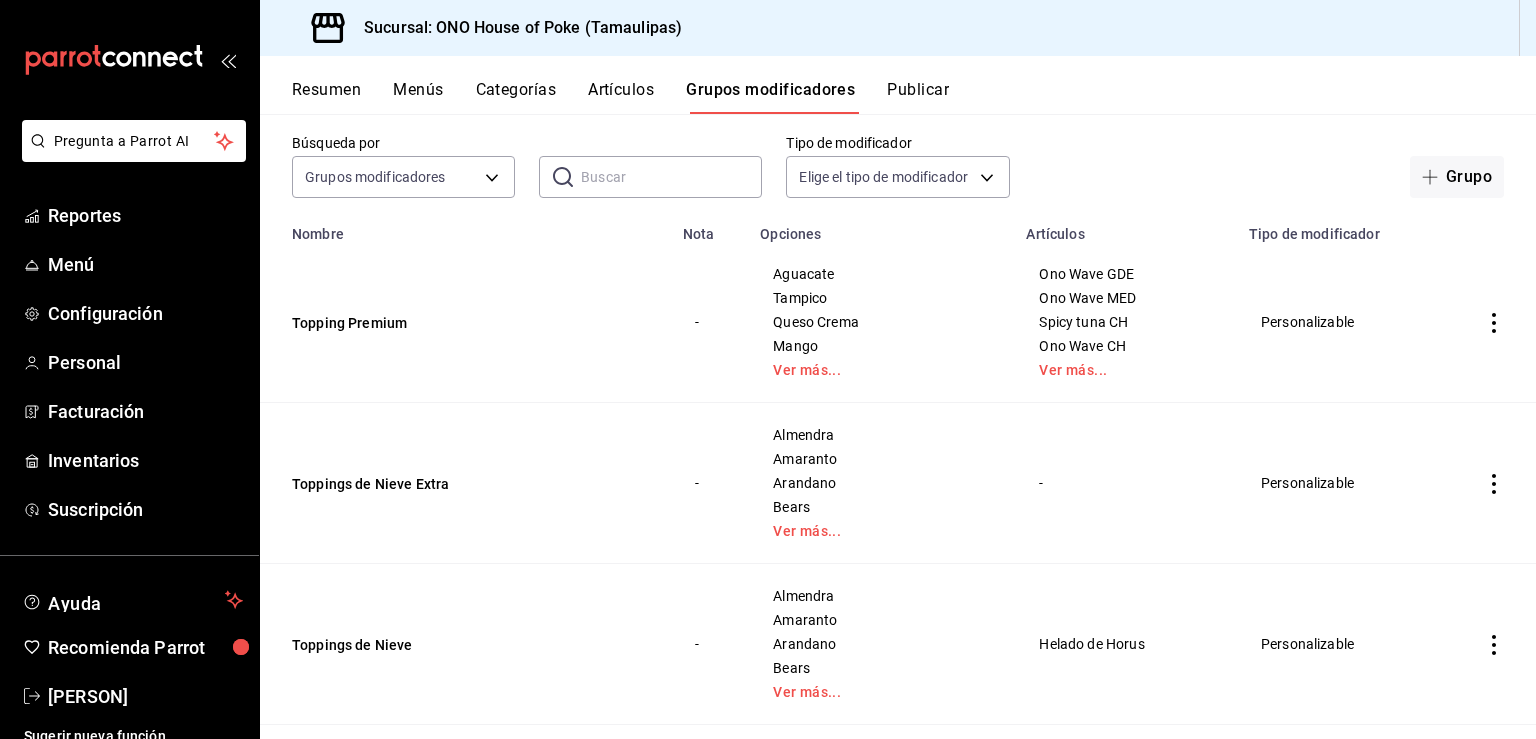 scroll, scrollTop: 98, scrollLeft: 0, axis: vertical 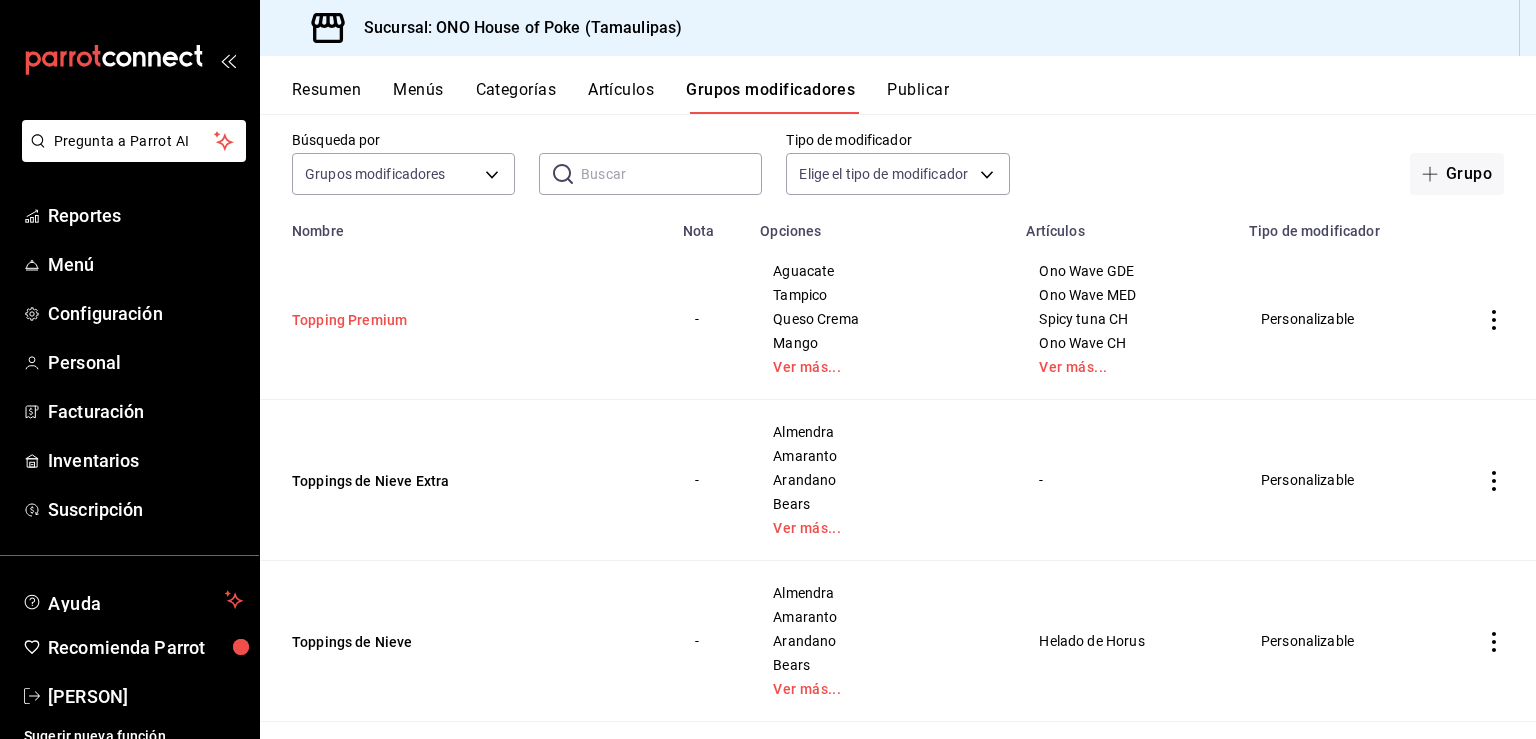click on "Topping Premium" at bounding box center [412, 320] 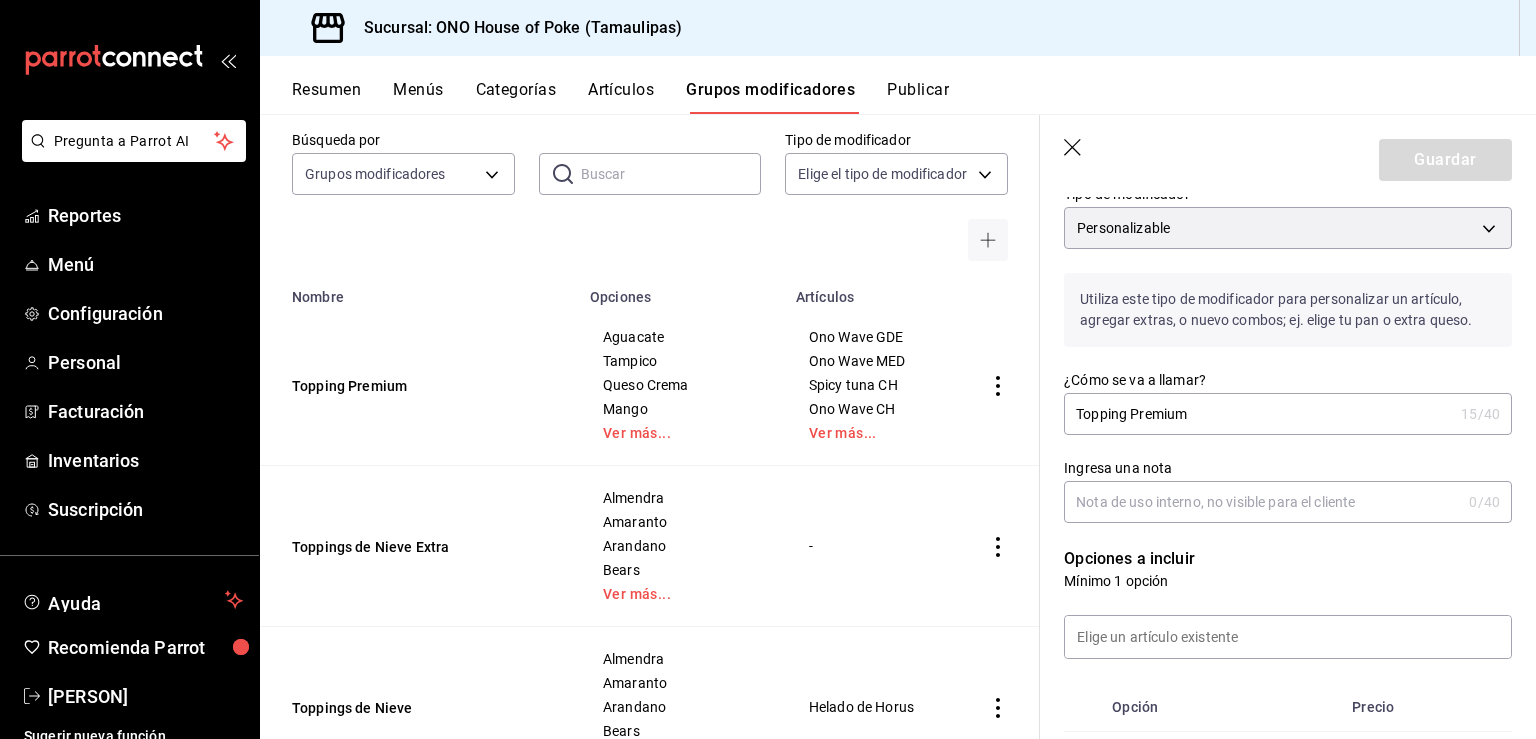 scroll, scrollTop: 156, scrollLeft: 0, axis: vertical 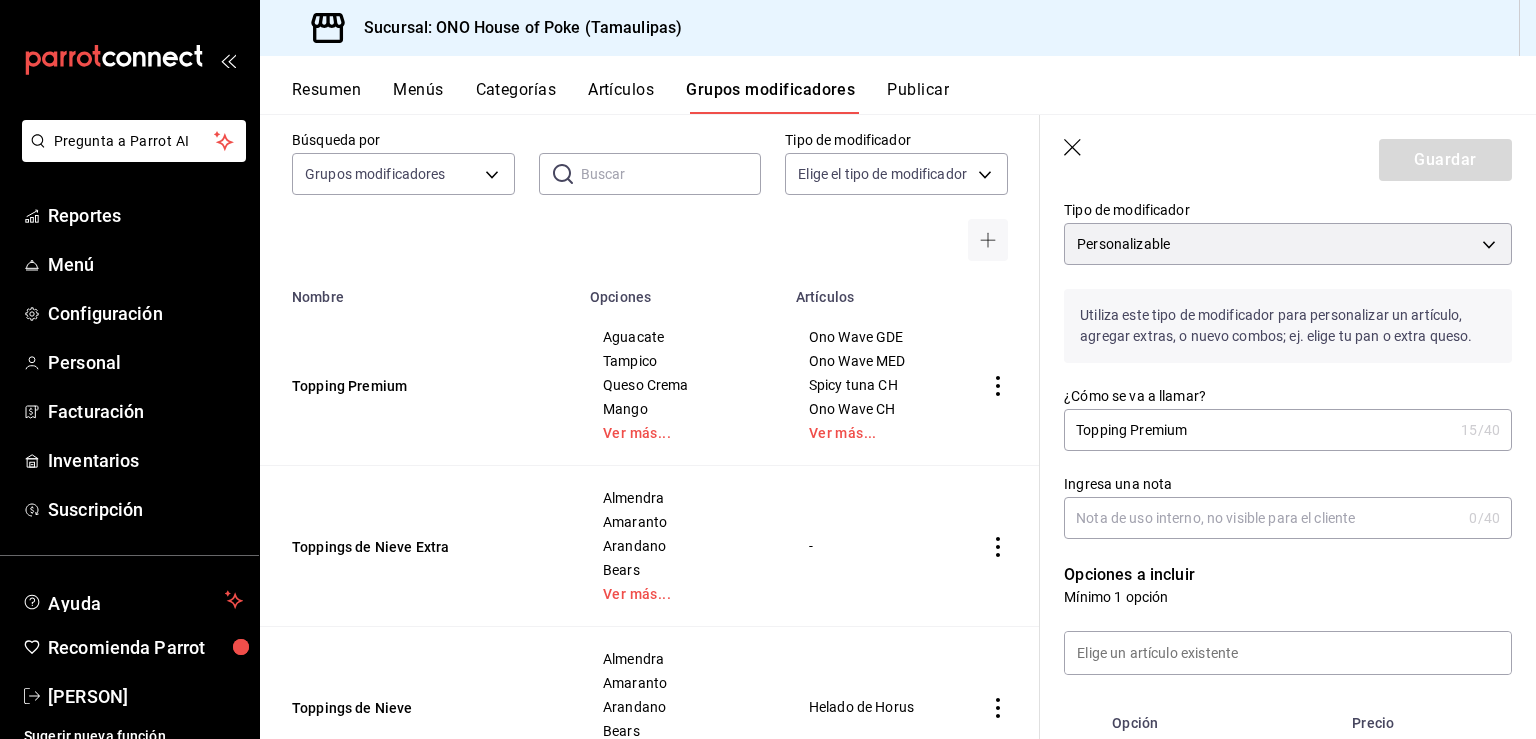 click 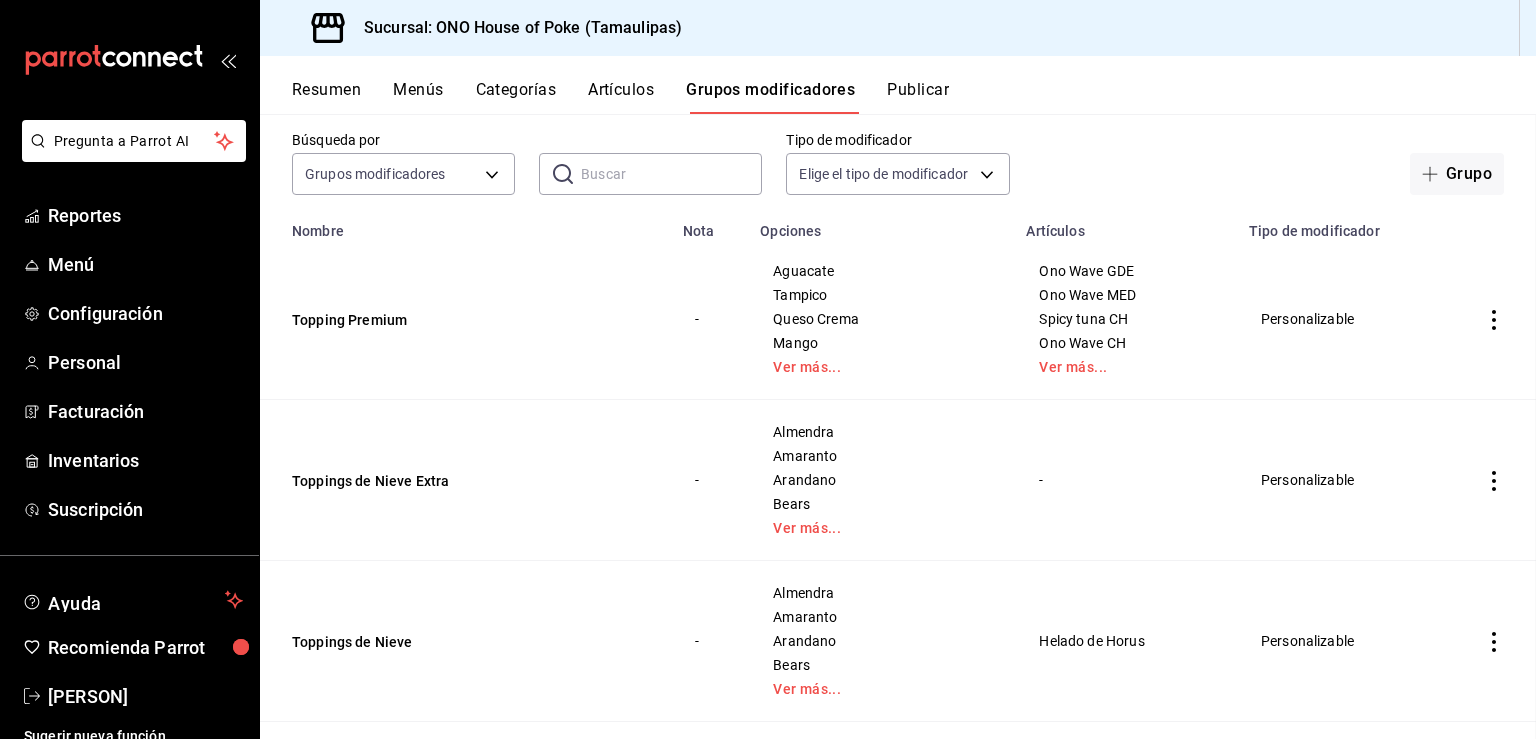 scroll, scrollTop: 0, scrollLeft: 0, axis: both 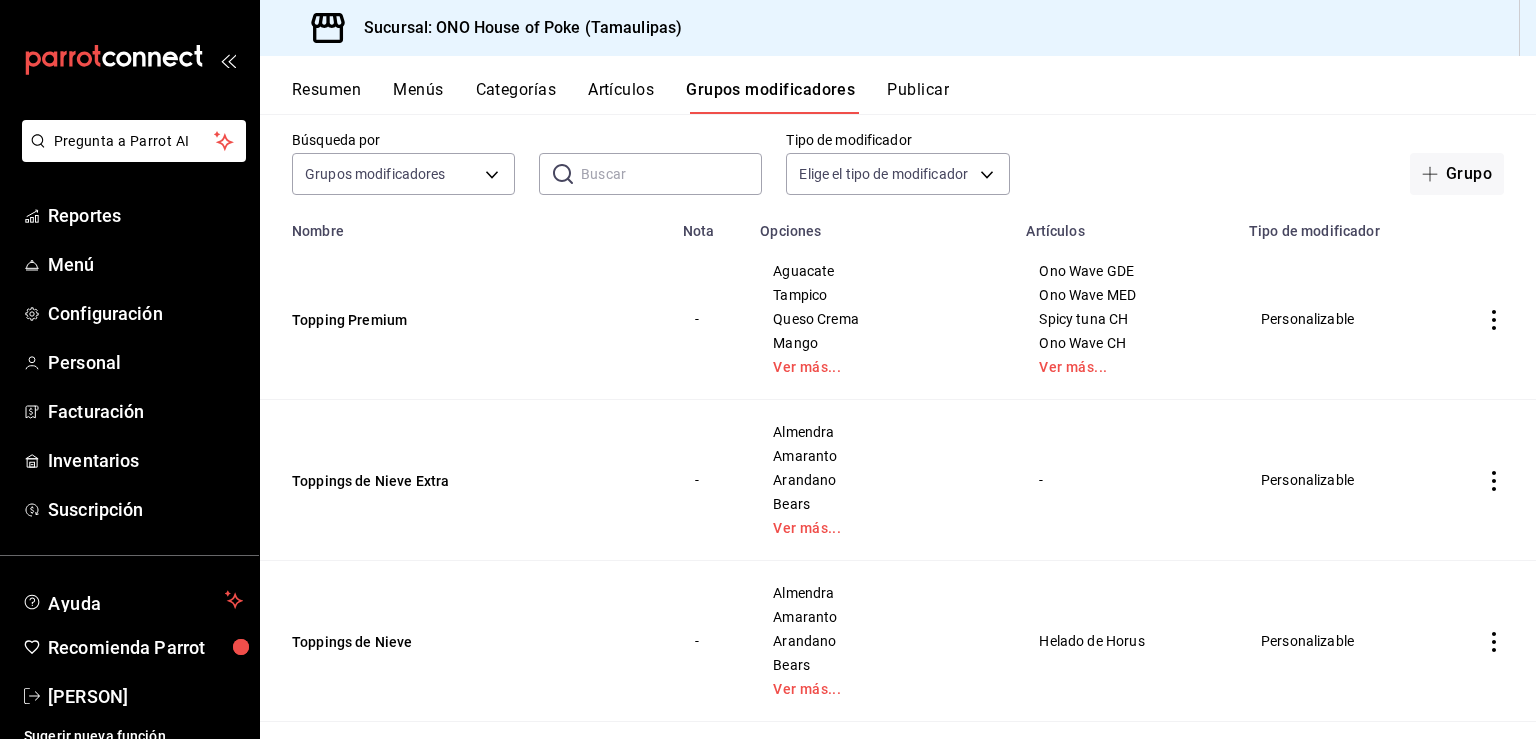 click on "Categorías" at bounding box center [516, 97] 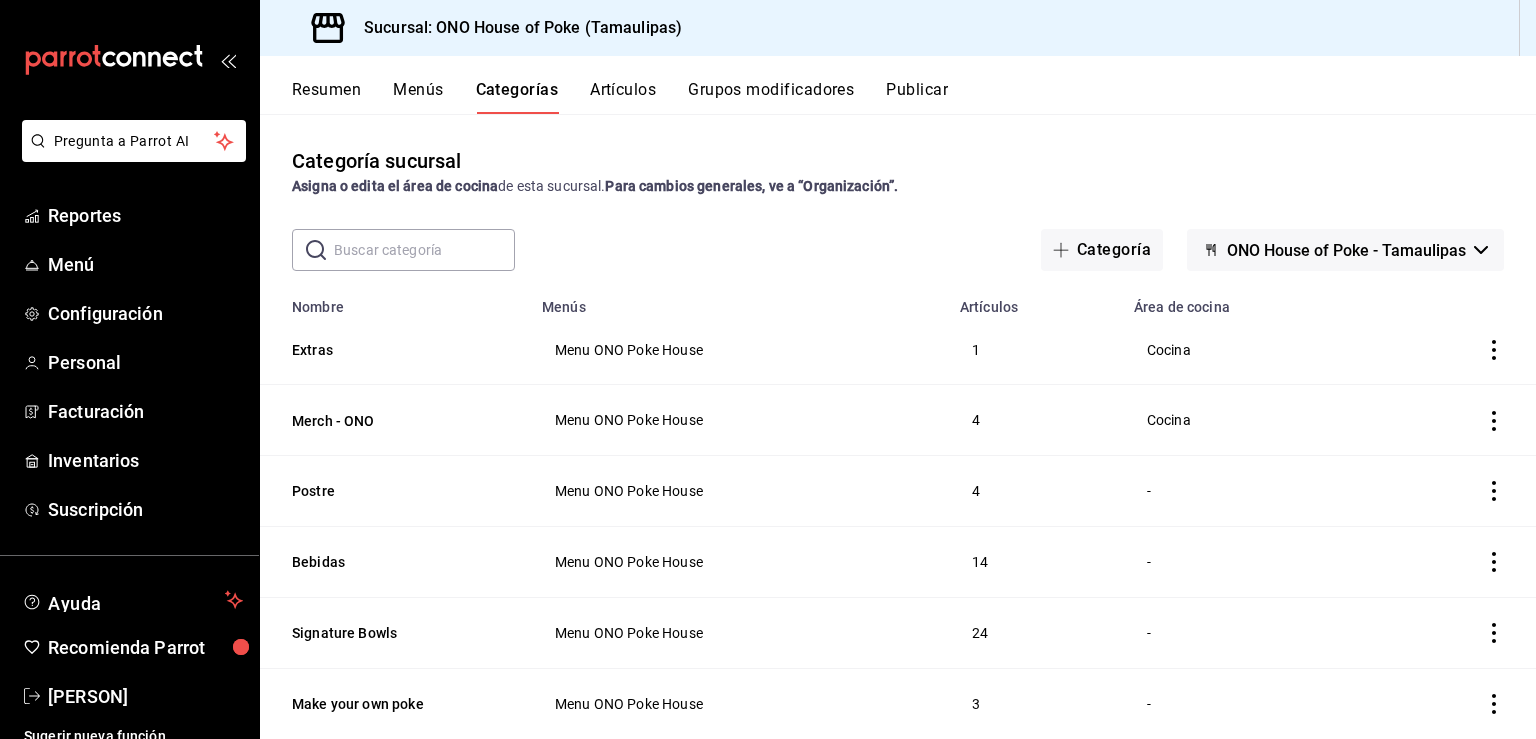 click on "Artículos" at bounding box center [623, 97] 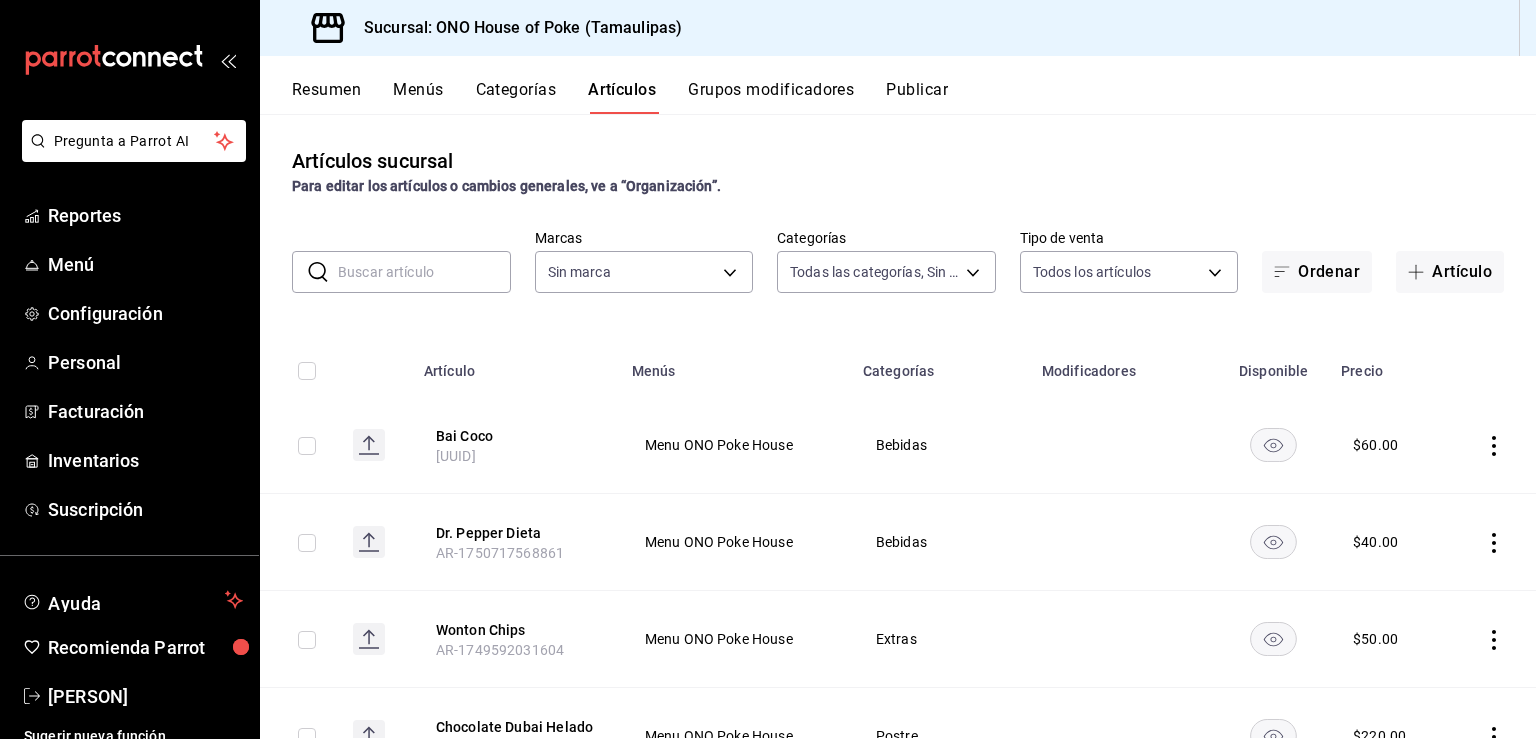 type on "71f91d99-d397-4f05-8efc-37262908622b,67e8f7c0-a15b-4afd-b1d7-93cf038e2ef3,a87233b8-2aae-421f-8b8e-1d23c0359b42,0acc65d5-9f63-4fe0-9854-284a3c74693a,31a2a03b-3be7-45a3-925d-4d5185773be7,e060b6c2-2687-4de0-a482-d0b177eec0c0,9892e371-4765-4441-9837-d095a3808144,4ef1d5ff-edac-437b-9520-73916bca7003" 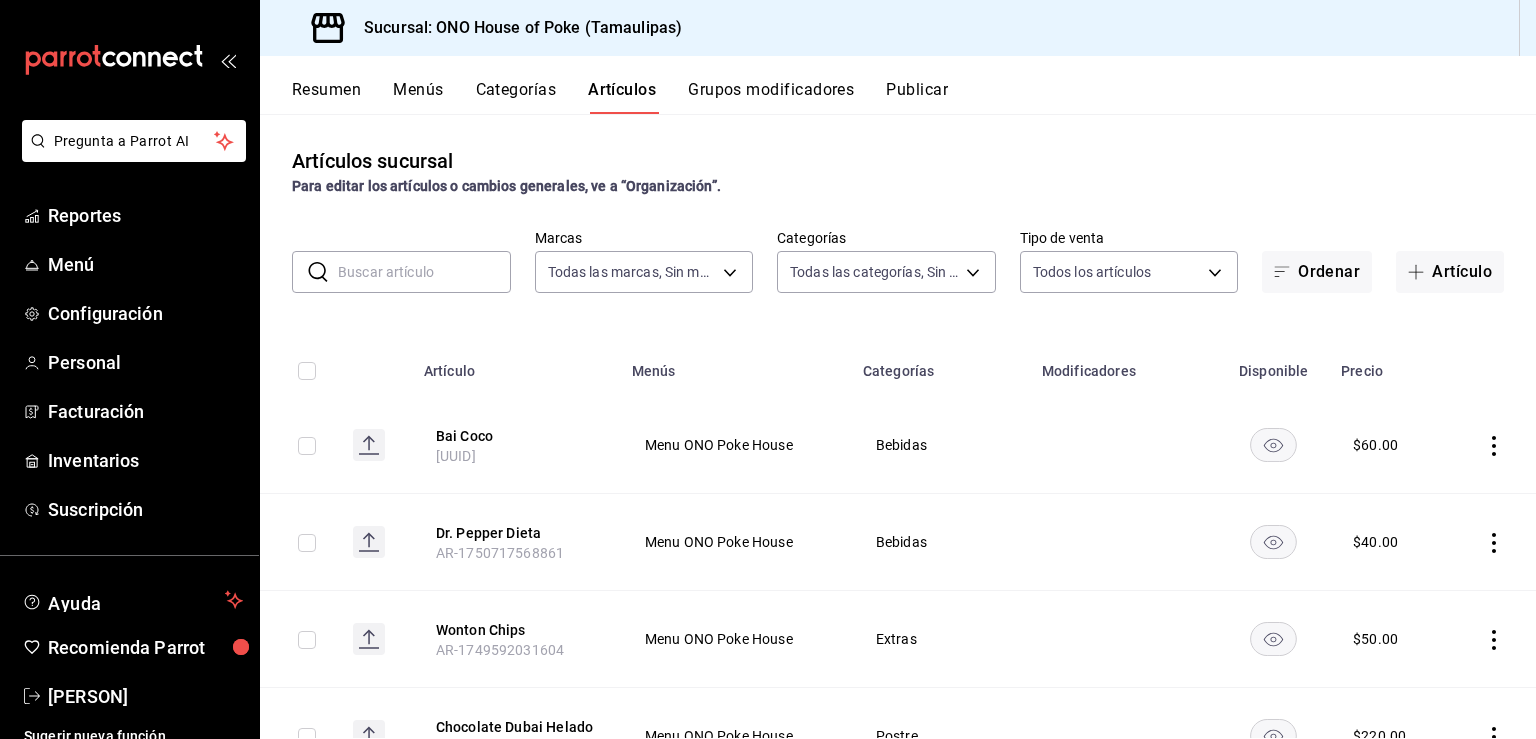 click at bounding box center [424, 272] 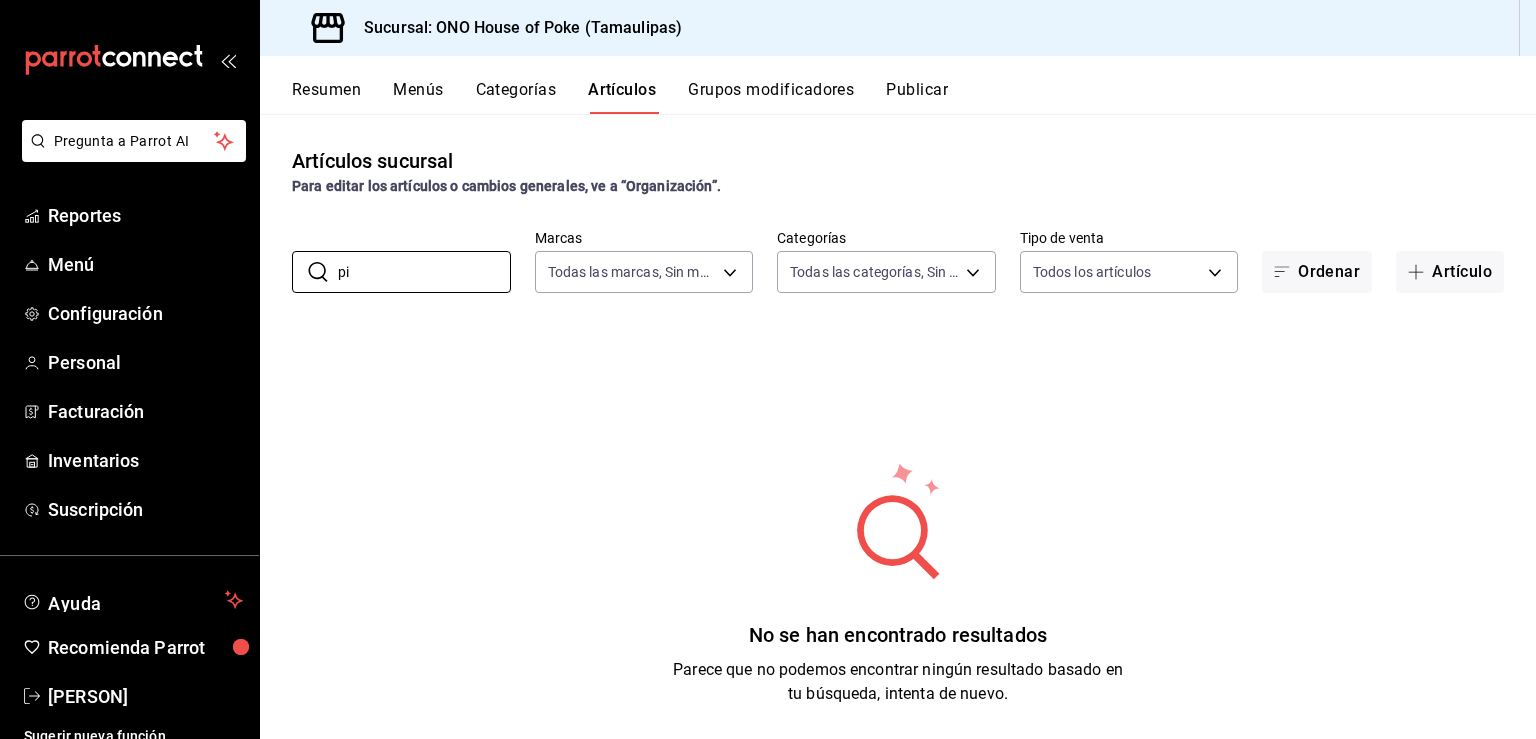 type on "p" 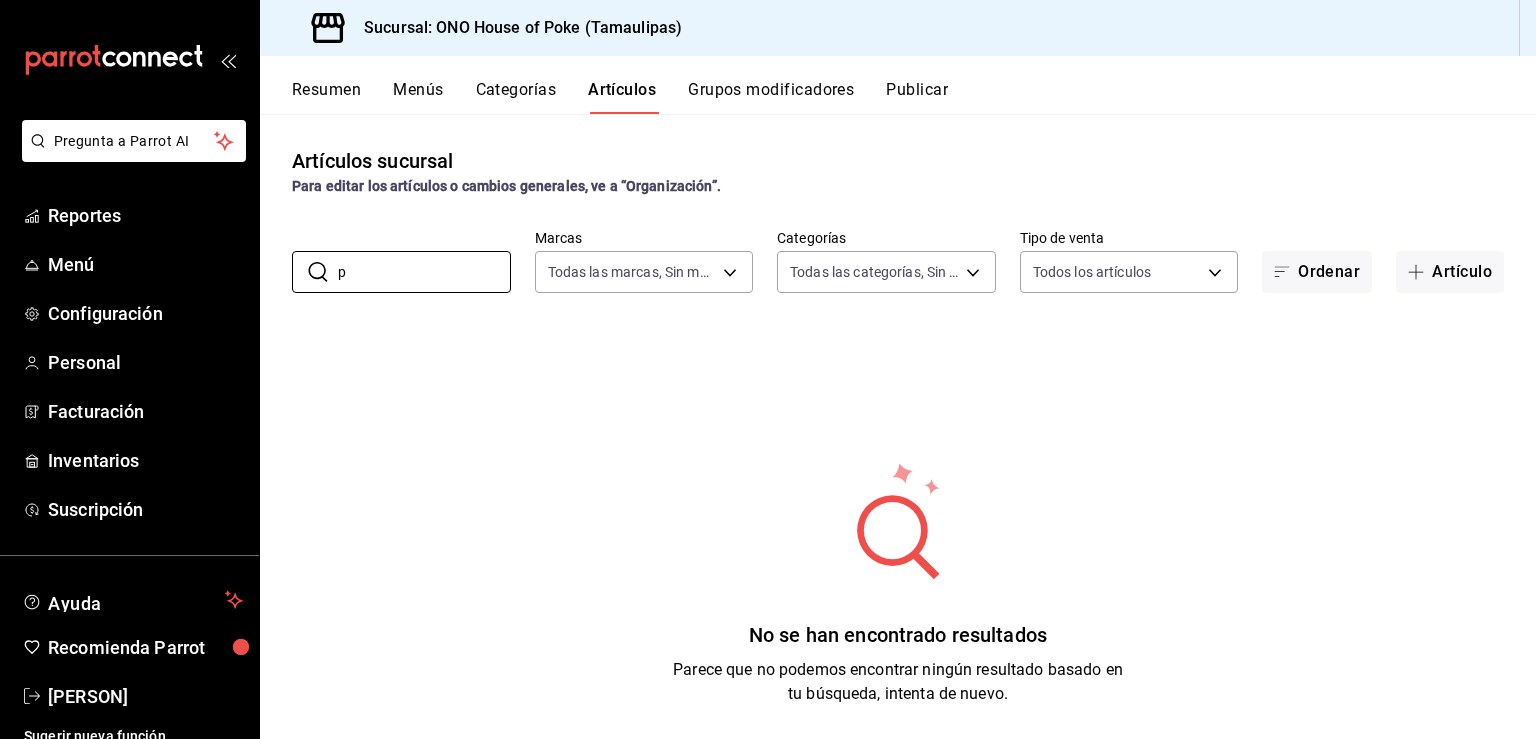 type 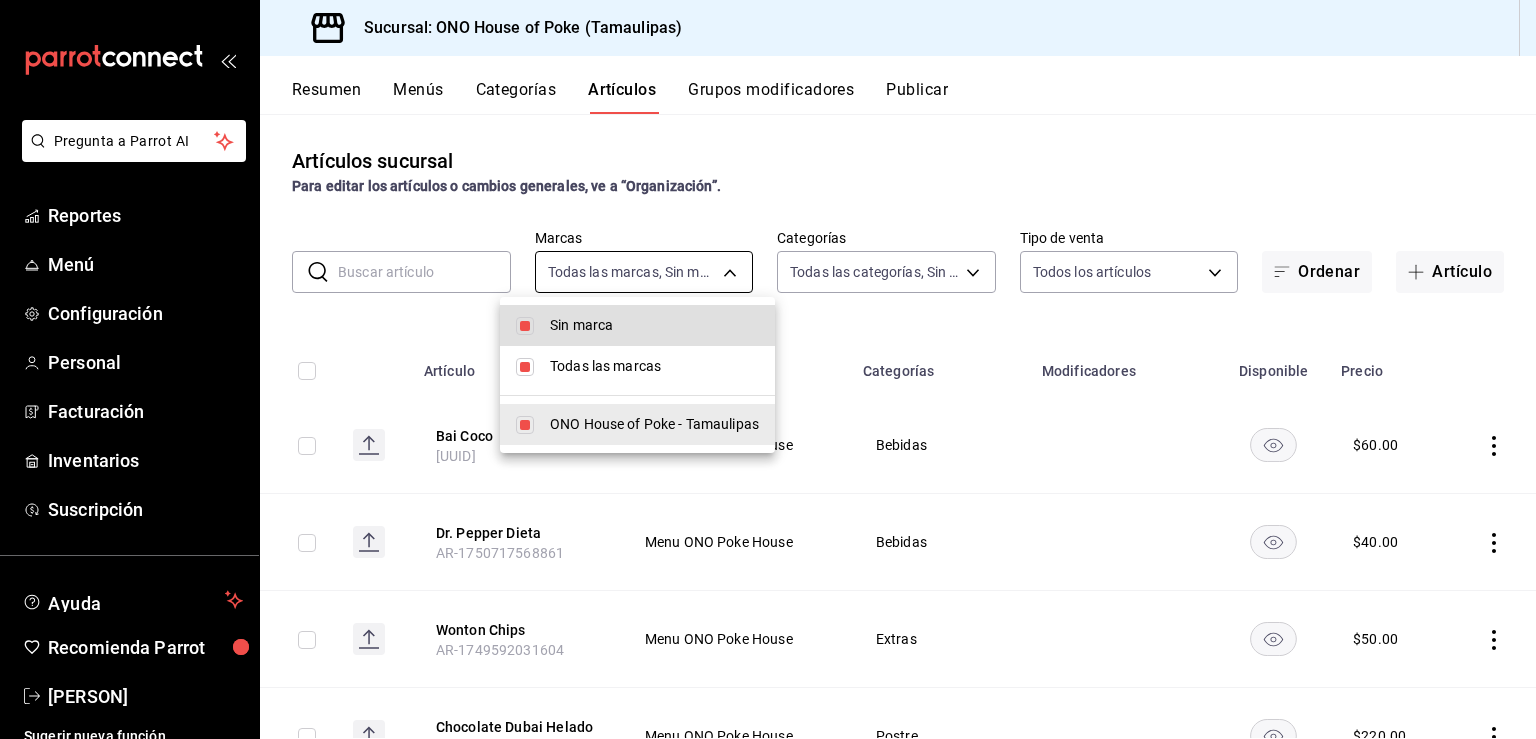 click on "Pregunta a Parrot AI Reportes   Menú   Configuración   Personal   Facturación   Inventarios   Suscripción   Ayuda Recomienda Parrot   Ercilia Zamudio   Sugerir nueva función   Sucursal: ONO House of Poke (Tamaulipas) Resumen Menús Categorías Artículos Grupos modificadores Publicar Artículos sucursal Para editar los artículos o cambios generales, ve a “Organización”. ​ ​ Marcas Todas las marcas, Sin marca 81697323-bc64-40fd-b3d2-353f0dad9ae0 Categorías Todas las categorías, Sin categoría 71f91d99-d397-4f05-8efc-37262908622b,67e8f7c0-a15b-4afd-b1d7-93cf038e2ef3,a87233b8-2aae-421f-8b8e-1d23c0359b42,0acc65d5-9f63-4fe0-9854-284a3c74693a,31a2a03b-3be7-45a3-925d-4d5185773be7,e060b6c2-2687-4de0-a482-d0b177eec0c0,9892e371-4765-4441-9837-d095a3808144,4ef1d5ff-edac-437b-9520-73916bca7003 Tipo de venta Todos los artículos ALL Ordenar Artículo Artículo Menús Categorías Modificadores Disponible Precio Bai Coco AR-1754456845915 Menu ONO Poke House Bebidas $ 60.00 Dr. Pepper Dieta AR-1750717568861" at bounding box center [768, 369] 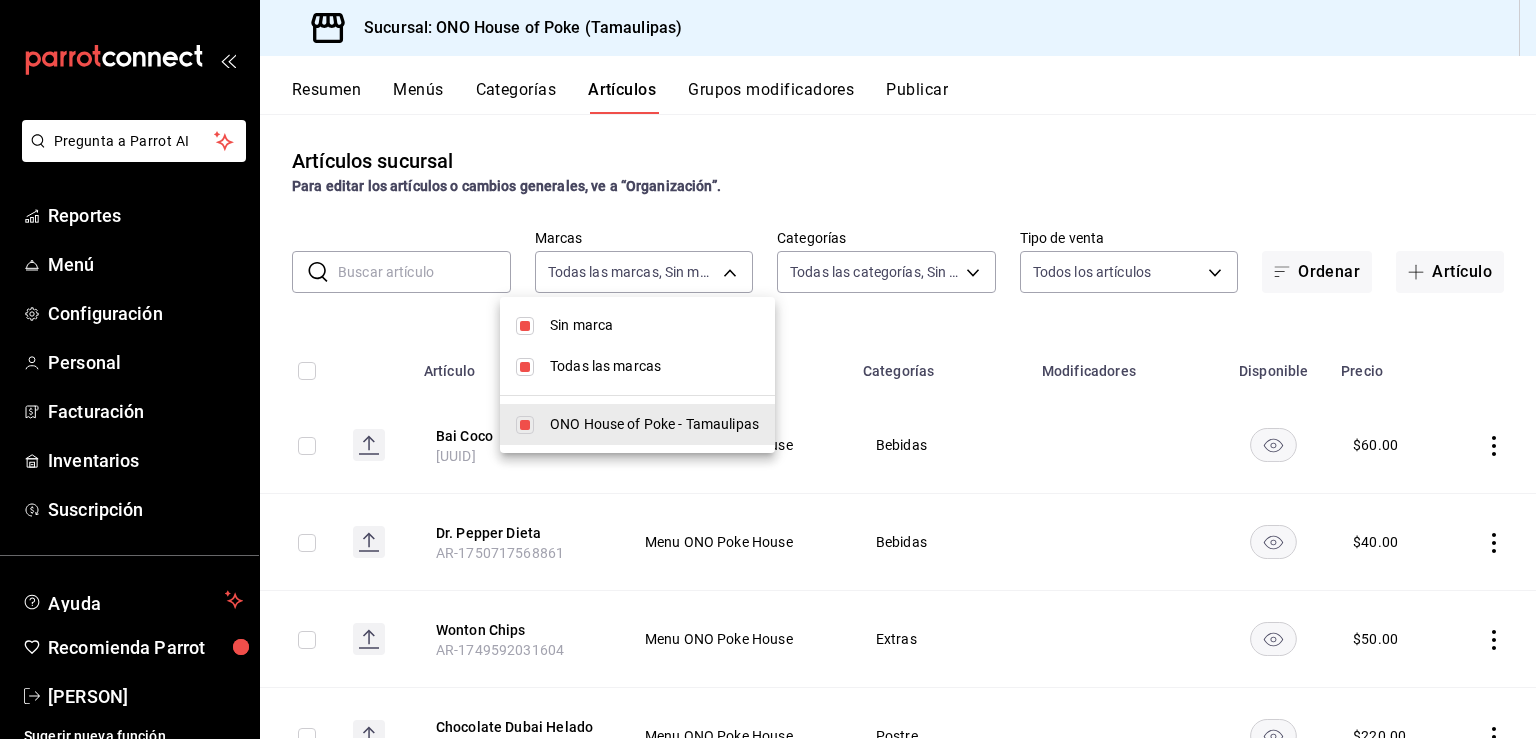 click at bounding box center (768, 369) 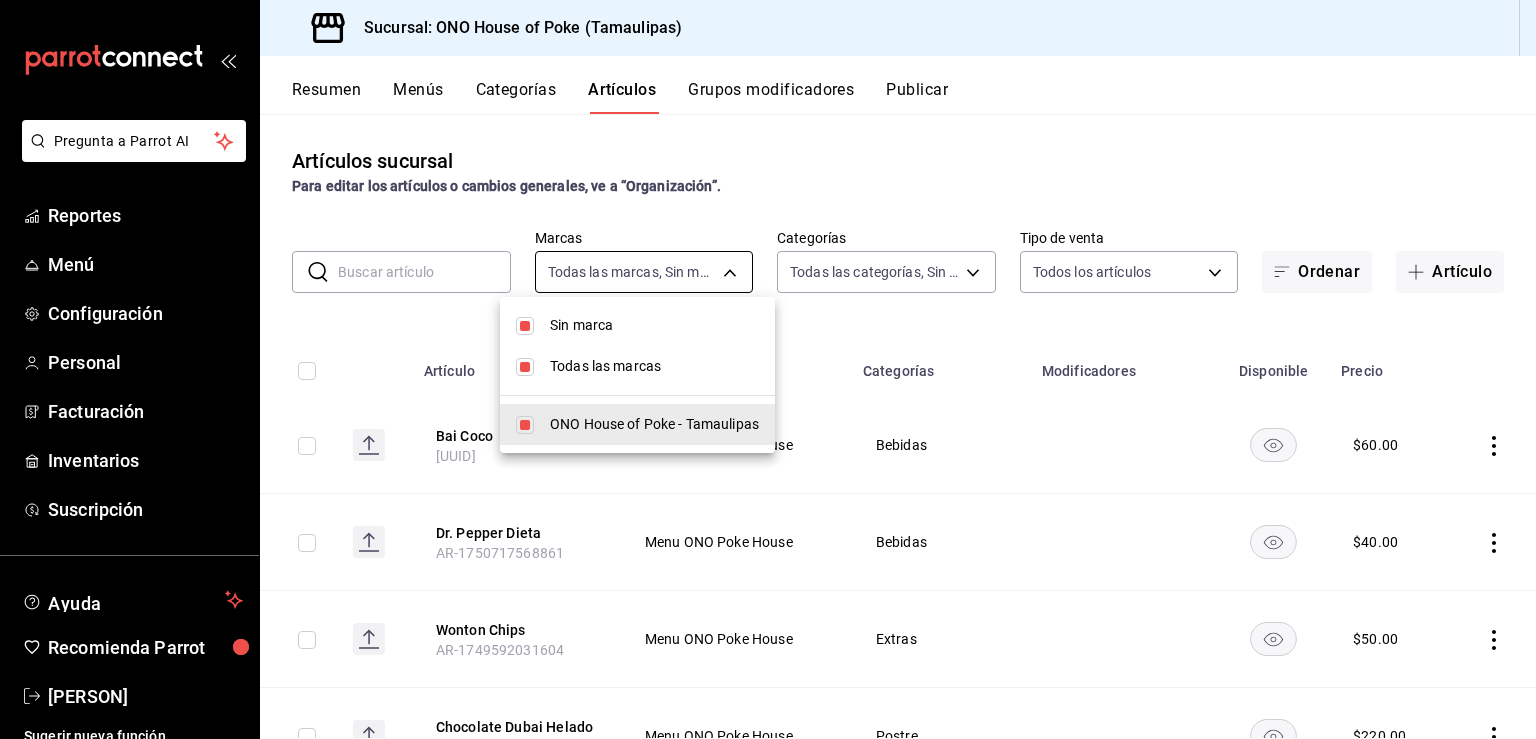 click on "Pregunta a Parrot AI Reportes   Menú   Configuración   Personal   Facturación   Inventarios   Suscripción   Ayuda Recomienda Parrot   Ercilia Zamudio   Sugerir nueva función   Sucursal: ONO House of Poke (Tamaulipas) Resumen Menús Categorías Artículos Grupos modificadores Publicar Artículos sucursal Para editar los artículos o cambios generales, ve a “Organización”. ​ ​ Marcas Todas las marcas, Sin marca 81697323-bc64-40fd-b3d2-353f0dad9ae0 Categorías Todas las categorías, Sin categoría 71f91d99-d397-4f05-8efc-37262908622b,67e8f7c0-a15b-4afd-b1d7-93cf038e2ef3,a87233b8-2aae-421f-8b8e-1d23c0359b42,0acc65d5-9f63-4fe0-9854-284a3c74693a,31a2a03b-3be7-45a3-925d-4d5185773be7,e060b6c2-2687-4de0-a482-d0b177eec0c0,9892e371-4765-4441-9837-d095a3808144,4ef1d5ff-edac-437b-9520-73916bca7003 Tipo de venta Todos los artículos ALL Ordenar Artículo Artículo Menús Categorías Modificadores Disponible Precio Bai Coco AR-1754456845915 Menu ONO Poke House Bebidas $ 60.00 Dr. Pepper Dieta AR-1750717568861" at bounding box center (768, 369) 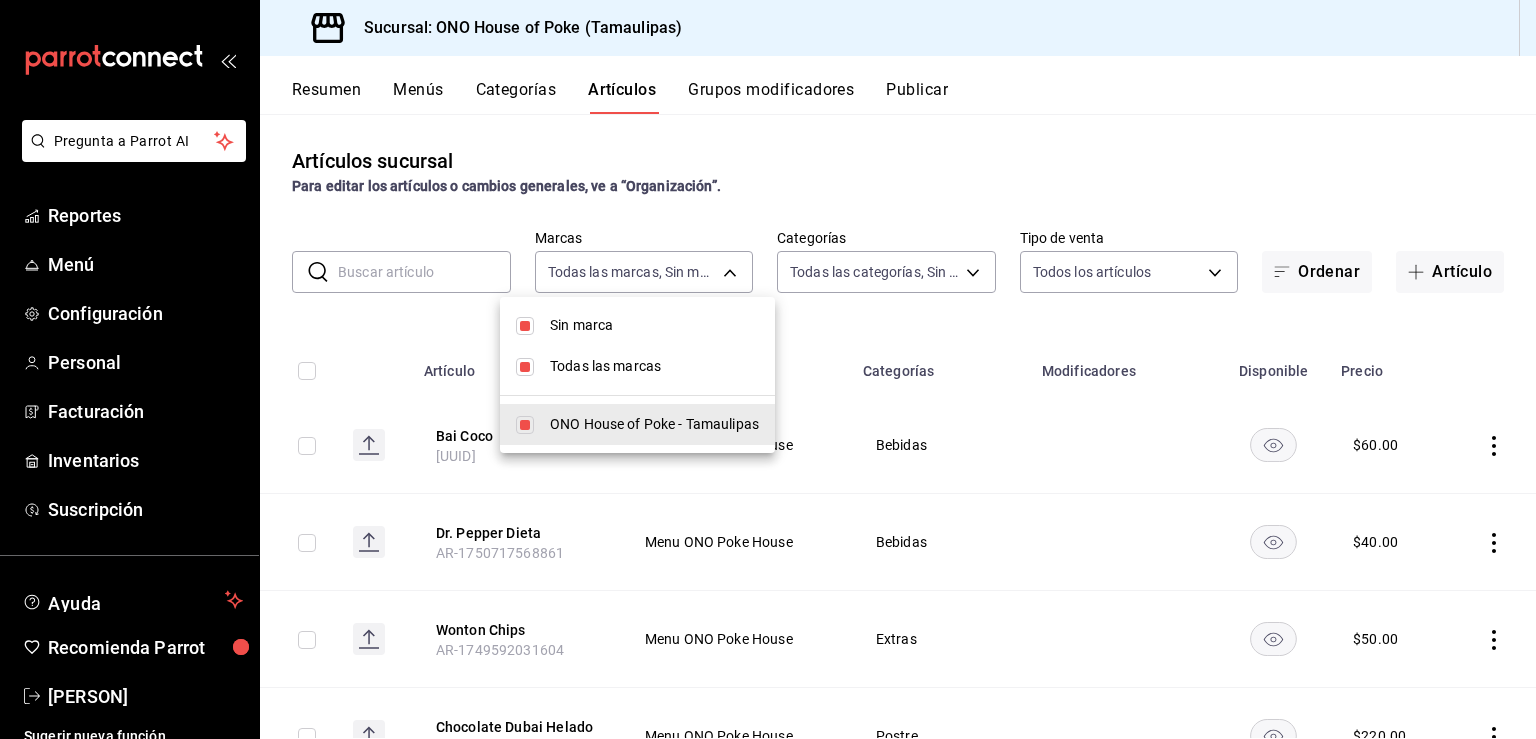 click at bounding box center [768, 369] 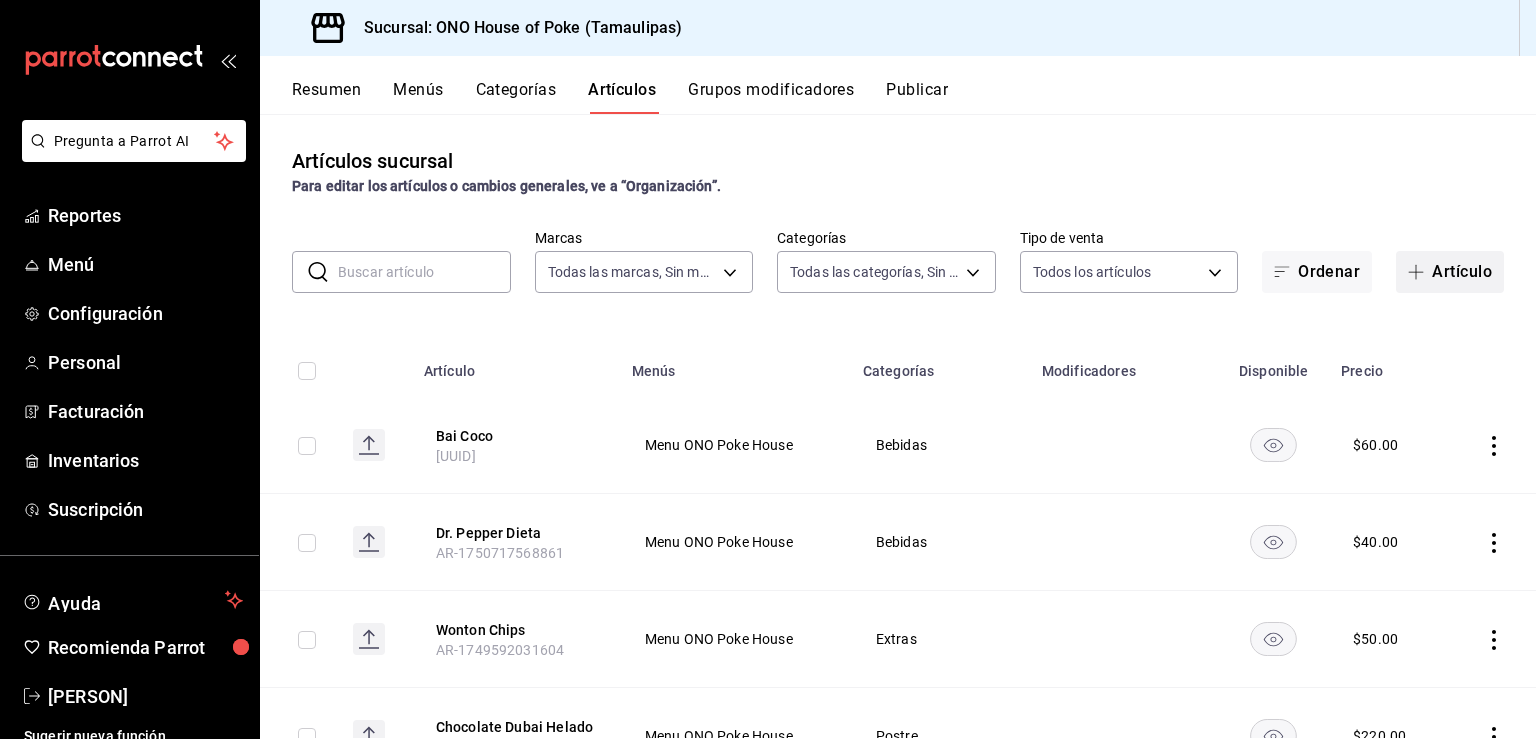 click 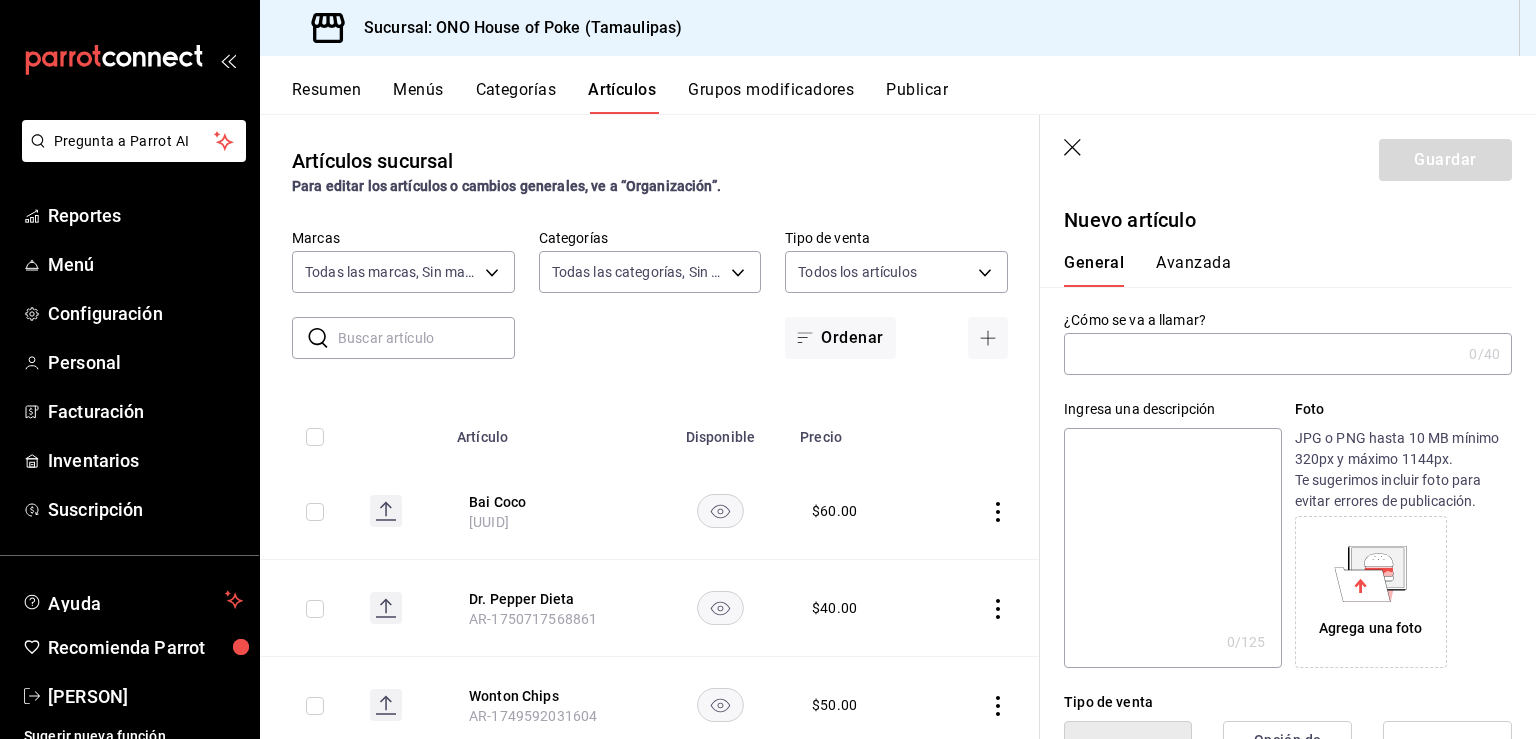 type on "AR-1754458158146" 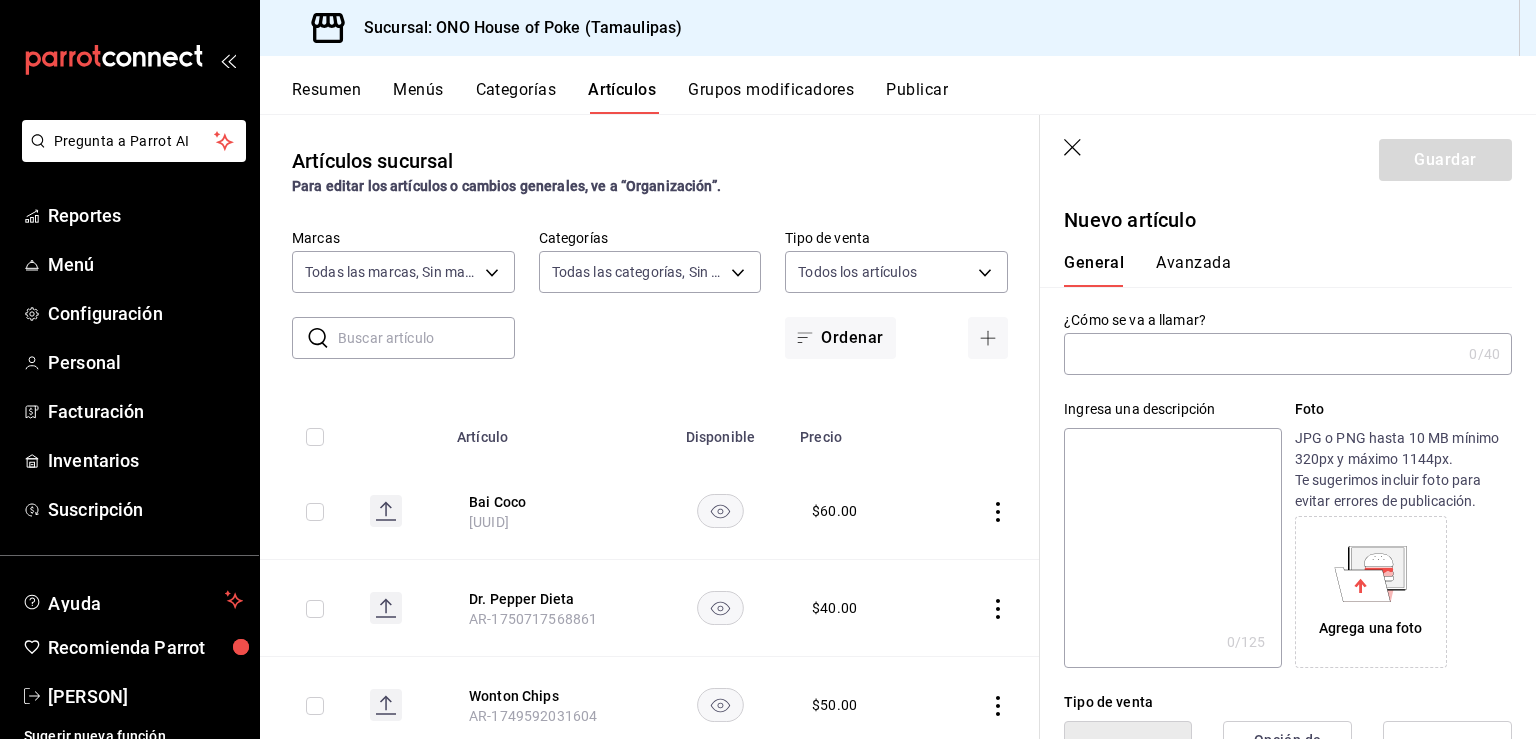 click at bounding box center [1262, 354] 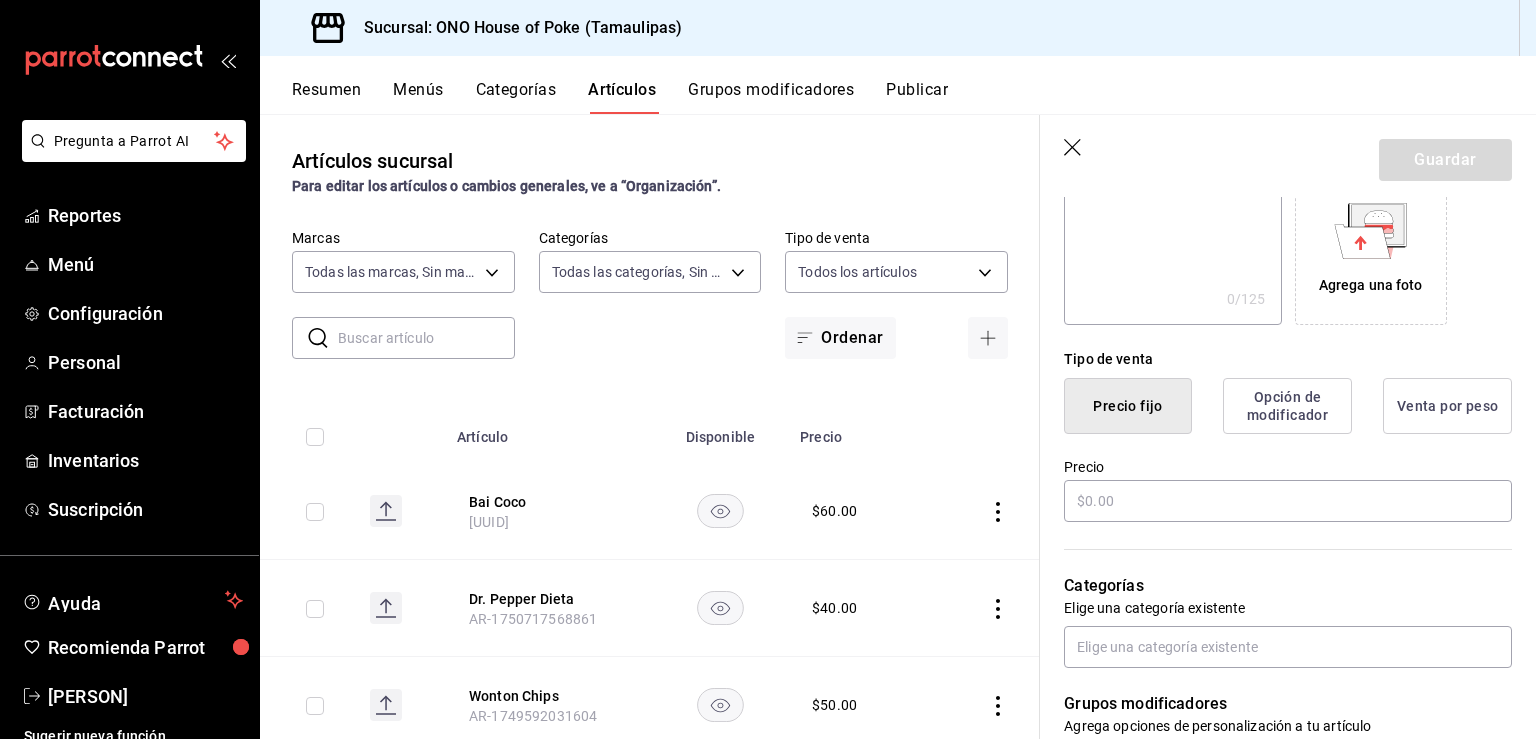 scroll, scrollTop: 351, scrollLeft: 0, axis: vertical 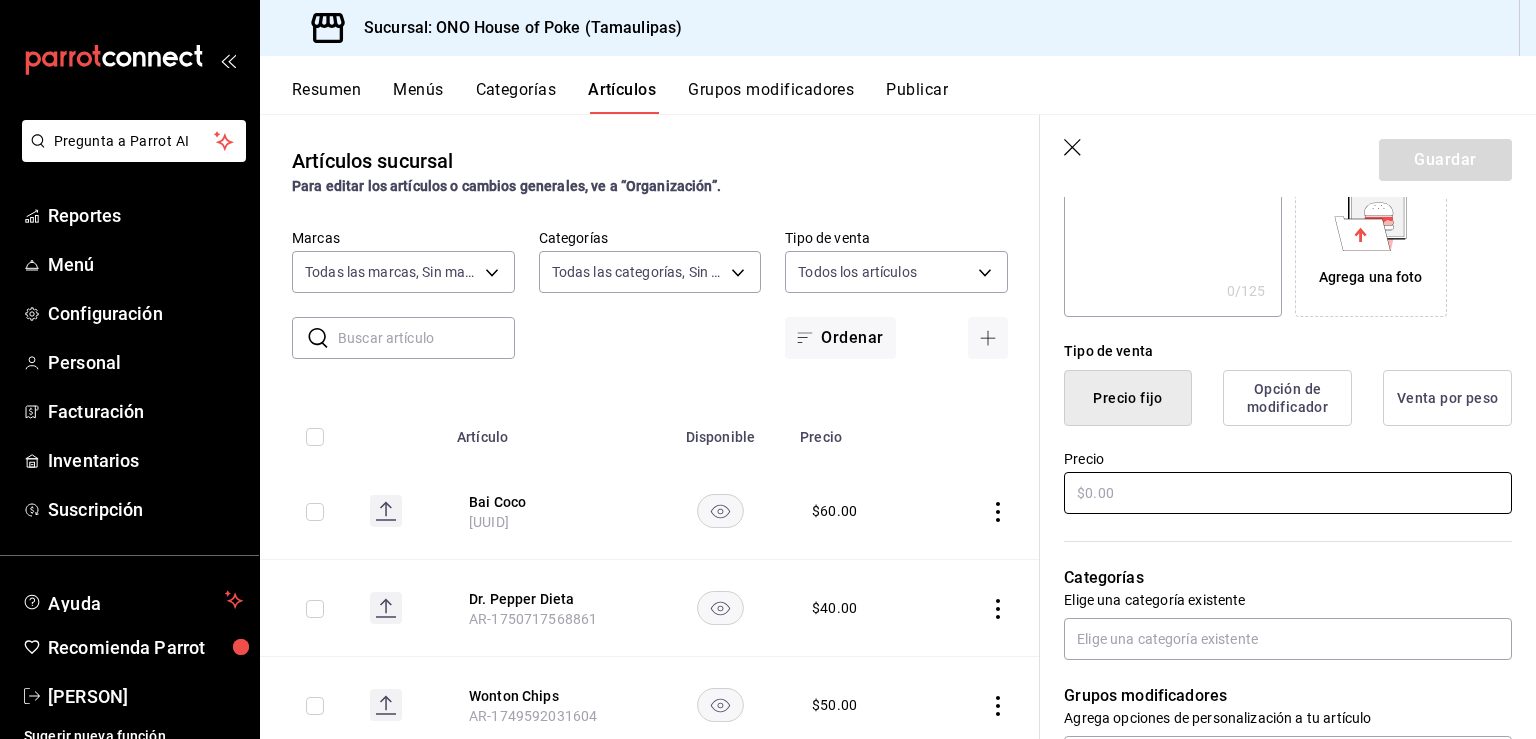 type on "Pistache" 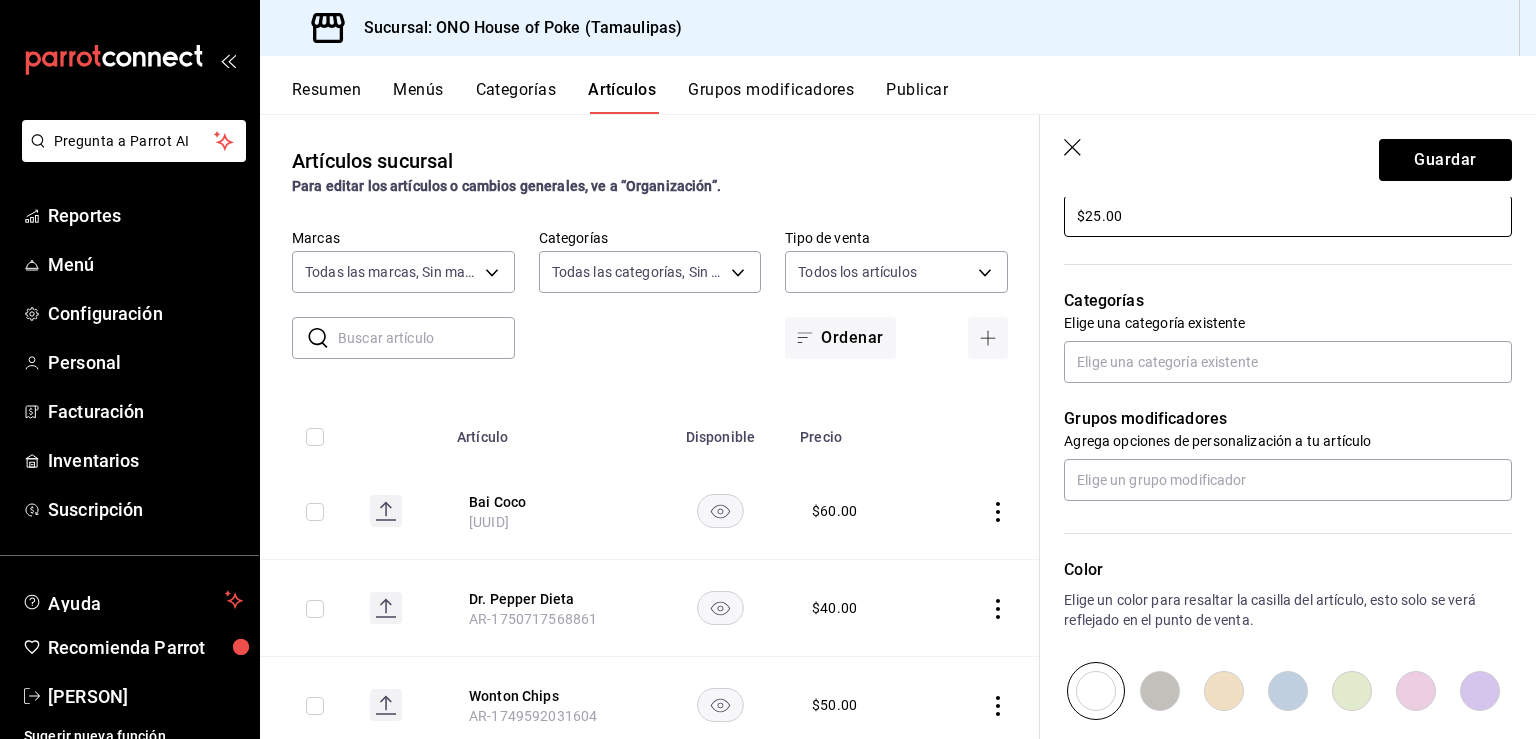 scroll, scrollTop: 638, scrollLeft: 0, axis: vertical 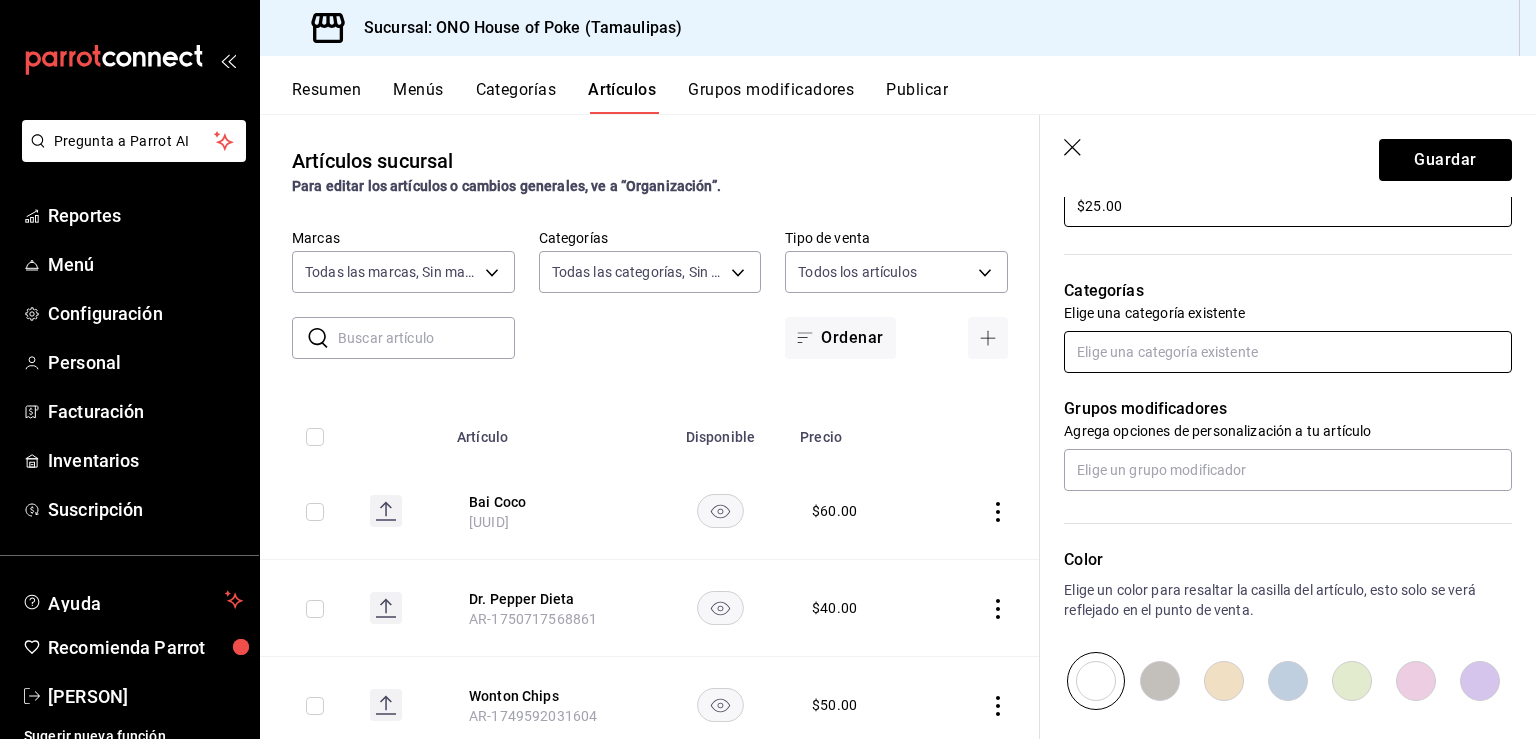 type on "$25.00" 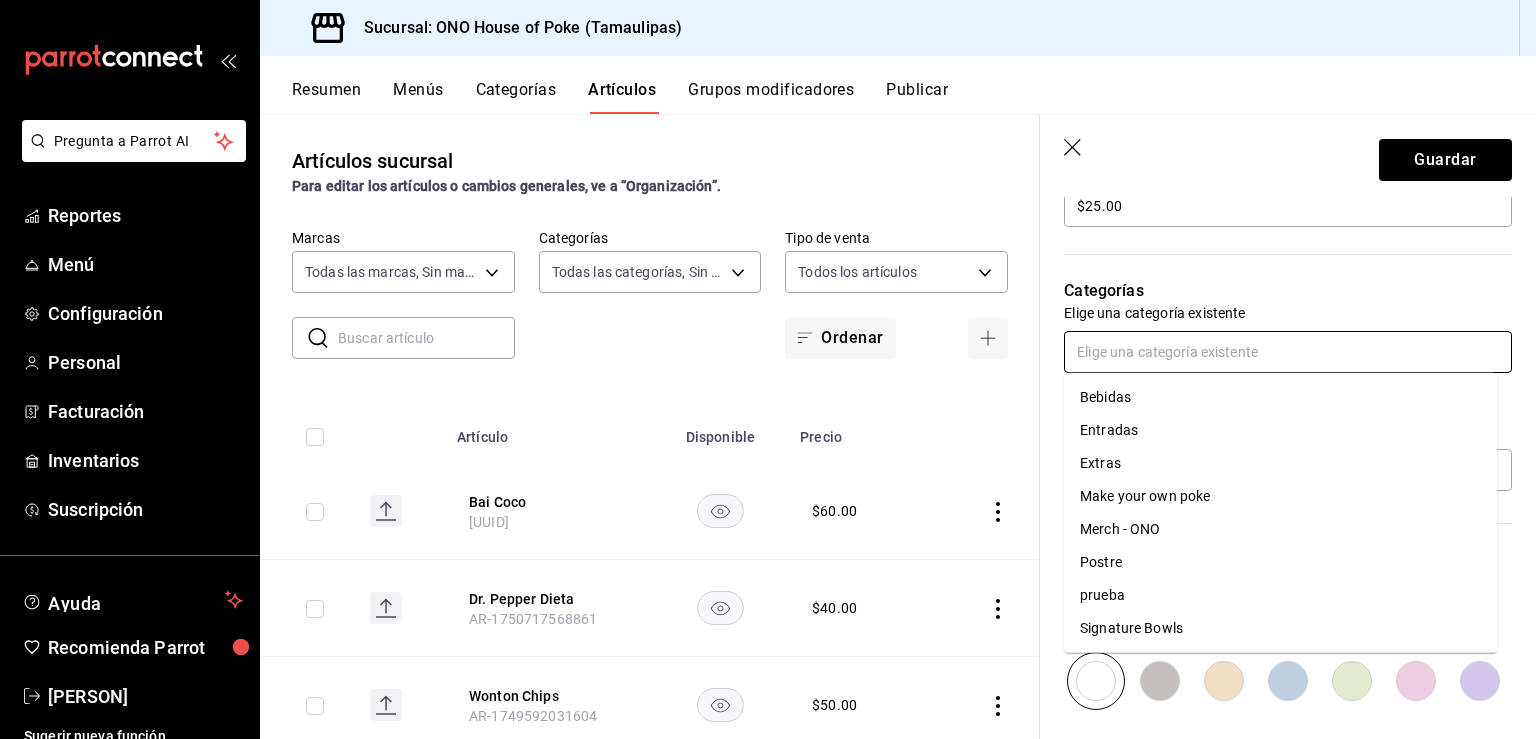click at bounding box center (1288, 352) 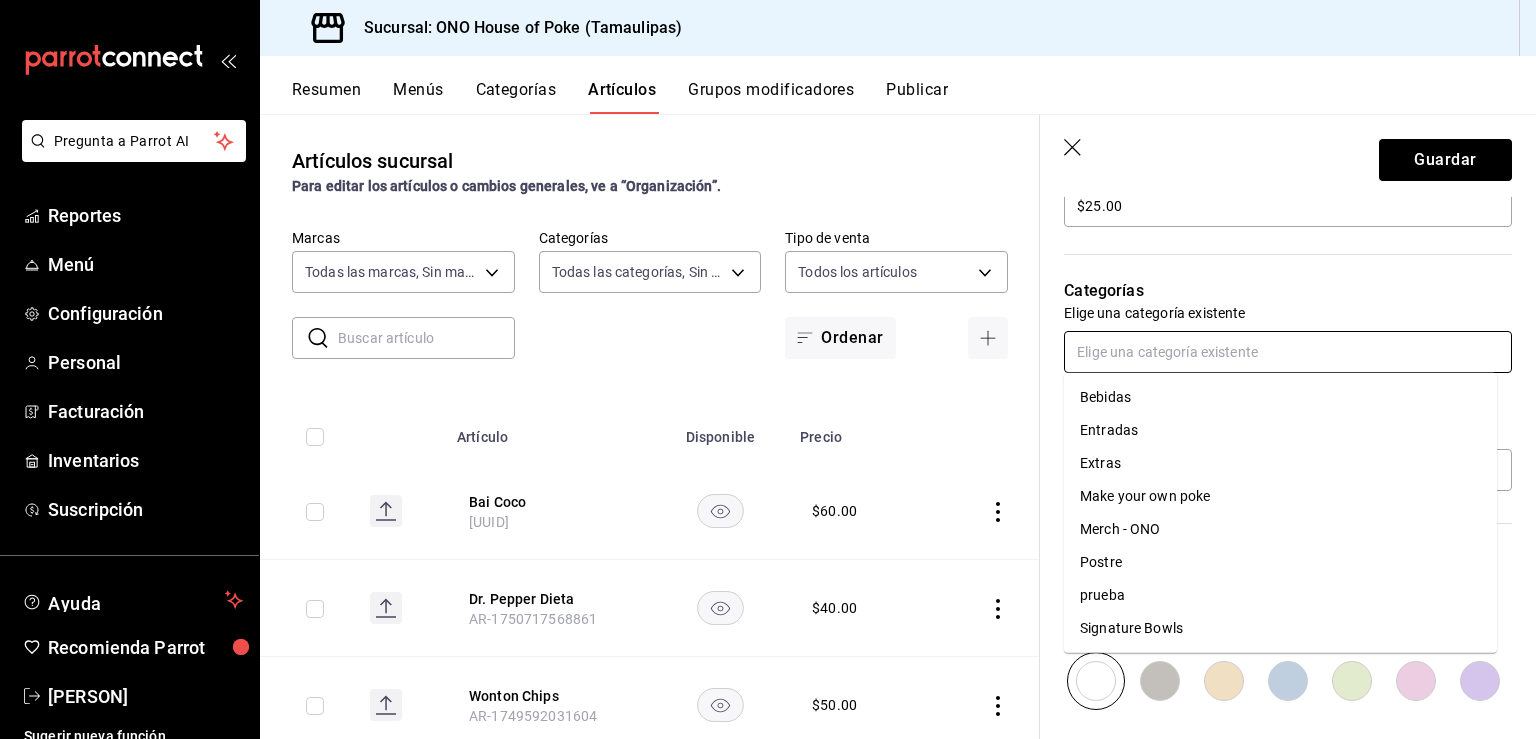 click on "Postre" at bounding box center [1280, 562] 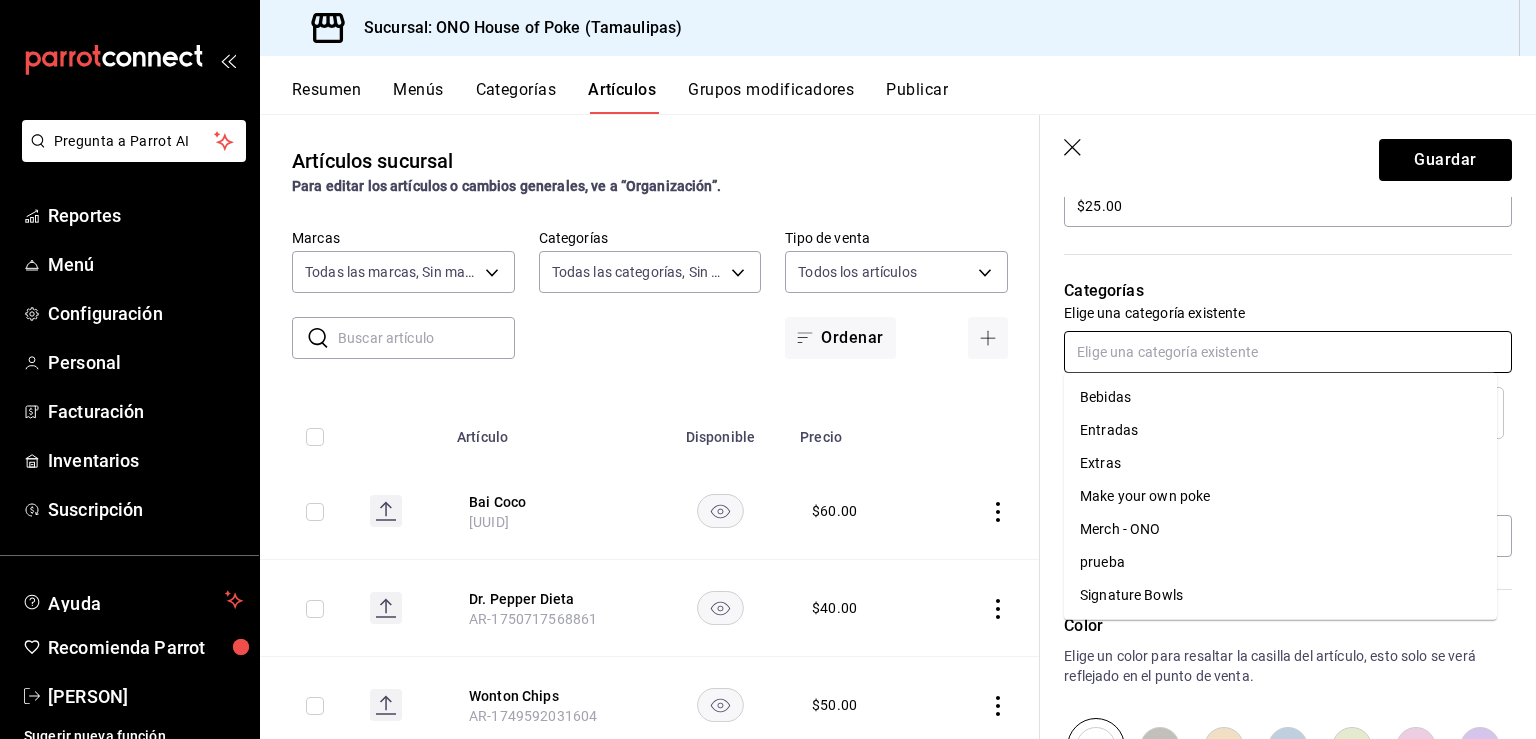click at bounding box center [1288, 352] 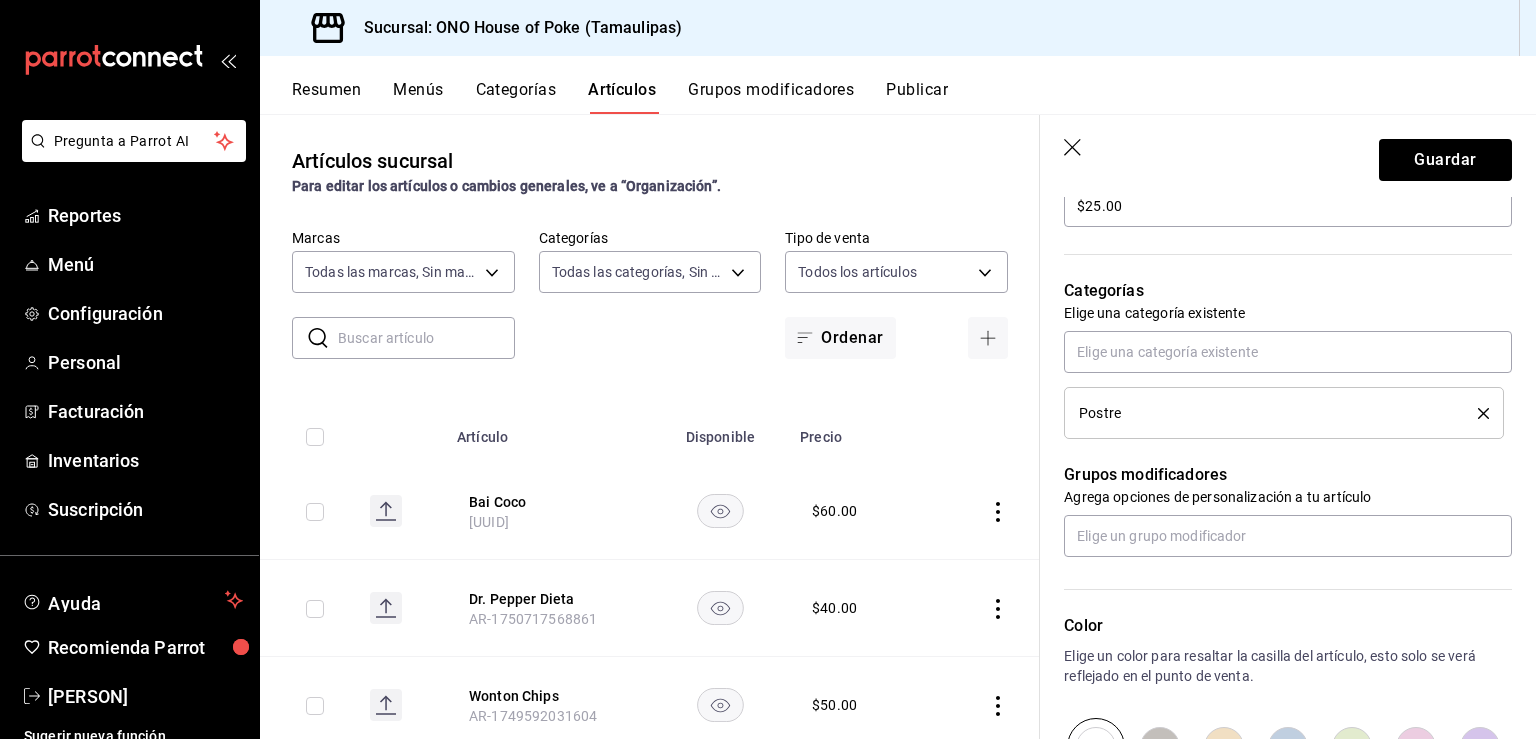 click on "Elige una categoría existente" at bounding box center [1288, 313] 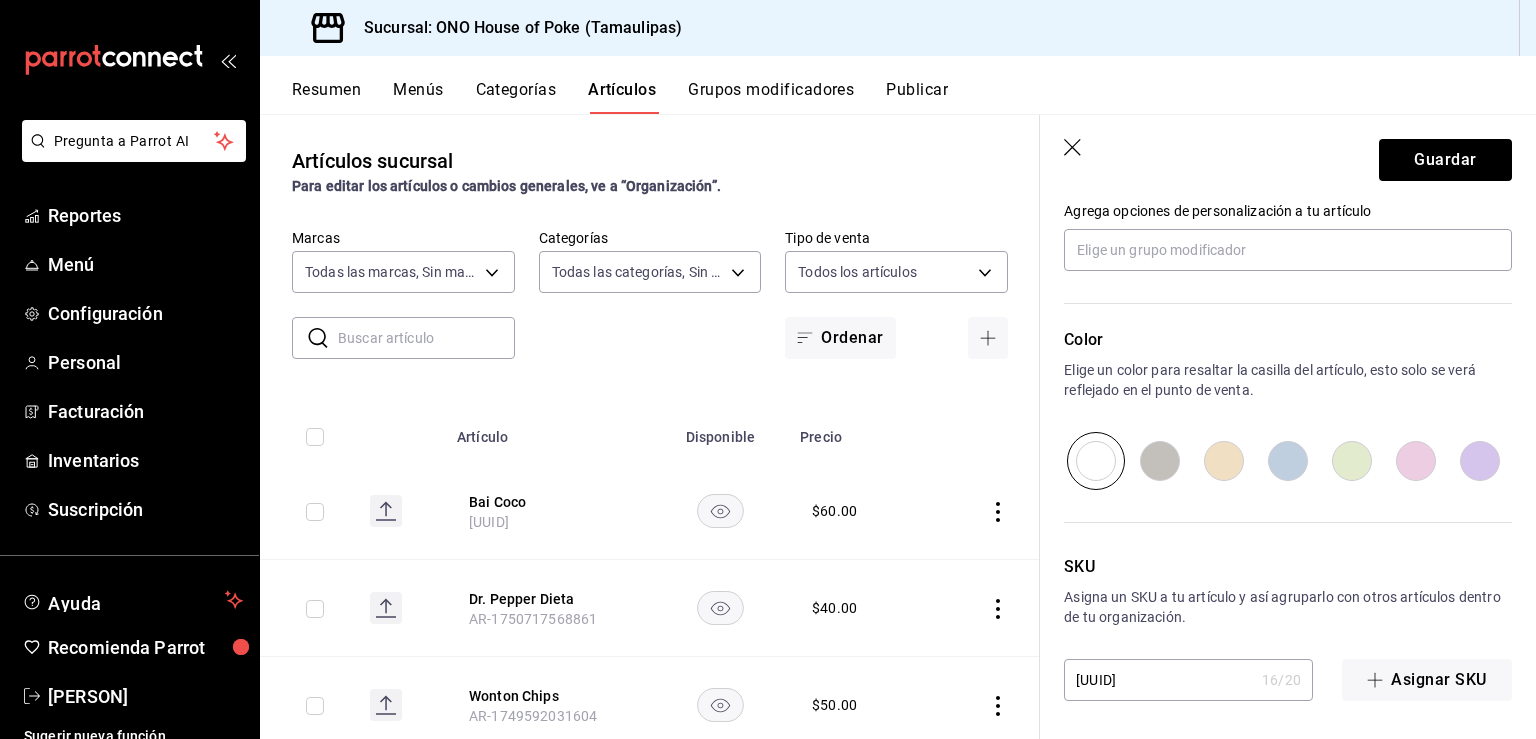 scroll, scrollTop: 924, scrollLeft: 0, axis: vertical 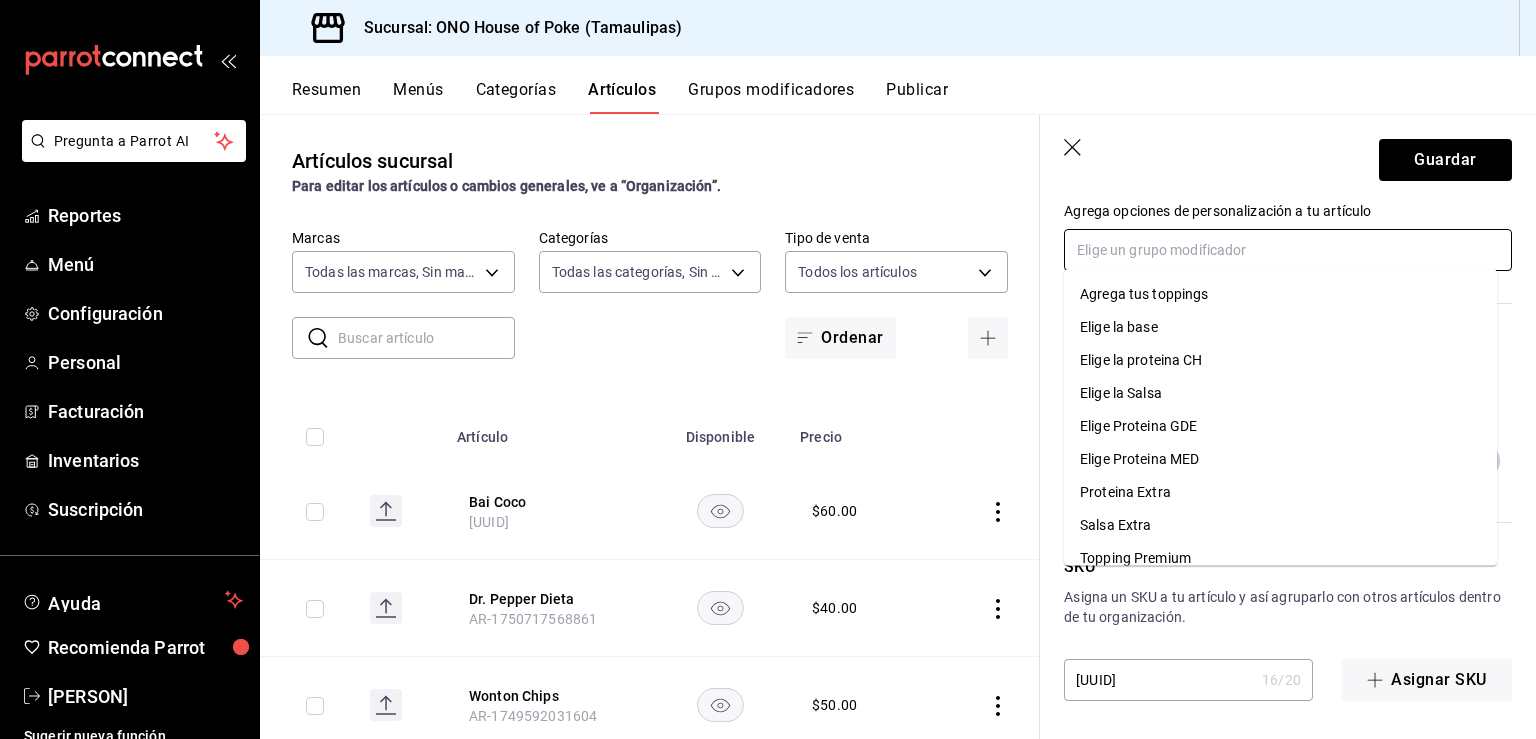click at bounding box center [1288, 250] 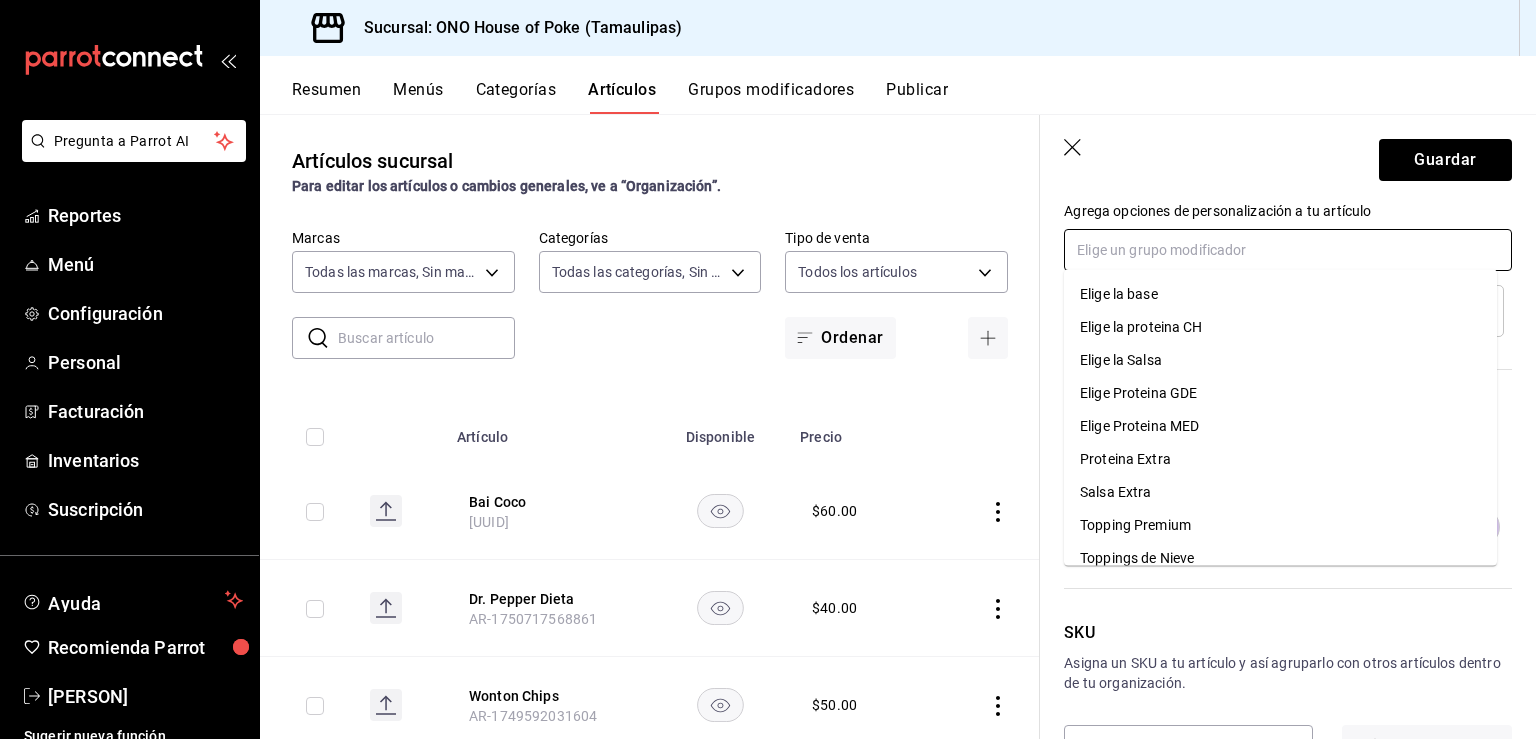 click at bounding box center (1288, 250) 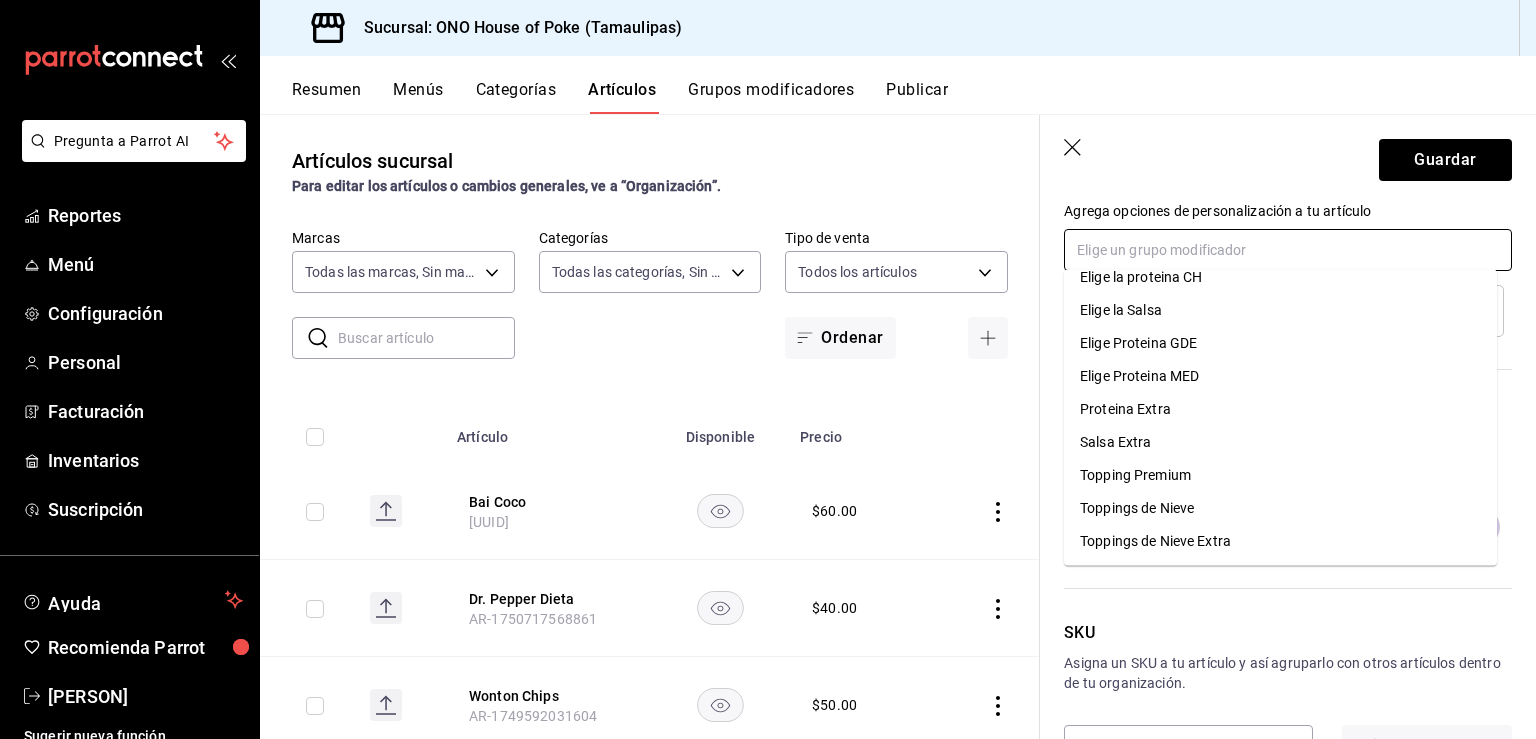 click on "Toppings de Nieve Extra" at bounding box center [1155, 541] 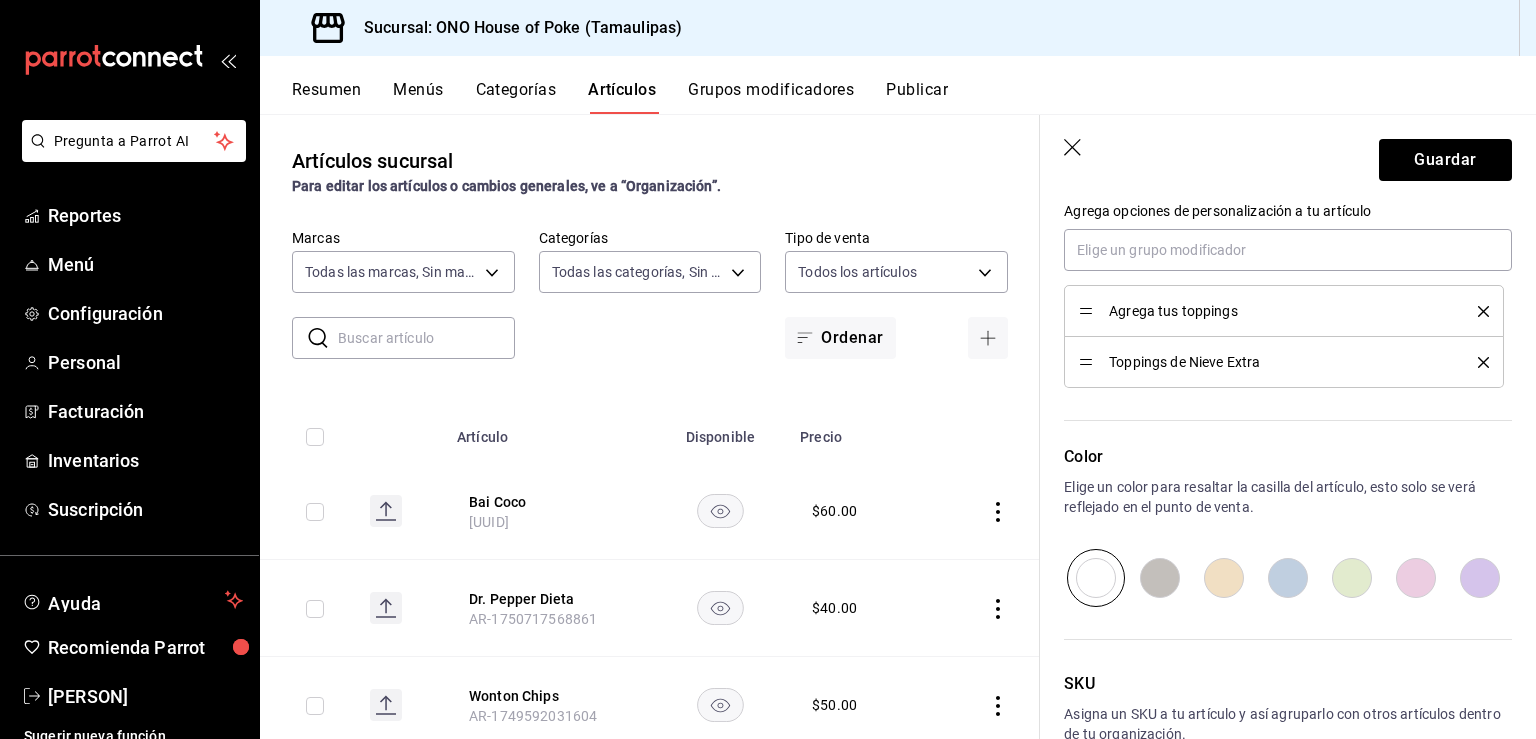 click at bounding box center [1476, 311] 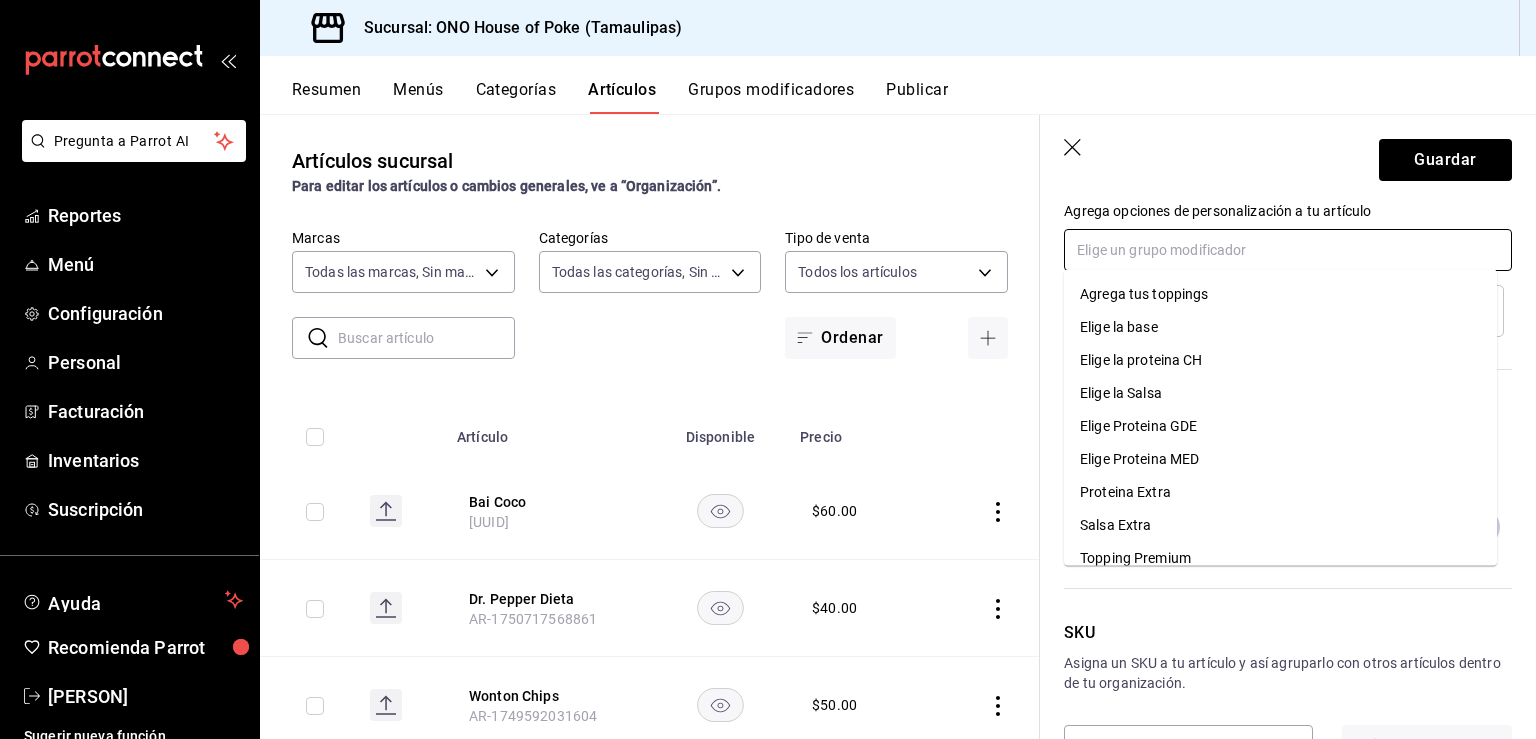 click at bounding box center [1288, 250] 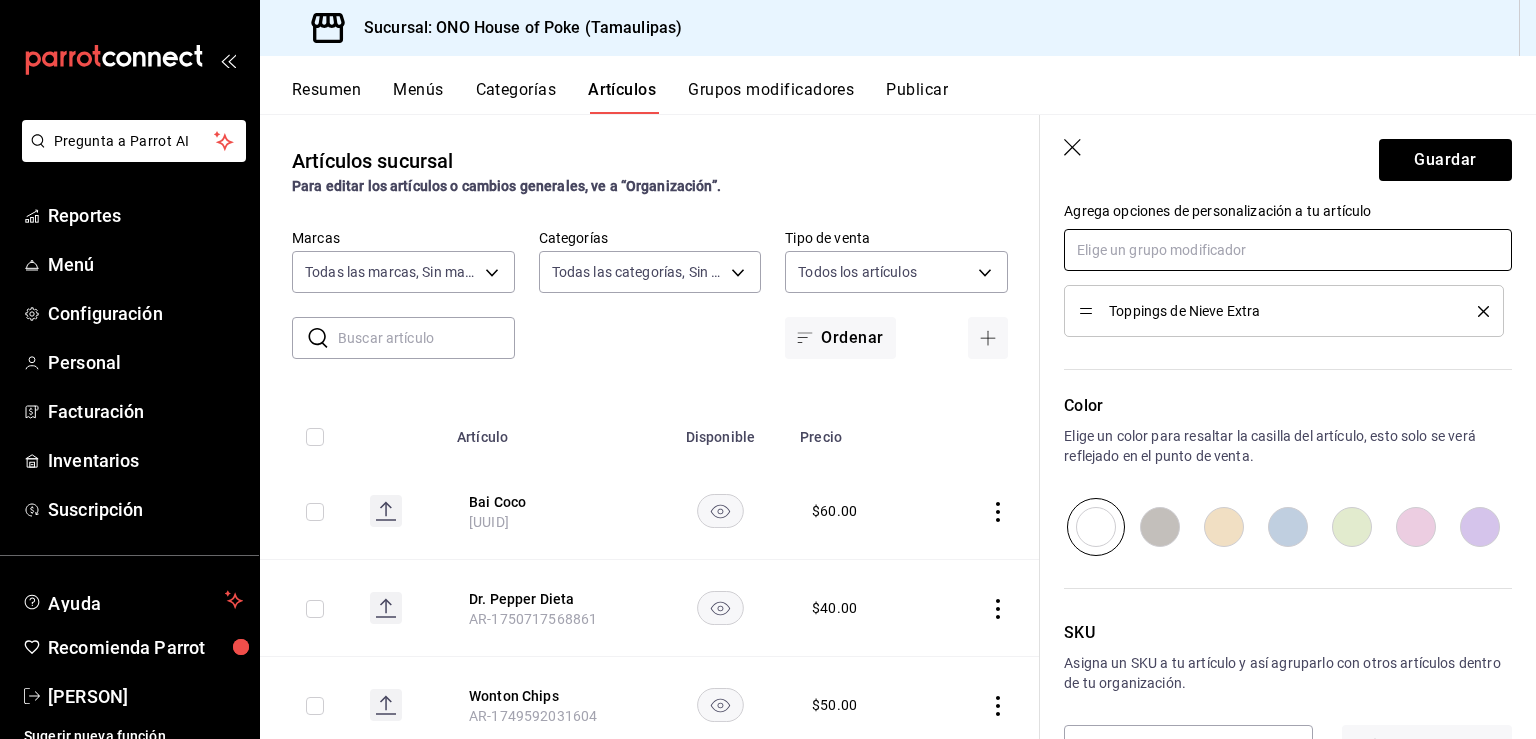 click at bounding box center (1288, 250) 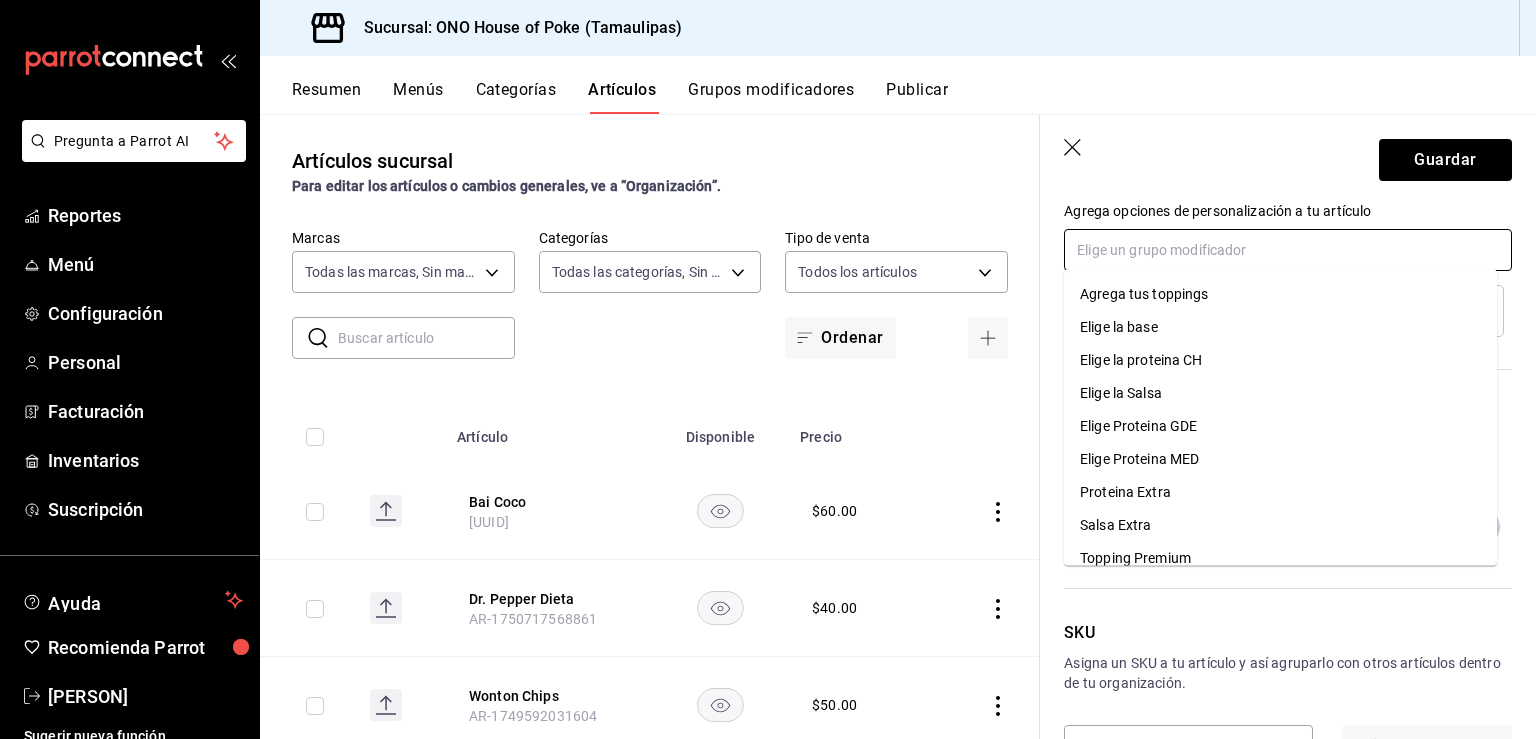 scroll, scrollTop: 50, scrollLeft: 0, axis: vertical 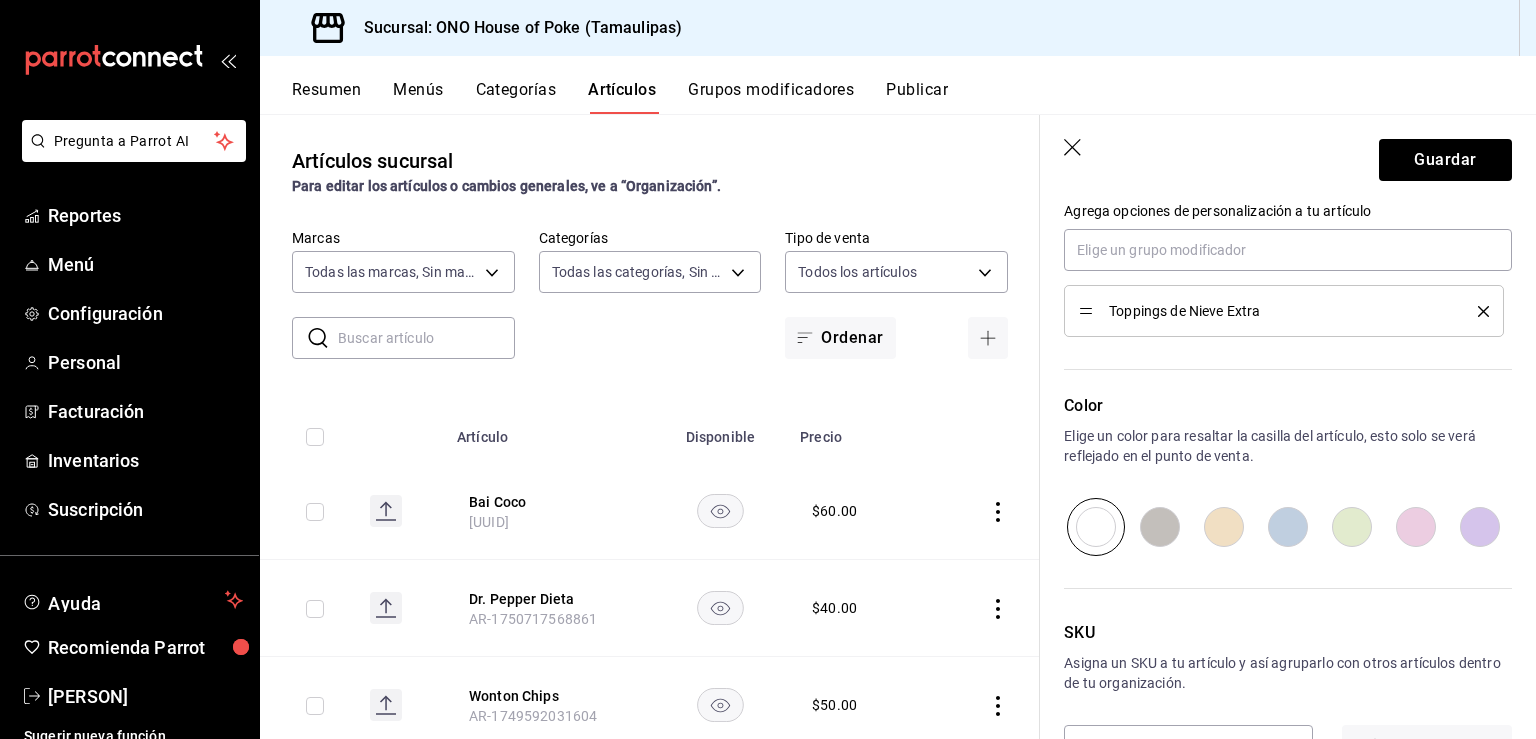 click on "Guardar" at bounding box center [1288, 156] 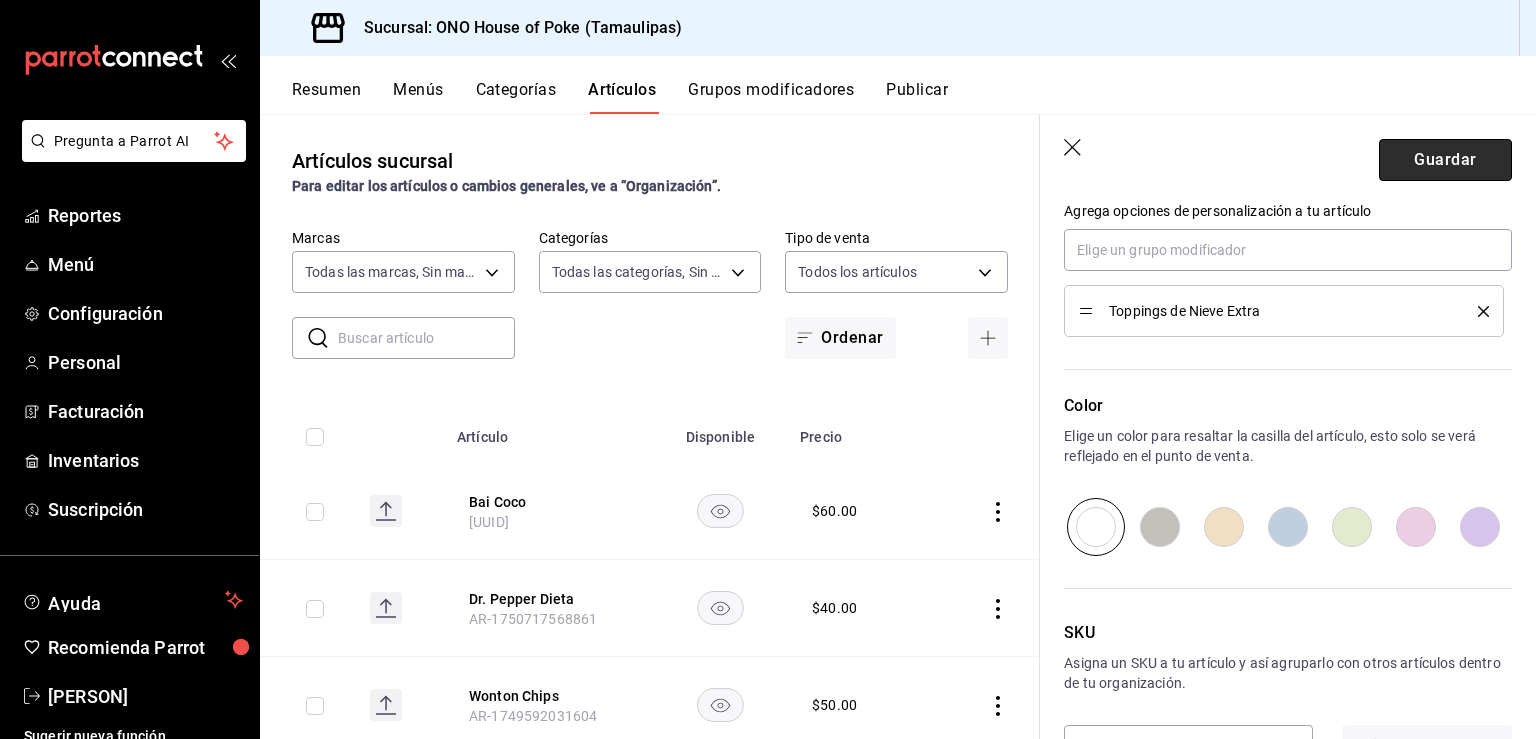 click on "Guardar" at bounding box center (1445, 160) 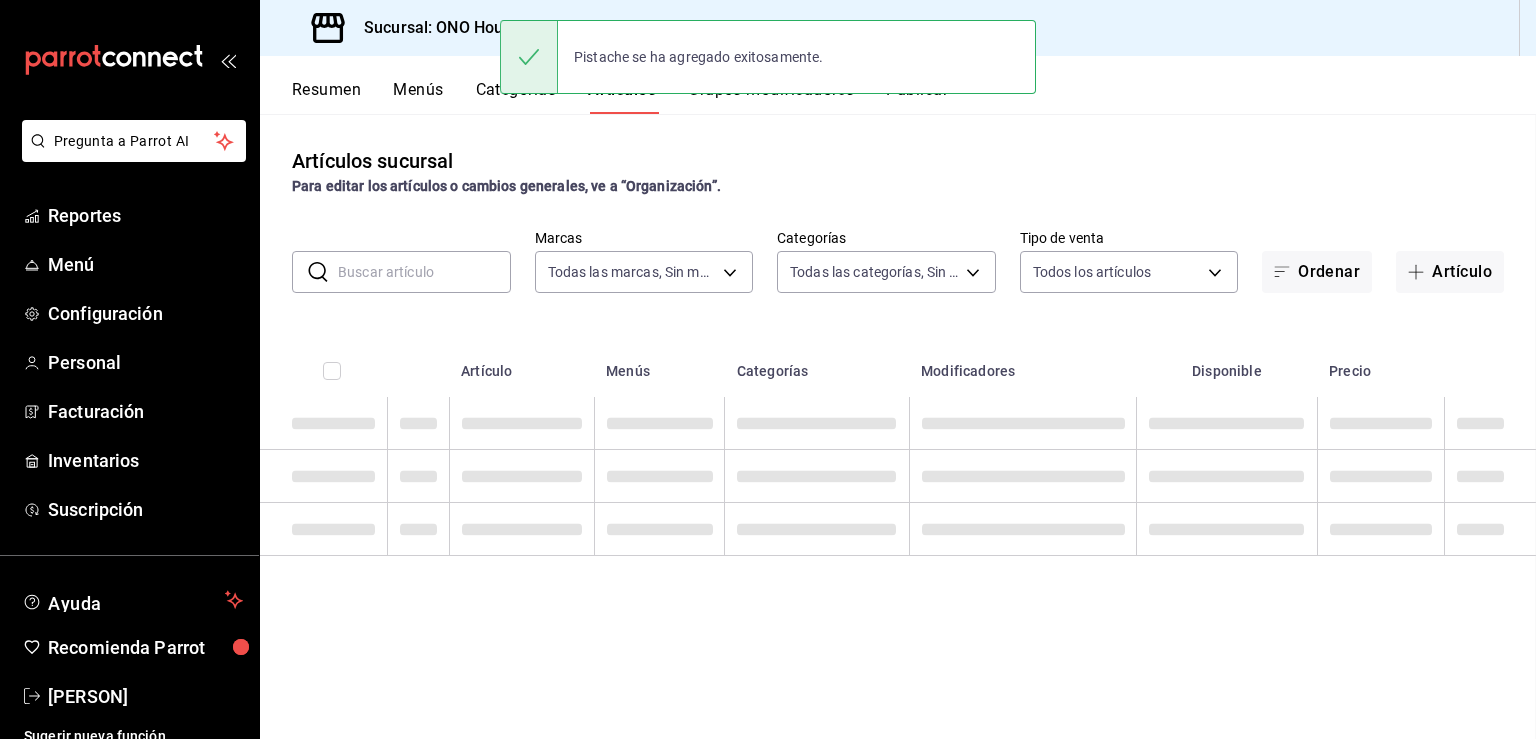 scroll, scrollTop: 0, scrollLeft: 0, axis: both 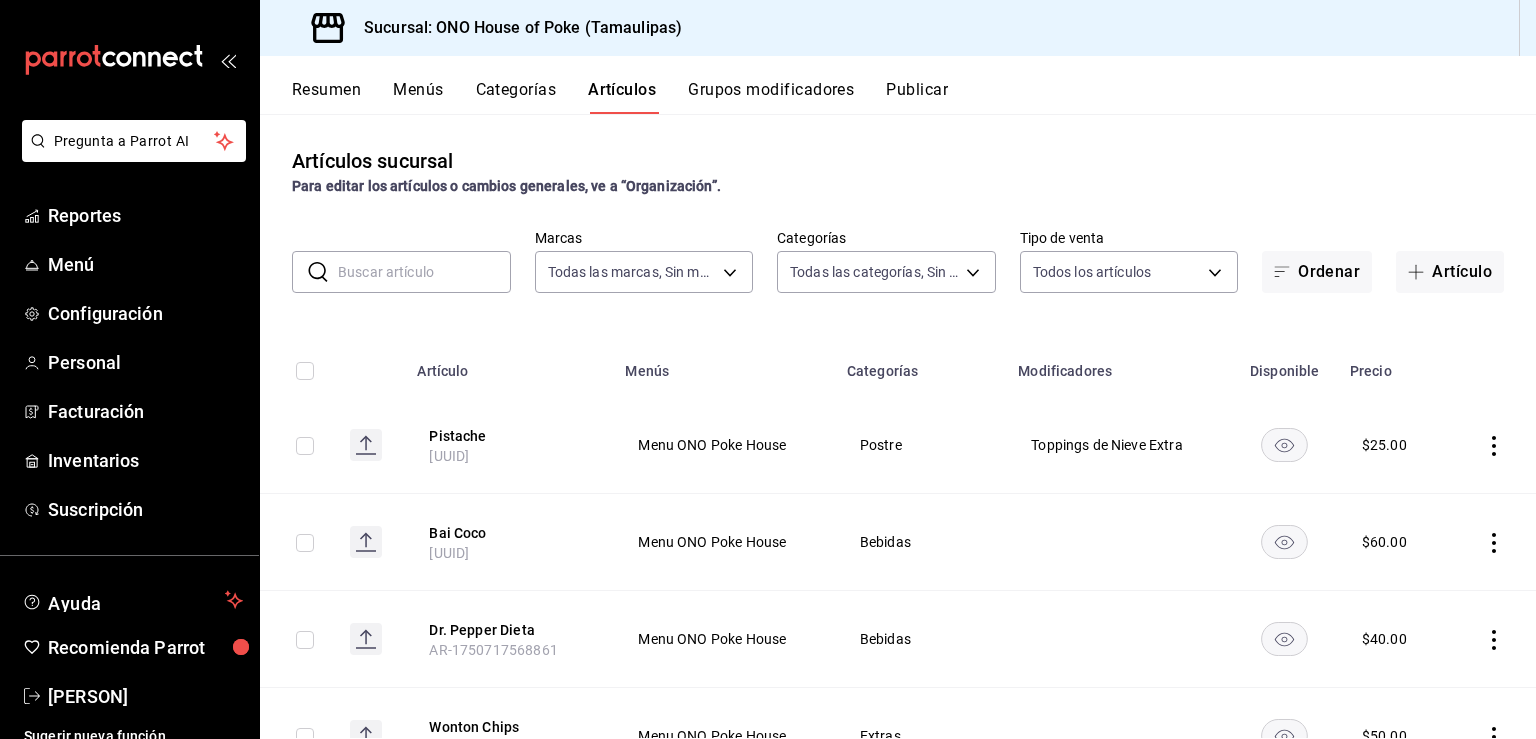 click on "Categorías" at bounding box center [516, 97] 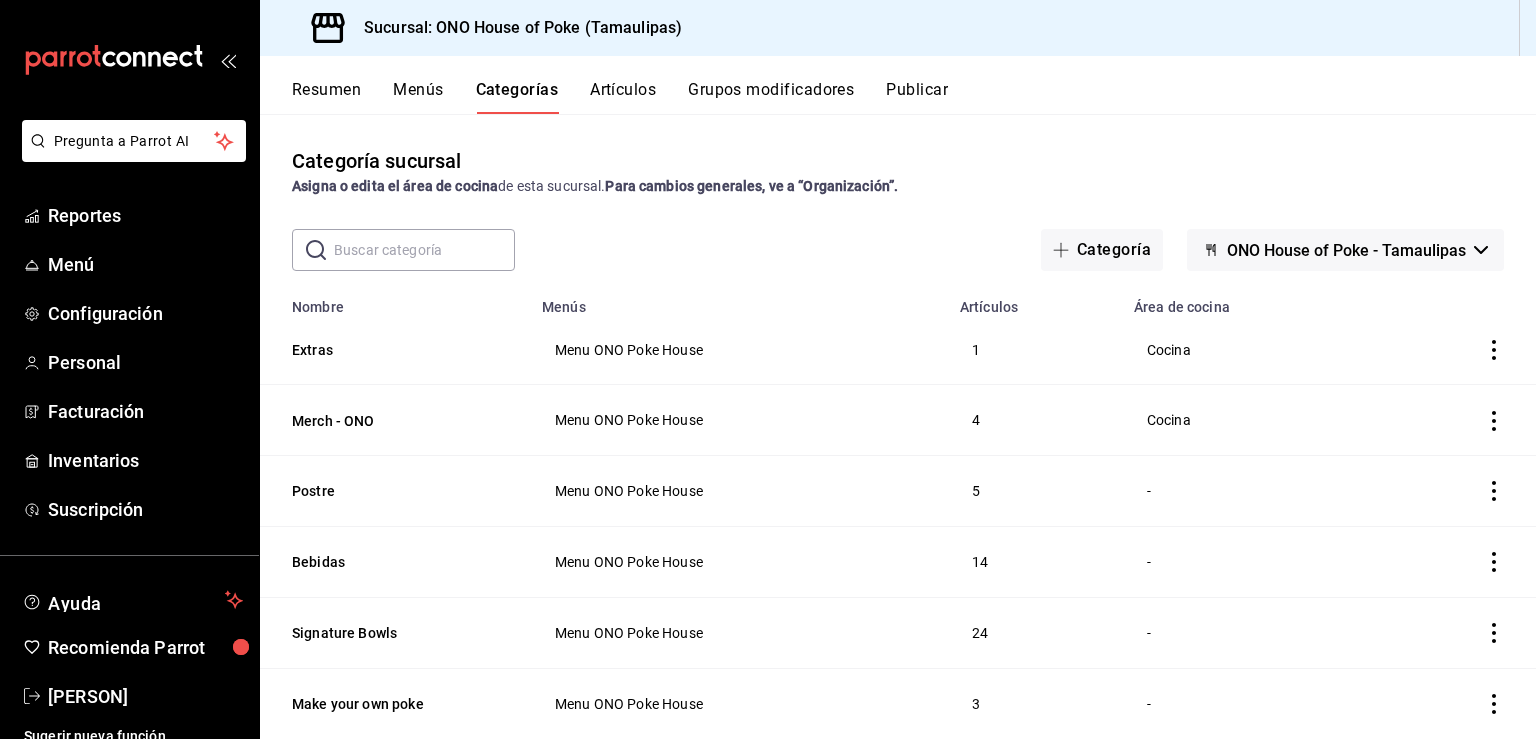click on "Menús" at bounding box center (418, 97) 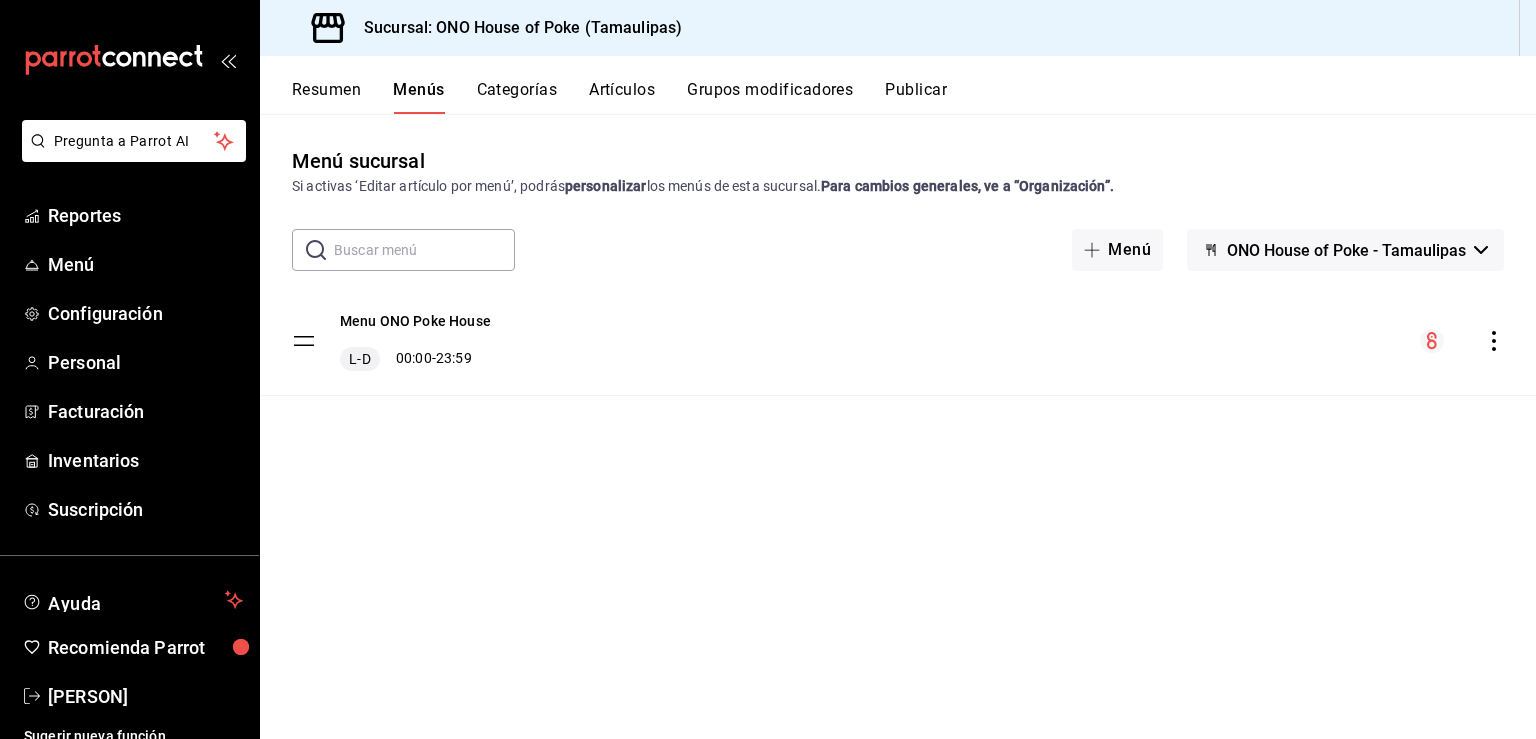 click on "Categorías" at bounding box center [517, 97] 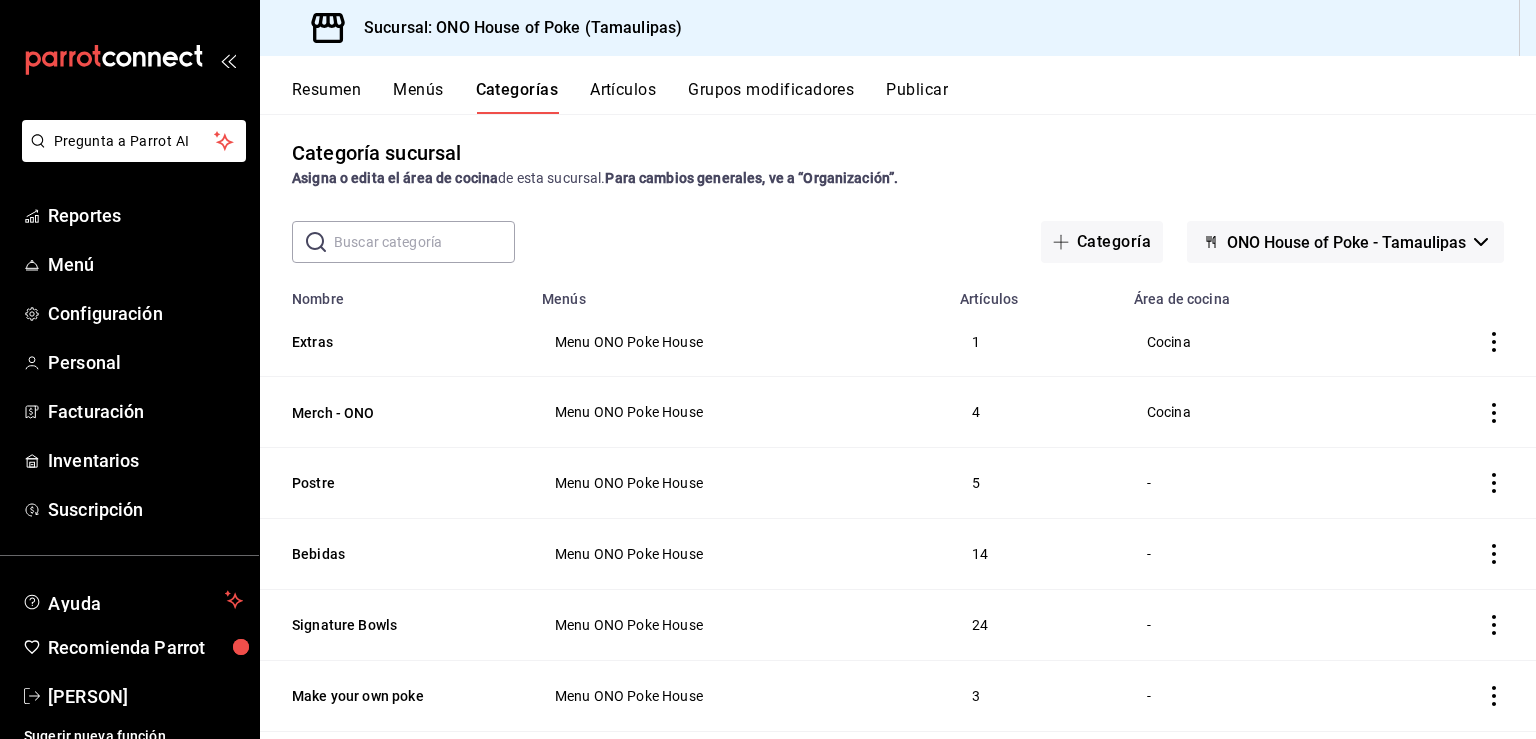 scroll, scrollTop: 119, scrollLeft: 0, axis: vertical 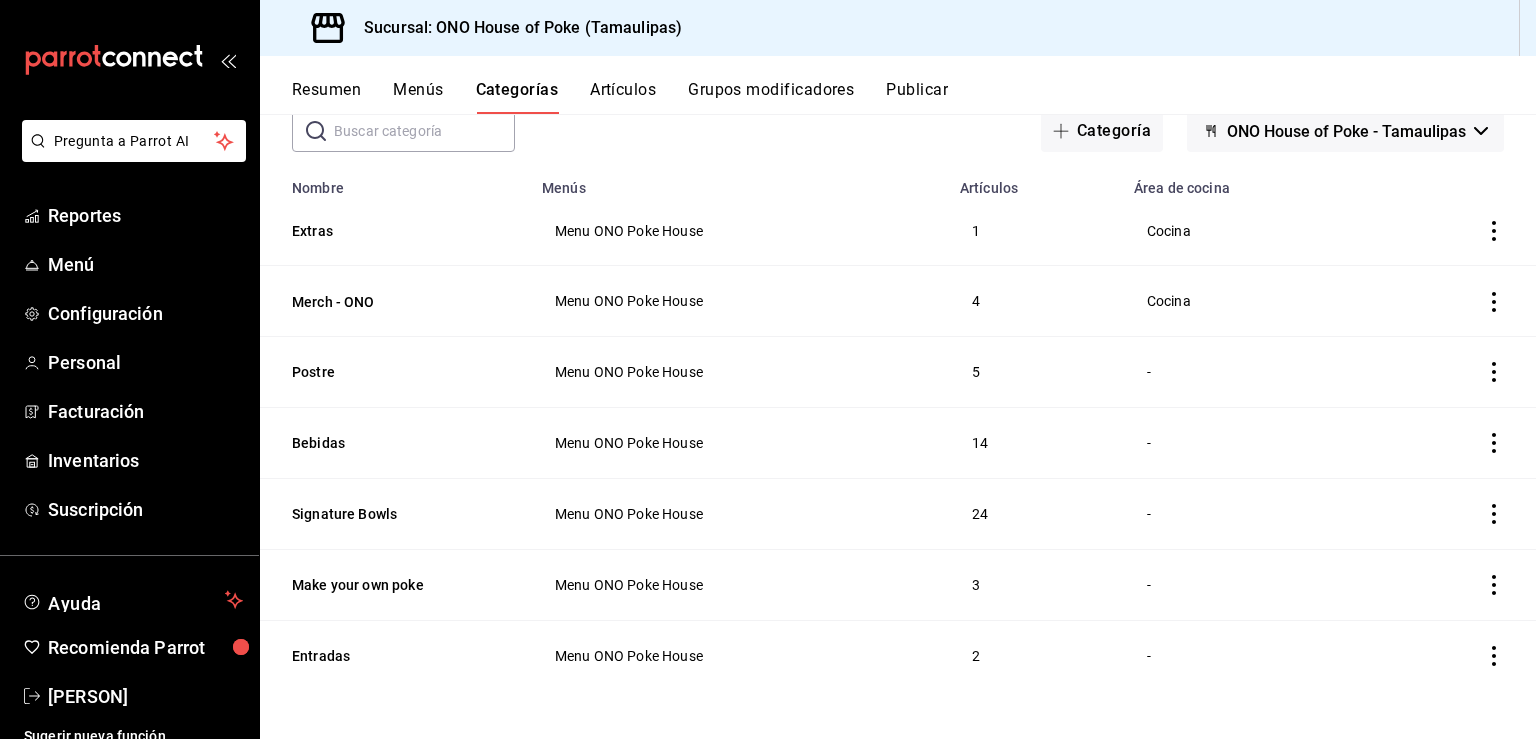 click 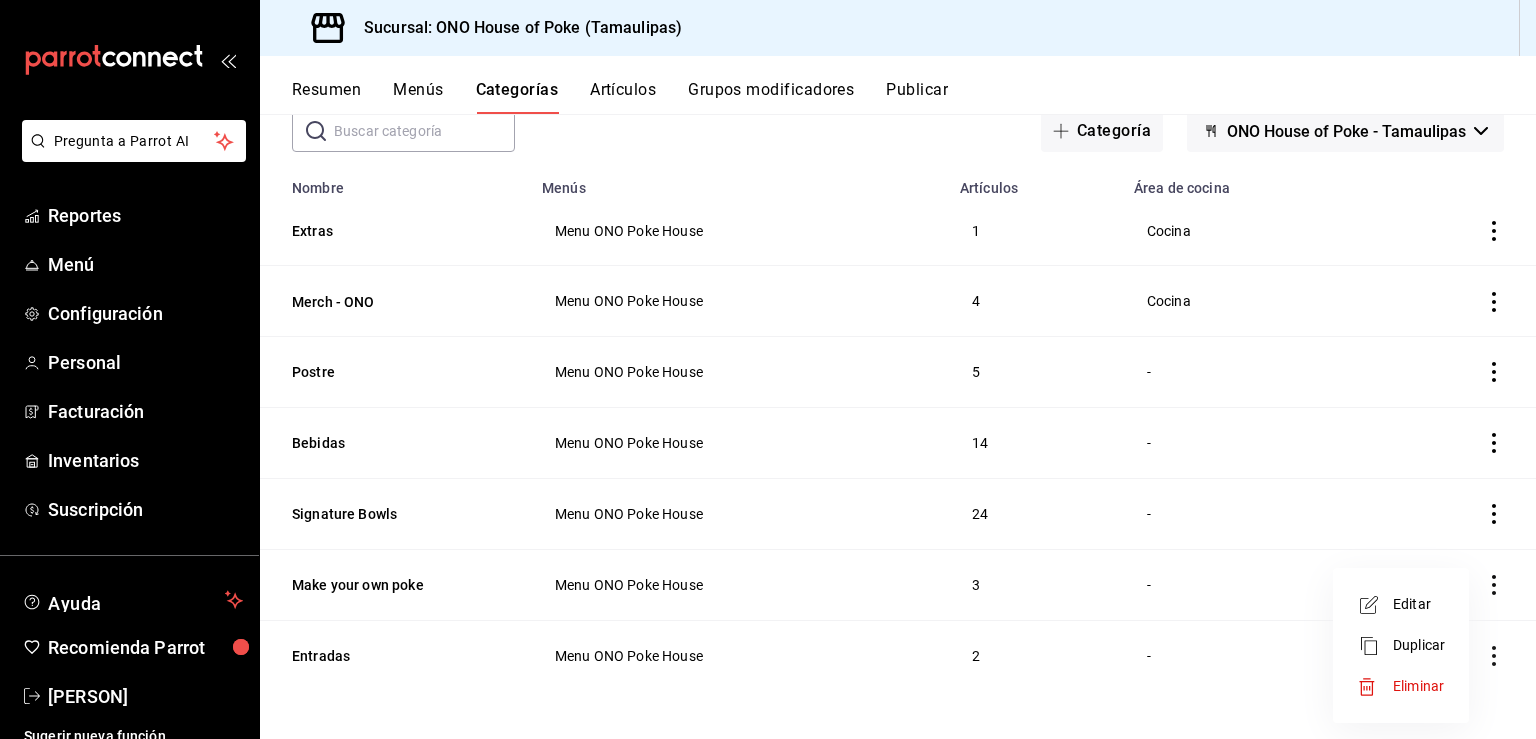 click at bounding box center (768, 369) 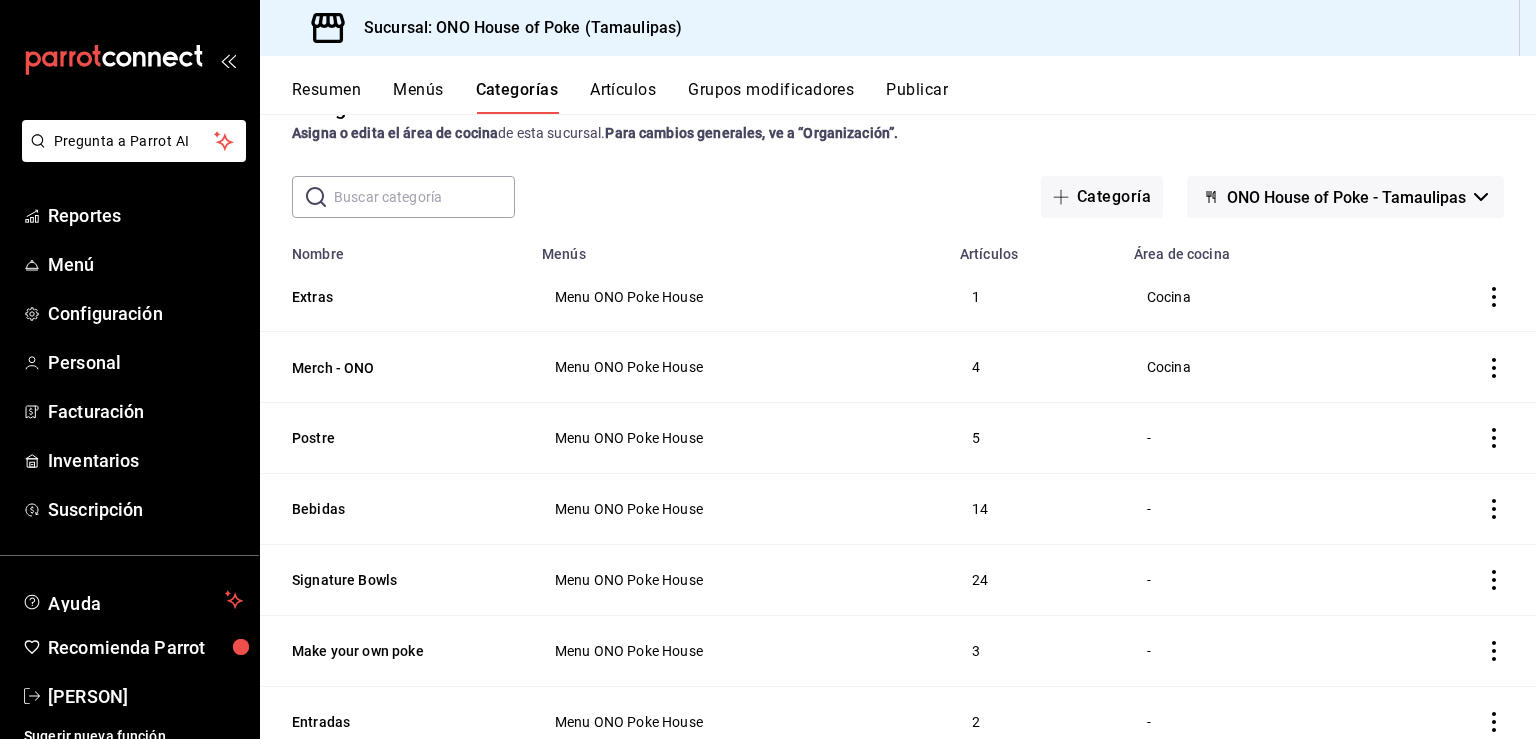 scroll, scrollTop: 0, scrollLeft: 0, axis: both 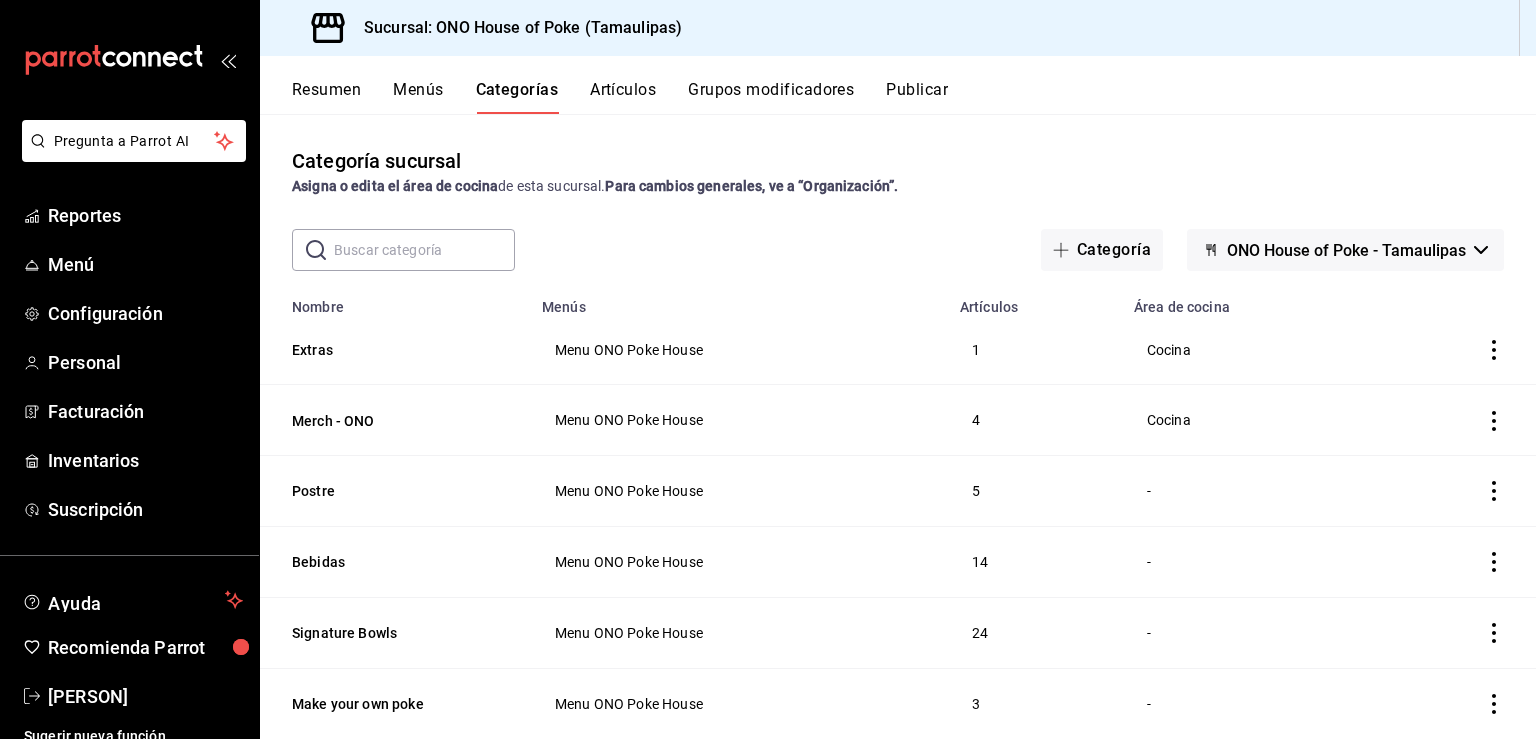click on "Artículos" at bounding box center [623, 97] 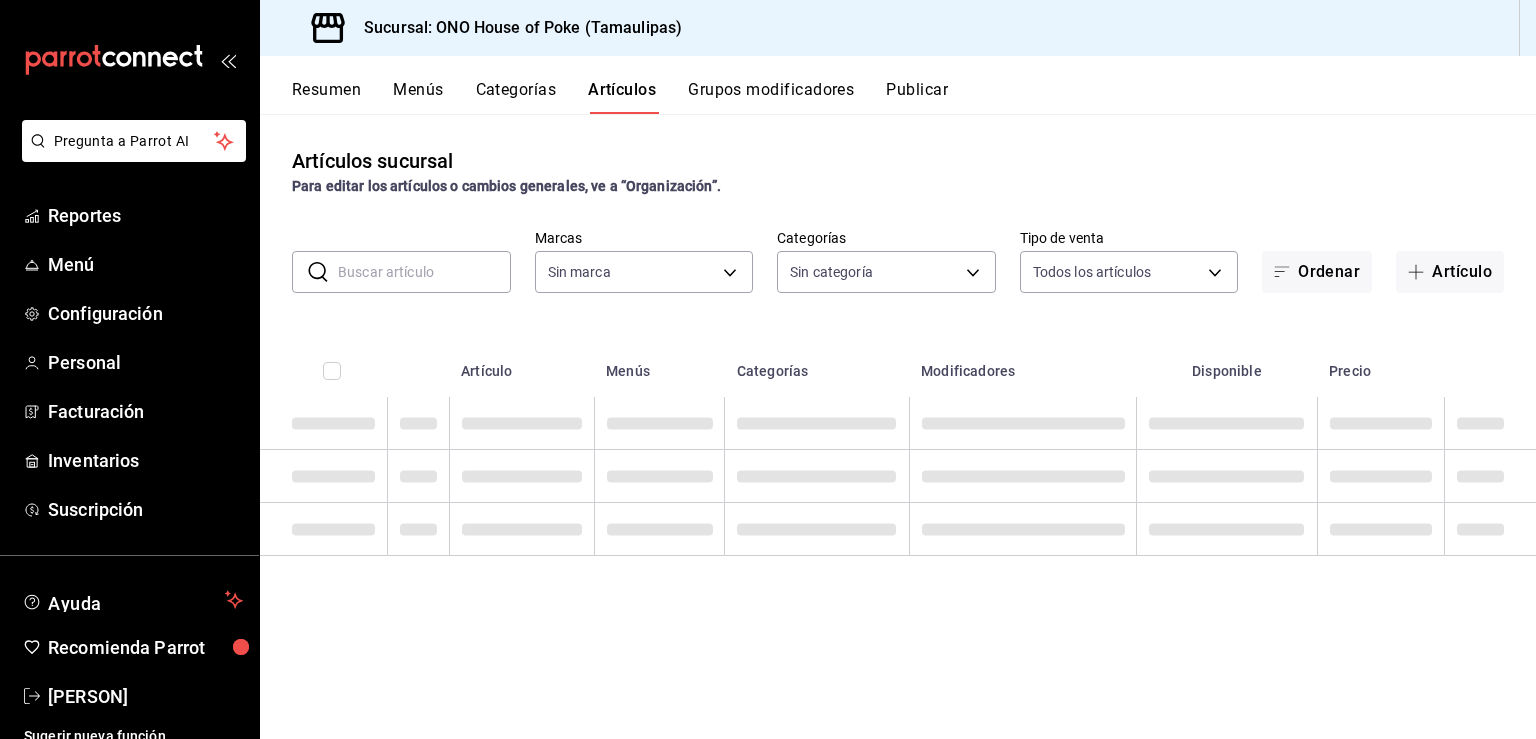 type on "81697323-bc64-40fd-b3d2-353f0dad9ae0" 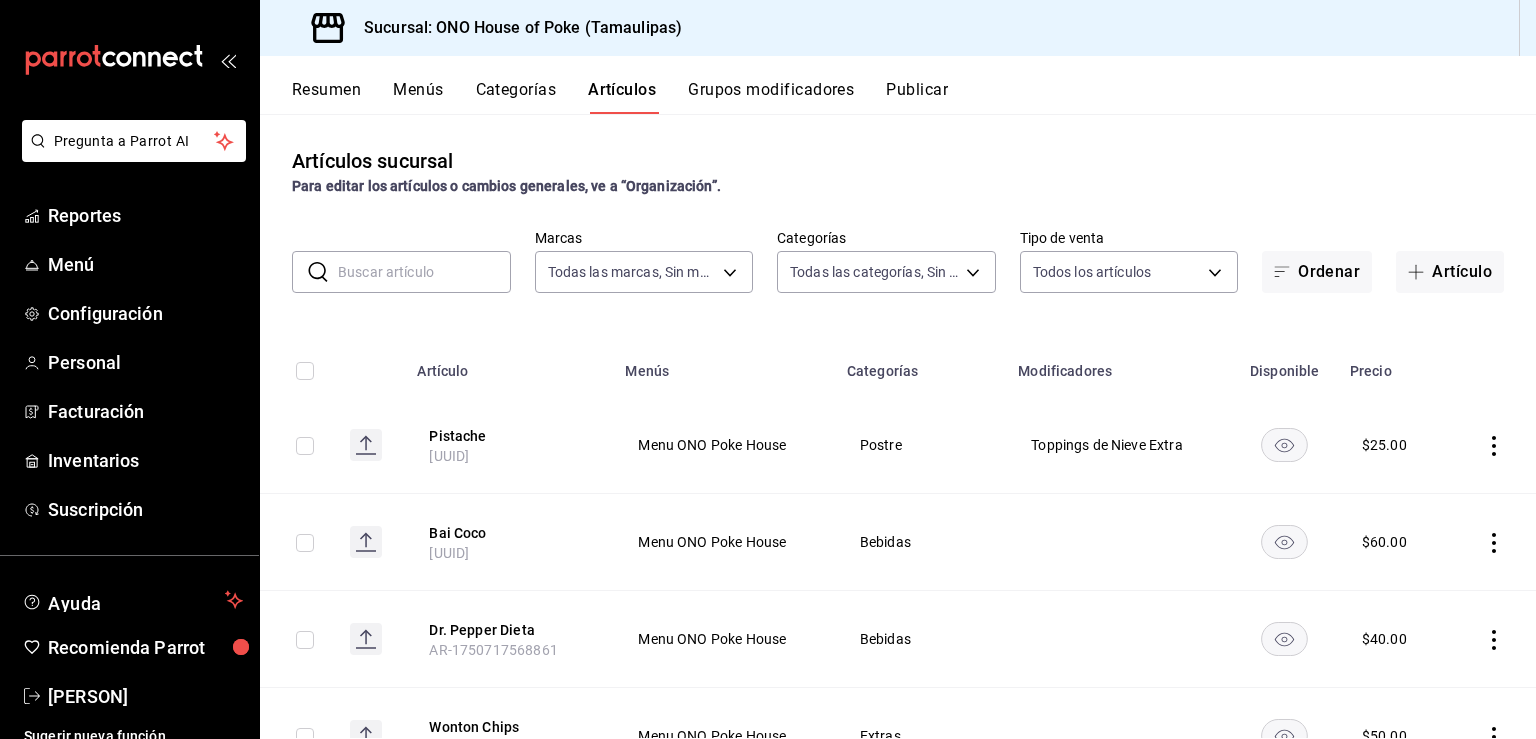 type on "71f91d99-d397-4f05-8efc-37262908622b,67e8f7c0-a15b-4afd-b1d7-93cf038e2ef3,a87233b8-2aae-421f-8b8e-1d23c0359b42,0acc65d5-9f63-4fe0-9854-284a3c74693a,31a2a03b-3be7-45a3-925d-4d5185773be7,e060b6c2-2687-4de0-a482-d0b177eec0c0,9892e371-4765-4441-9837-d095a3808144,4ef1d5ff-edac-437b-9520-73916bca7003" 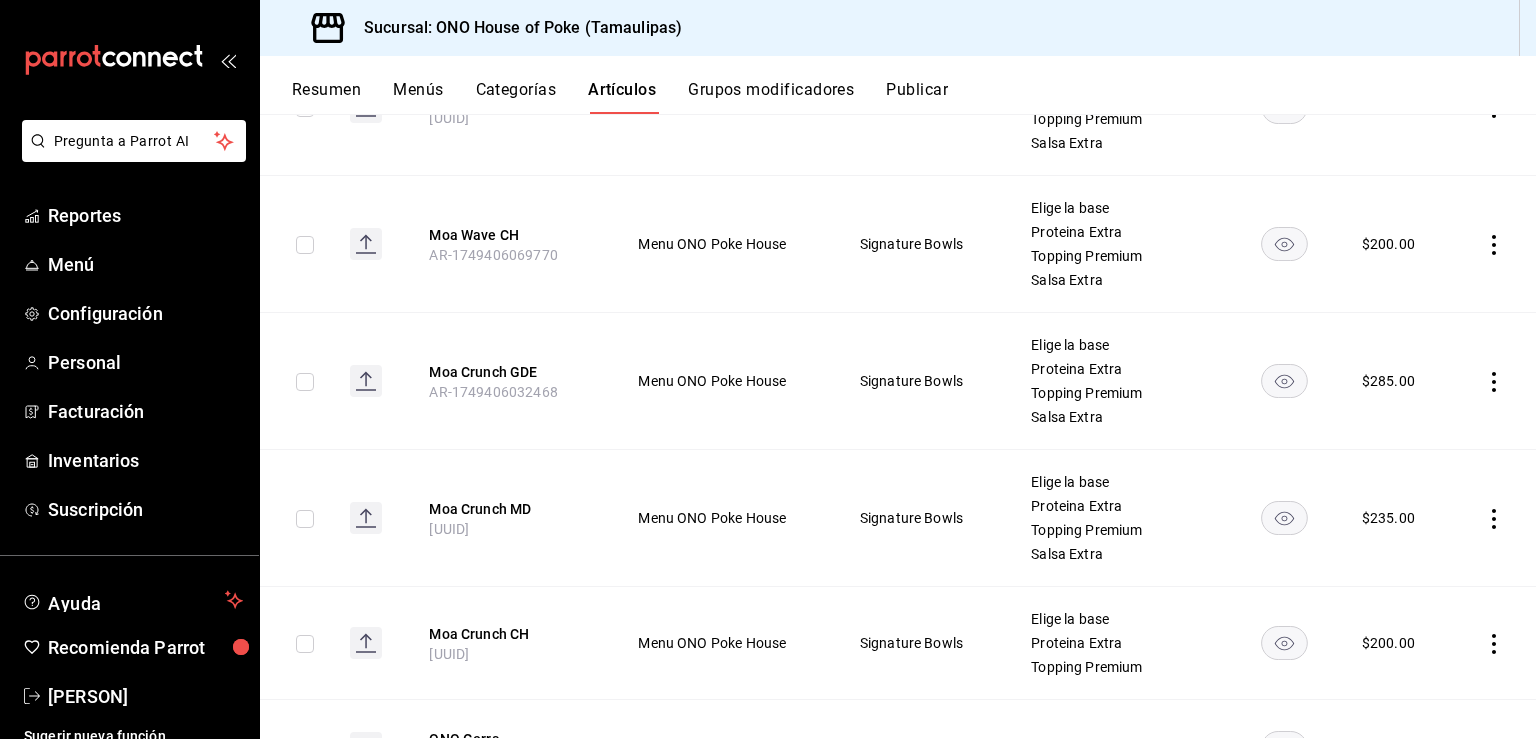 scroll, scrollTop: 0, scrollLeft: 0, axis: both 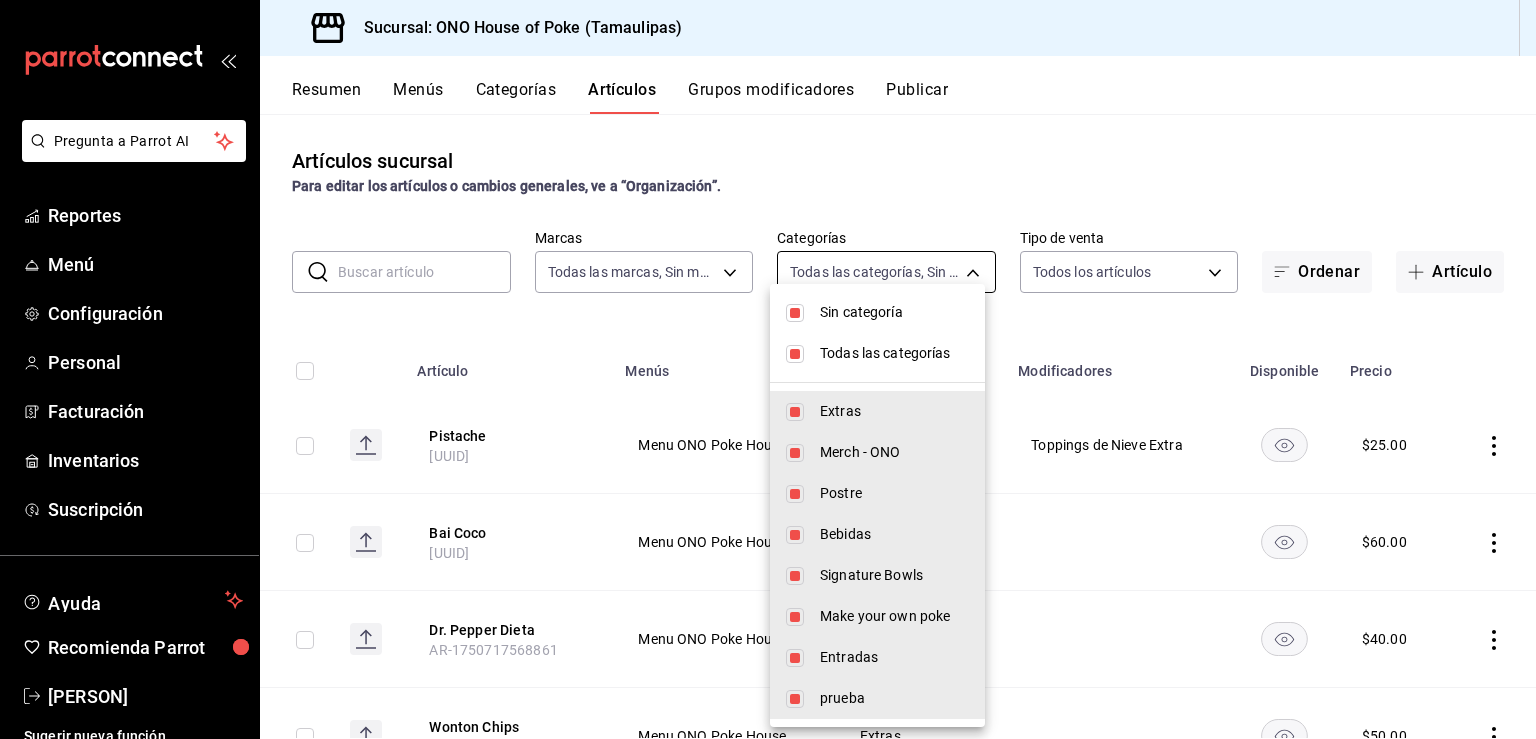 click on "Pregunta a Parrot AI Reportes   Menú   Configuración   Personal   Facturación   Inventarios   Suscripción   Ayuda Recomienda Parrot   [FIRST] [LAST]   Sugerir nueva función   Sucursal: ONO House of Poke ([STATE]) Resumen Menús Categorías Artículos Grupos modificadores Publicar Artículos sucursal Para editar los artículos o cambios generales, ve a “Organización”. ​ ​ Marcas Todas las marcas, Sin marca [UUID] Categorías Todas las categorías, Sin categoría [UUID],[UUID],[UUID],[UUID],[UUID],[UUID],[UUID],[UUID] Tipo de venta Todos los artículos ALL Ordenar Artículo Artículo Menús Categorías Modificadores Disponible Precio Pistache [ID] Menu ONO Poke House Postre Toppings de Nieve Extra $ 25.00 Bai Coco $" at bounding box center [768, 369] 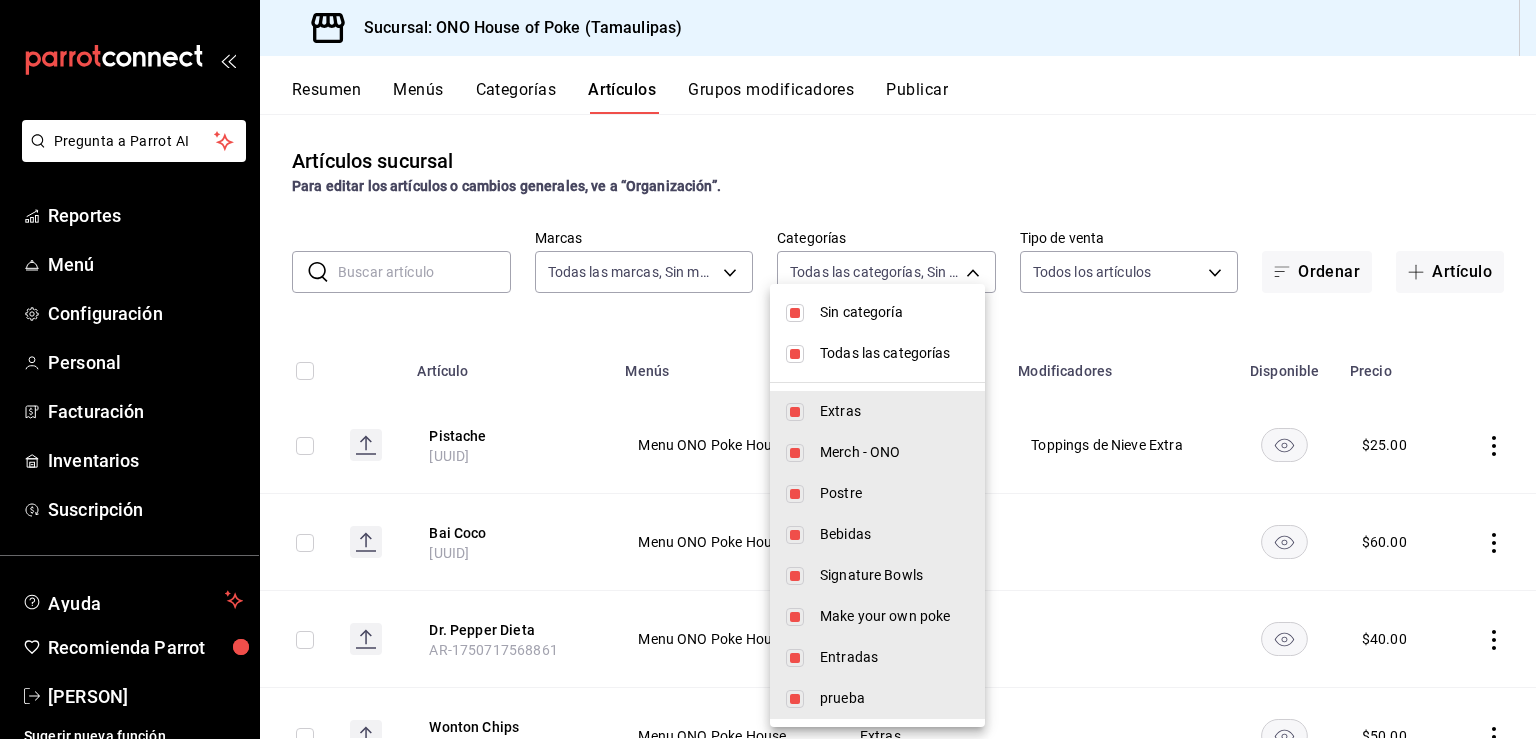 click at bounding box center [795, 313] 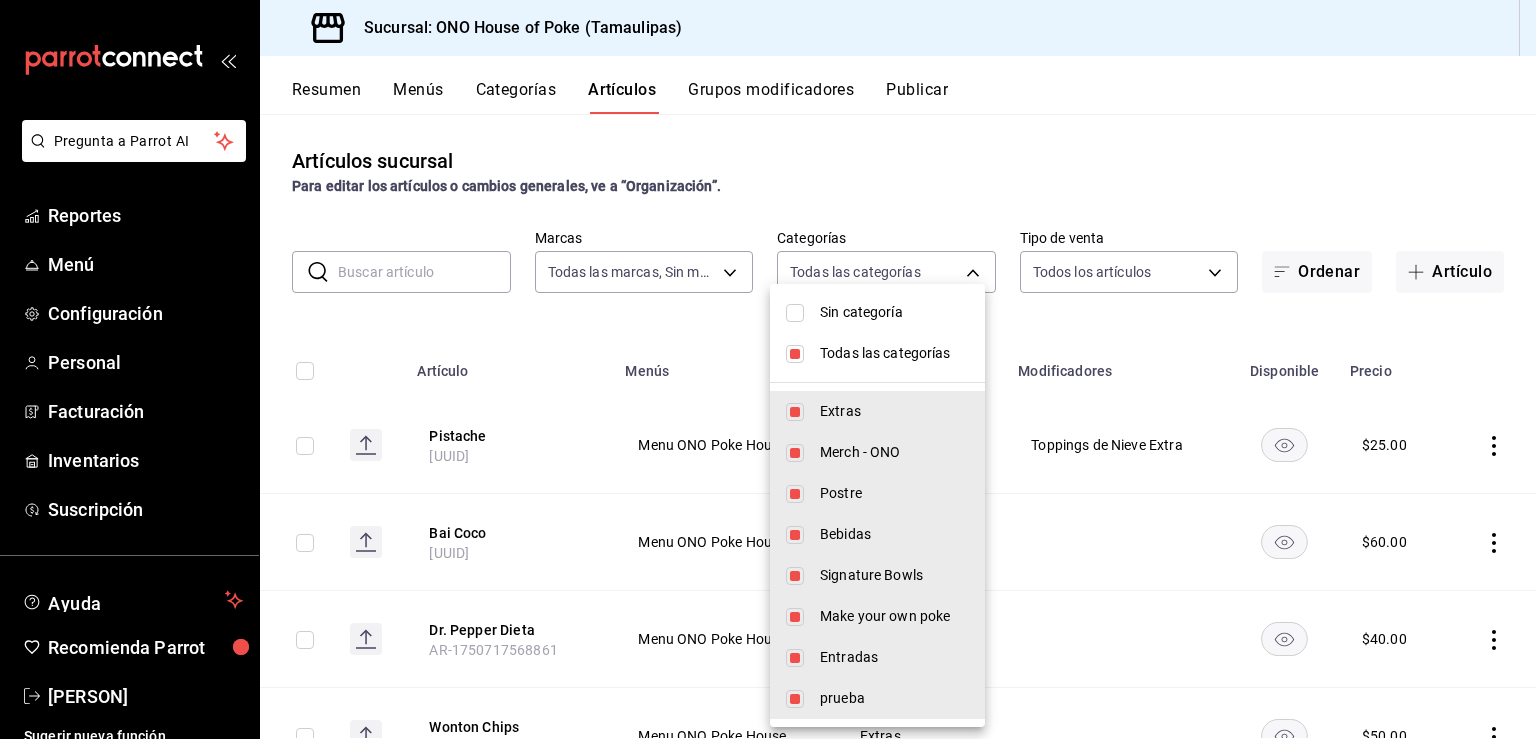 click at bounding box center [795, 354] 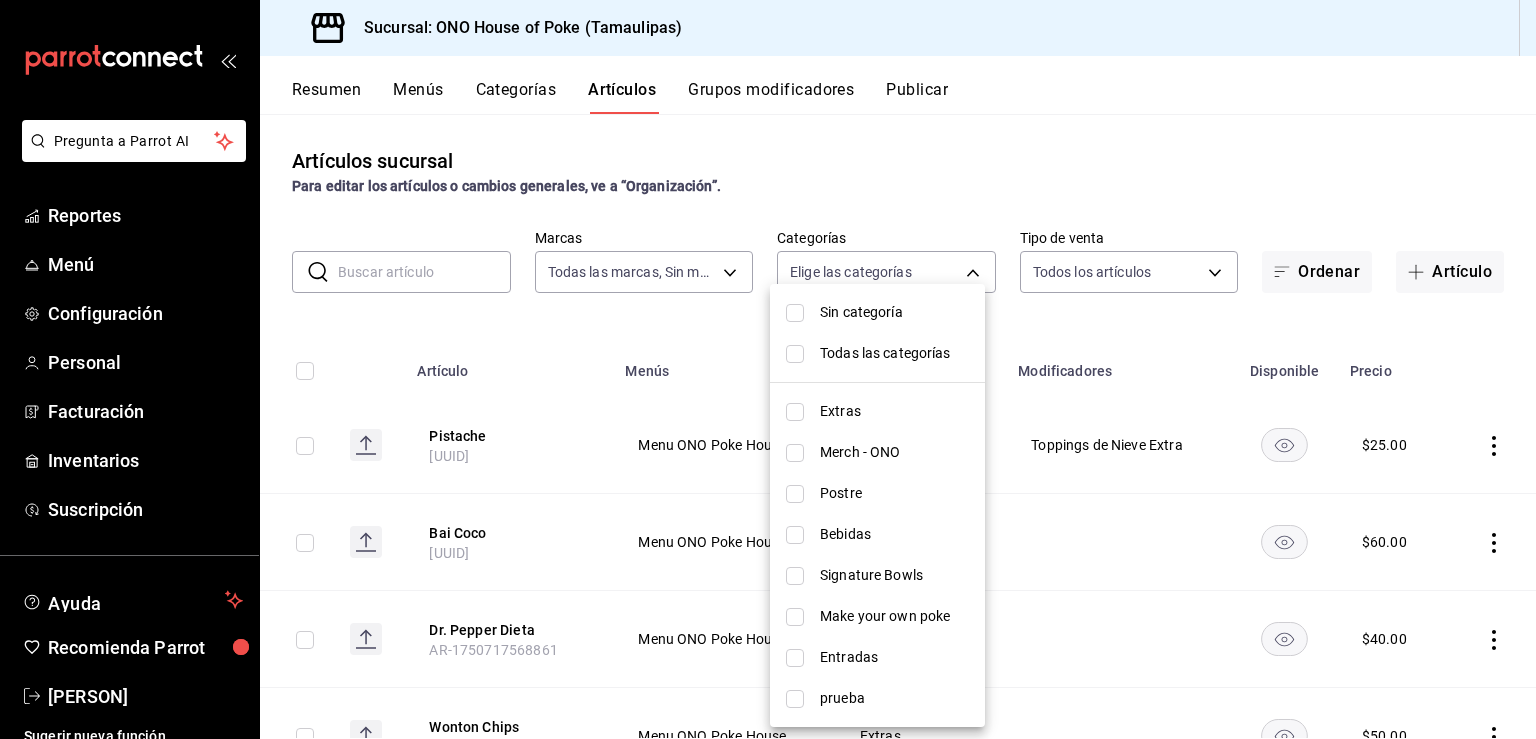 click at bounding box center [795, 576] 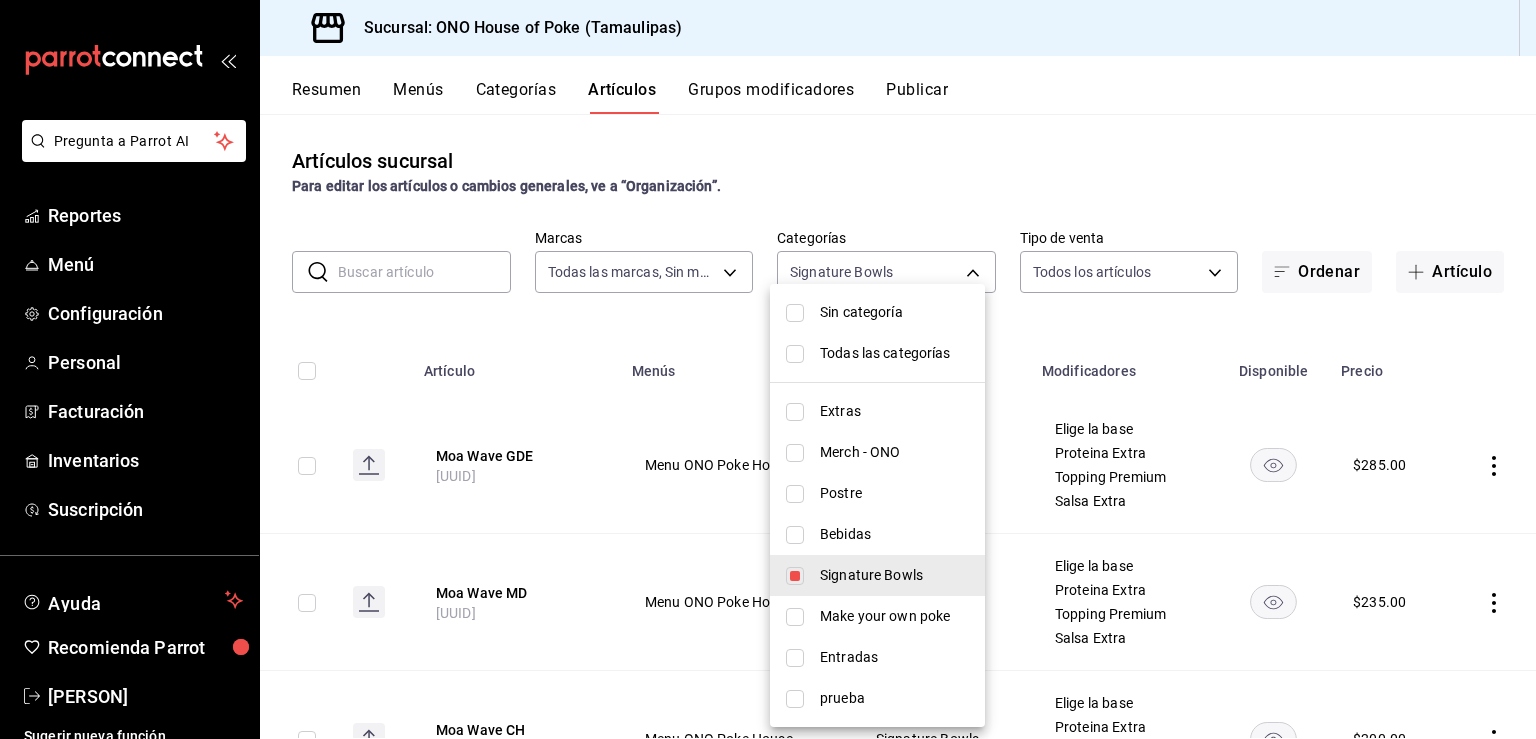 click at bounding box center [768, 369] 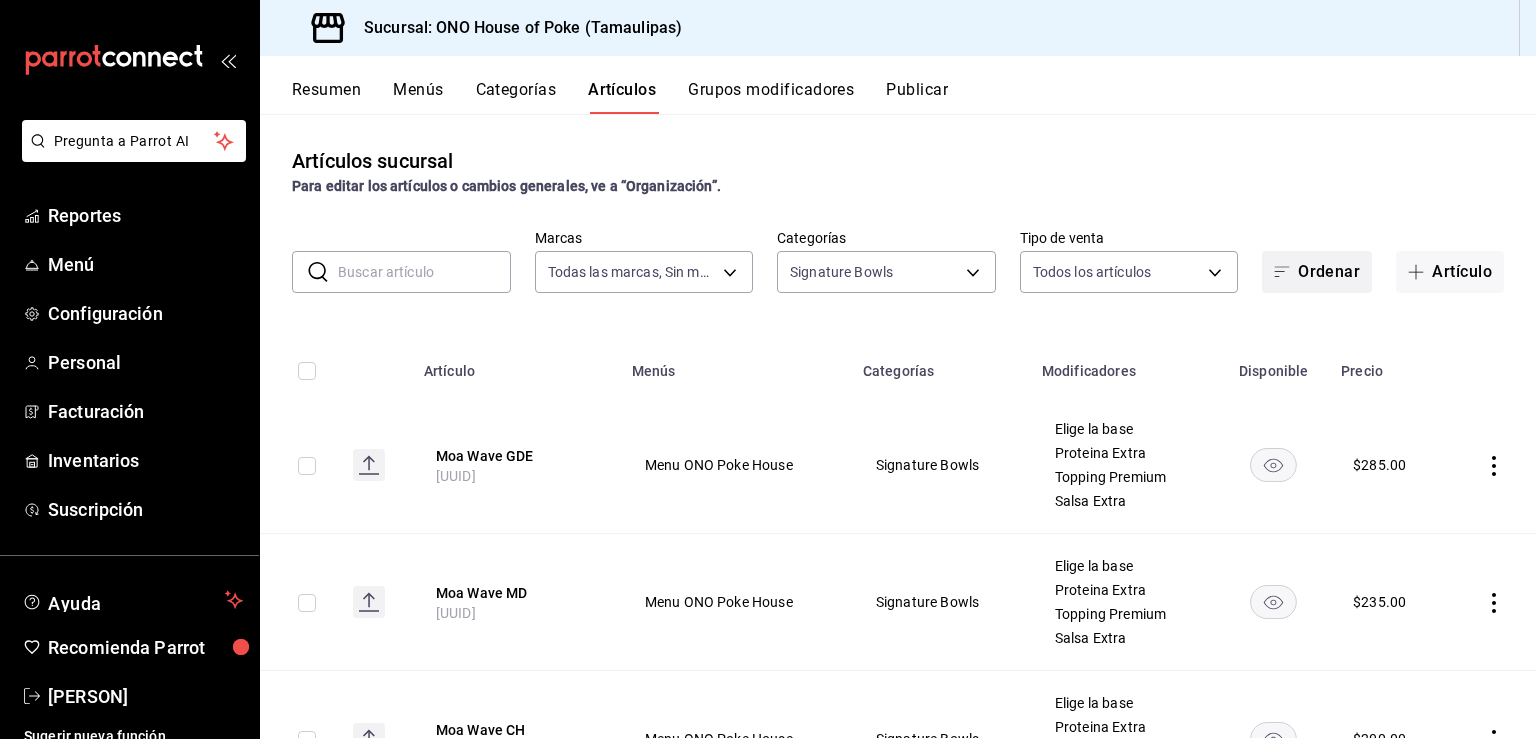 click on "Ordenar" at bounding box center [1317, 272] 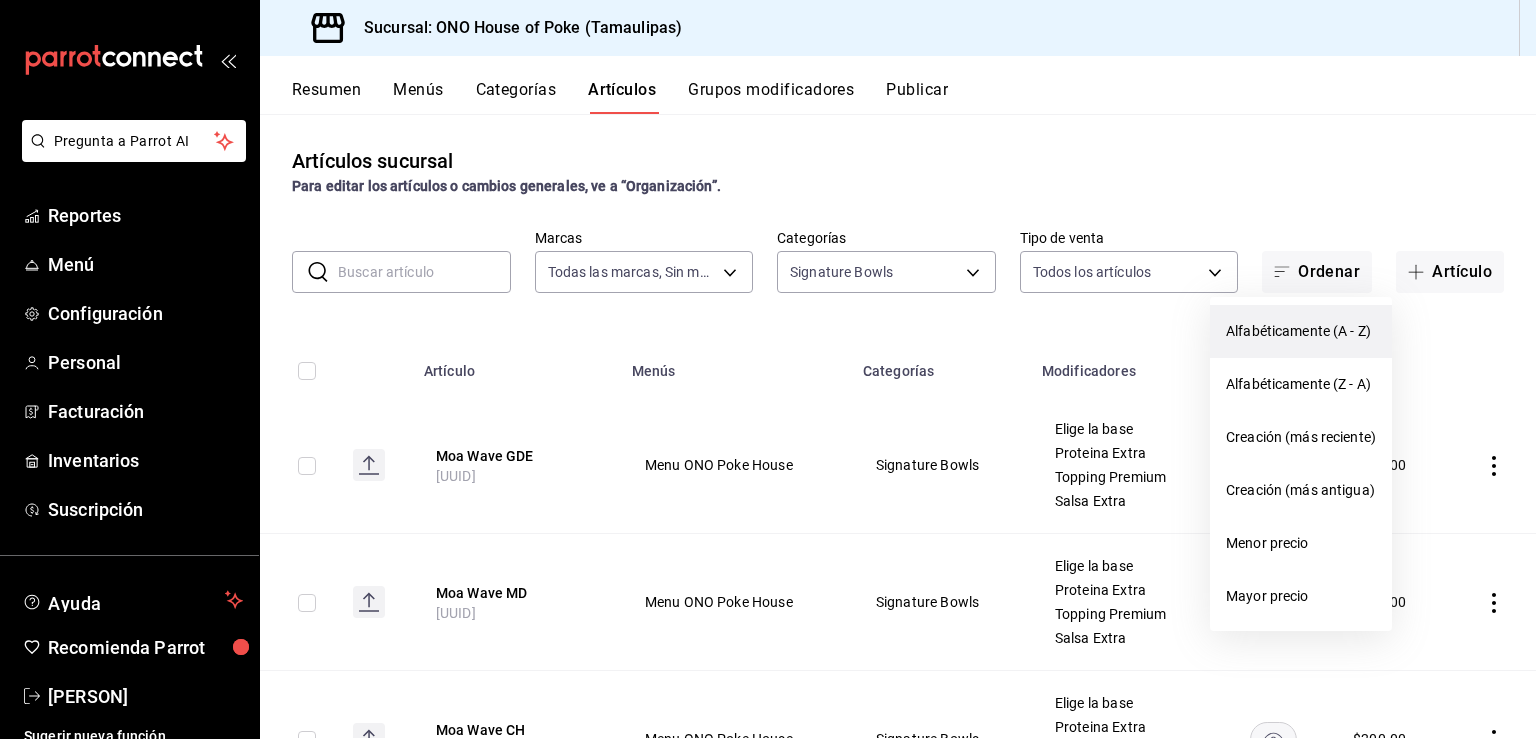 click on "Alfabéticamente (A - Z)" at bounding box center (1301, 331) 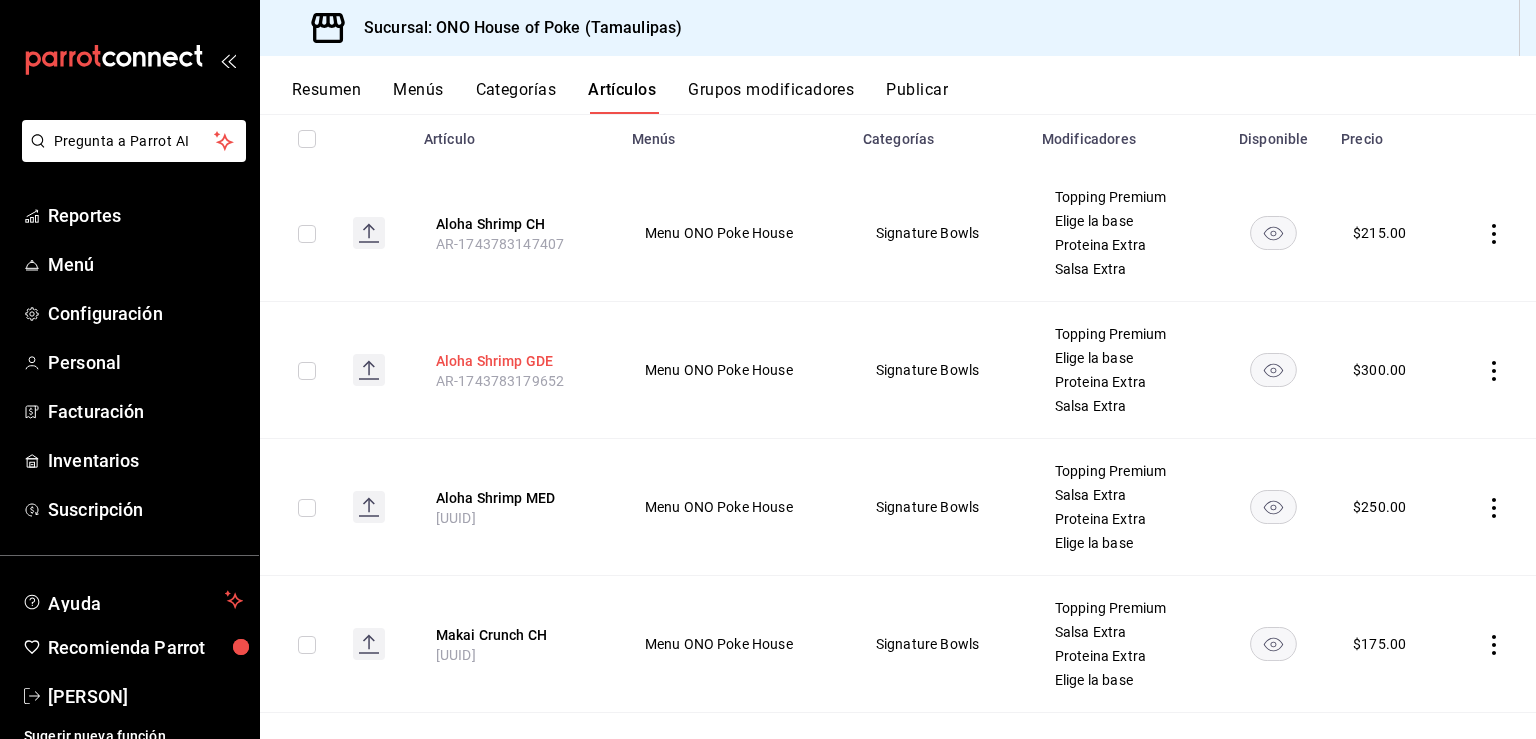 scroll, scrollTop: 232, scrollLeft: 0, axis: vertical 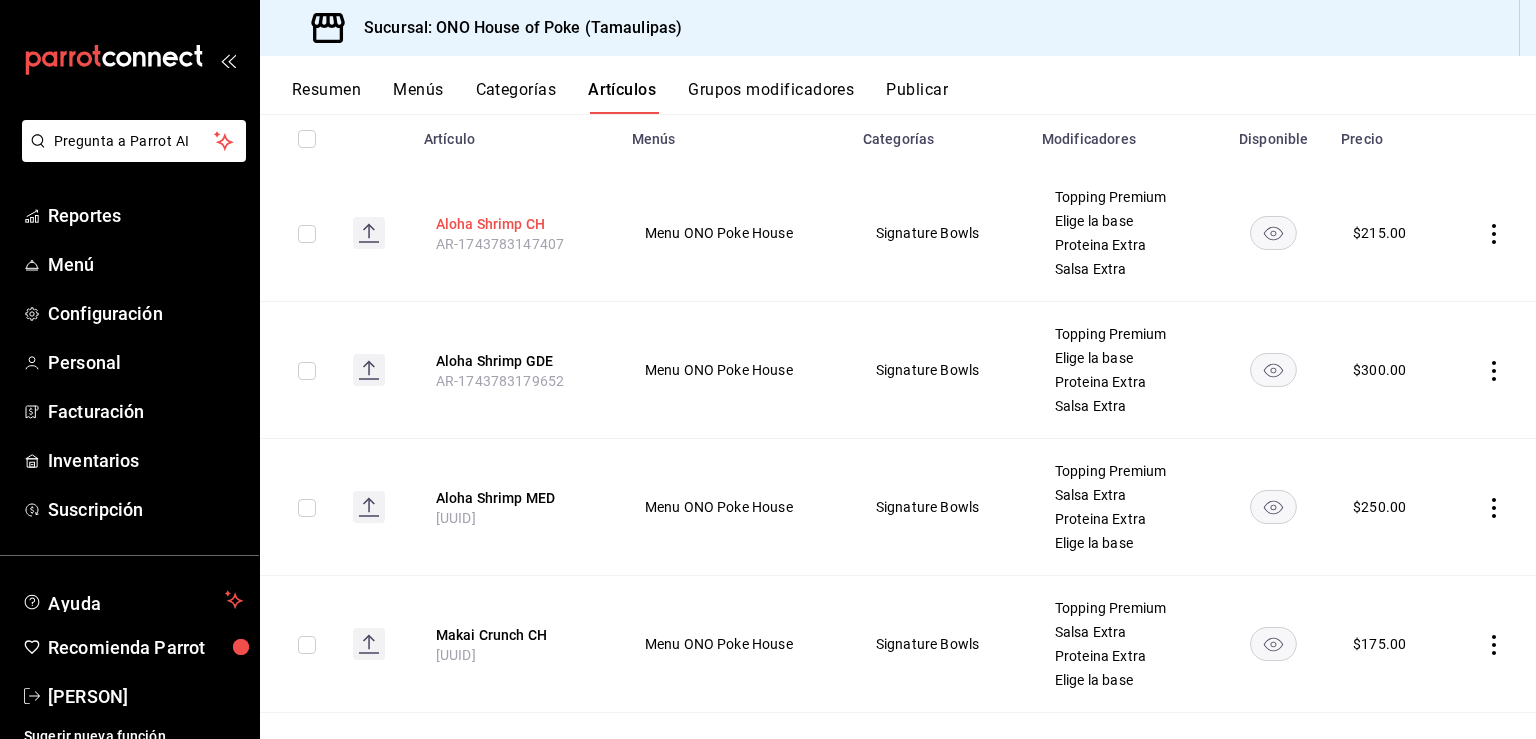 click on "Aloha Shrimp CH" at bounding box center [516, 224] 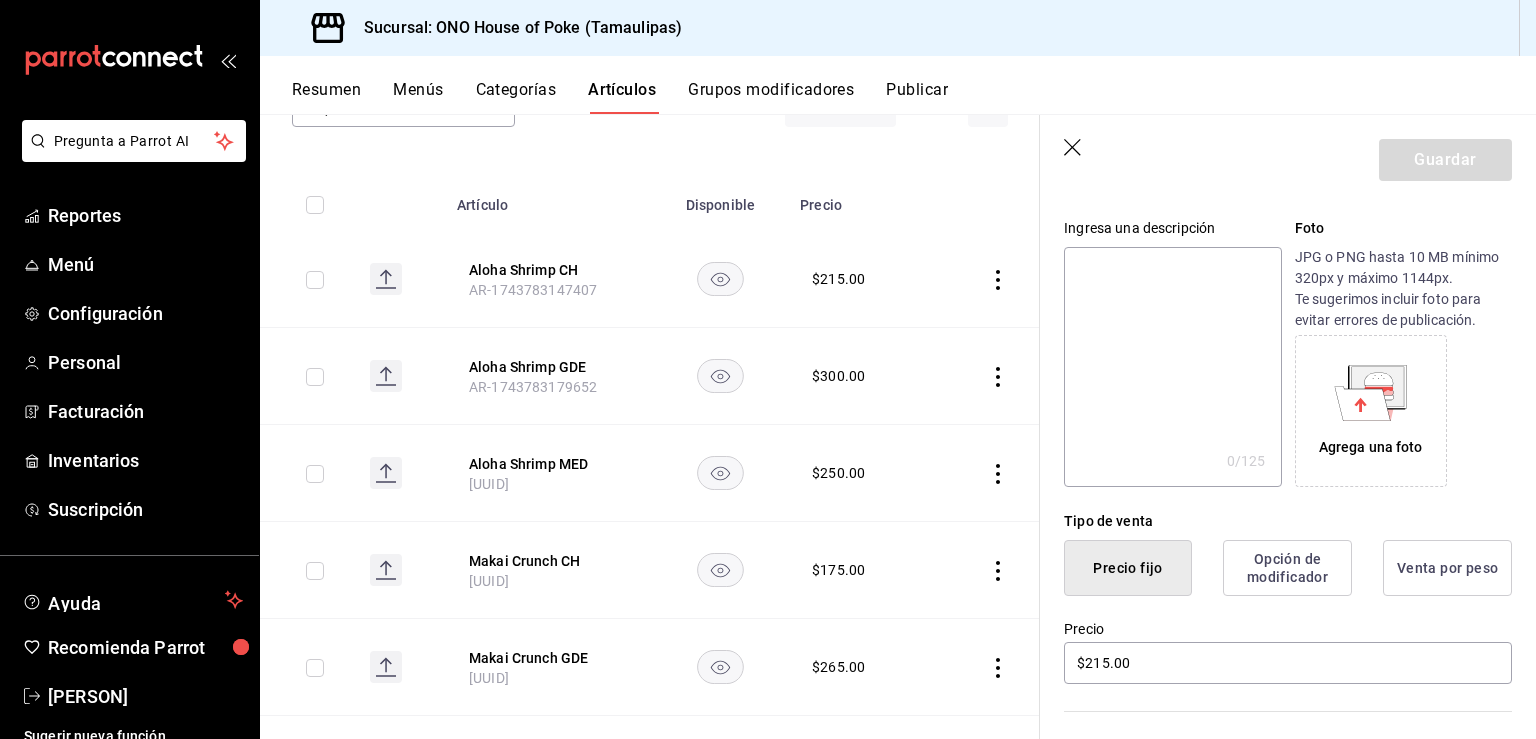 scroll, scrollTop: 0, scrollLeft: 0, axis: both 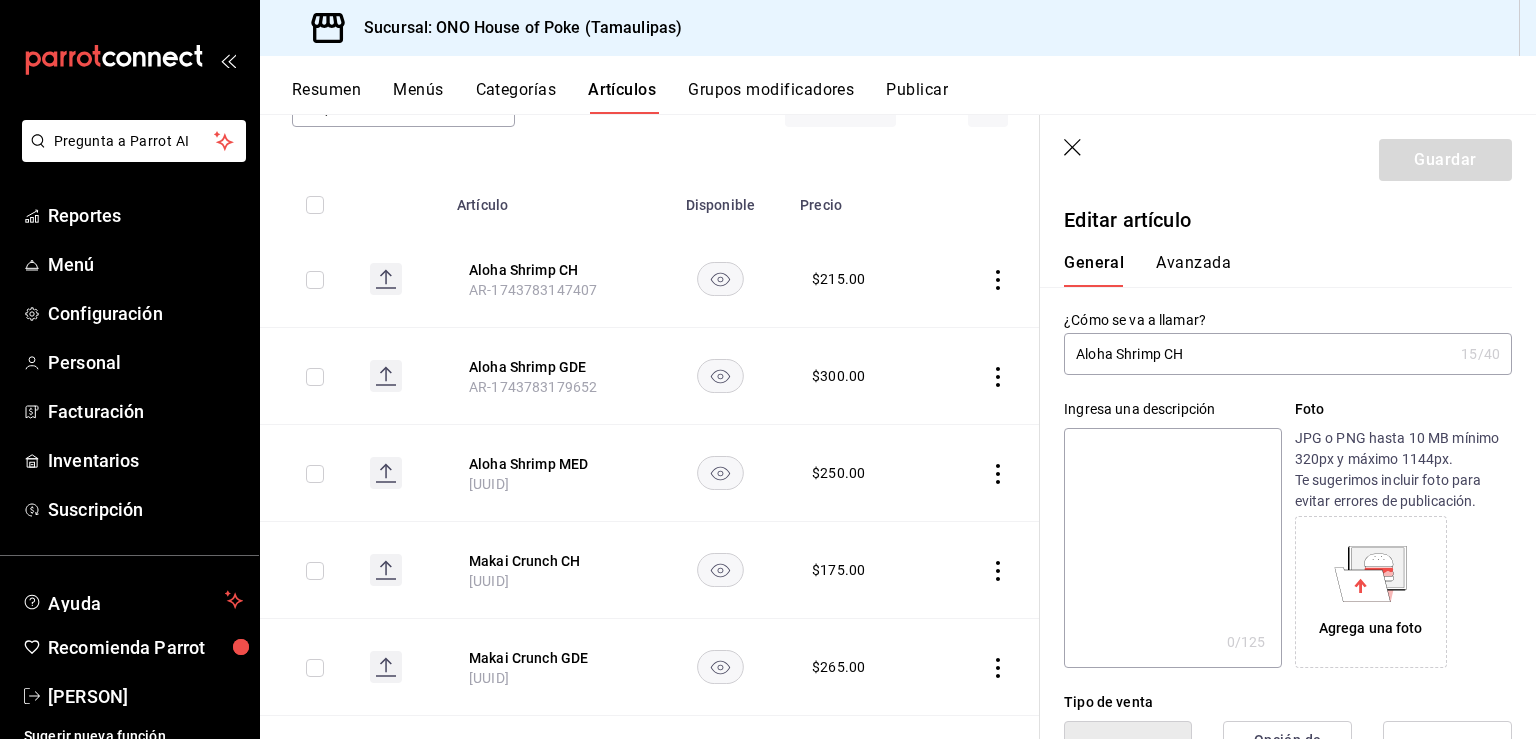 click 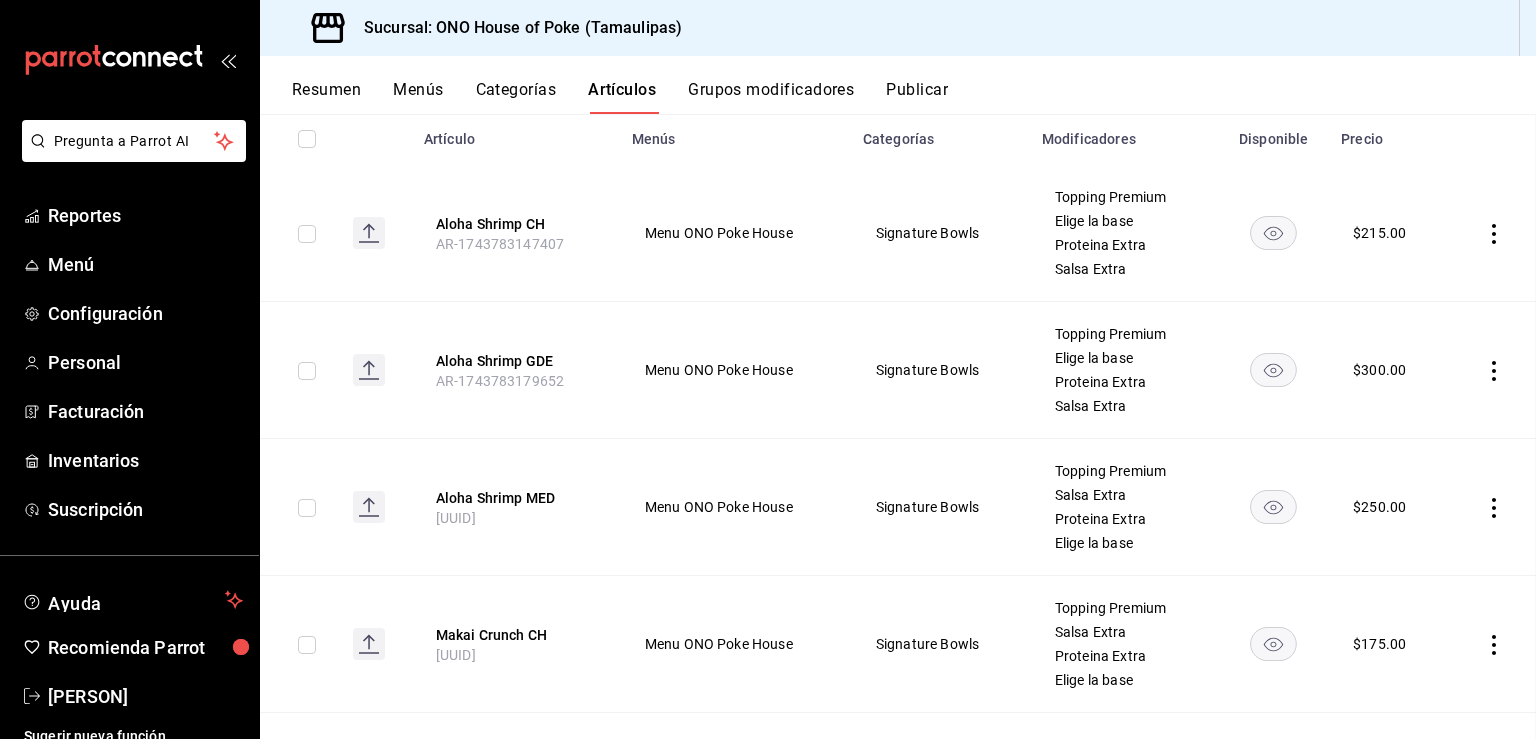 scroll, scrollTop: 167, scrollLeft: 0, axis: vertical 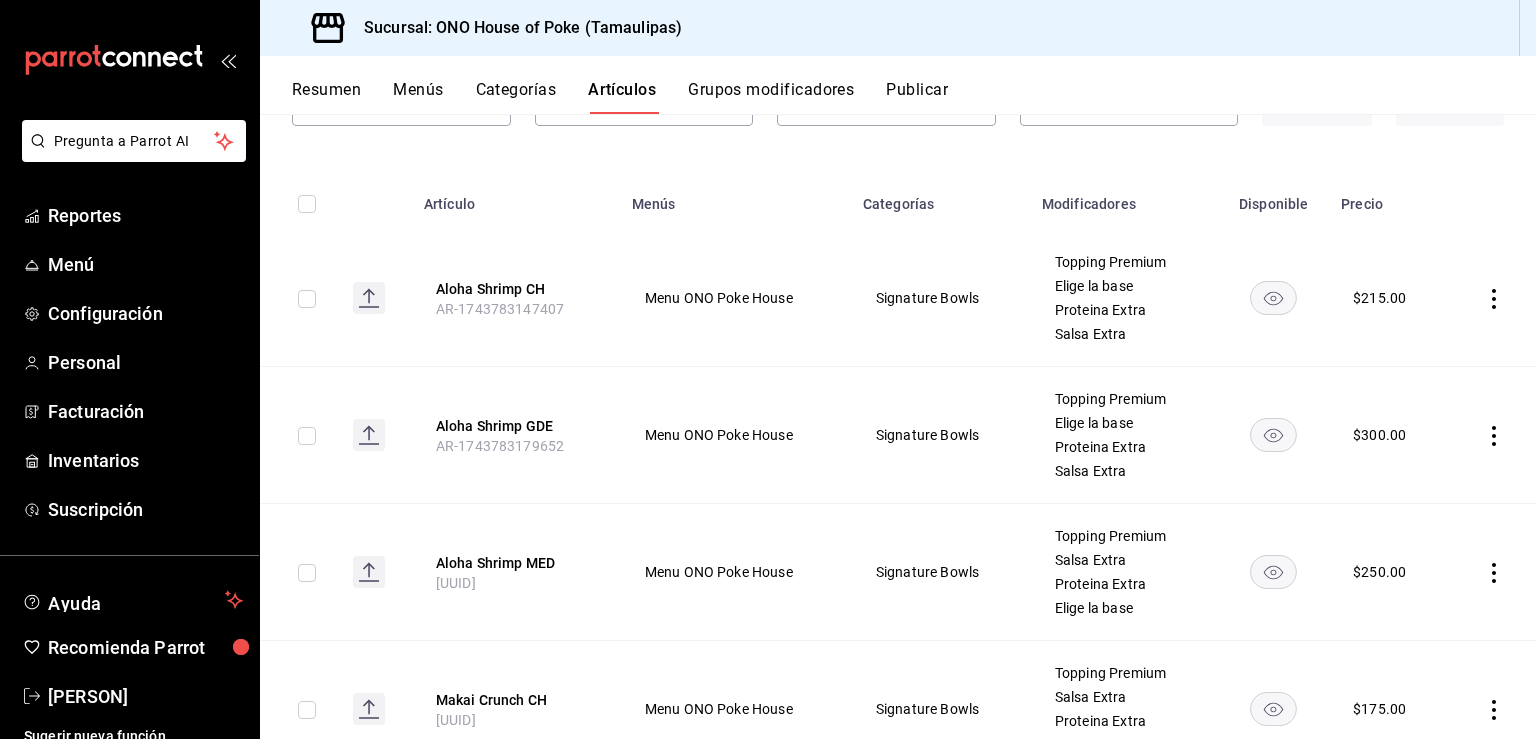 click on "Categorías" at bounding box center [516, 97] 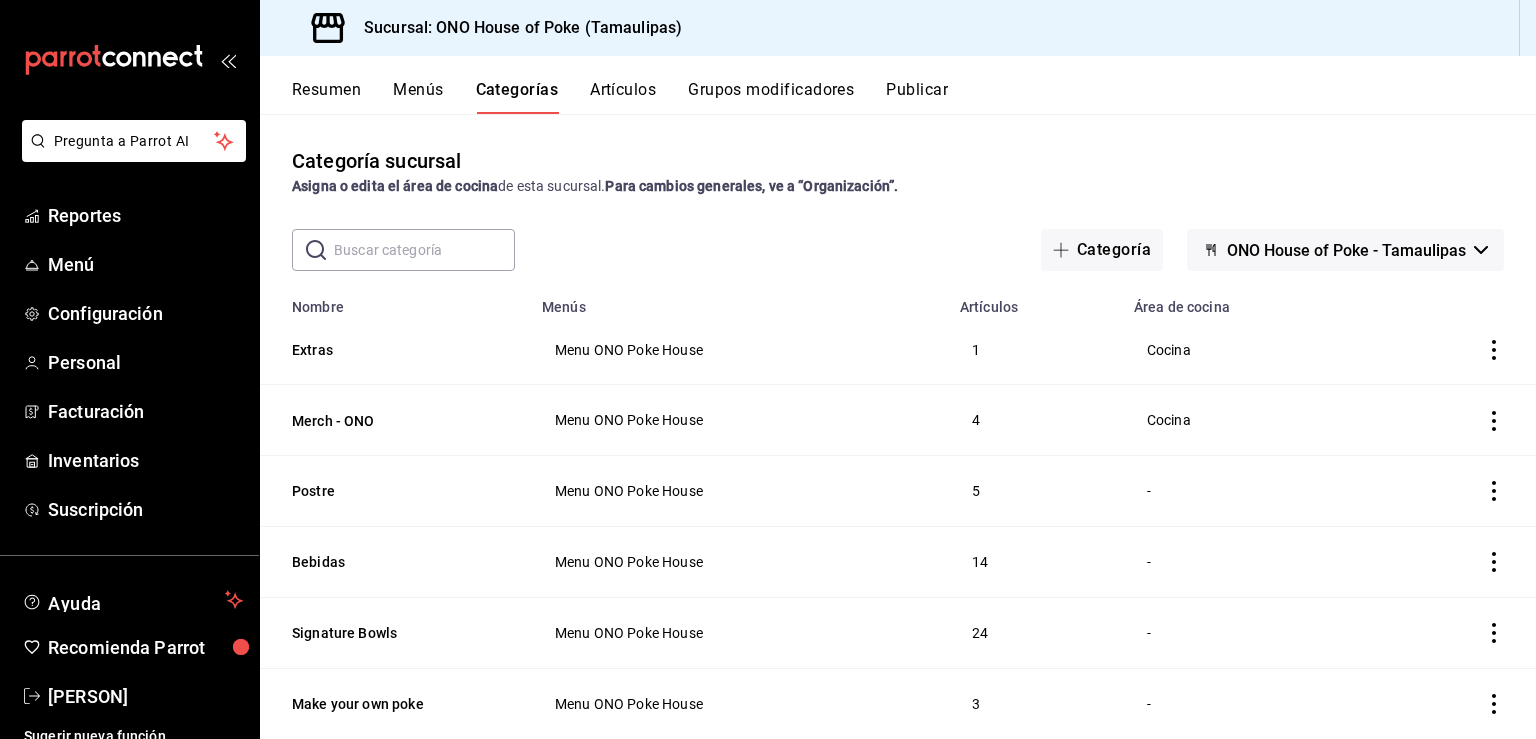 click on "Grupos modificadores" at bounding box center (771, 97) 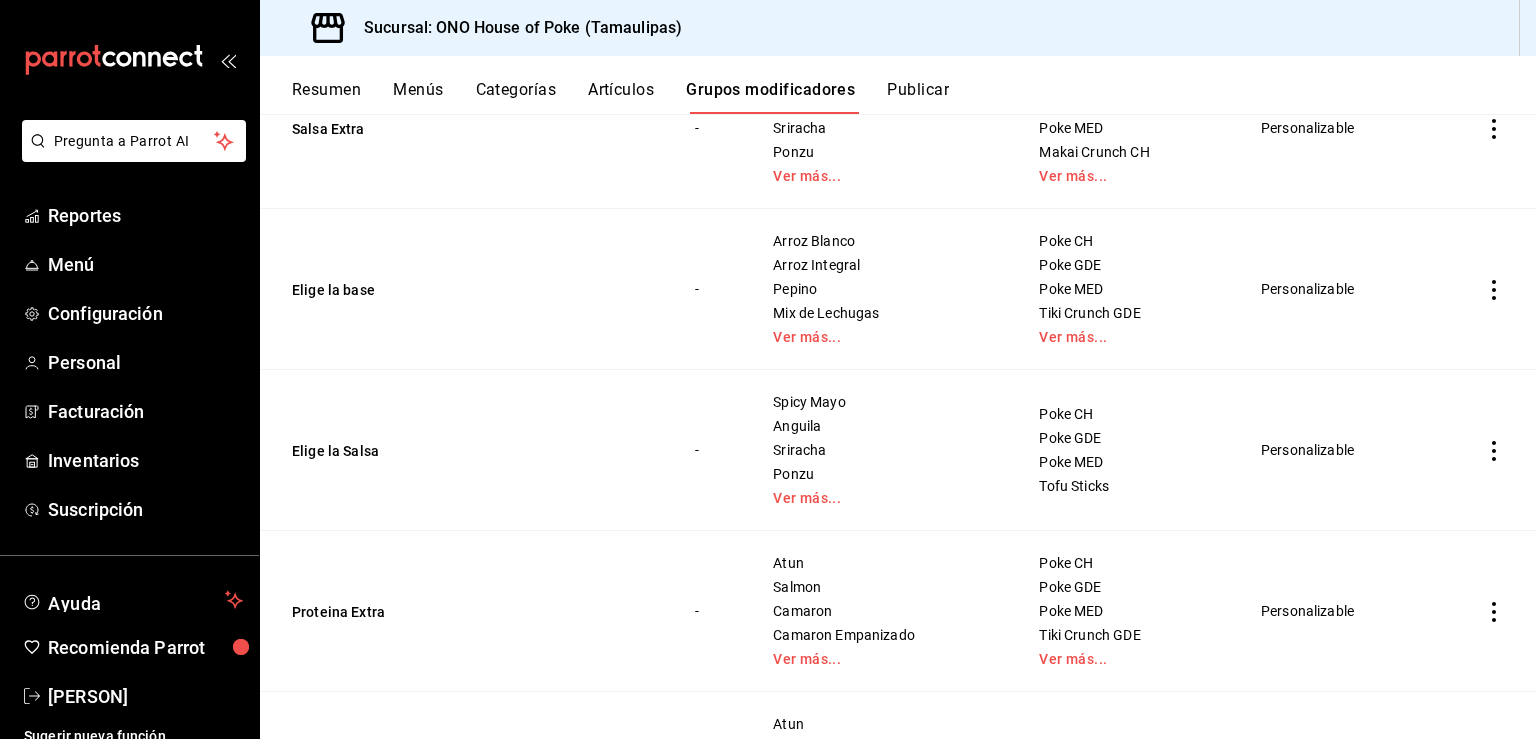 scroll, scrollTop: 1415, scrollLeft: 0, axis: vertical 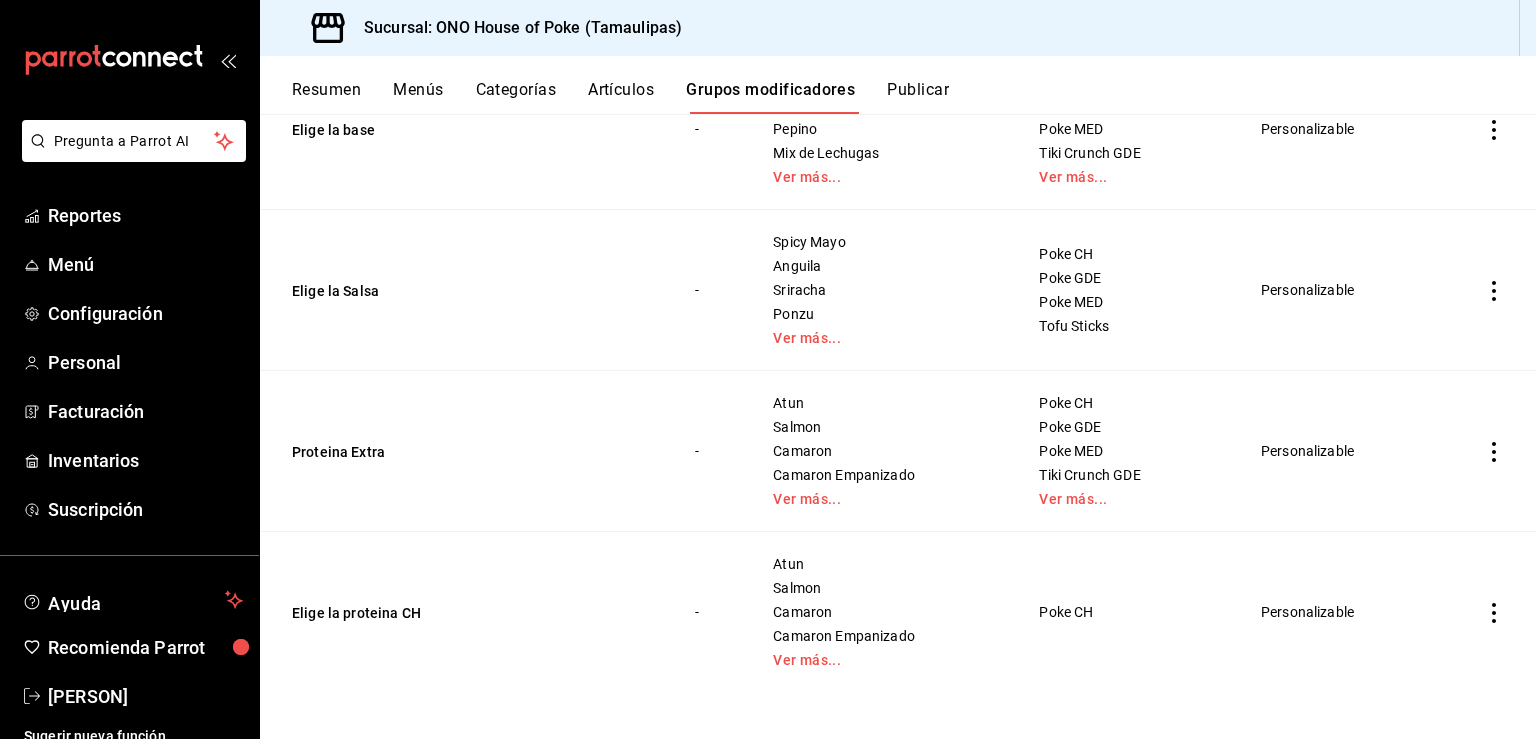 click on "Menús" at bounding box center (418, 97) 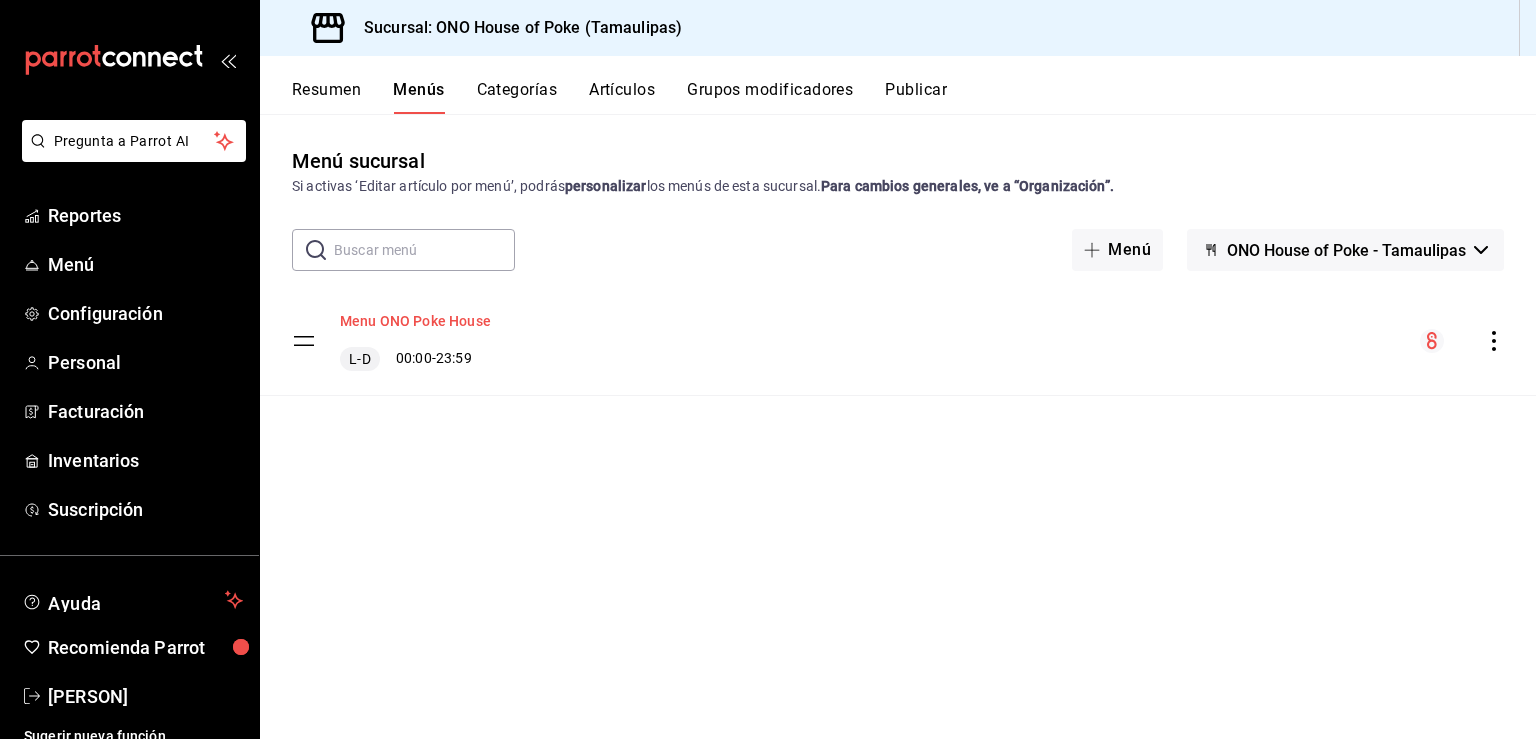 click on "Menu ONO Poke House" at bounding box center (415, 321) 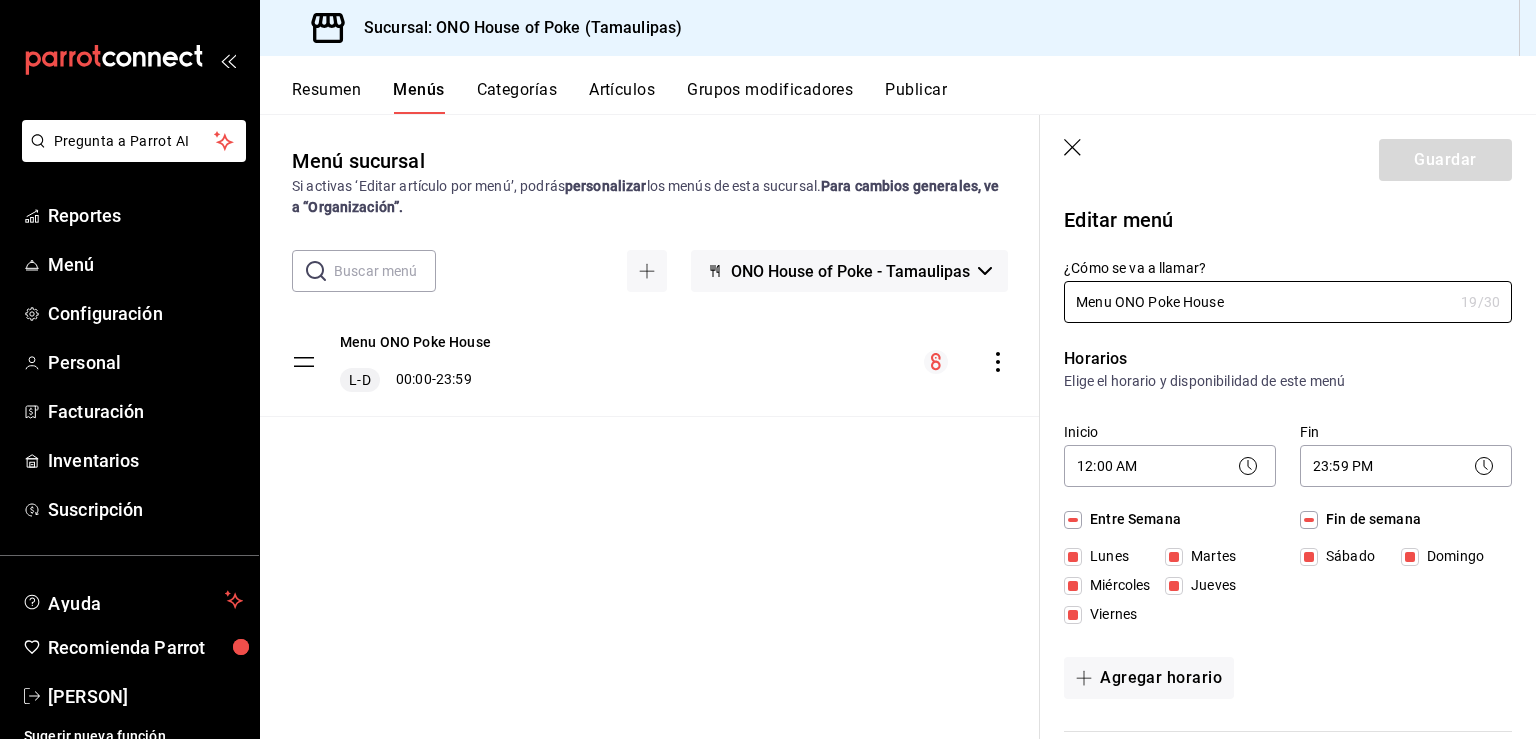 click 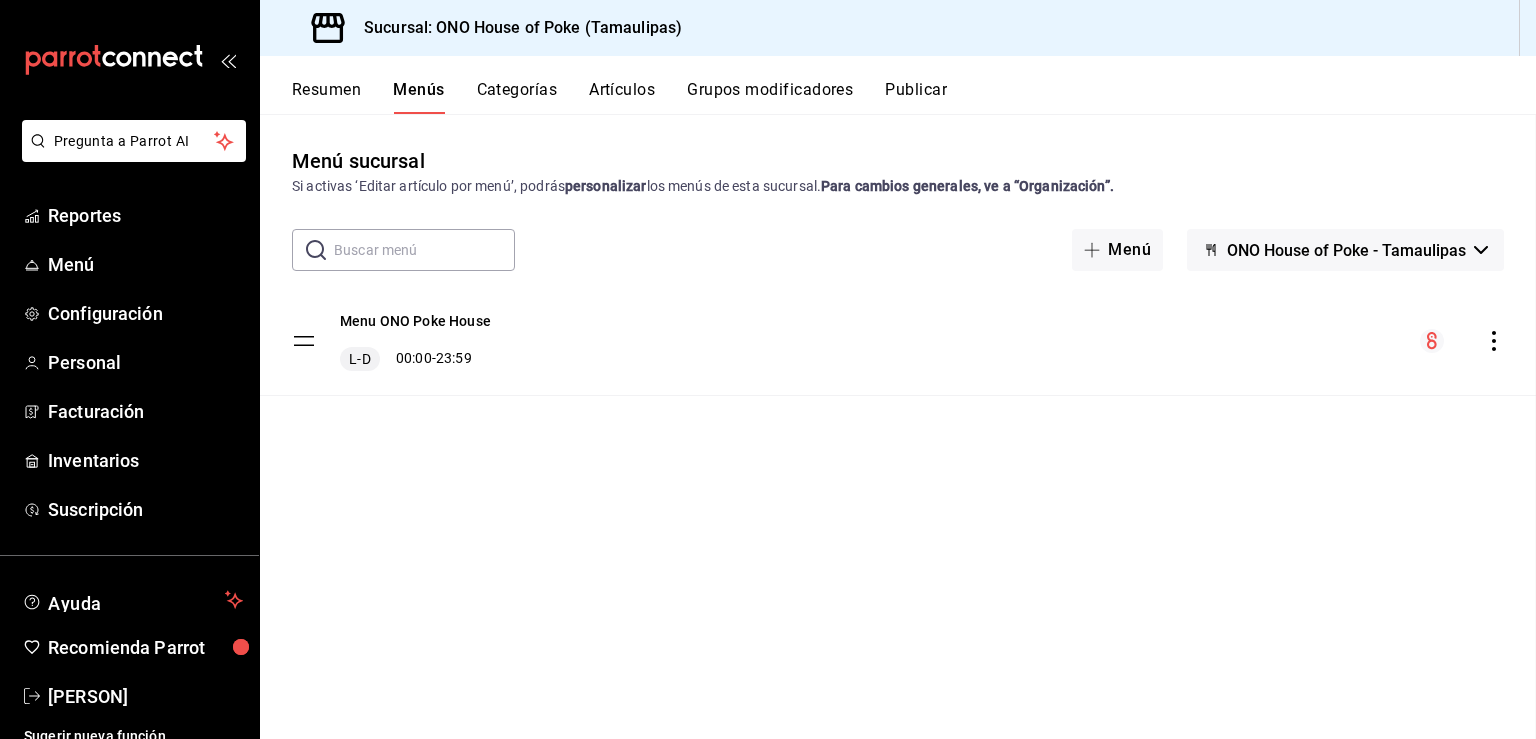 checkbox on "false" 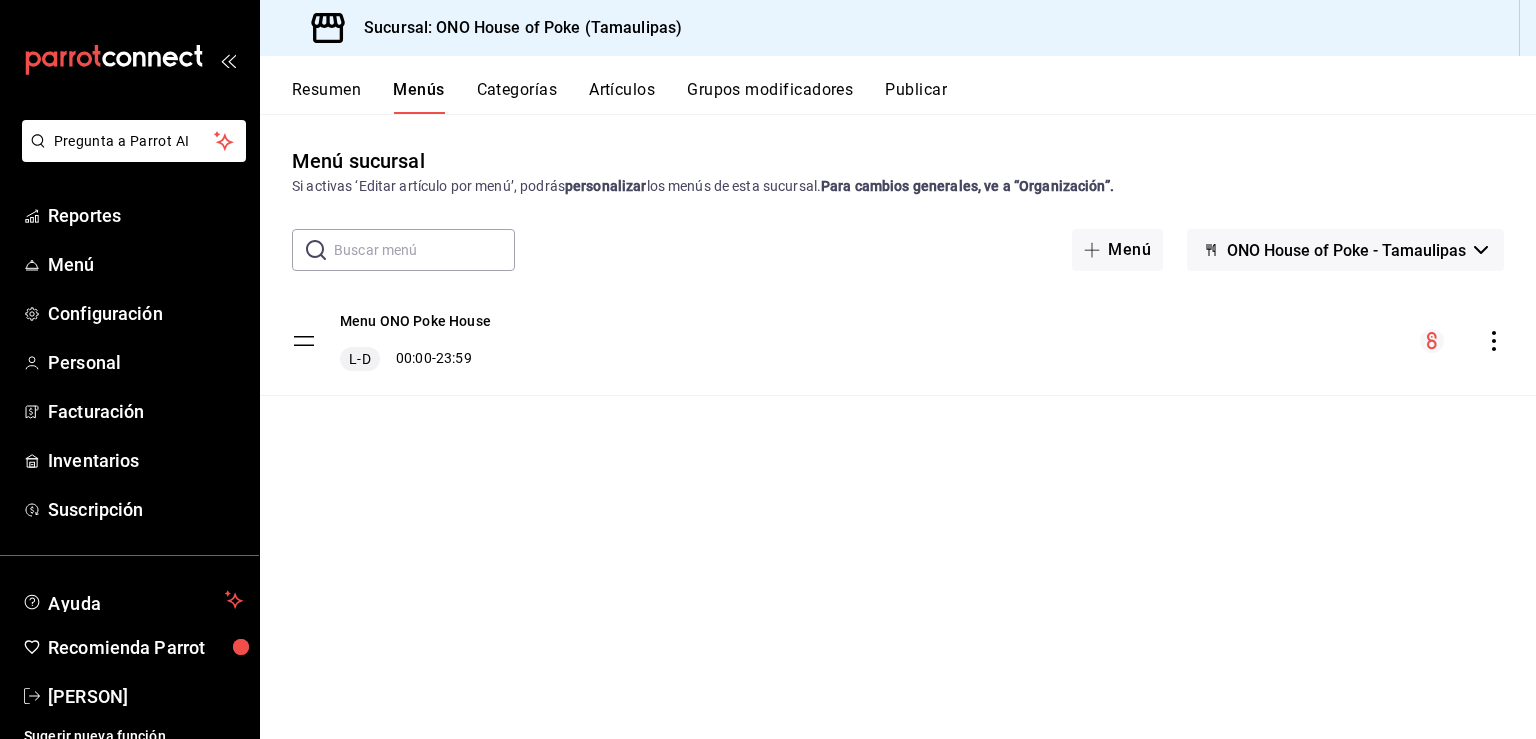 click on "Artículos" at bounding box center [622, 97] 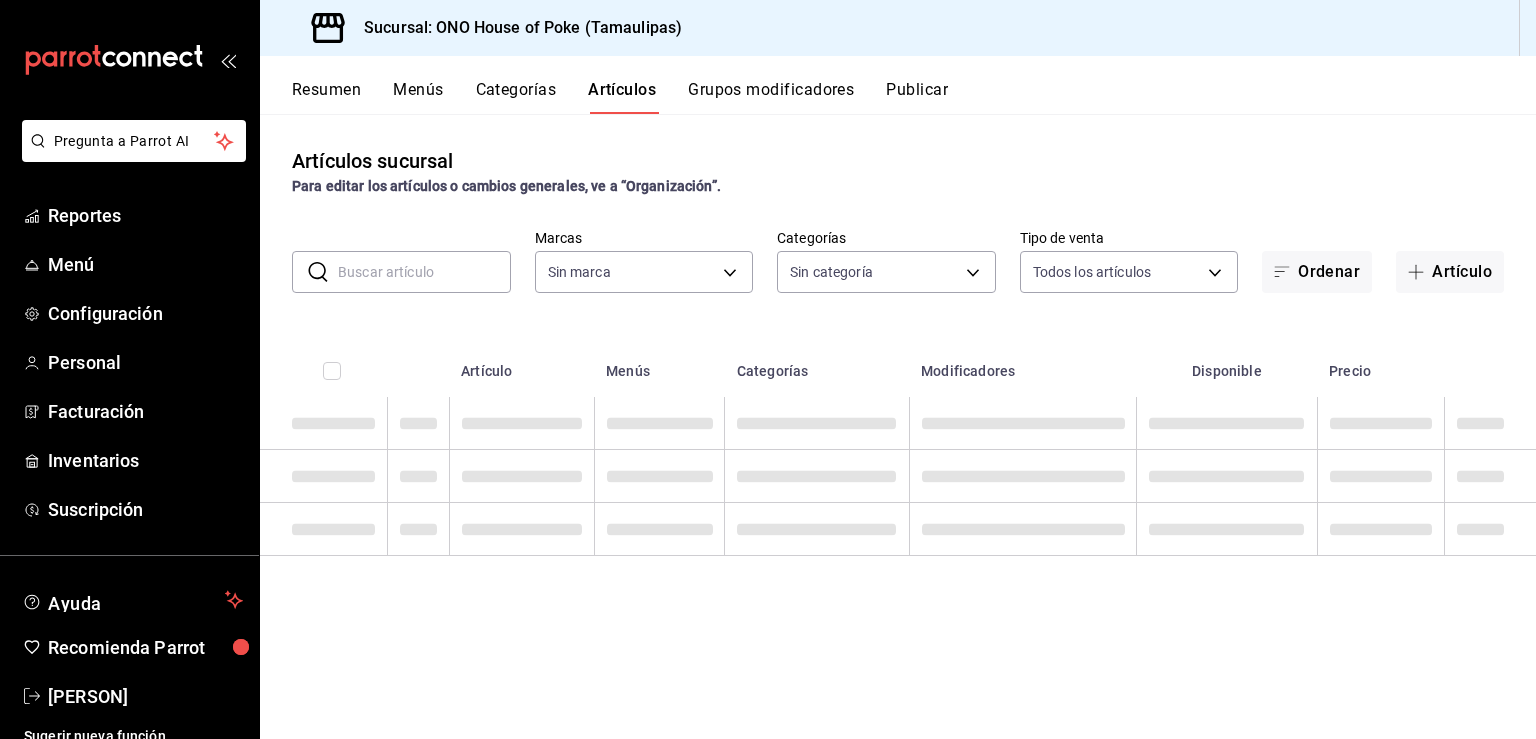 type on "81697323-bc64-40fd-b3d2-353f0dad9ae0" 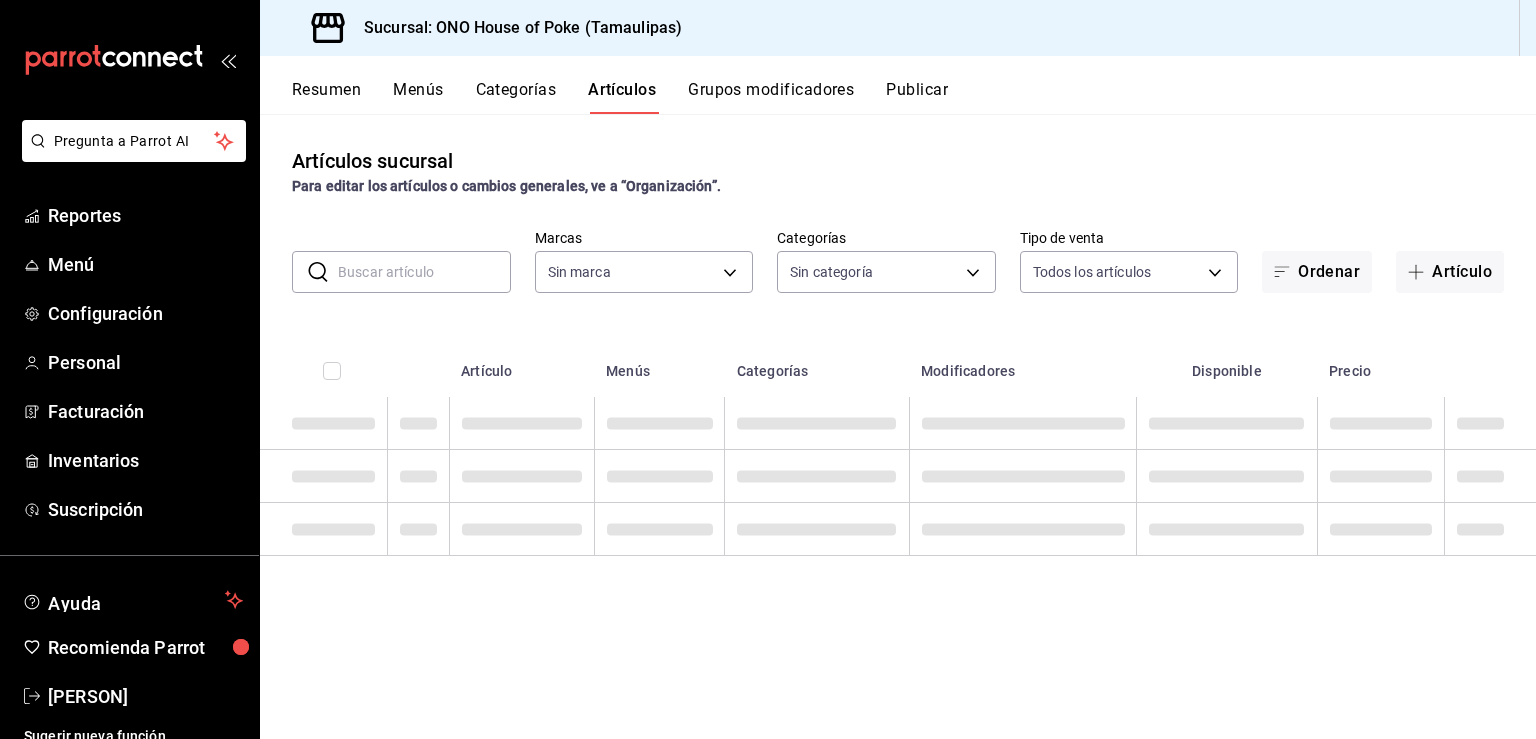 type on "71f91d99-d397-4f05-8efc-37262908622b,67e8f7c0-a15b-4afd-b1d7-93cf038e2ef3,a87233b8-2aae-421f-8b8e-1d23c0359b42,0acc65d5-9f63-4fe0-9854-284a3c74693a,31a2a03b-3be7-45a3-925d-4d5185773be7,e060b6c2-2687-4de0-a482-d0b177eec0c0,9892e371-4765-4441-9837-d095a3808144,4ef1d5ff-edac-437b-9520-73916bca7003" 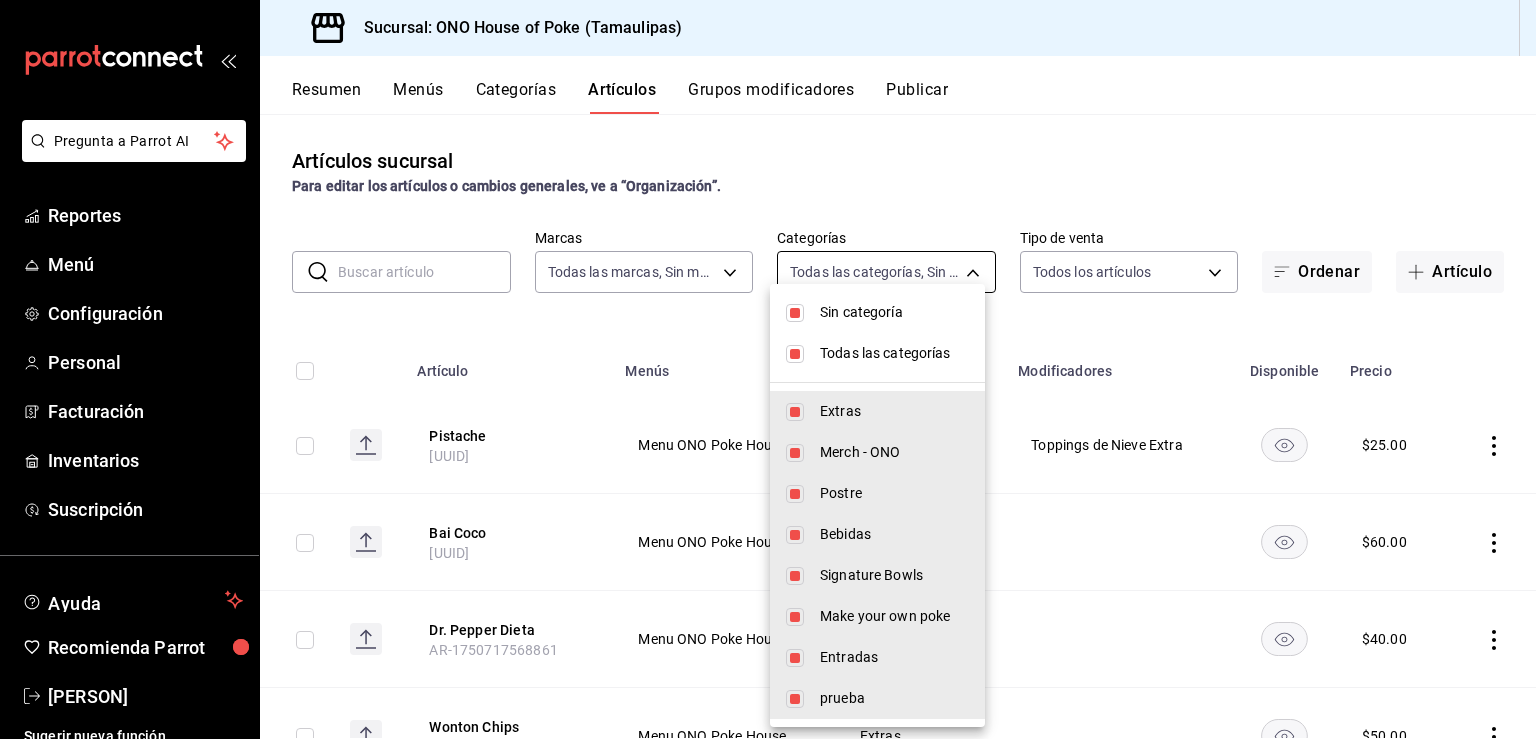 click on "Pregunta a Parrot AI Reportes   Menú   Configuración   Personal   Facturación   Inventarios   Suscripción   Ayuda Recomienda Parrot   [FIRST] [LAST]   Sugerir nueva función   Sucursal: ONO House of Poke ([STATE]) Resumen Menús Categorías Artículos Grupos modificadores Publicar Artículos sucursal Para editar los artículos o cambios generales, ve a “Organización”. ​ ​ Marcas Todas las marcas, Sin marca [UUID] Categorías Todas las categorías, Sin categoría [UUID],[UUID],[UUID],[UUID],[UUID],[UUID],[UUID],[UUID] Tipo de venta Todos los artículos ALL Ordenar Artículo Artículo Menús Categorías Modificadores Disponible Precio Pistache [ID] Menu ONO Poke House Postre Toppings de Nieve Extra $ 25.00 Bai Coco $" at bounding box center (768, 369) 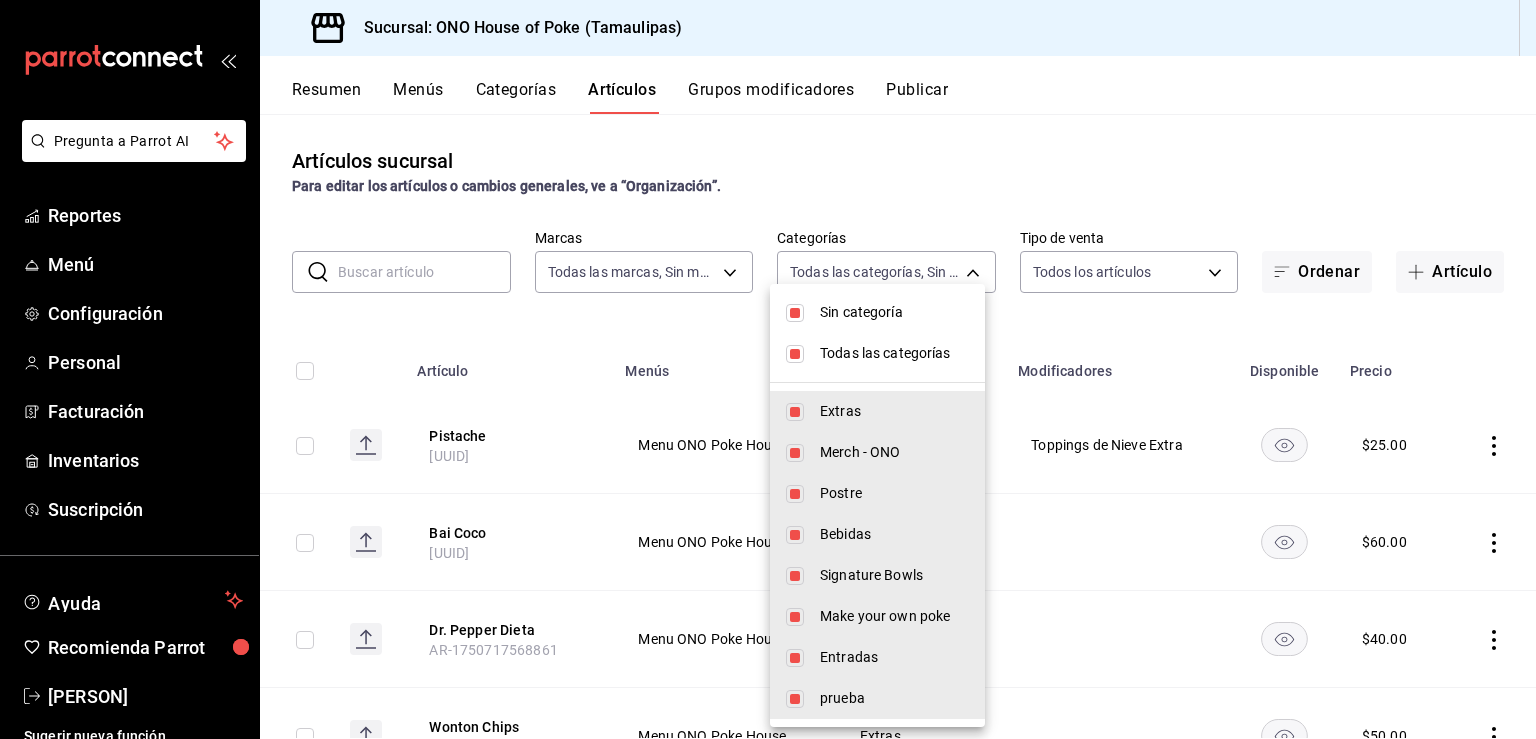 click at bounding box center (795, 313) 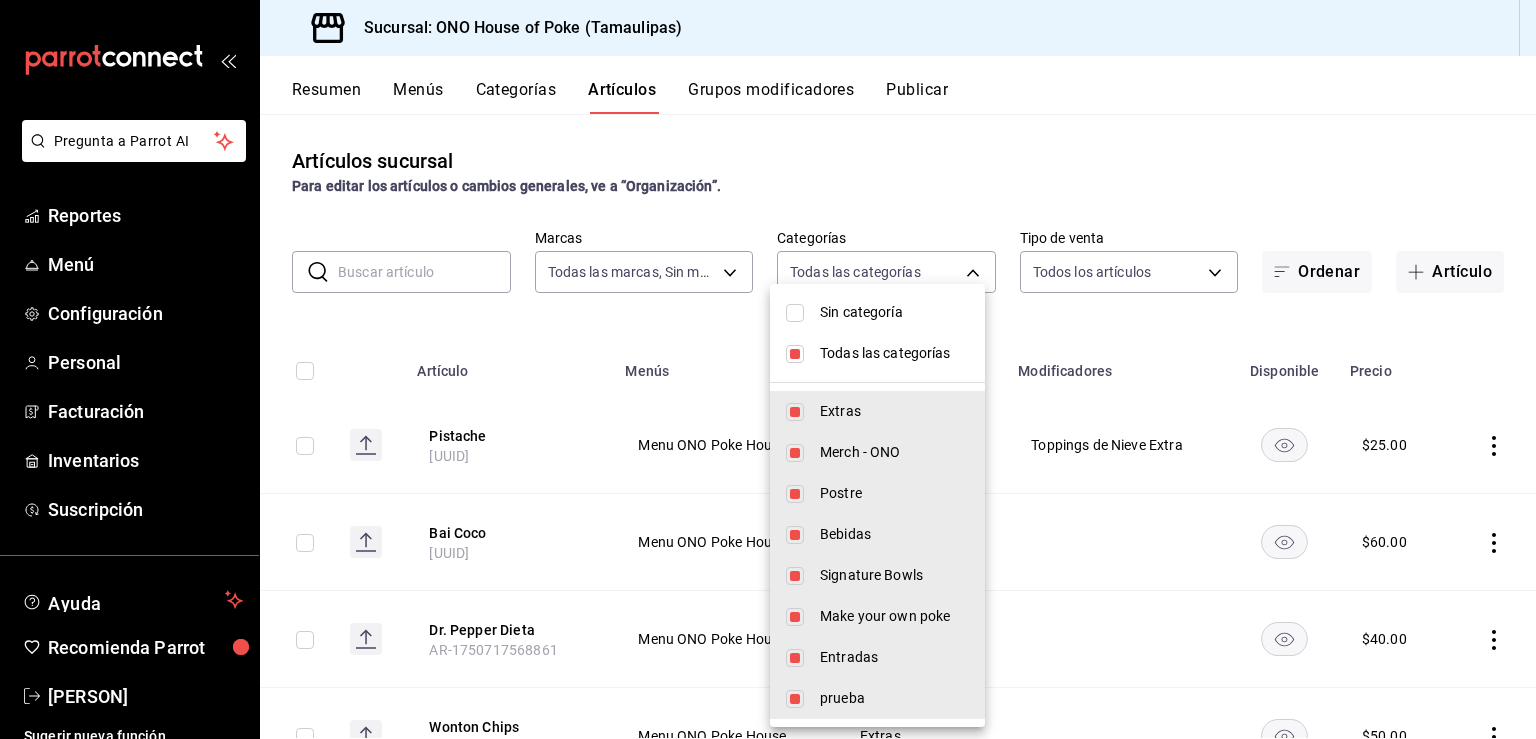 click at bounding box center (795, 354) 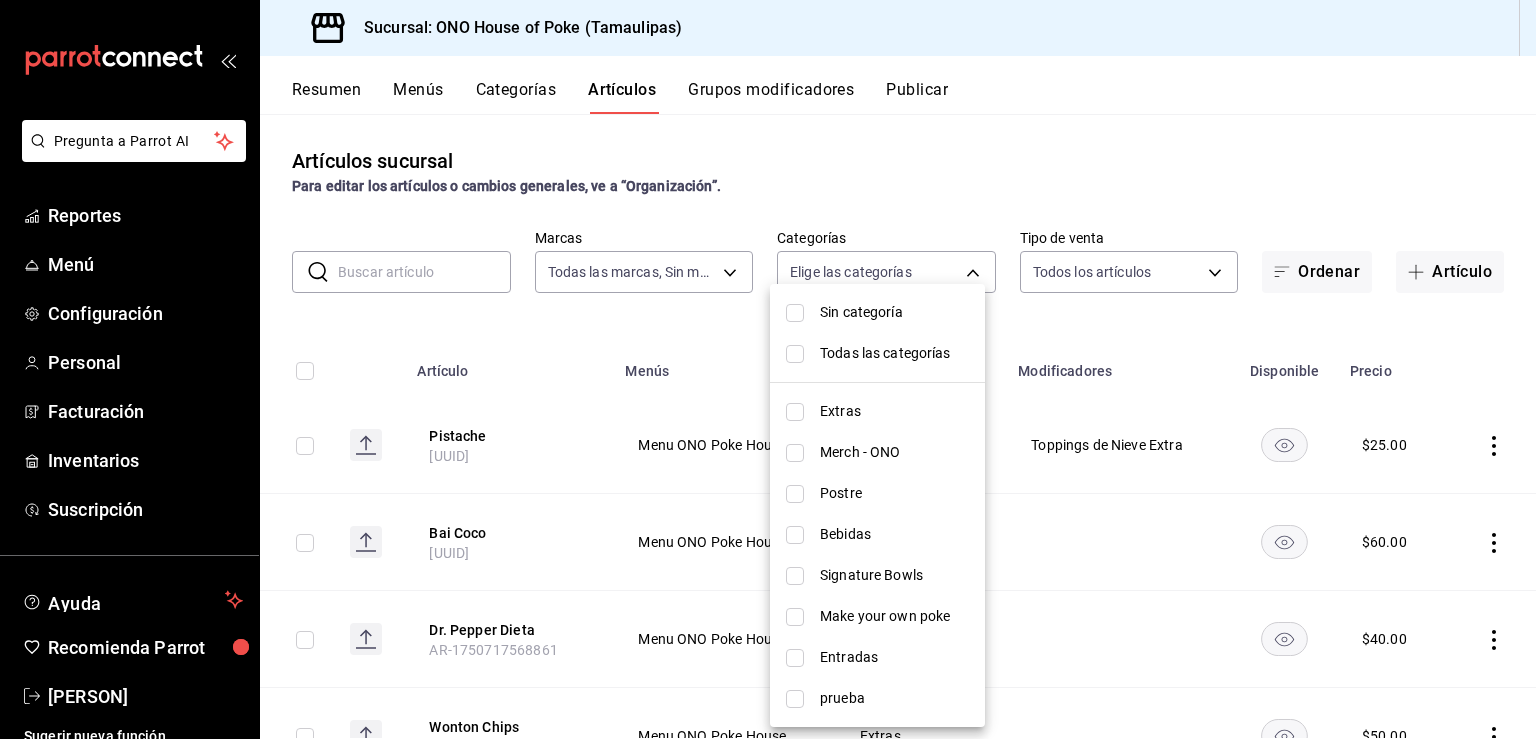 click at bounding box center [795, 617] 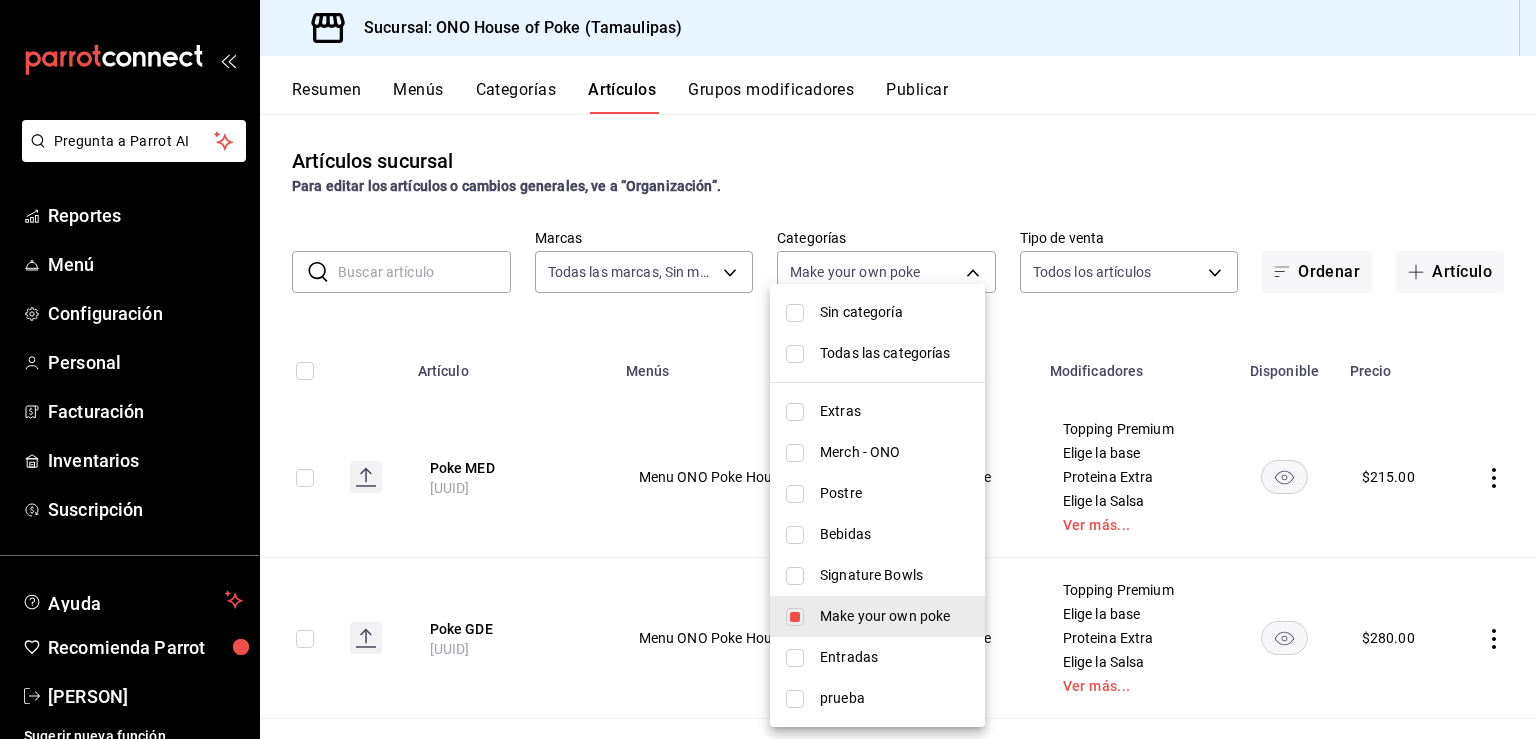 click at bounding box center (768, 369) 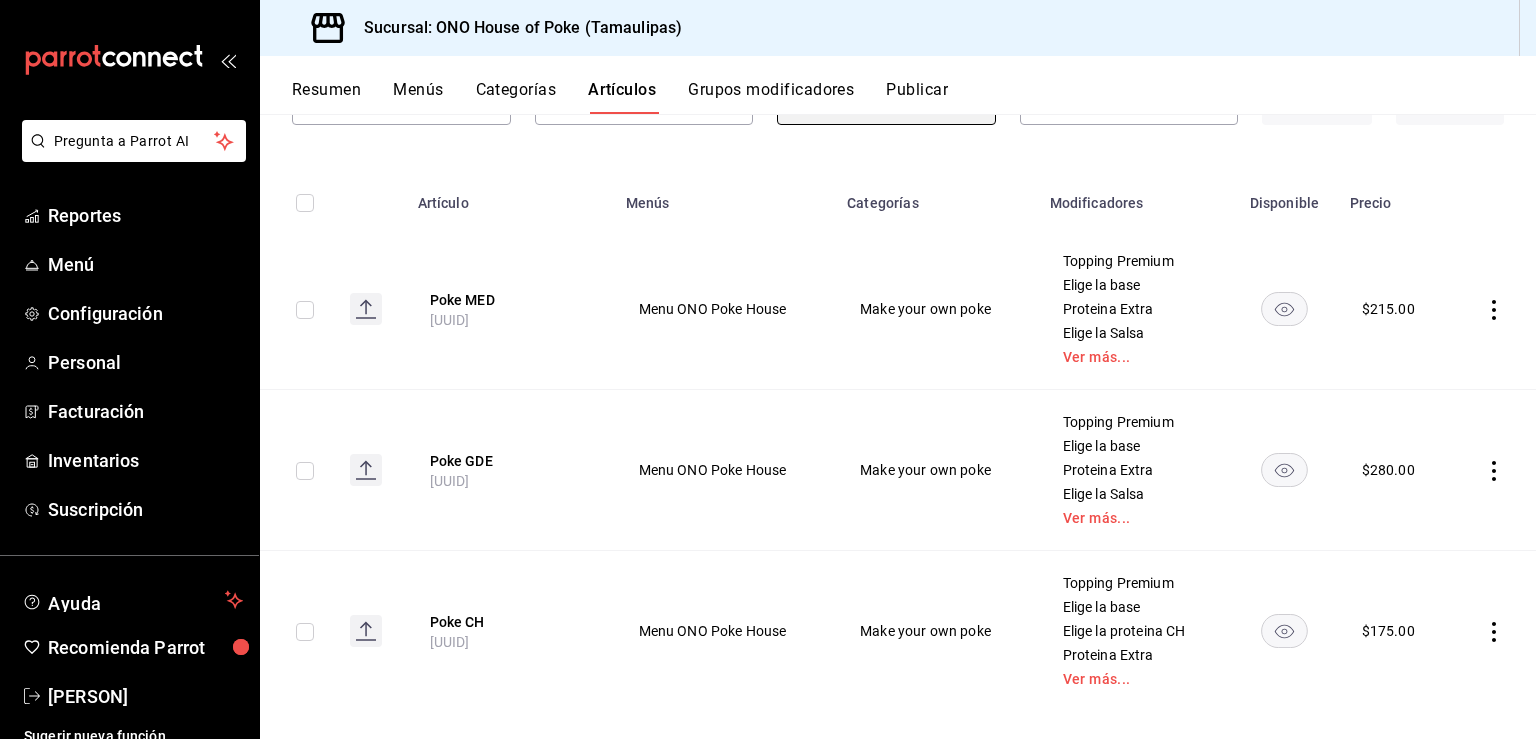 scroll, scrollTop: 188, scrollLeft: 0, axis: vertical 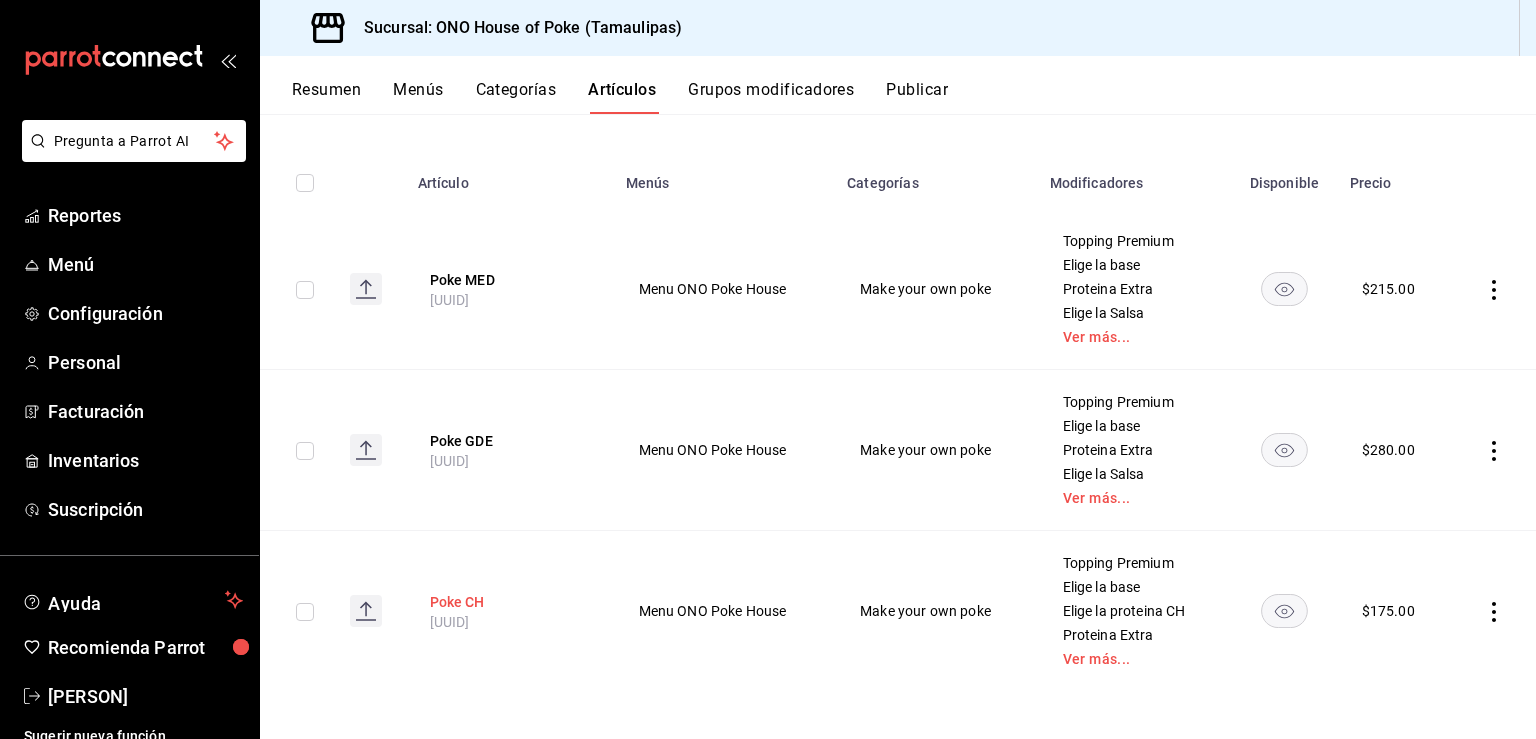 click on "Poke CH" at bounding box center (510, 602) 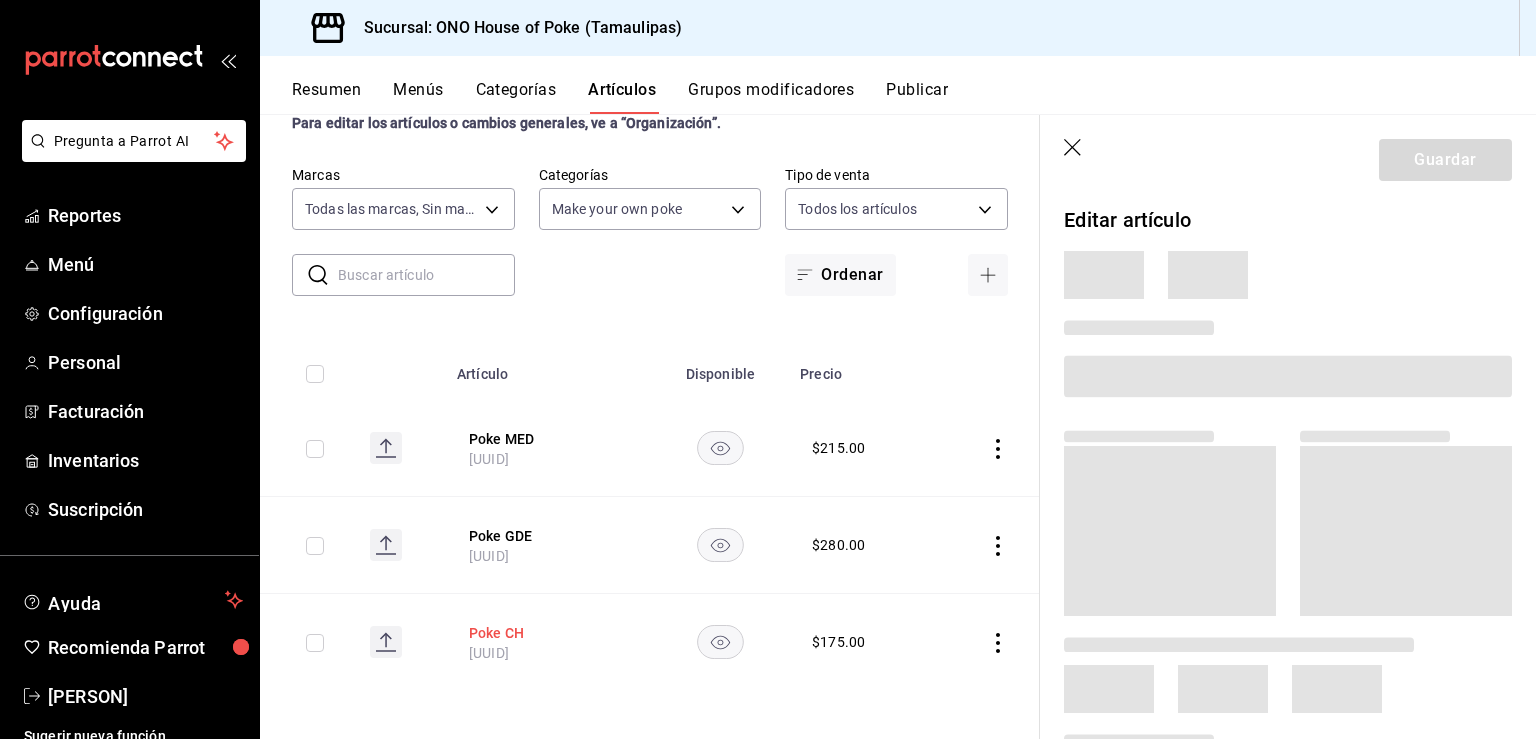 scroll, scrollTop: 0, scrollLeft: 0, axis: both 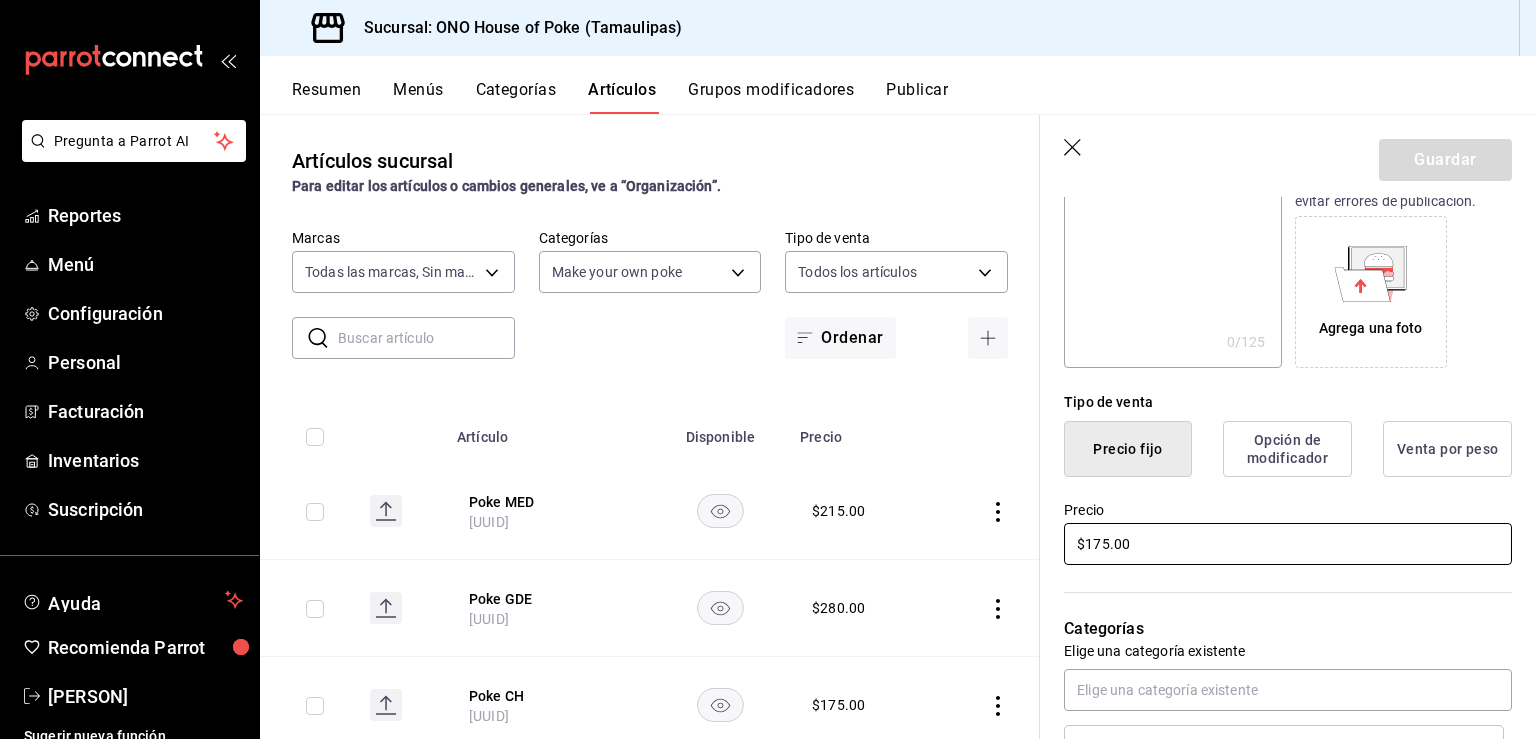 drag, startPoint x: 1139, startPoint y: 539, endPoint x: 1032, endPoint y: 542, distance: 107.042046 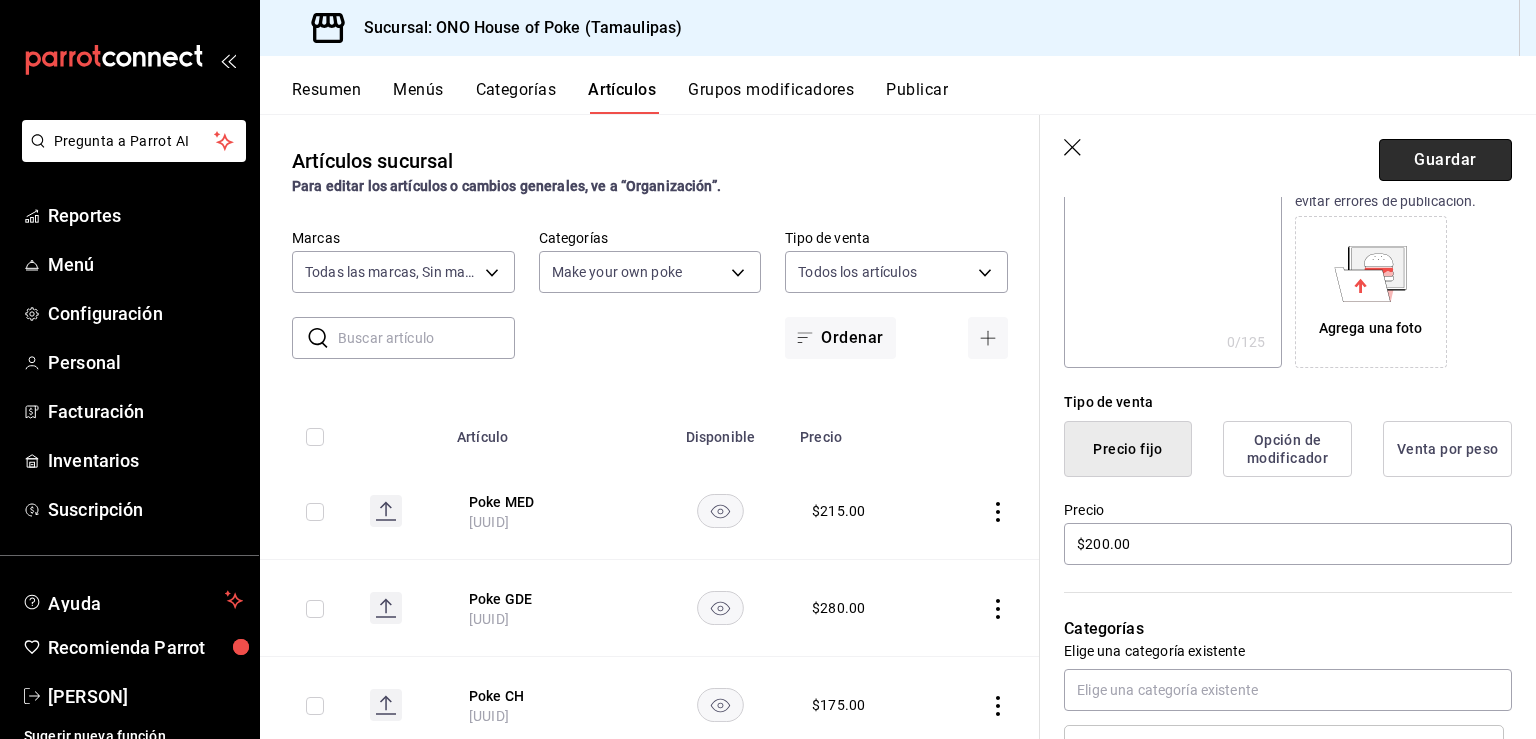 click on "Guardar" at bounding box center (1445, 160) 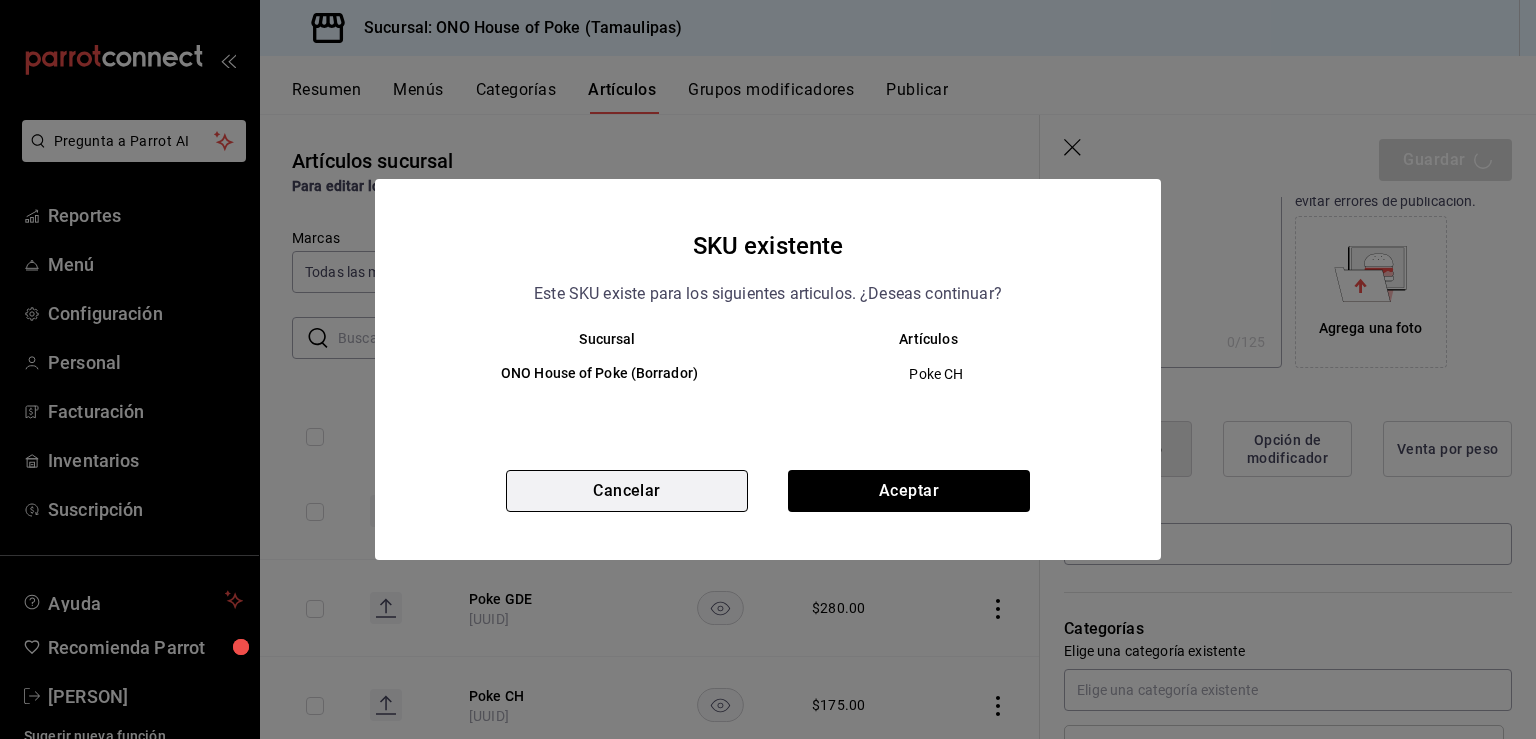 click on "Cancelar" at bounding box center (627, 491) 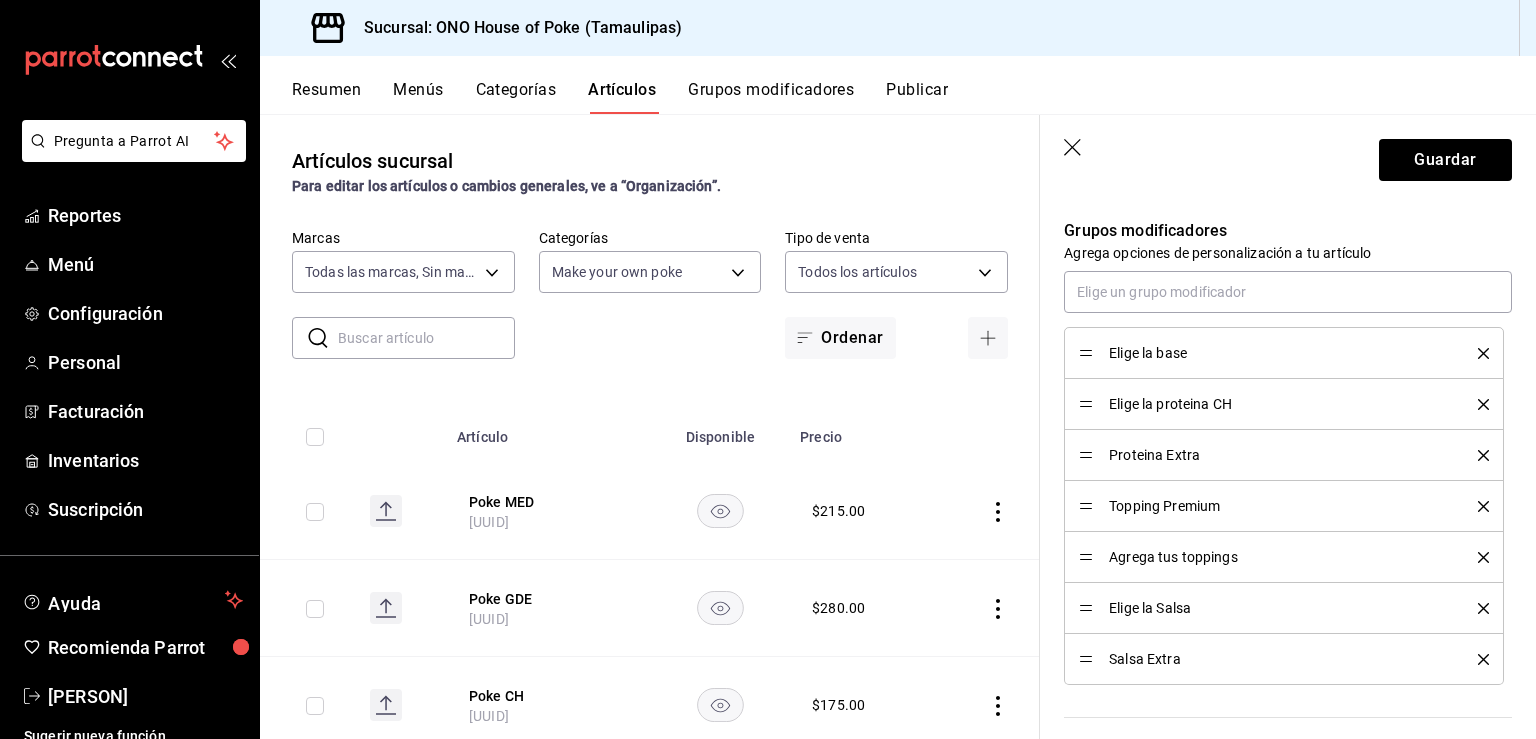 scroll, scrollTop: 883, scrollLeft: 0, axis: vertical 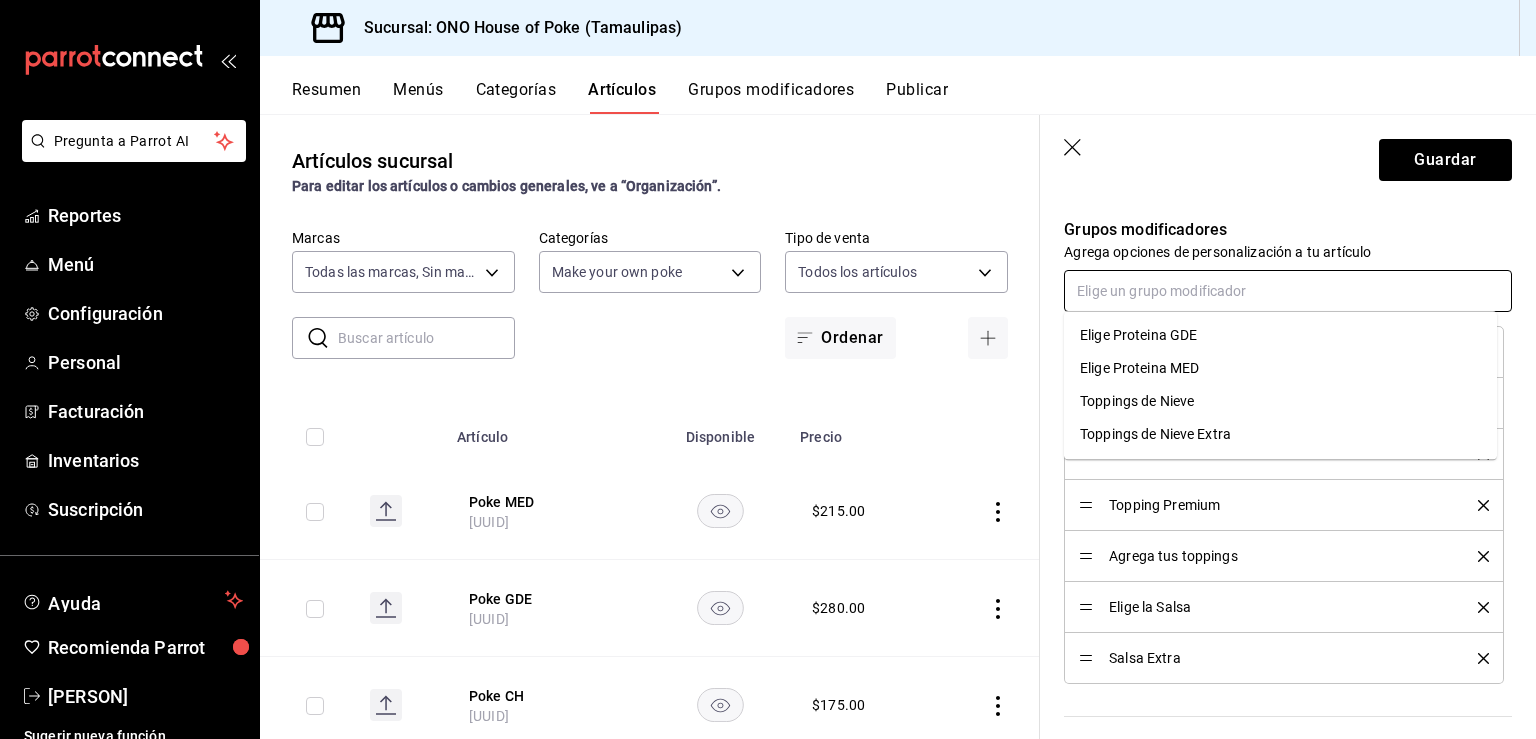 click at bounding box center (1288, 291) 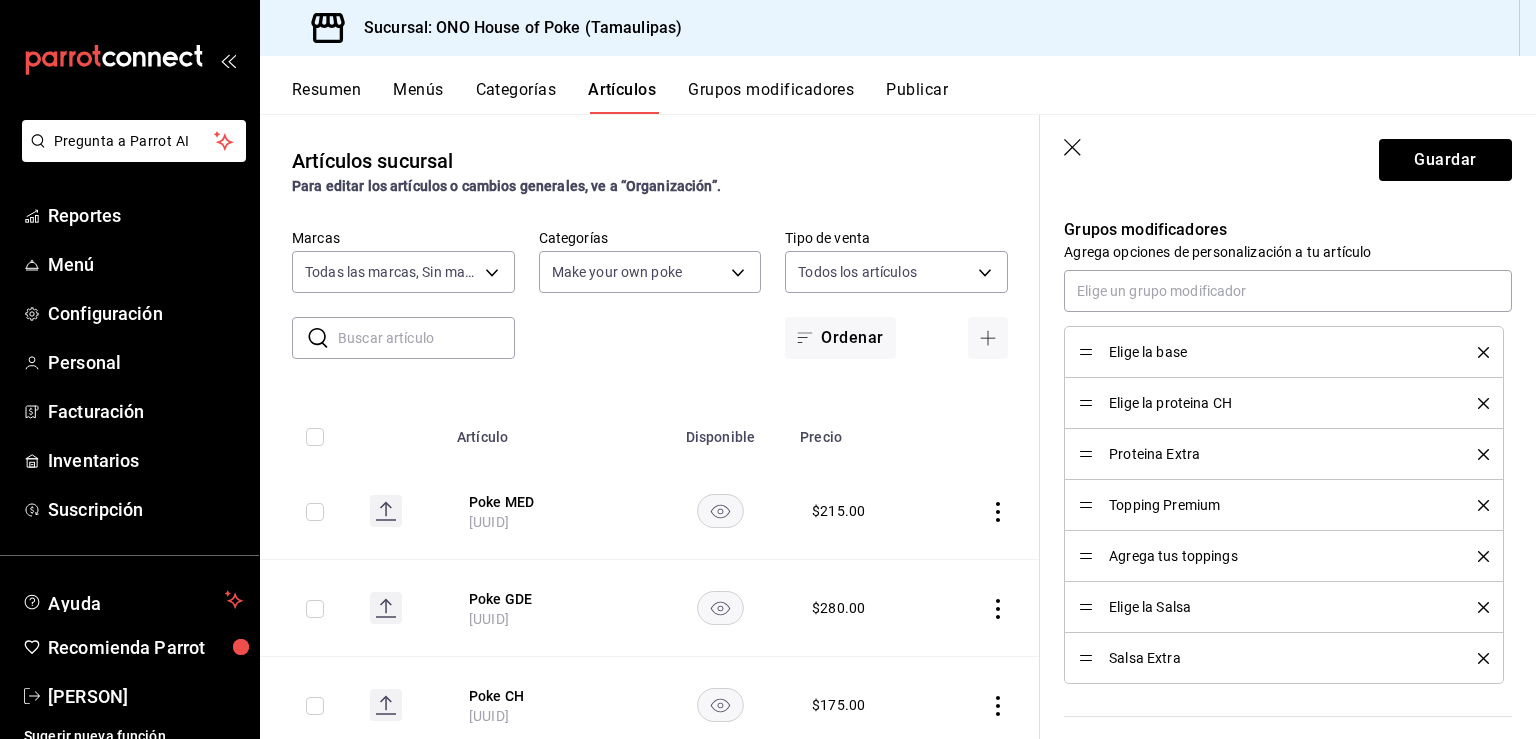click on "Guardar" at bounding box center (1288, 156) 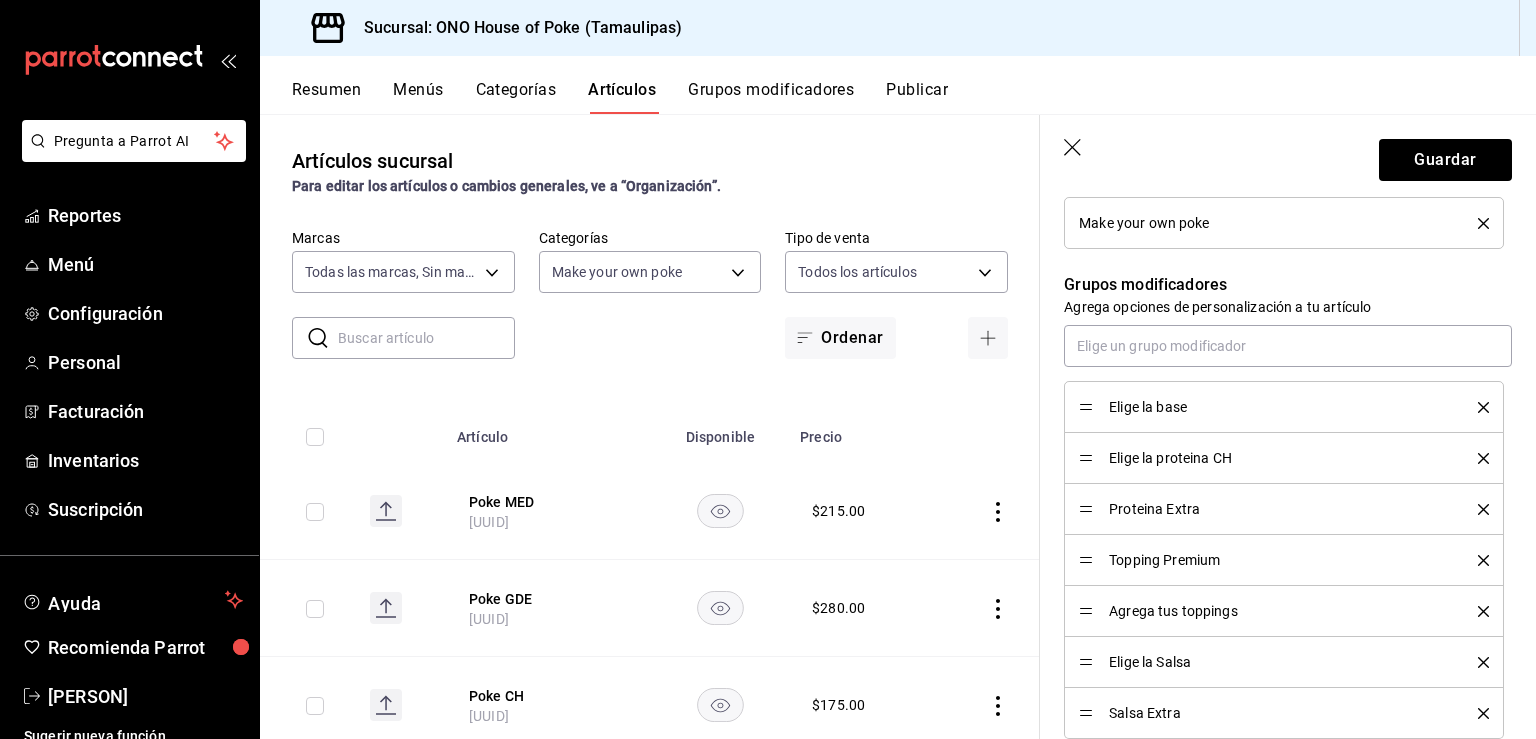 scroll, scrollTop: 788, scrollLeft: 0, axis: vertical 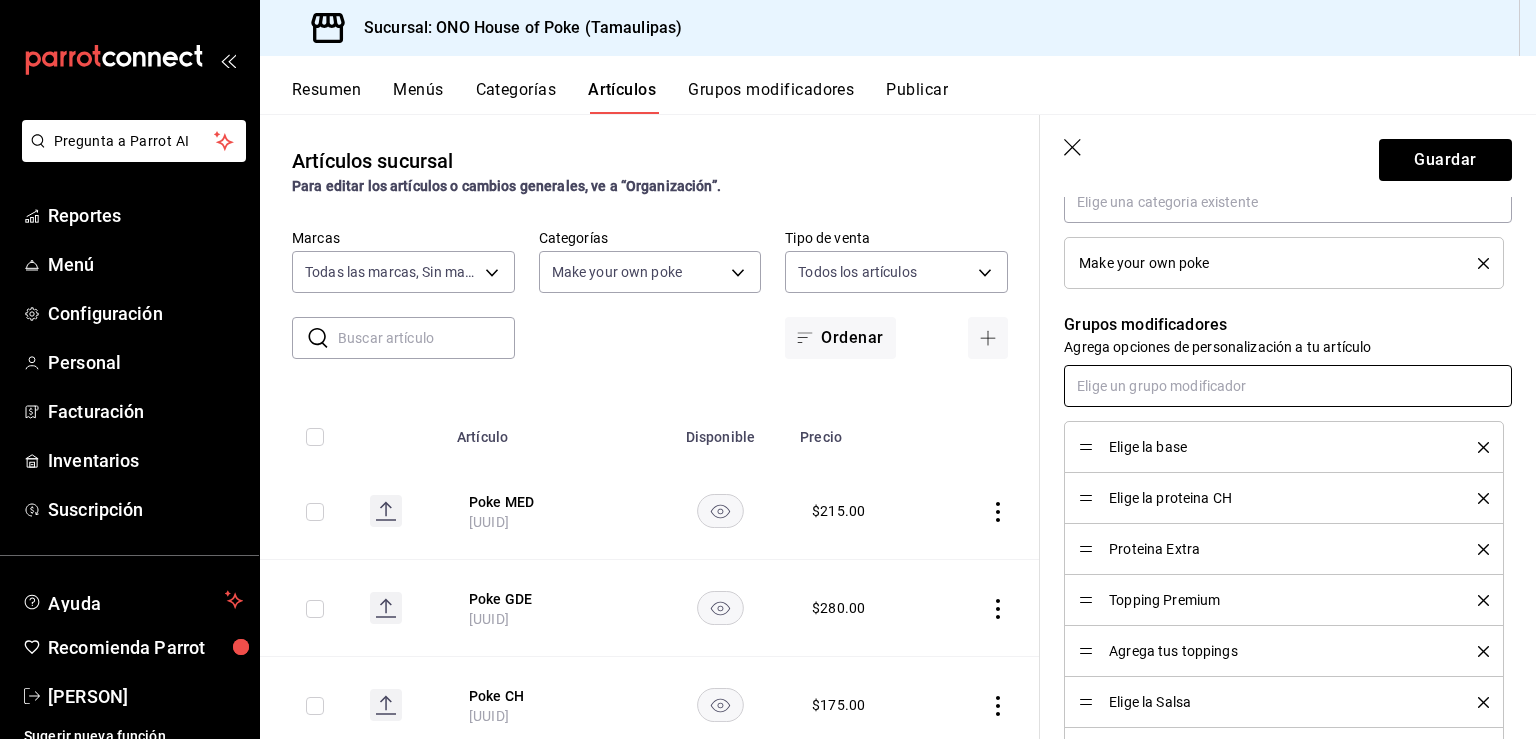 click at bounding box center (1288, 386) 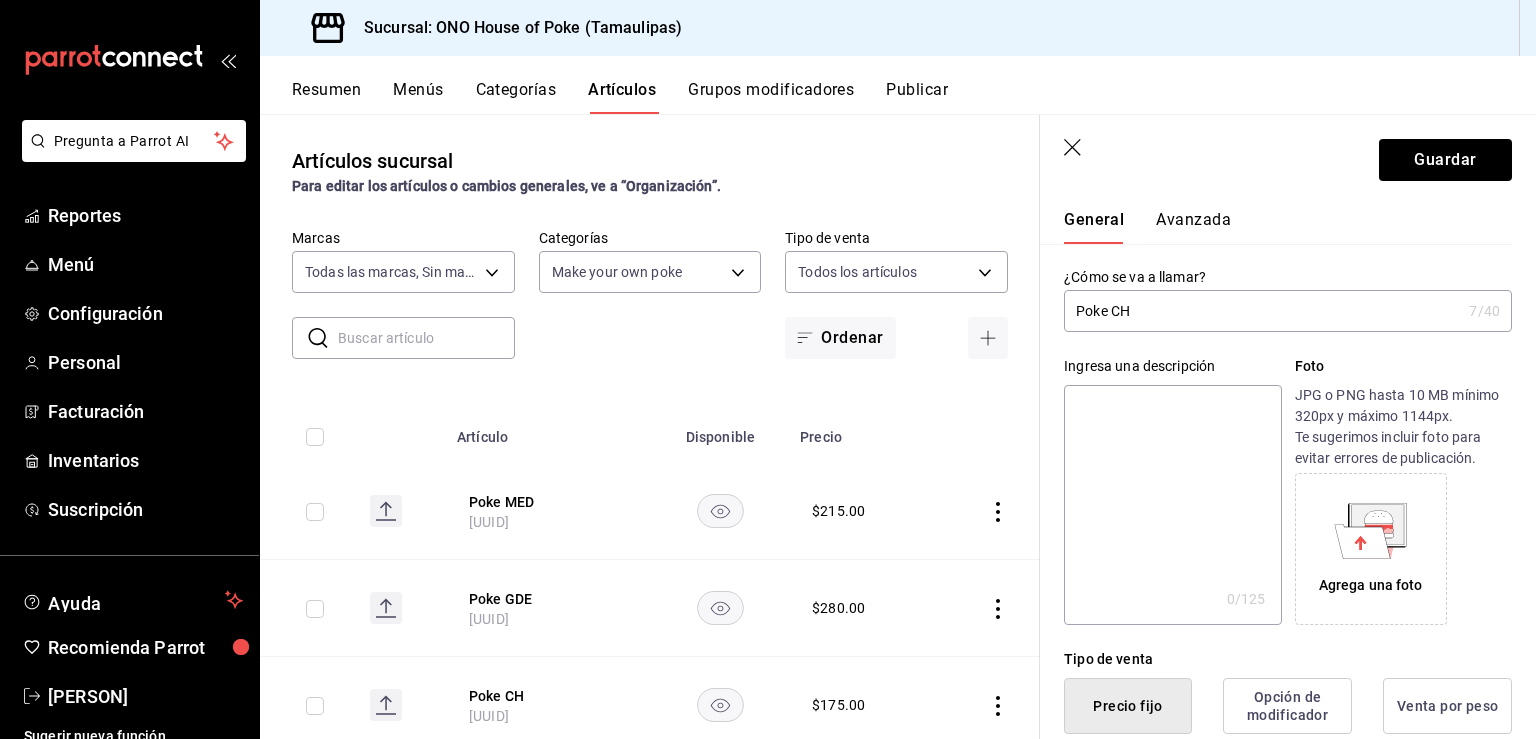scroll, scrollTop: 42, scrollLeft: 0, axis: vertical 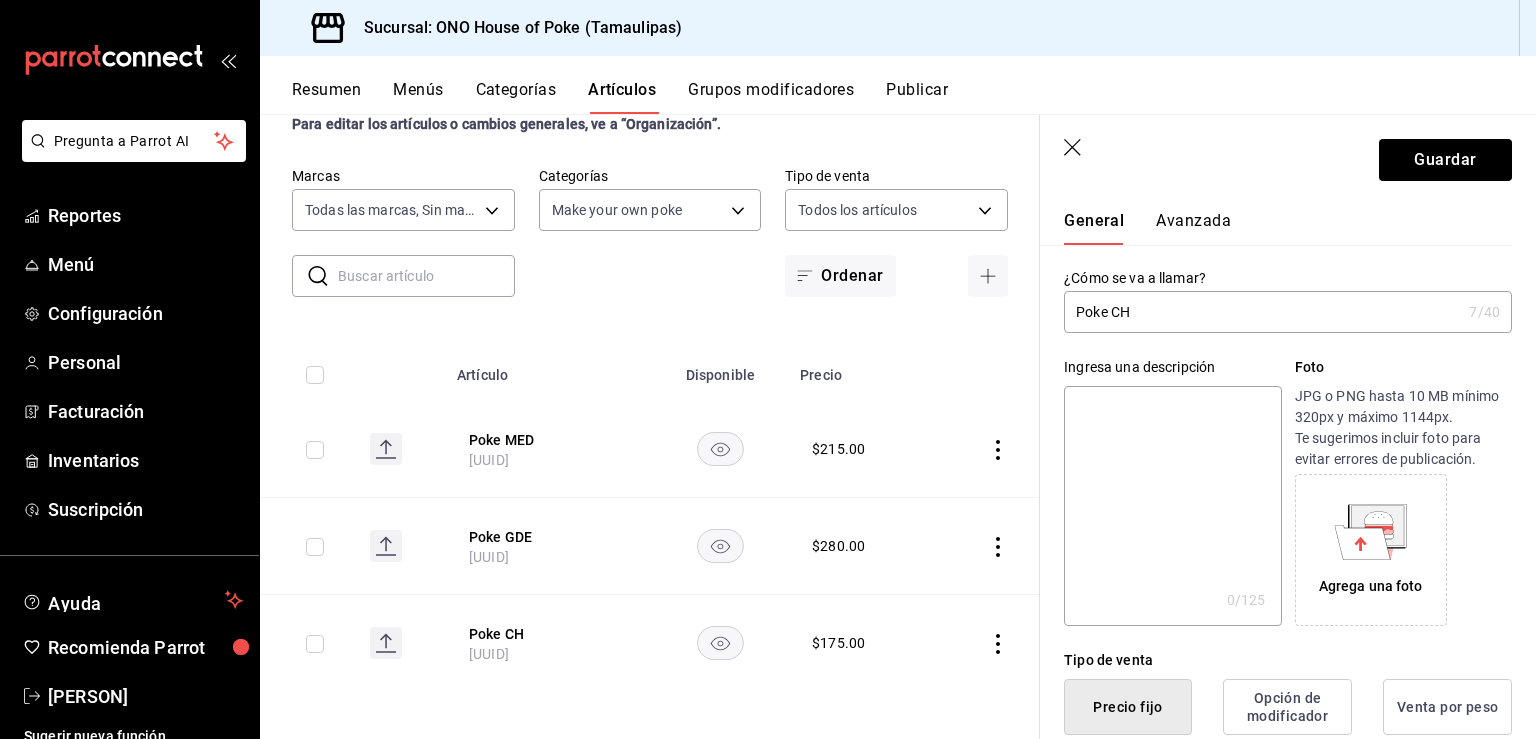 click on "Guardar" at bounding box center [1288, 156] 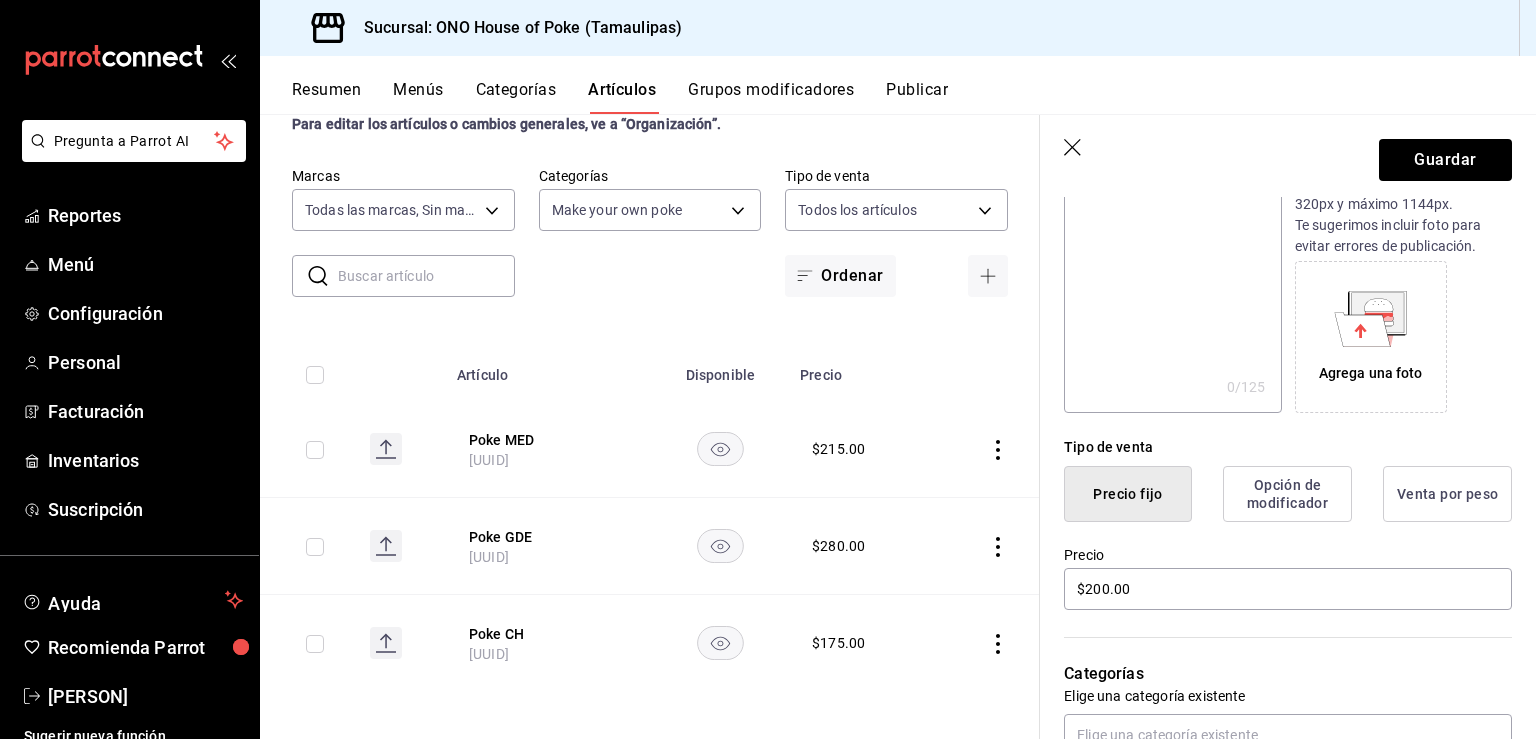 scroll, scrollTop: 342, scrollLeft: 0, axis: vertical 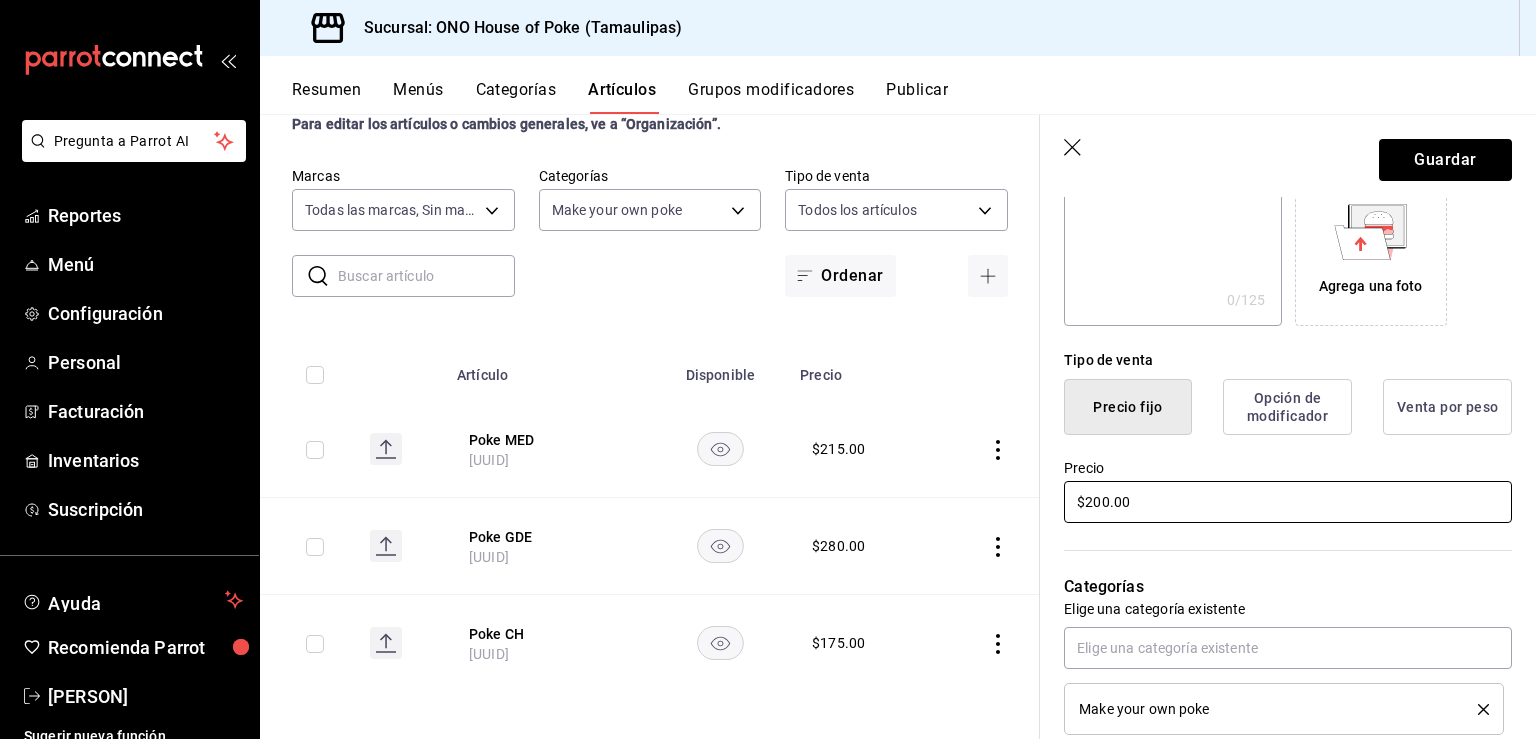 drag, startPoint x: 1129, startPoint y: 489, endPoint x: 1036, endPoint y: 483, distance: 93.193344 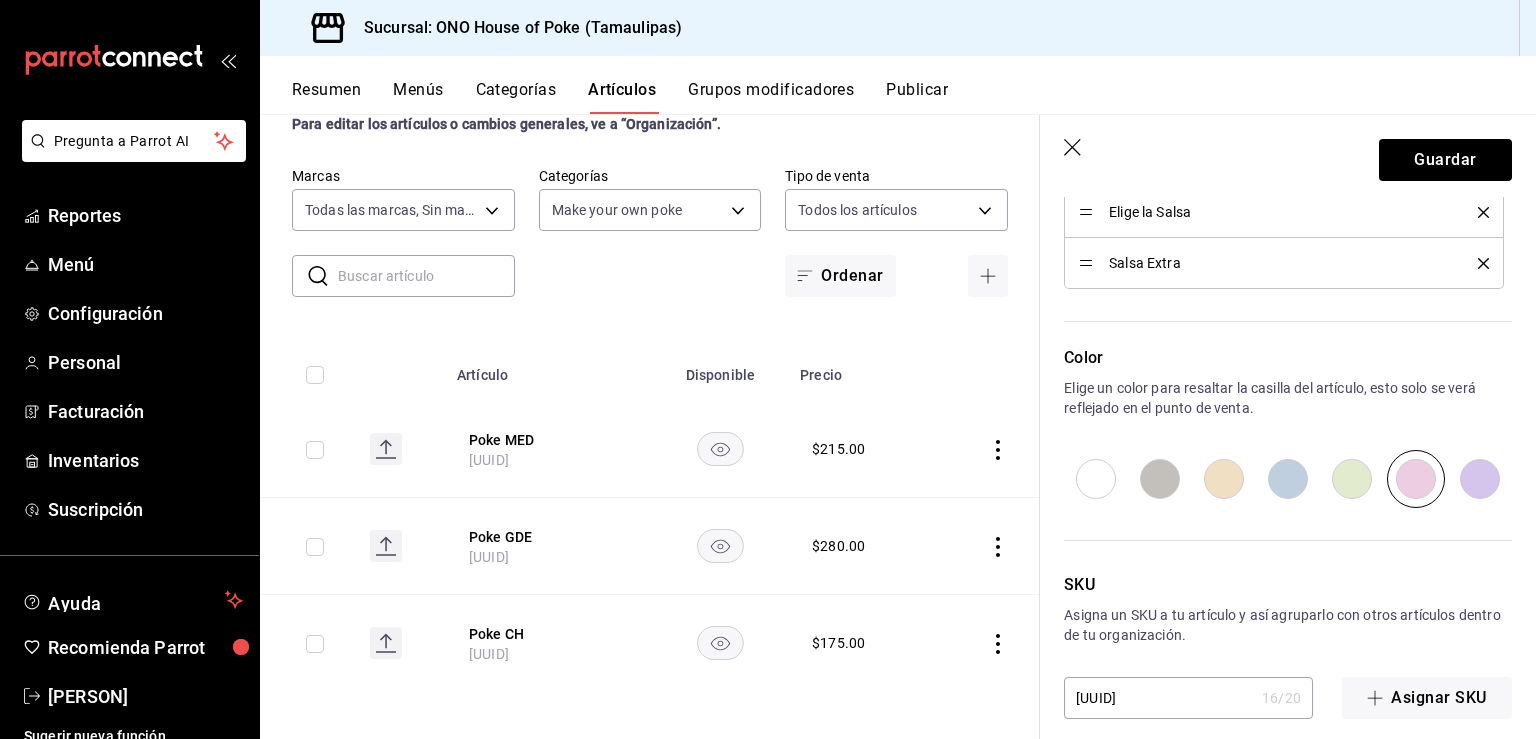 scroll, scrollTop: 1295, scrollLeft: 0, axis: vertical 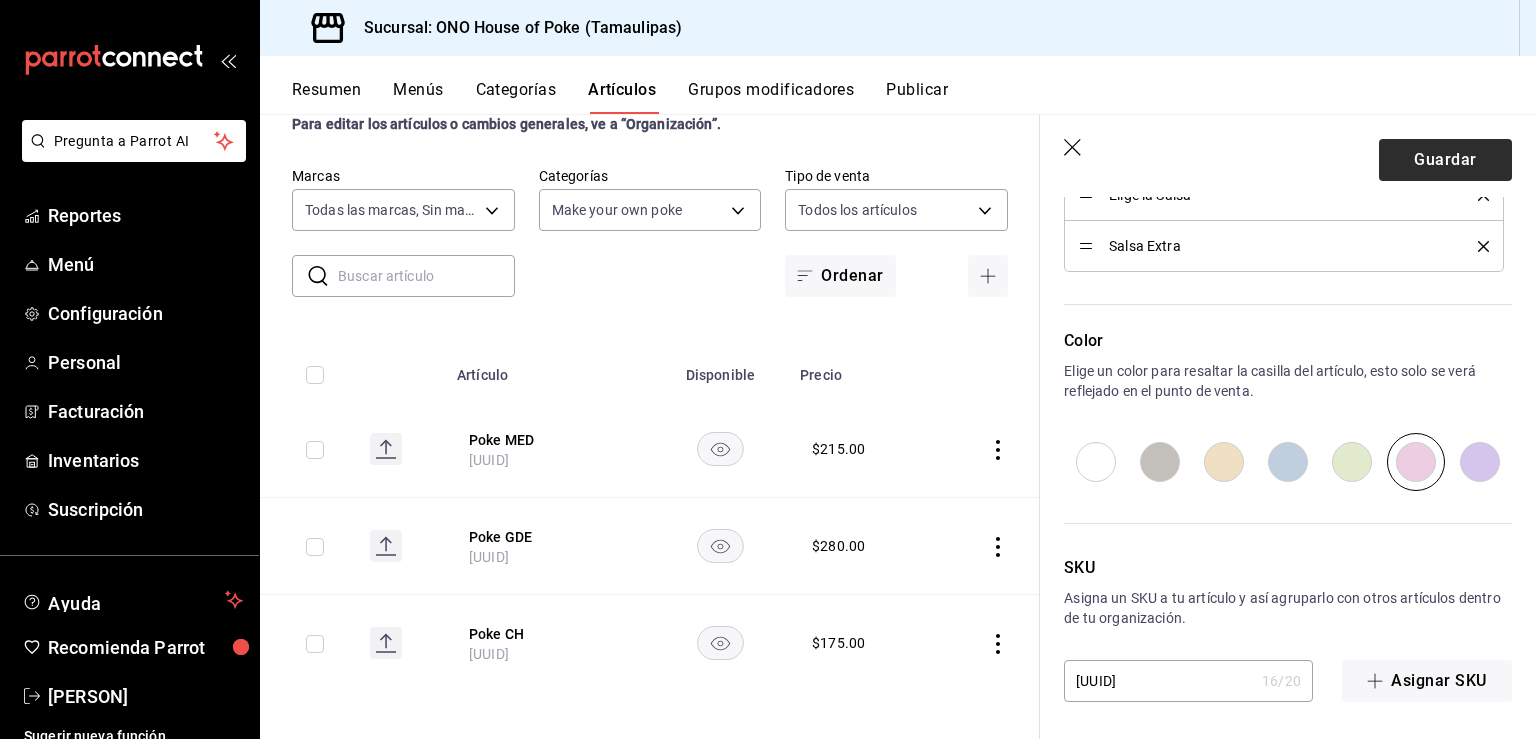 type on "$195.00" 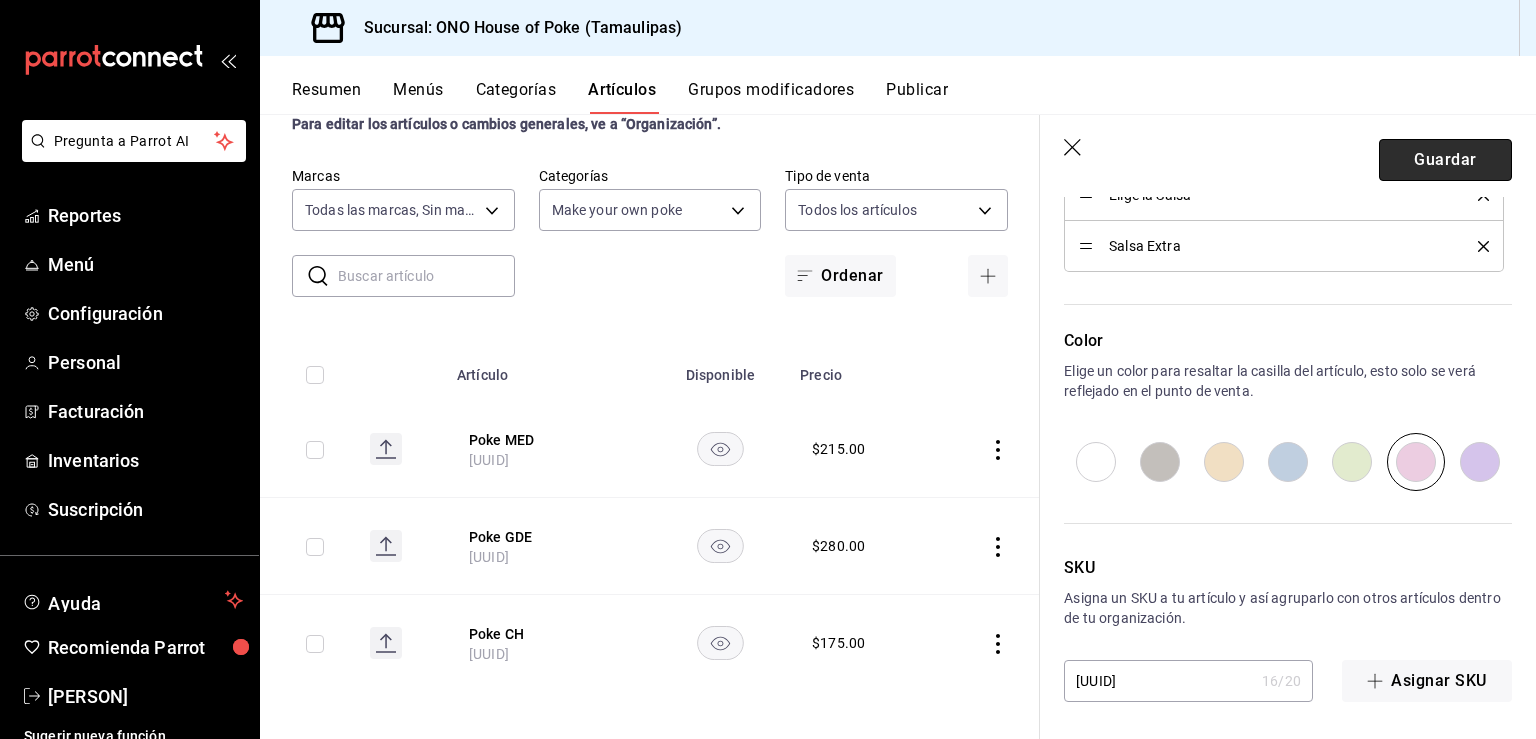 click on "Guardar" at bounding box center (1445, 160) 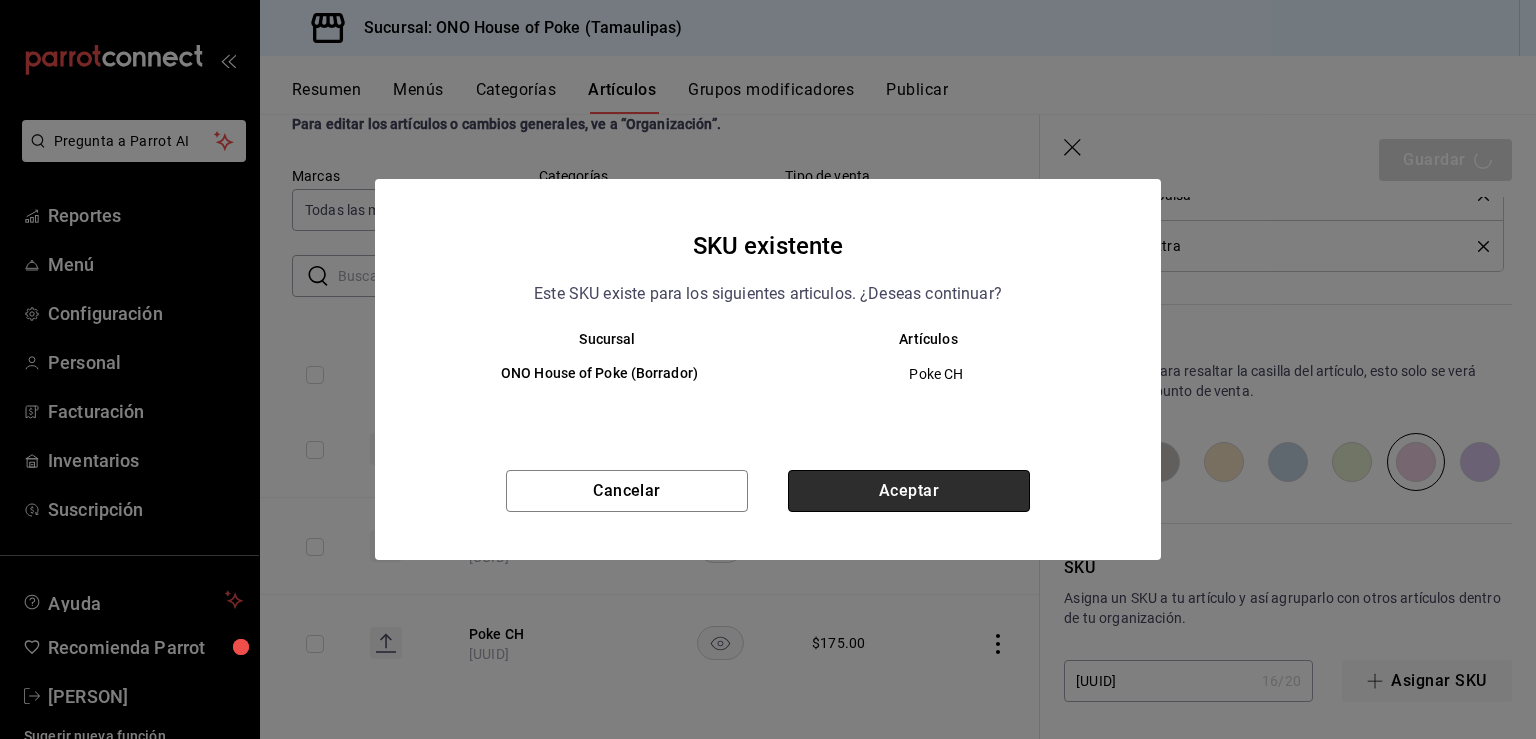click on "Aceptar" at bounding box center [909, 491] 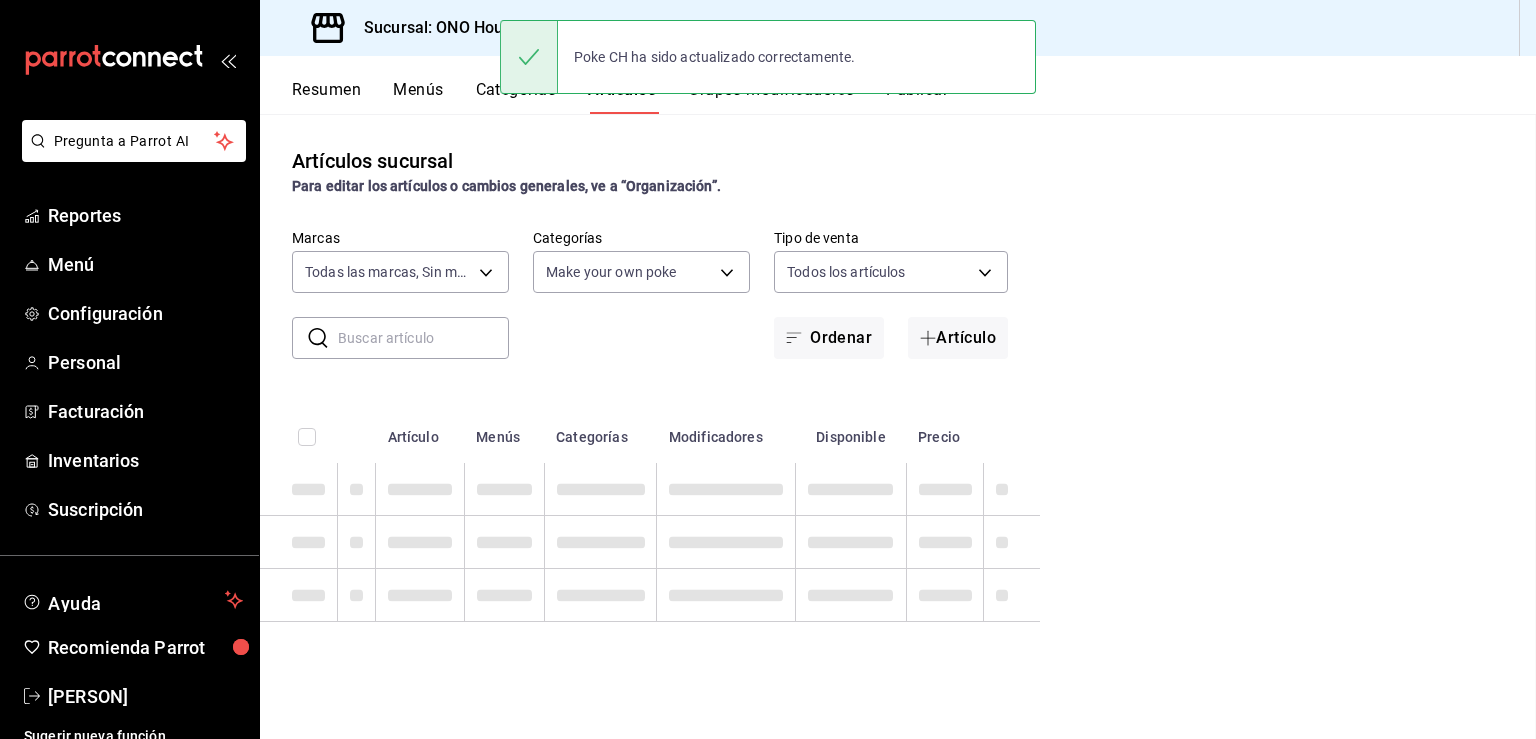scroll, scrollTop: 0, scrollLeft: 0, axis: both 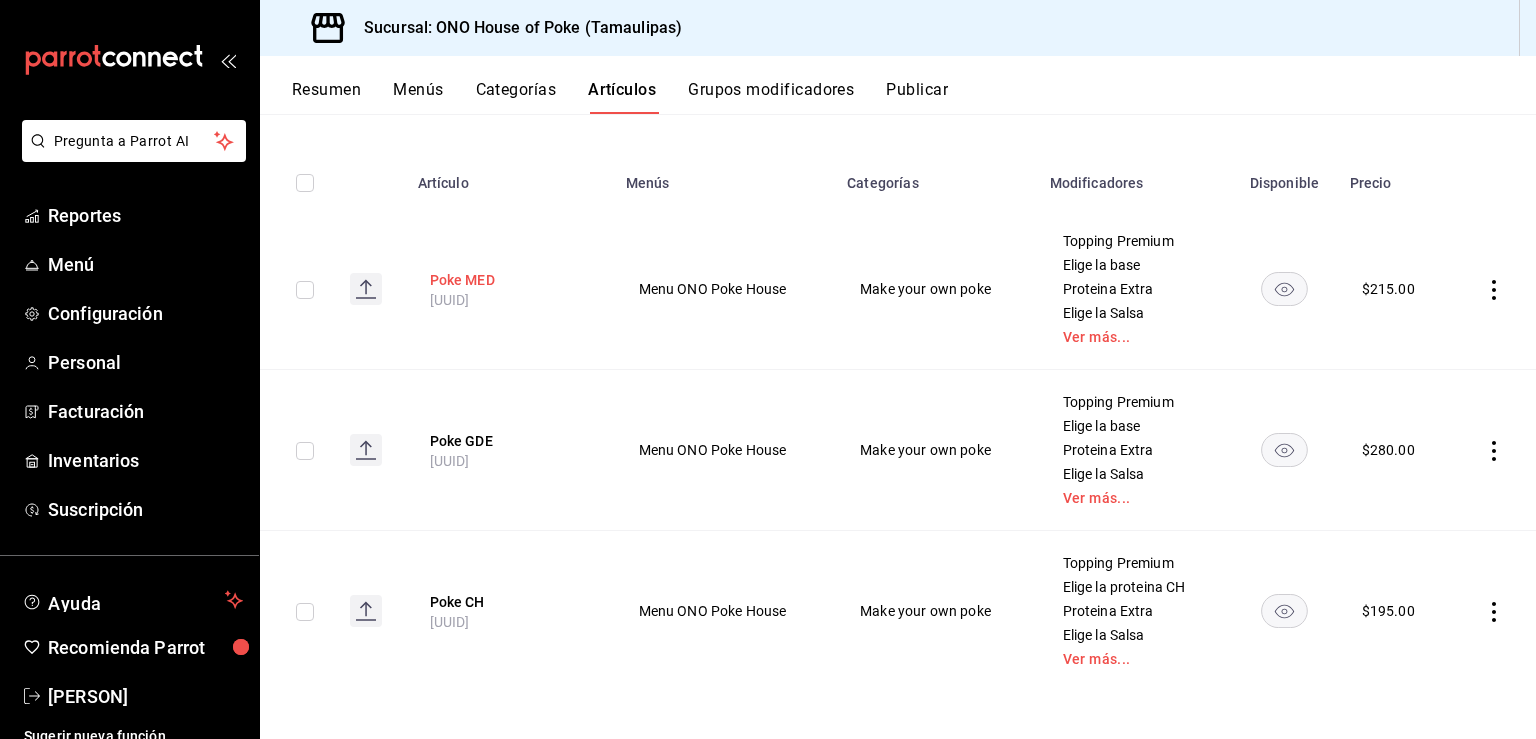 click on "Poke MED" at bounding box center [510, 280] 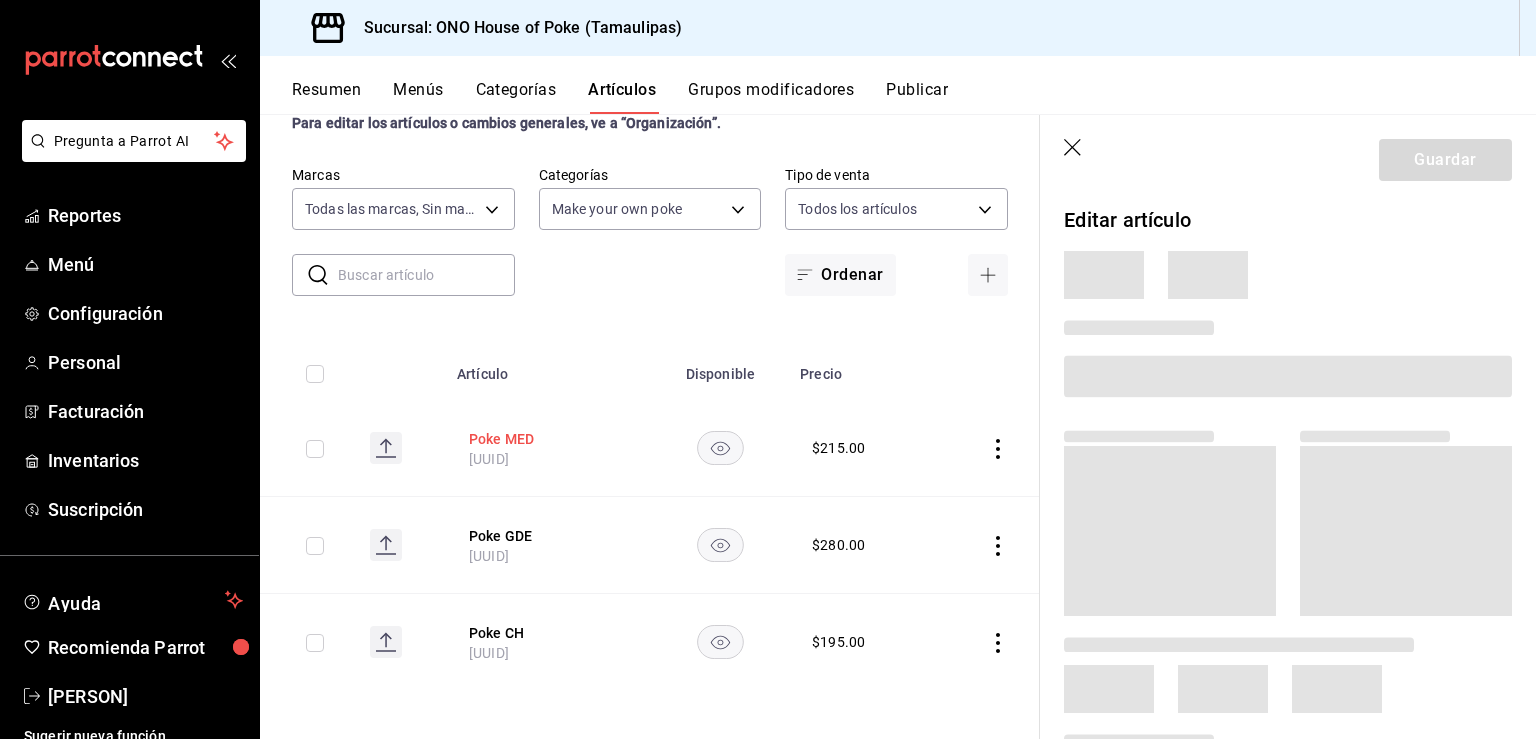 scroll, scrollTop: 0, scrollLeft: 0, axis: both 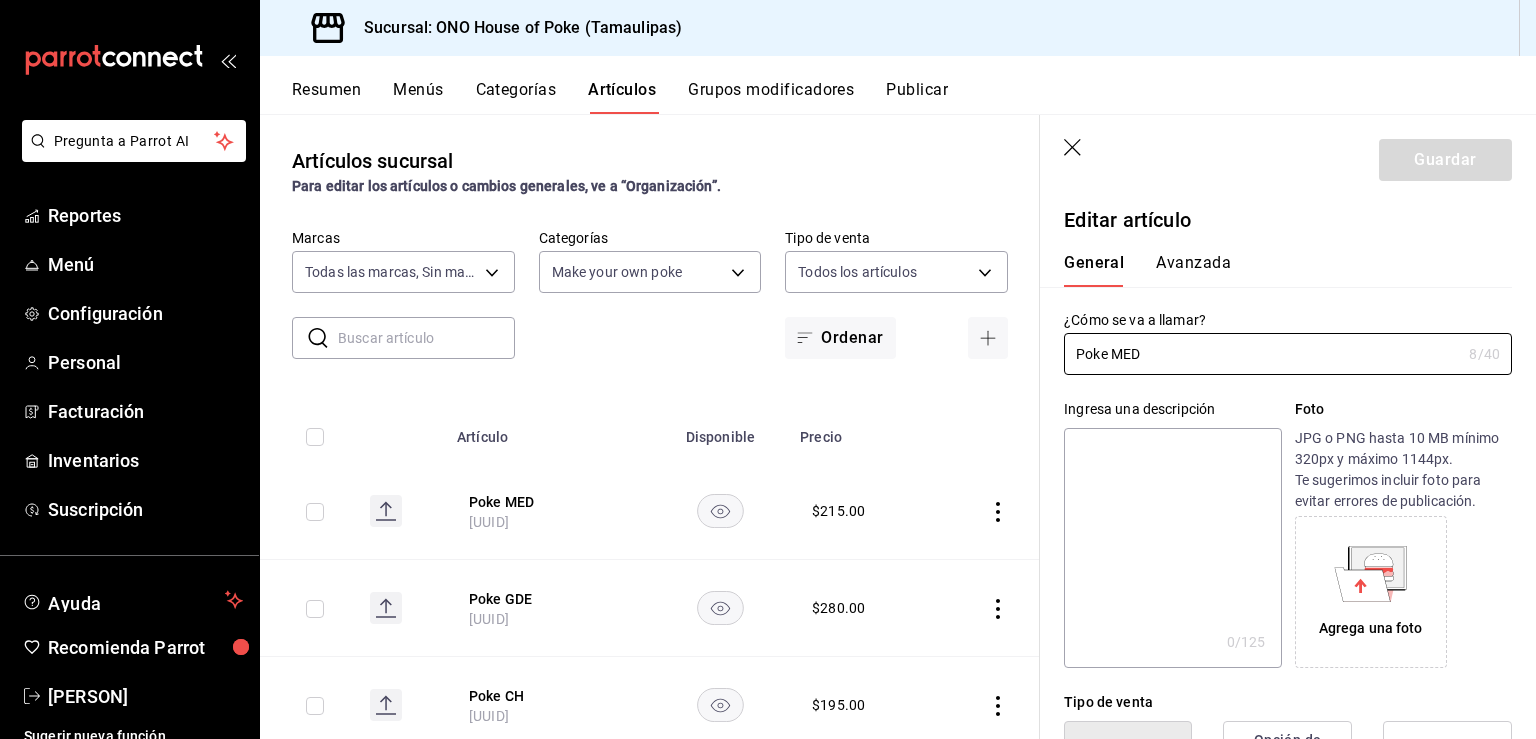 type on "$215.00" 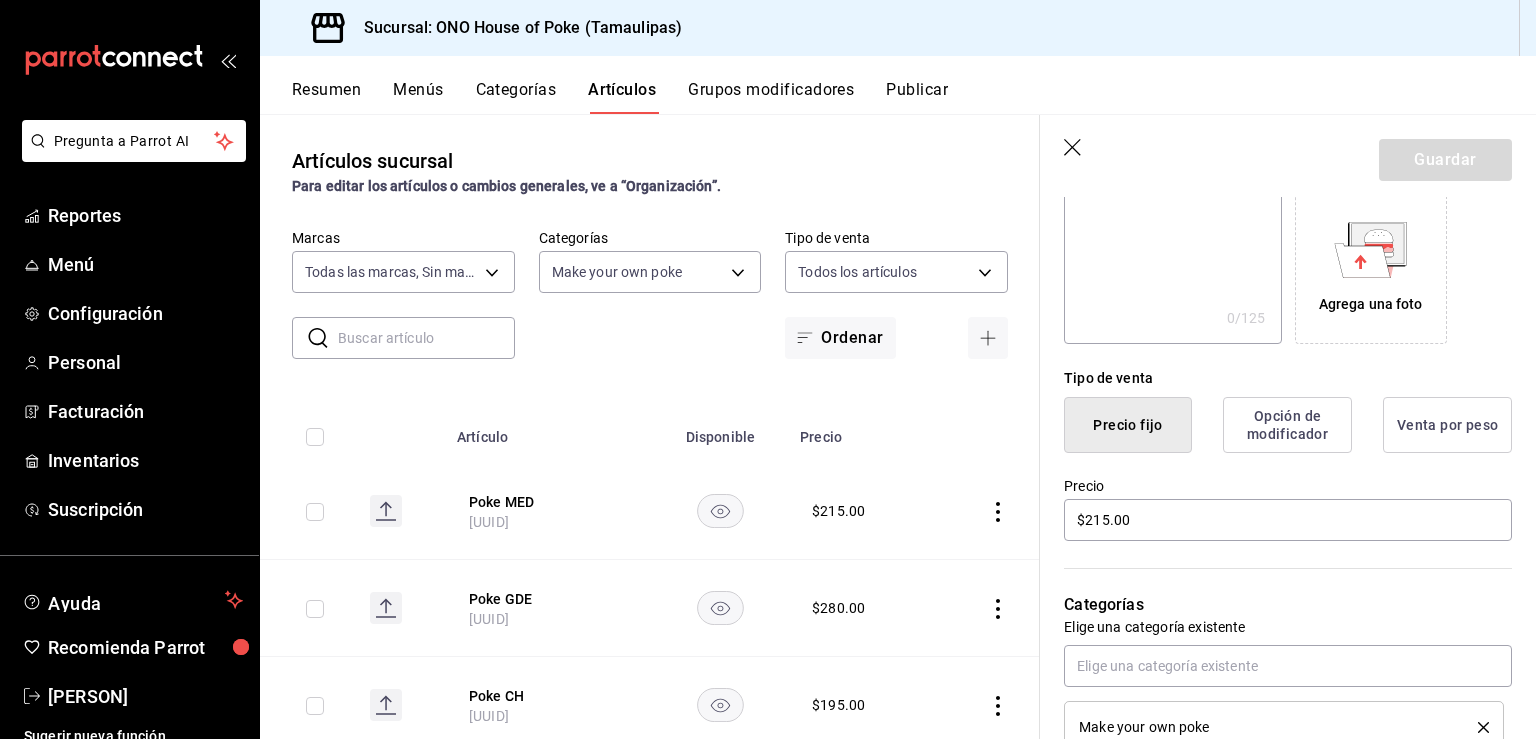 scroll, scrollTop: 332, scrollLeft: 0, axis: vertical 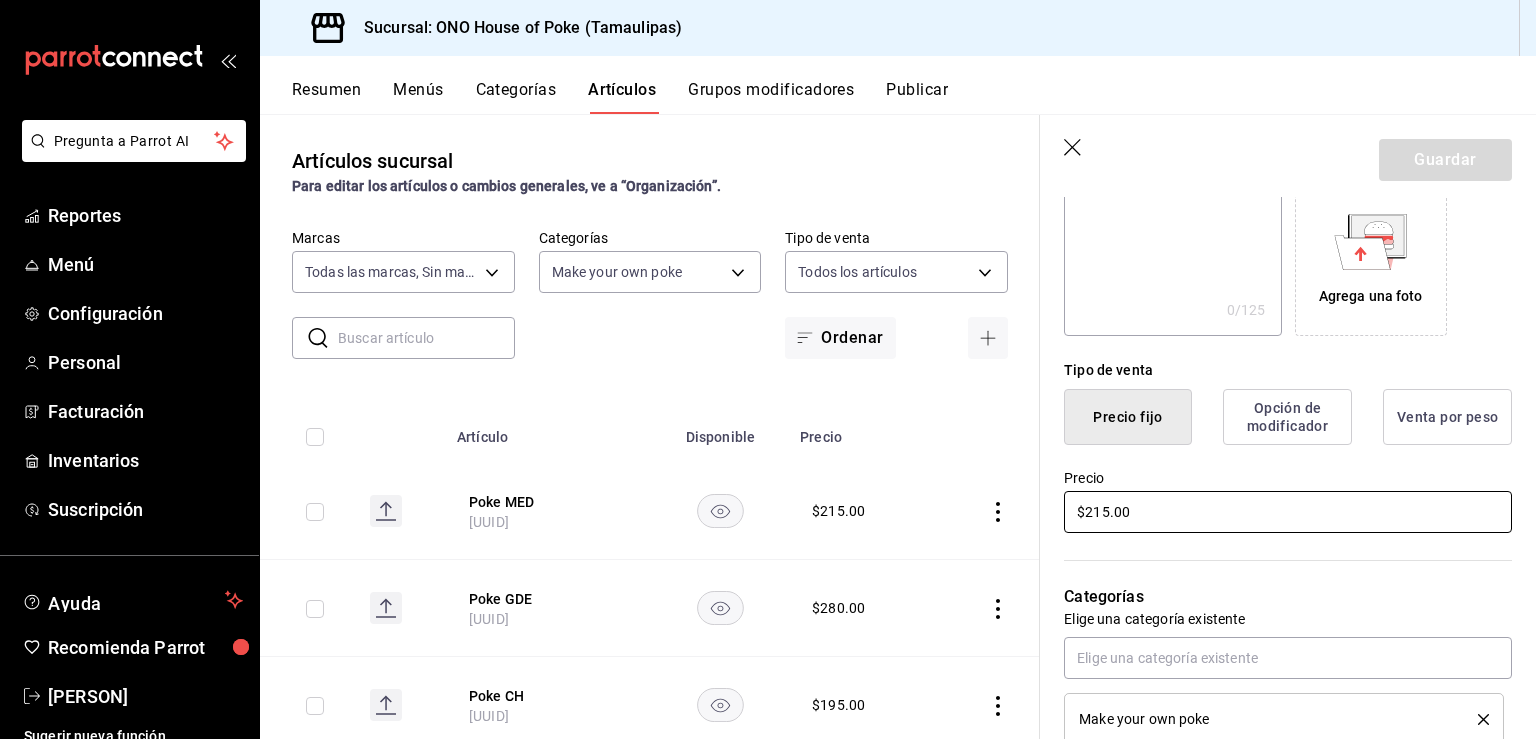 drag, startPoint x: 1136, startPoint y: 515, endPoint x: 1065, endPoint y: 510, distance: 71.17584 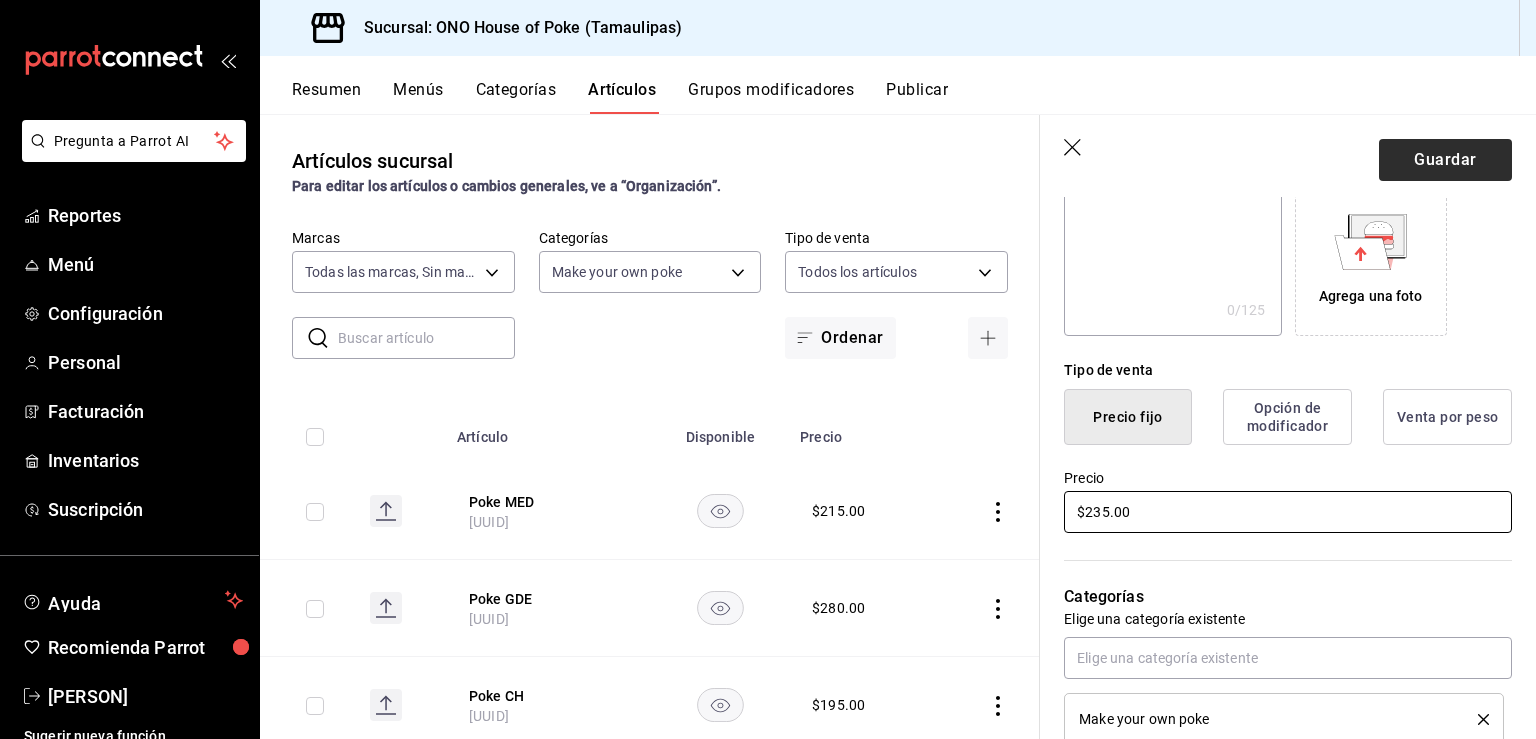 type on "$235.00" 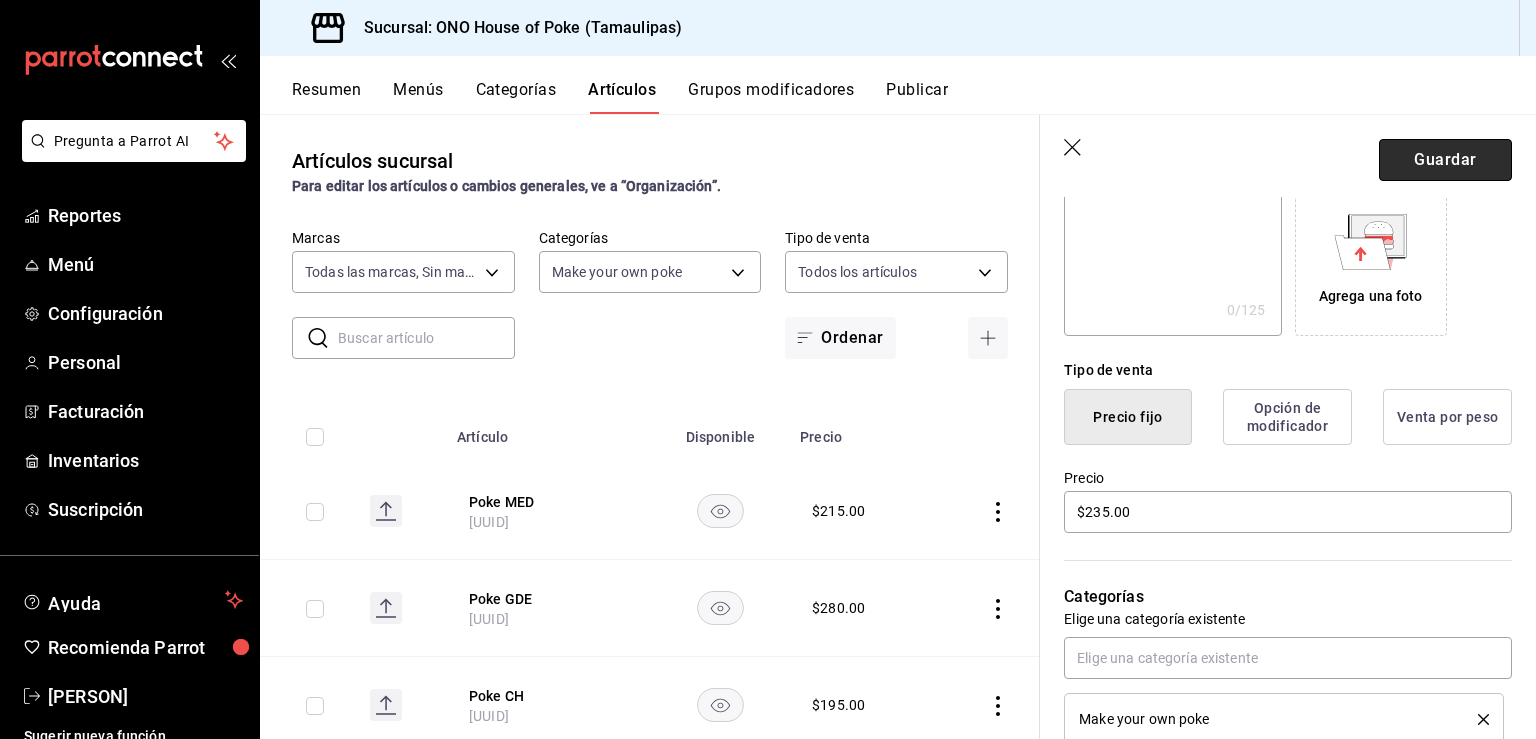 click on "Guardar" at bounding box center (1445, 160) 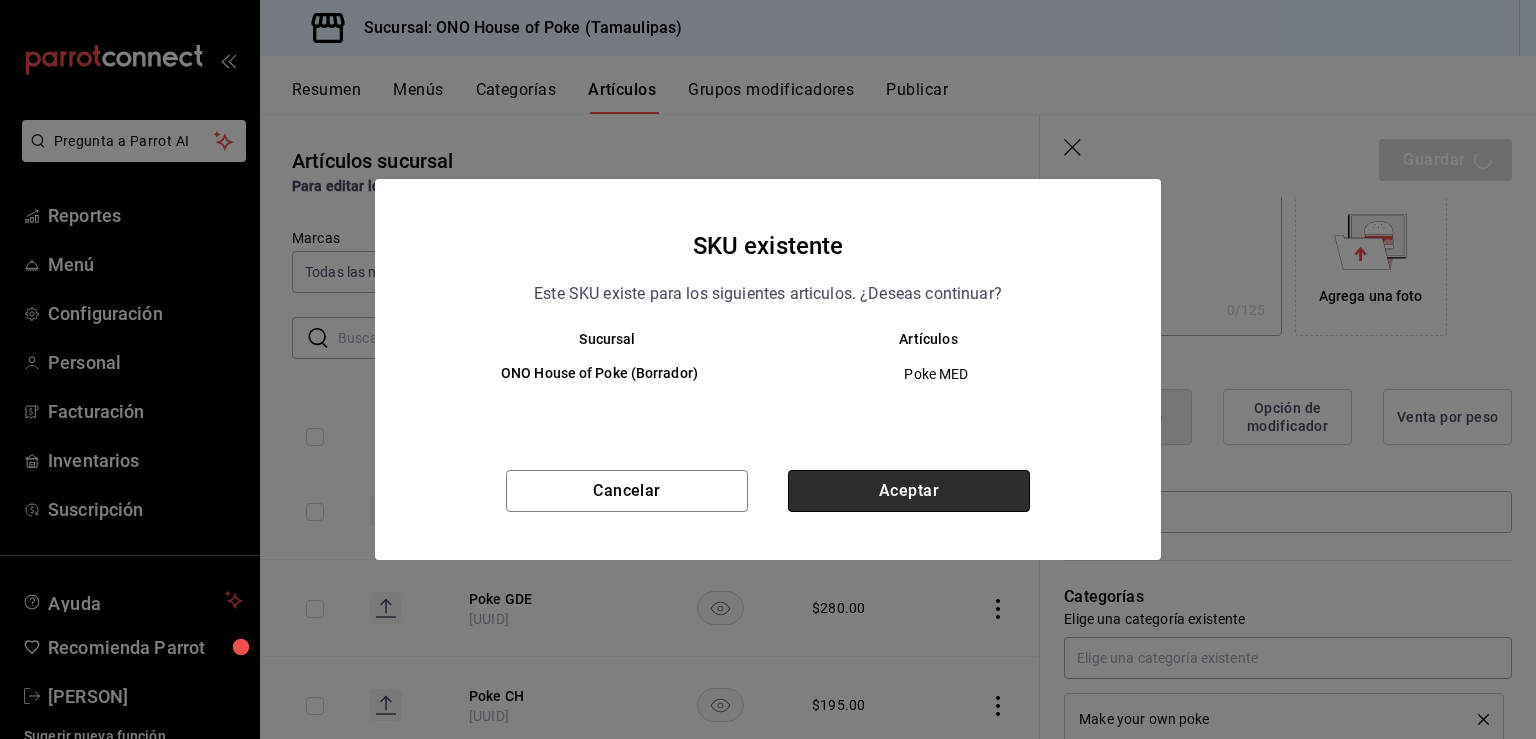 click on "Aceptar" at bounding box center (909, 491) 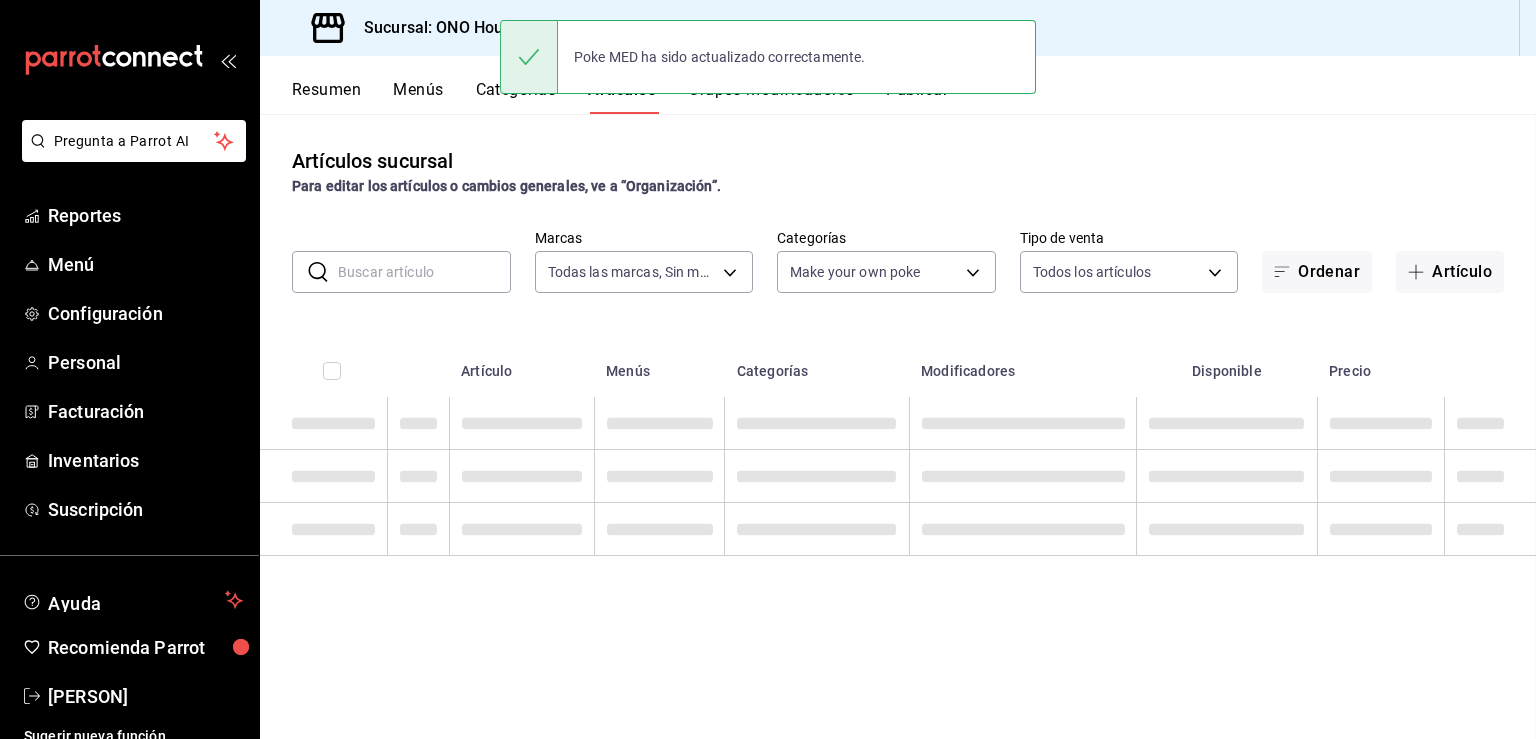scroll, scrollTop: 0, scrollLeft: 0, axis: both 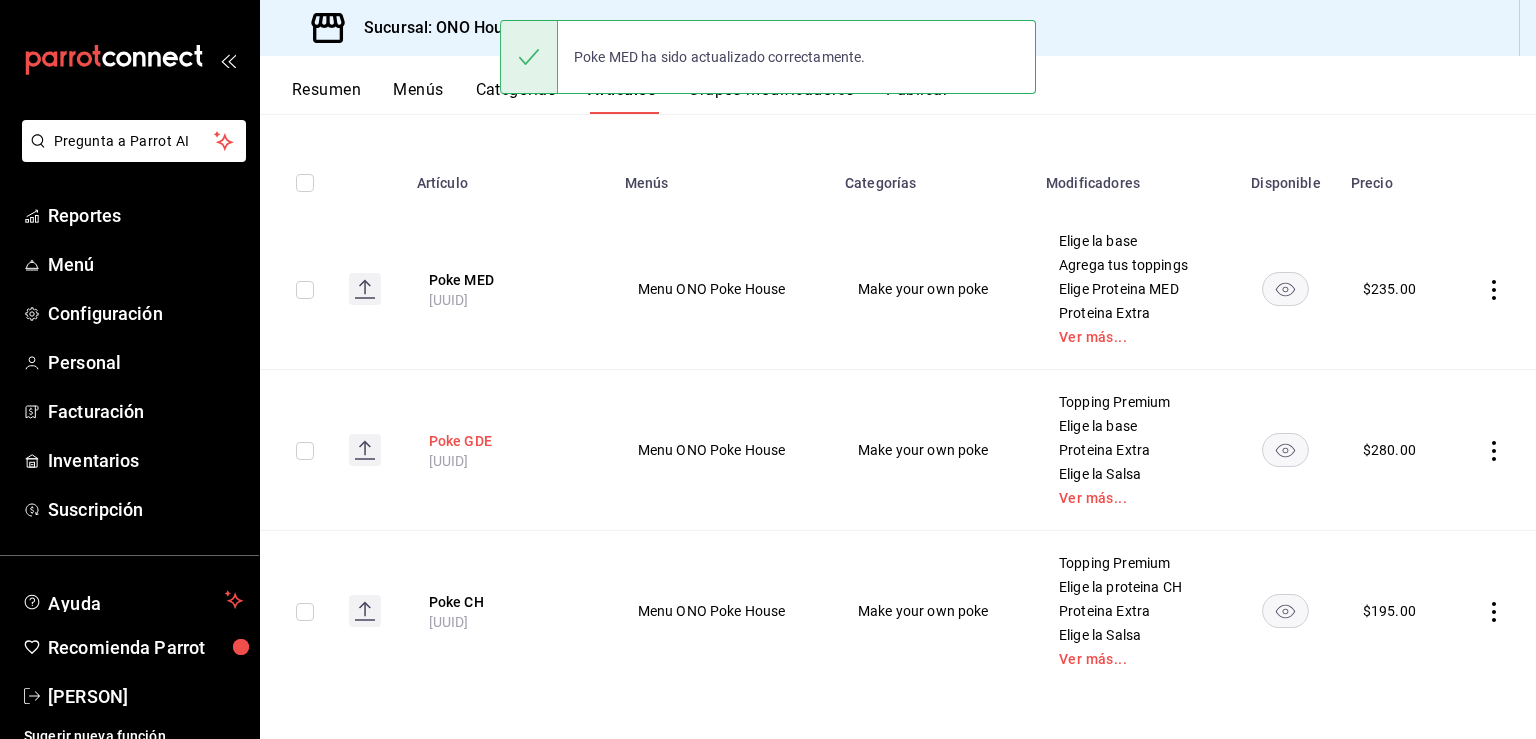 click on "Poke GDE" at bounding box center (509, 441) 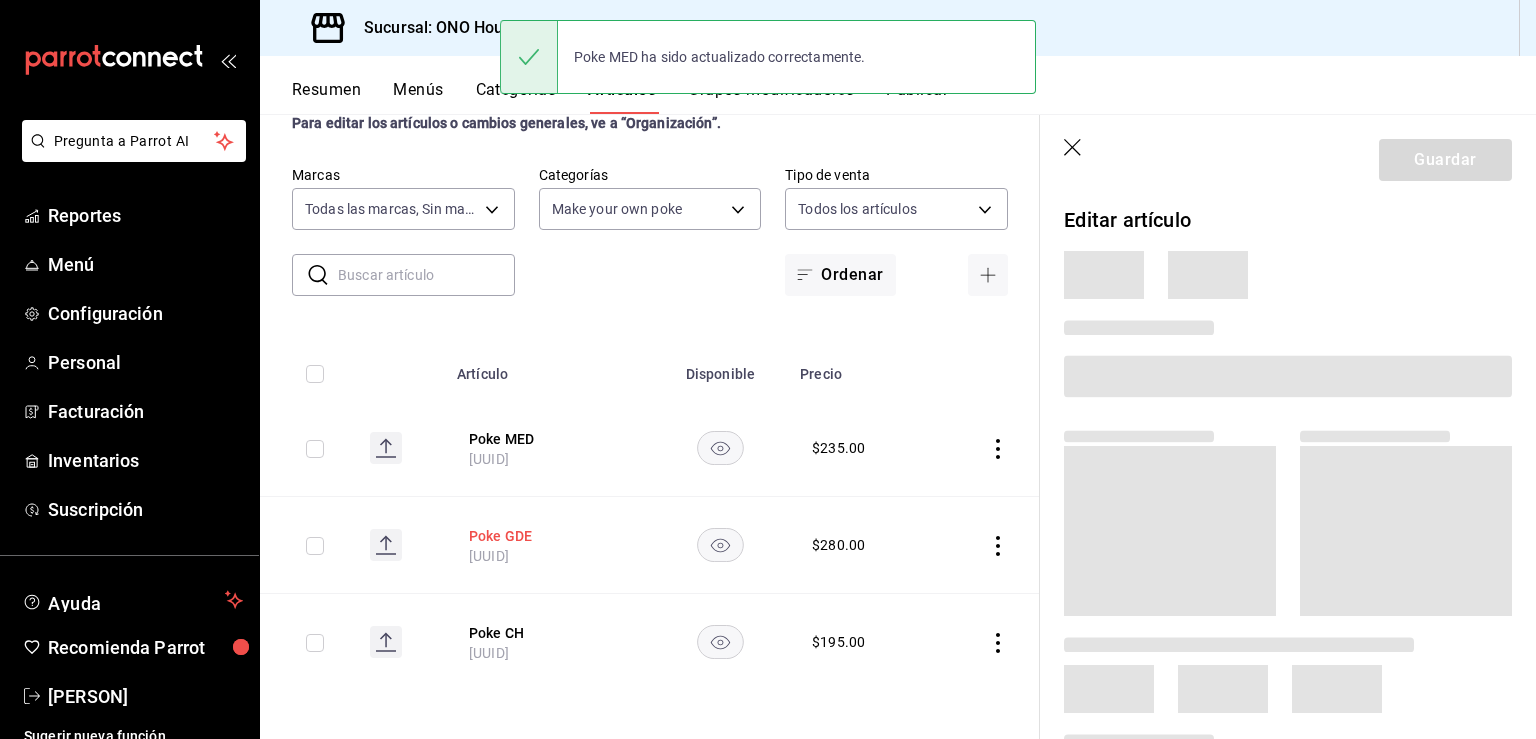 scroll, scrollTop: 0, scrollLeft: 0, axis: both 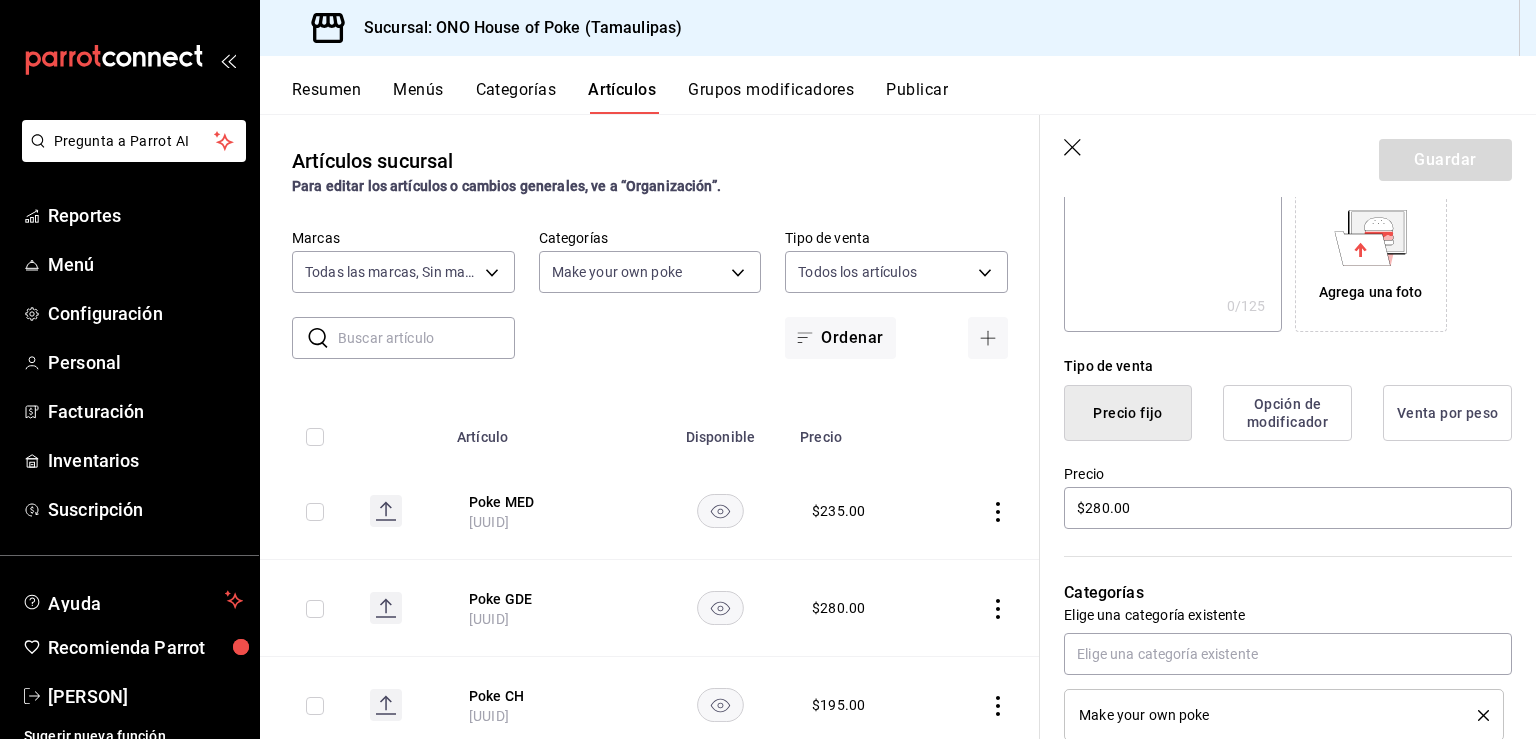 click on "Precio $280.00" at bounding box center [1276, 486] 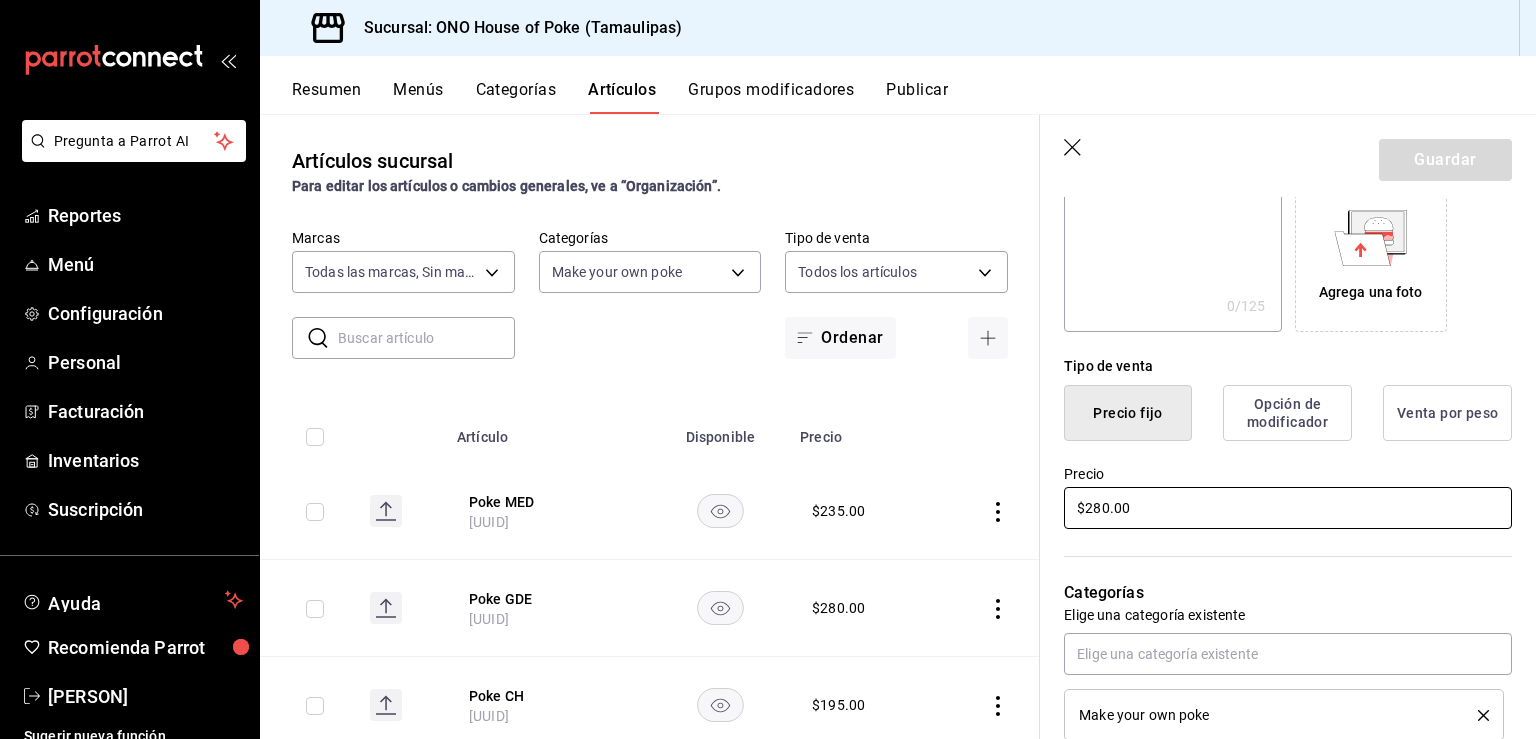 drag, startPoint x: 1177, startPoint y: 500, endPoint x: 1002, endPoint y: 471, distance: 177.38658 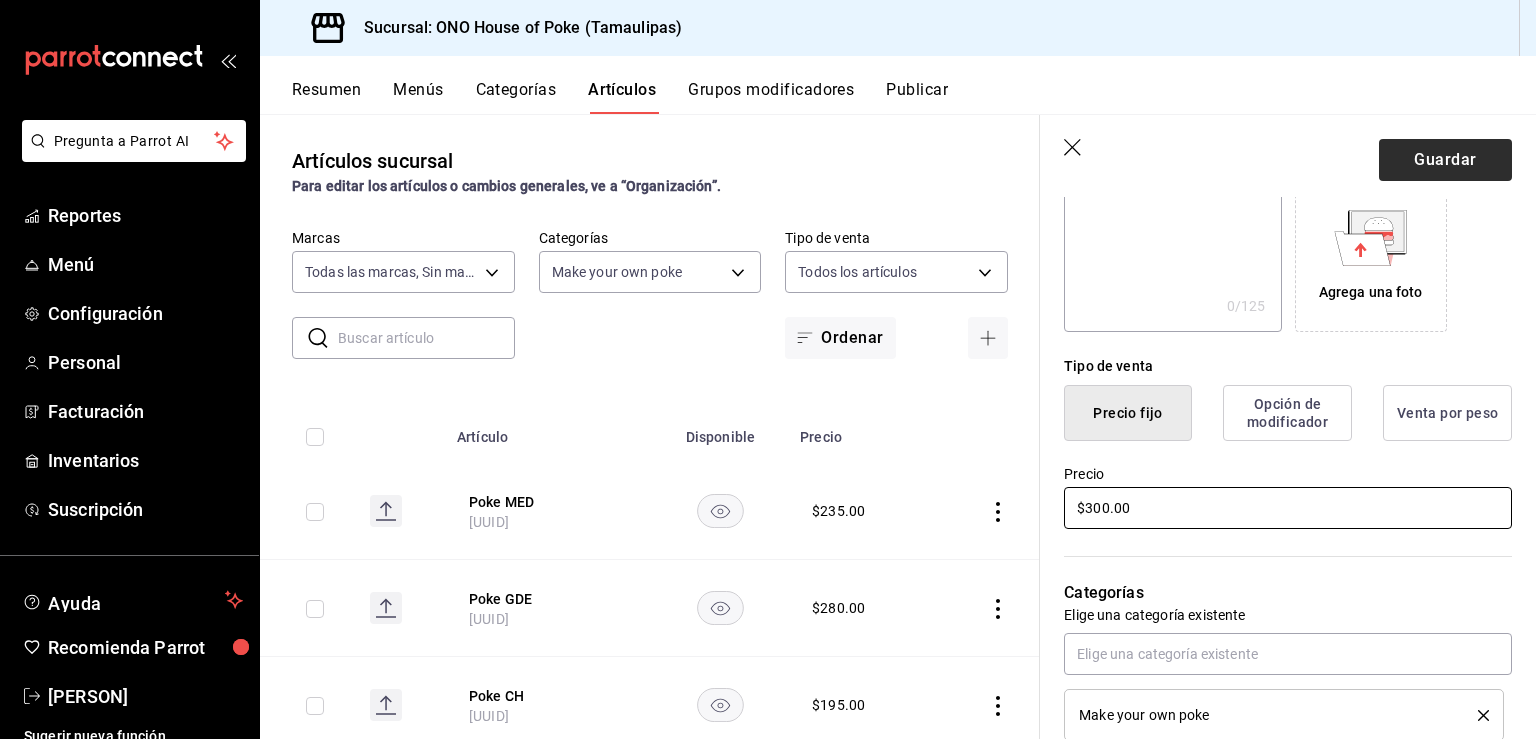 type on "$300.00" 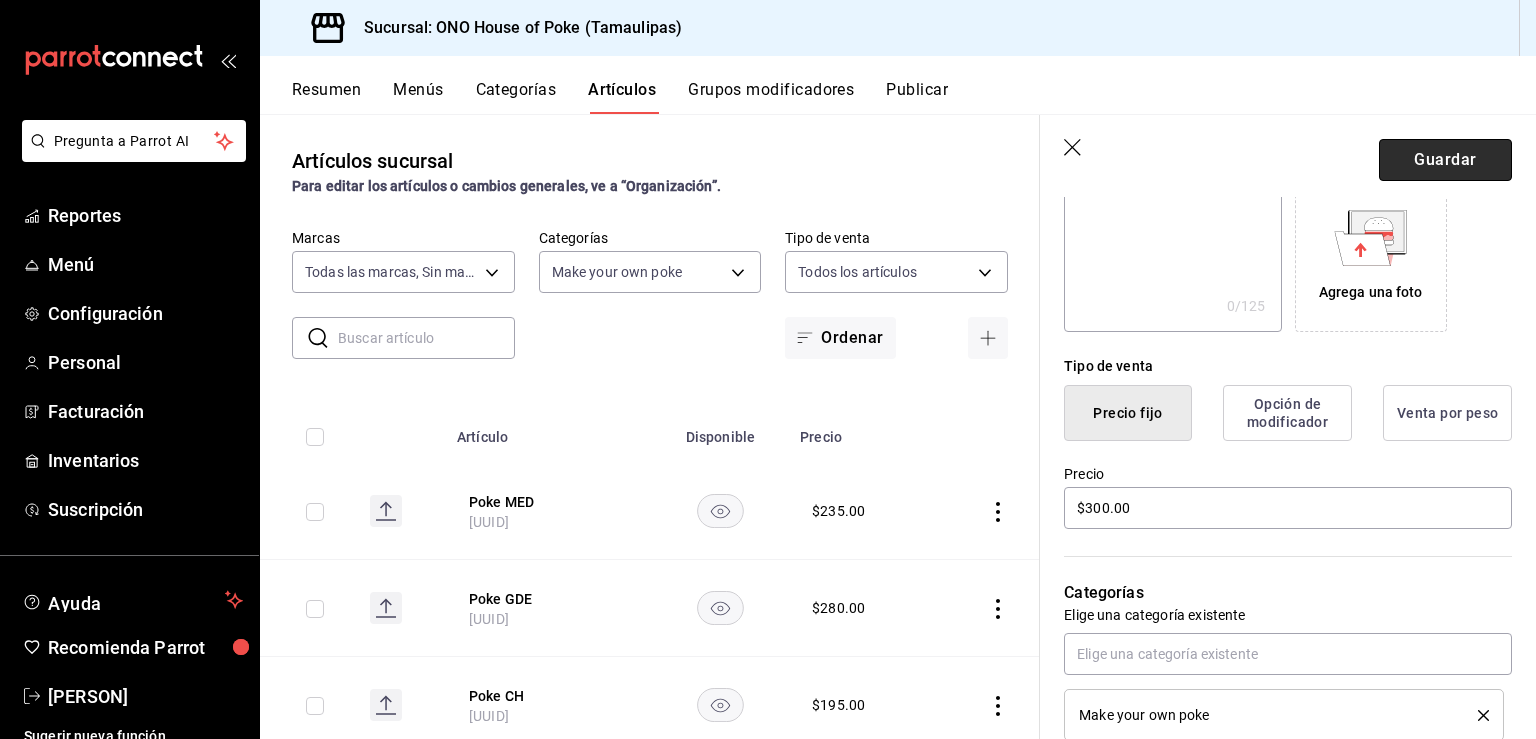 click on "Guardar" at bounding box center (1445, 160) 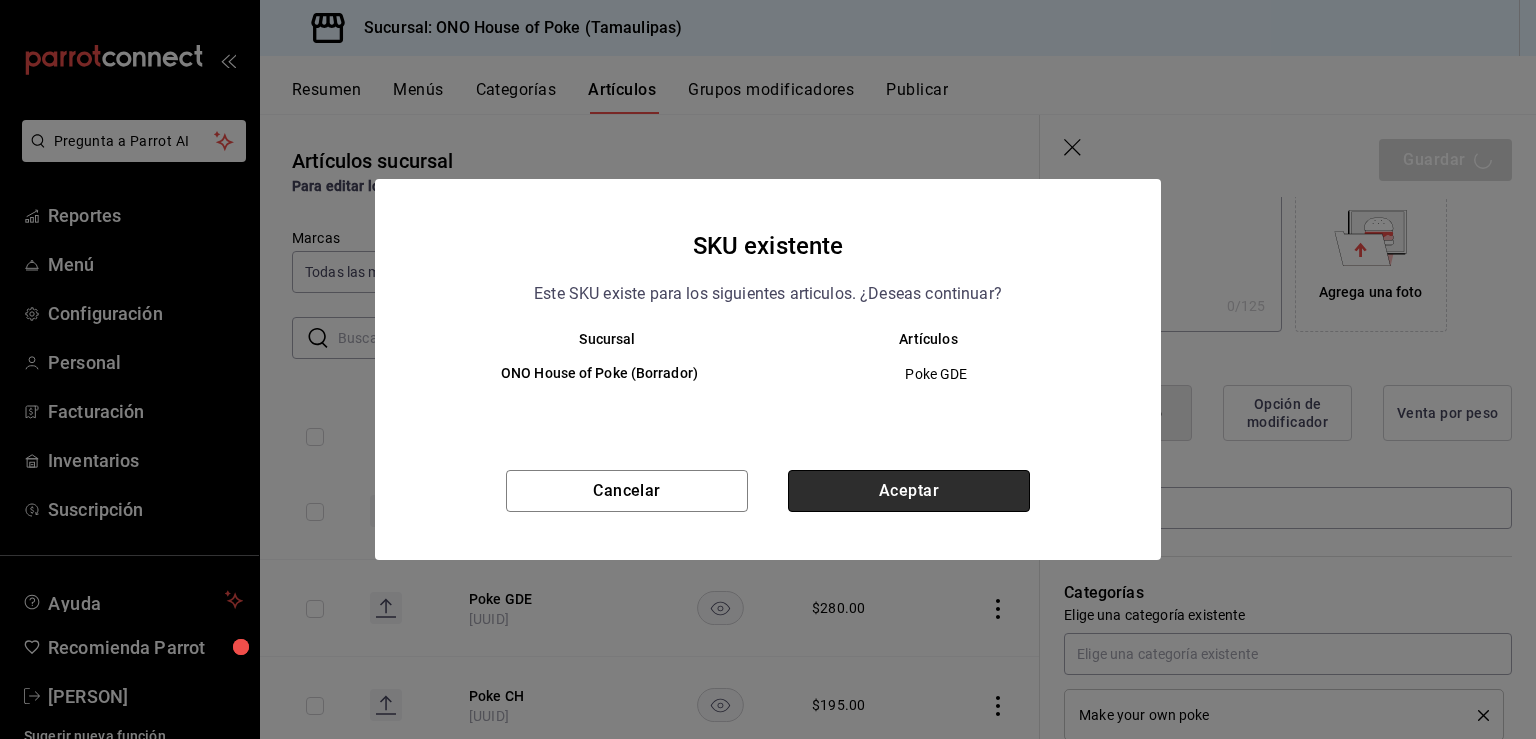 click on "Aceptar" at bounding box center [909, 491] 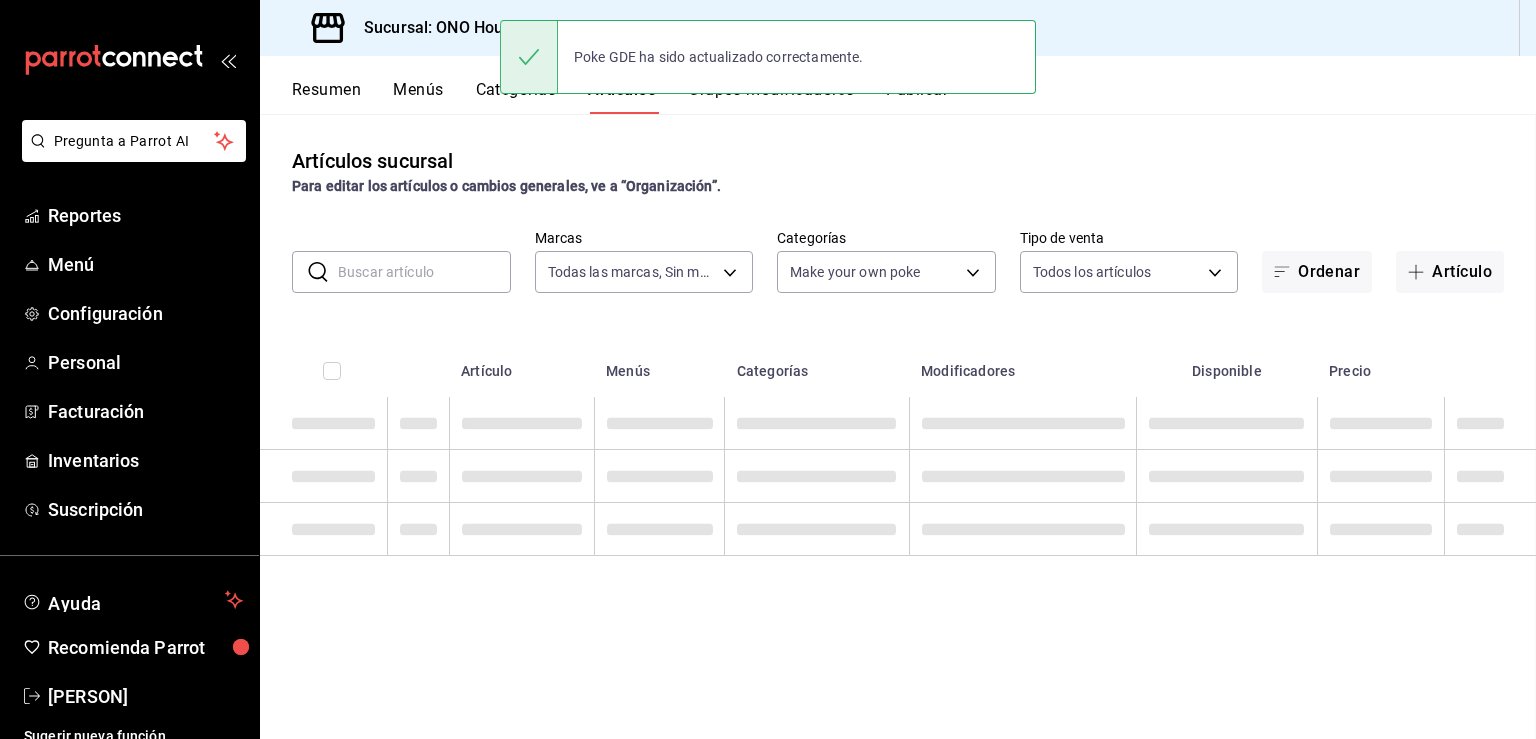 scroll, scrollTop: 0, scrollLeft: 0, axis: both 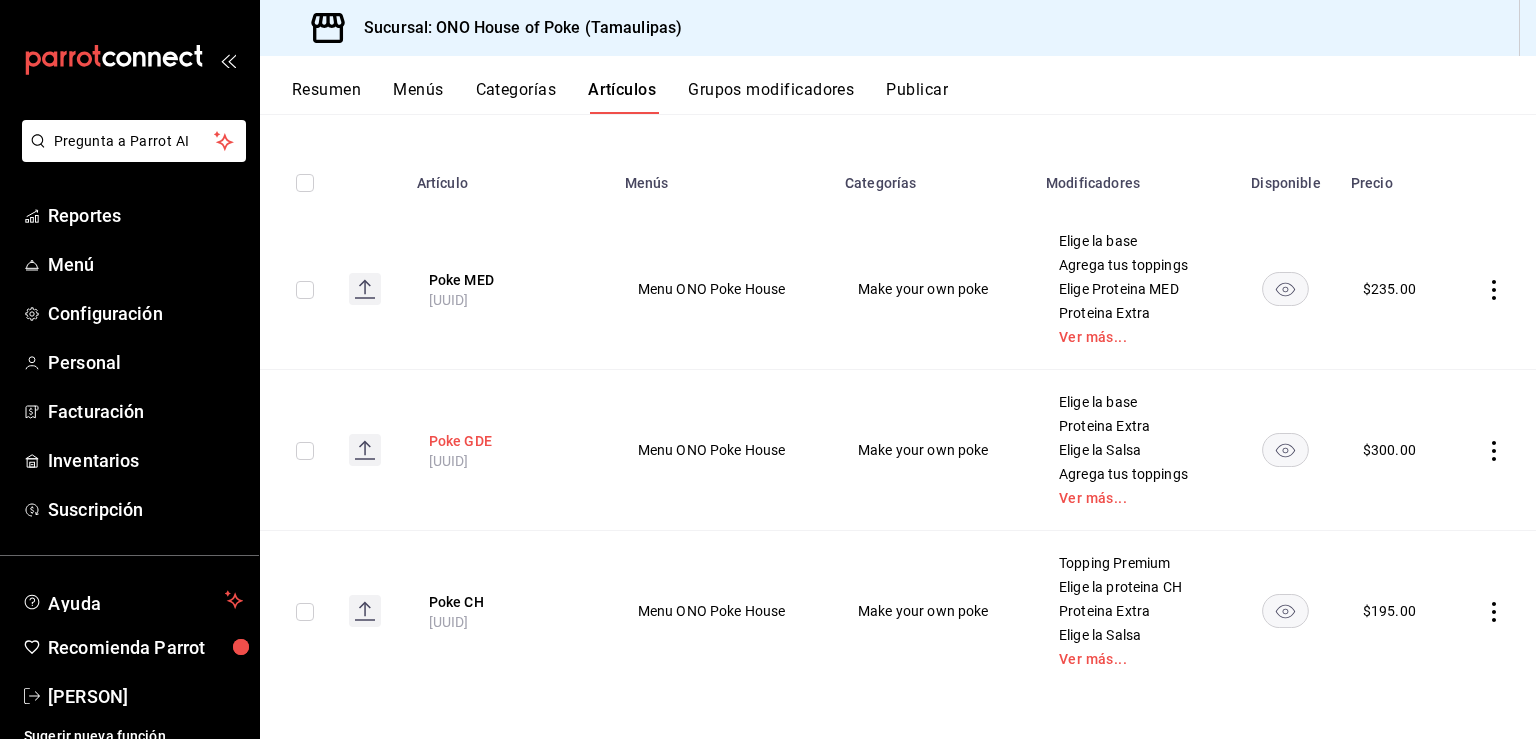 click on "Poke GDE" at bounding box center (509, 441) 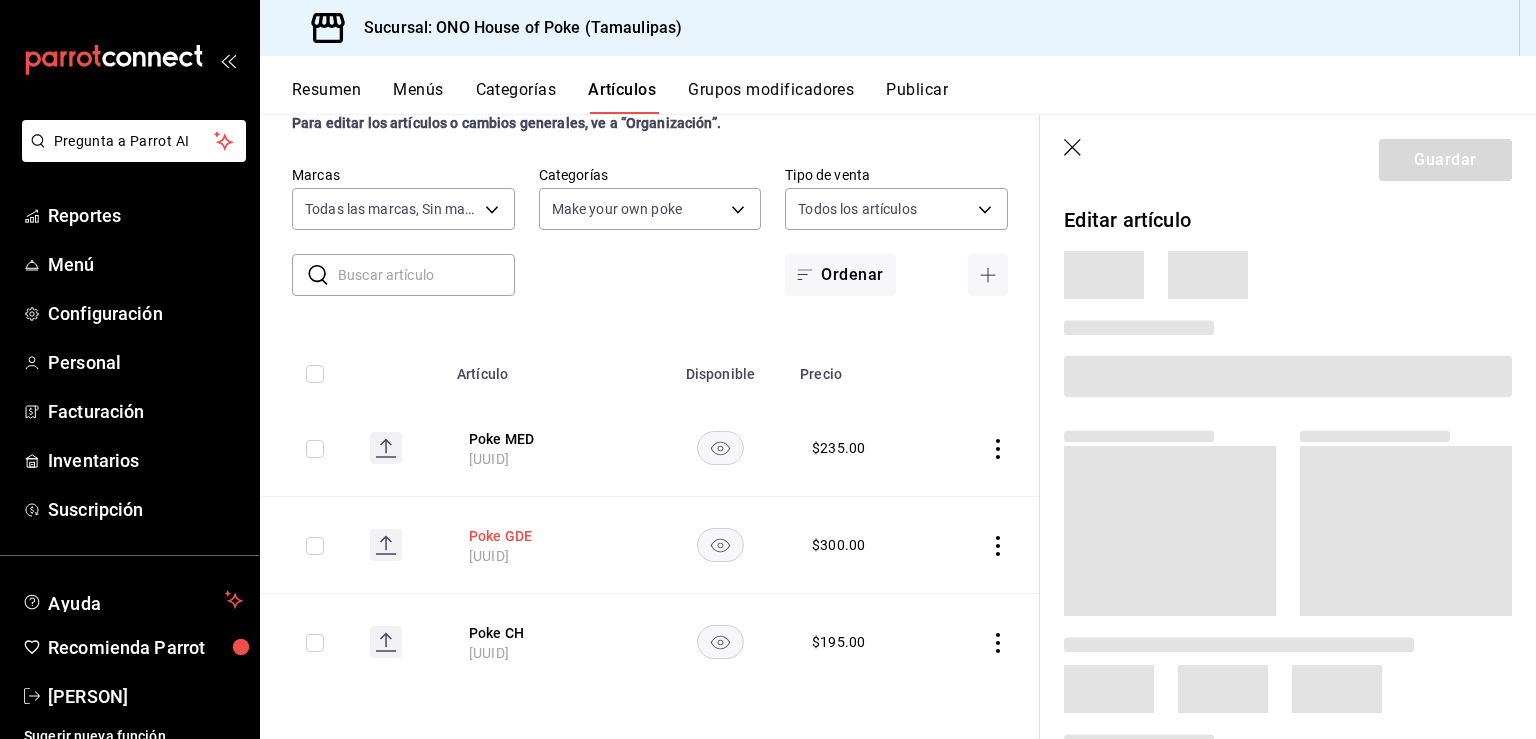 scroll, scrollTop: 0, scrollLeft: 0, axis: both 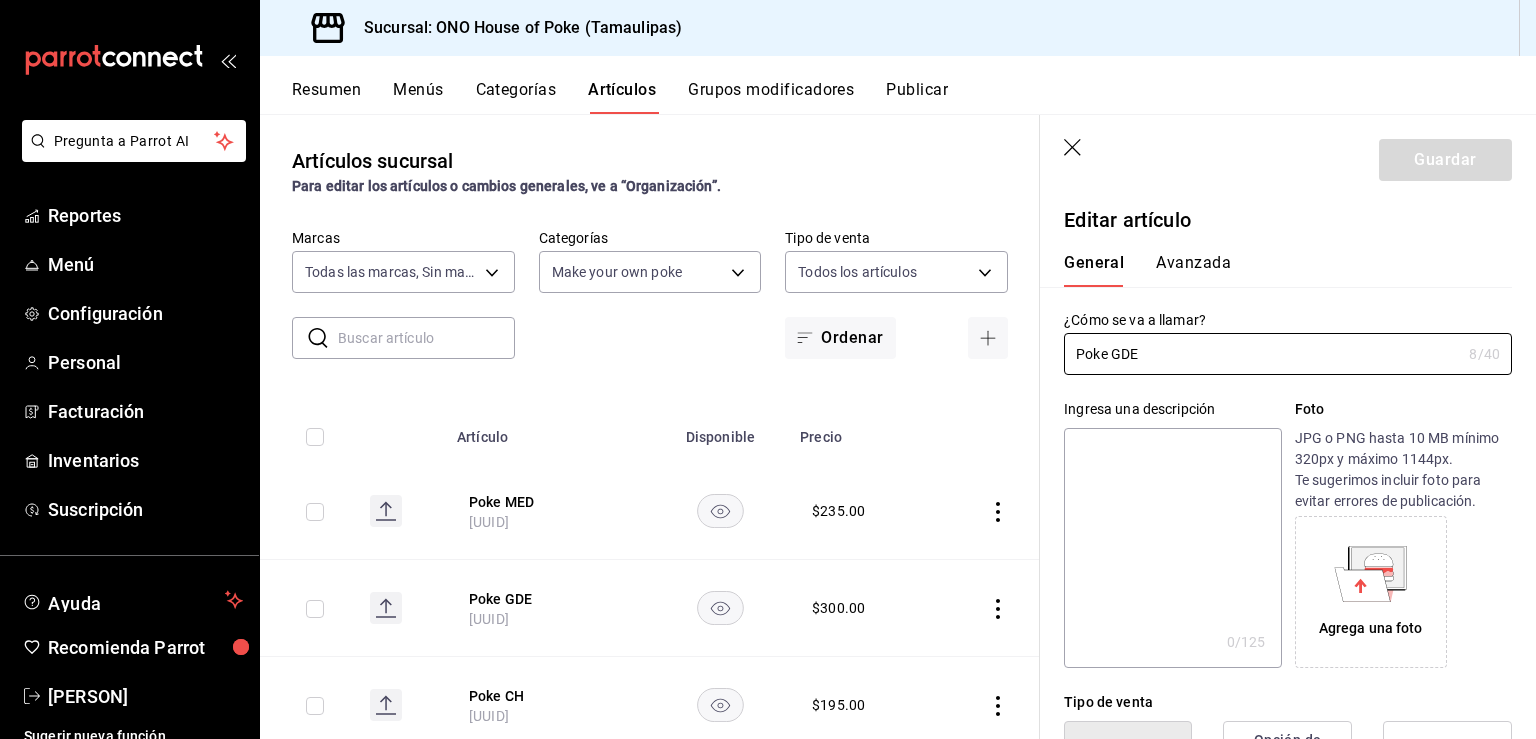 type on "$300.00" 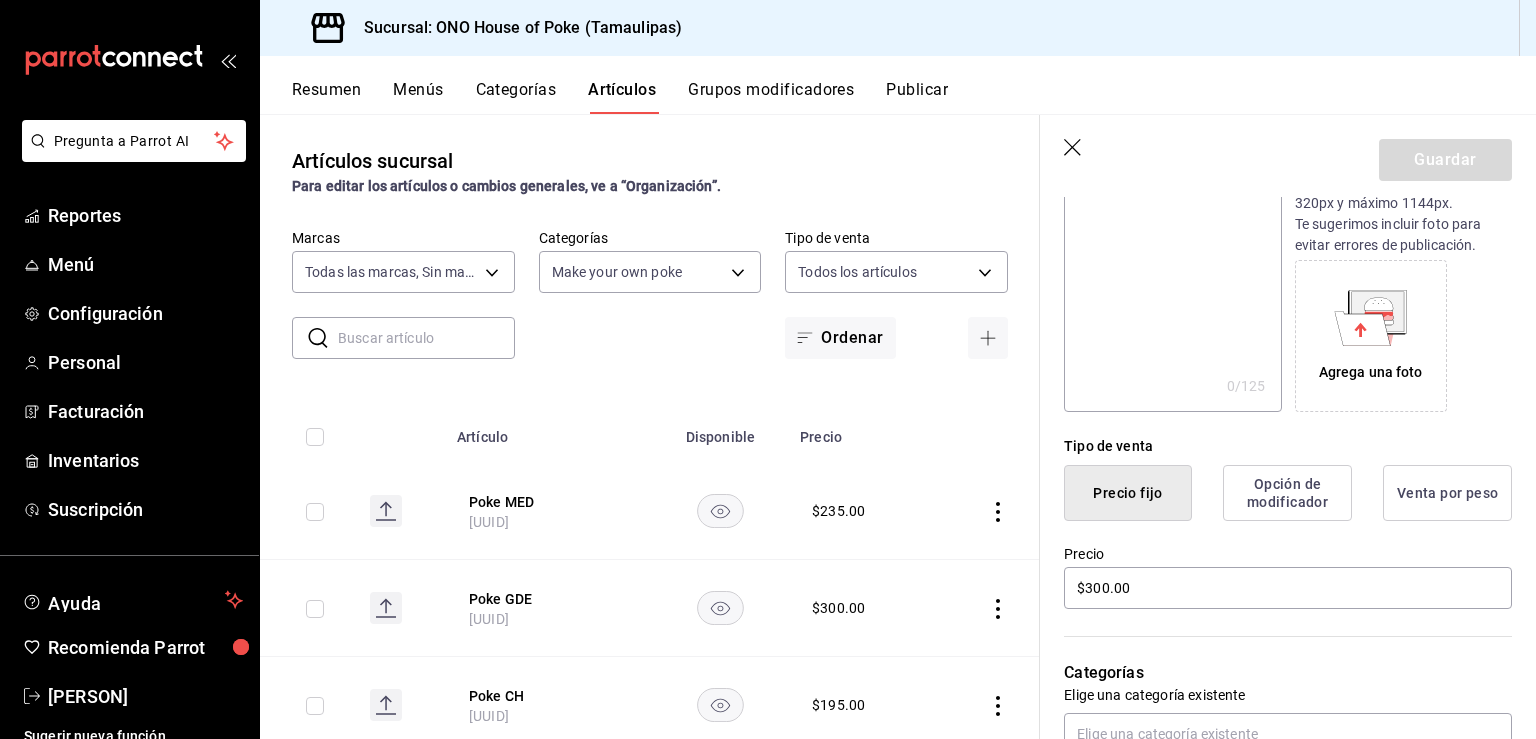 scroll, scrollTop: 330, scrollLeft: 0, axis: vertical 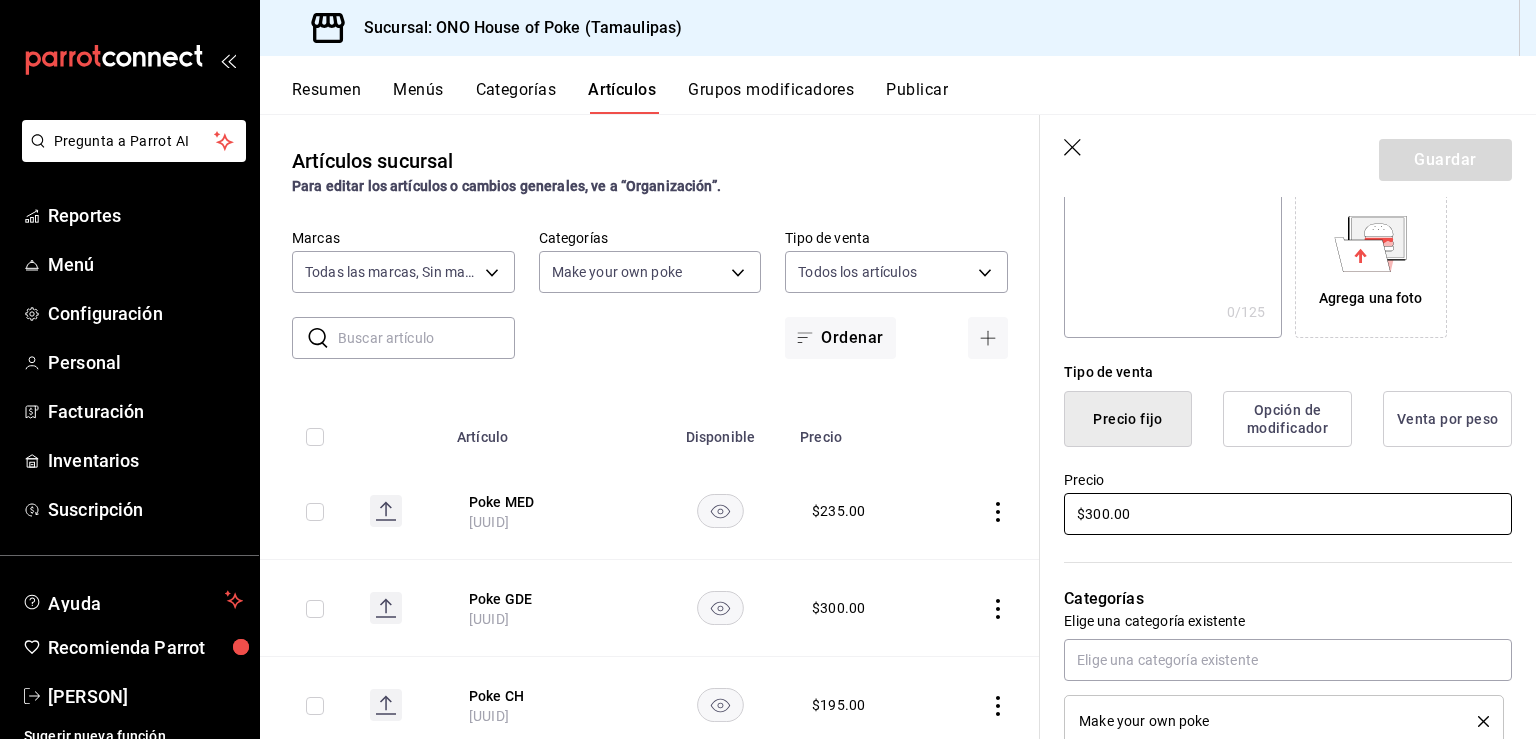 click on "$300.00" at bounding box center (1288, 514) 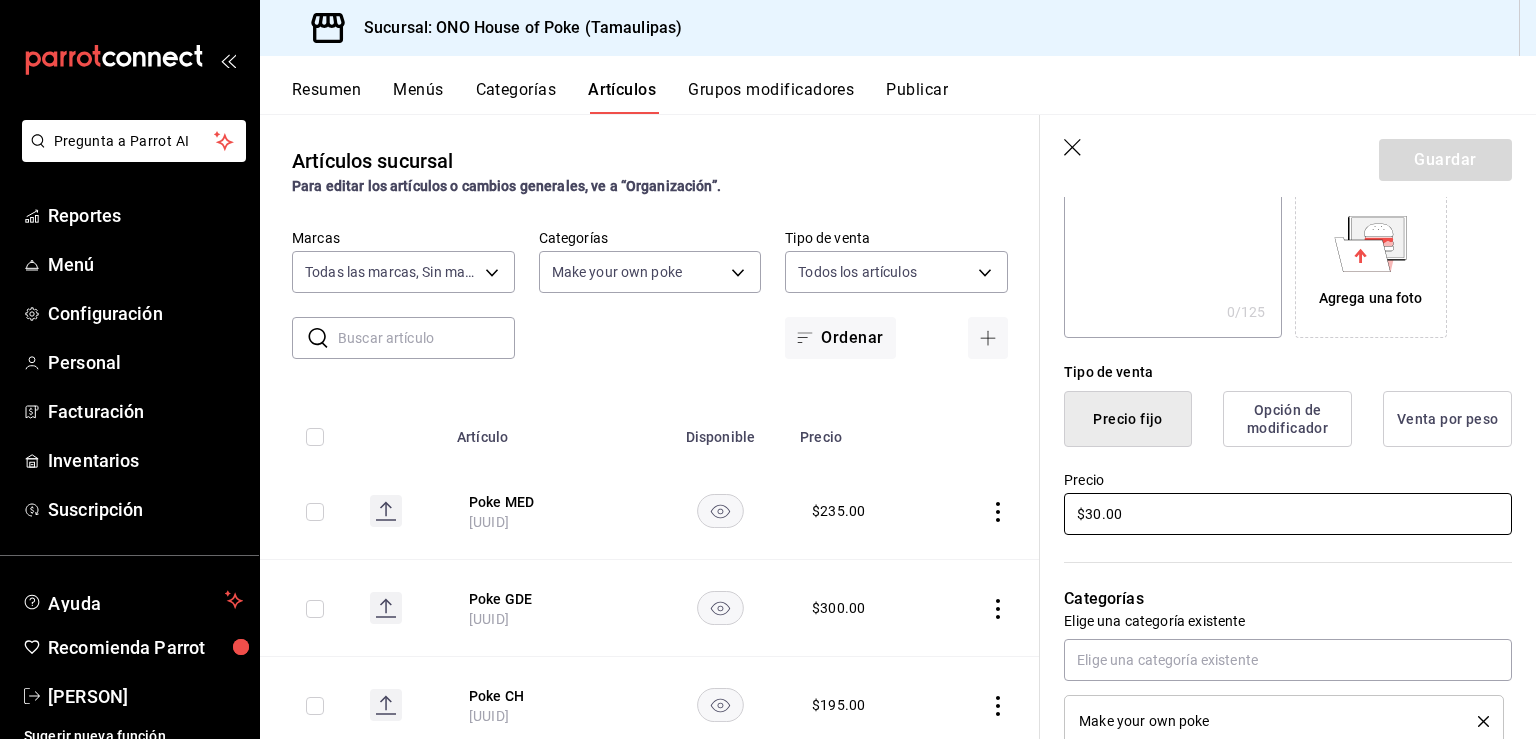 type on "$3.00" 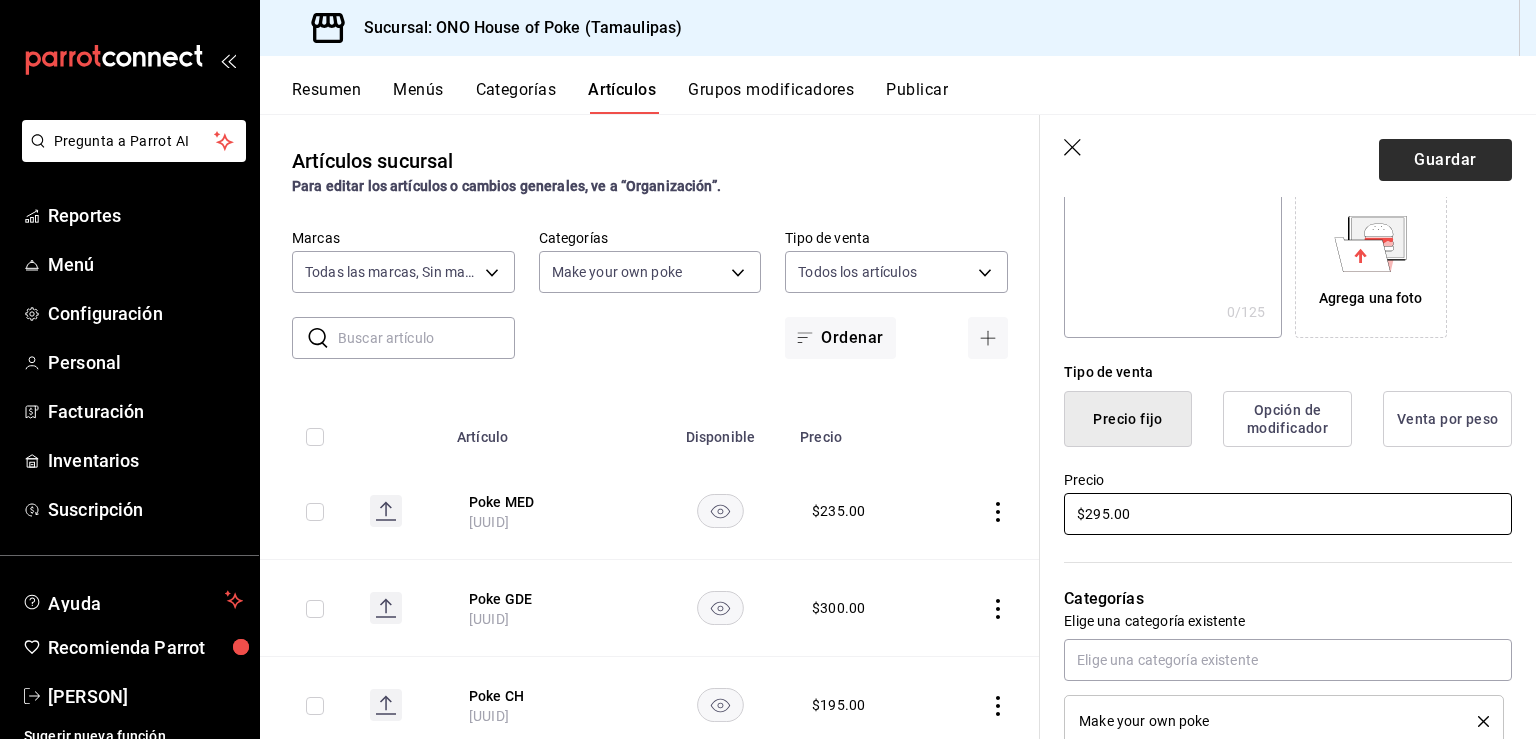 type on "$295.00" 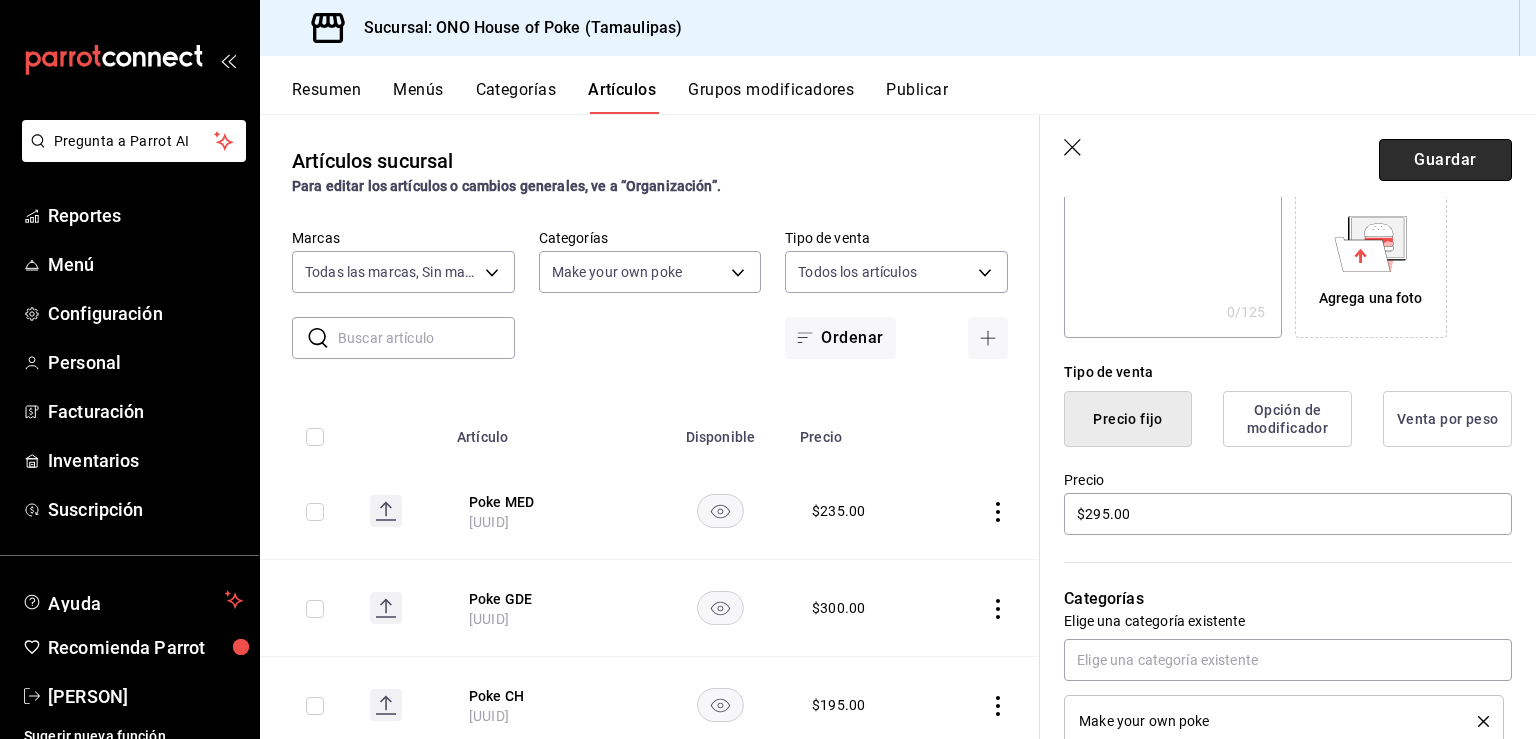 click on "Guardar" at bounding box center [1445, 160] 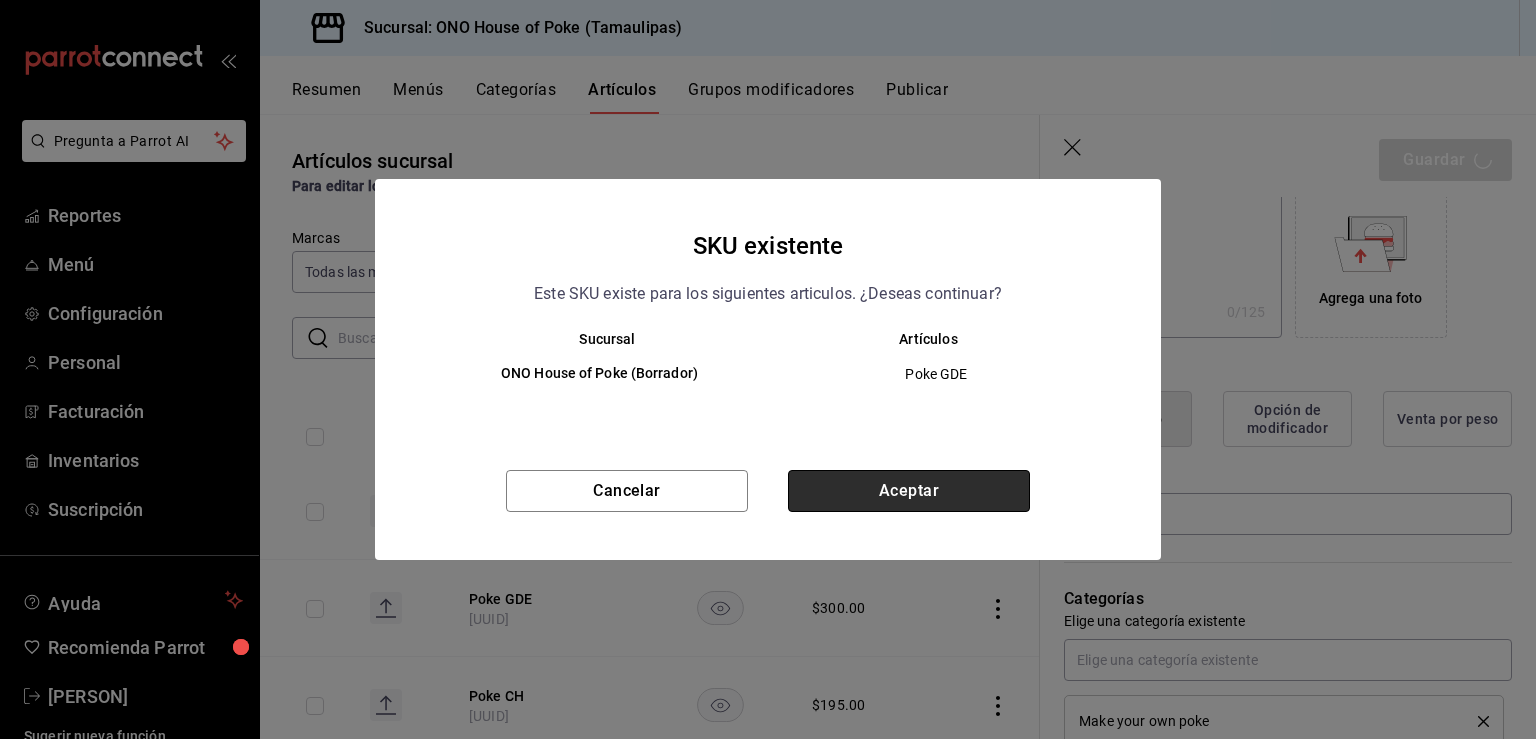 click on "Aceptar" at bounding box center [909, 491] 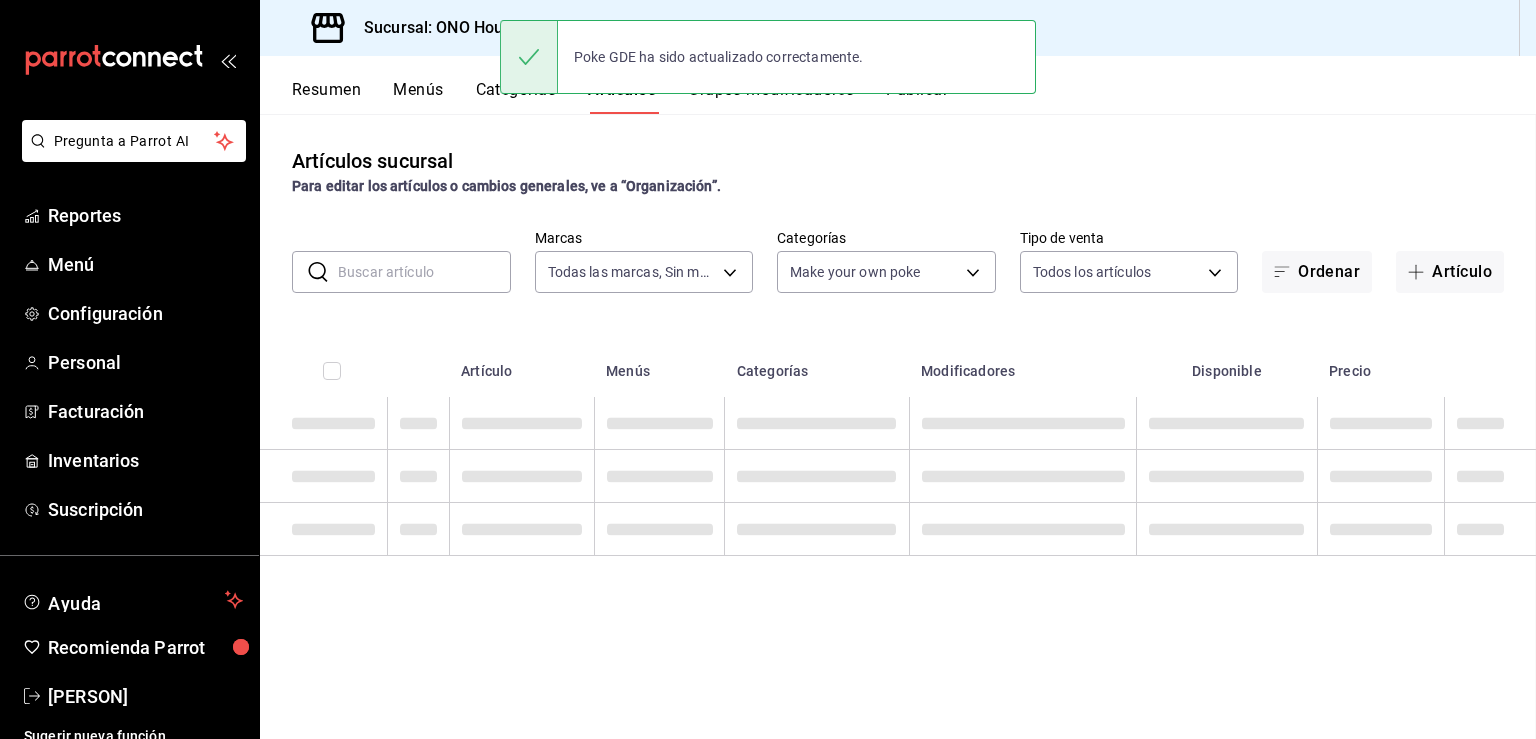 scroll, scrollTop: 0, scrollLeft: 0, axis: both 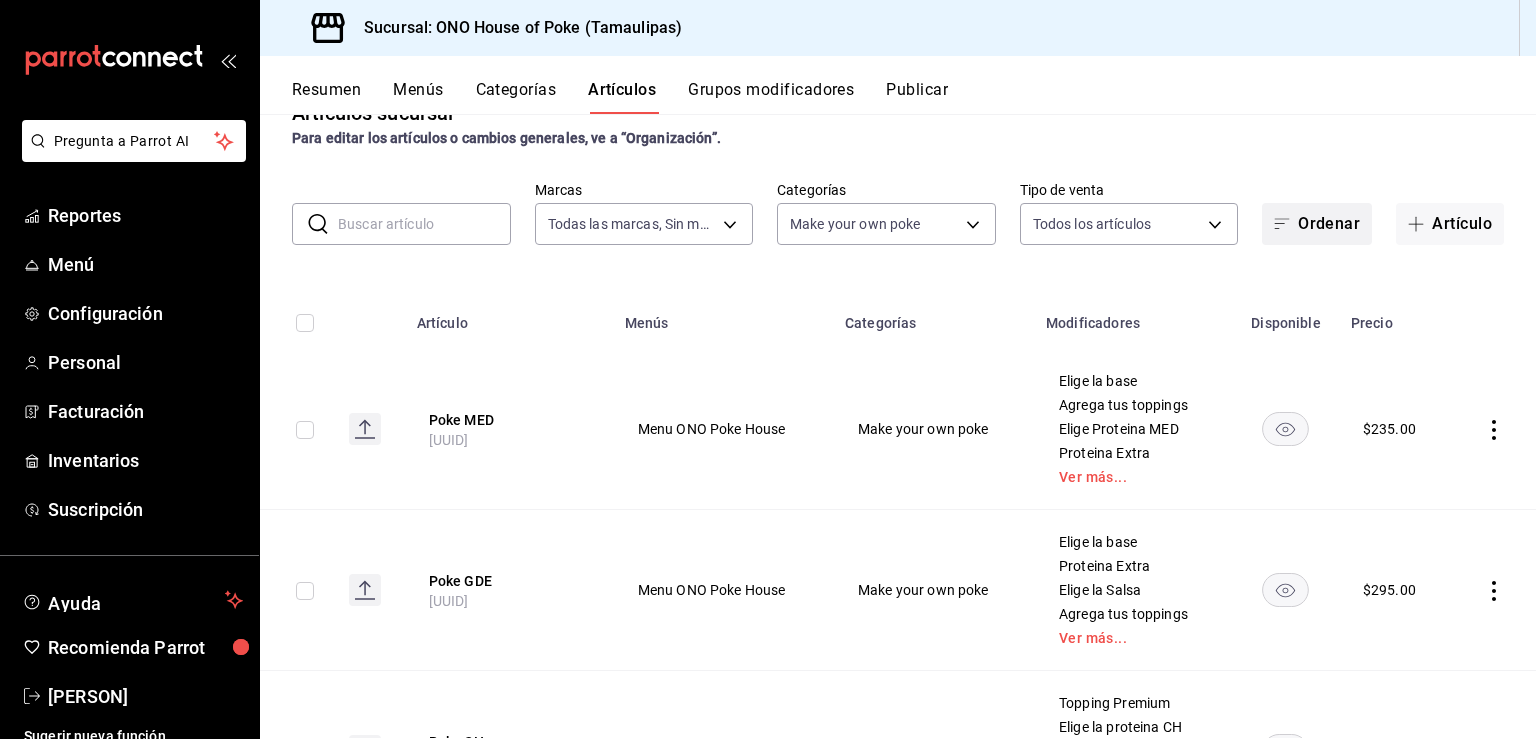 click on "Ordenar" at bounding box center (1317, 224) 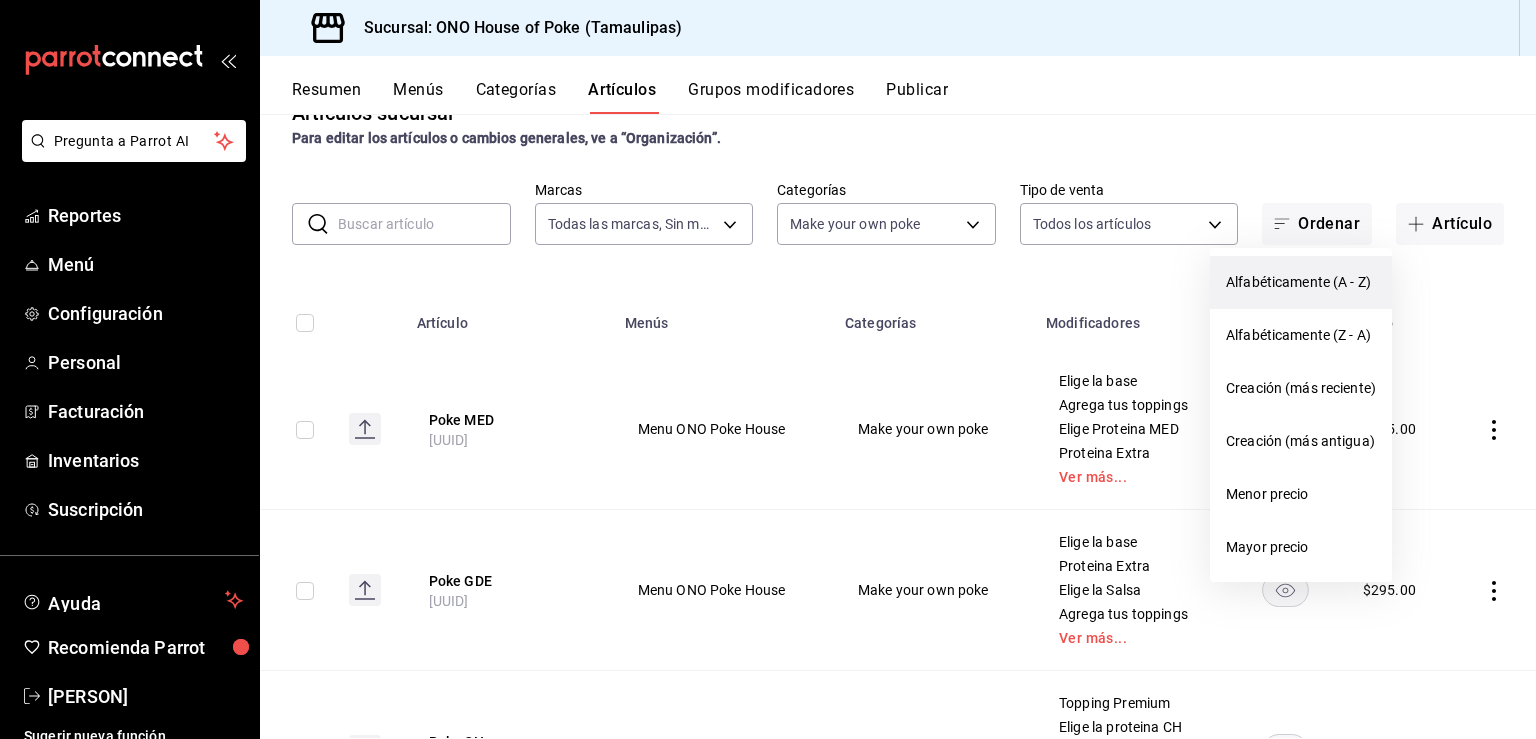 click on "Alfabéticamente (A - Z)" at bounding box center (1301, 282) 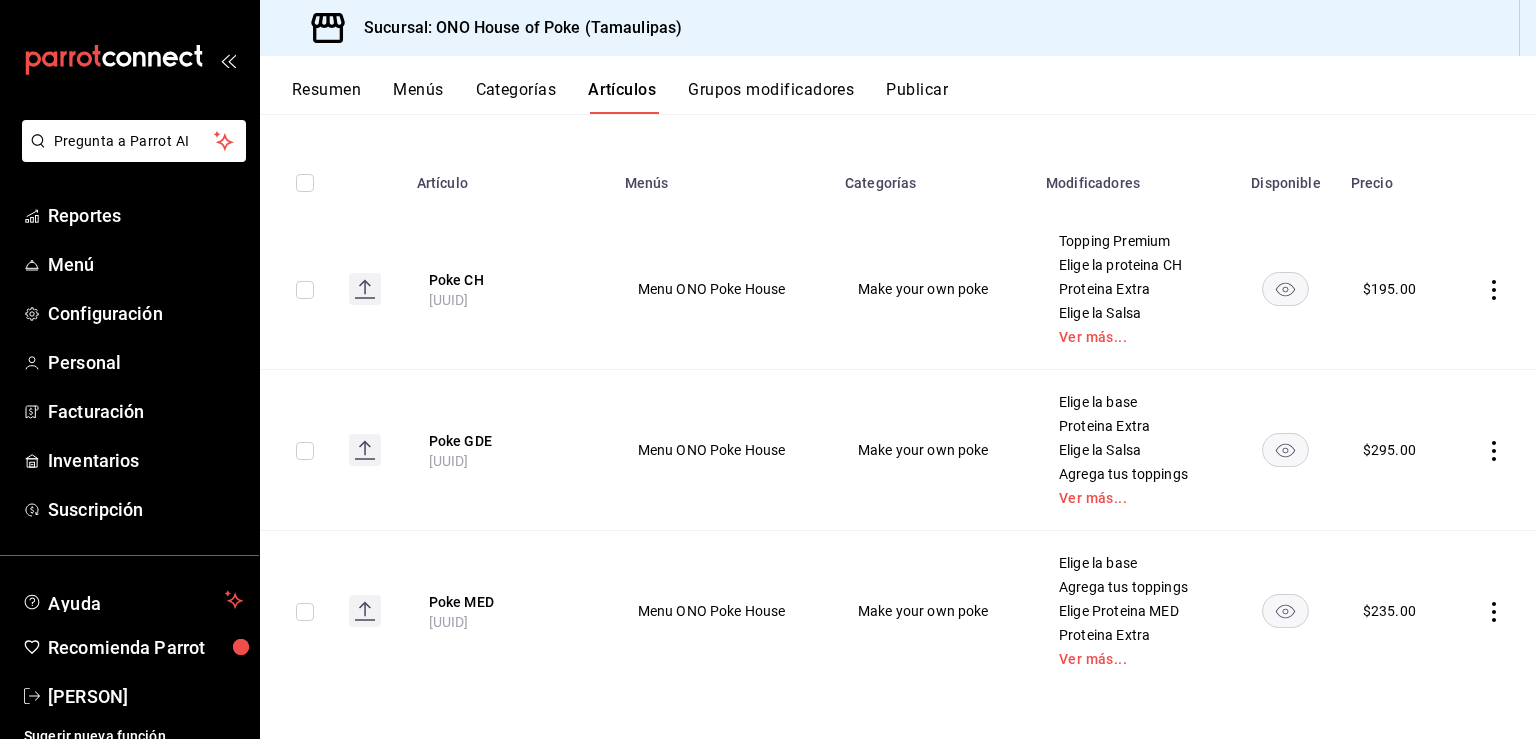 scroll, scrollTop: 0, scrollLeft: 0, axis: both 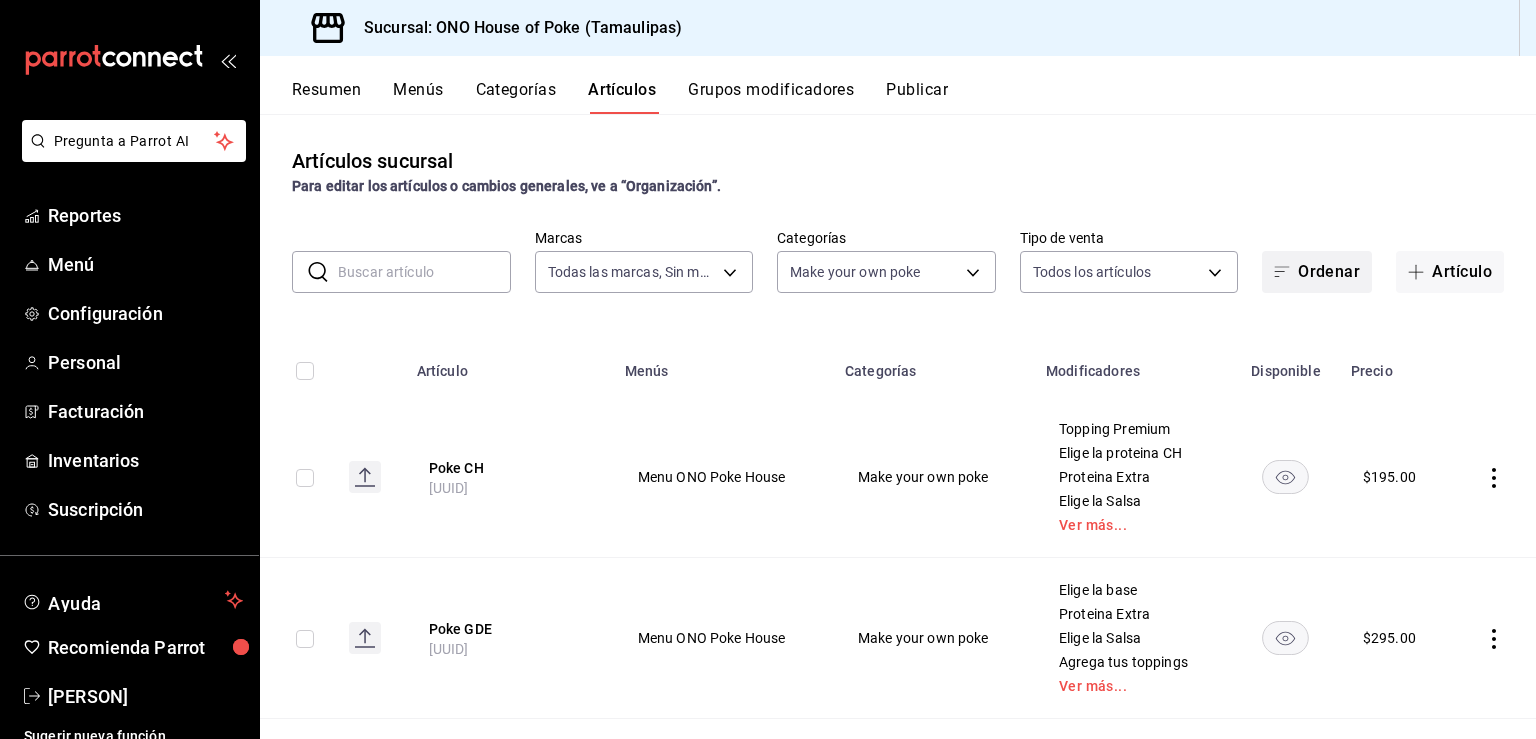 click on "Ordenar" at bounding box center (1317, 272) 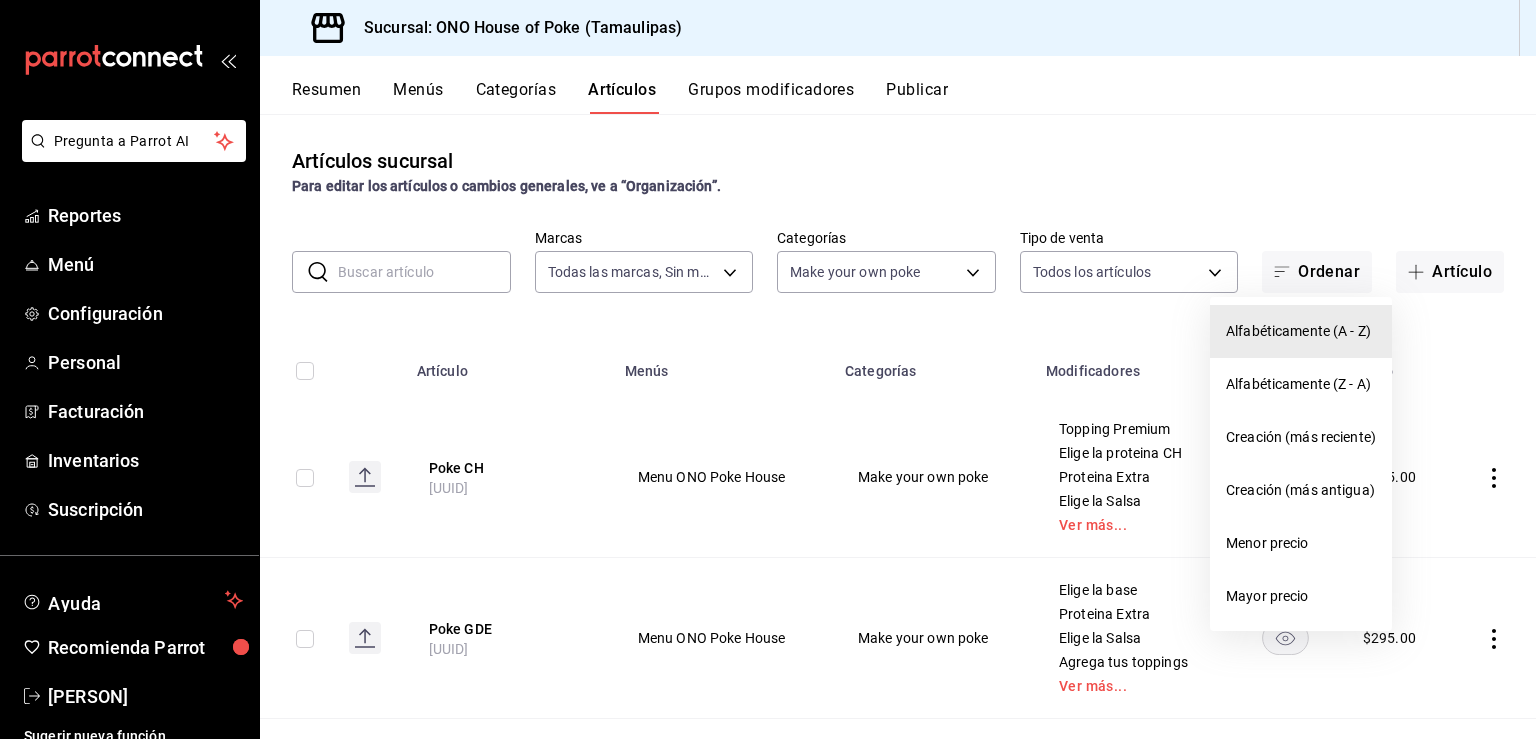 click at bounding box center (768, 369) 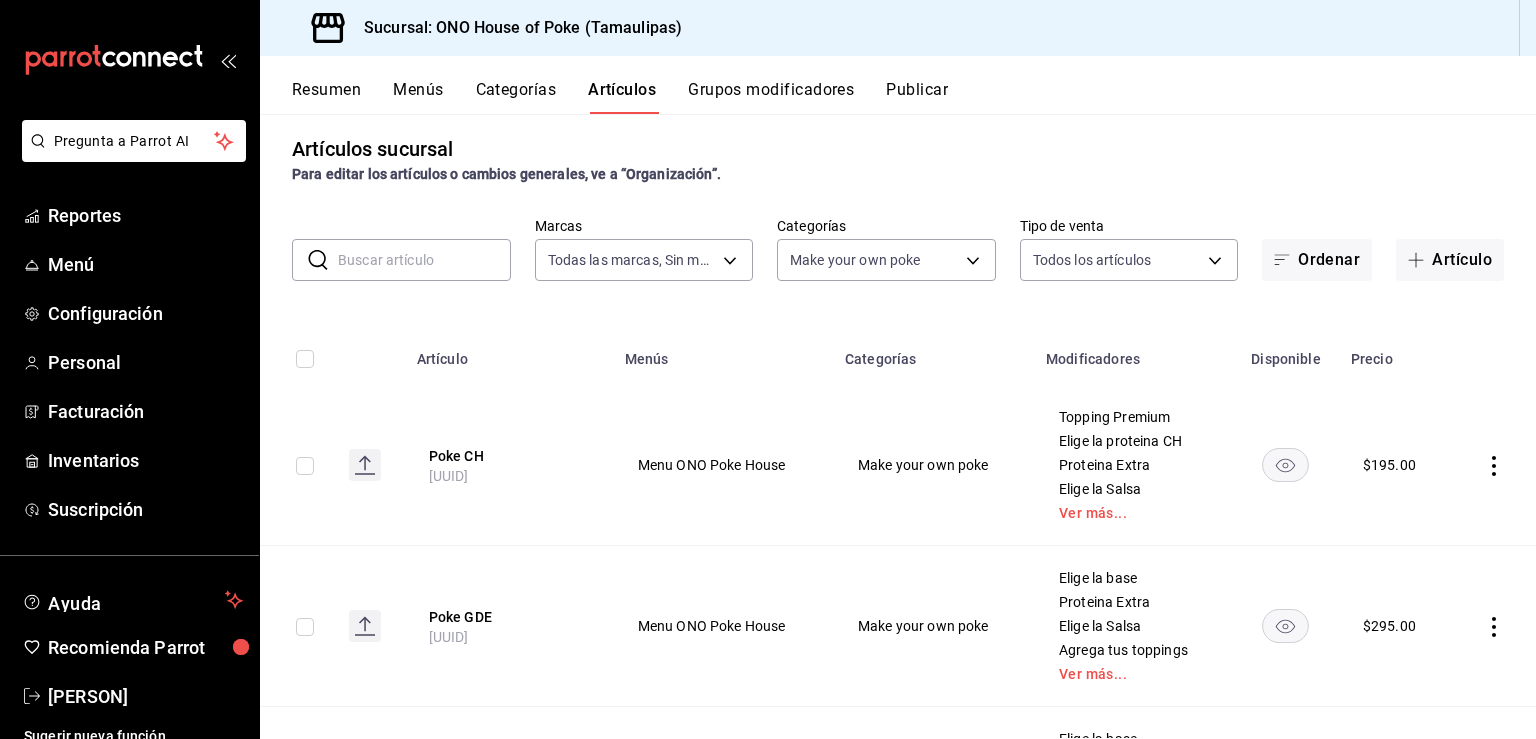 scroll, scrollTop: 12, scrollLeft: 0, axis: vertical 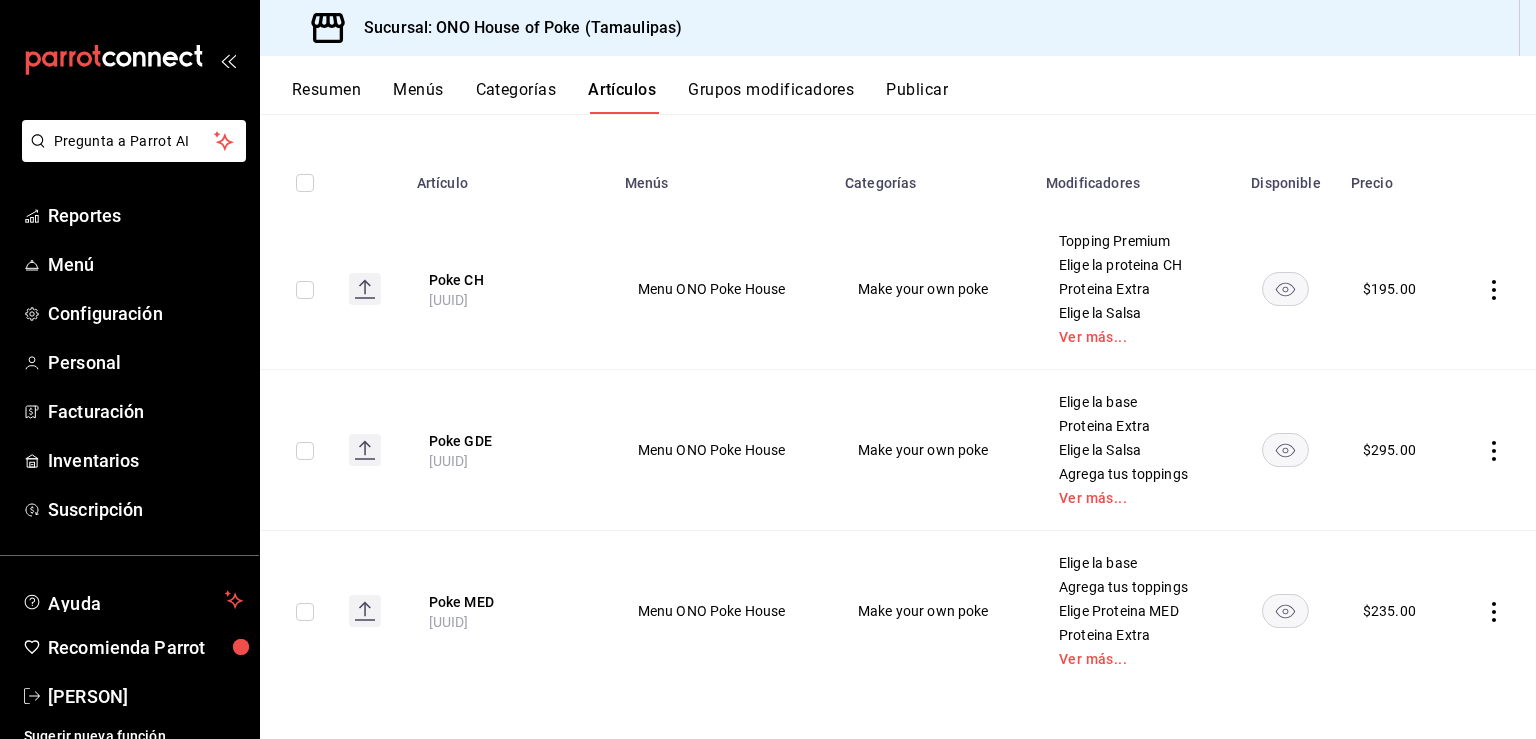 click on "Make your own poke" at bounding box center (933, 450) 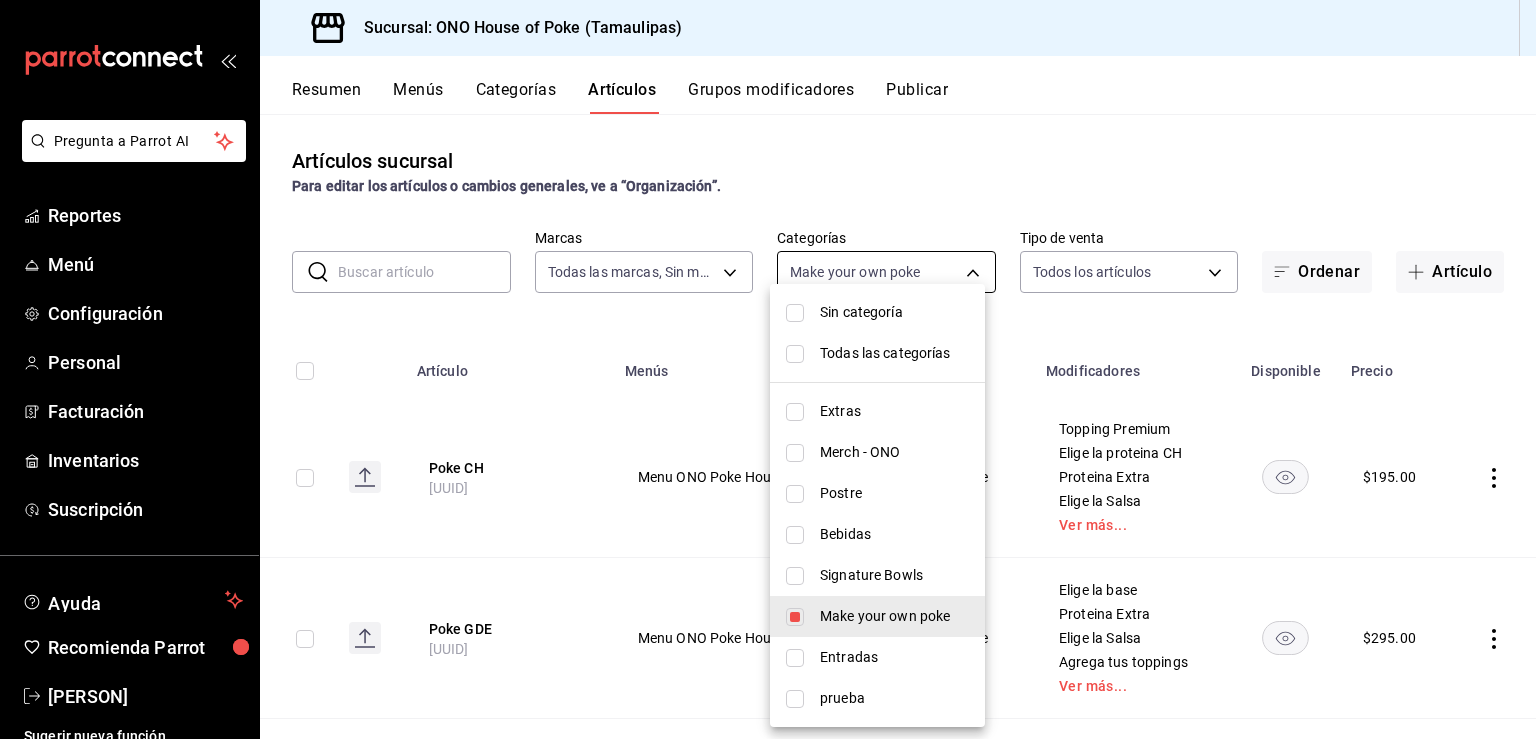 click on "Pregunta a Parrot AI Reportes   Menú   Configuración   Personal   Facturación   Inventarios   Suscripción   Ayuda Recomienda Parrot   Ercilia Zamudio   Sugerir nueva función   Sucursal: ONO House of Poke (Tamaulipas) Resumen Menús Categorías Artículos Grupos modificadores Publicar Artículos sucursal Para editar los artículos o cambios generales, ve a “Organización”. ​ ​ Marcas Todas las marcas, Sin marca 81697323-bc64-40fd-b3d2-353f0dad9ae0 Categorías Make your own poke e060b6c2-2687-4de0-a482-d0b177eec0c0 Tipo de venta Todos los artículos ALL Ordenar Artículo Artículo Menús Categorías Modificadores Disponible Precio Poke CH AR-1743783250886 Menu ONO Poke House Make your own poke Topping Premium Elige la proteina CH Proteina Extra Elige la Salsa Ver más... $ 195.00 Poke GDE AR-1743783478160 Menu ONO Poke House Make your own poke Elige la base Proteina Extra Elige la Salsa Agrega tus toppings Ver más... $ 295.00 Poke MED AR-1743783467710 Menu ONO Poke House Make your own poke $" at bounding box center (768, 369) 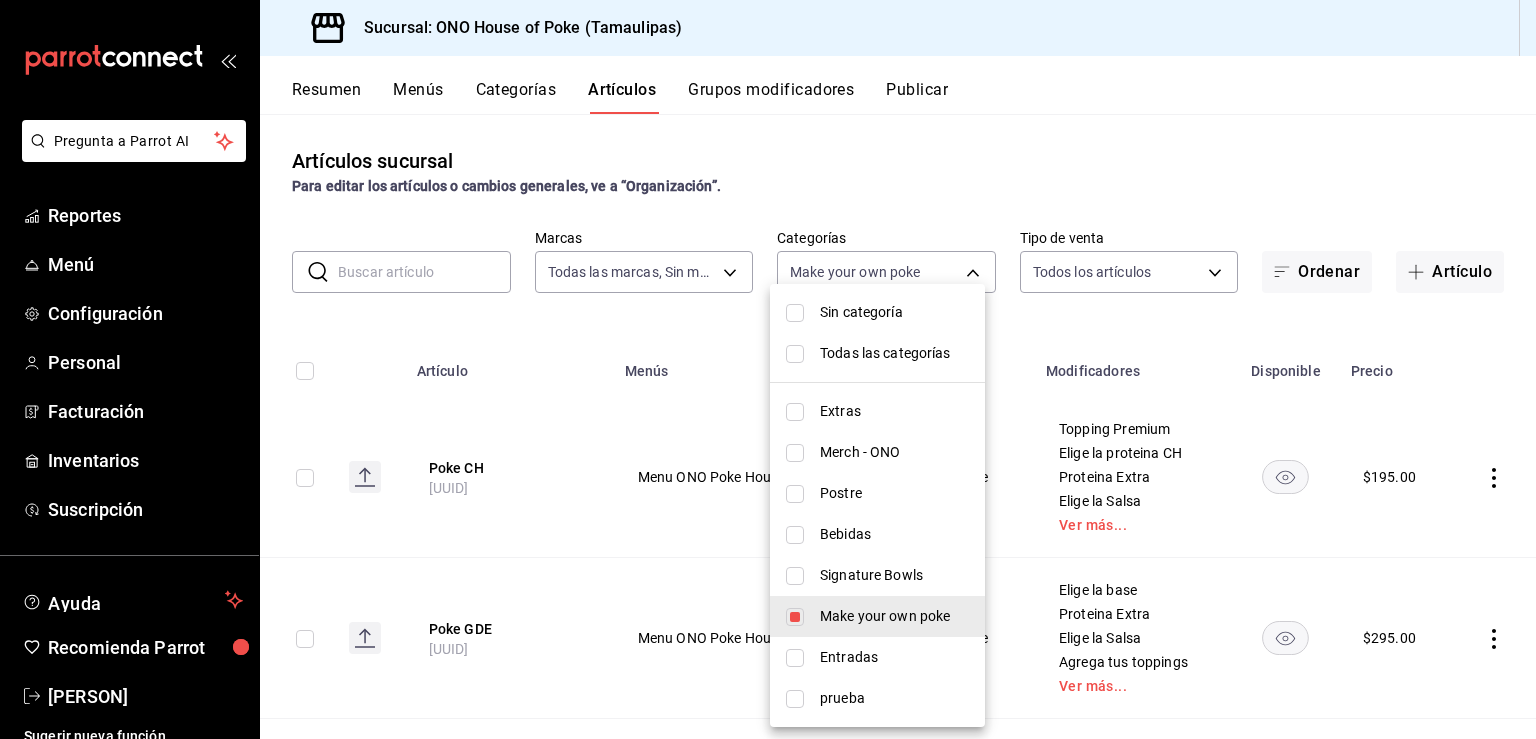 click at bounding box center (795, 617) 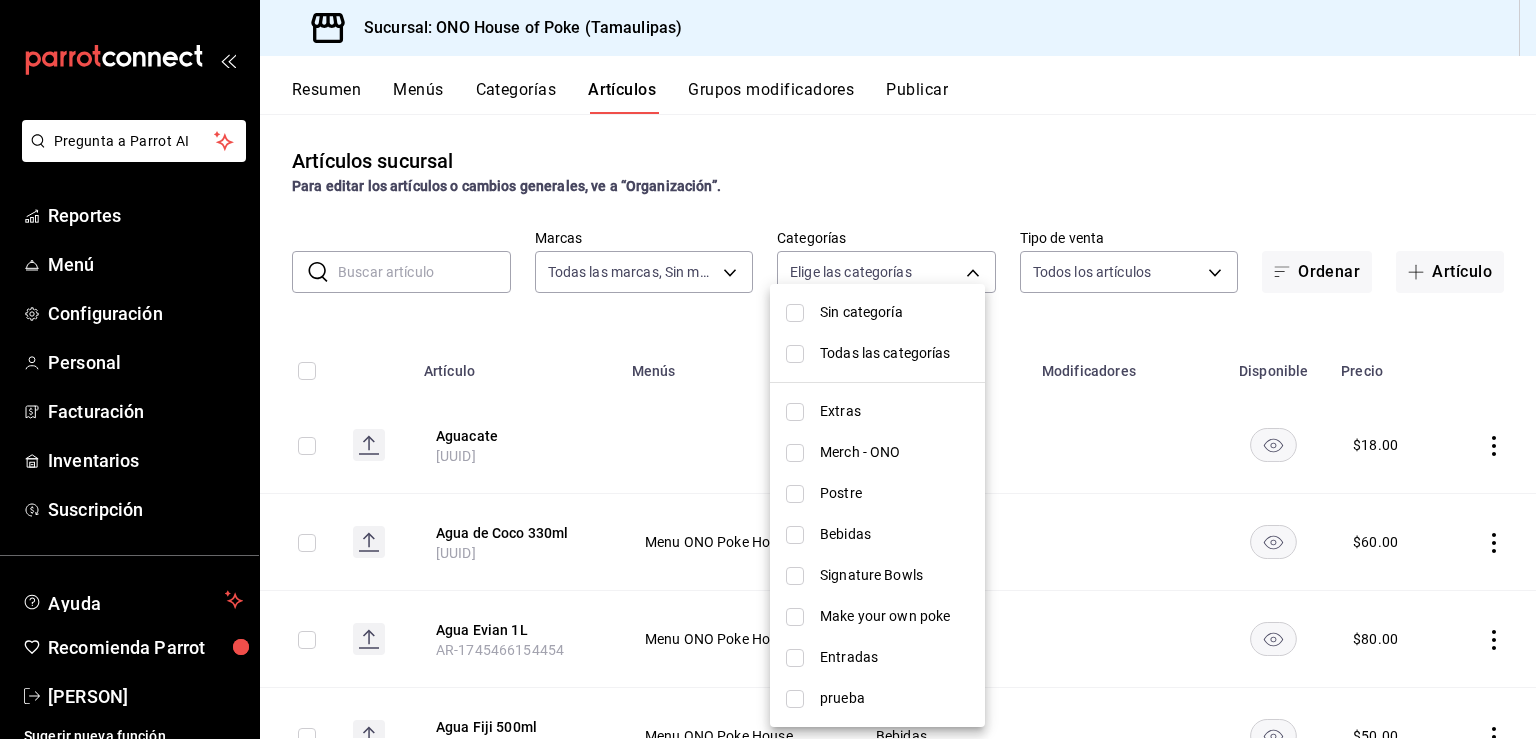 click at bounding box center [795, 617] 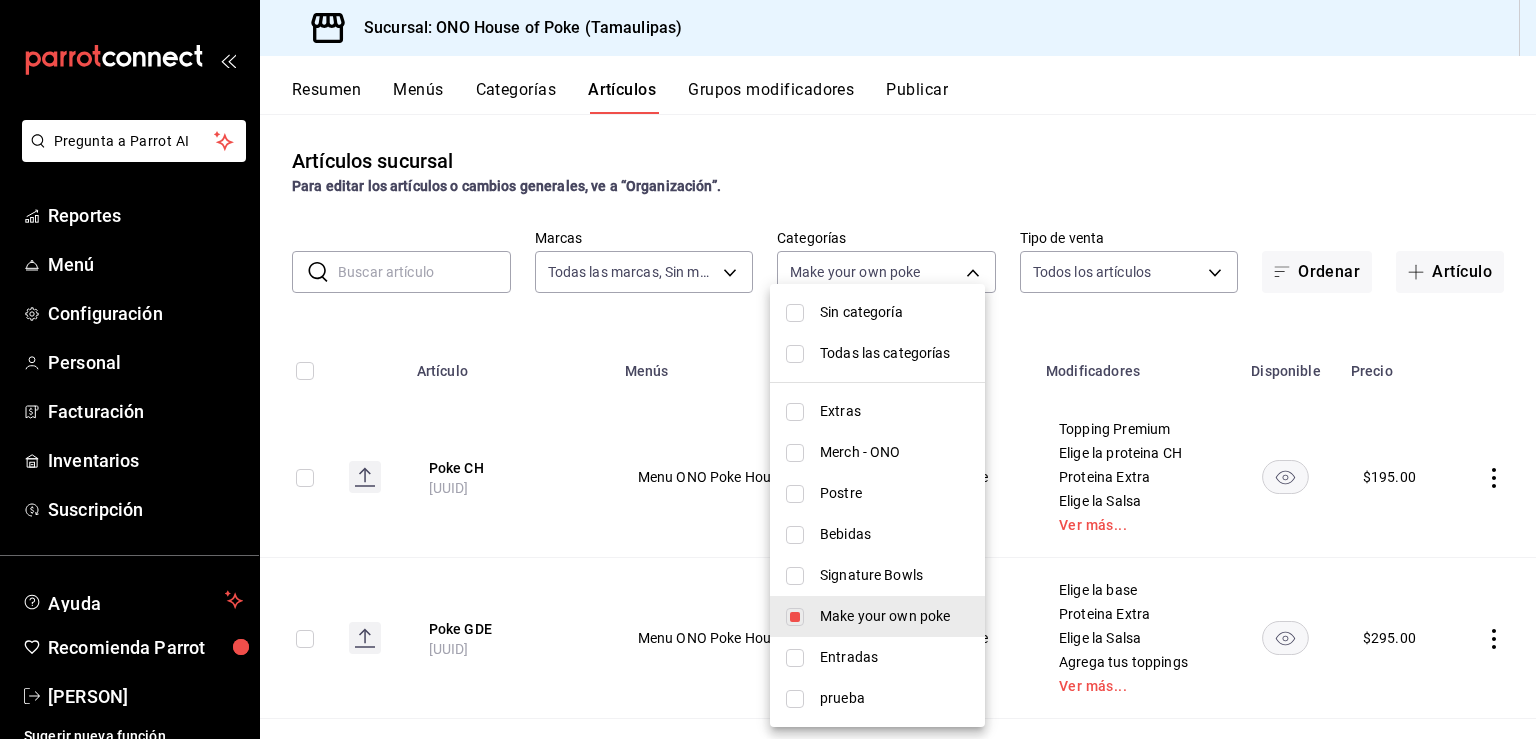 click at bounding box center [768, 369] 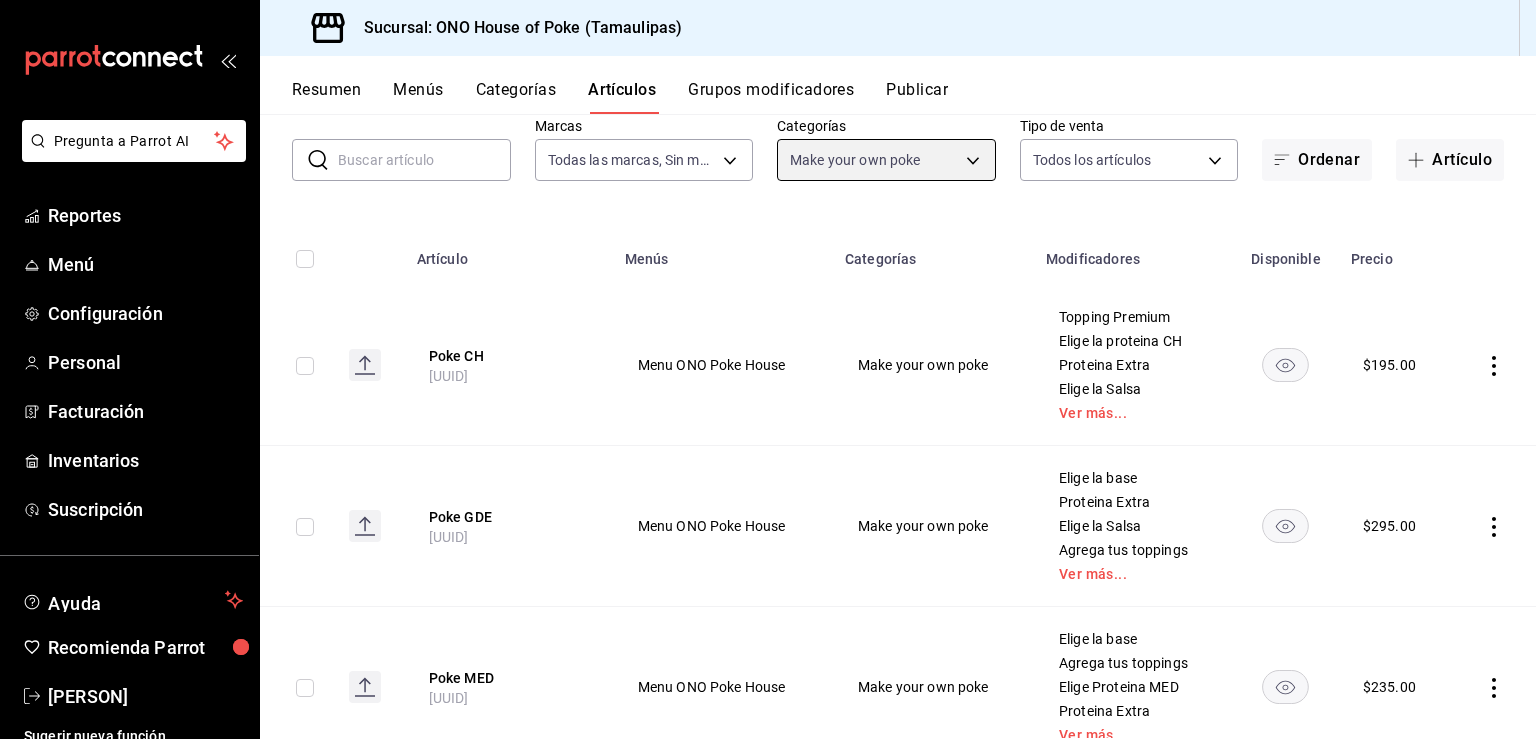 scroll, scrollTop: 188, scrollLeft: 0, axis: vertical 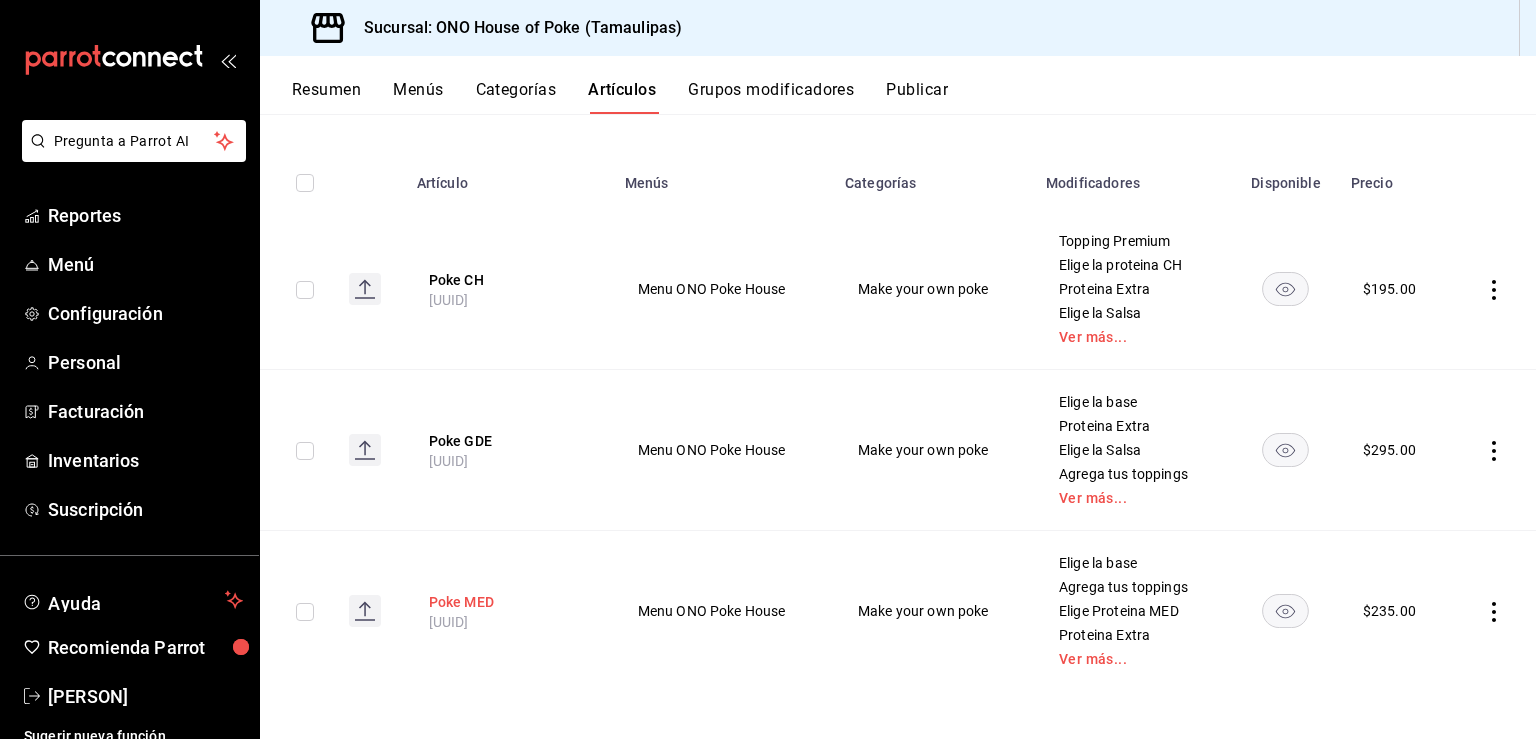 click on "Poke MED" at bounding box center (509, 602) 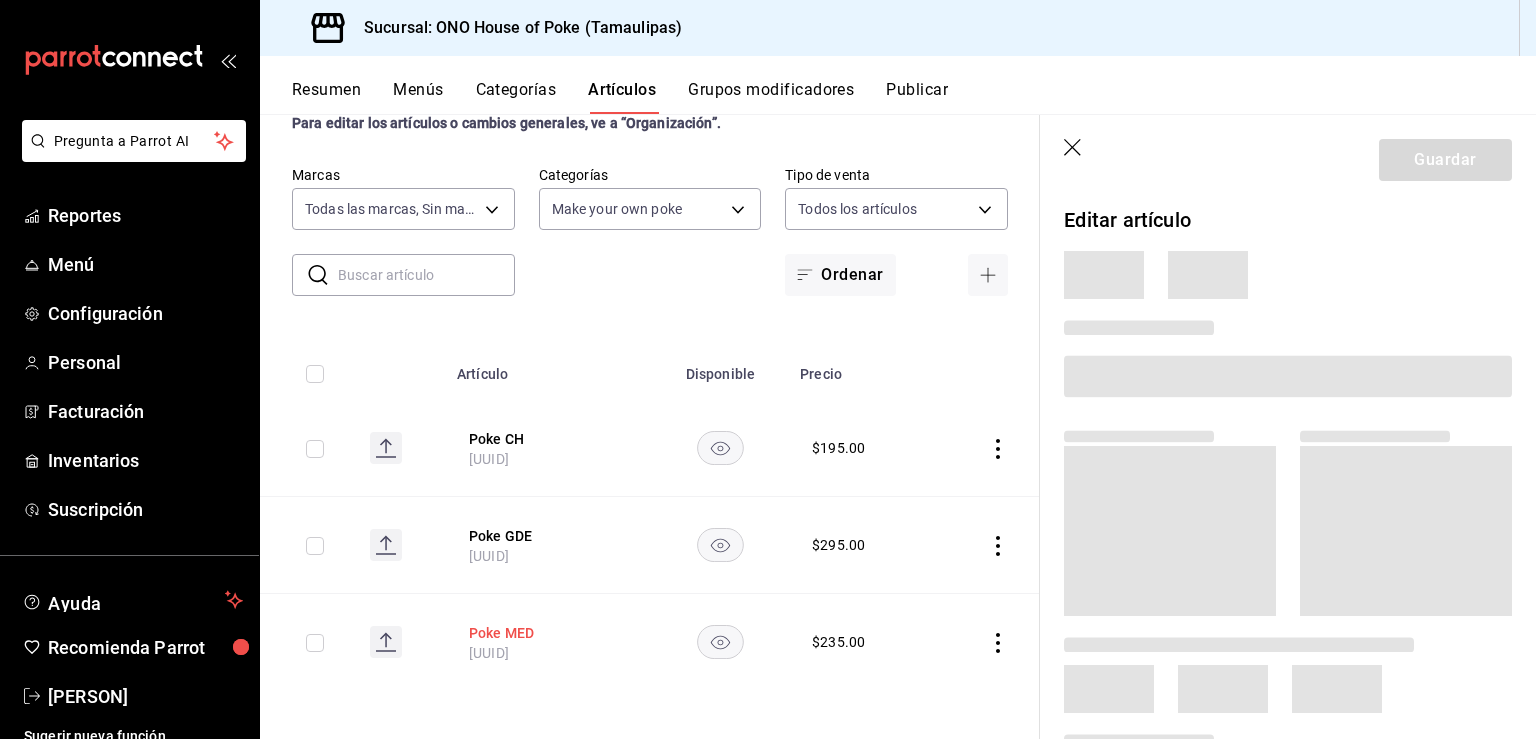 scroll, scrollTop: 0, scrollLeft: 0, axis: both 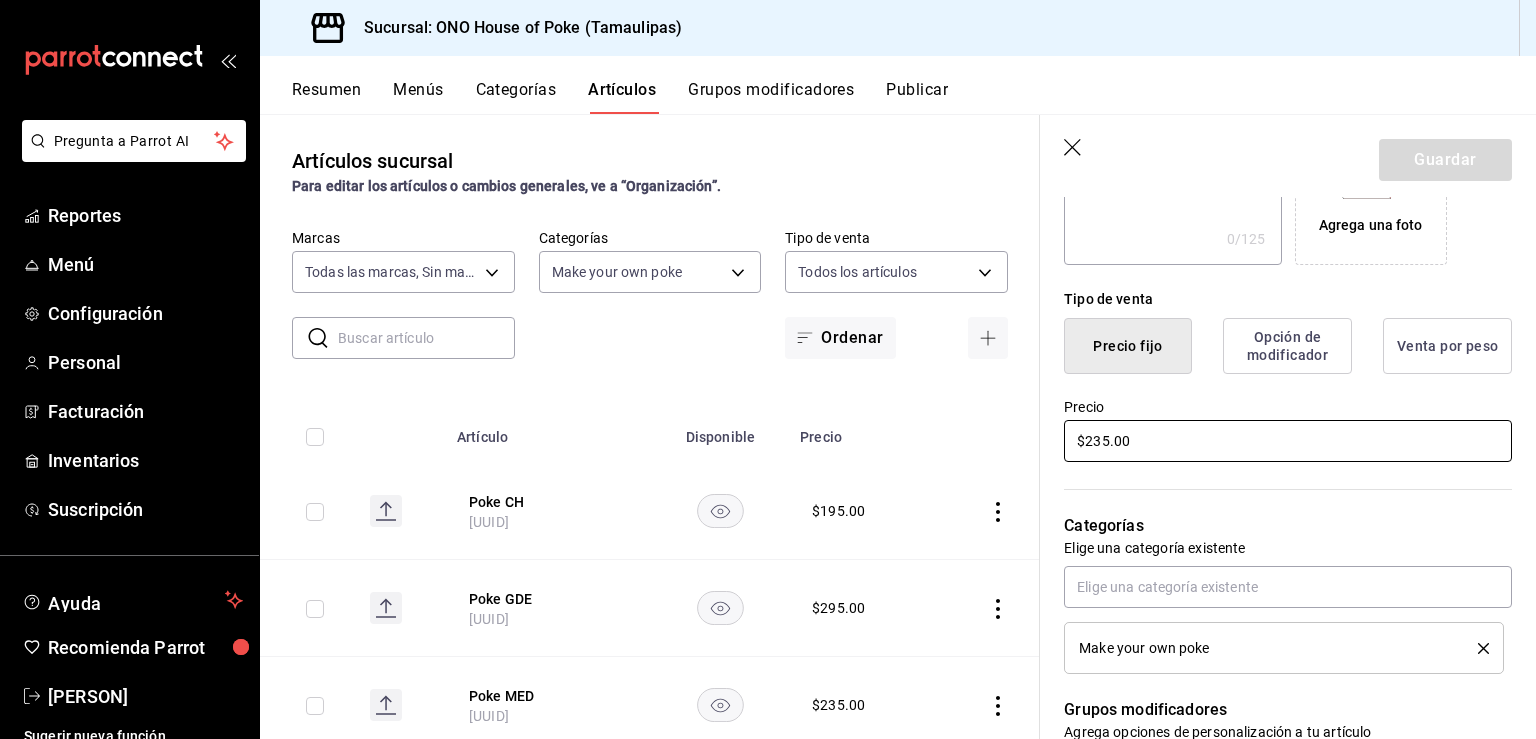 drag, startPoint x: 1145, startPoint y: 447, endPoint x: 1044, endPoint y: 439, distance: 101.31634 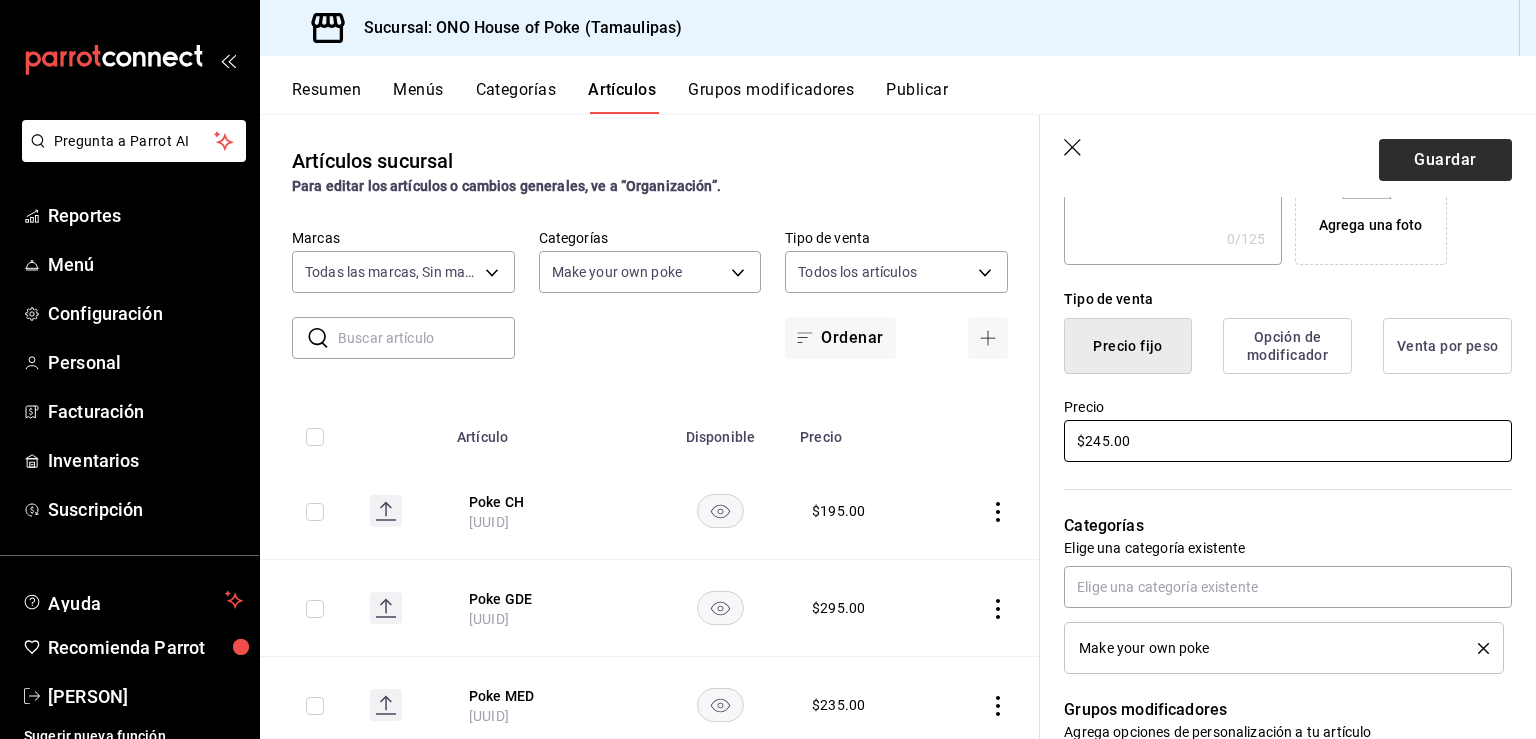 type on "$245.00" 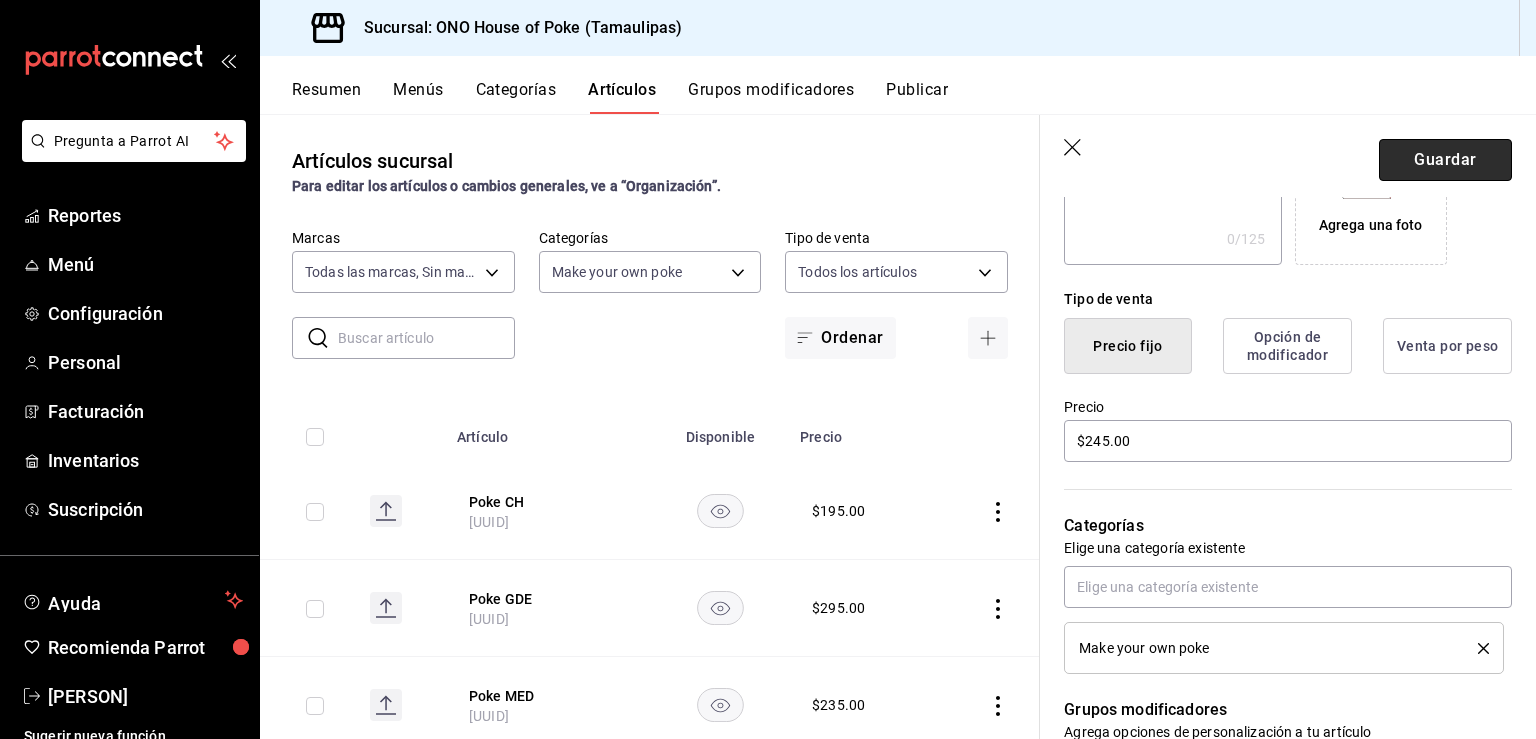 click on "Guardar" at bounding box center [1445, 160] 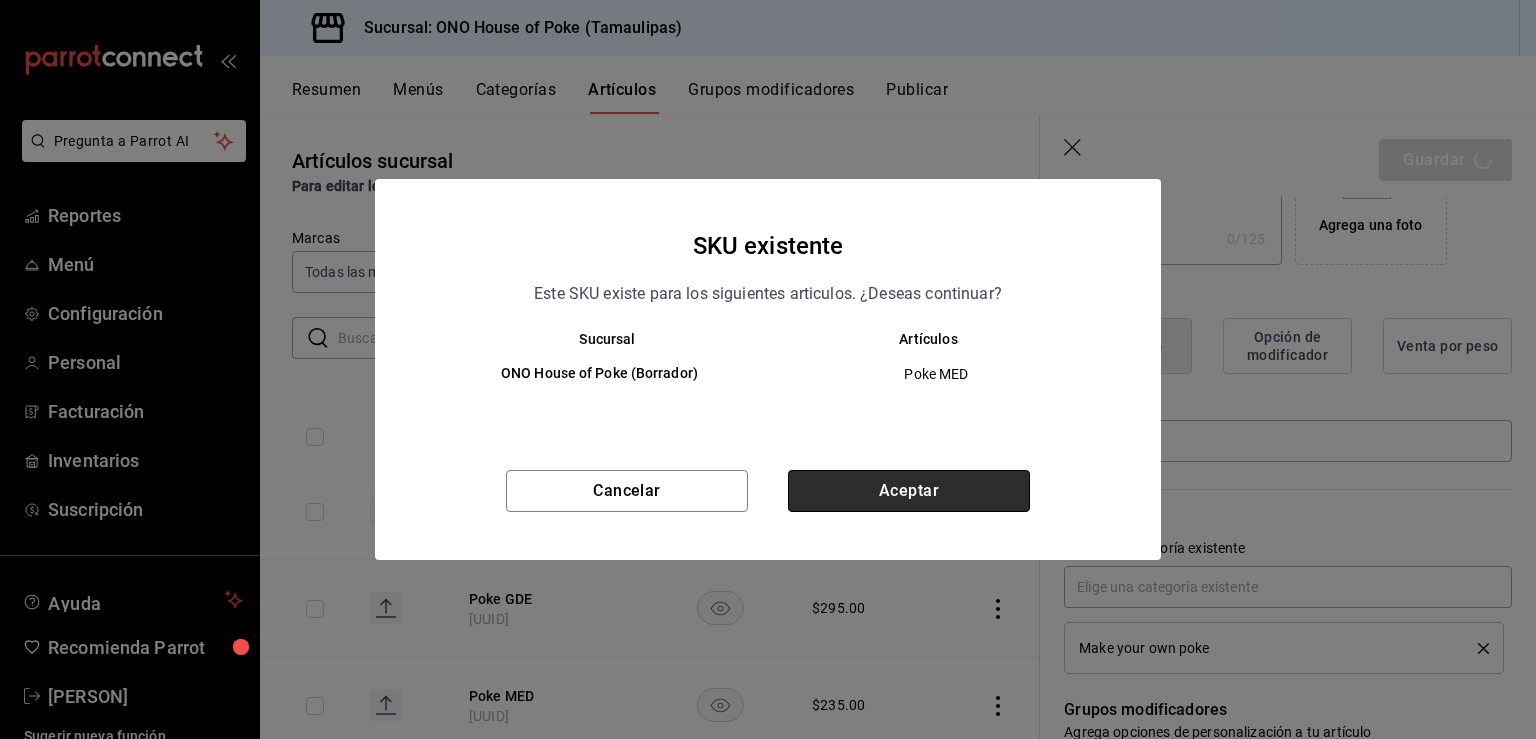 click on "Aceptar" at bounding box center [909, 491] 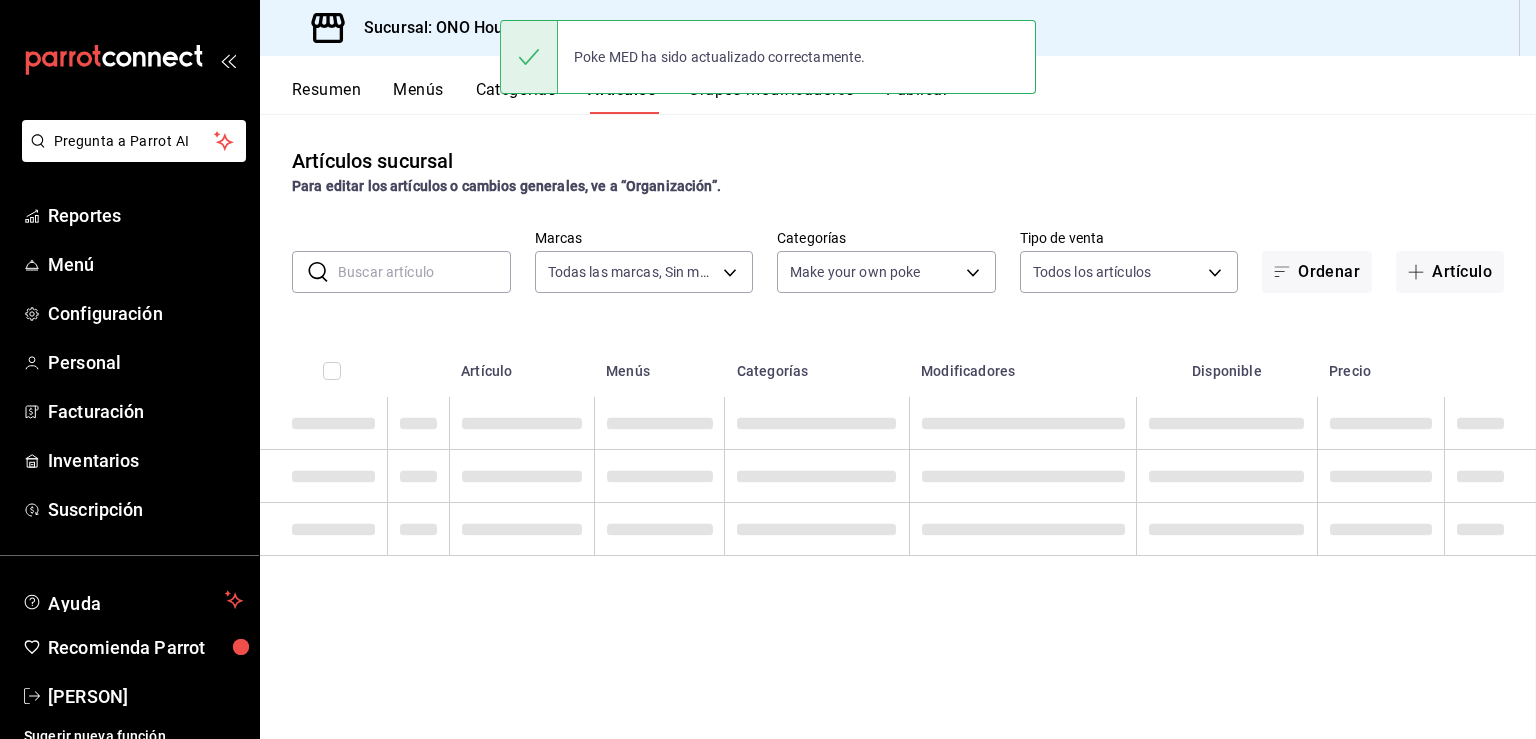 scroll, scrollTop: 0, scrollLeft: 0, axis: both 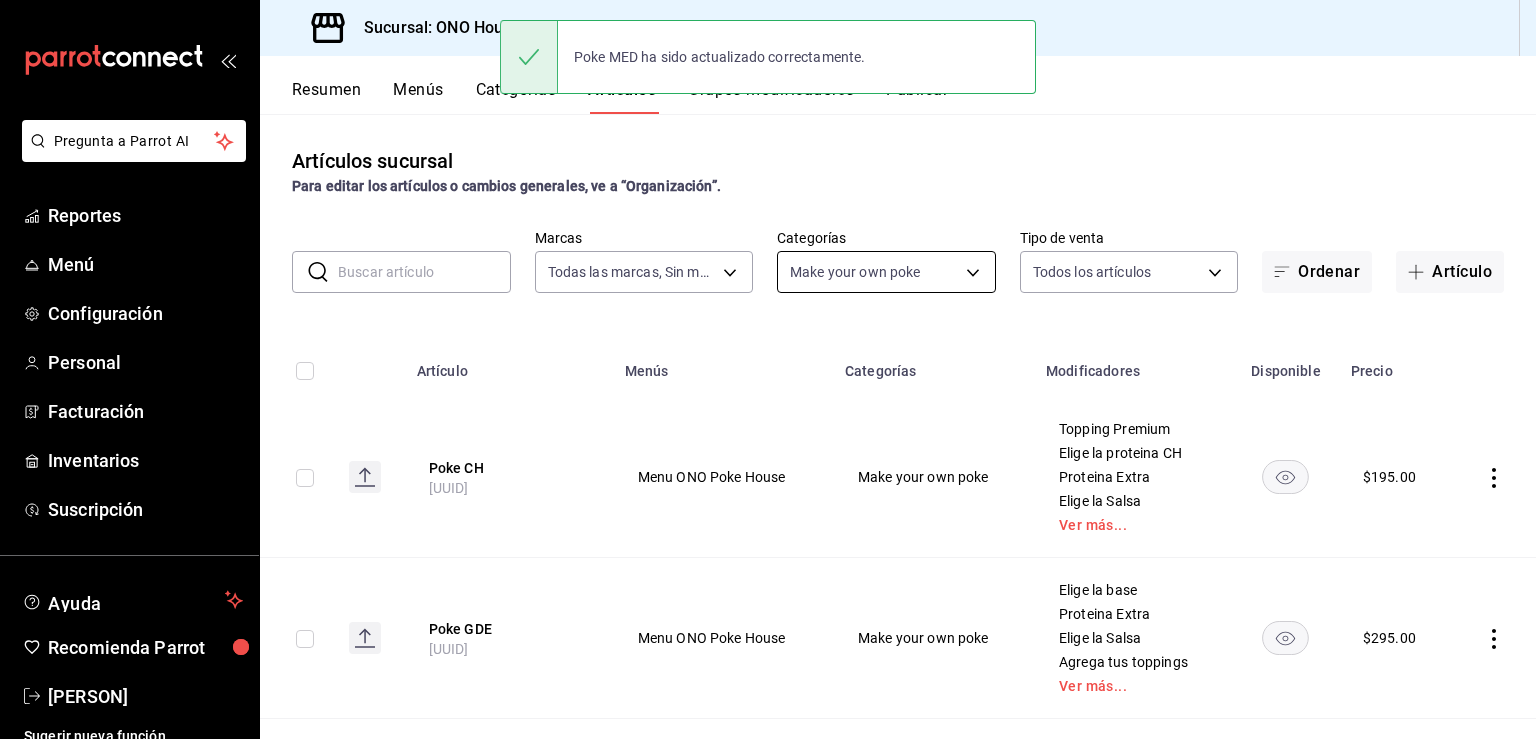 click on "Pregunta a Parrot AI Reportes   Menú   Configuración   Personal   Facturación   Inventarios   Suscripción   Ayuda Recomienda Parrot   Ercilia Zamudio   Sugerir nueva función   Sucursal: ONO House of Poke (Tamaulipas) Resumen Menús Categorías Artículos Grupos modificadores Publicar Artículos sucursal Para editar los artículos o cambios generales, ve a “Organización”. ​ ​ Marcas Todas las marcas, Sin marca 81697323-bc64-40fd-b3d2-353f0dad9ae0 Categorías Make your own poke e060b6c2-2687-4de0-a482-d0b177eec0c0 Tipo de venta Todos los artículos ALL Ordenar Artículo Artículo Menús Categorías Modificadores Disponible Precio Poke CH AR-1743783250886 Menu ONO Poke House Make your own poke Topping Premium Elige la proteina CH Proteina Extra Elige la Salsa Ver más... $ 195.00 Poke GDE AR-1743783478160 Menu ONO Poke House Make your own poke Elige la base Proteina Extra Elige la Salsa Agrega tus toppings Ver más... $ 295.00 Poke MED AR-1743783467710 Menu ONO Poke House Make your own poke $" at bounding box center (768, 369) 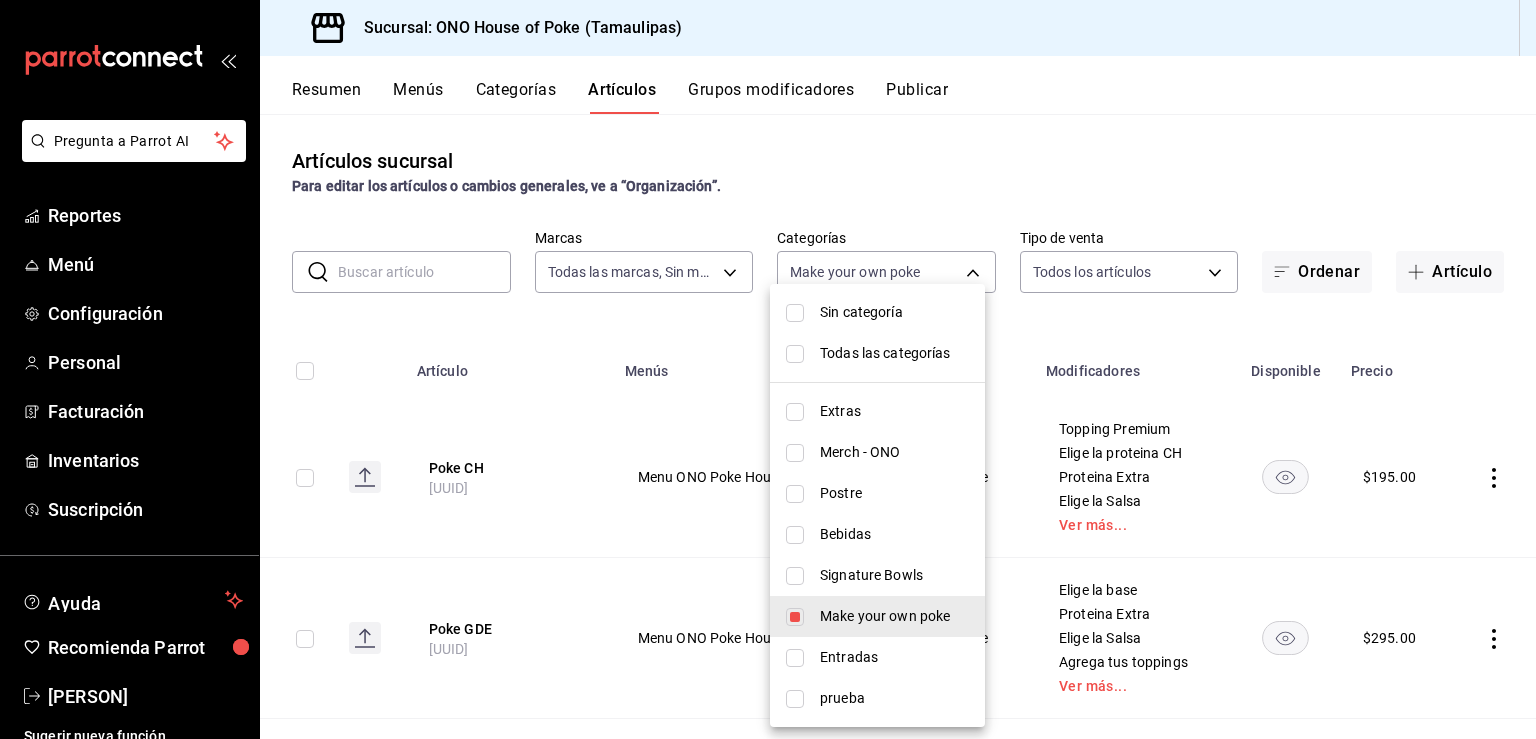 click at bounding box center [795, 576] 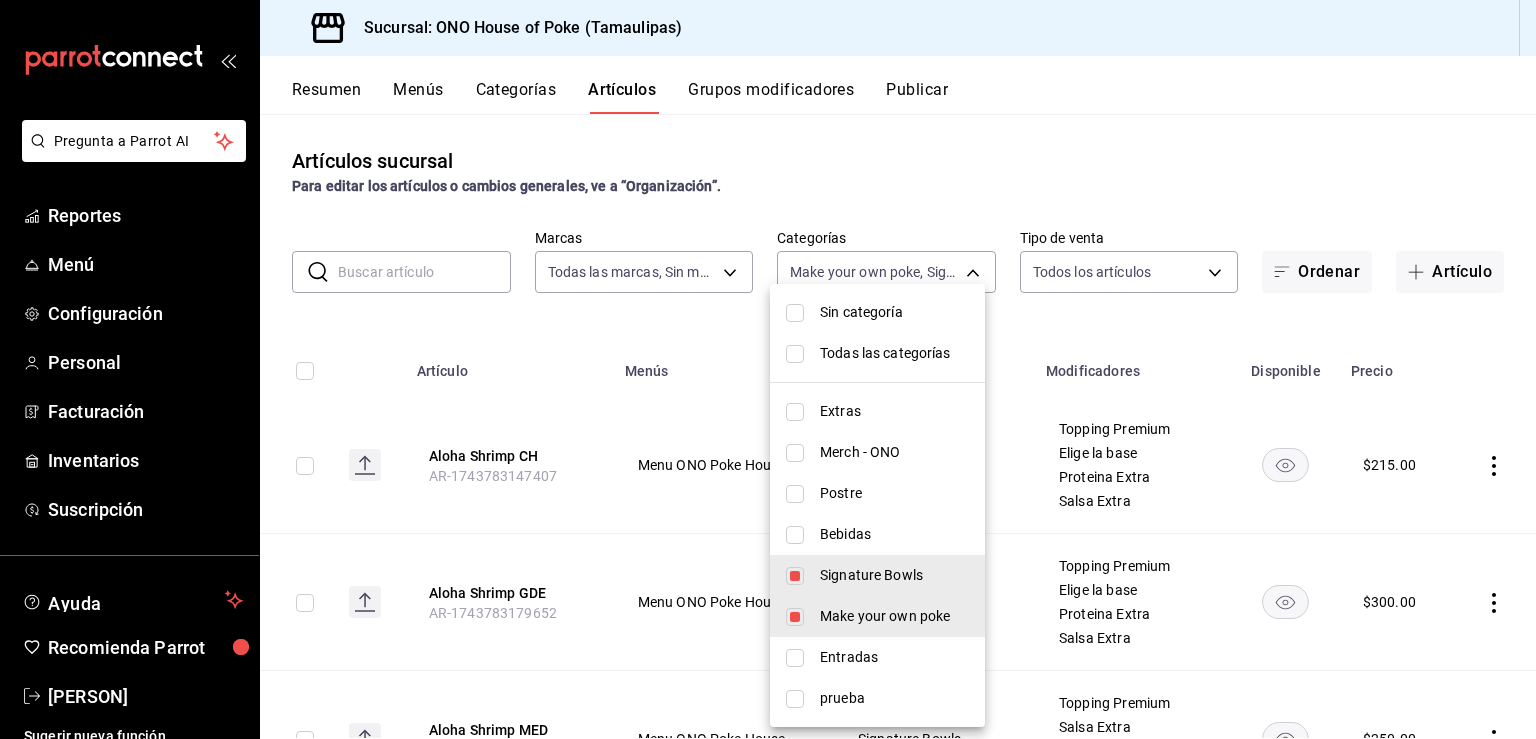 click at bounding box center [795, 617] 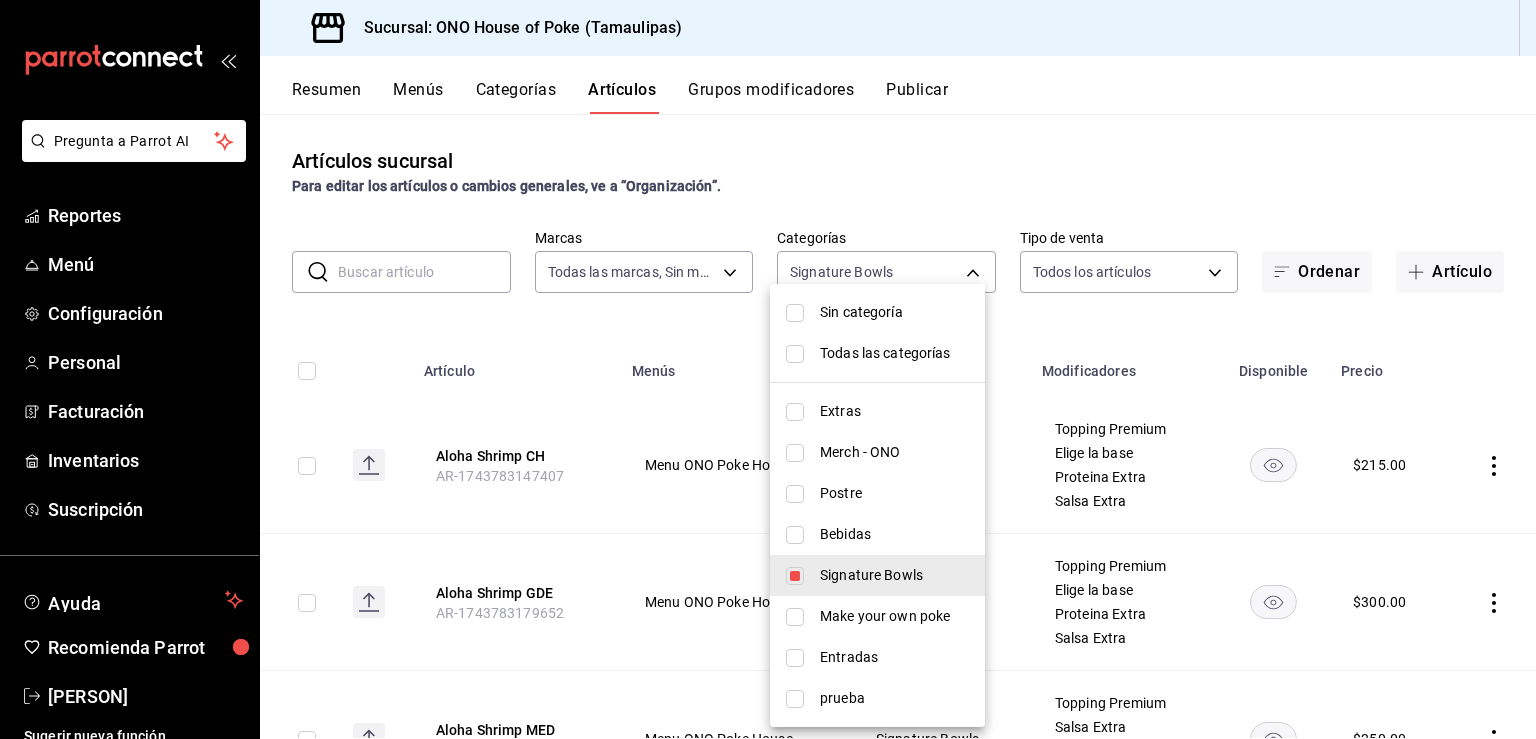 click at bounding box center (768, 369) 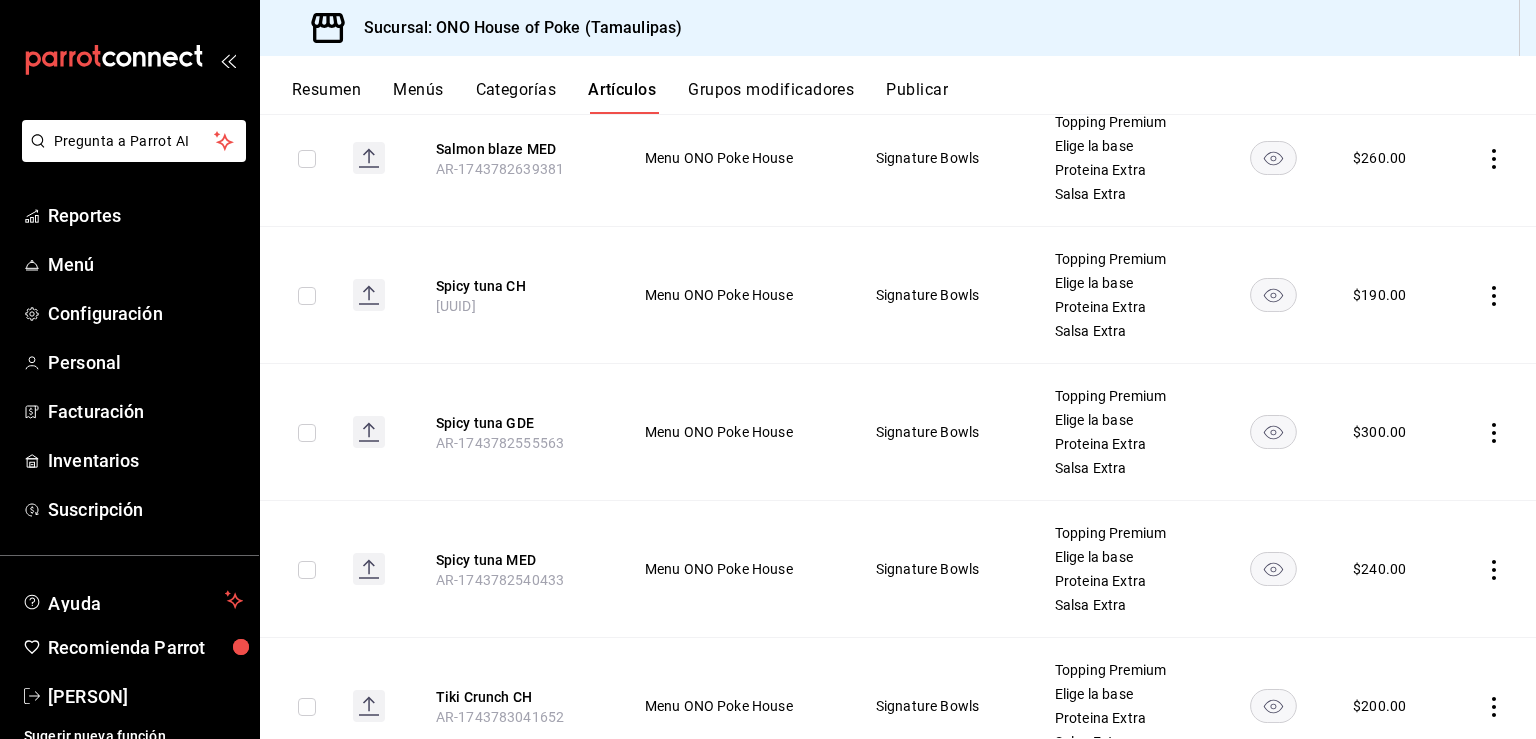 scroll, scrollTop: 2613, scrollLeft: 0, axis: vertical 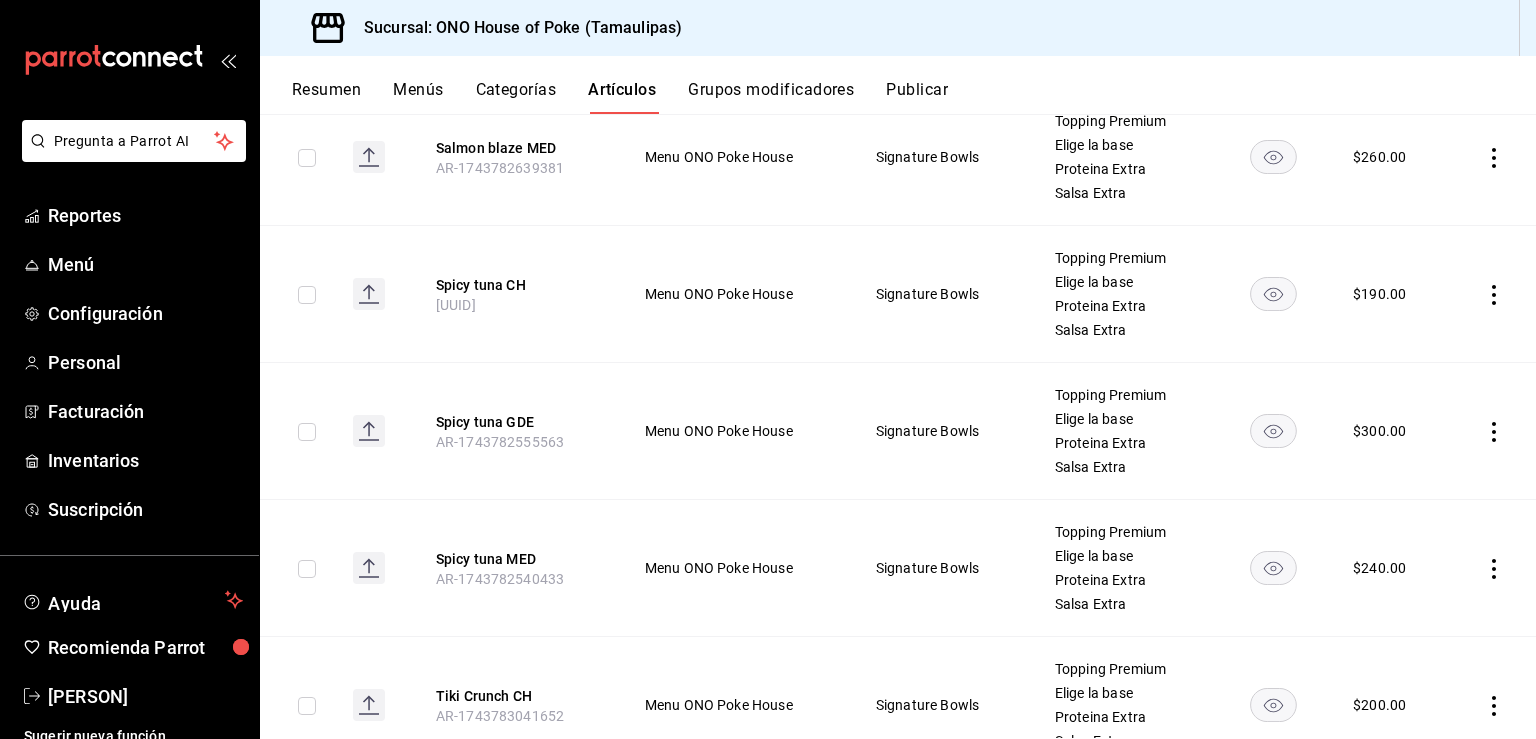 click 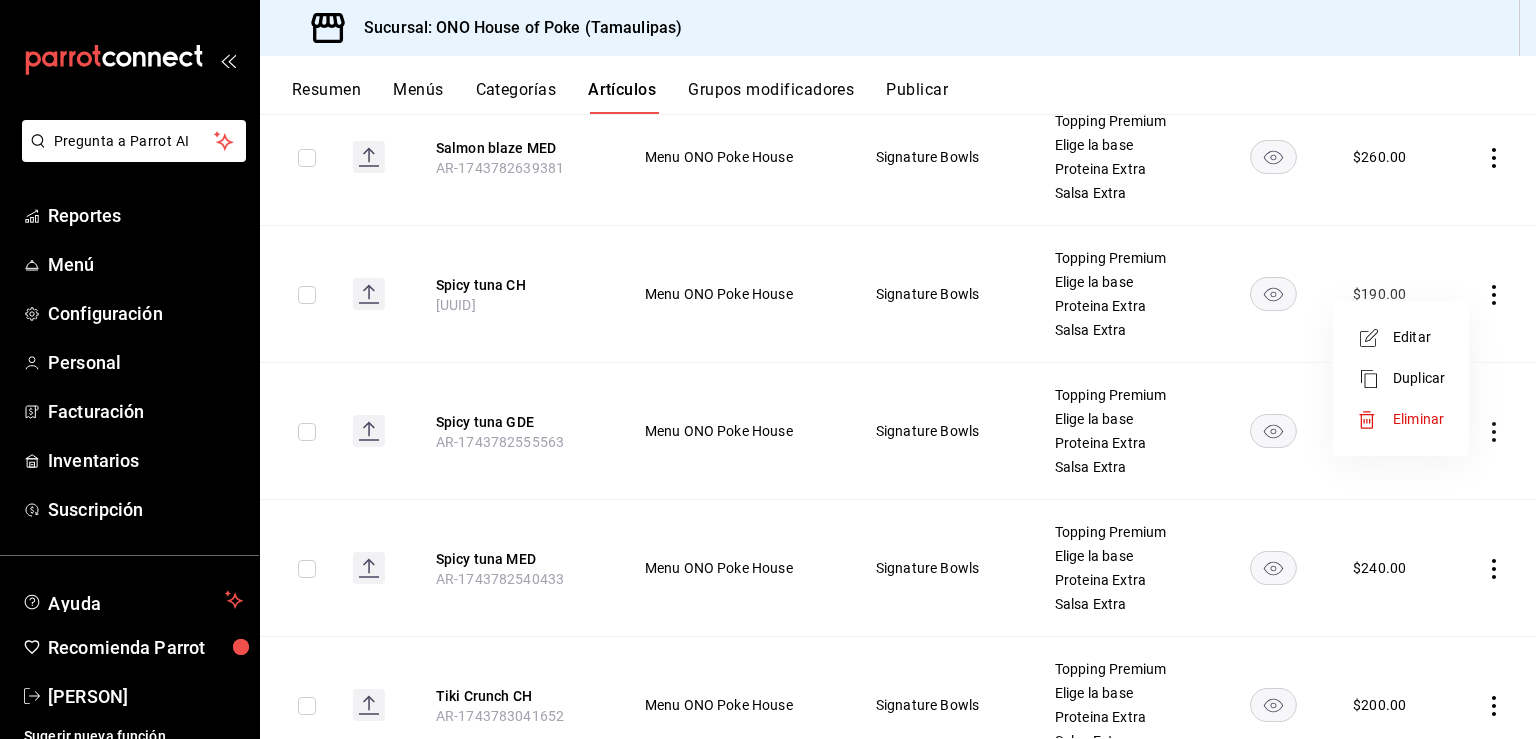 click on "Editar" at bounding box center (1419, 337) 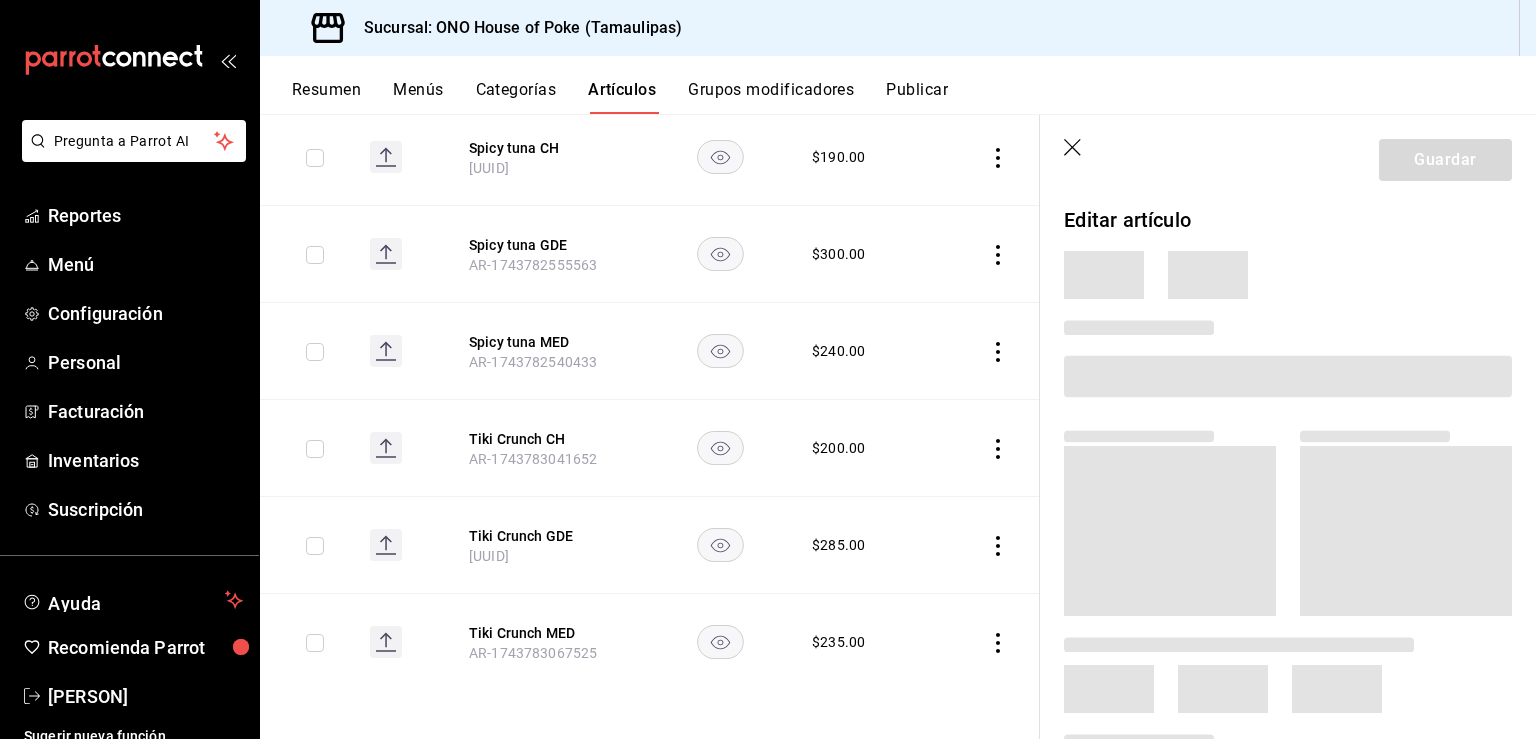 scroll, scrollTop: 1937, scrollLeft: 0, axis: vertical 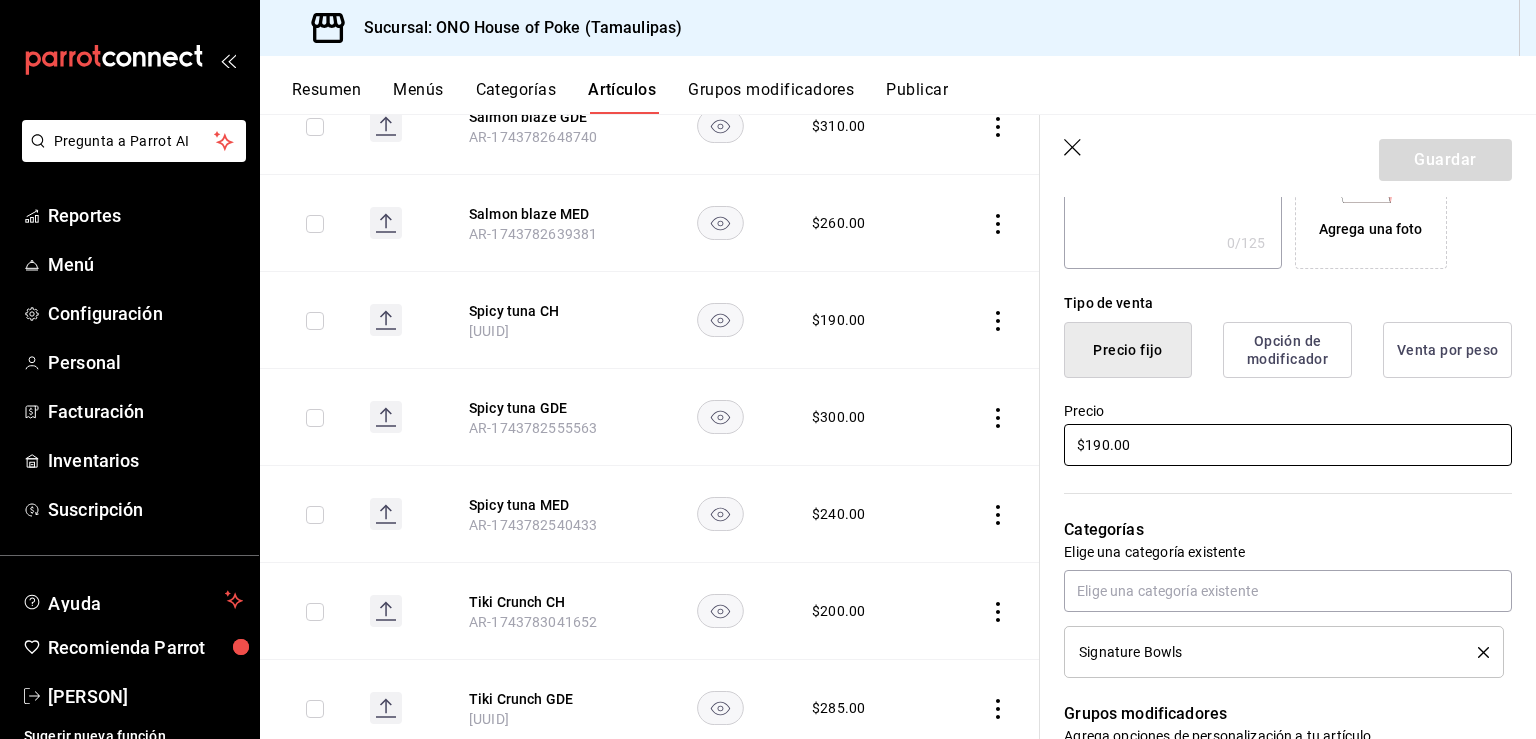 drag, startPoint x: 1156, startPoint y: 451, endPoint x: 1017, endPoint y: 452, distance: 139.0036 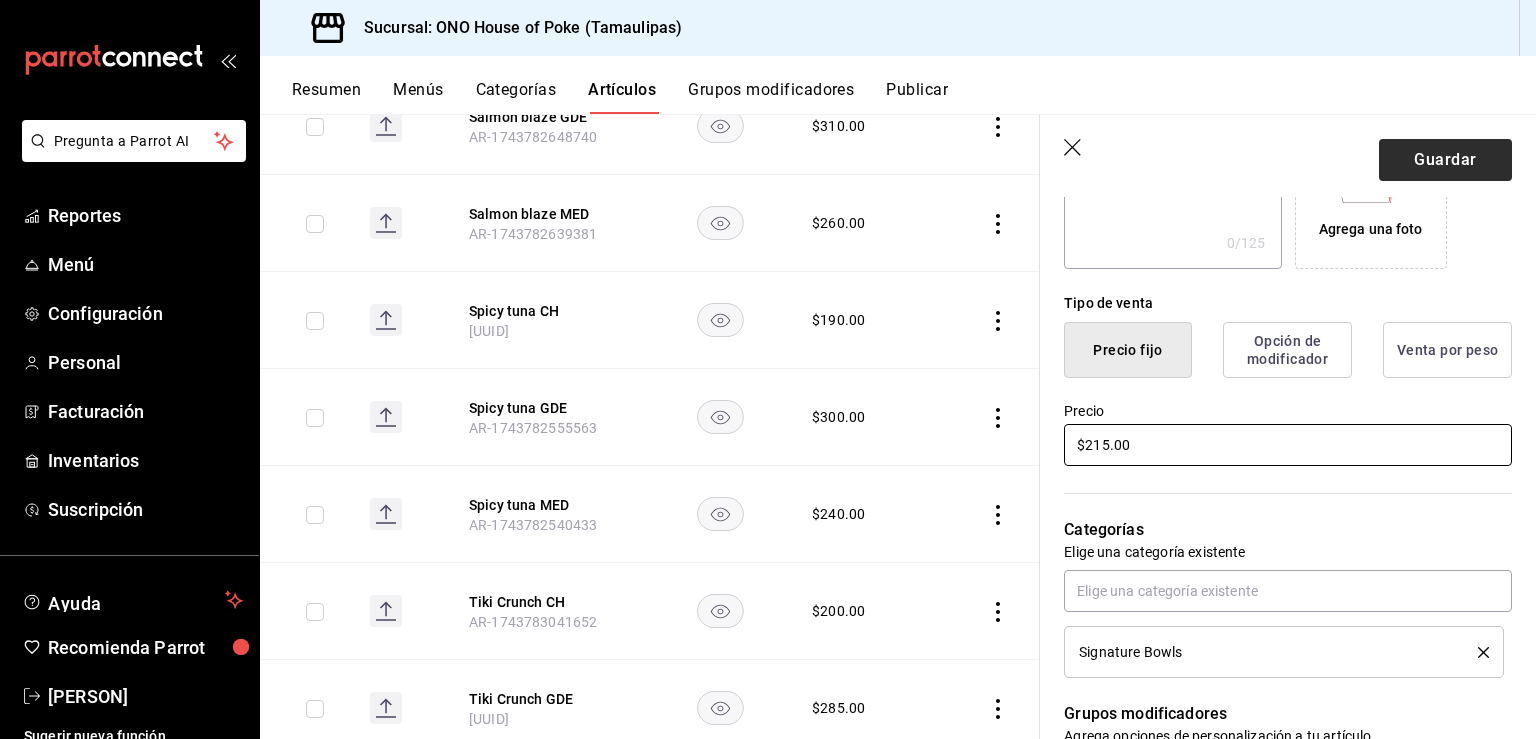 type on "$215.00" 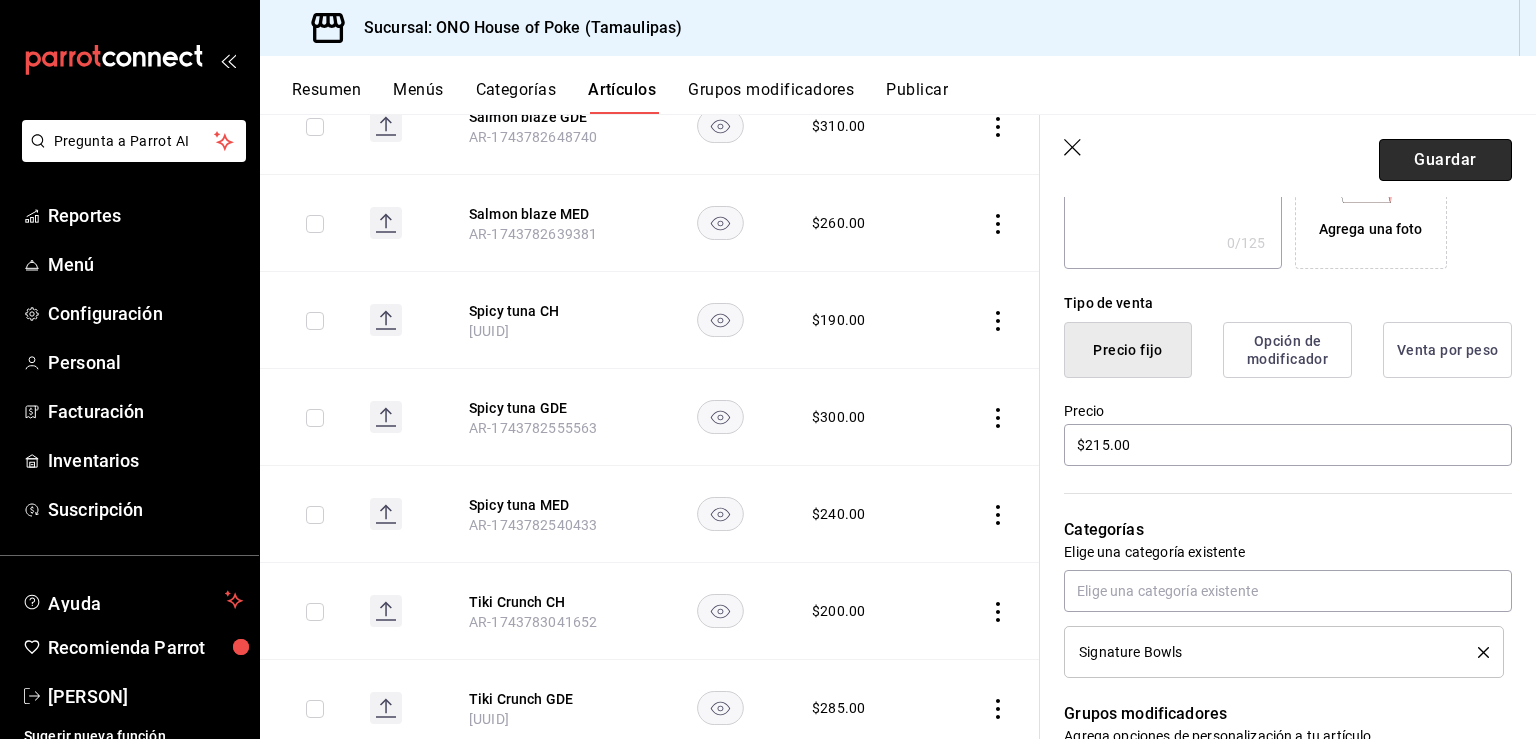 click on "Guardar" at bounding box center (1445, 160) 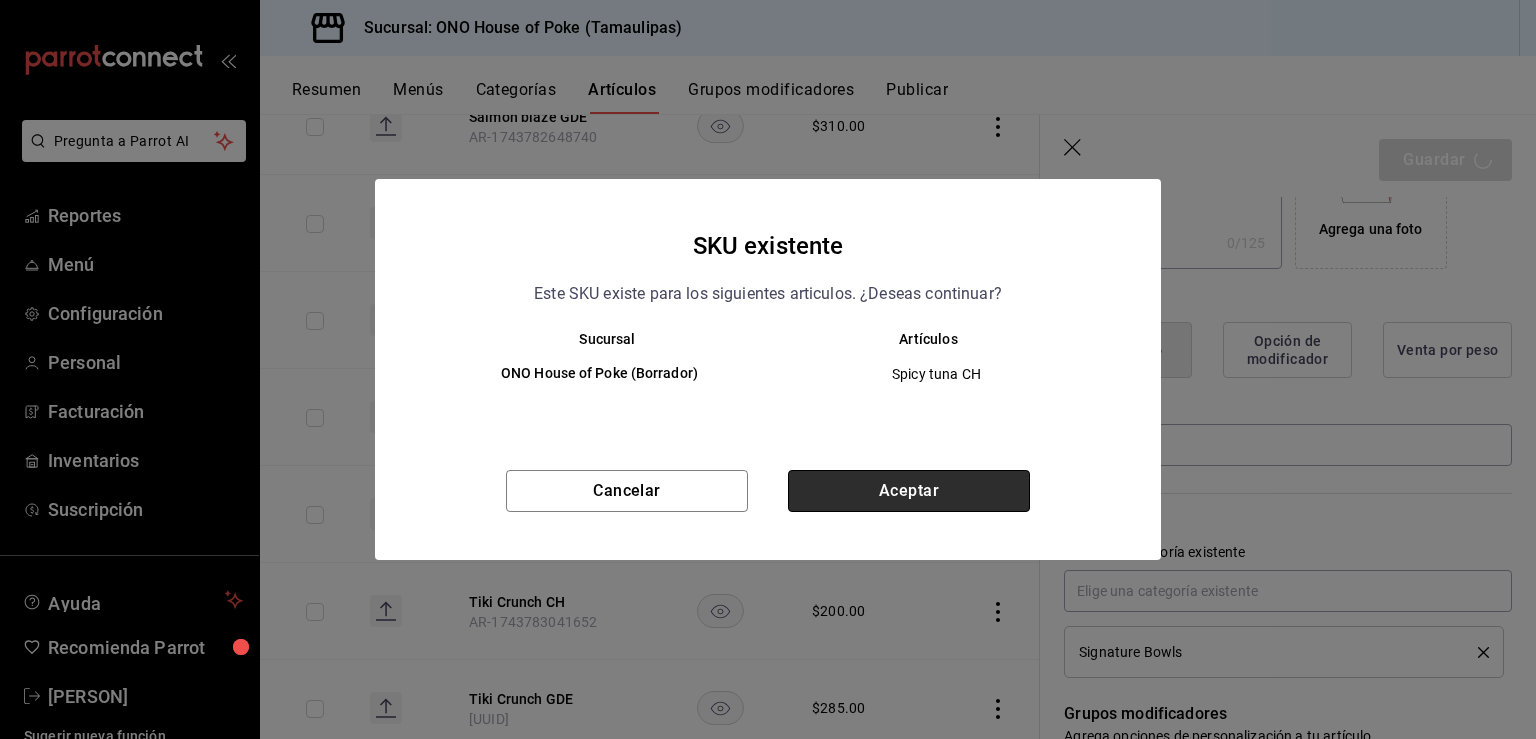 click on "Aceptar" at bounding box center (909, 491) 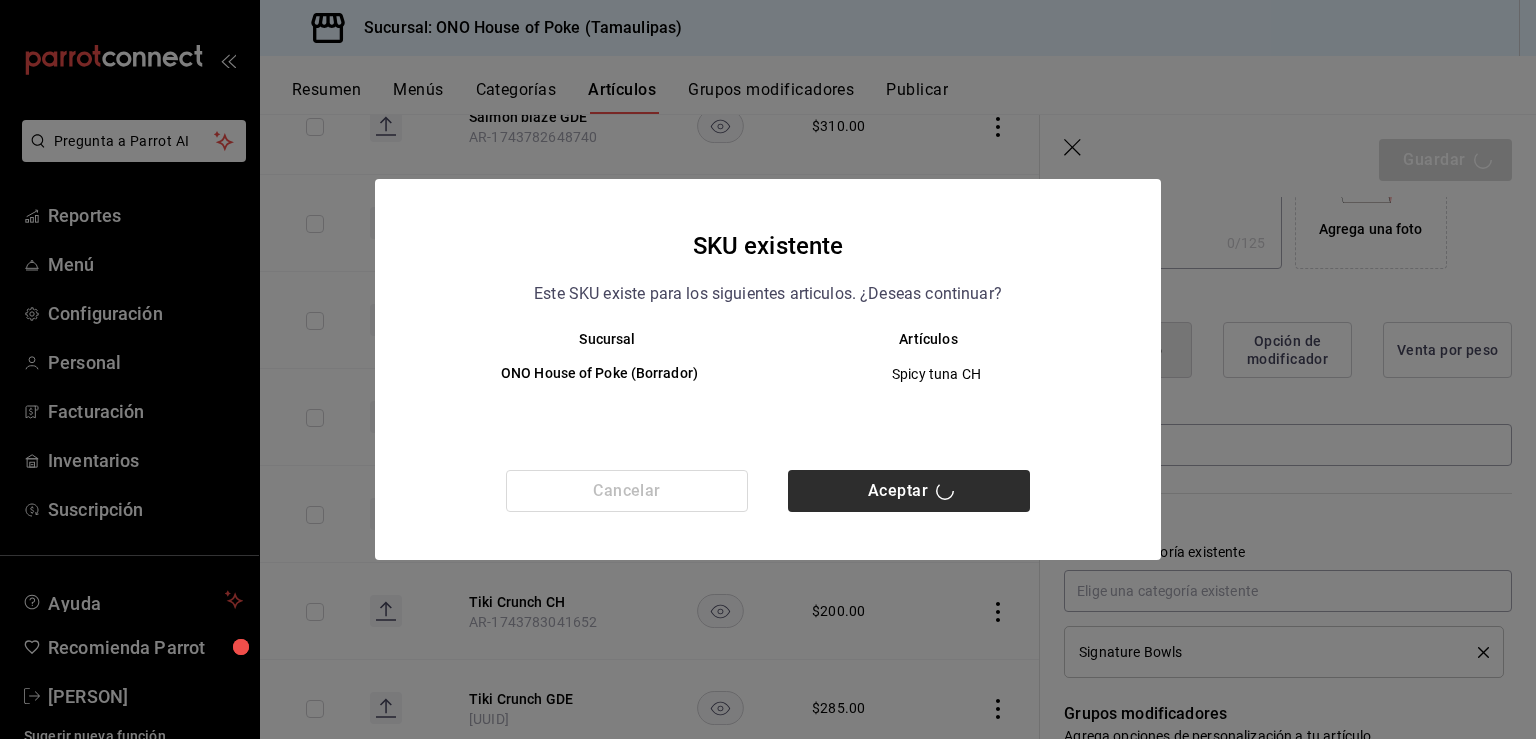 scroll, scrollTop: 0, scrollLeft: 0, axis: both 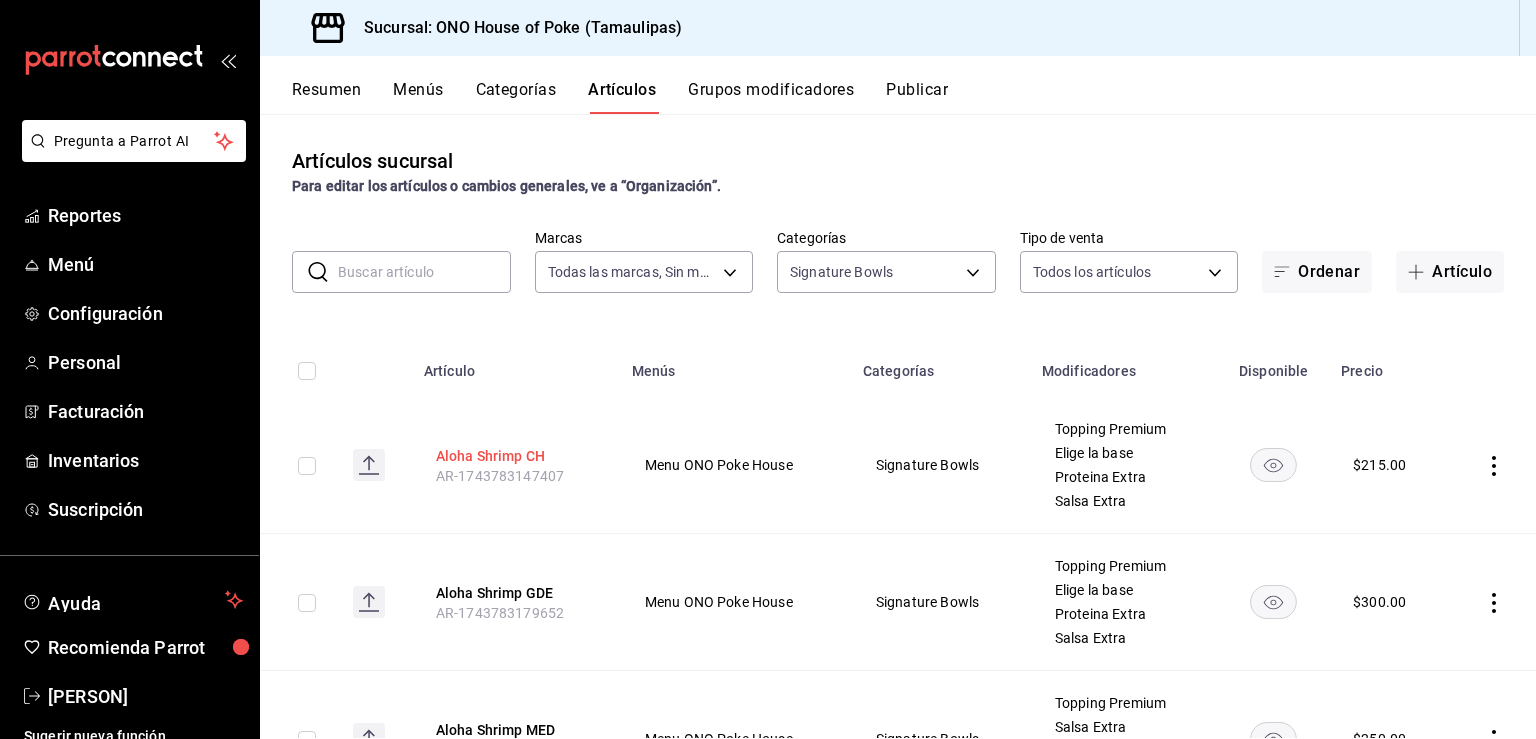 click on "Aloha Shrimp CH" at bounding box center [516, 456] 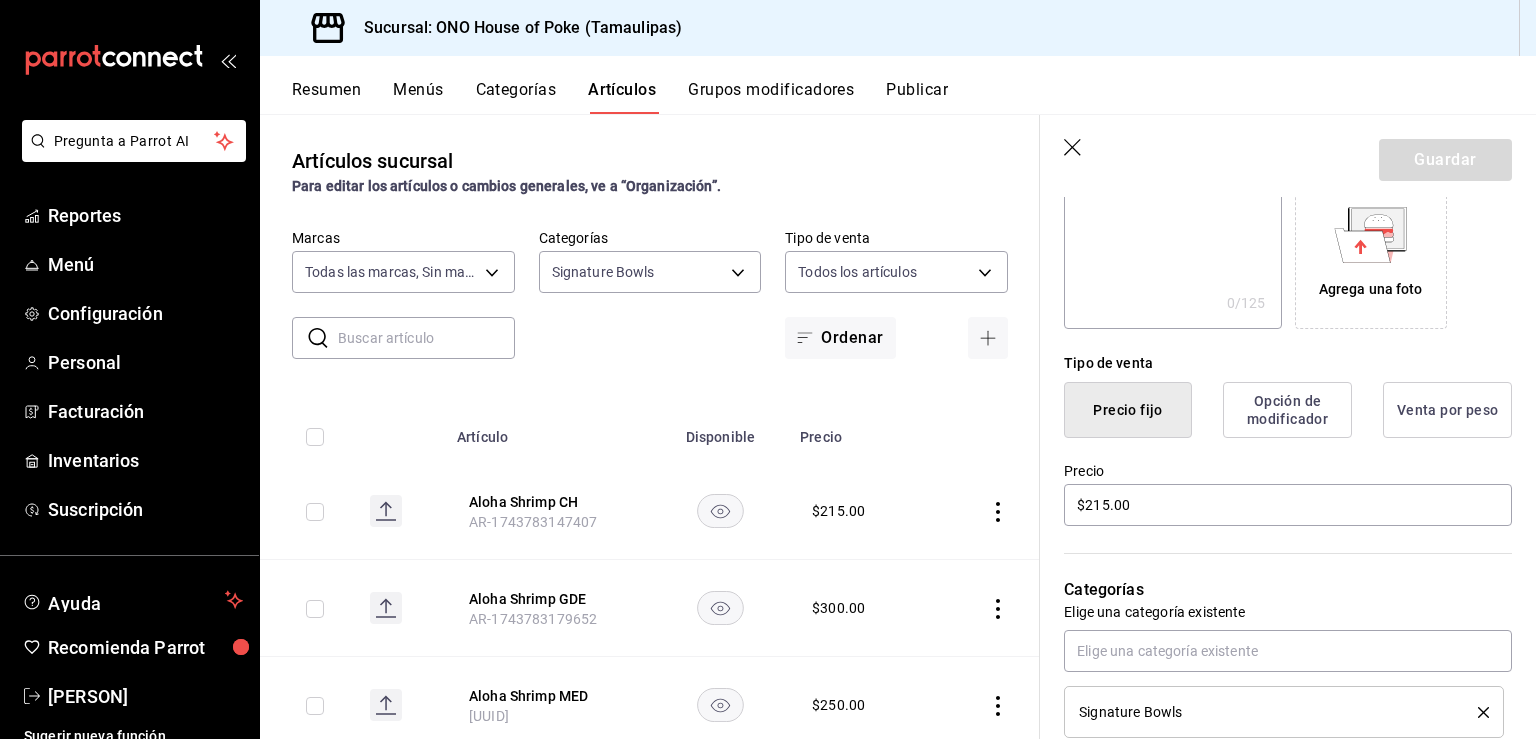 scroll, scrollTop: 396, scrollLeft: 0, axis: vertical 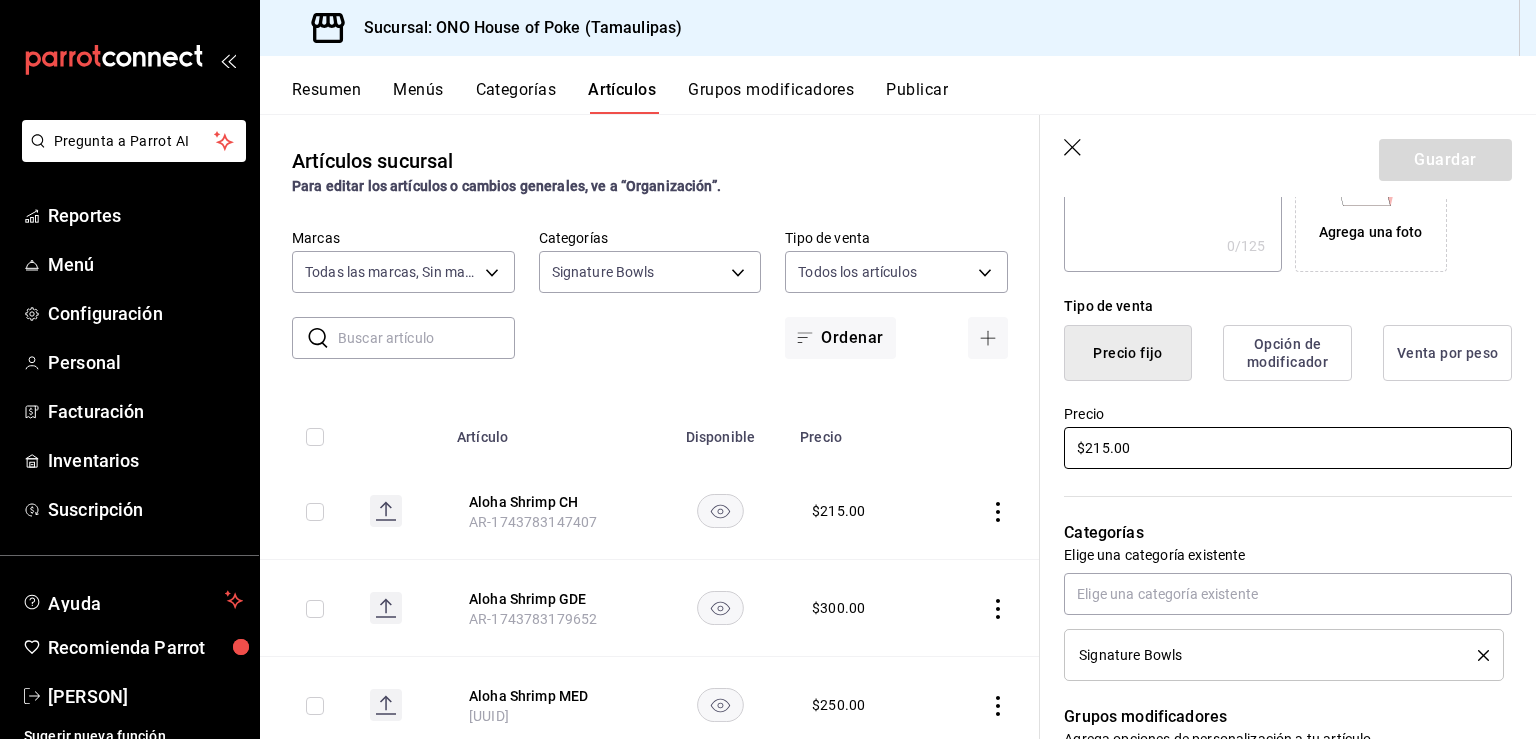 click on "$215.00" at bounding box center [1288, 448] 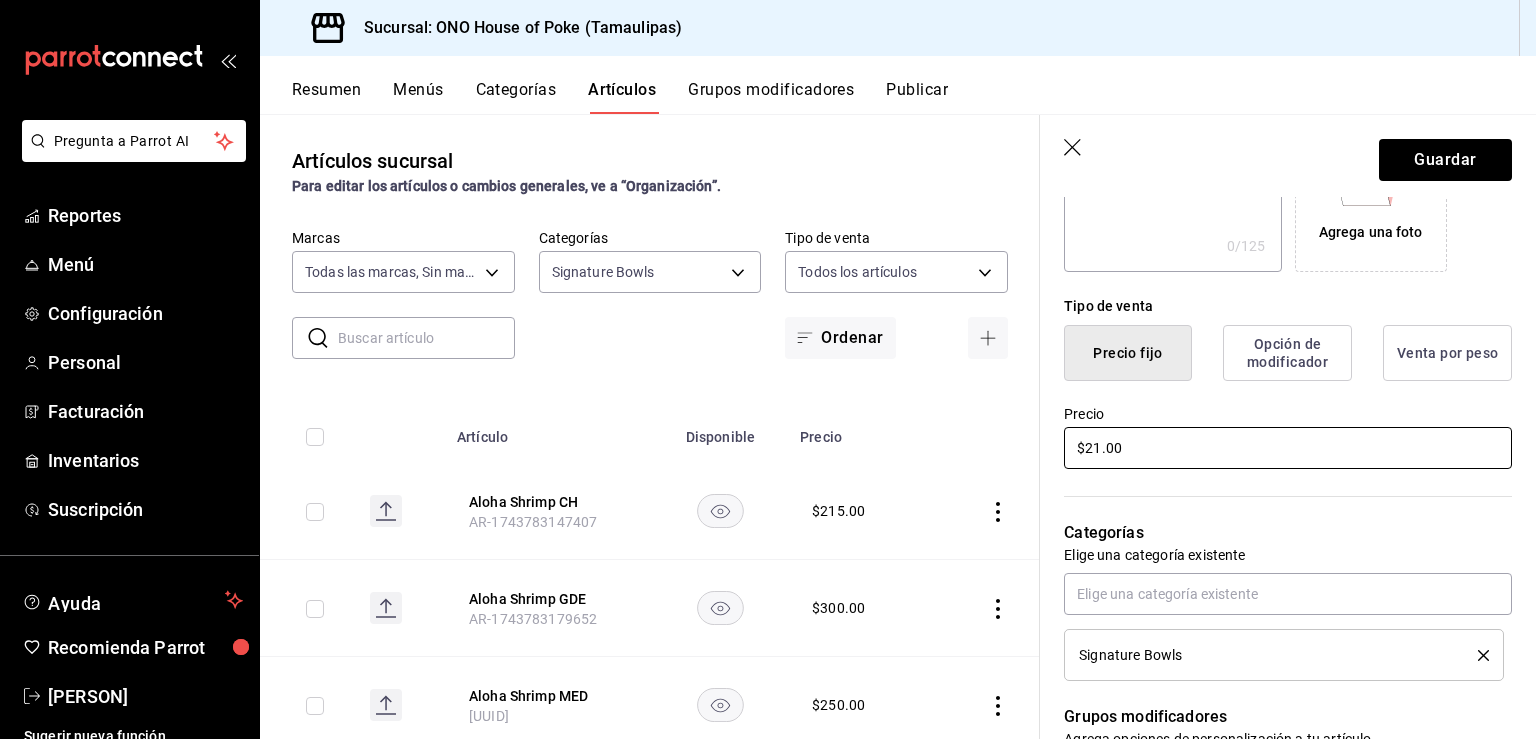 type on "$2.00" 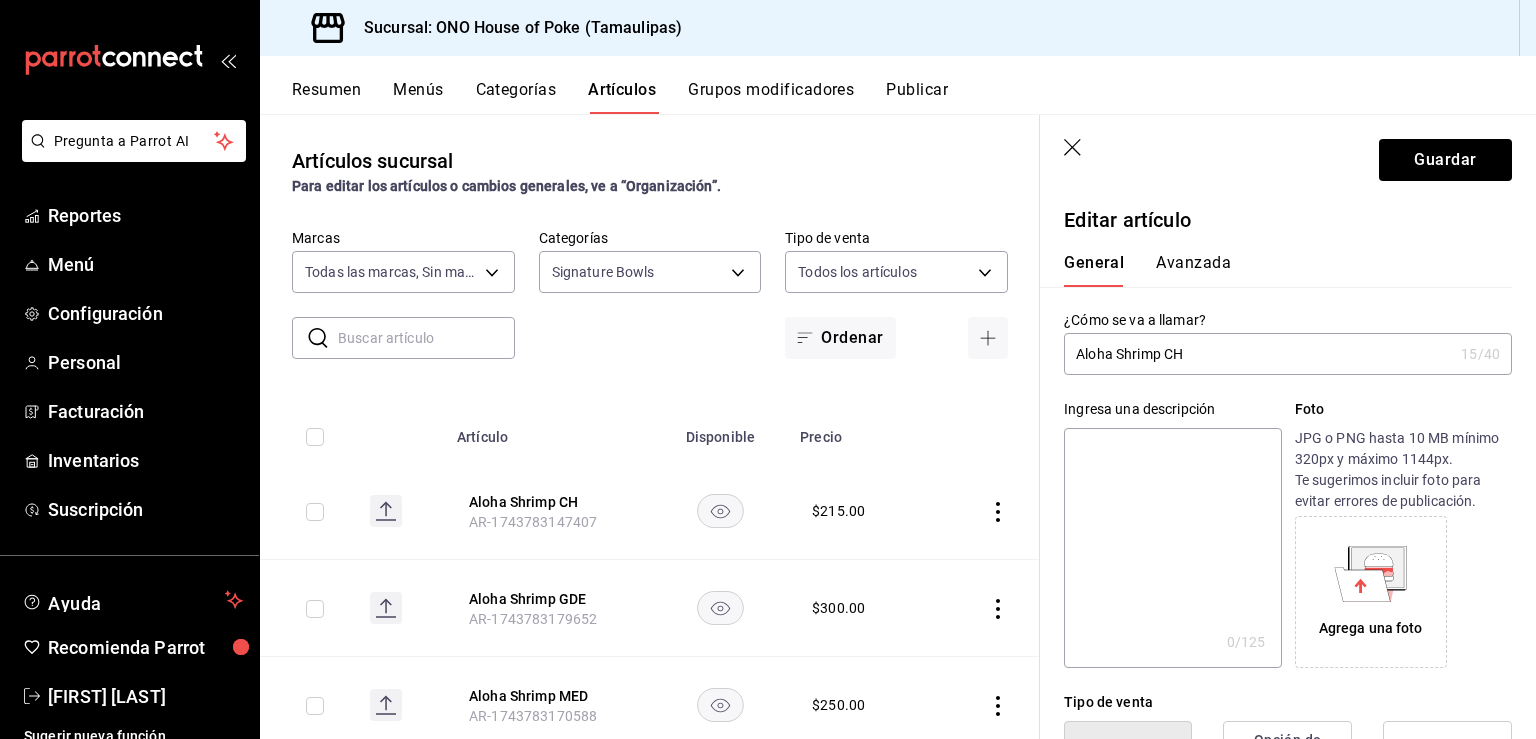 scroll, scrollTop: 0, scrollLeft: 0, axis: both 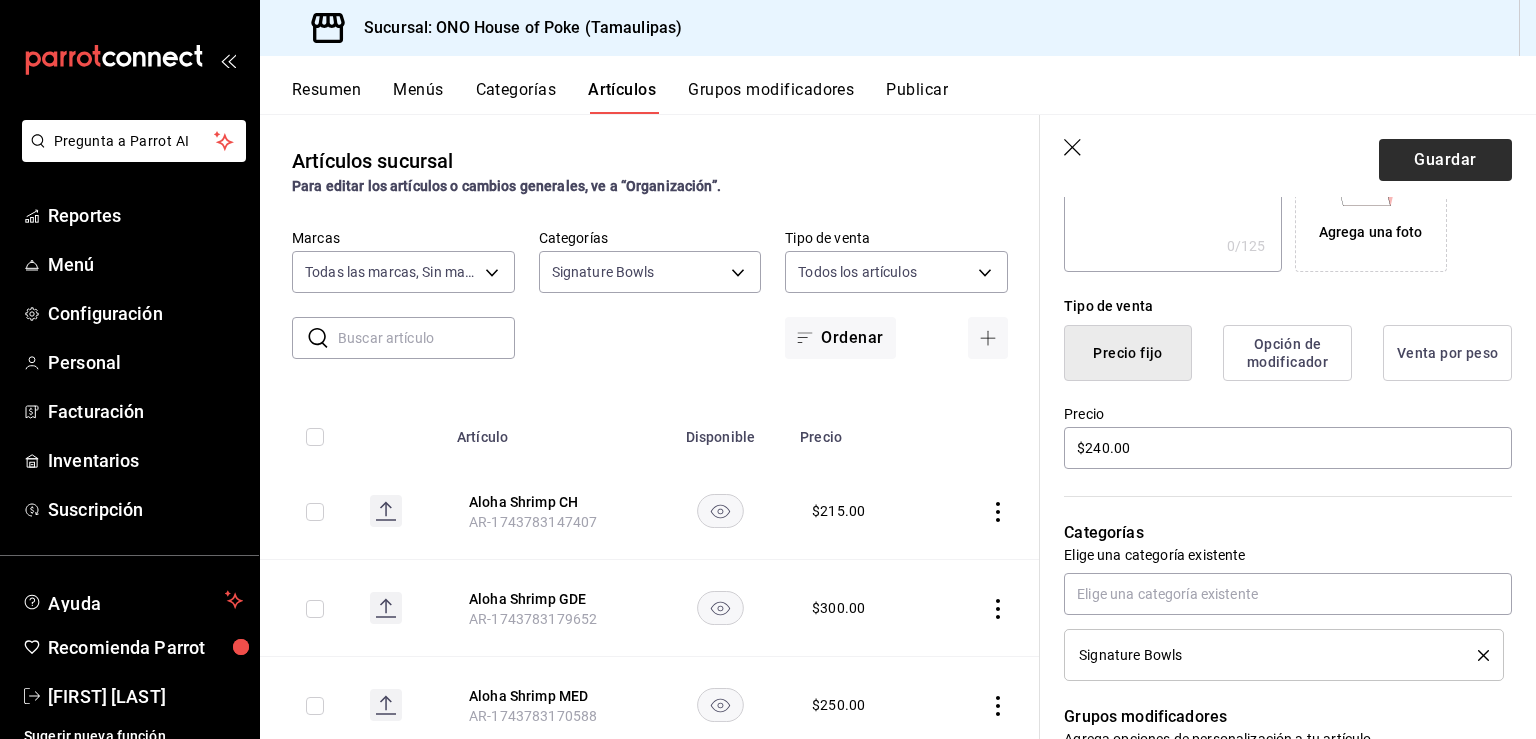 type on "$240.00" 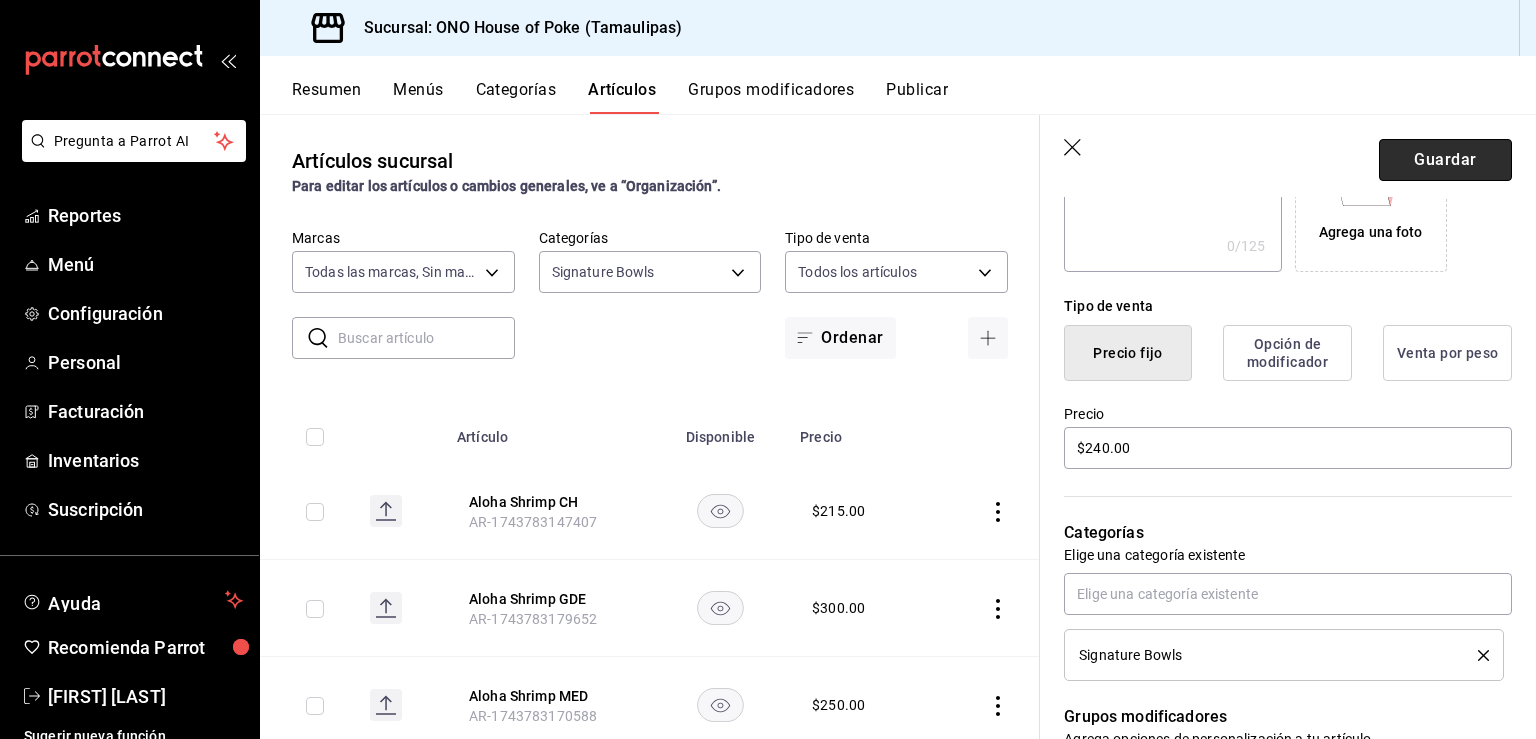 click on "Guardar" at bounding box center (1445, 160) 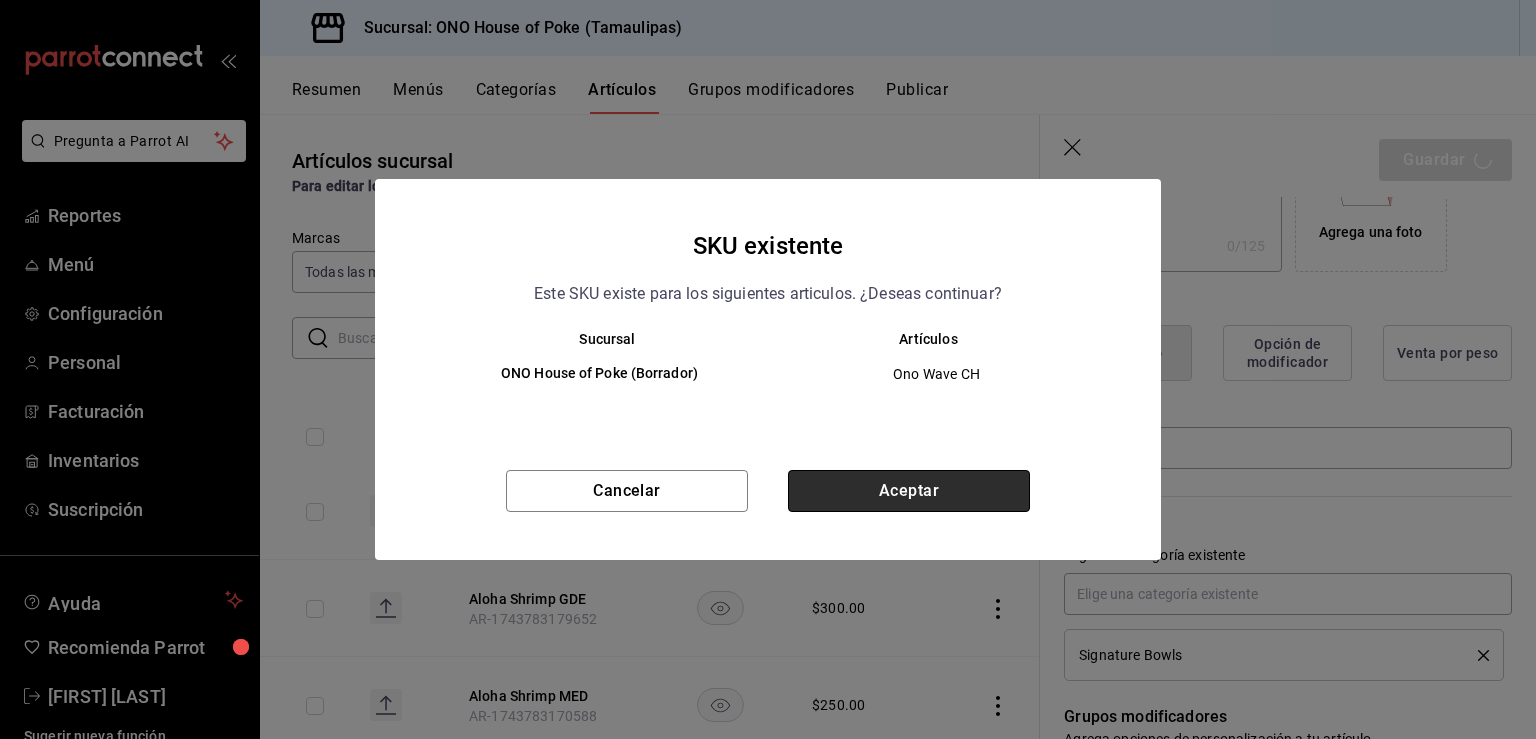 click on "Aceptar" at bounding box center [909, 491] 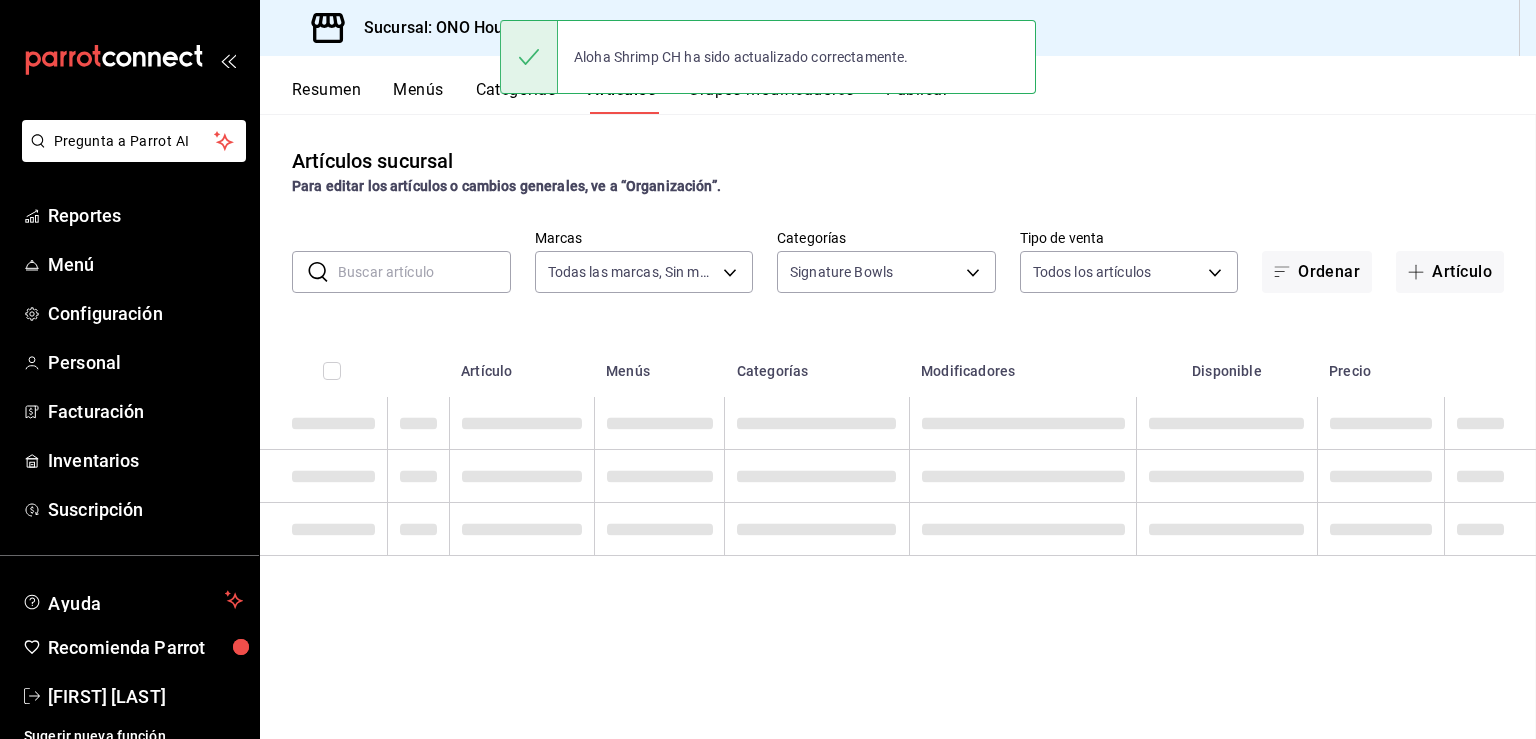 scroll, scrollTop: 0, scrollLeft: 0, axis: both 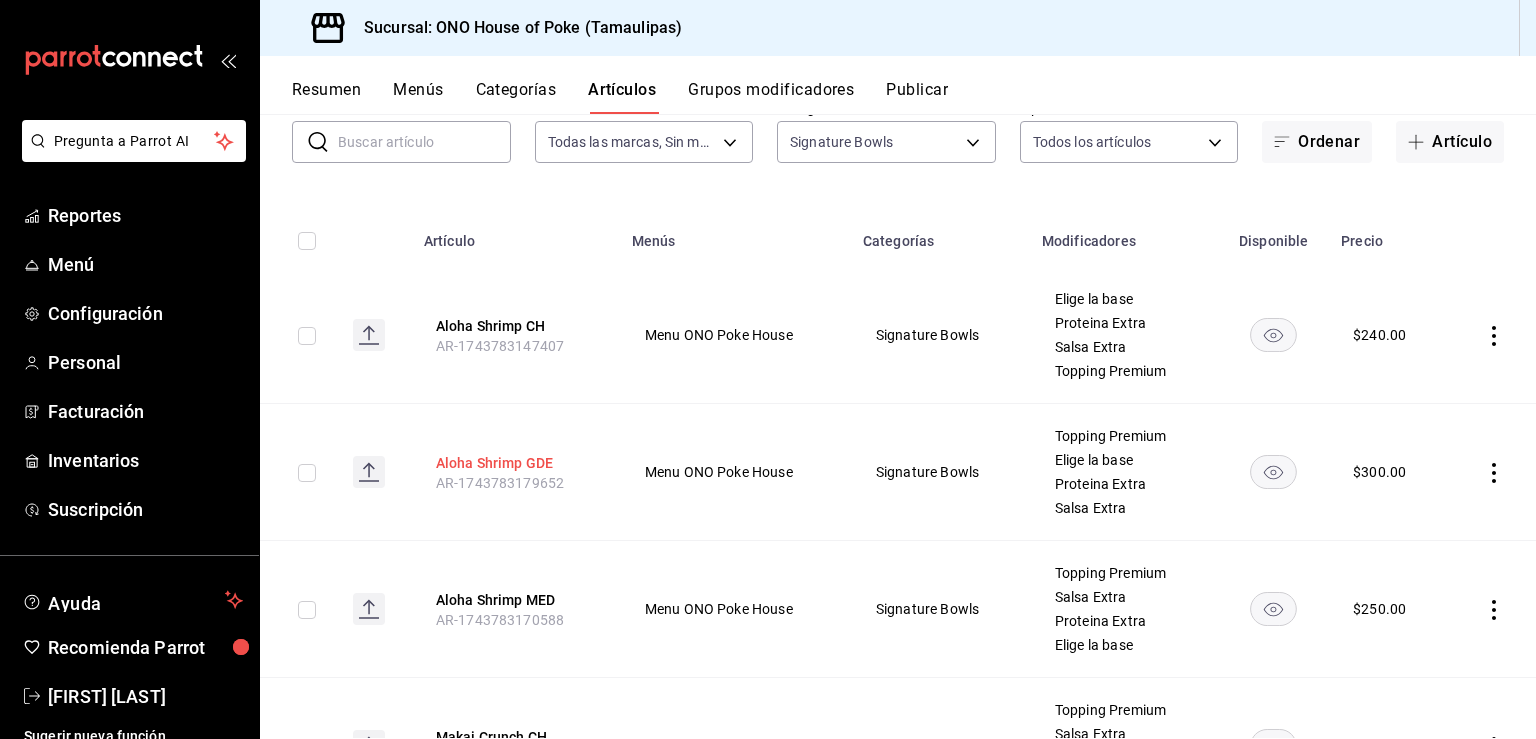 click on "Aloha Shrimp GDE" at bounding box center (516, 463) 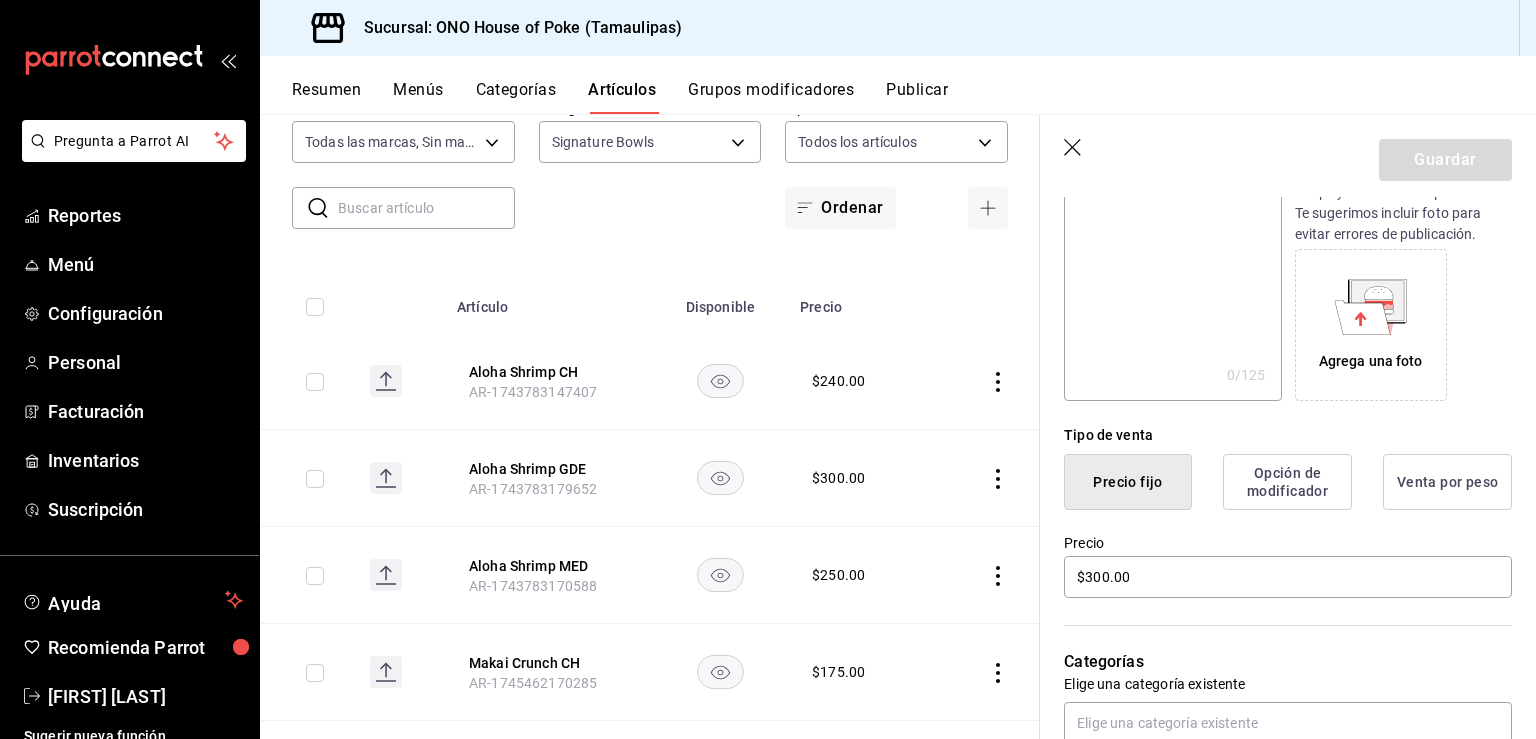 scroll, scrollTop: 328, scrollLeft: 0, axis: vertical 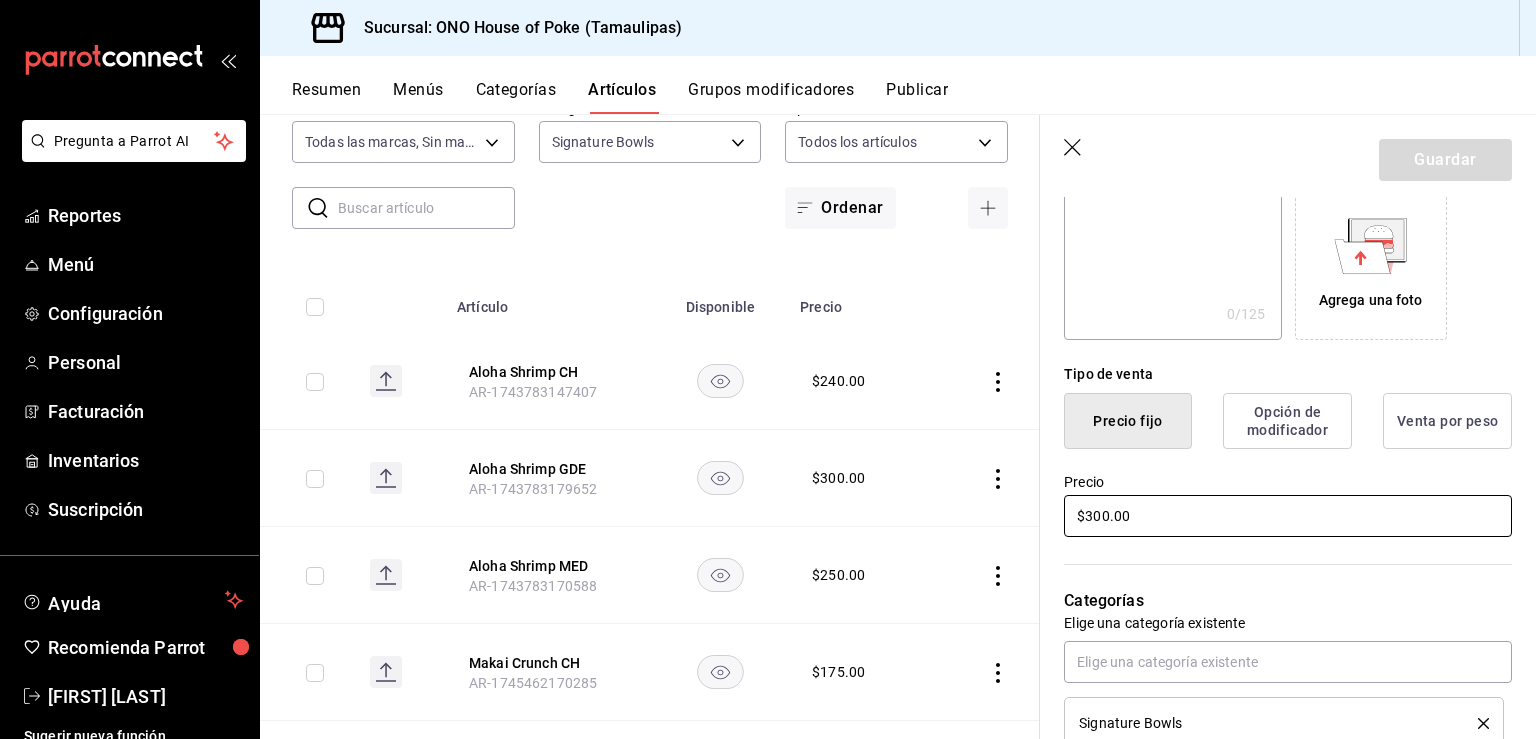 click on "$300.00" at bounding box center [1288, 516] 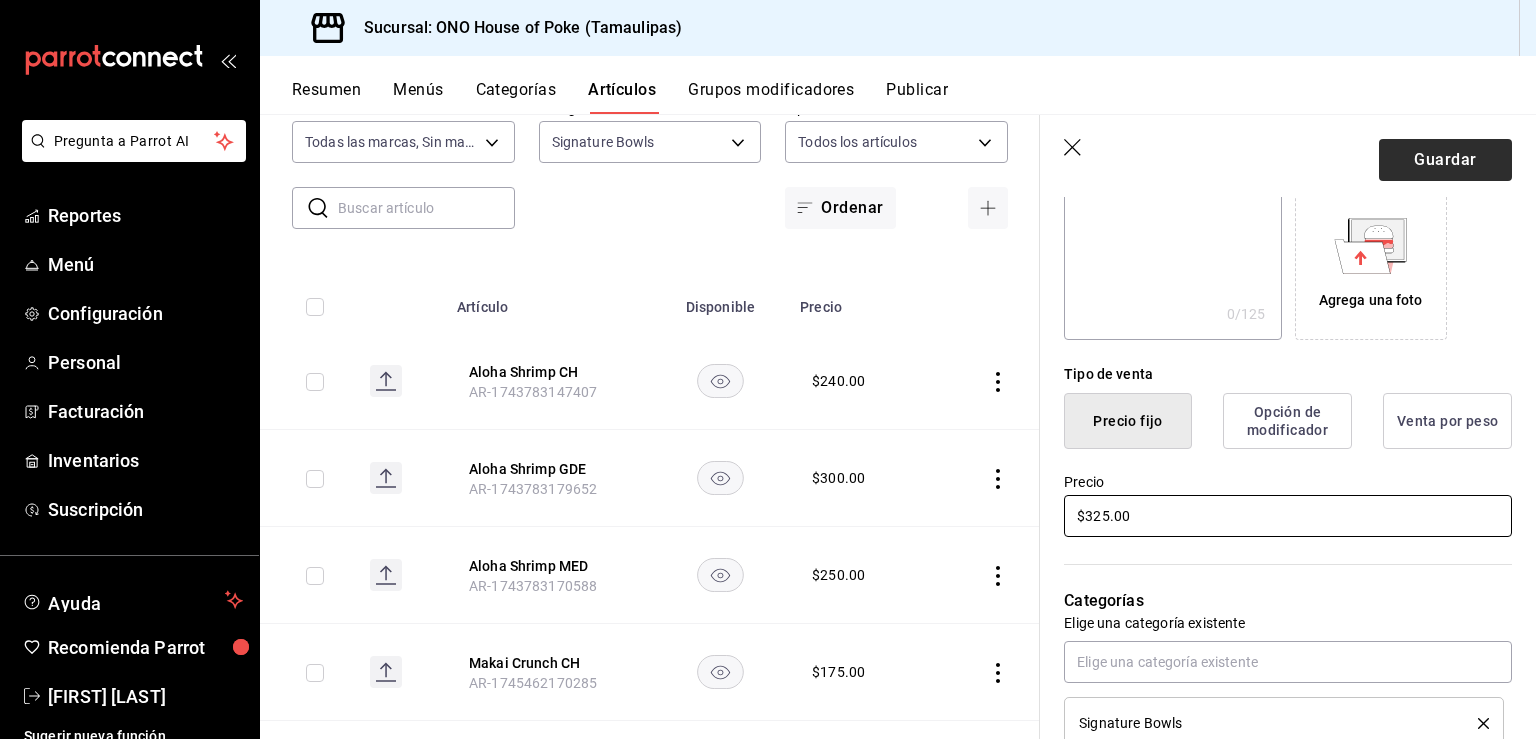 type on "$325.00" 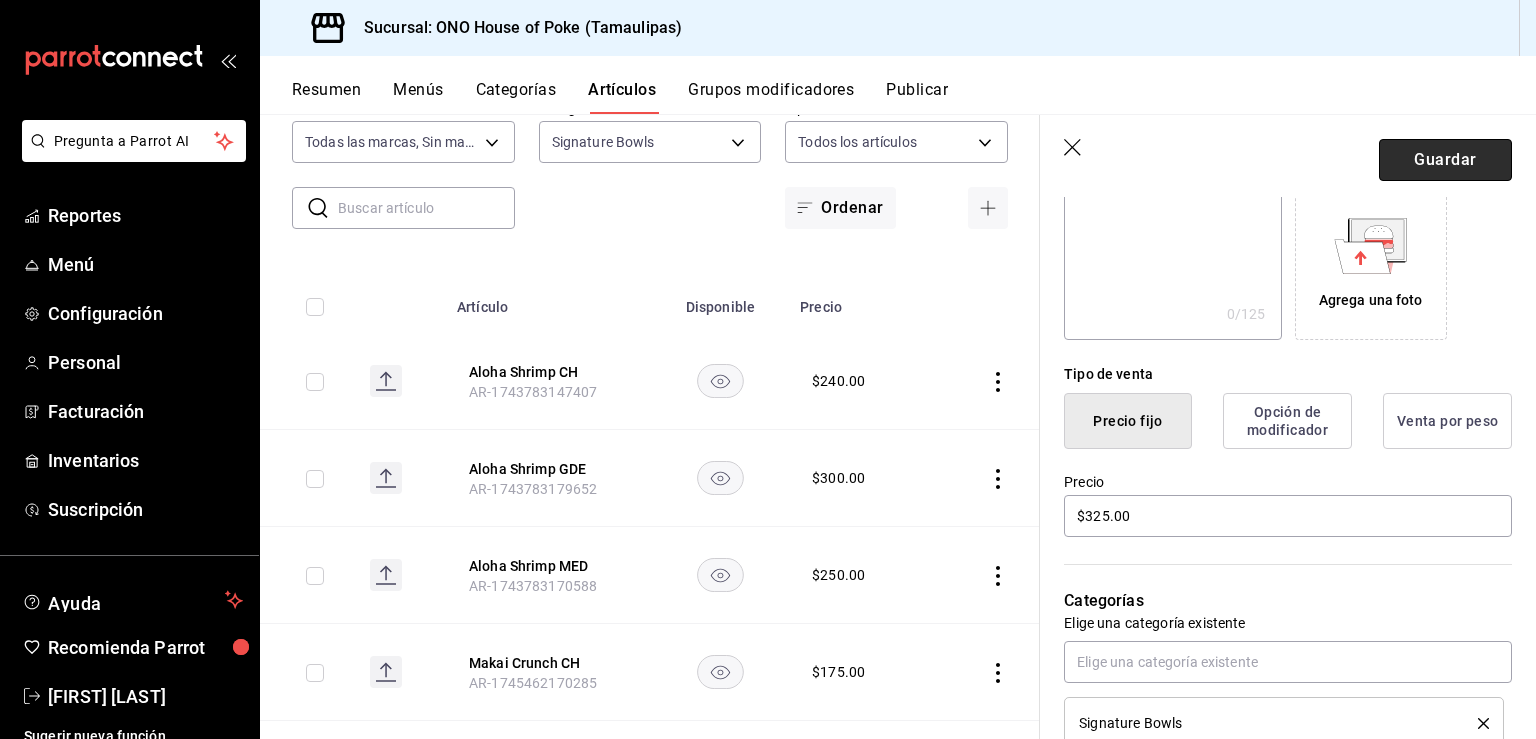 click on "Guardar" at bounding box center [1445, 160] 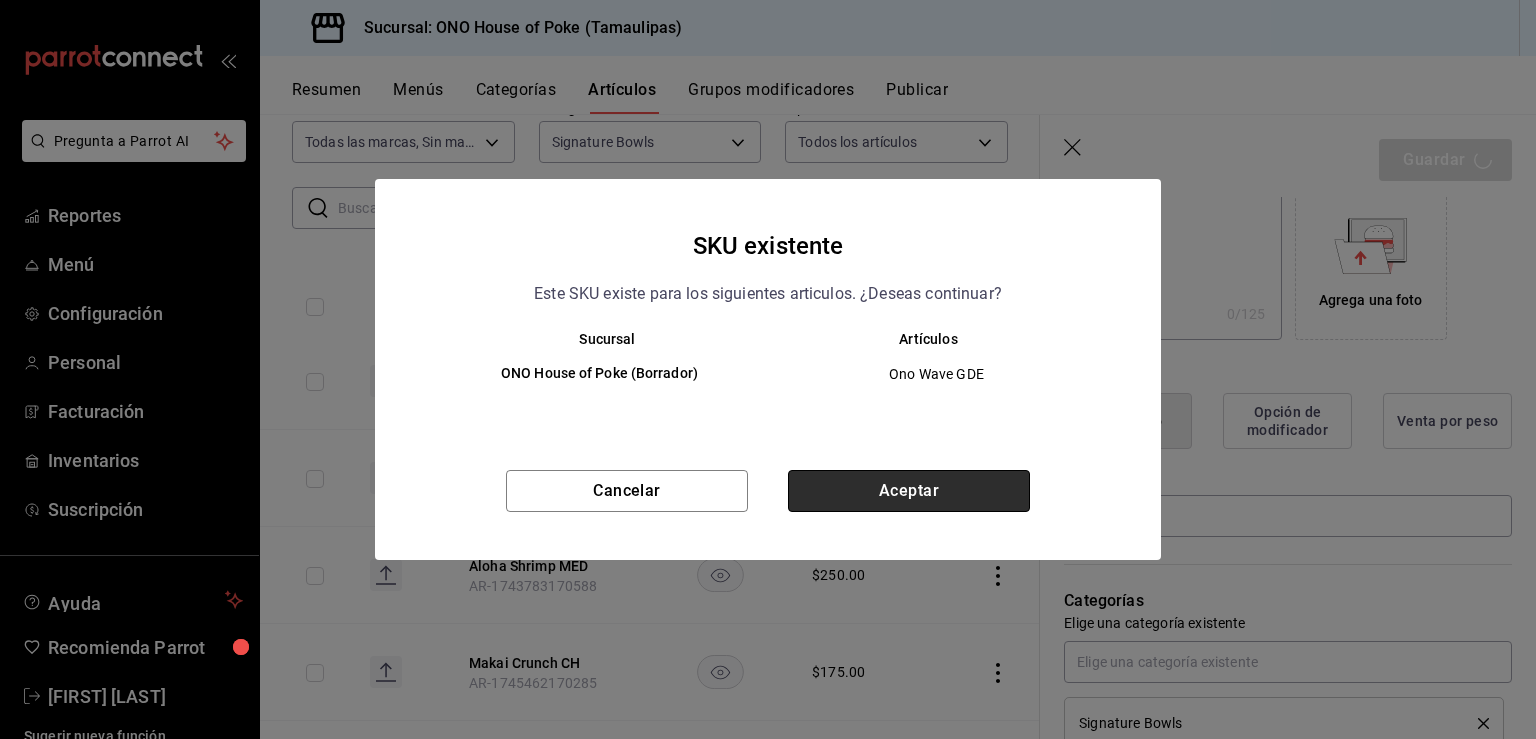 click on "Aceptar" at bounding box center [909, 491] 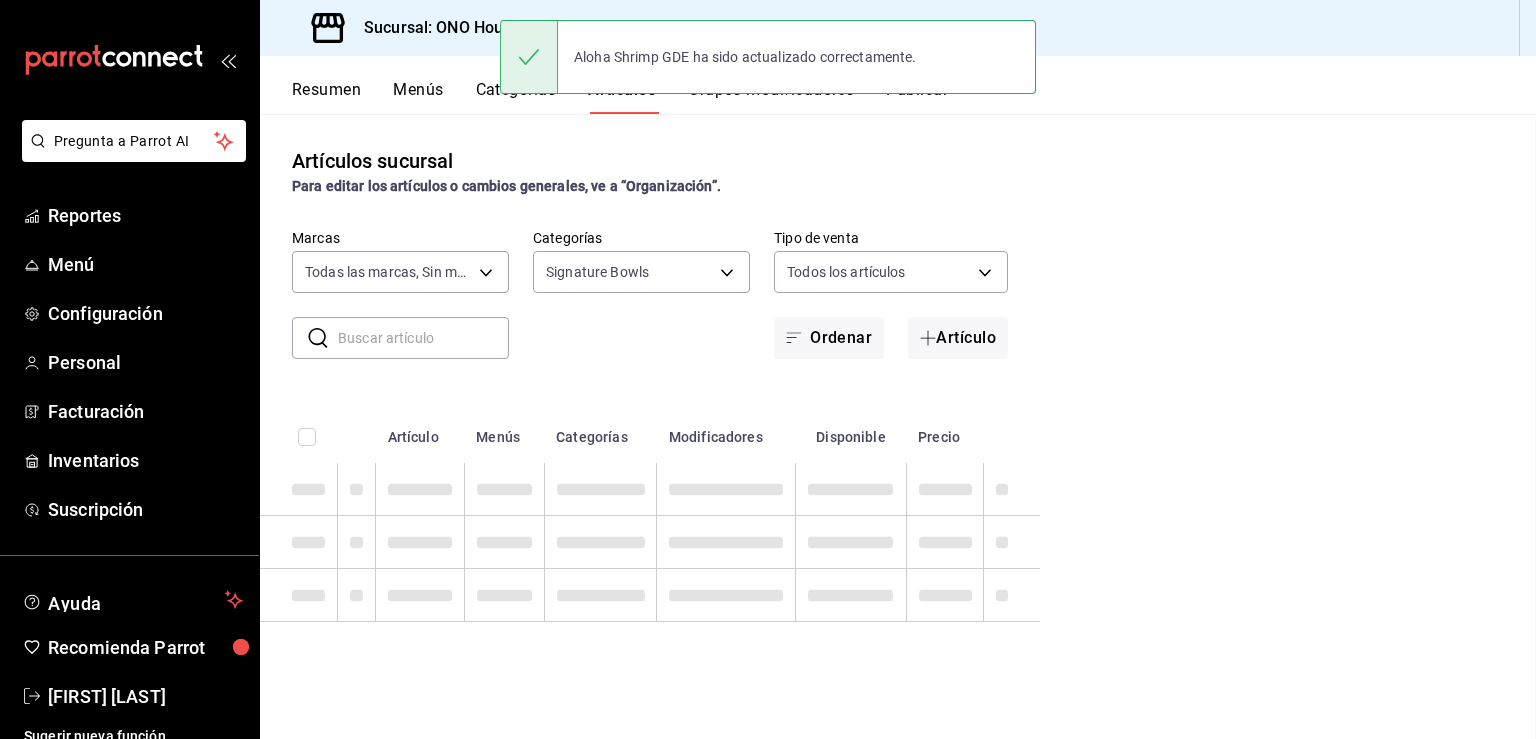 scroll, scrollTop: 0, scrollLeft: 0, axis: both 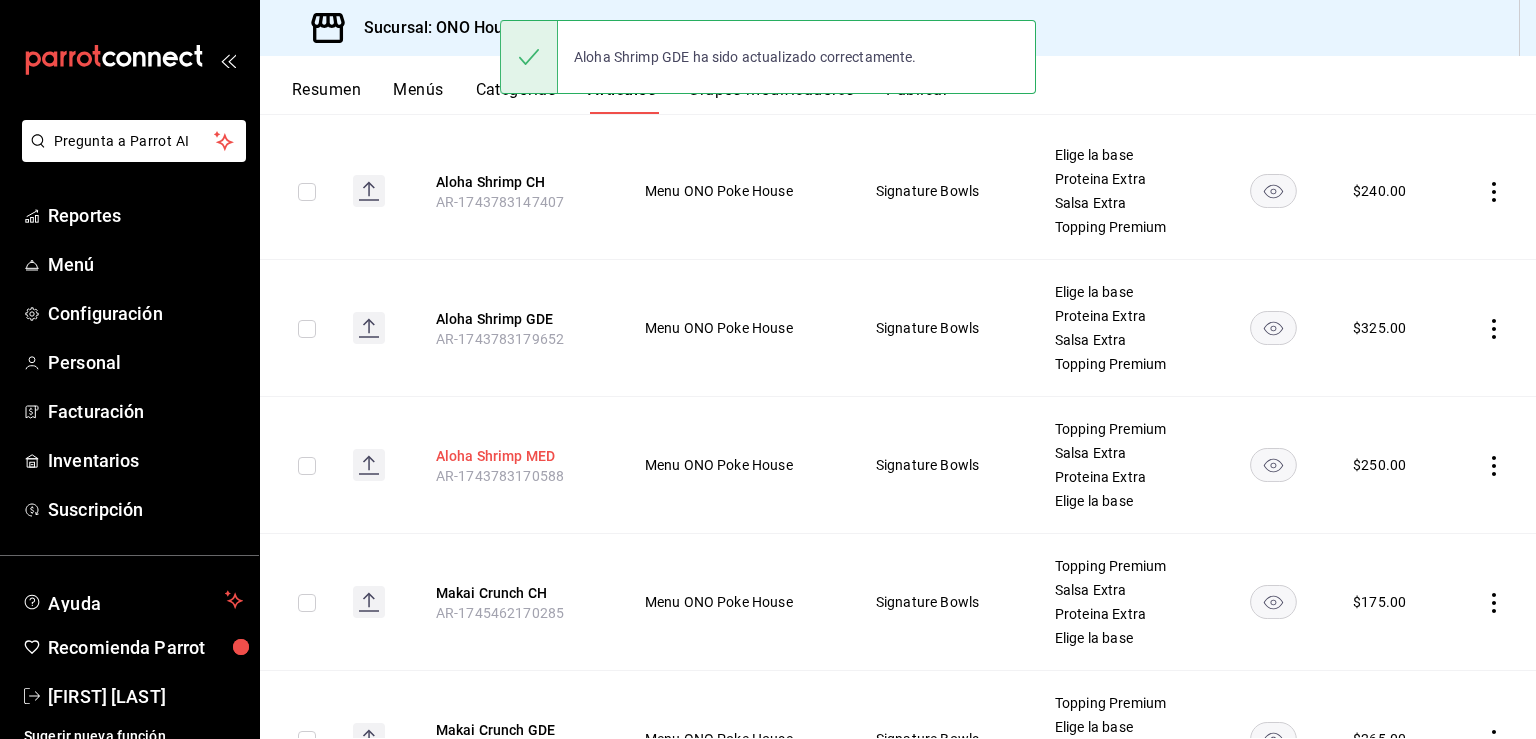 click on "Aloha Shrimp MED" at bounding box center [516, 456] 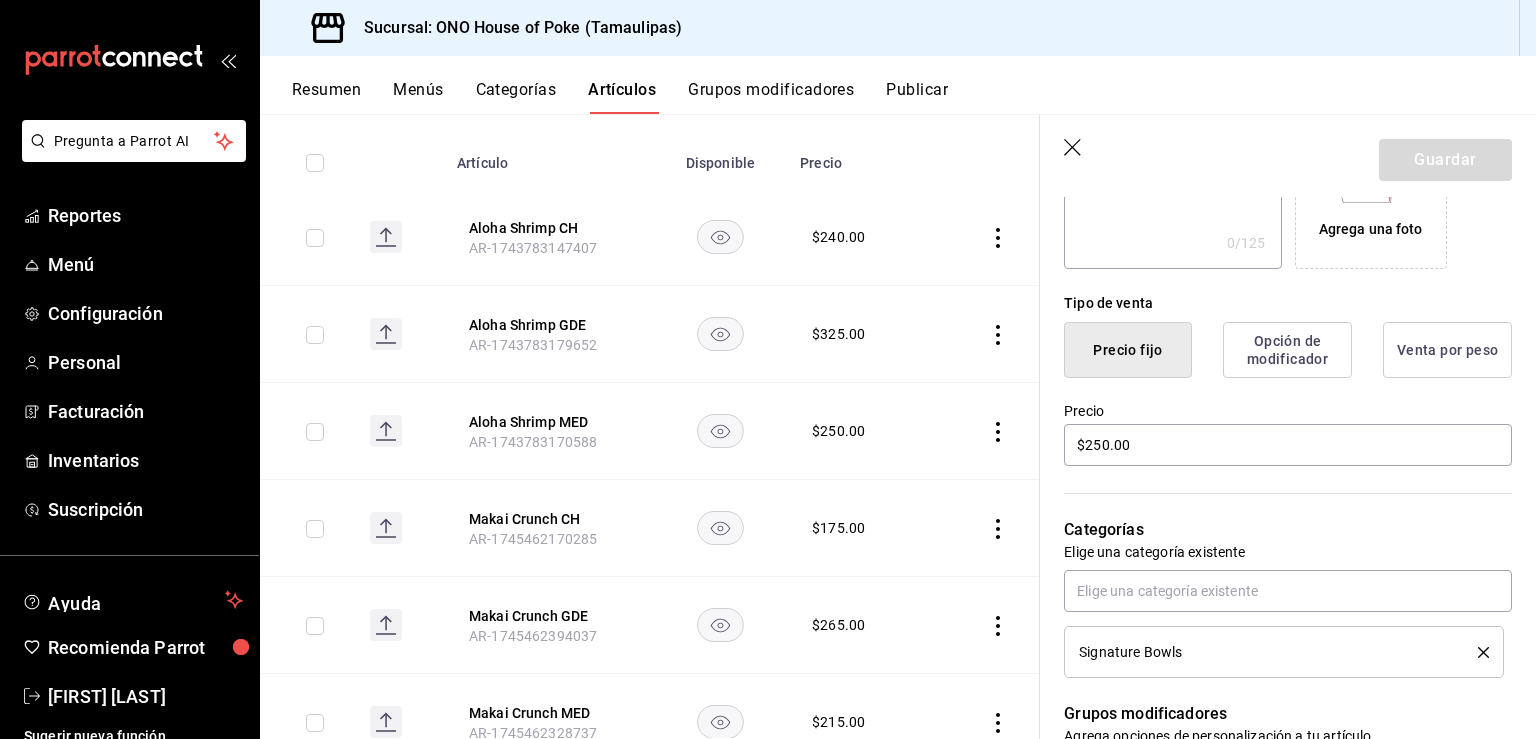 scroll, scrollTop: 400, scrollLeft: 0, axis: vertical 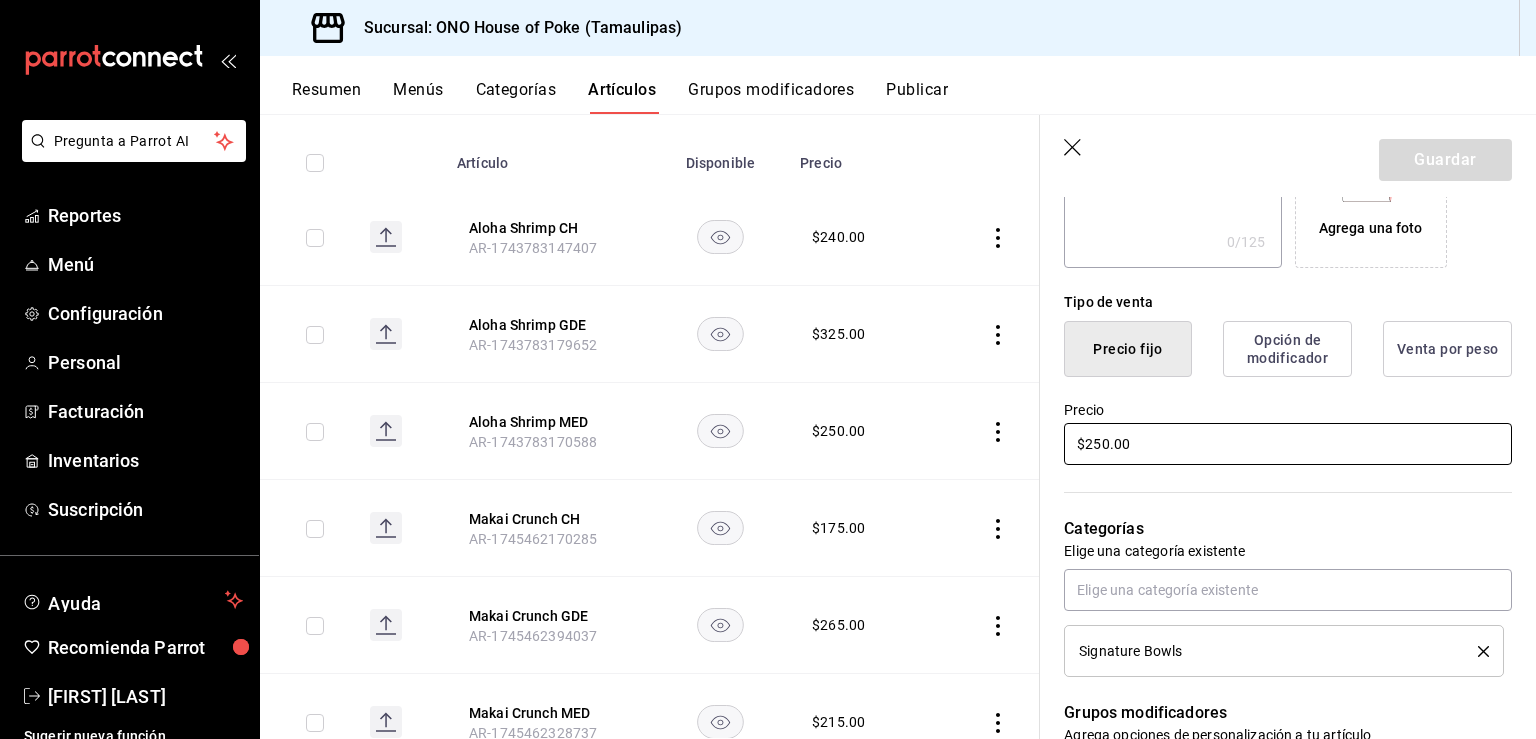 click on "$250.00" at bounding box center [1288, 444] 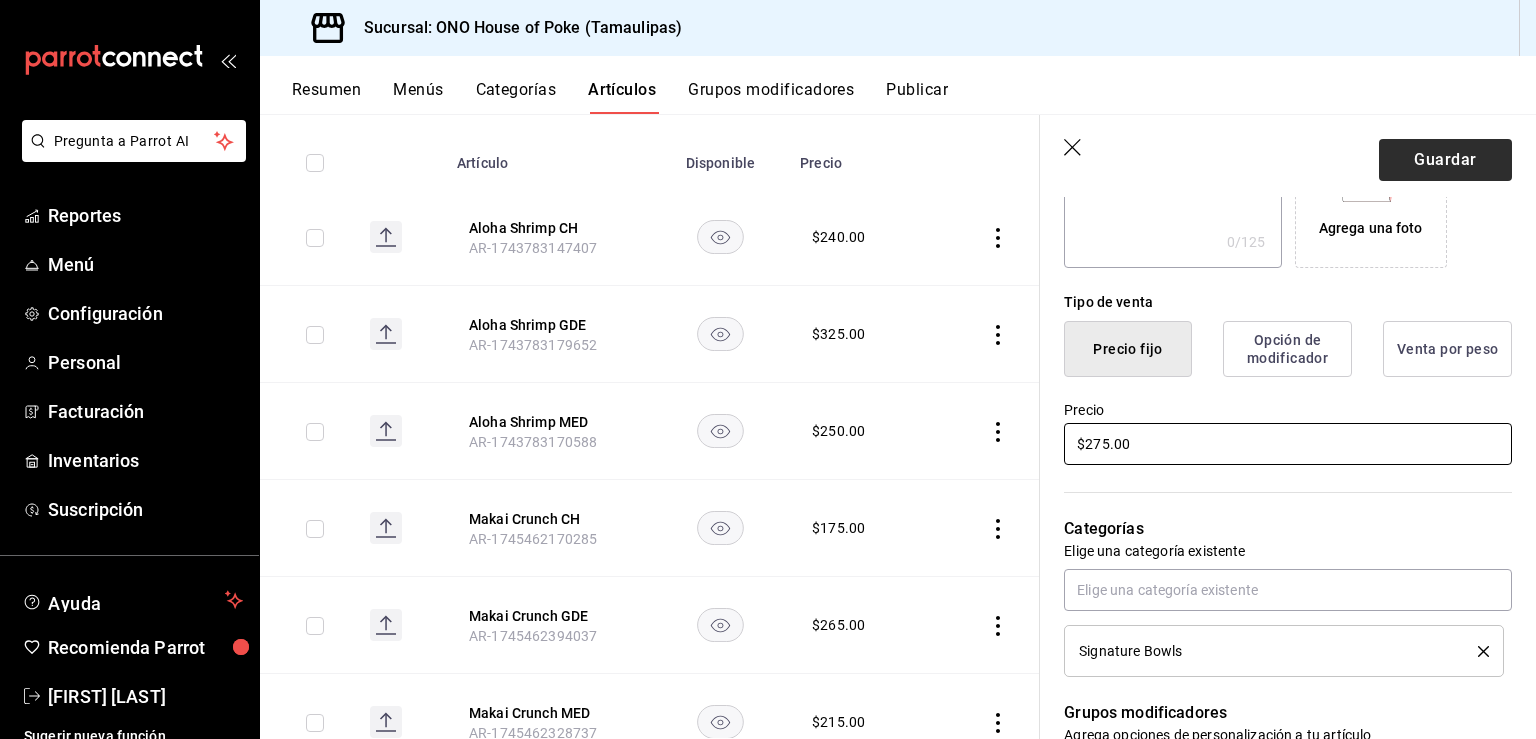 type on "$275.00" 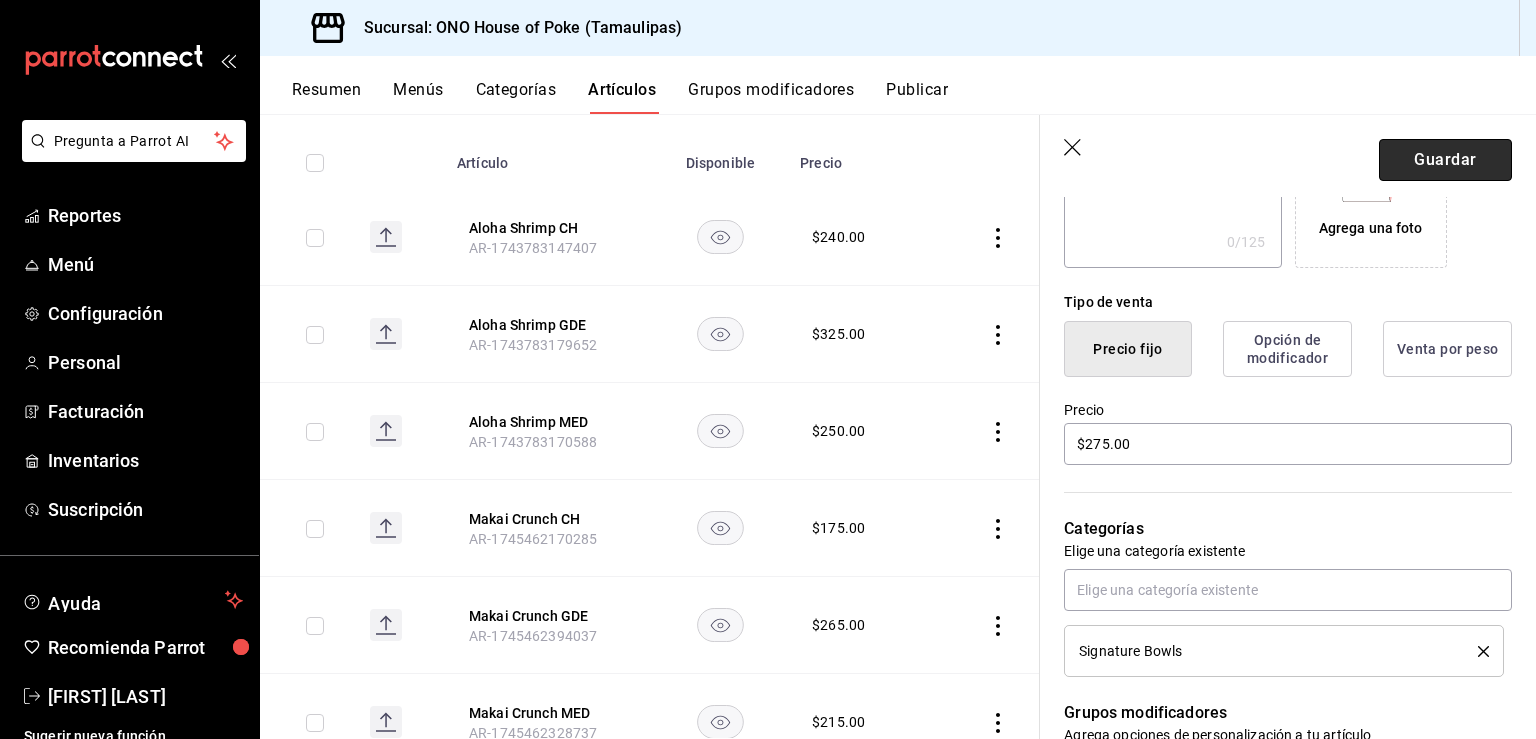 click on "Guardar" at bounding box center [1445, 160] 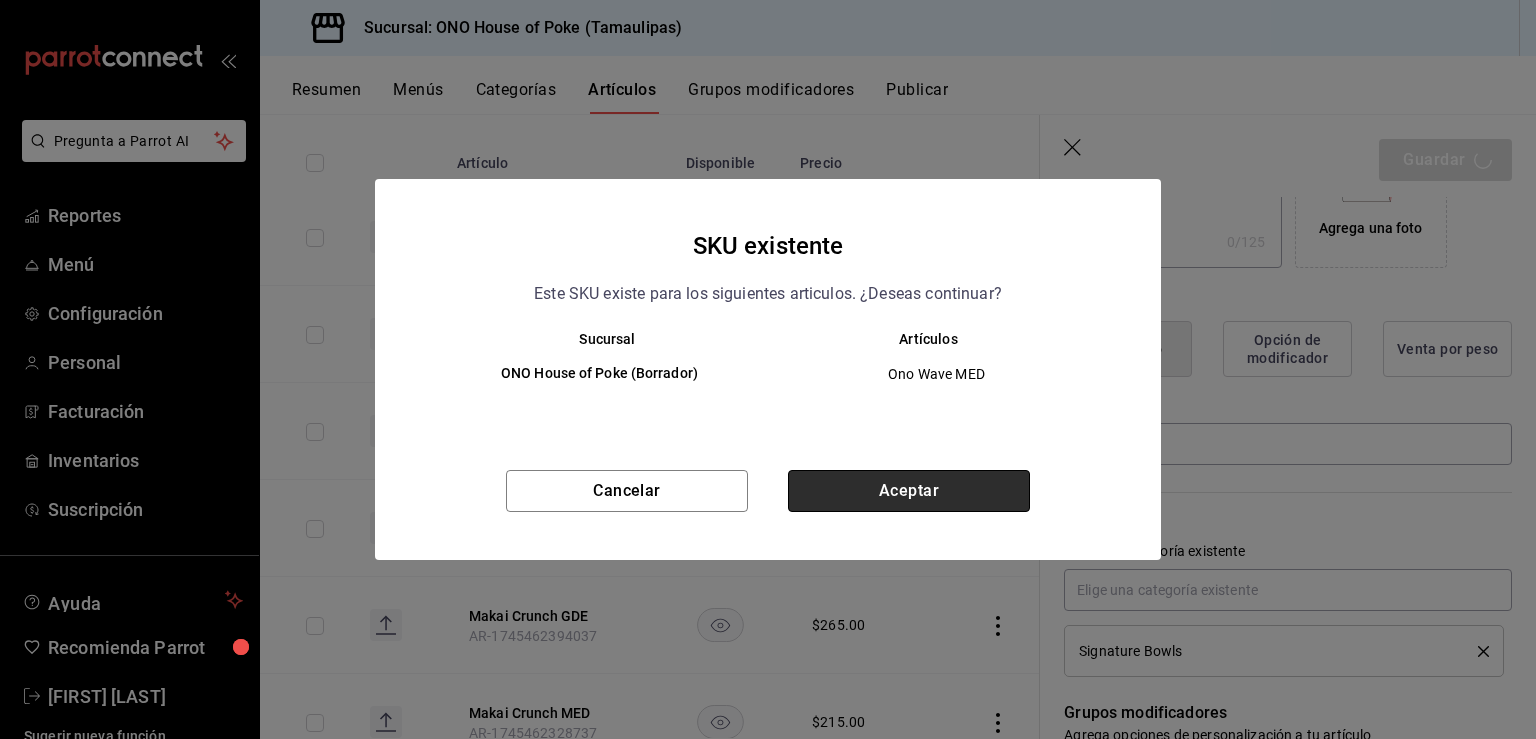 click on "Aceptar" at bounding box center [909, 491] 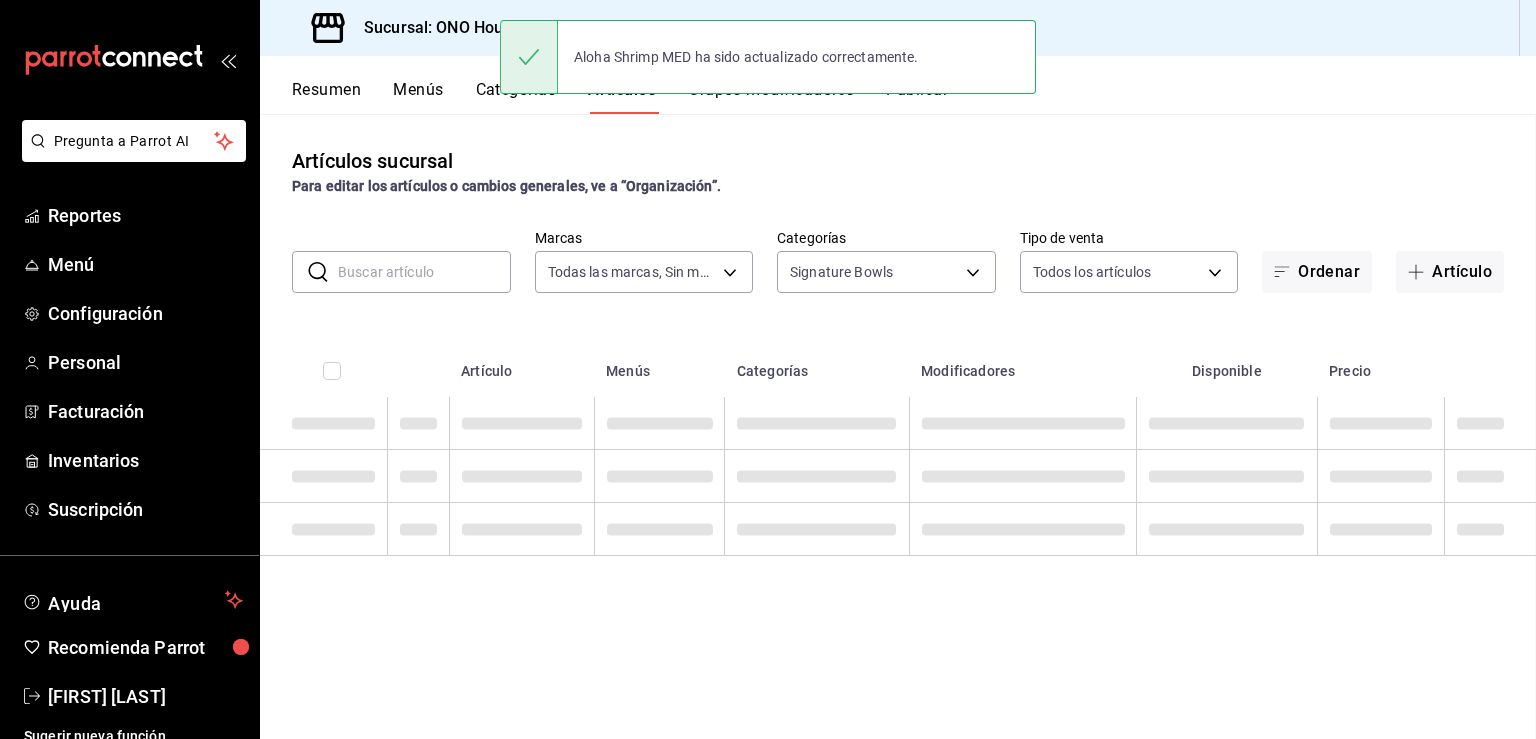 scroll, scrollTop: 0, scrollLeft: 0, axis: both 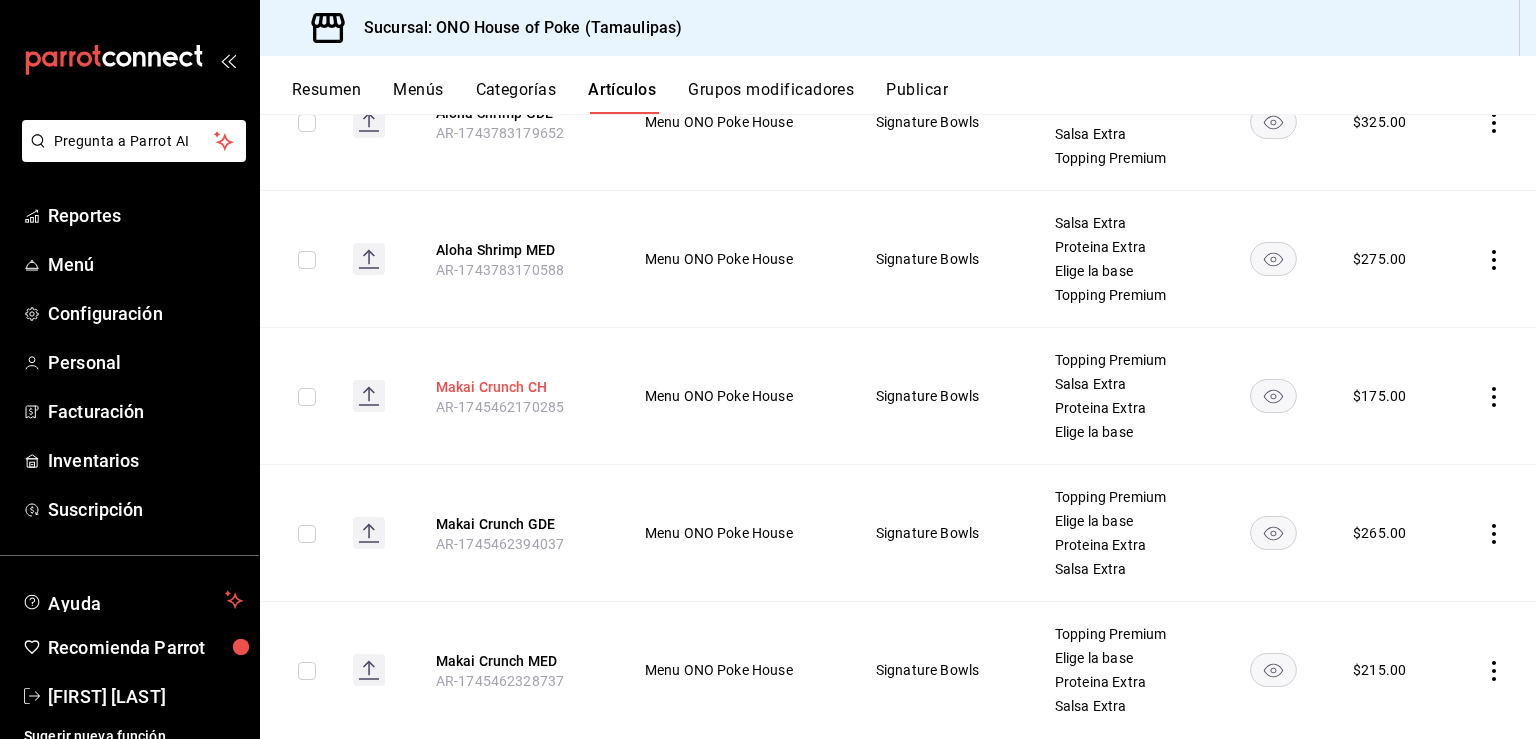 click on "Makai  Crunch CH" at bounding box center (516, 387) 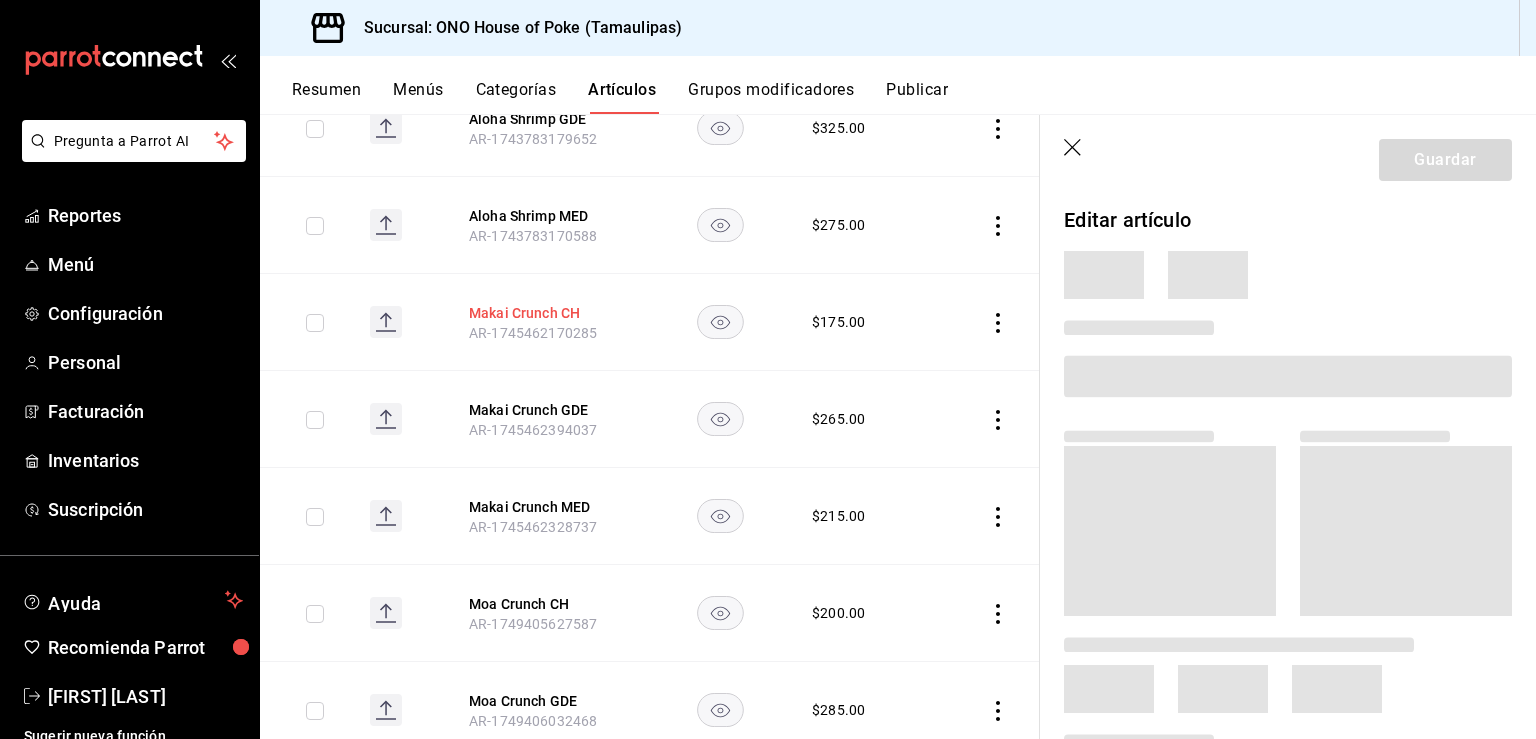 scroll, scrollTop: 420, scrollLeft: 0, axis: vertical 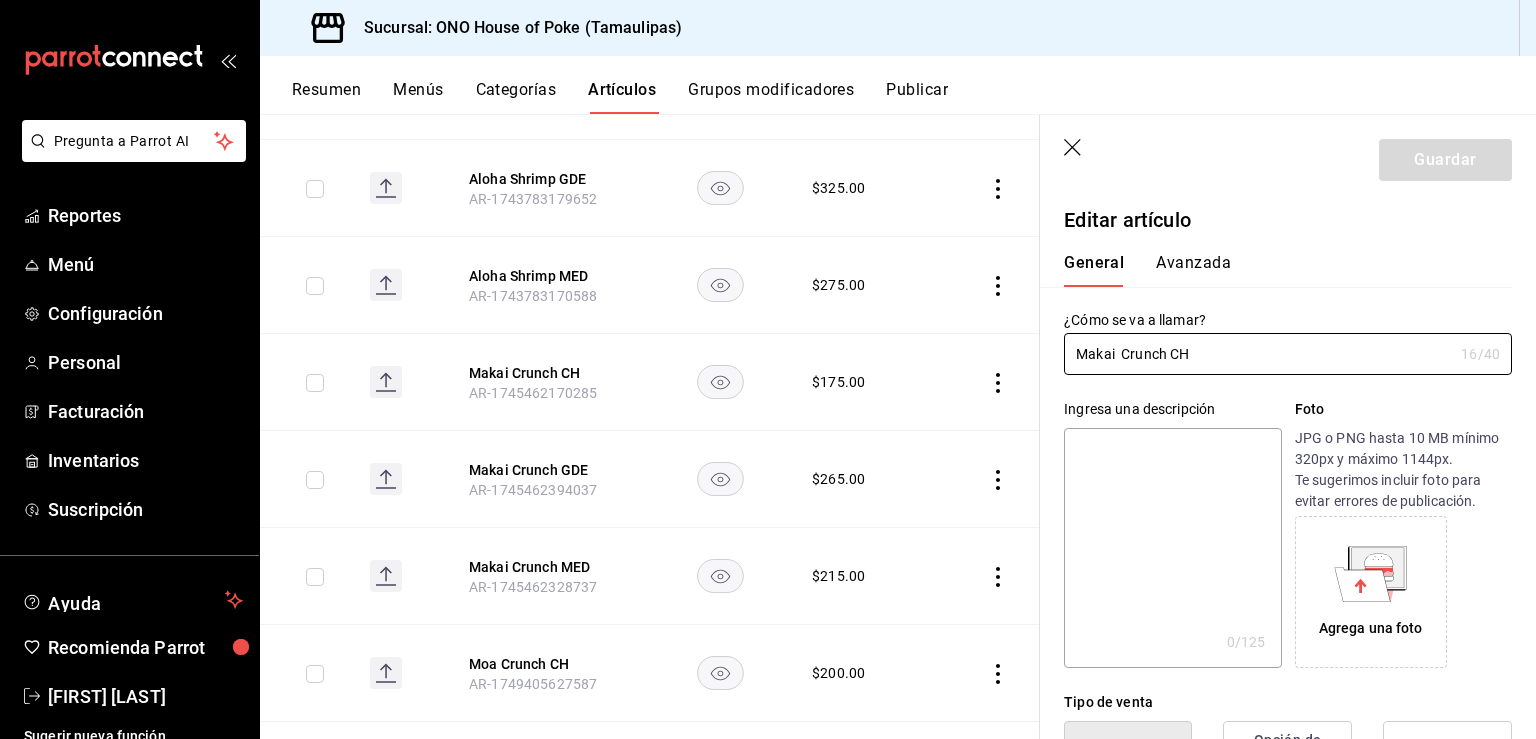 type on "$175.00" 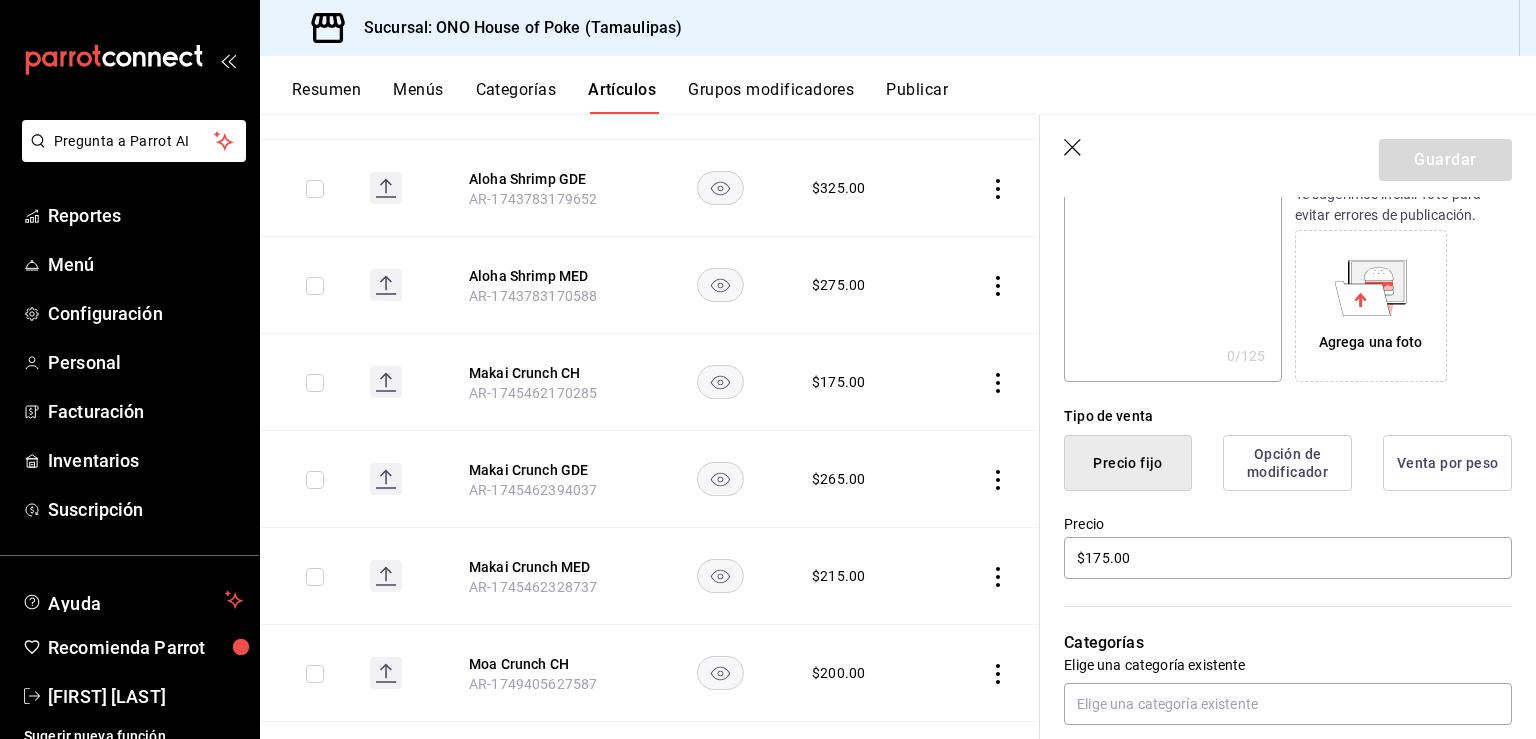 scroll, scrollTop: 287, scrollLeft: 0, axis: vertical 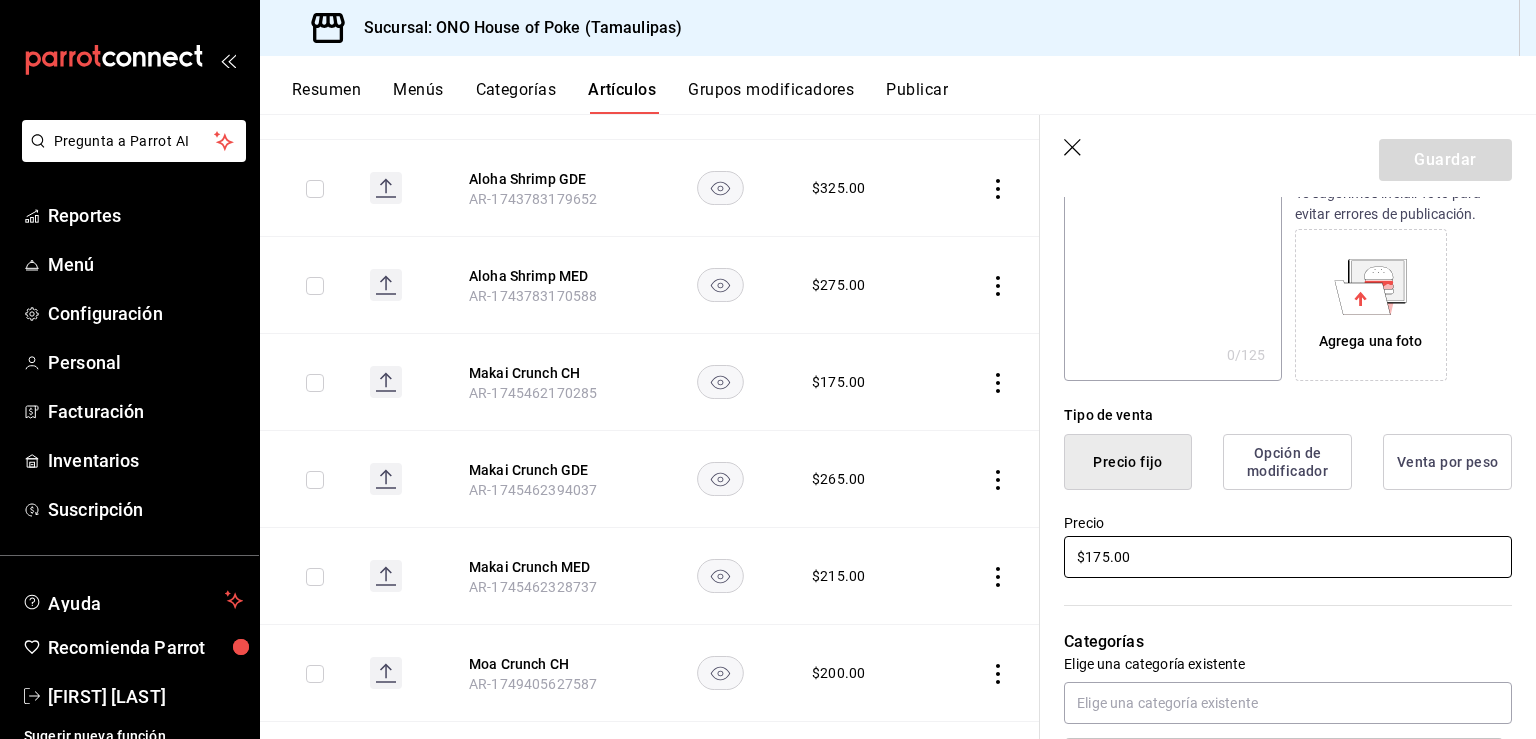 click on "$175.00" at bounding box center (1288, 557) 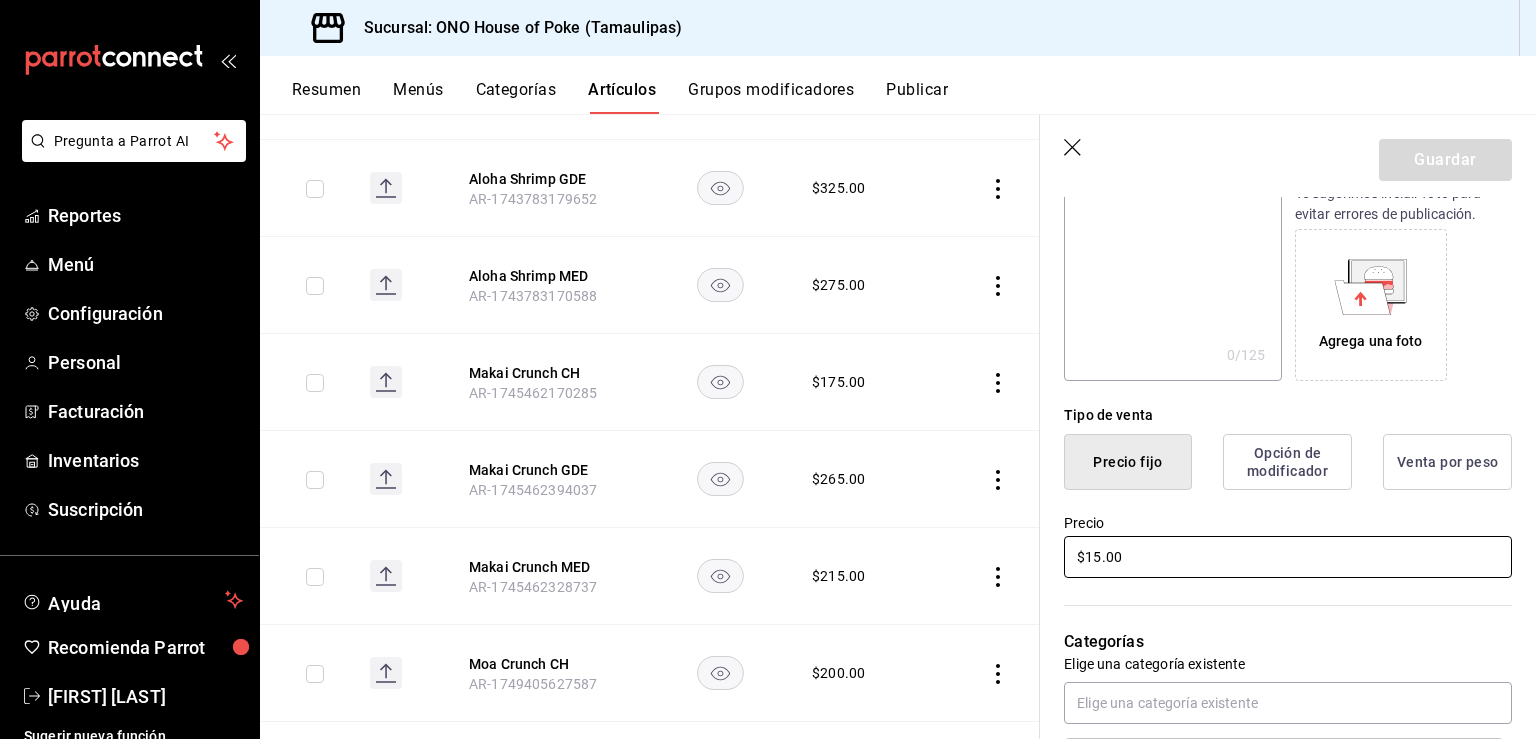 type on "$5.00" 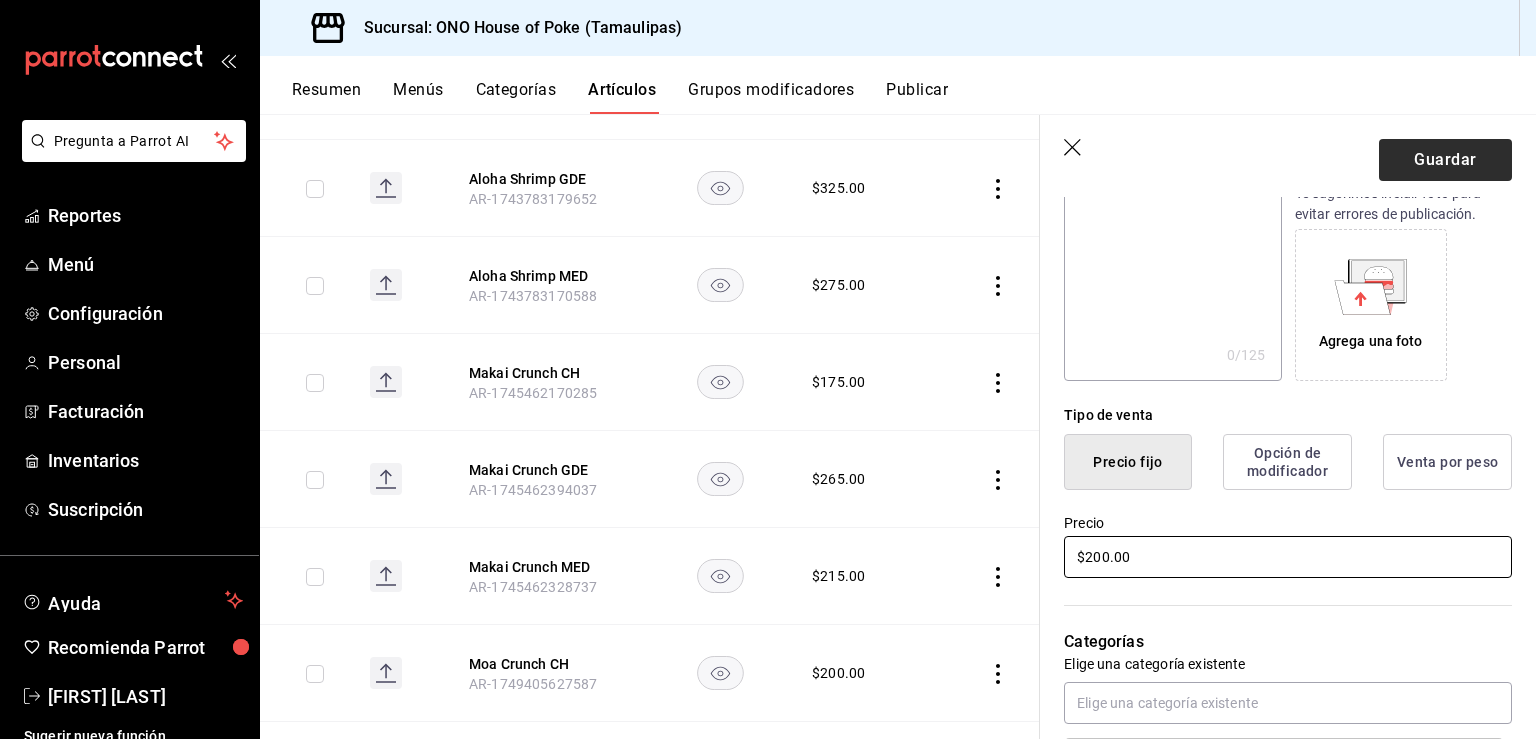 type on "$200.00" 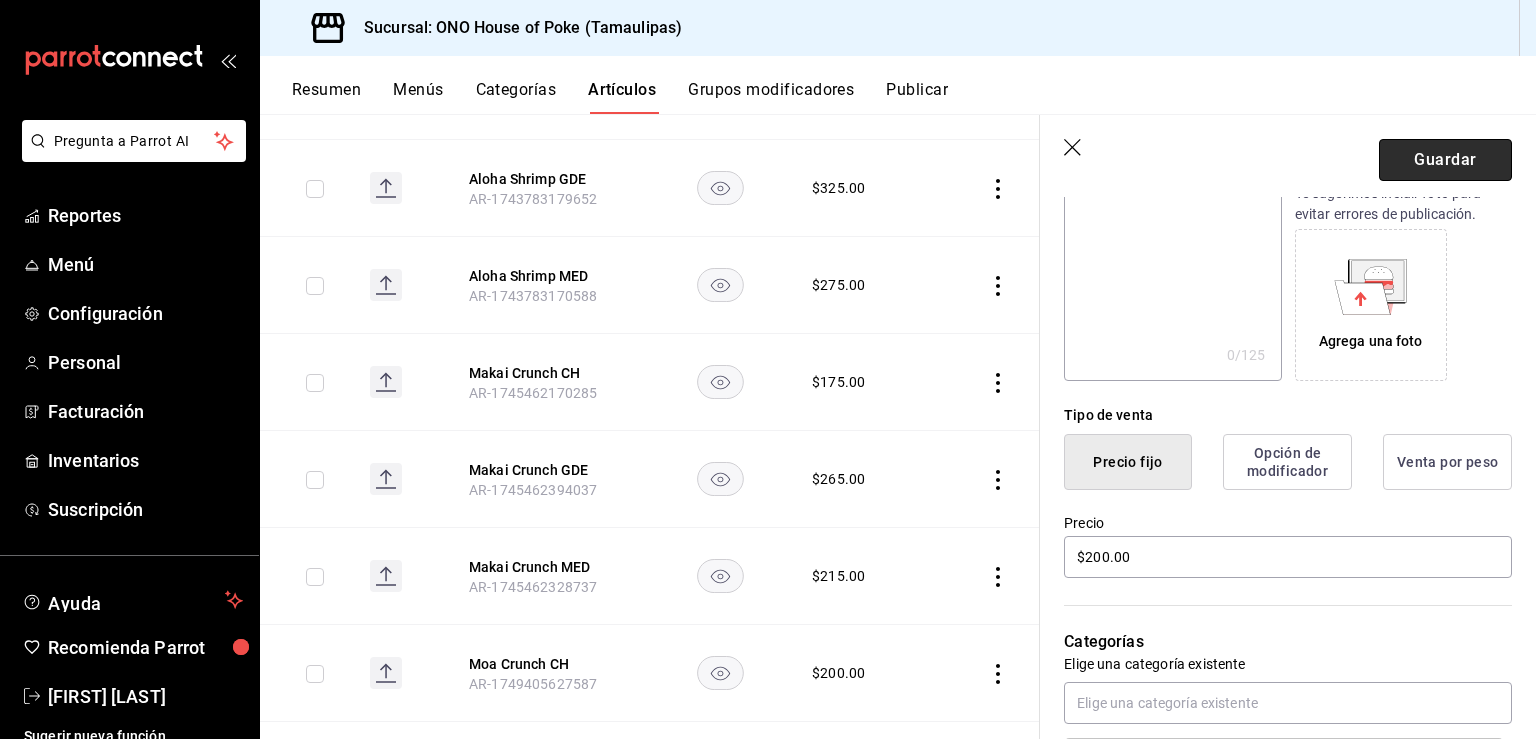 click on "Guardar" at bounding box center (1445, 160) 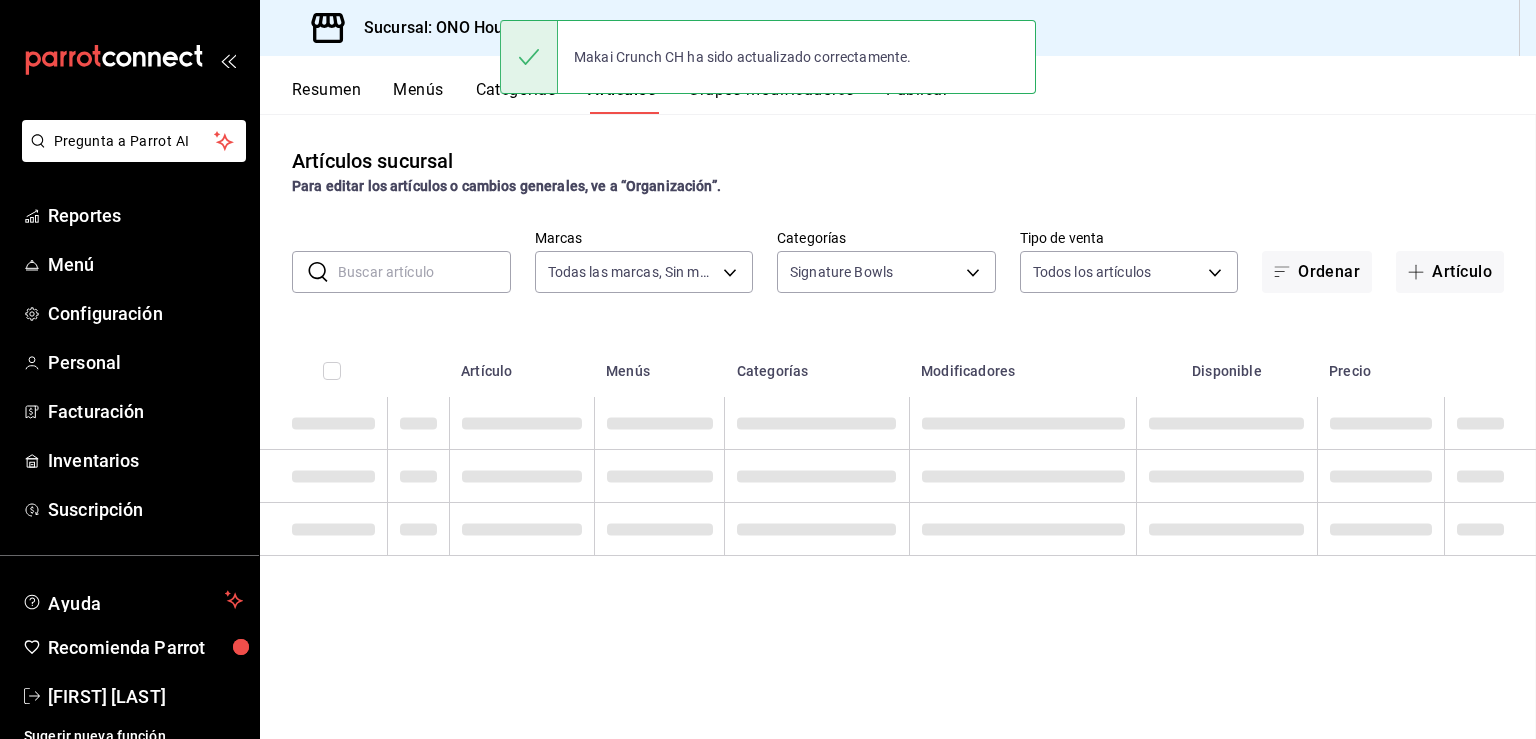scroll, scrollTop: 0, scrollLeft: 0, axis: both 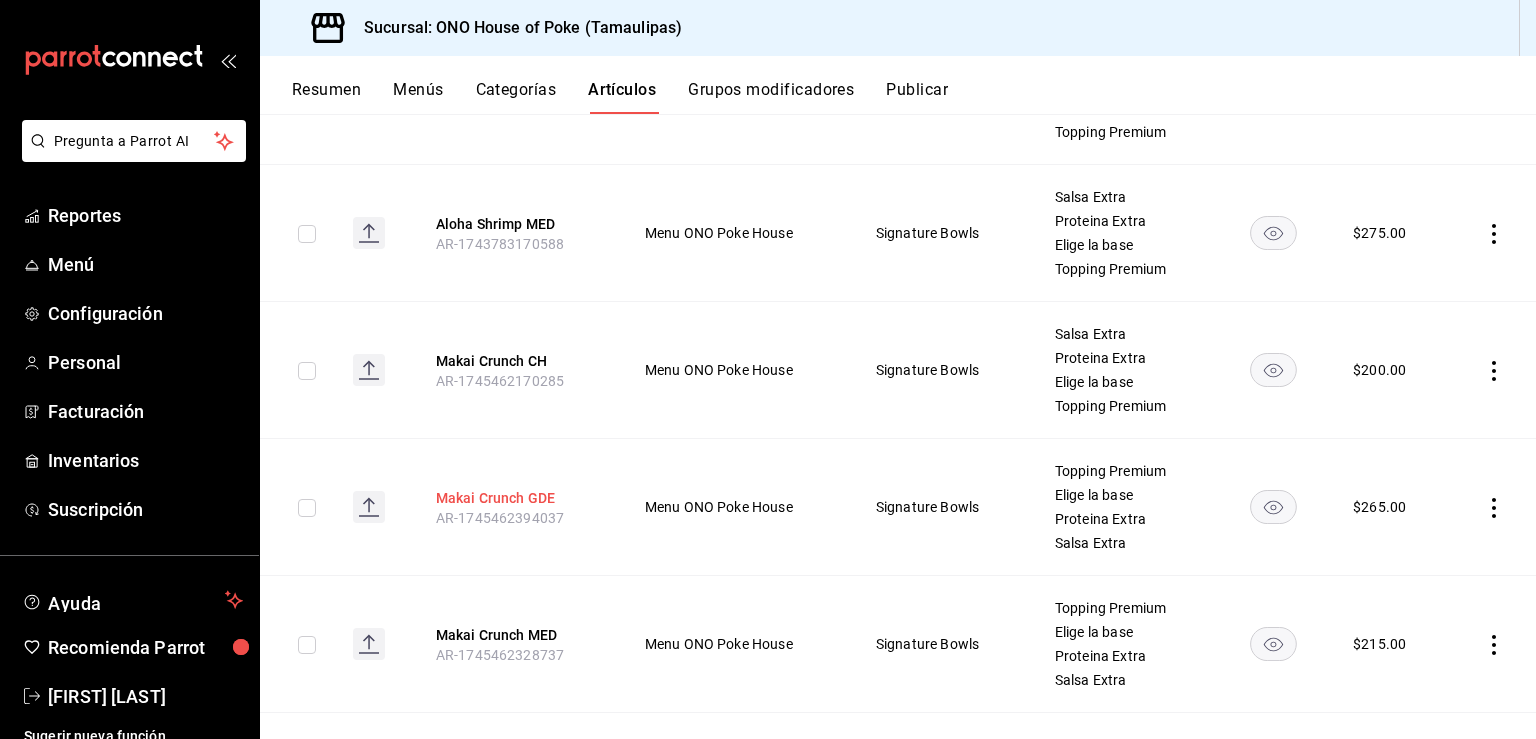 click on "Makai Crunch GDE" at bounding box center [516, 498] 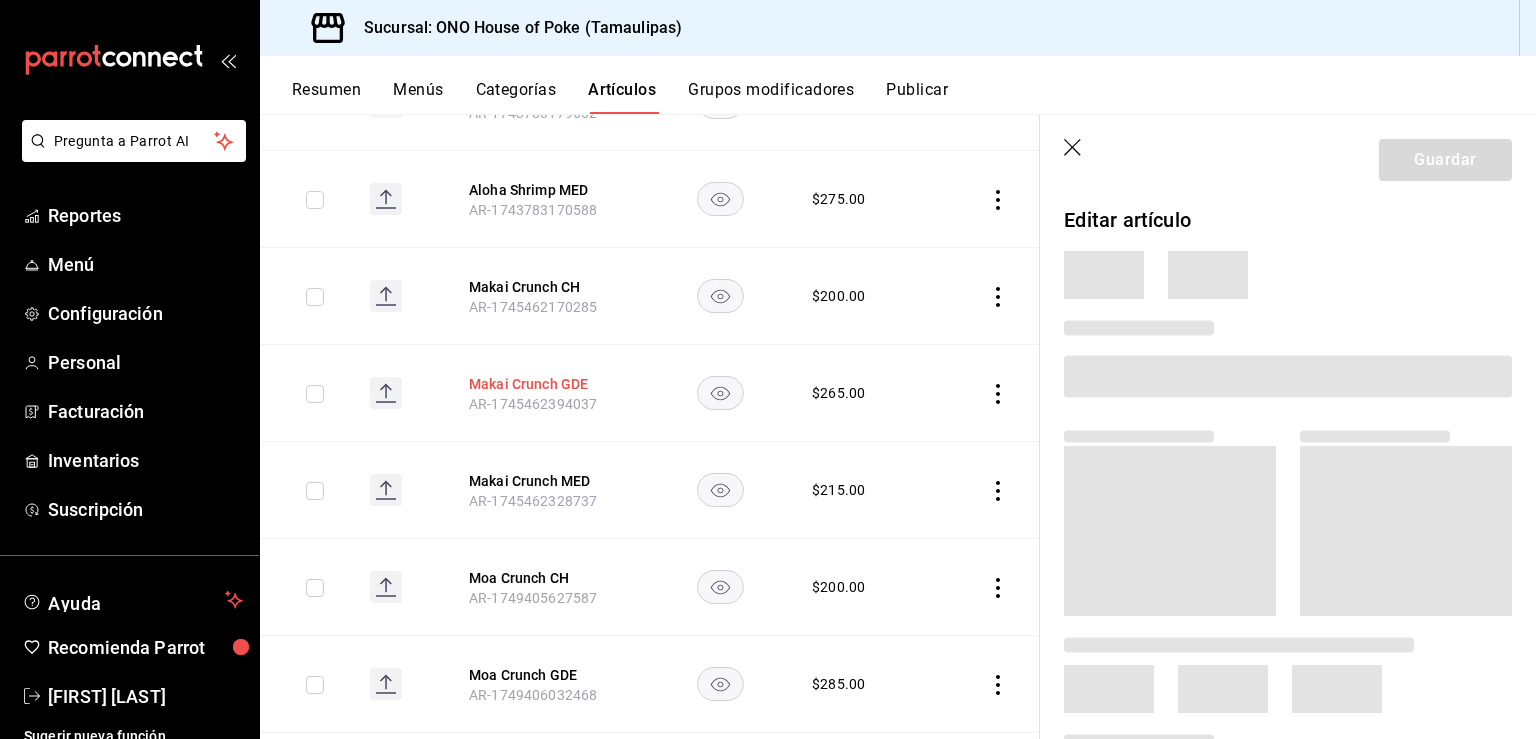 scroll, scrollTop: 466, scrollLeft: 0, axis: vertical 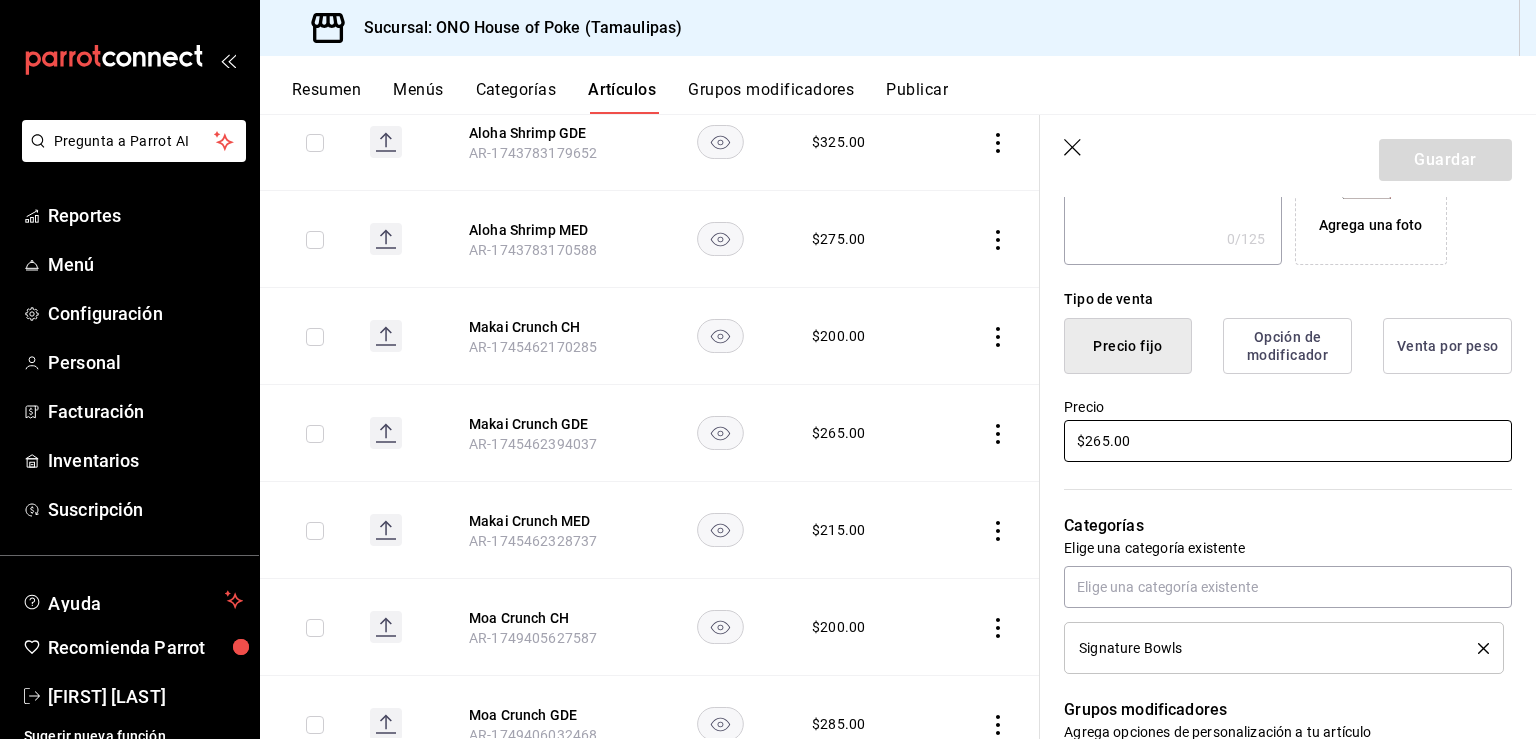 click on "$265.00" at bounding box center [1288, 441] 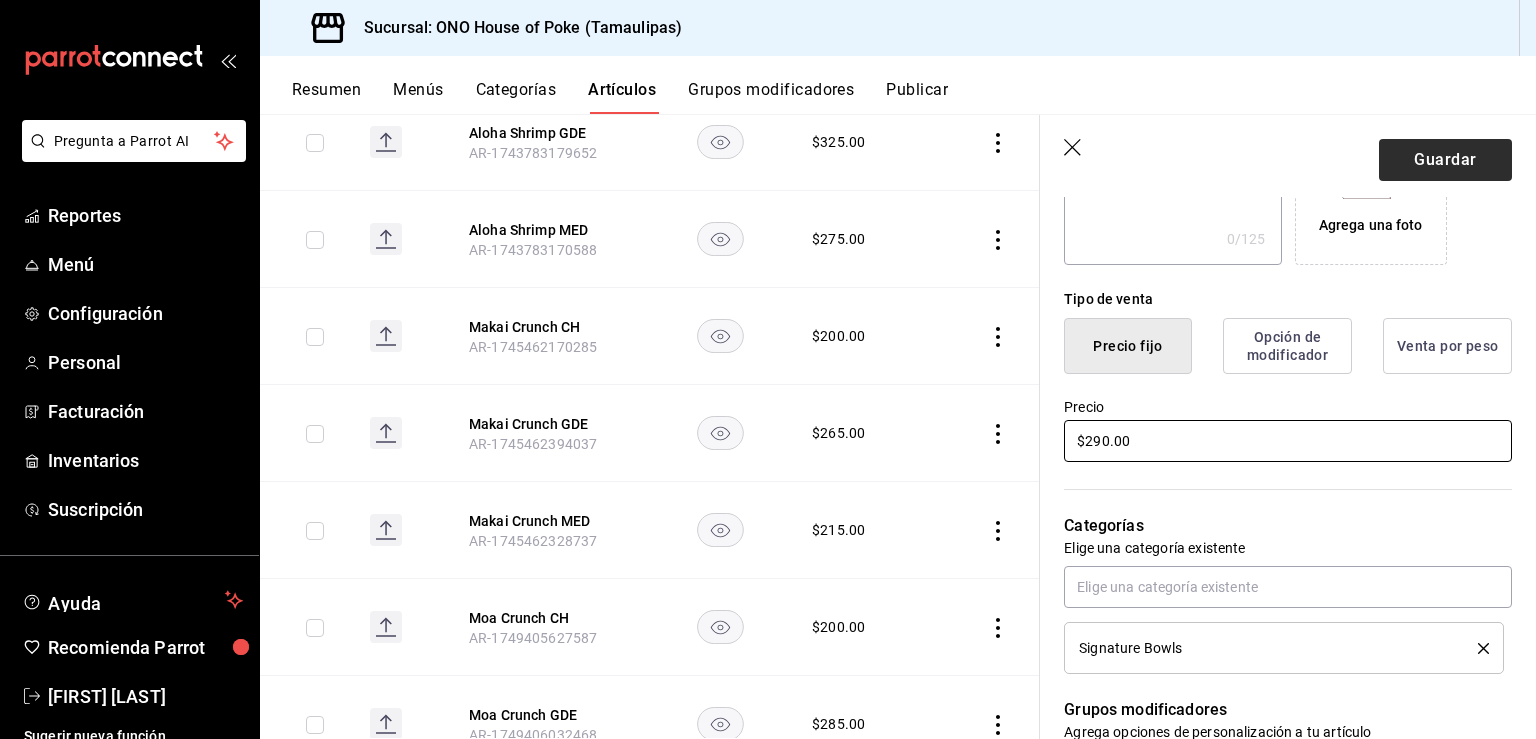 type on "$290.00" 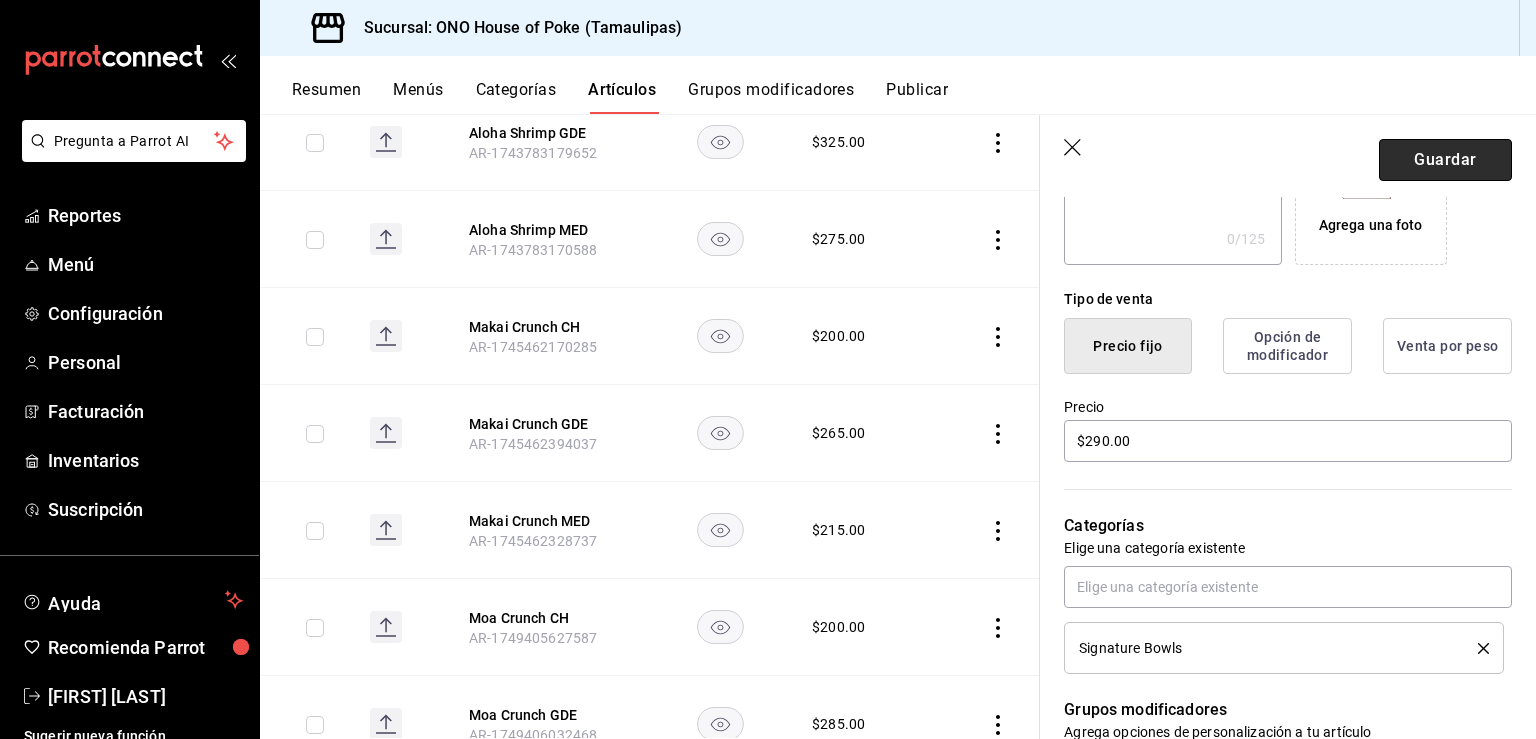 click on "Guardar" at bounding box center (1445, 160) 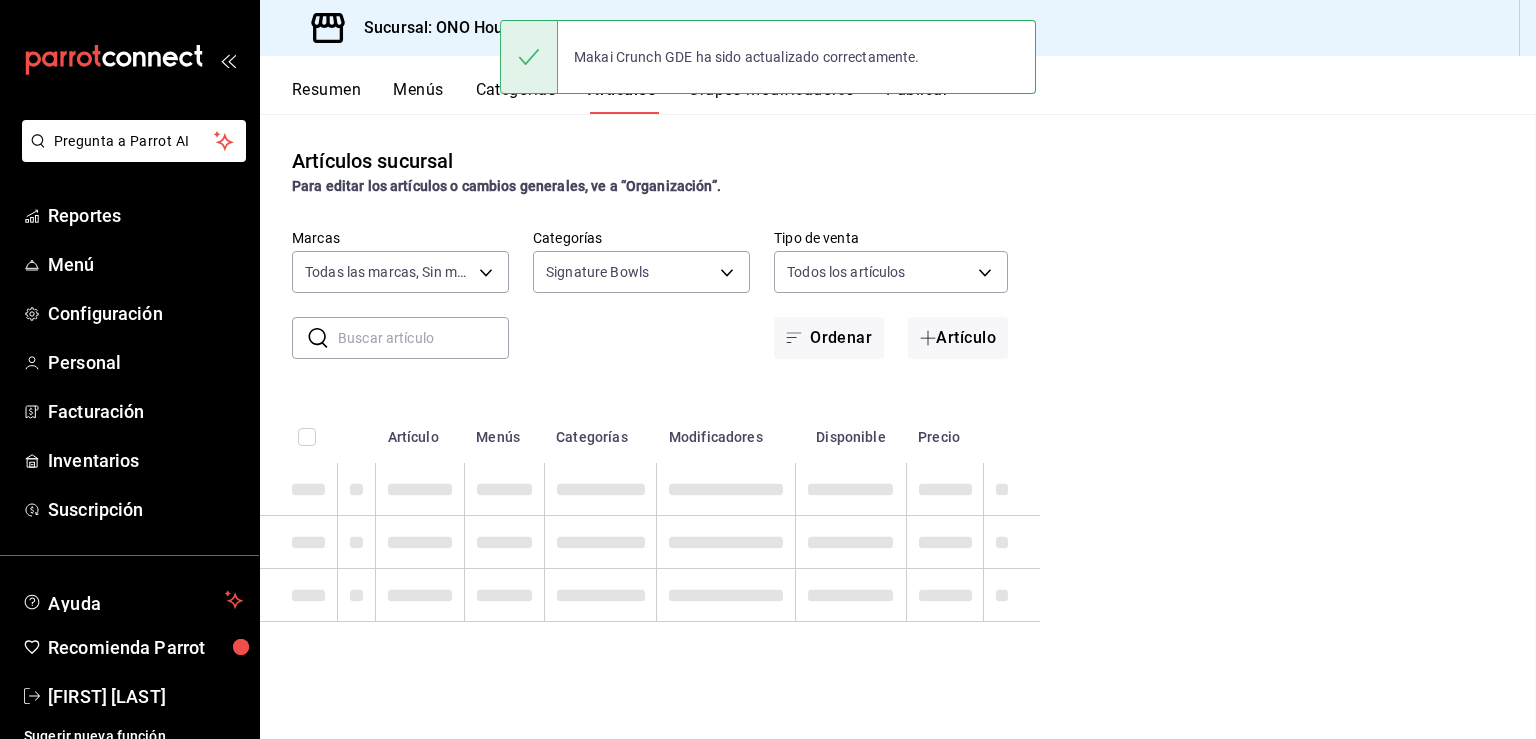 scroll, scrollTop: 0, scrollLeft: 0, axis: both 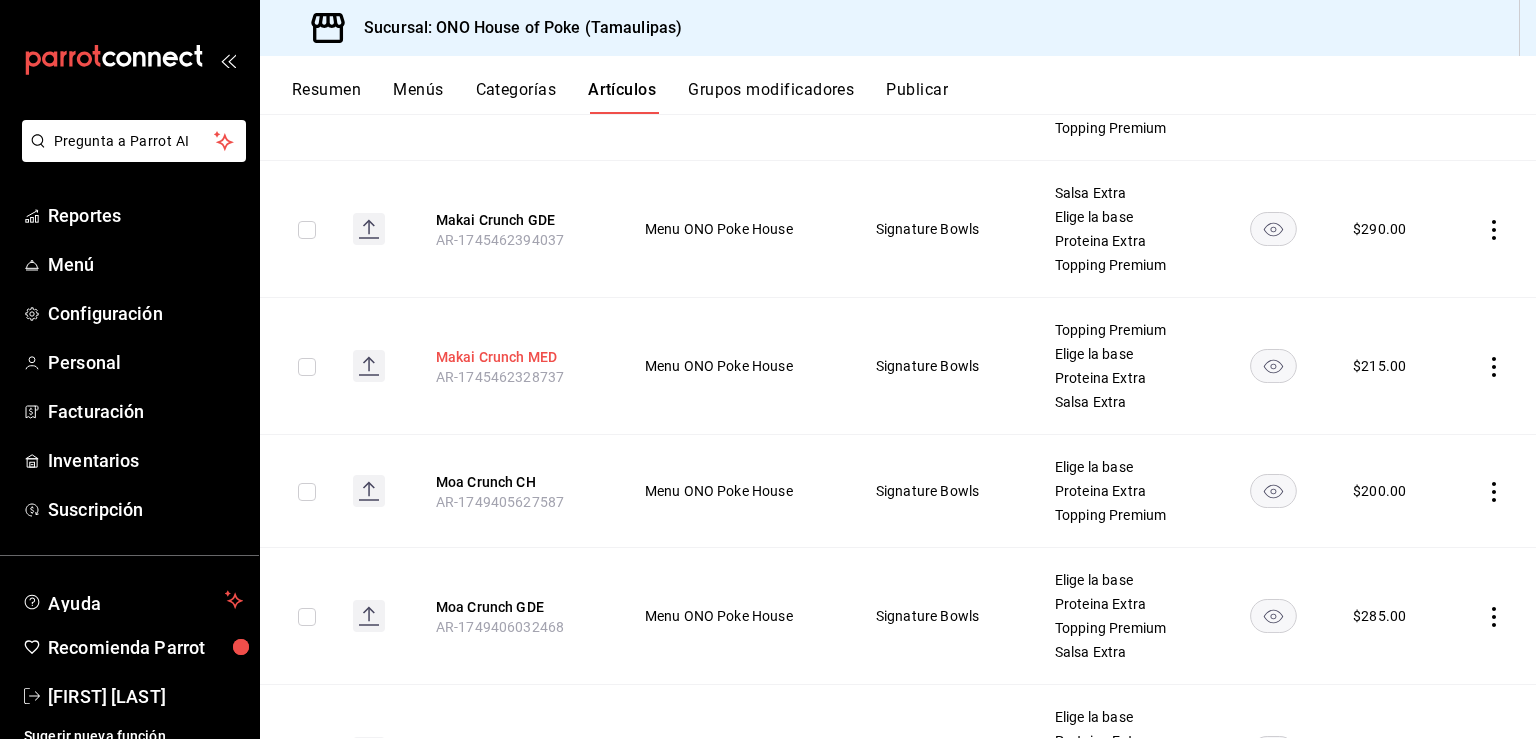 click on "Makai Crunch MED" at bounding box center (516, 357) 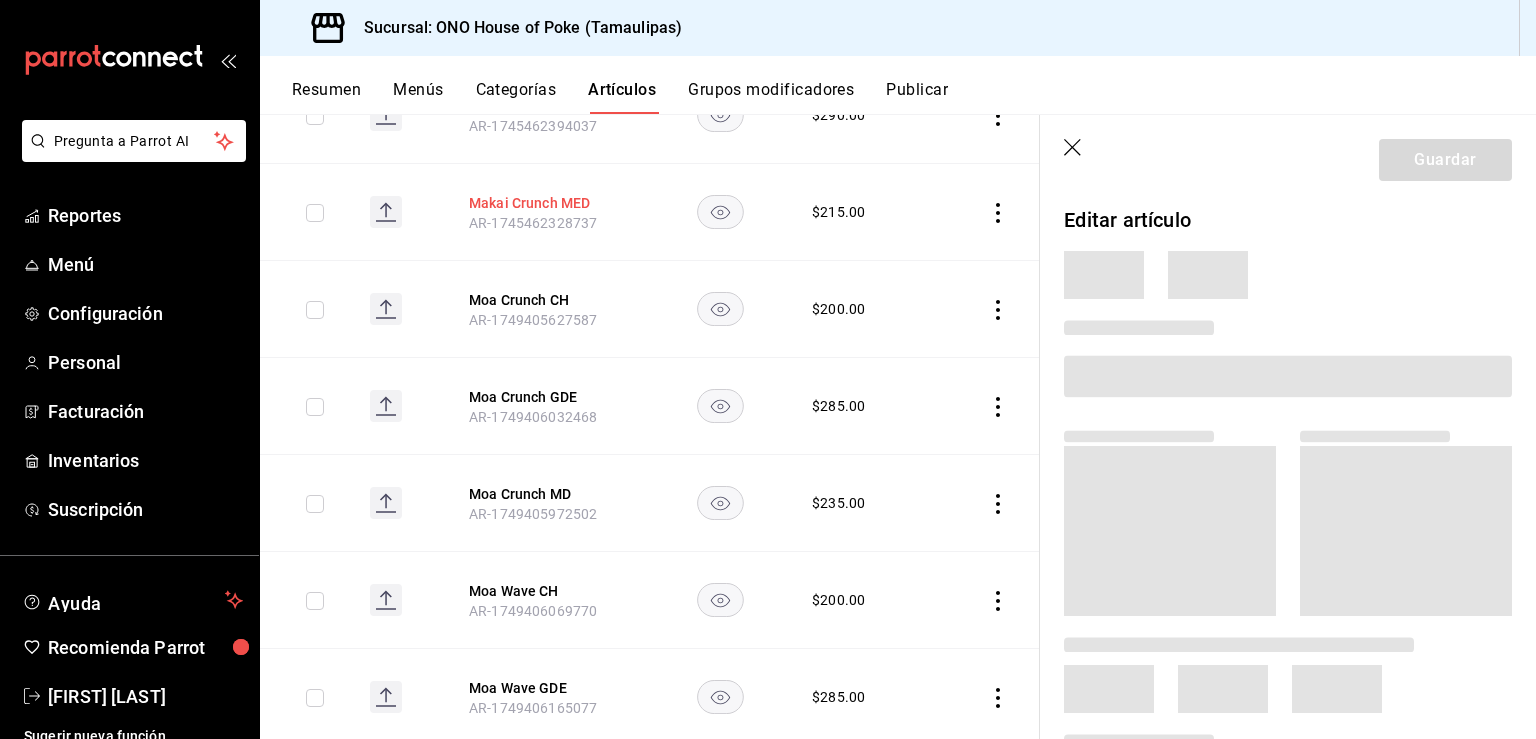 scroll, scrollTop: 664, scrollLeft: 0, axis: vertical 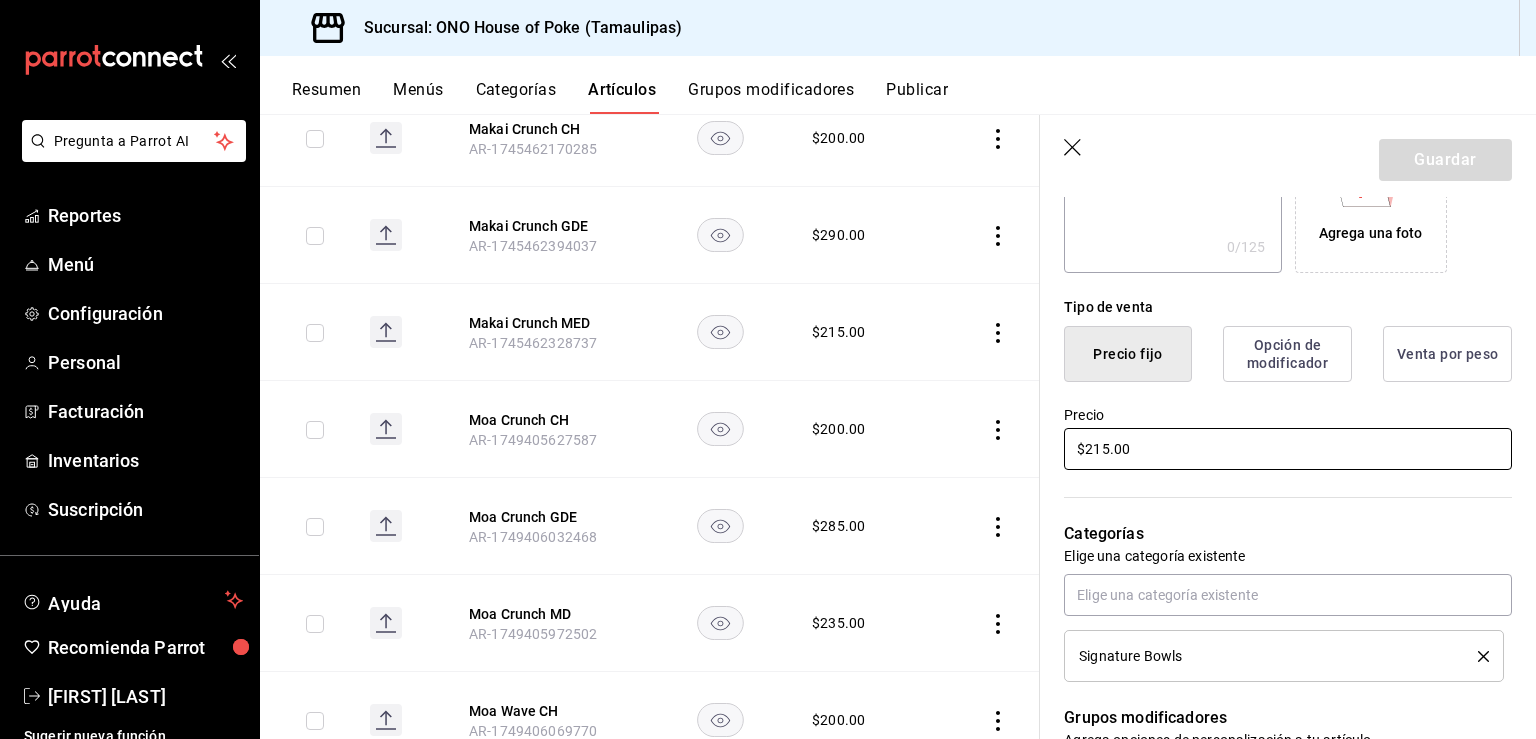 click on "$215.00" at bounding box center (1288, 449) 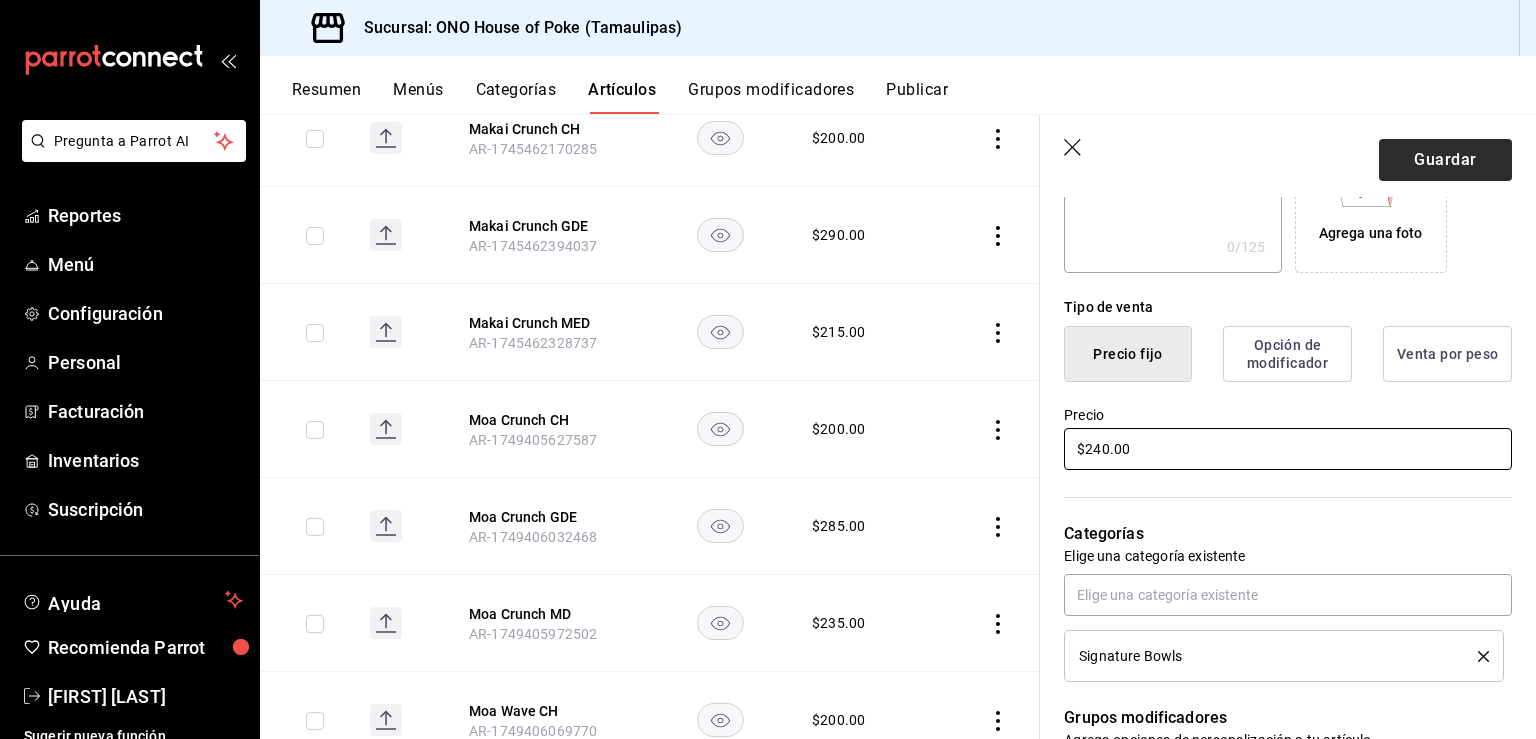 type on "$240.00" 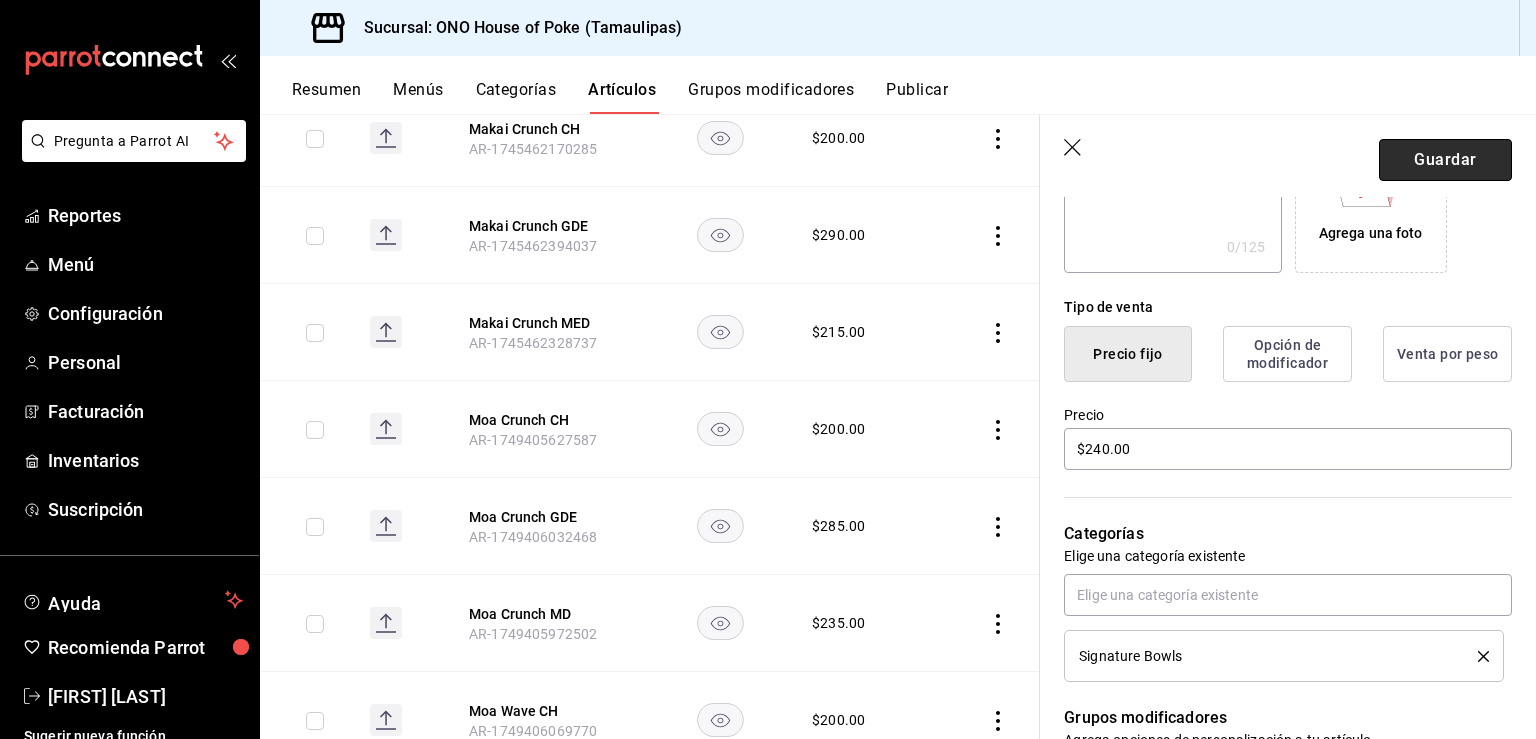 click on "Guardar" at bounding box center (1445, 160) 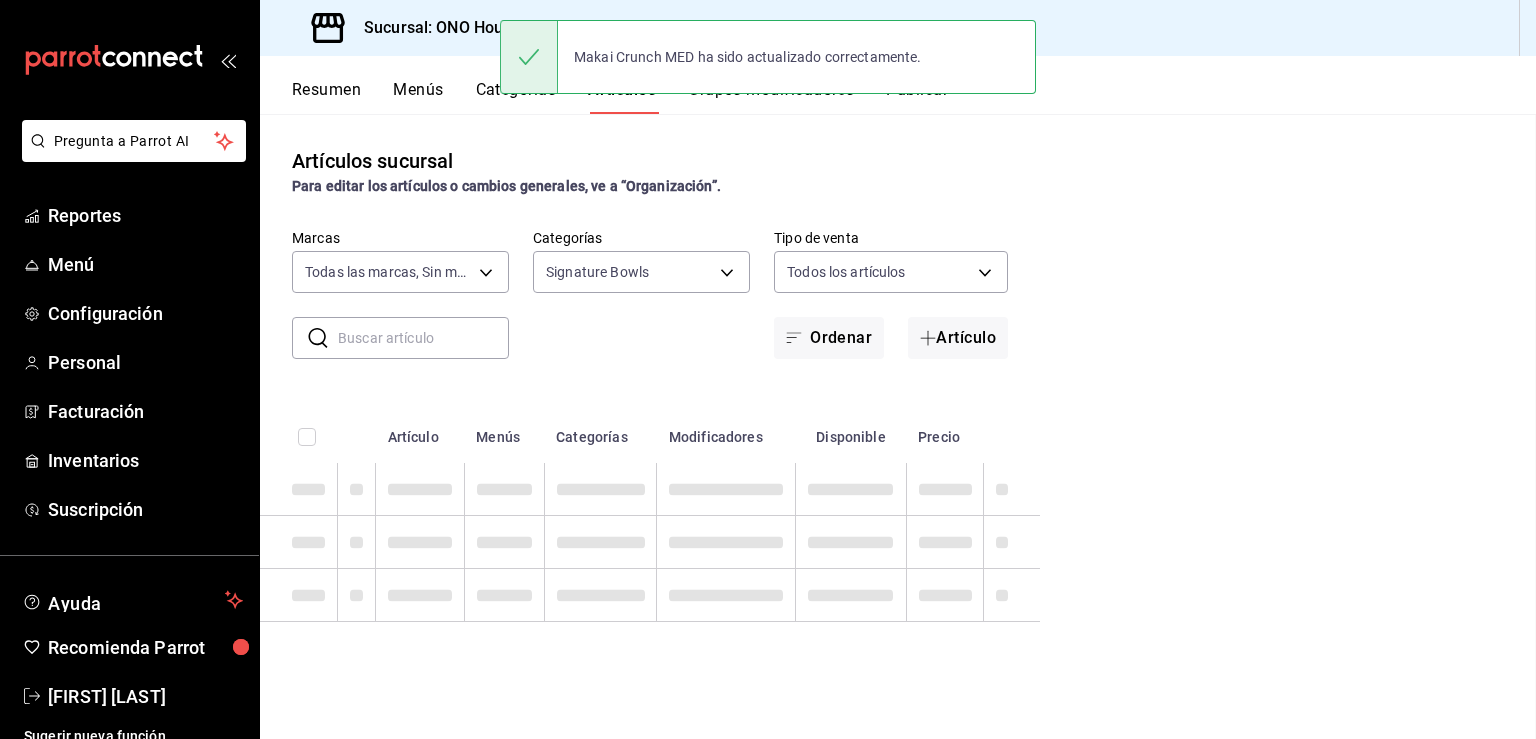 scroll, scrollTop: 0, scrollLeft: 0, axis: both 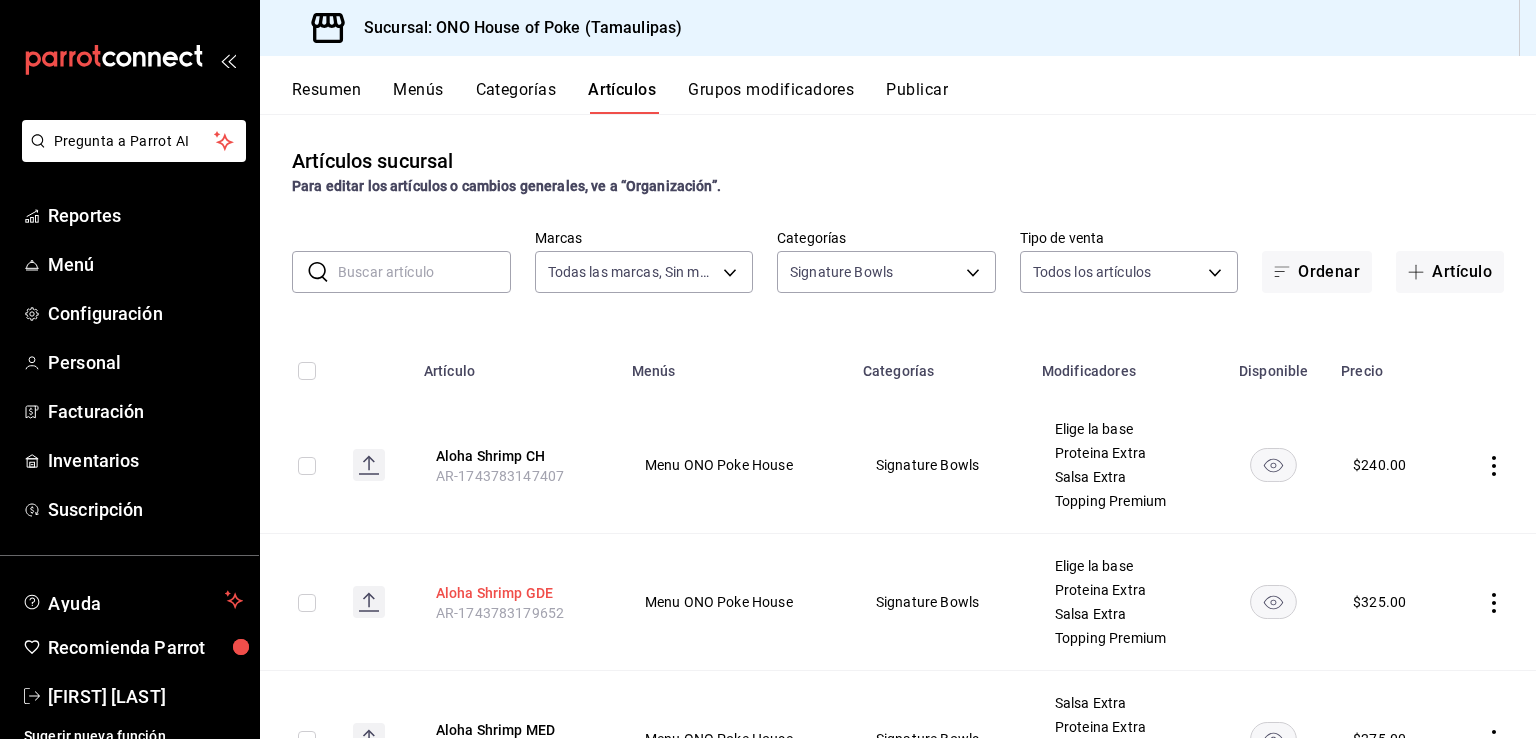click on "Aloha Shrimp GDE" at bounding box center (516, 593) 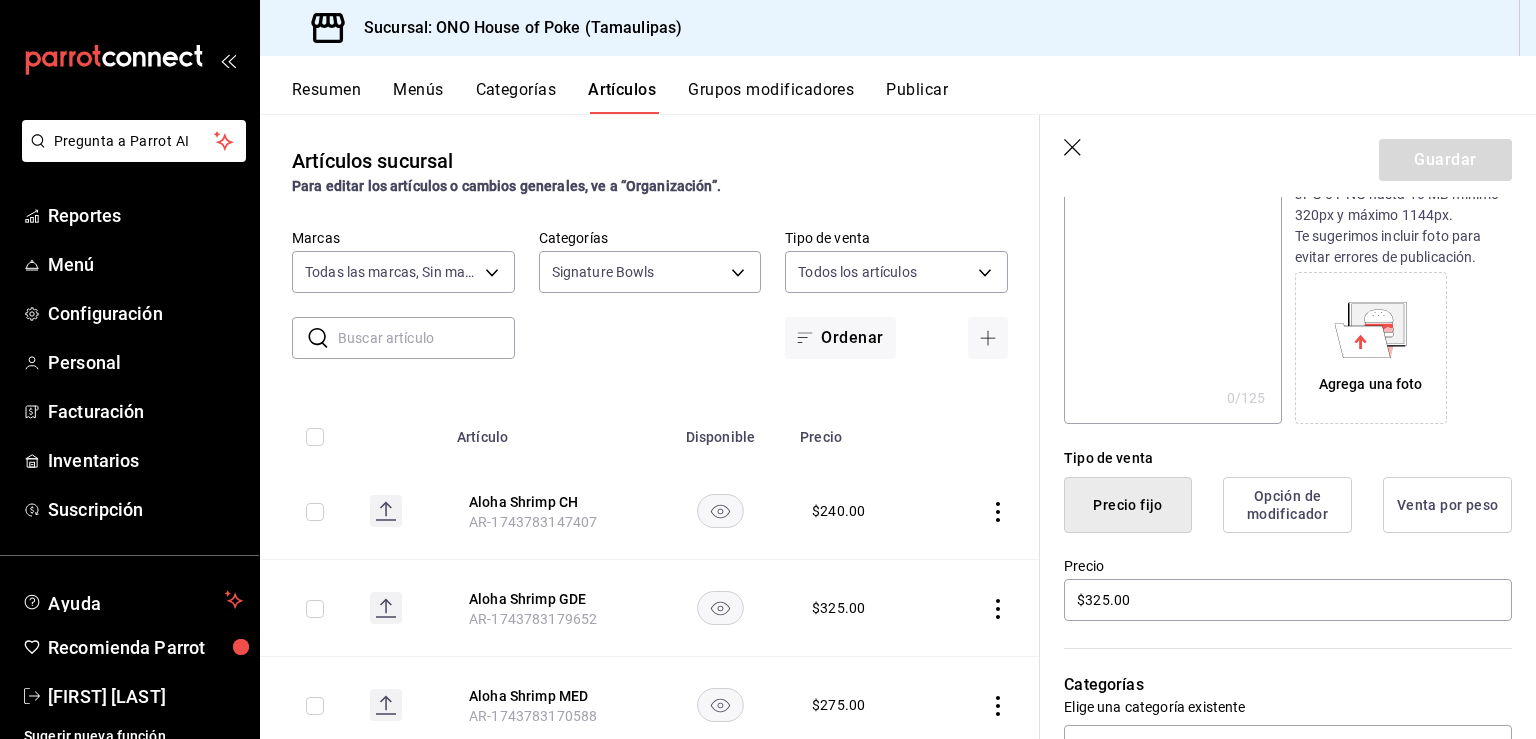 scroll, scrollTop: 292, scrollLeft: 0, axis: vertical 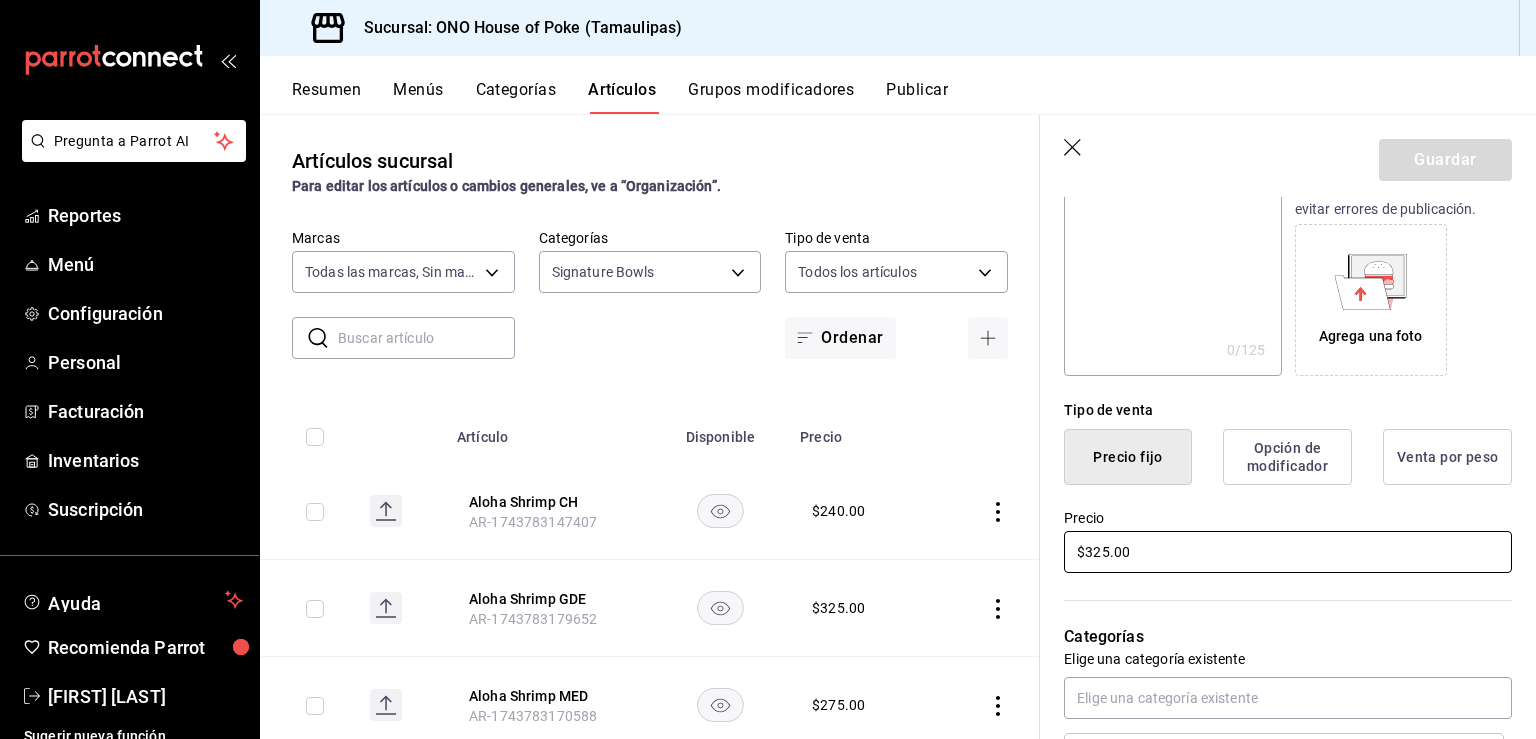 click on "$325.00" at bounding box center (1288, 552) 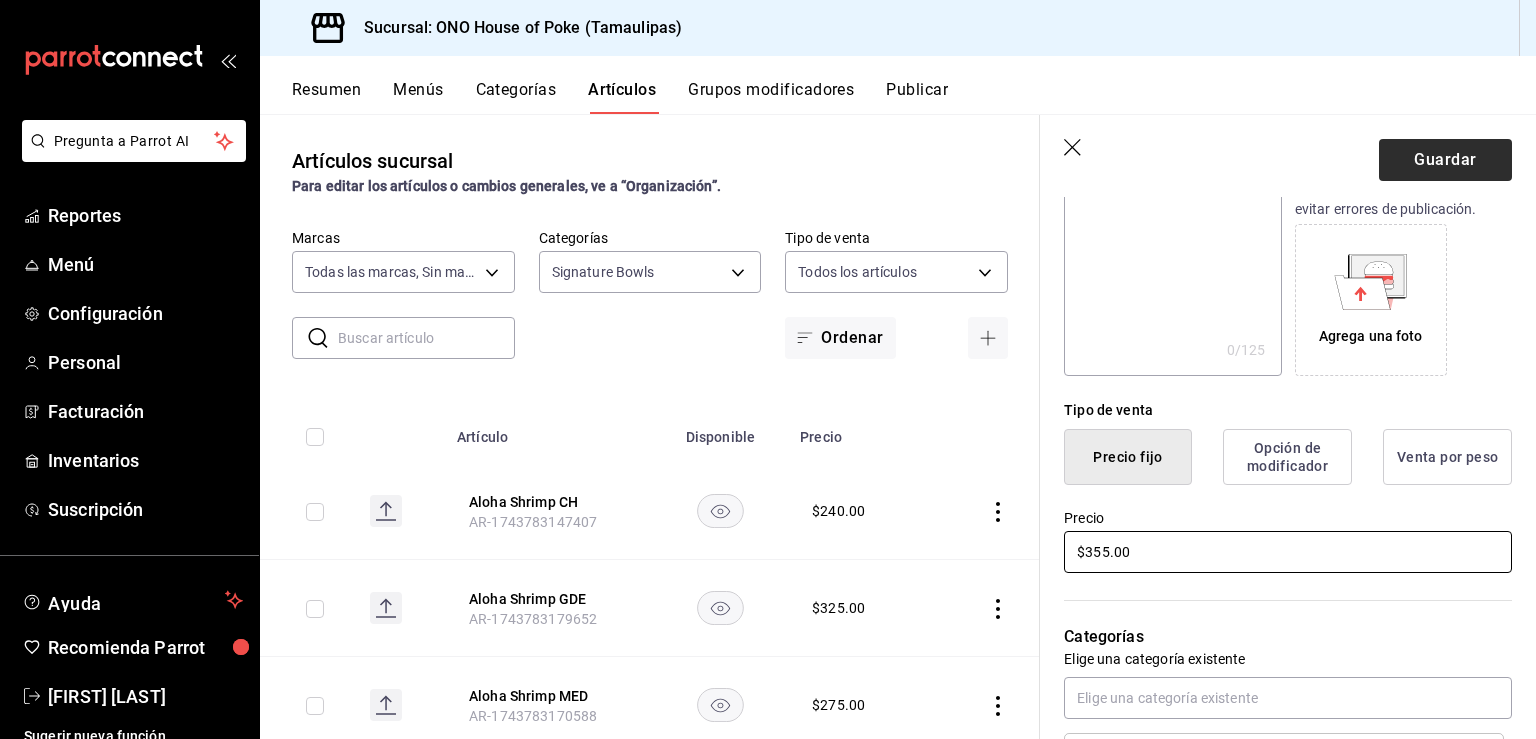 type on "$355.00" 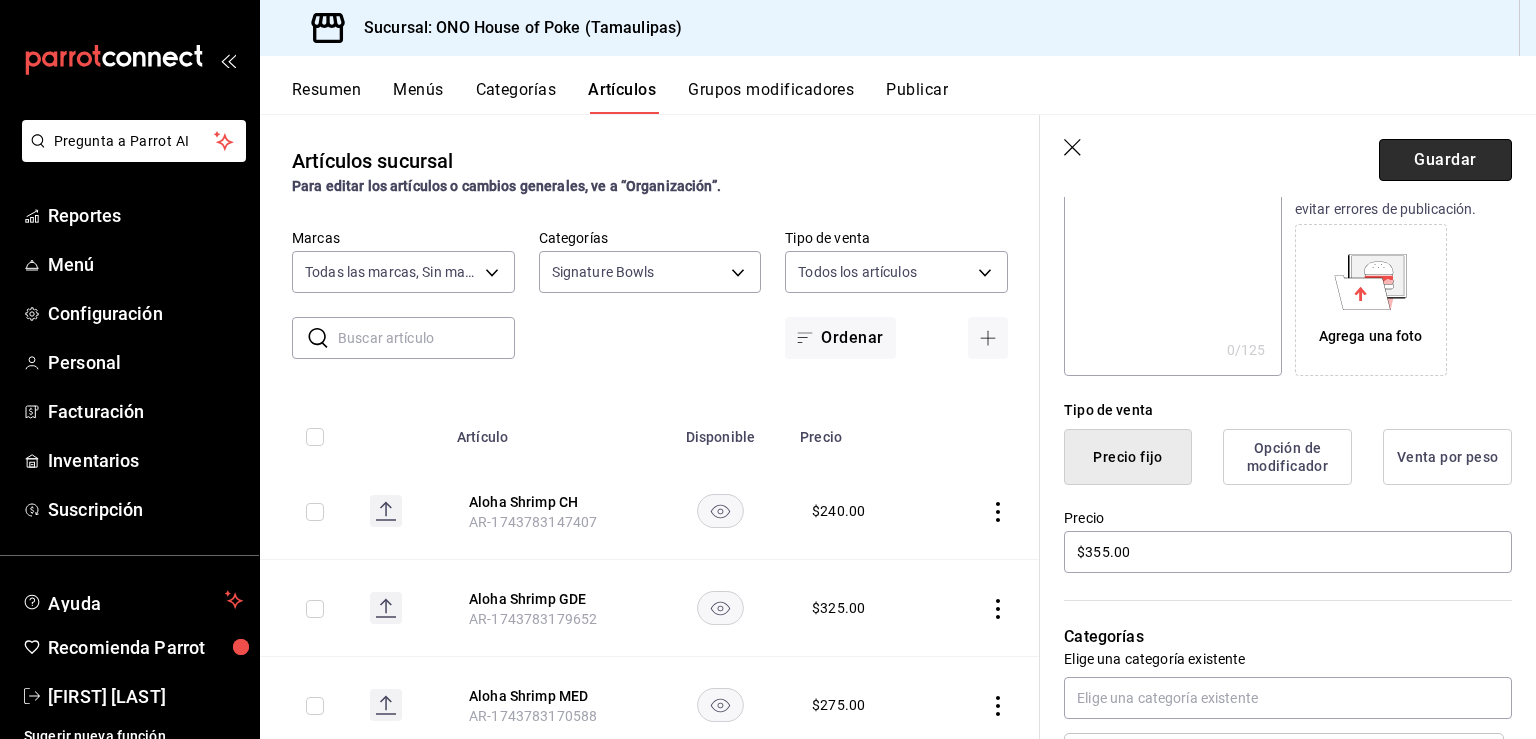 click on "Guardar" at bounding box center [1445, 160] 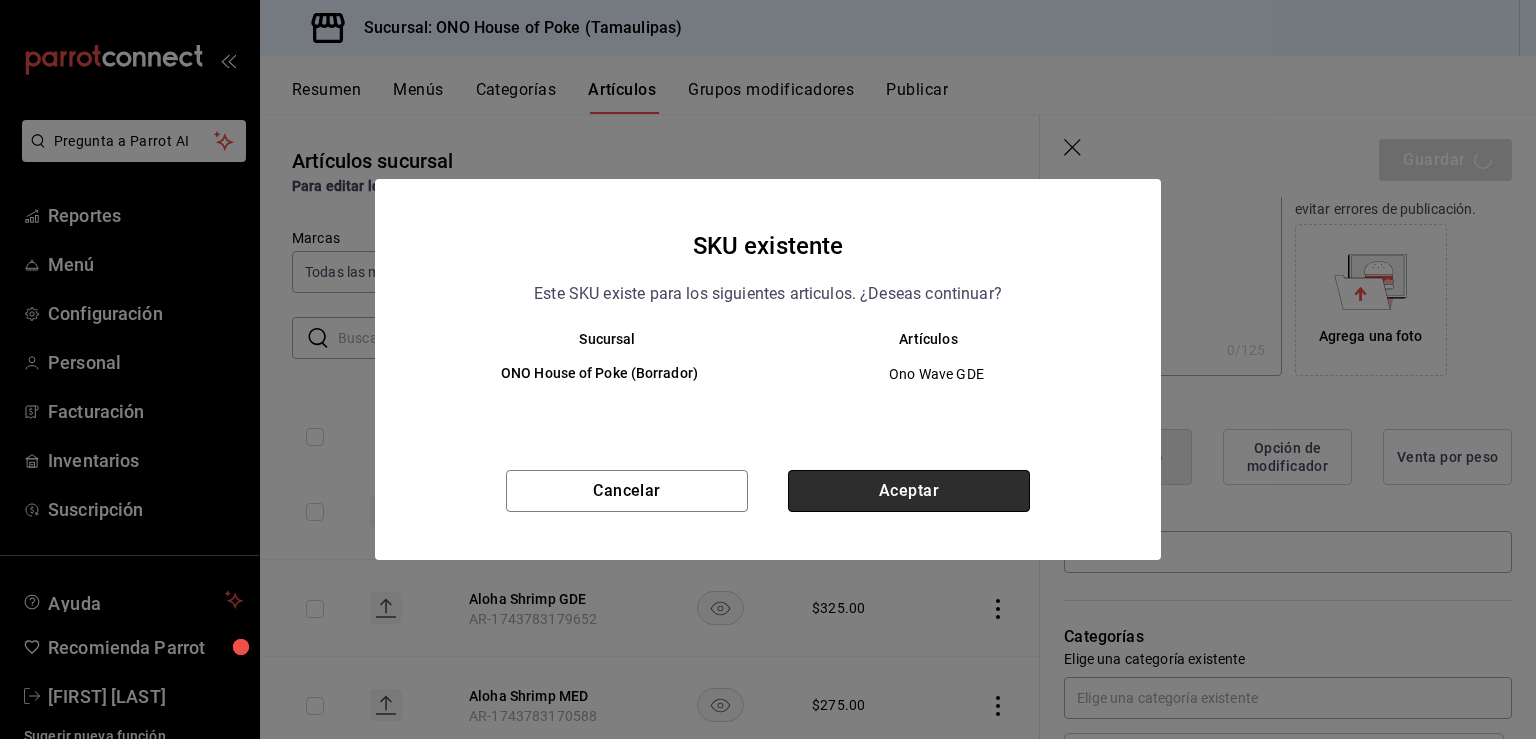 click on "Aceptar" at bounding box center (909, 491) 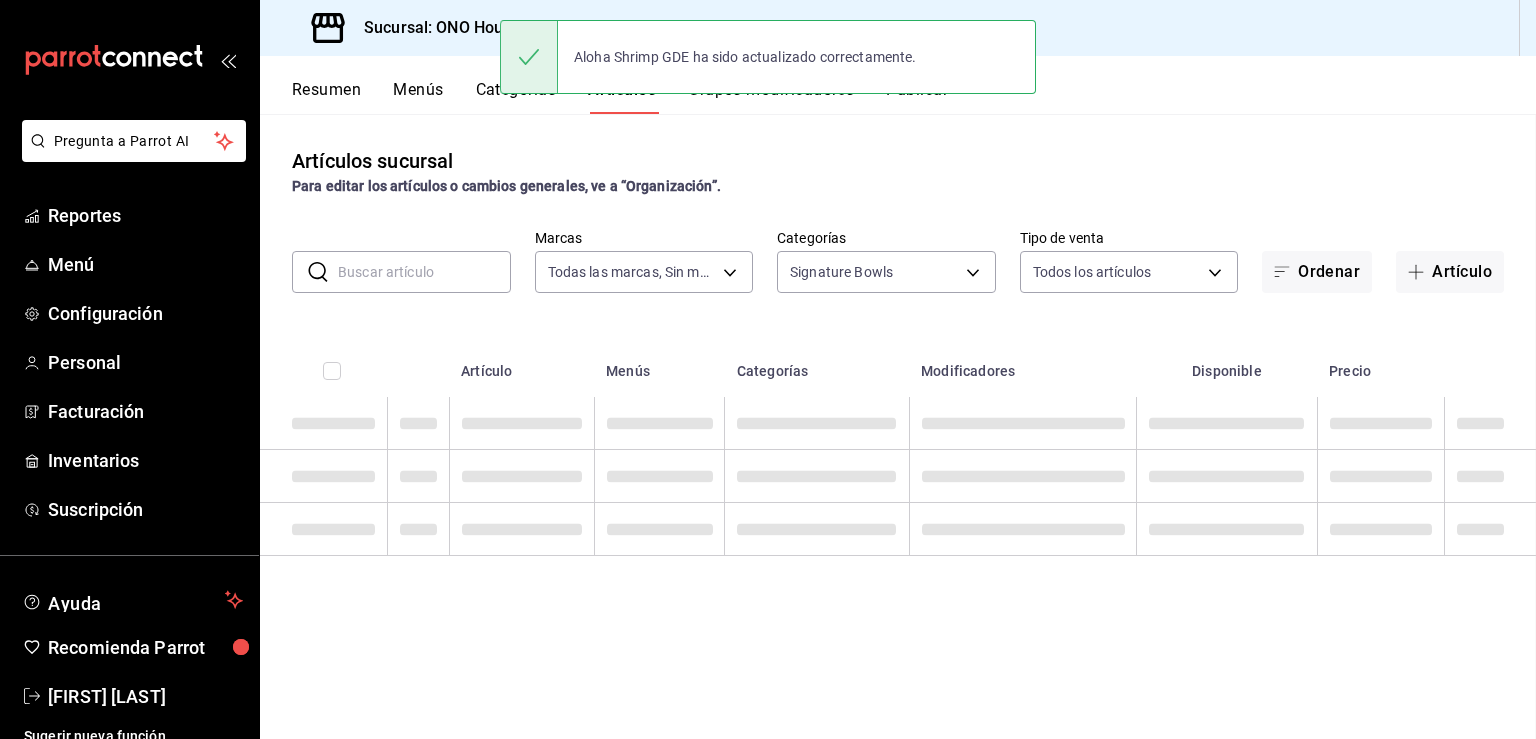 scroll, scrollTop: 0, scrollLeft: 0, axis: both 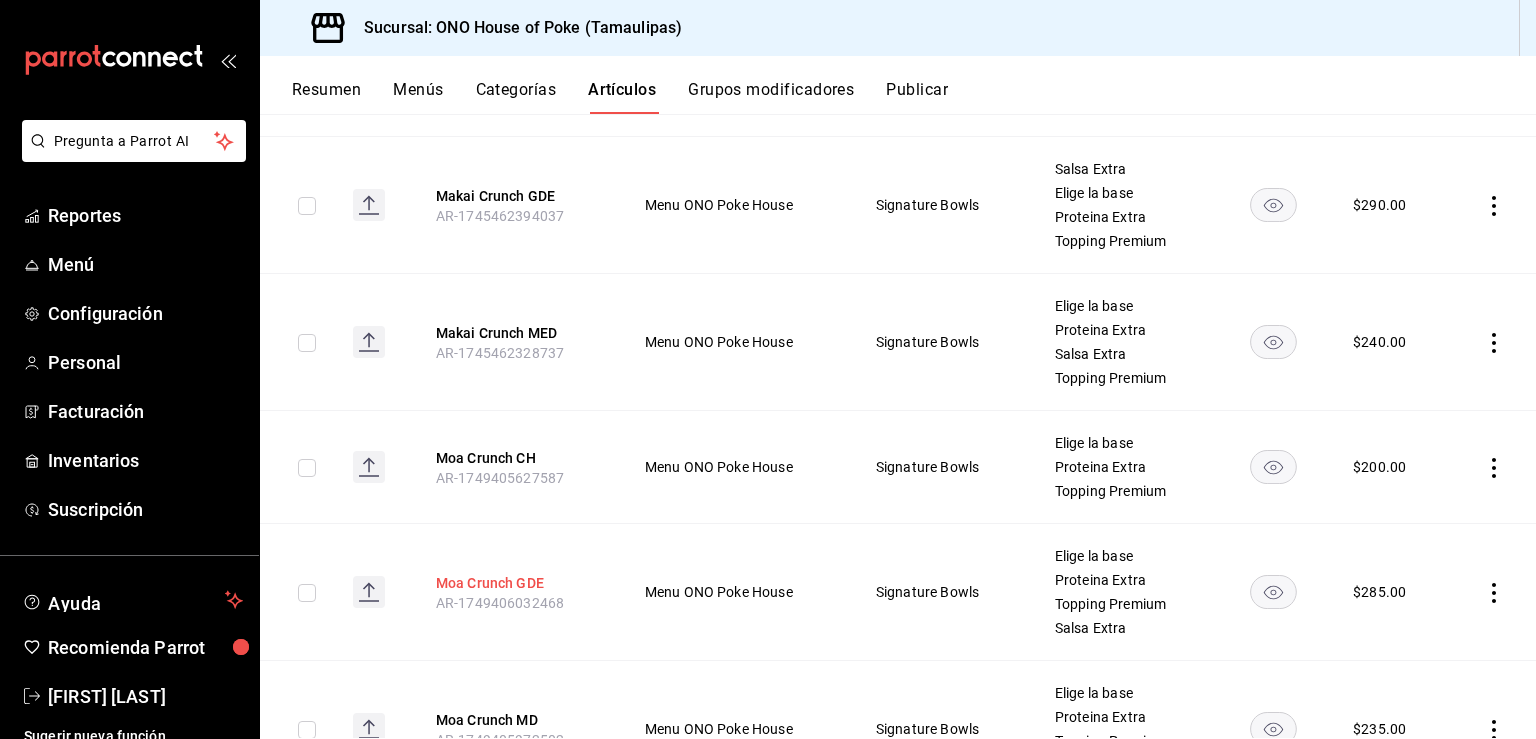 click on "Moa Crunch GDE" at bounding box center (516, 583) 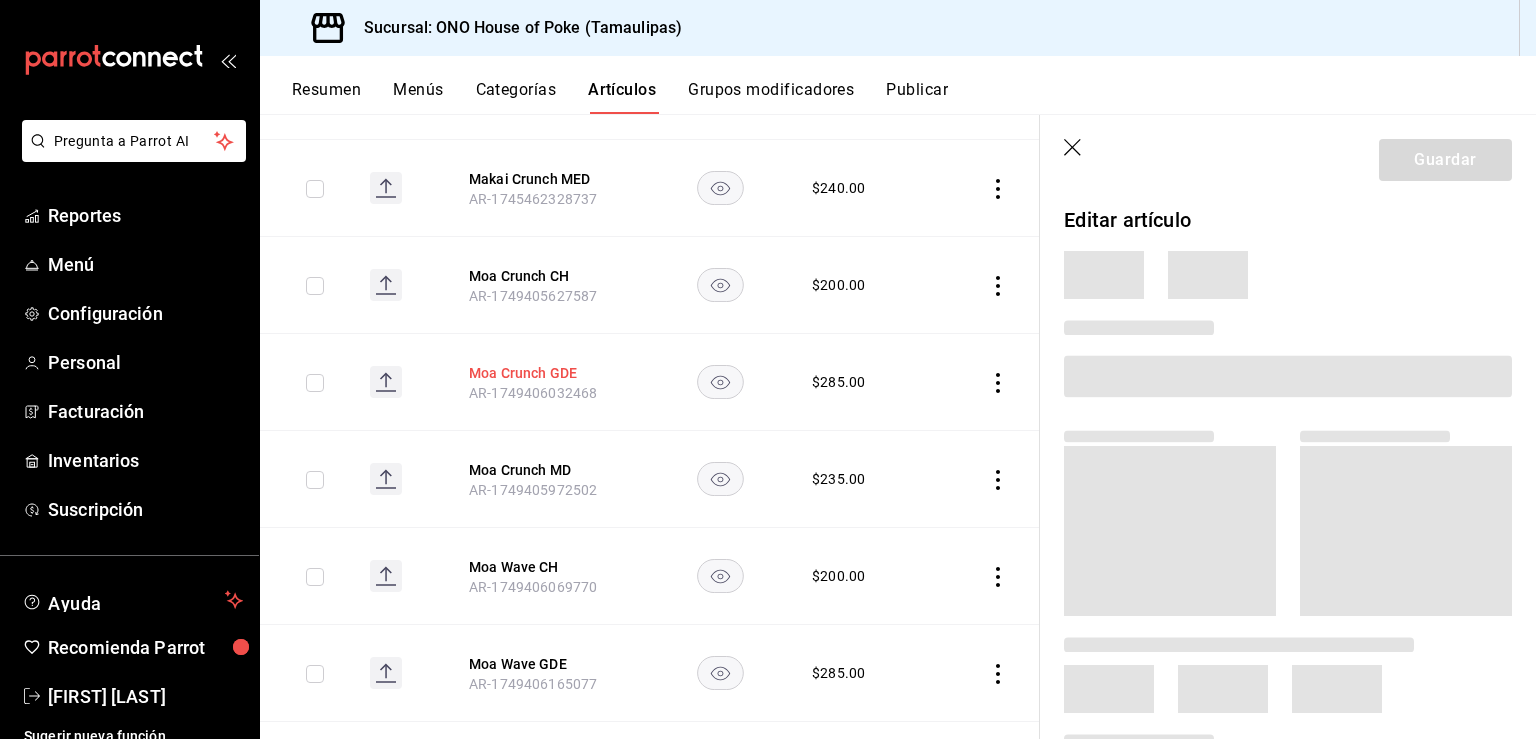 scroll, scrollTop: 688, scrollLeft: 0, axis: vertical 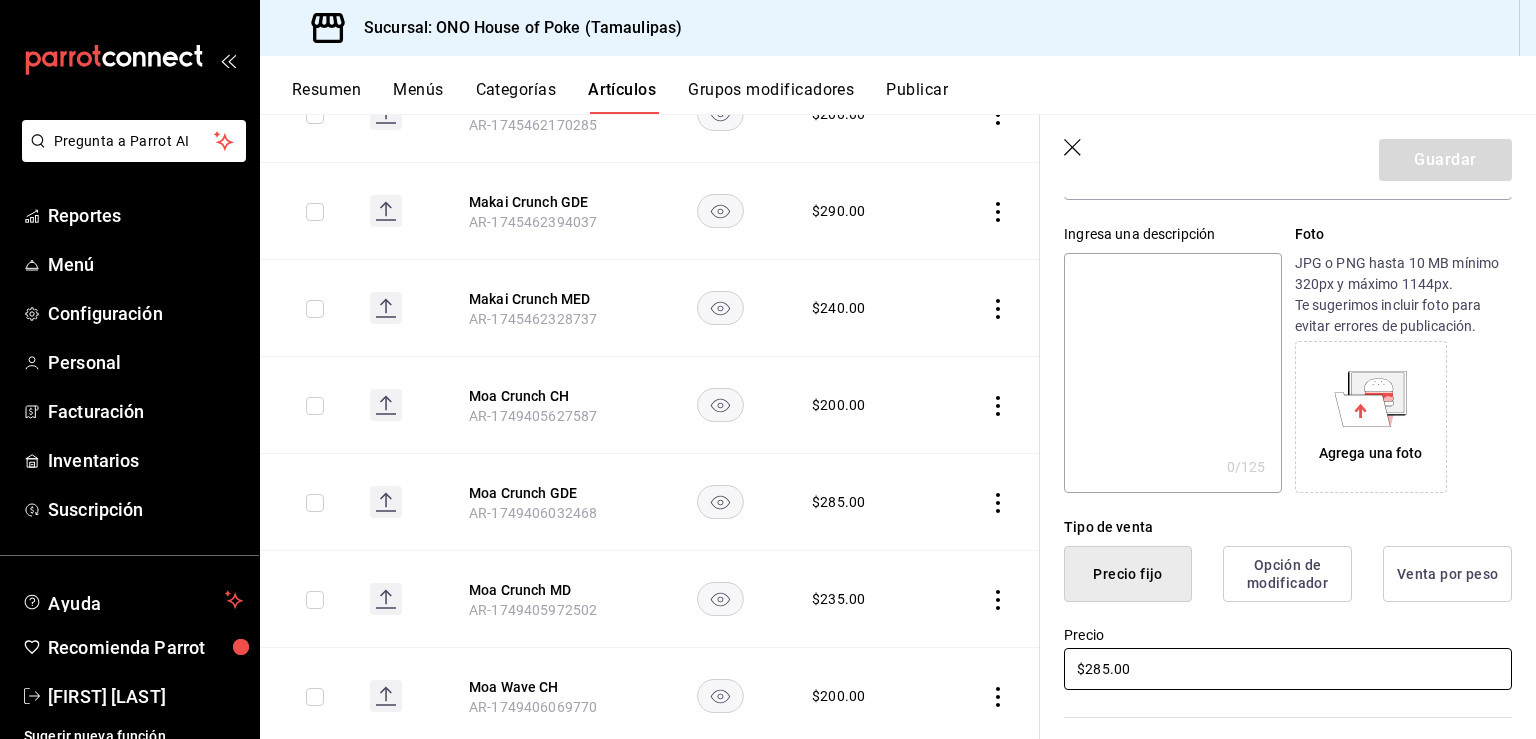 click on "$285.00" at bounding box center [1288, 669] 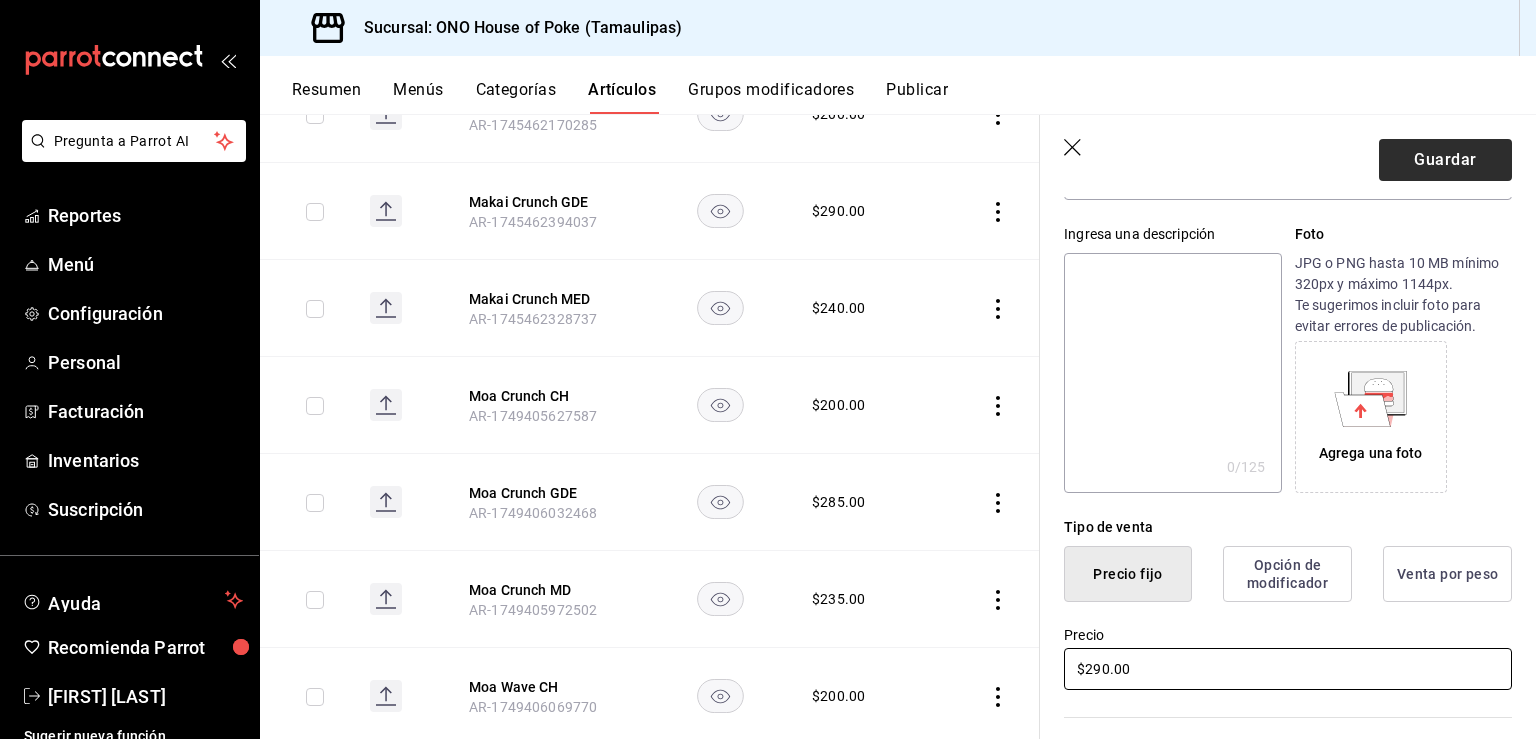 type on "$290.00" 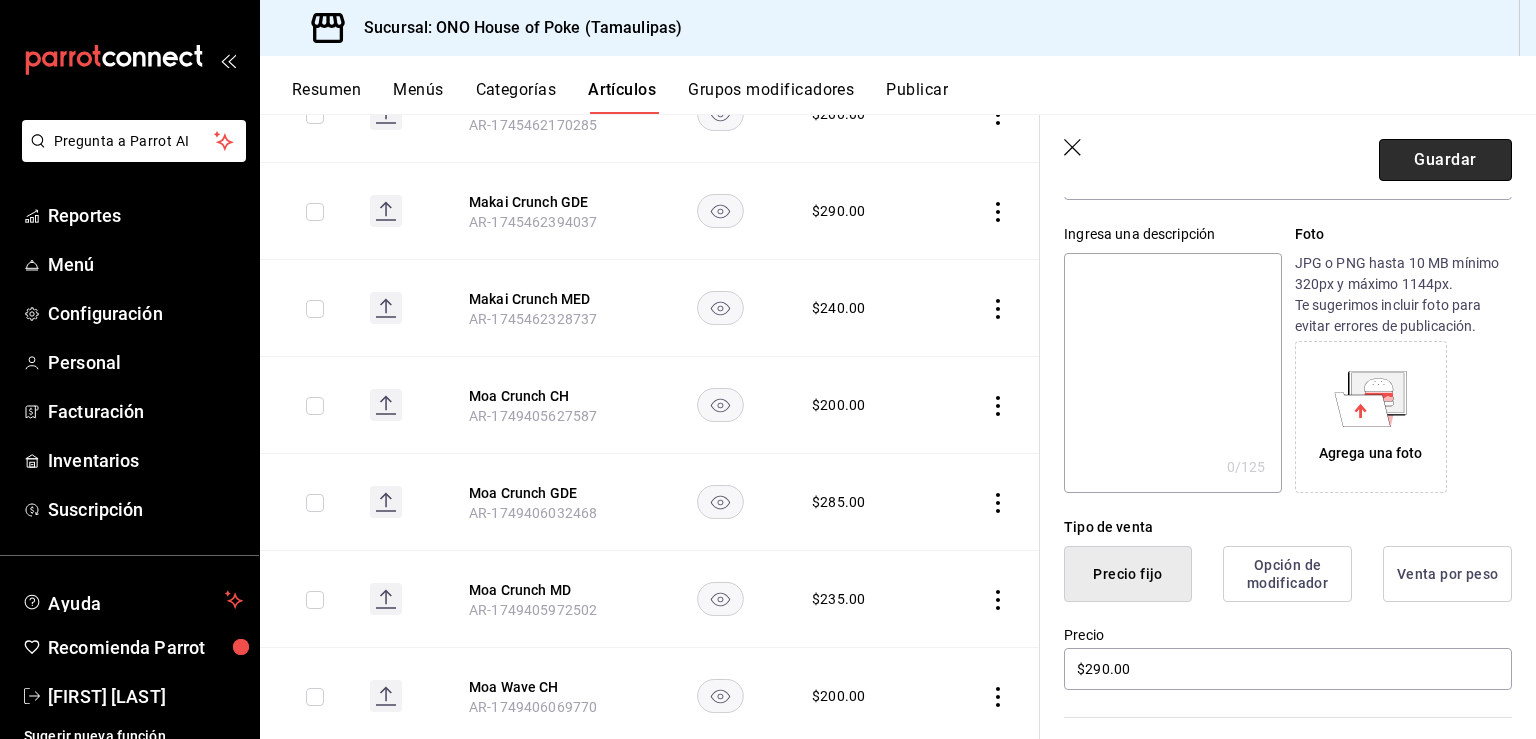 click on "Guardar" at bounding box center [1445, 160] 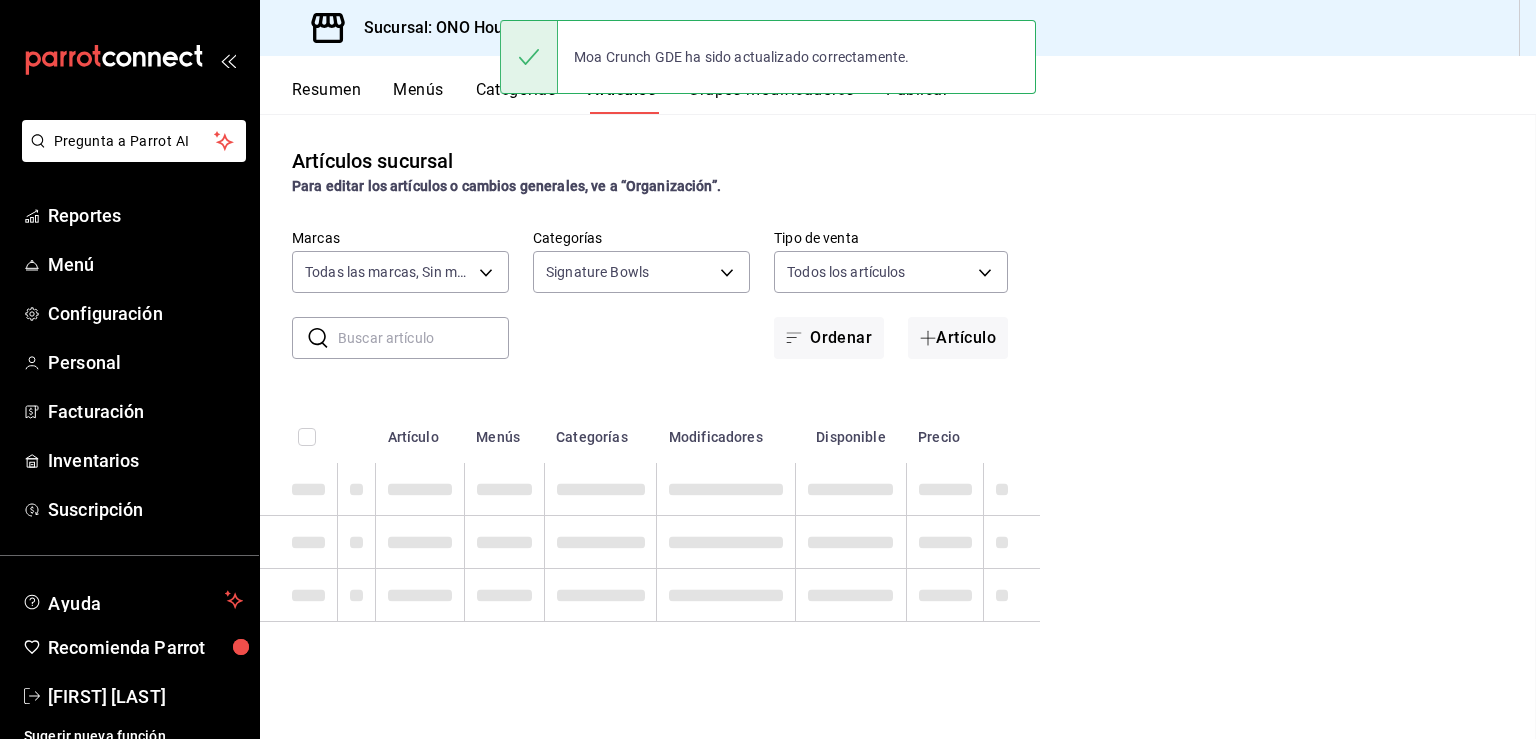 scroll, scrollTop: 0, scrollLeft: 0, axis: both 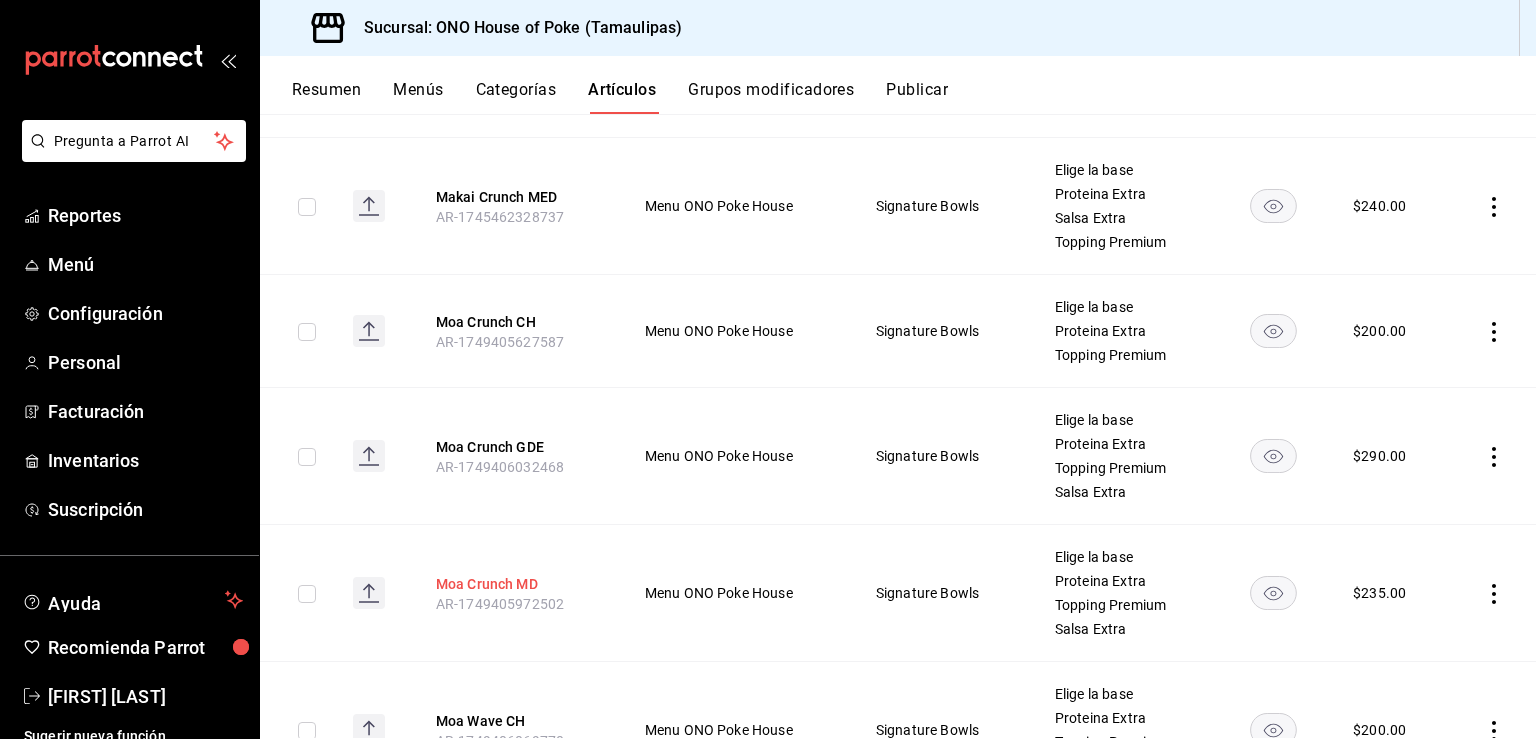 click on "Moa Crunch MD" at bounding box center [516, 584] 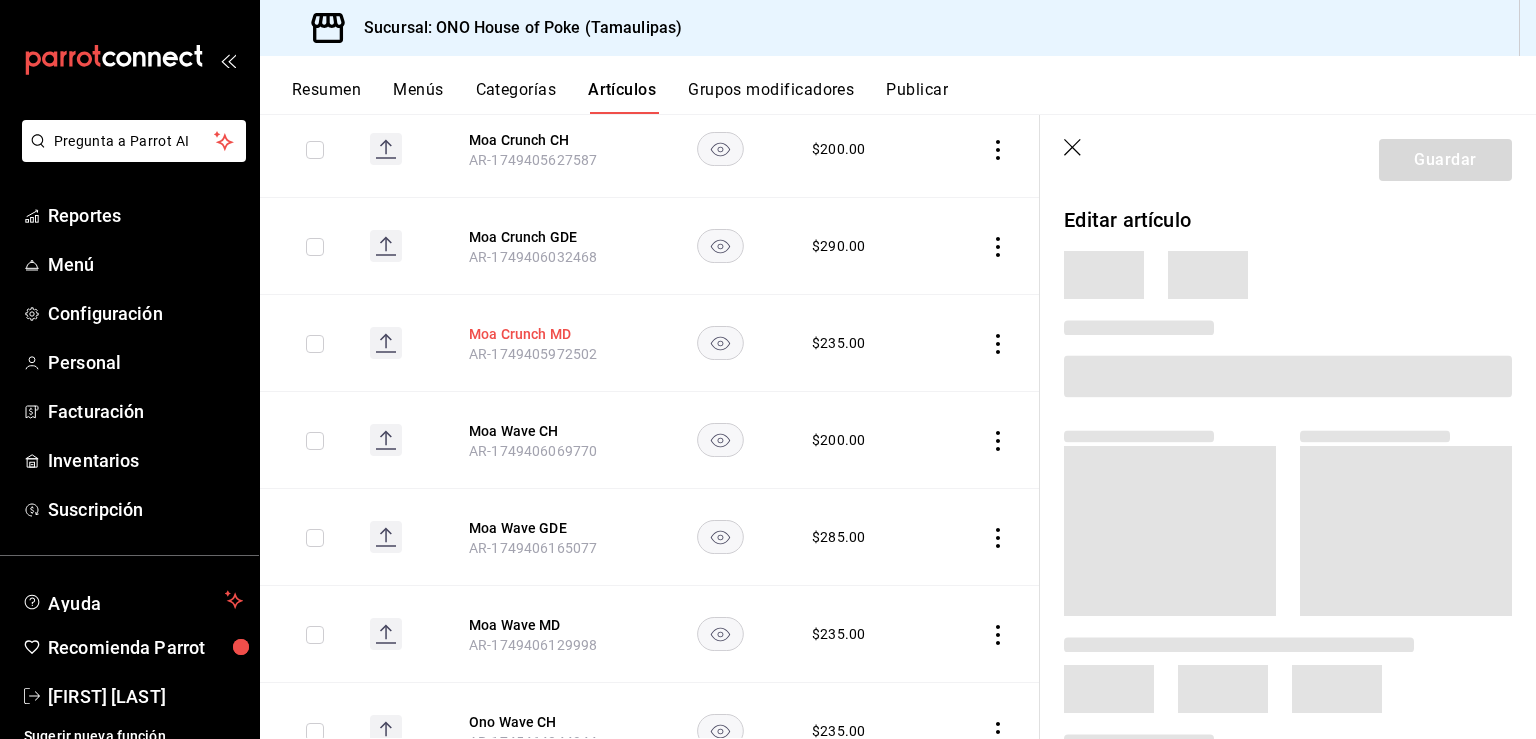 scroll, scrollTop: 784, scrollLeft: 0, axis: vertical 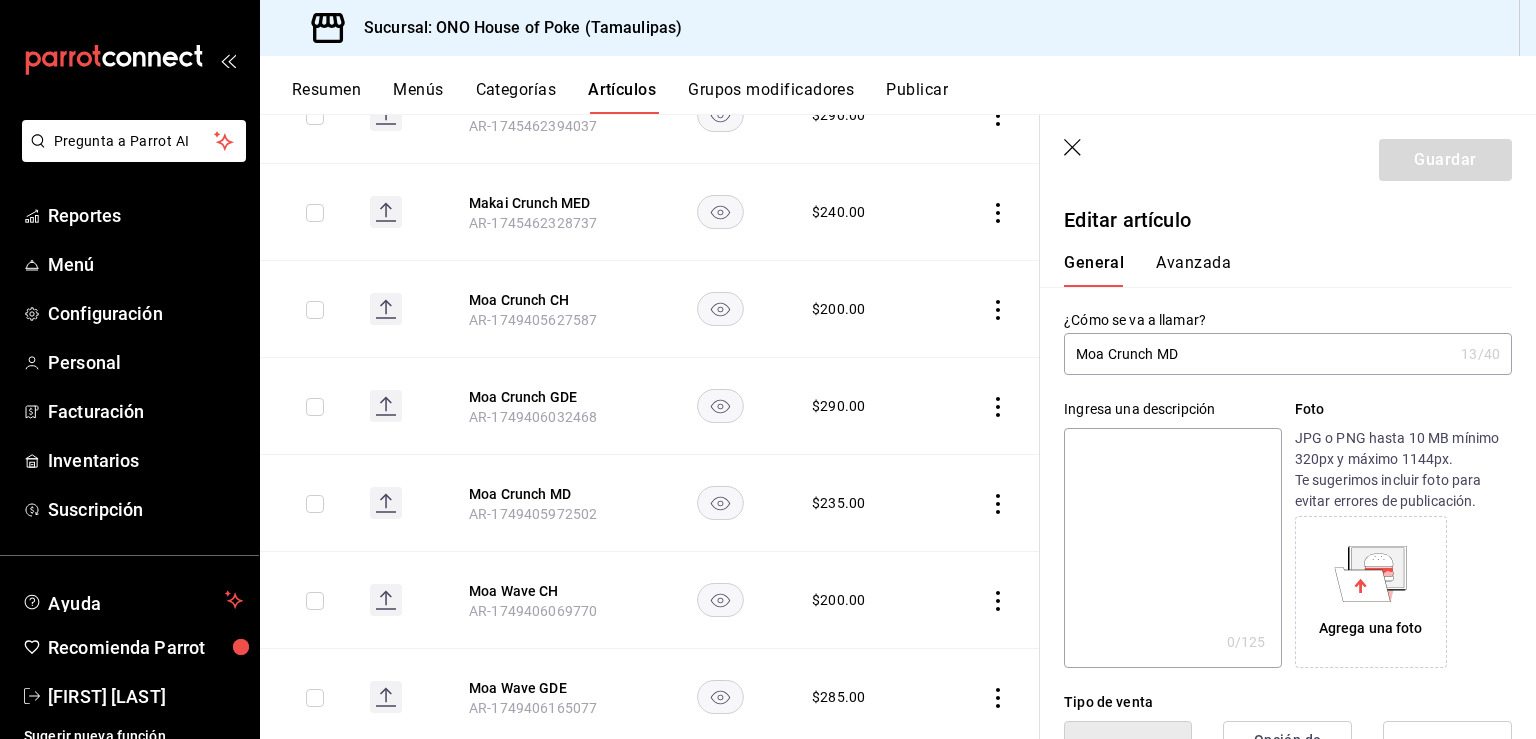 type on "$235.00" 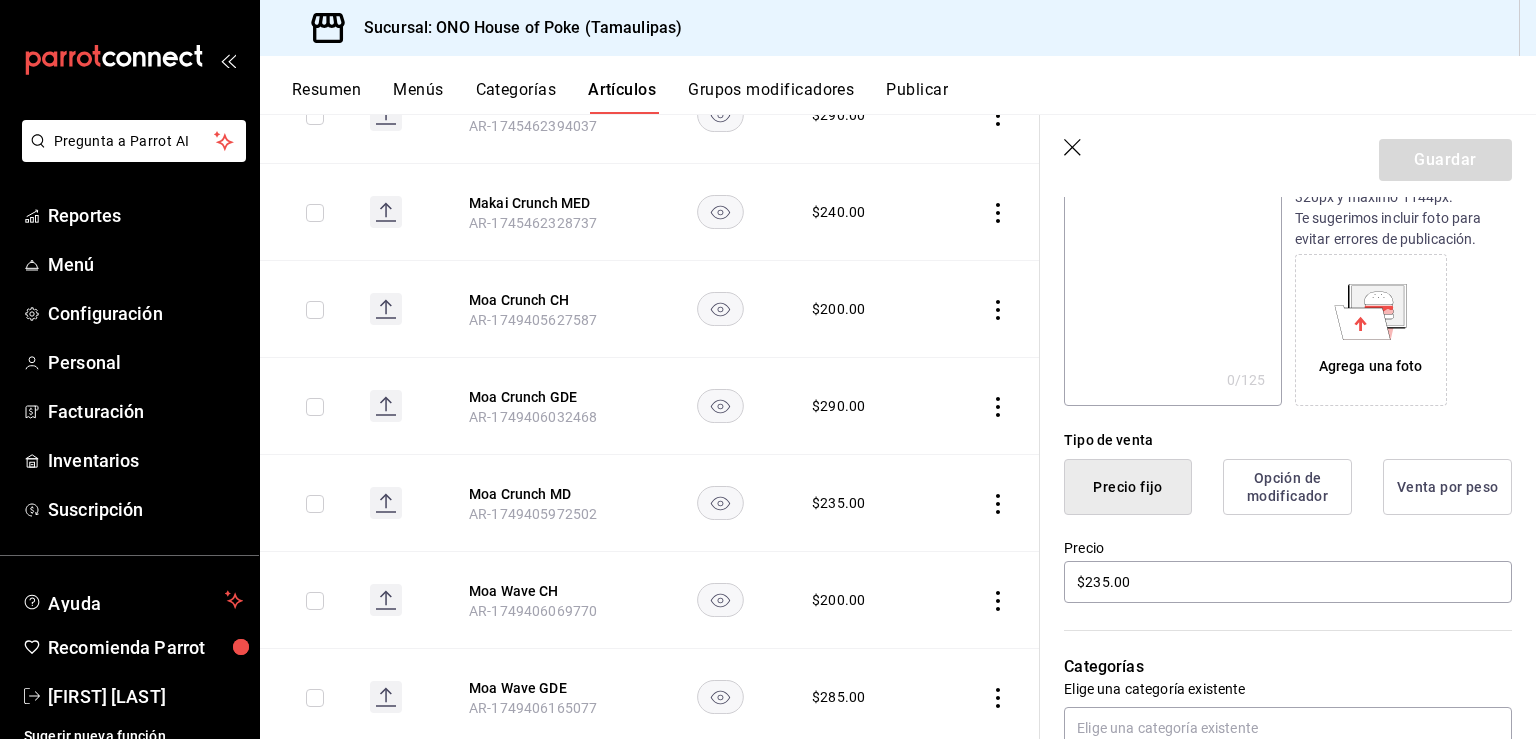 scroll, scrollTop: 286, scrollLeft: 0, axis: vertical 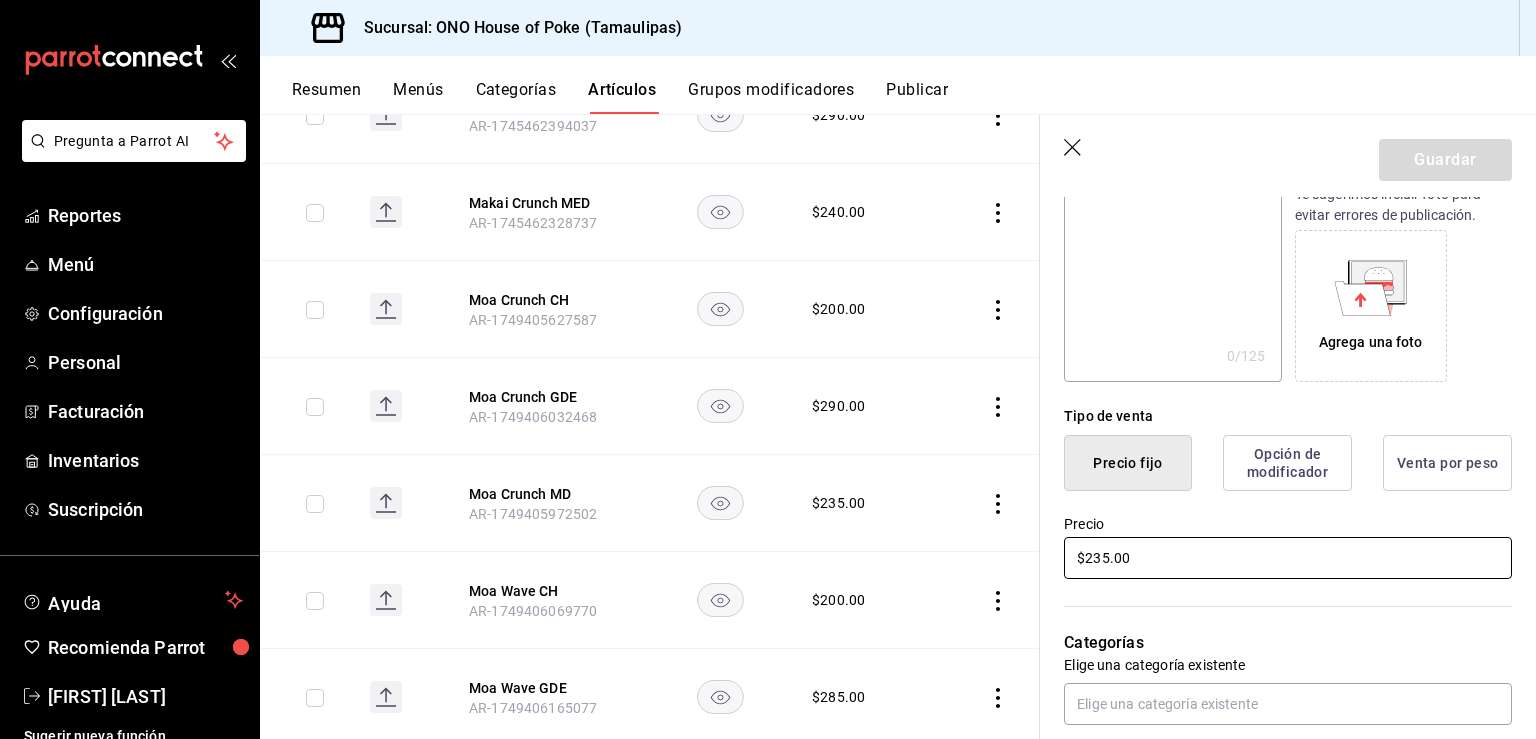 click on "$235.00" at bounding box center [1288, 558] 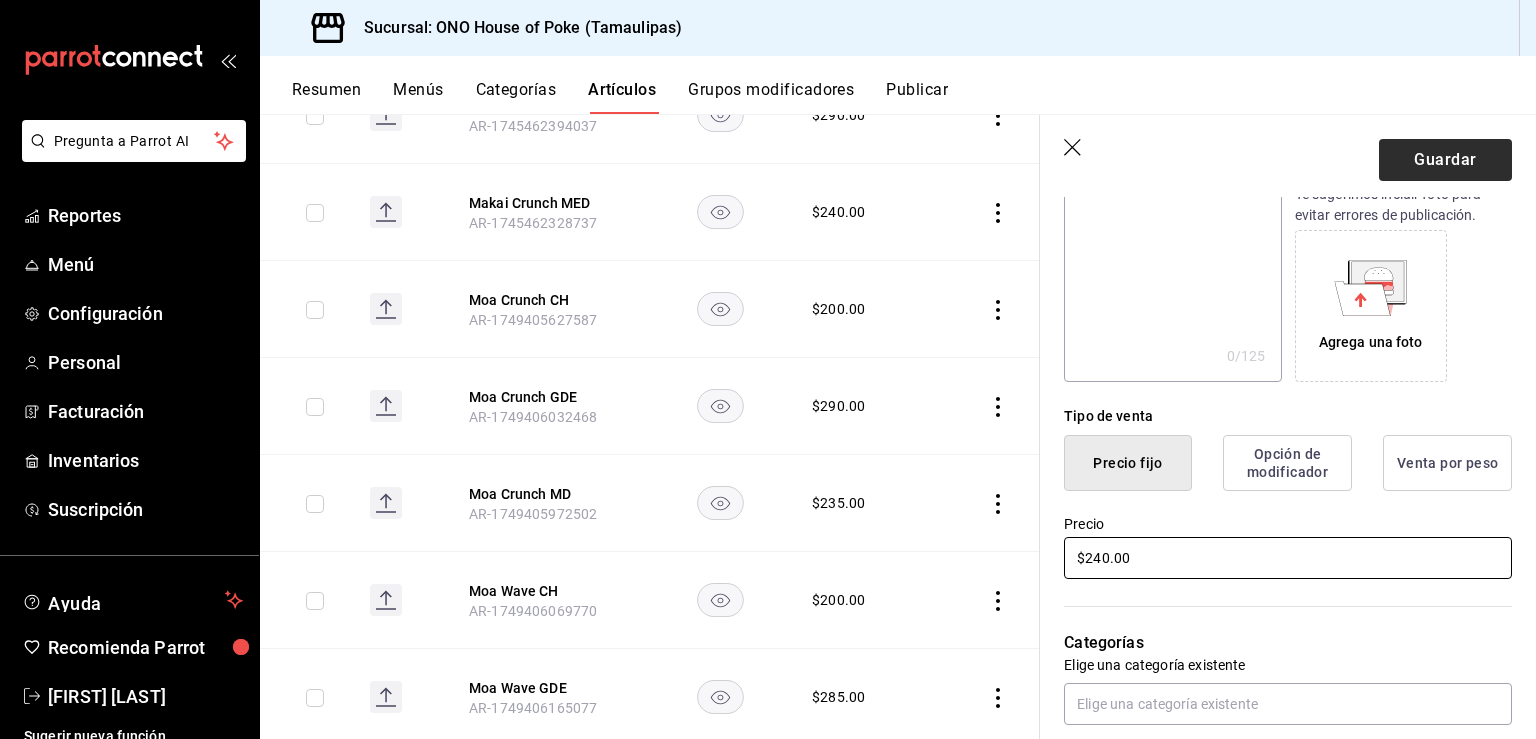type on "$240.00" 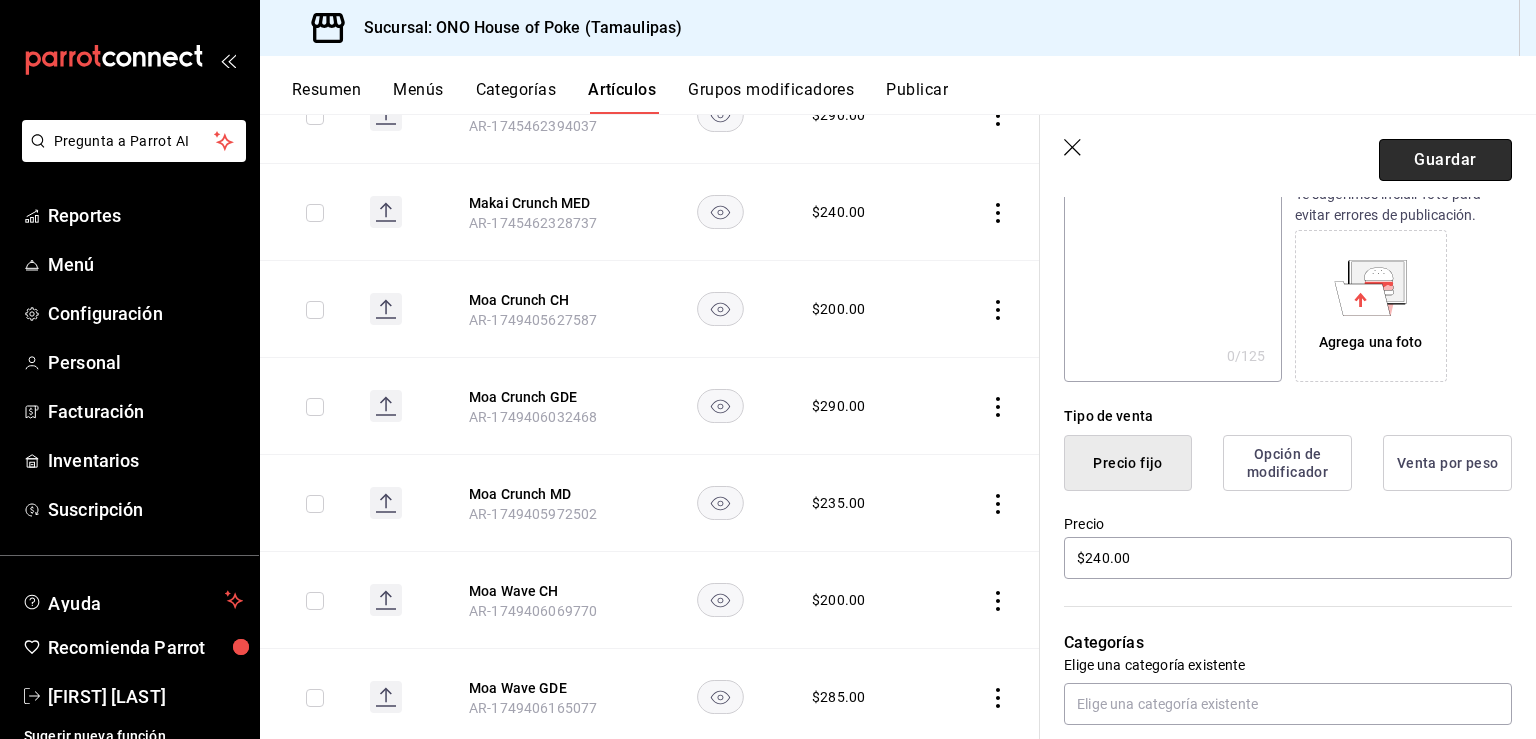 click on "Guardar" at bounding box center [1445, 160] 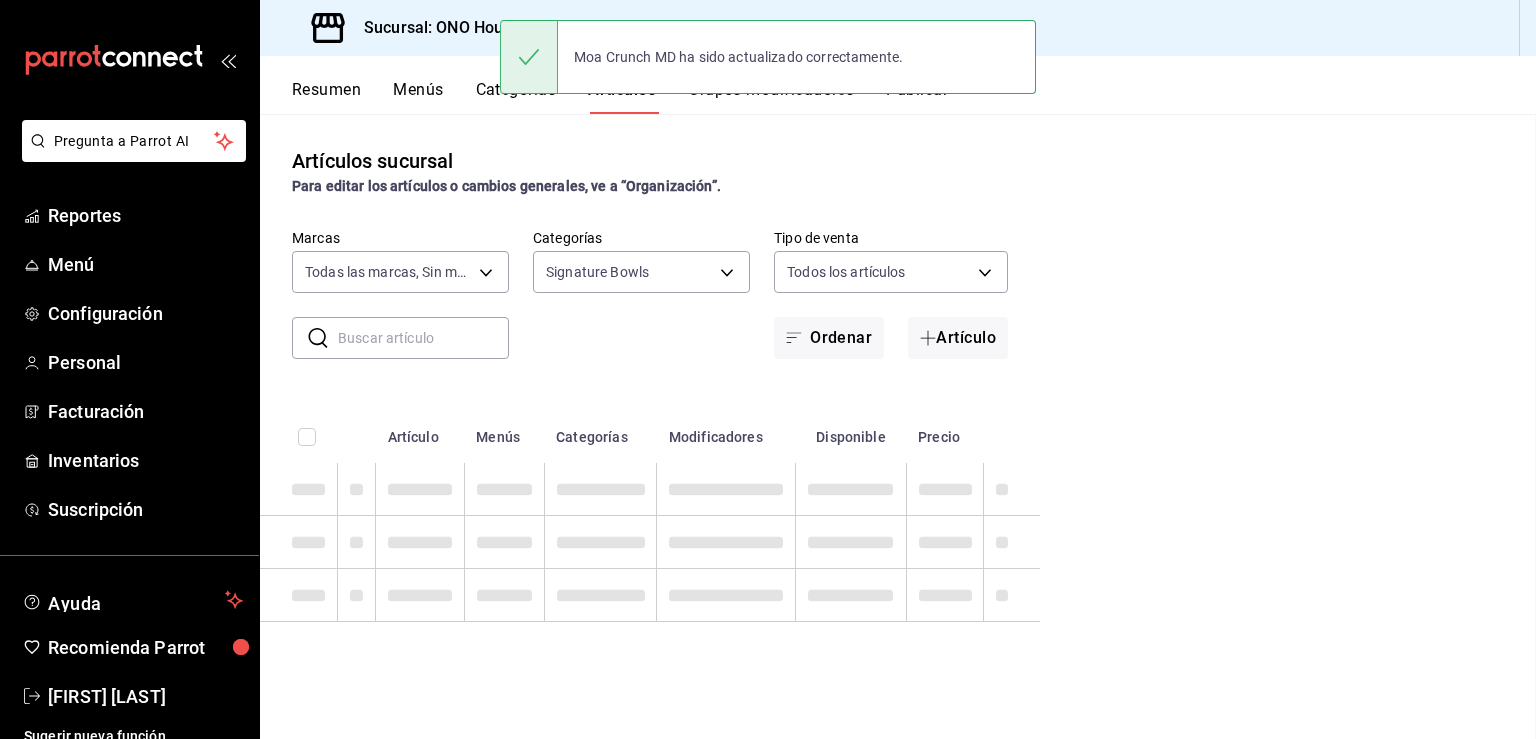scroll, scrollTop: 0, scrollLeft: 0, axis: both 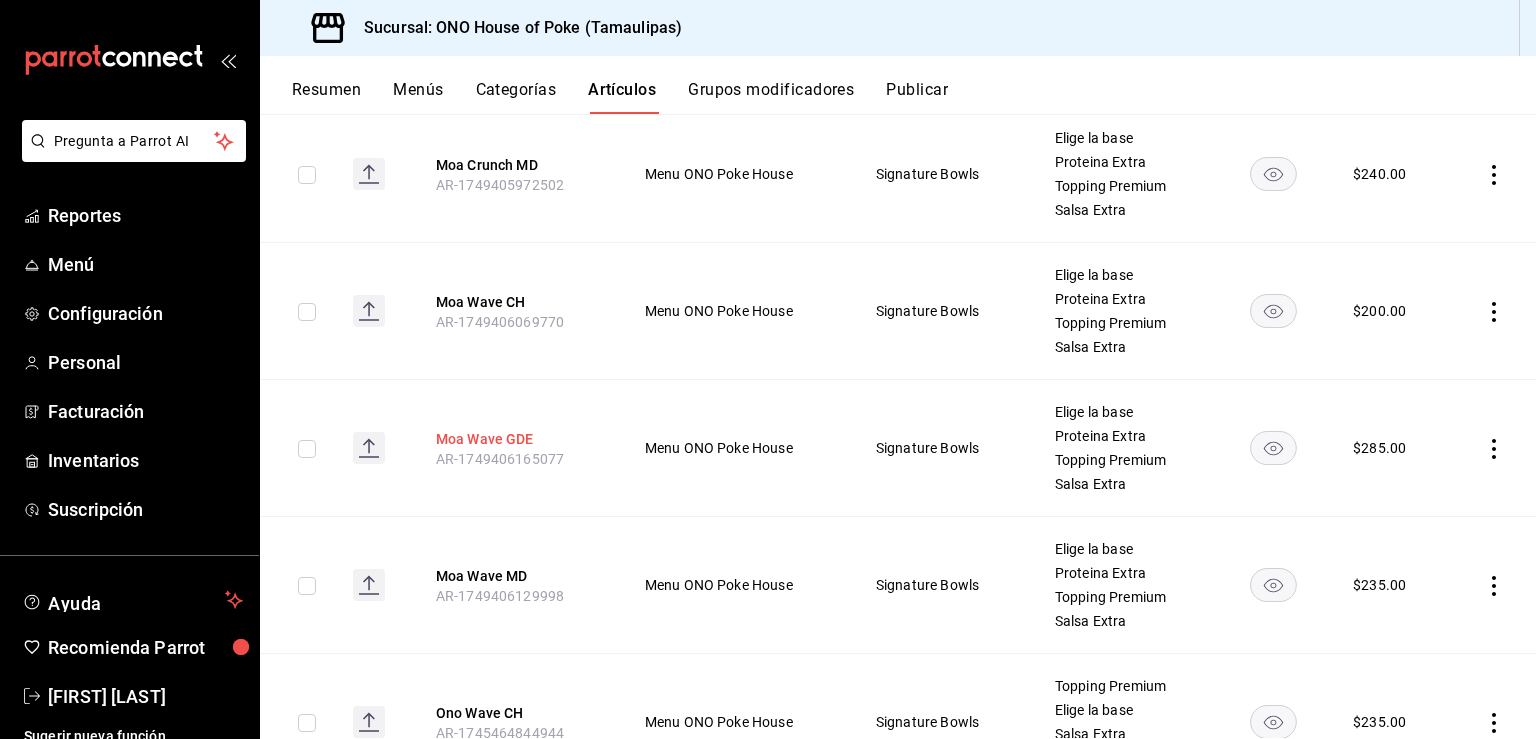 click on "Moa Wave GDE" at bounding box center (516, 439) 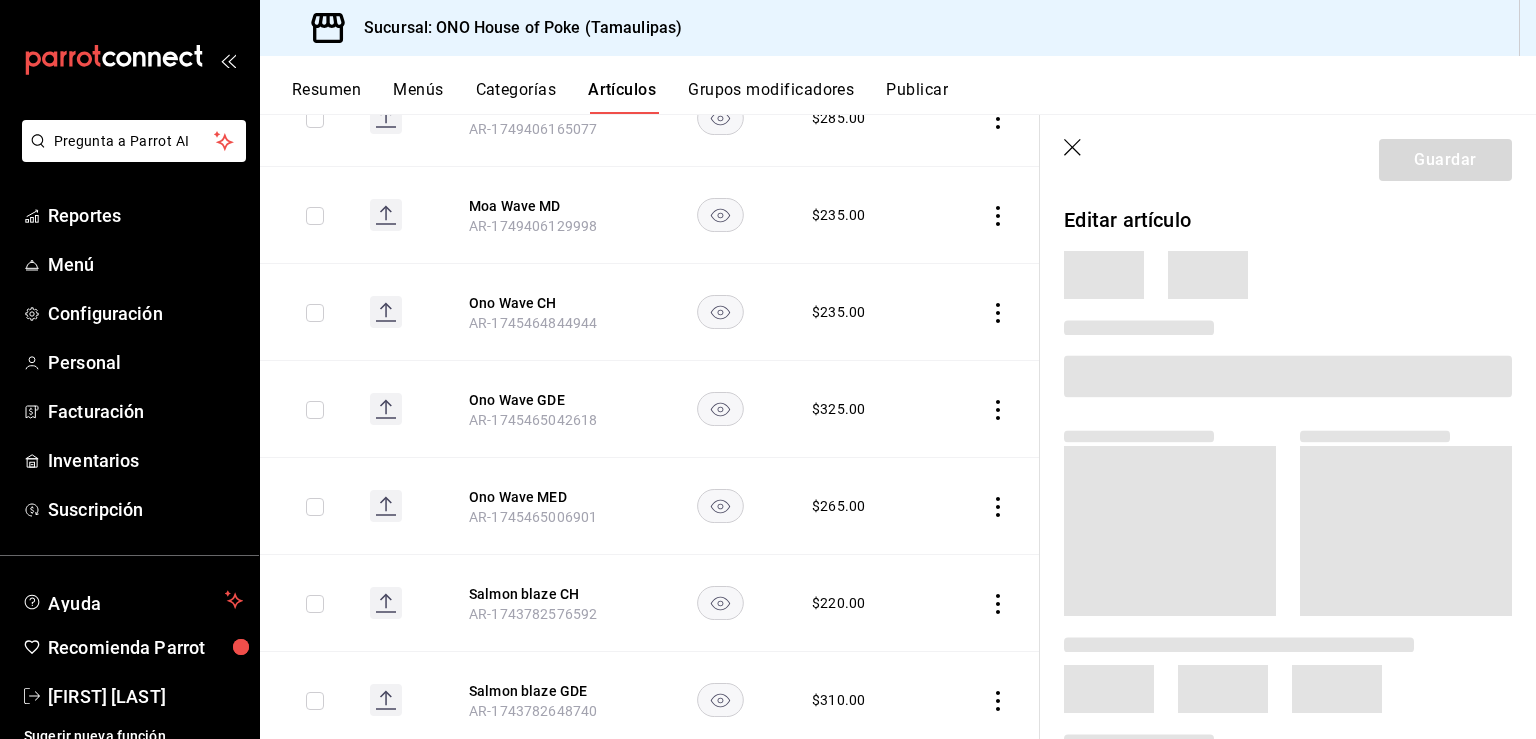 scroll, scrollTop: 1047, scrollLeft: 0, axis: vertical 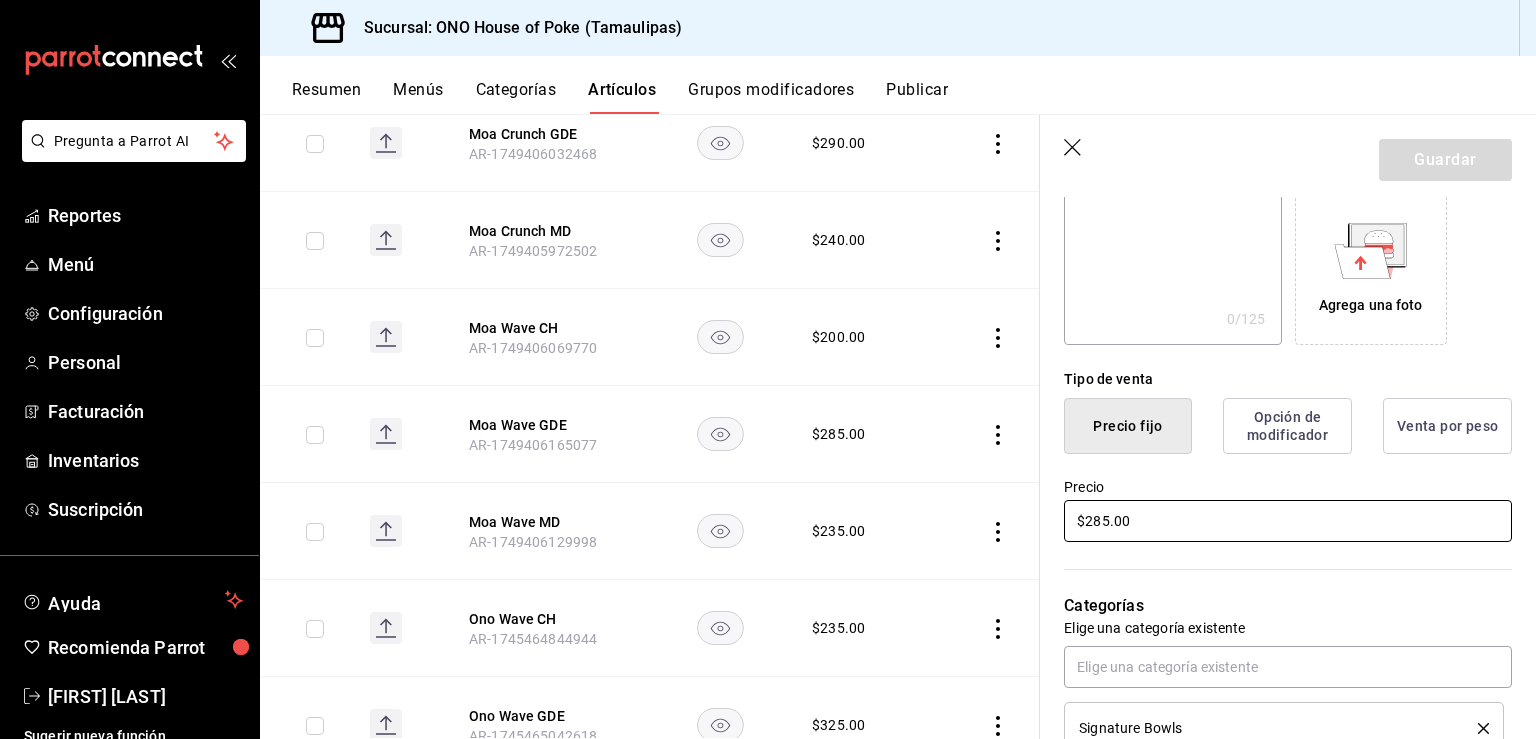 drag, startPoint x: 1159, startPoint y: 517, endPoint x: 1056, endPoint y: 514, distance: 103.04368 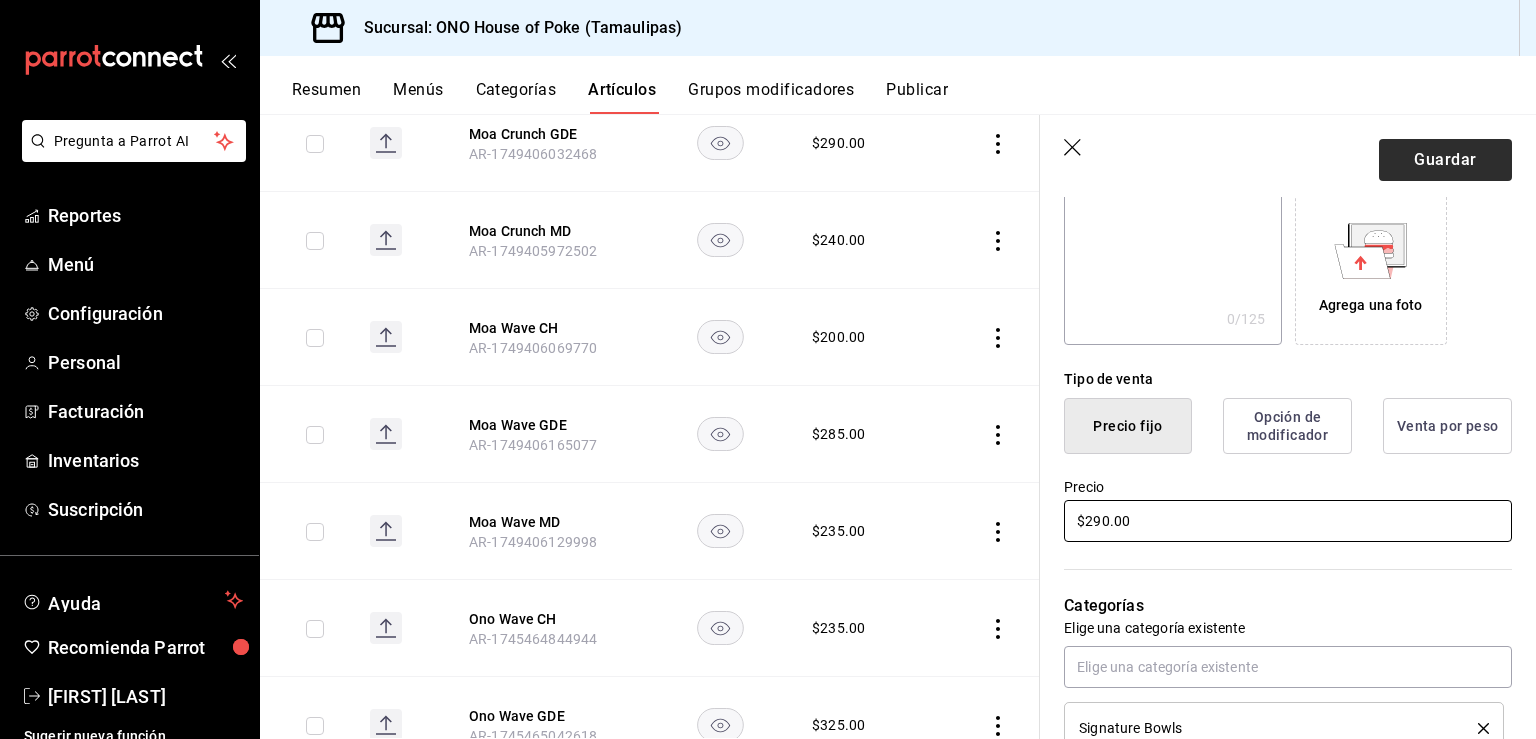 type on "$290.00" 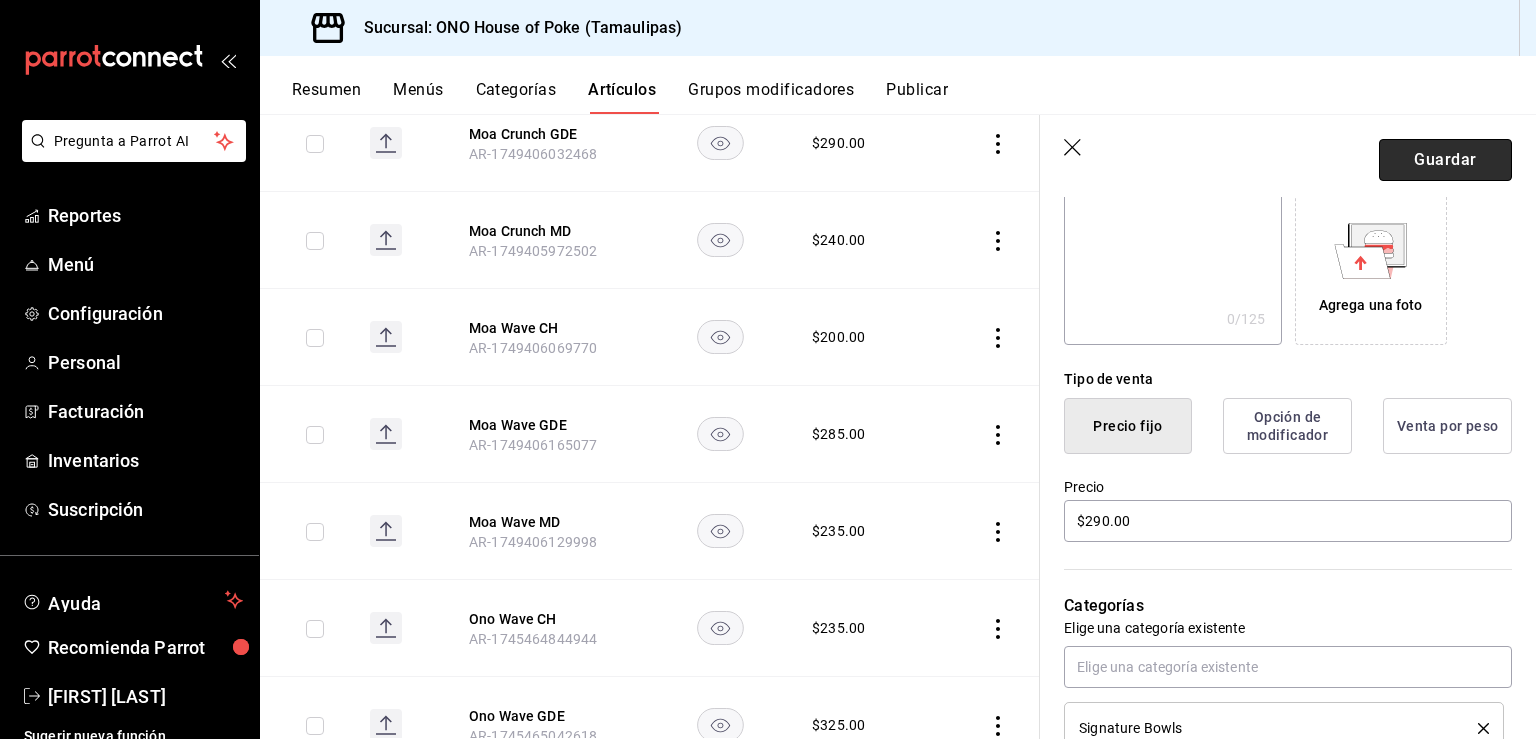 click on "Guardar" at bounding box center [1445, 160] 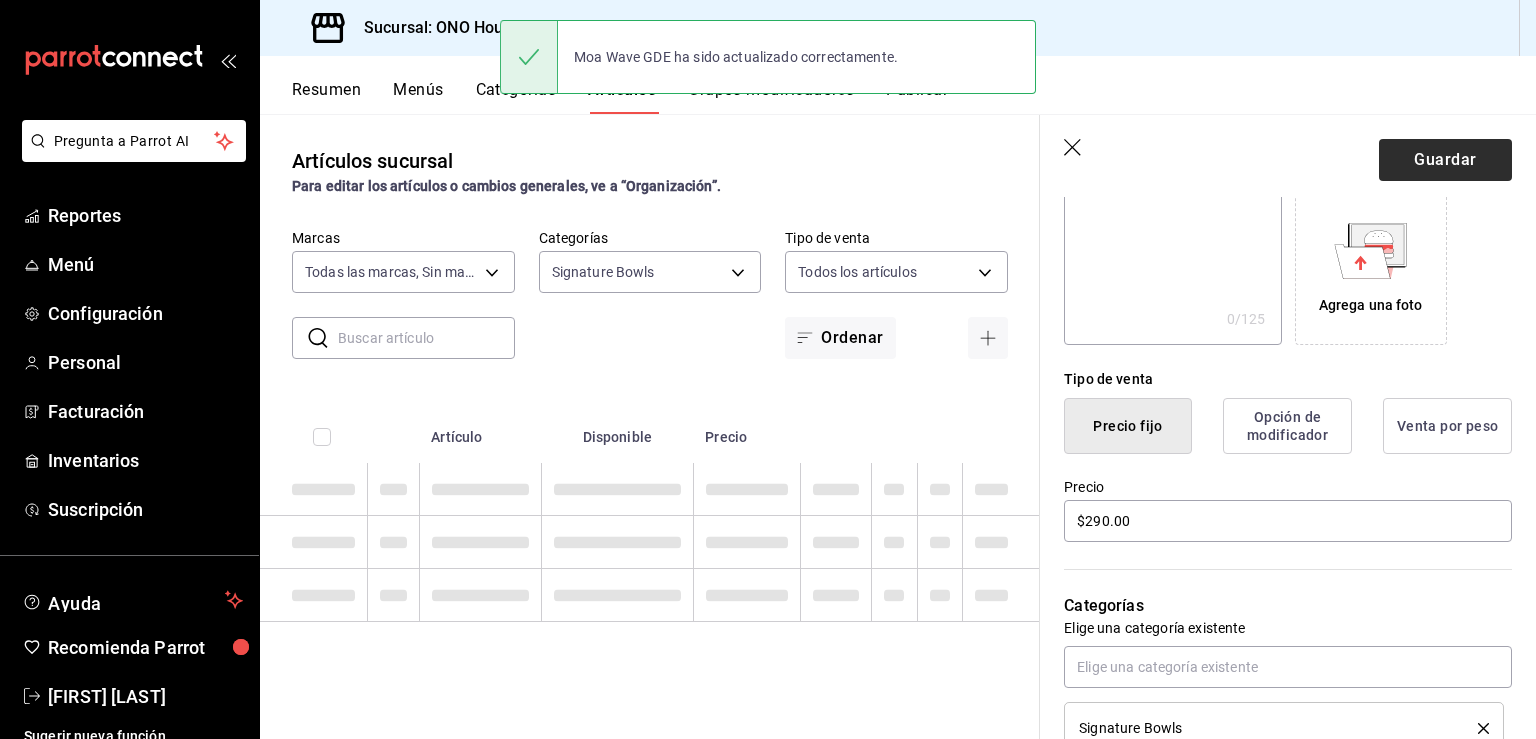 scroll, scrollTop: 0, scrollLeft: 0, axis: both 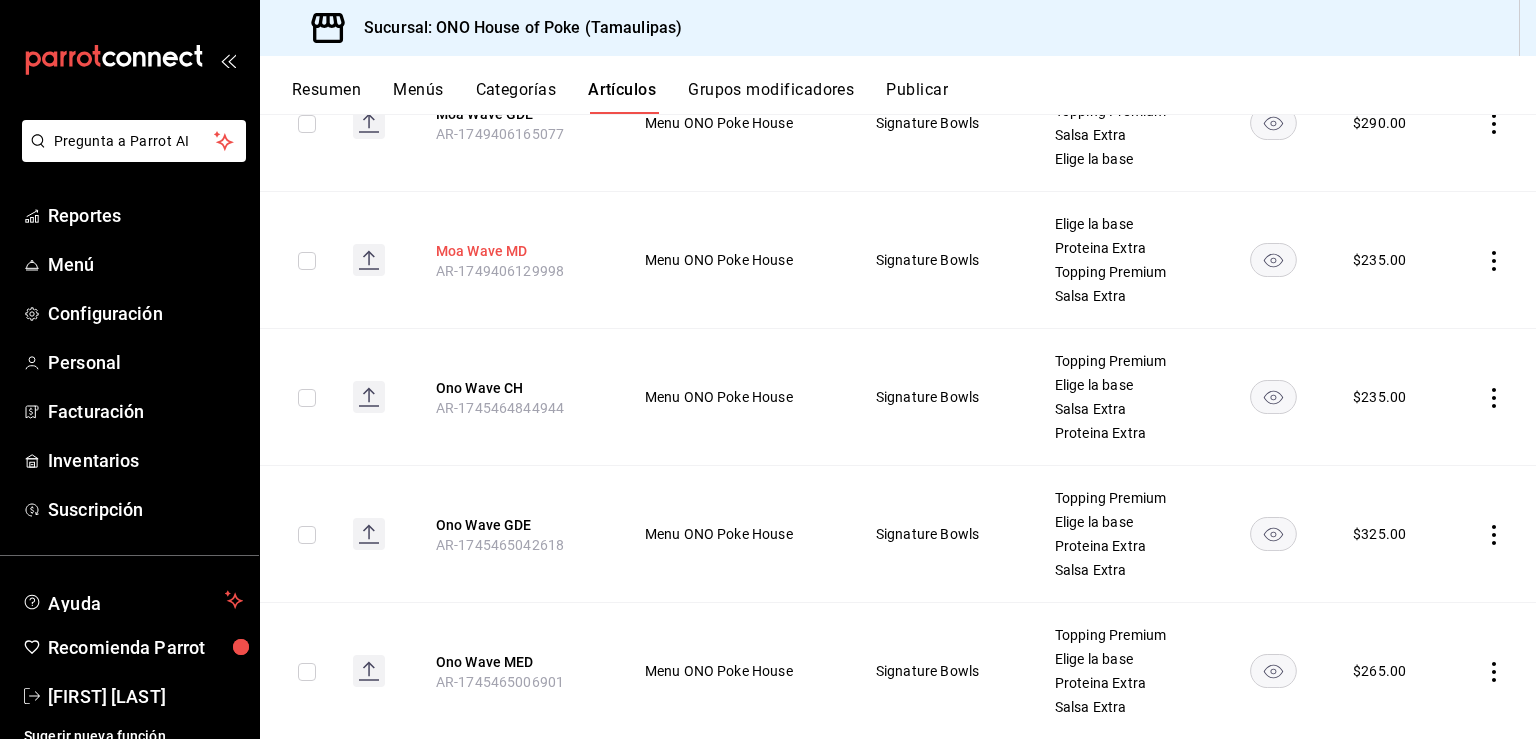 click on "Moa Wave MD" at bounding box center (516, 251) 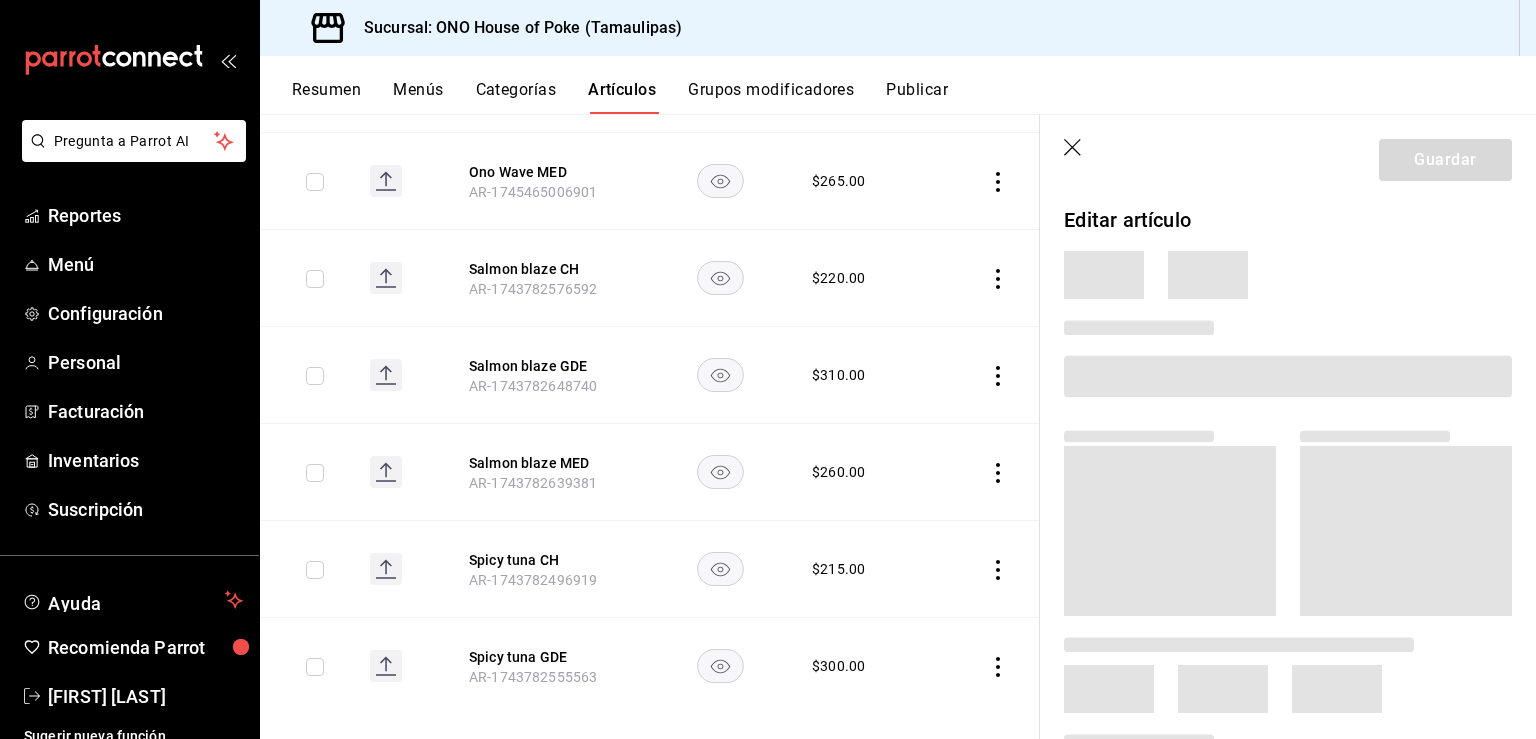 scroll, scrollTop: 1292, scrollLeft: 0, axis: vertical 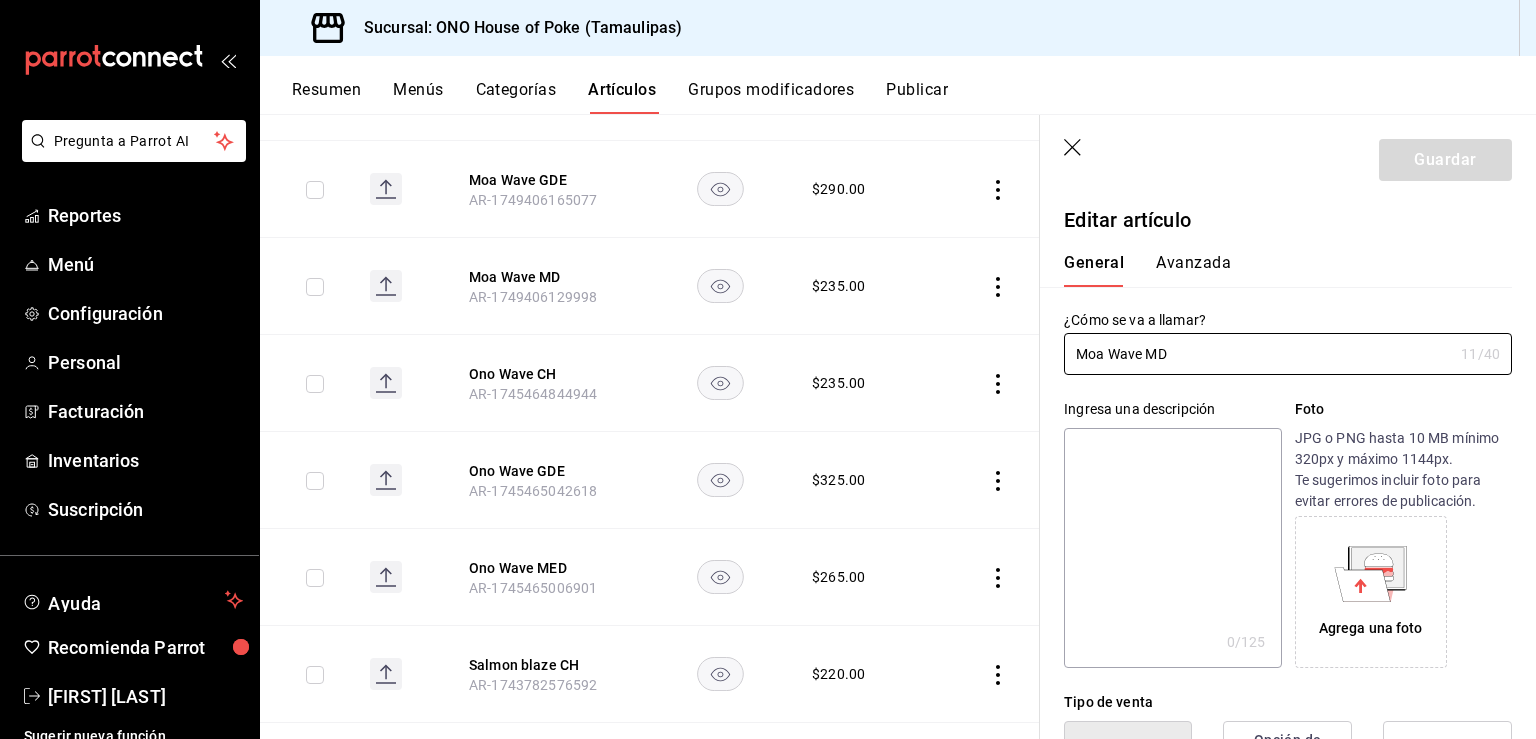 type on "$235.00" 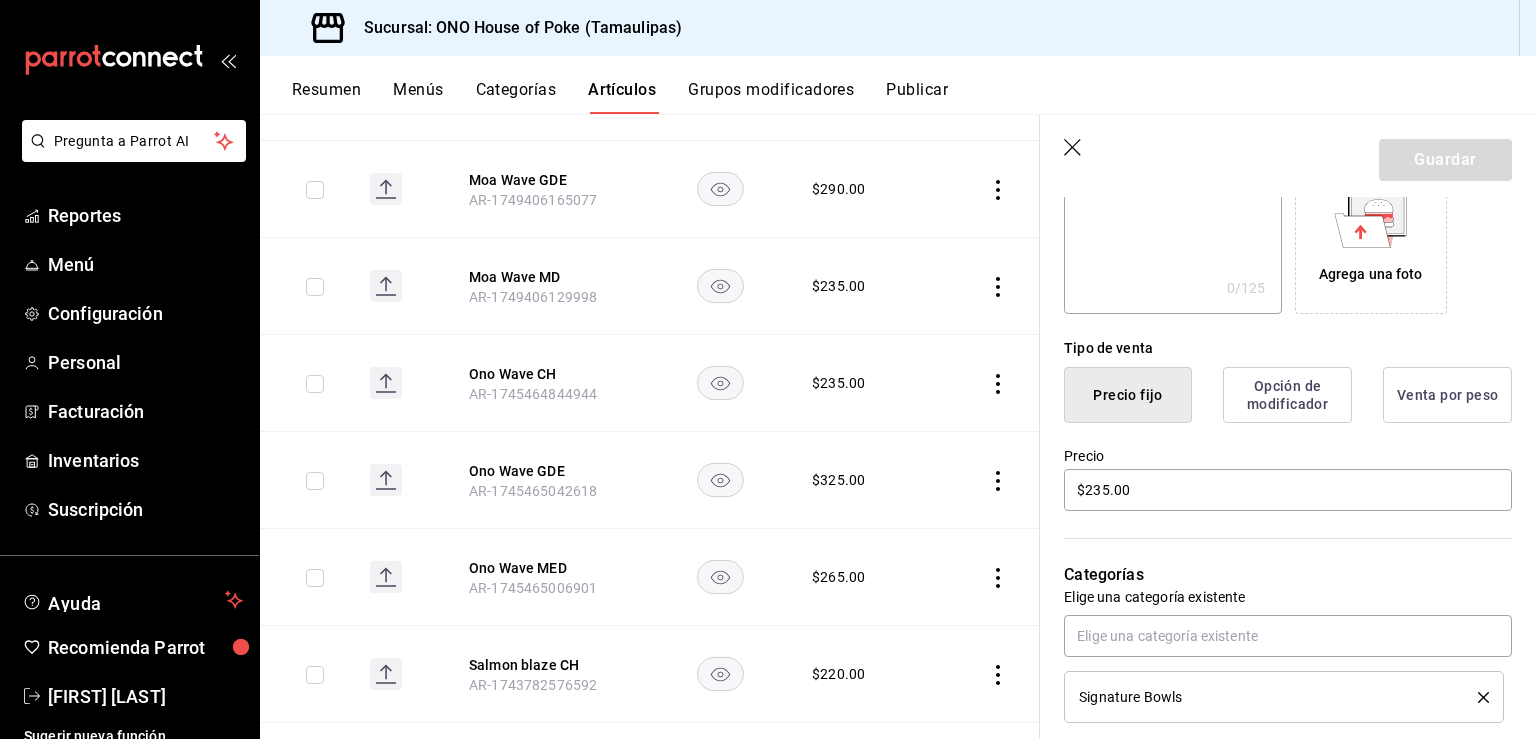 scroll, scrollTop: 372, scrollLeft: 0, axis: vertical 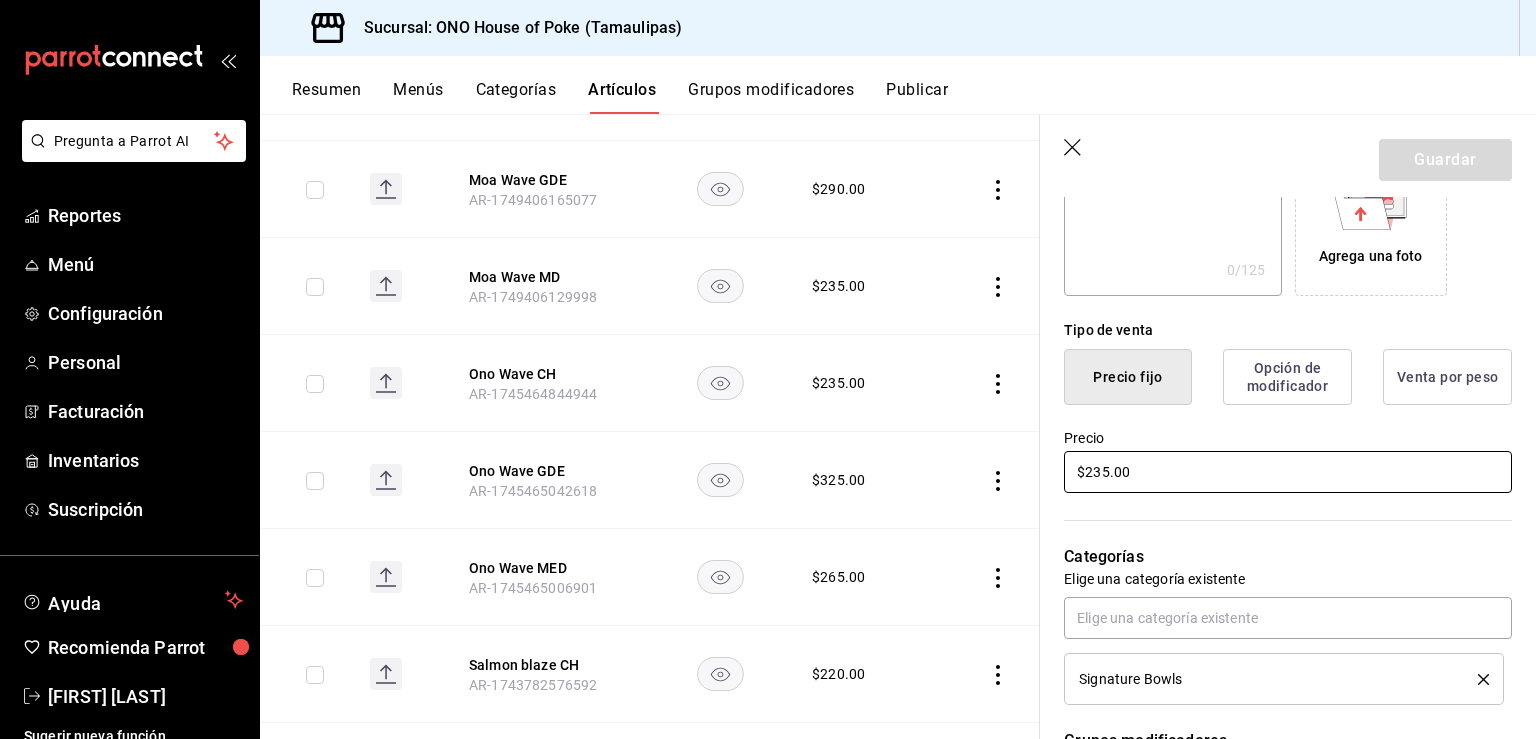 click on "$235.00" at bounding box center [1288, 472] 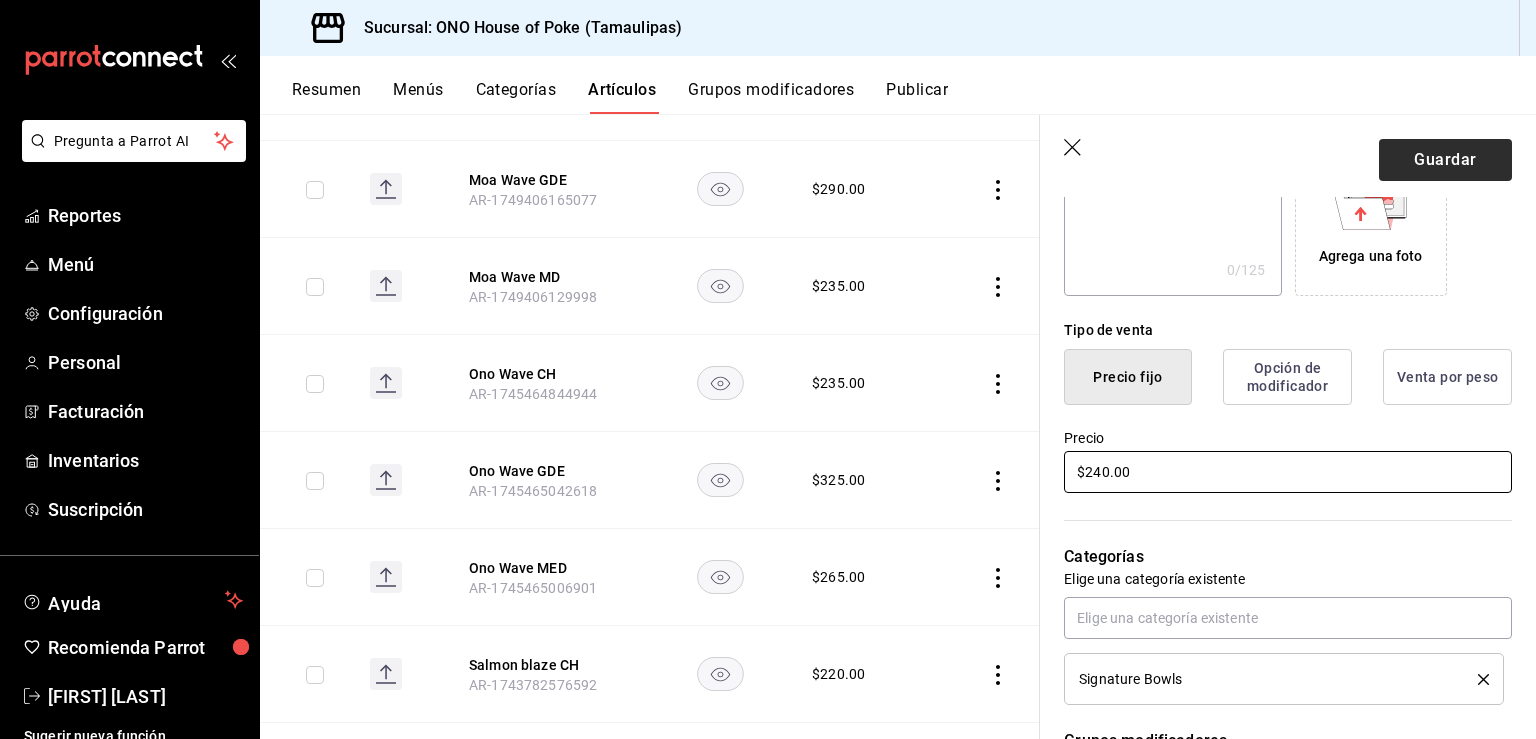 type on "$240.00" 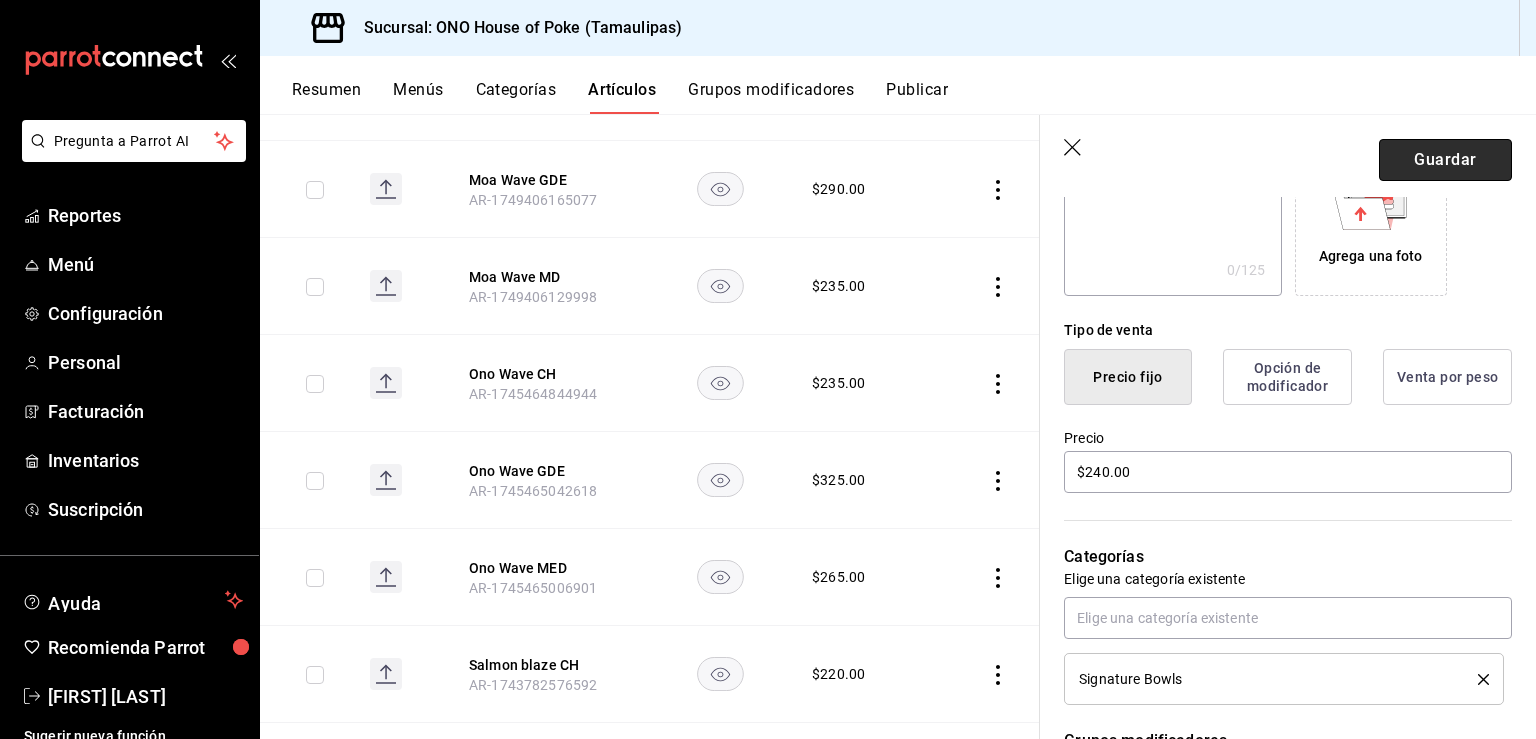 click on "Guardar" at bounding box center [1445, 160] 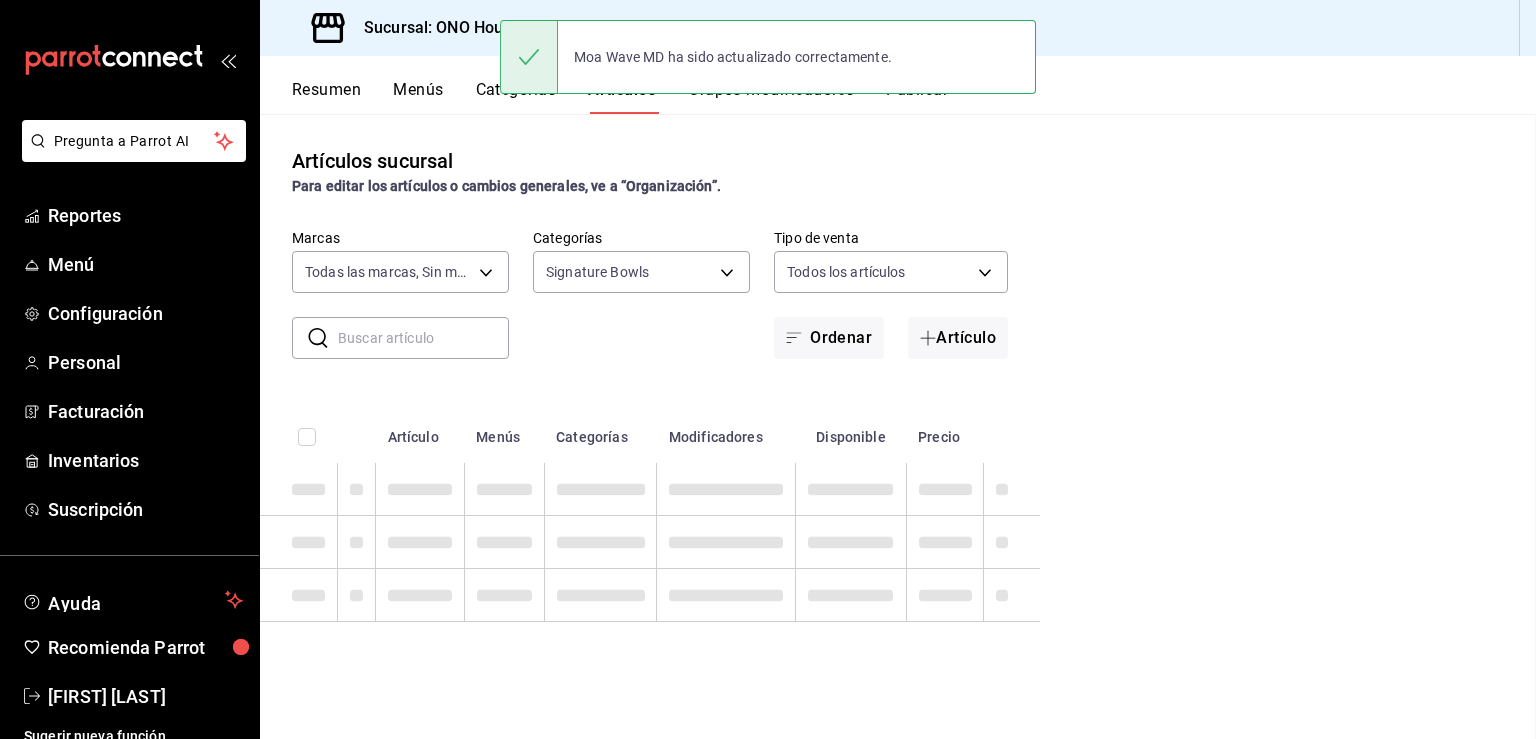 scroll, scrollTop: 0, scrollLeft: 0, axis: both 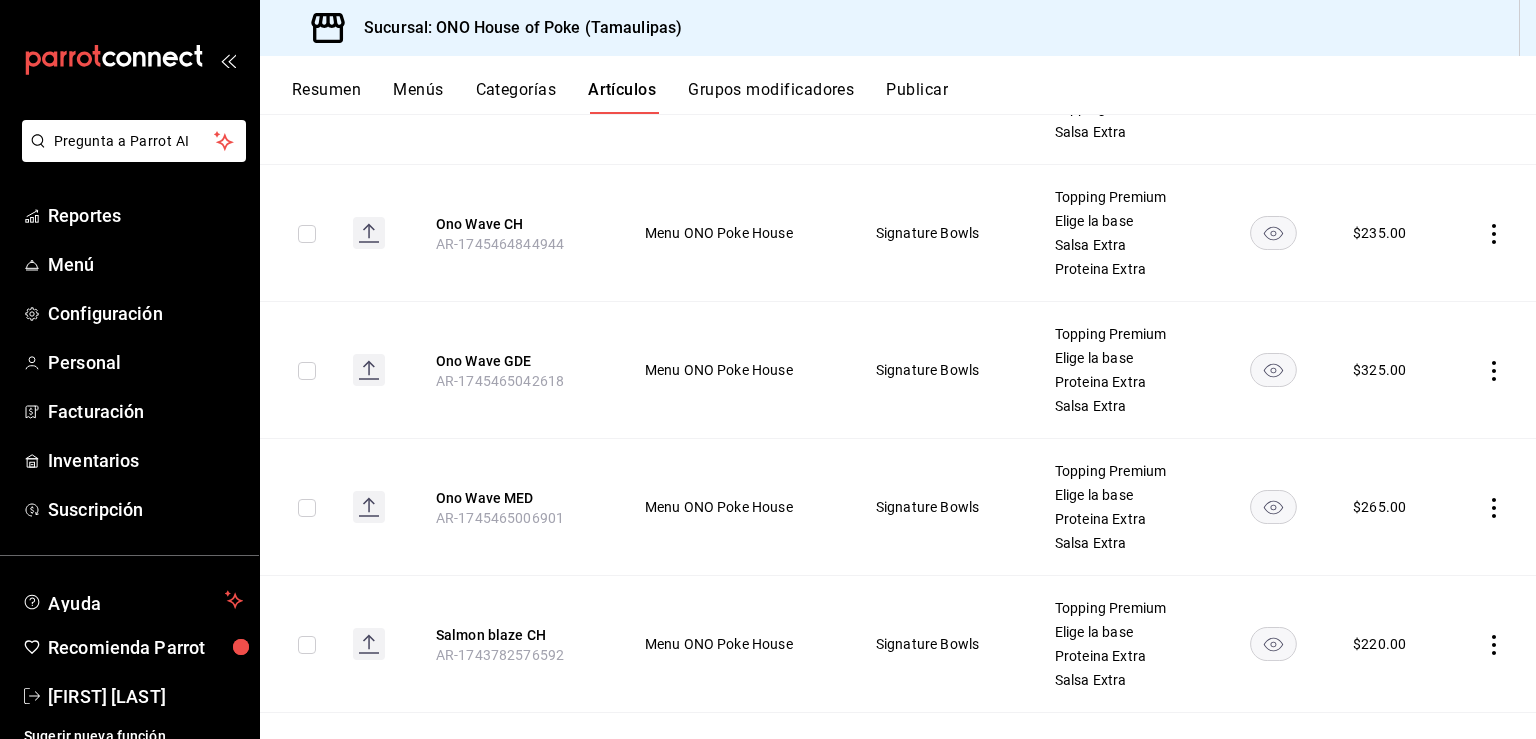 click 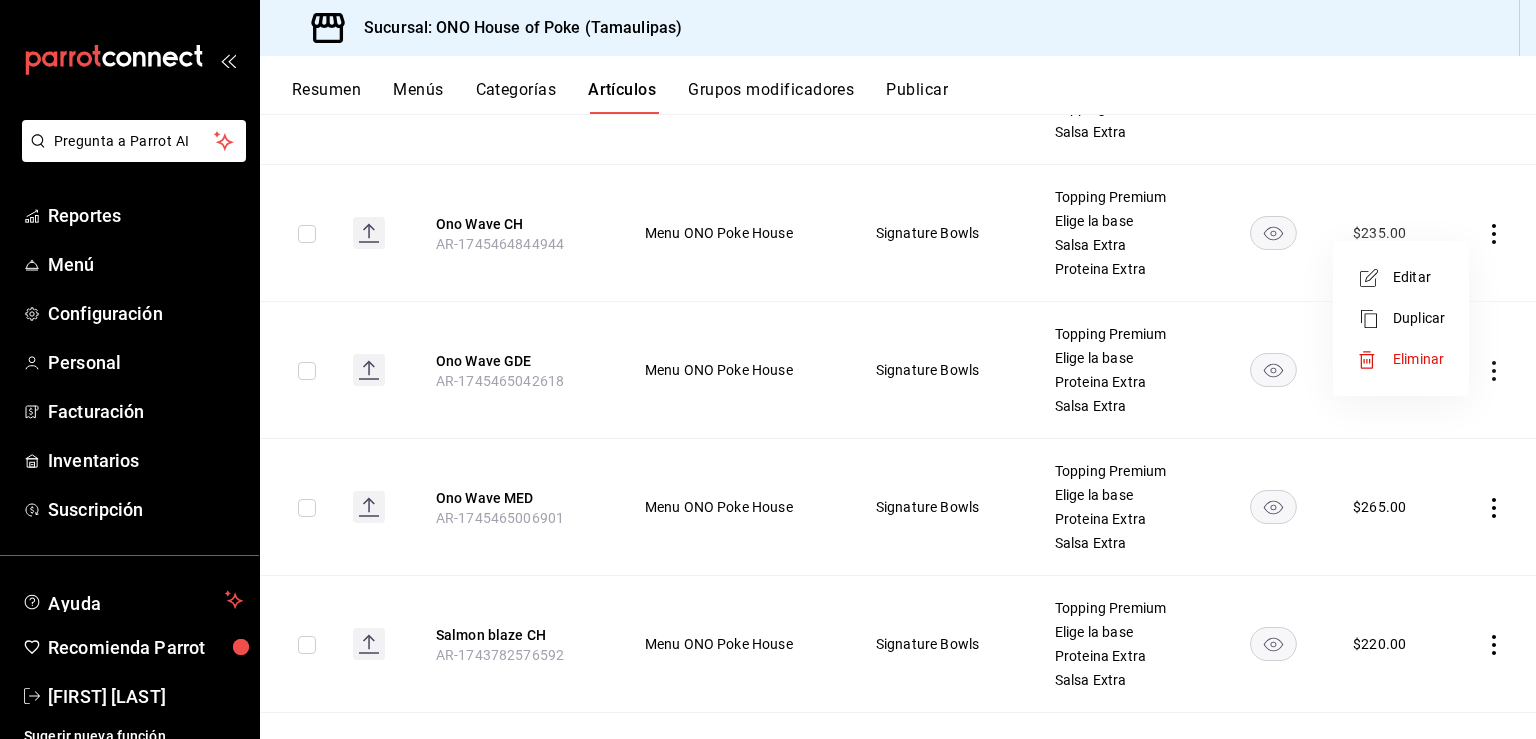 click at bounding box center [768, 369] 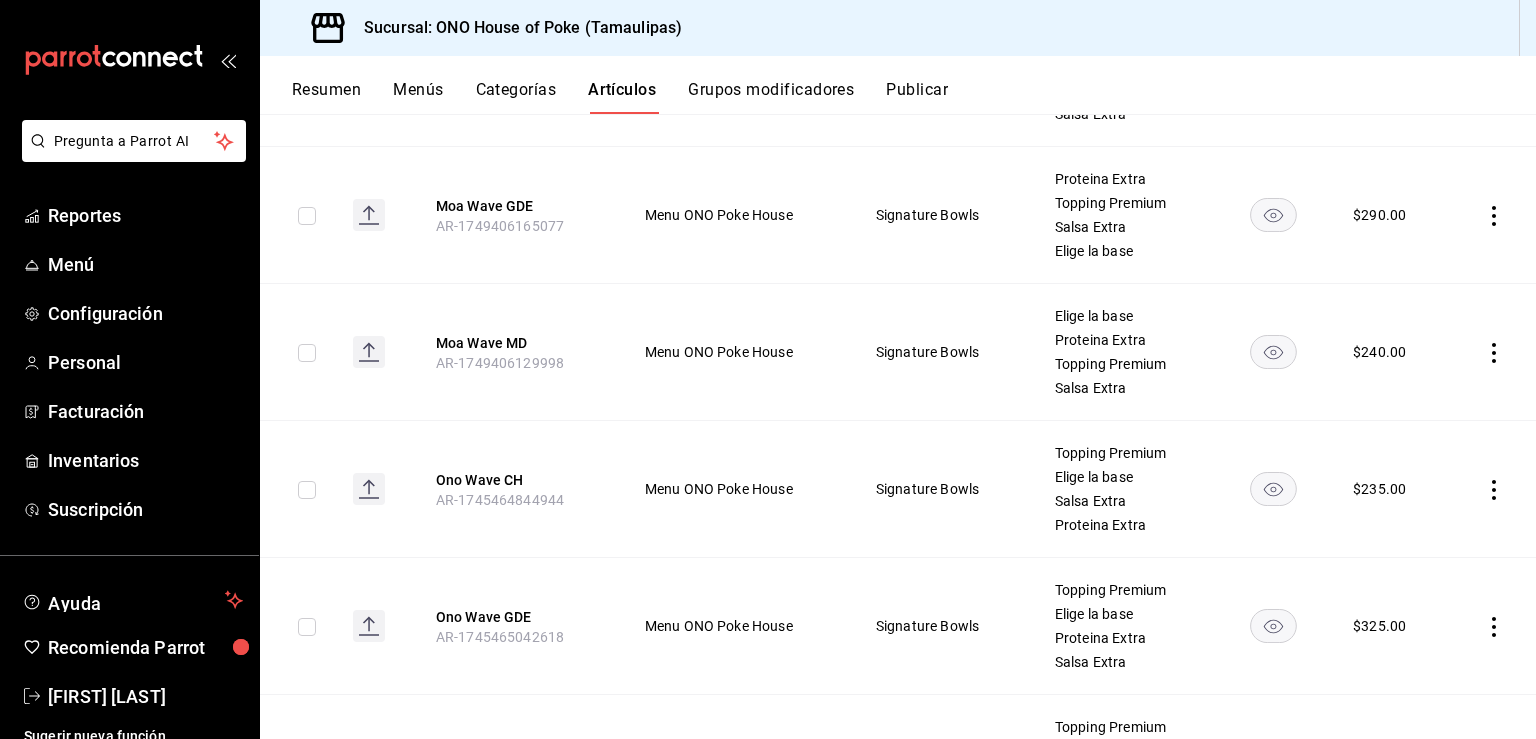 scroll, scrollTop: 1592, scrollLeft: 0, axis: vertical 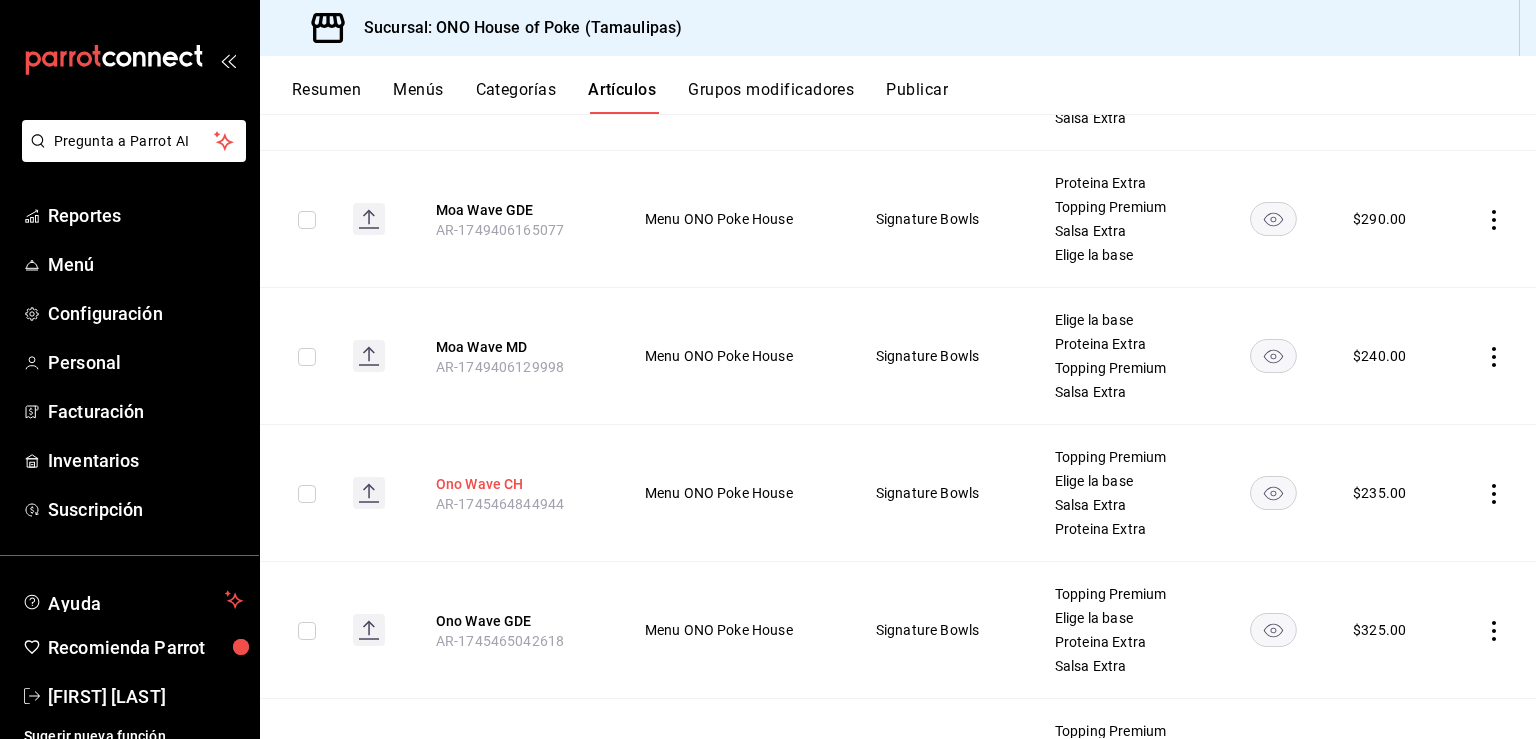 click on "Ono Wave CH" at bounding box center (516, 484) 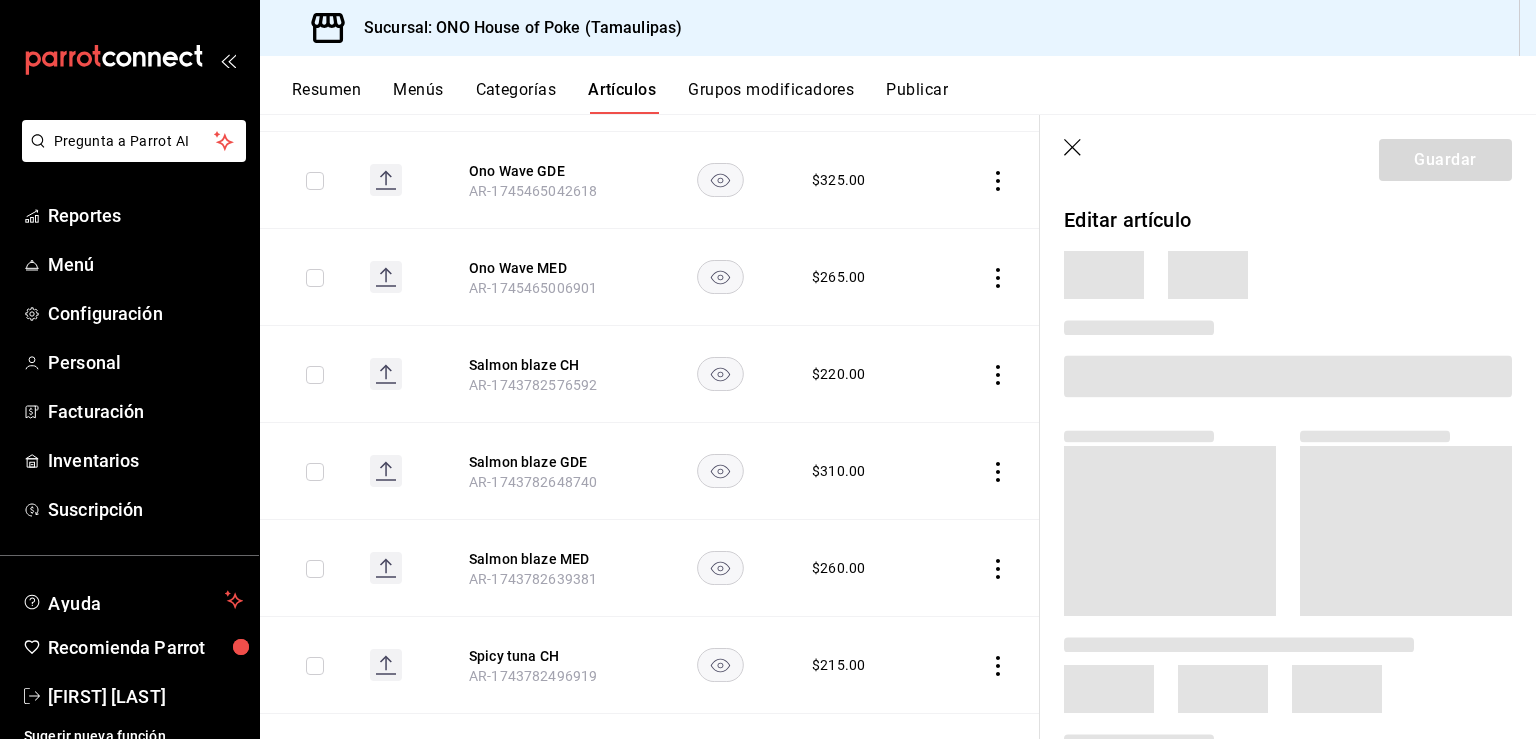 scroll, scrollTop: 1256, scrollLeft: 0, axis: vertical 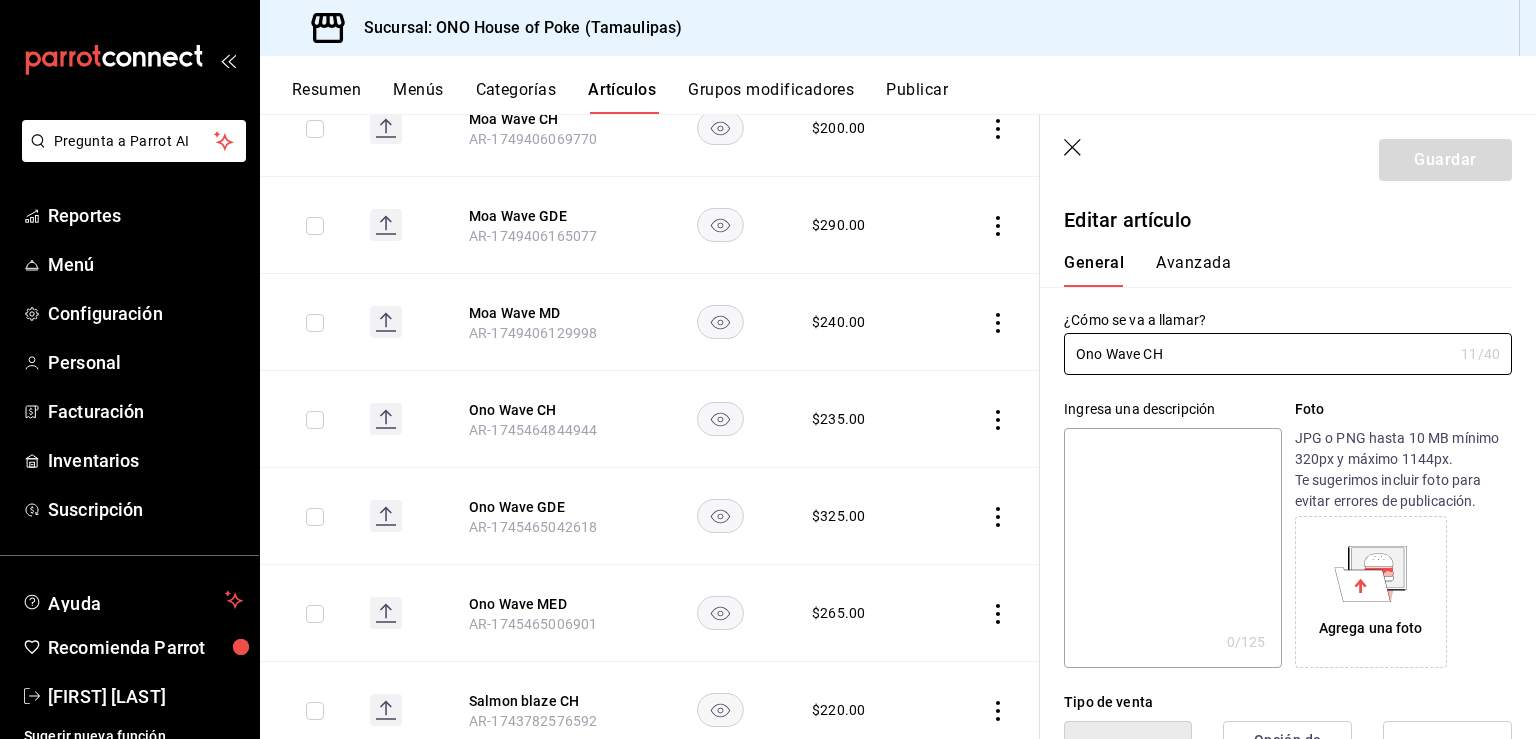 type on "$235.00" 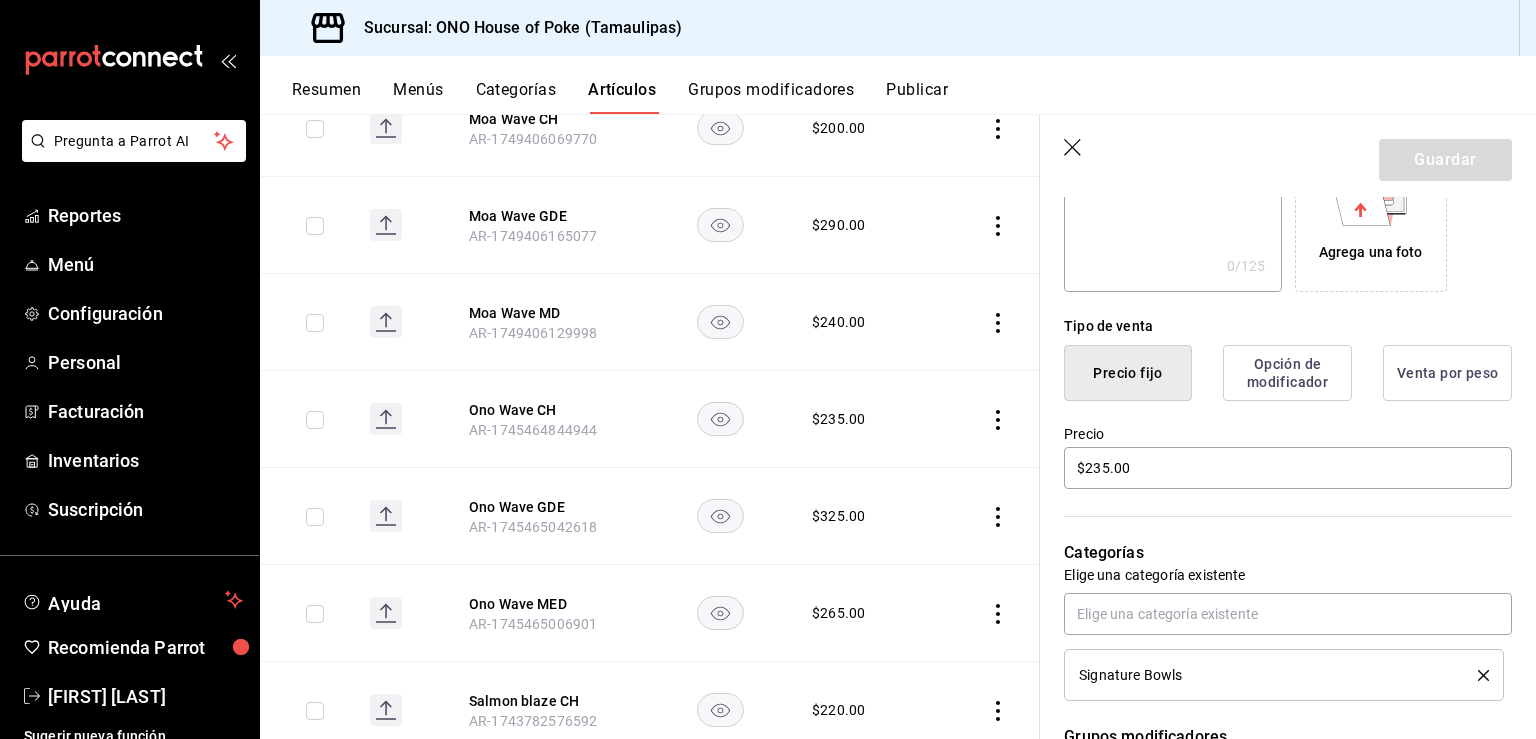 scroll, scrollTop: 387, scrollLeft: 0, axis: vertical 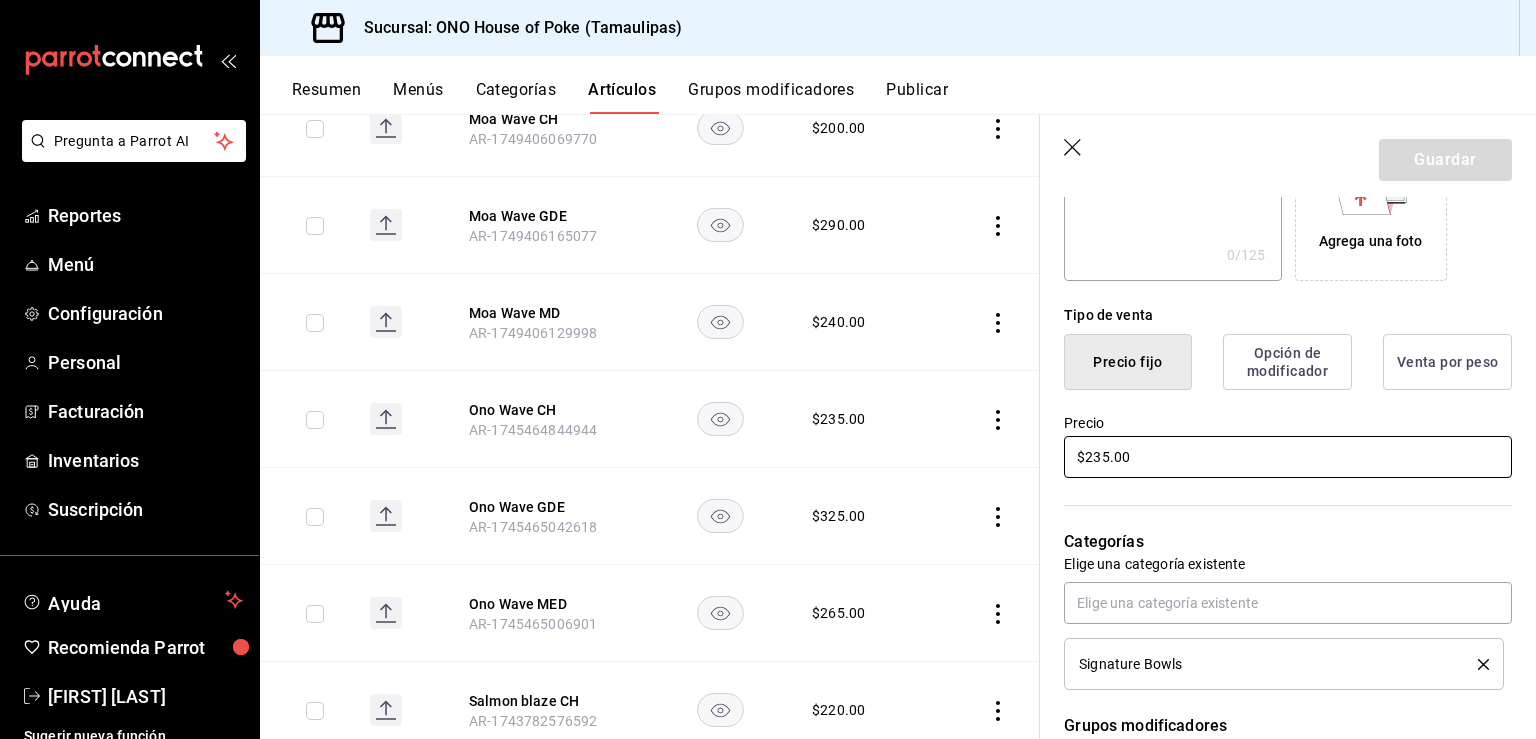click on "$235.00" at bounding box center (1288, 457) 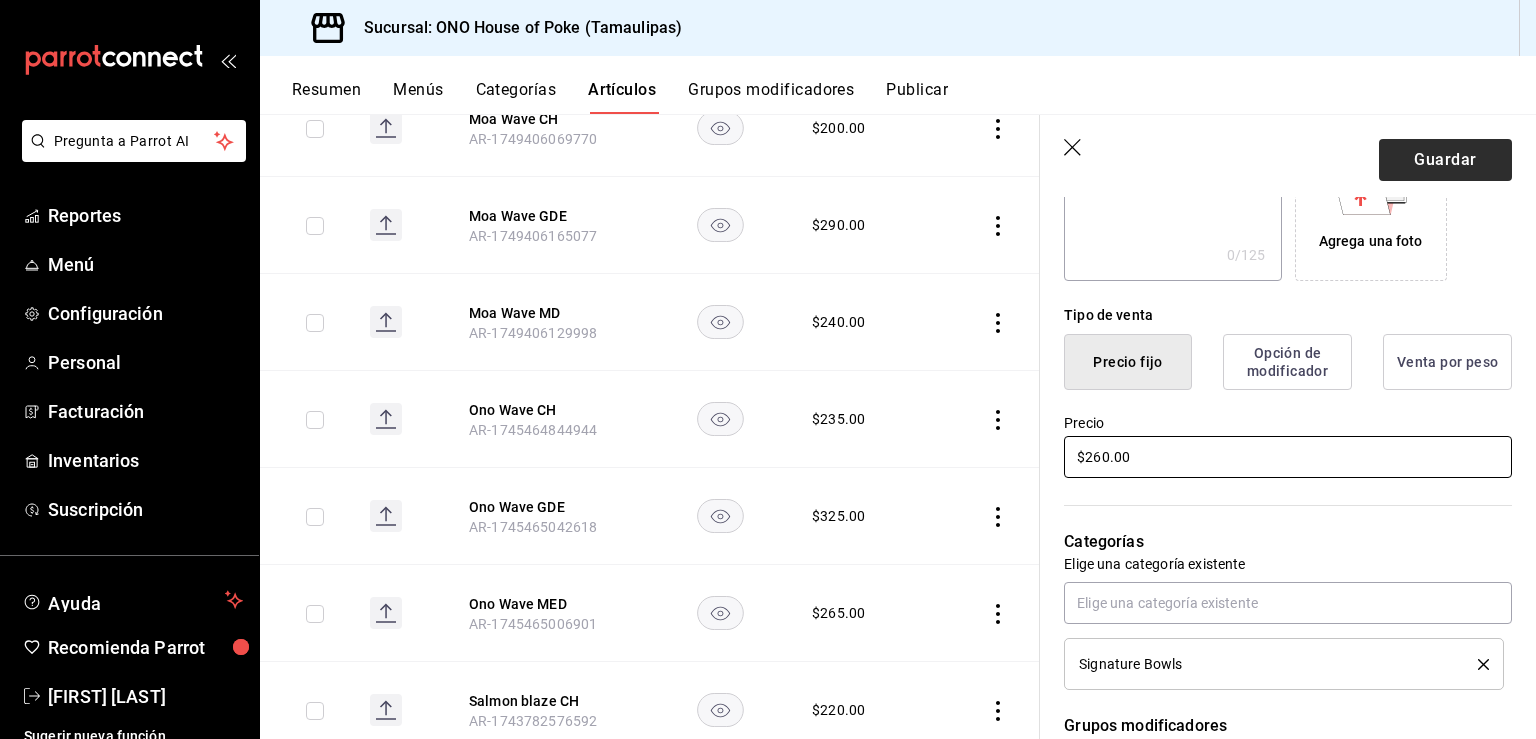 type on "$260.00" 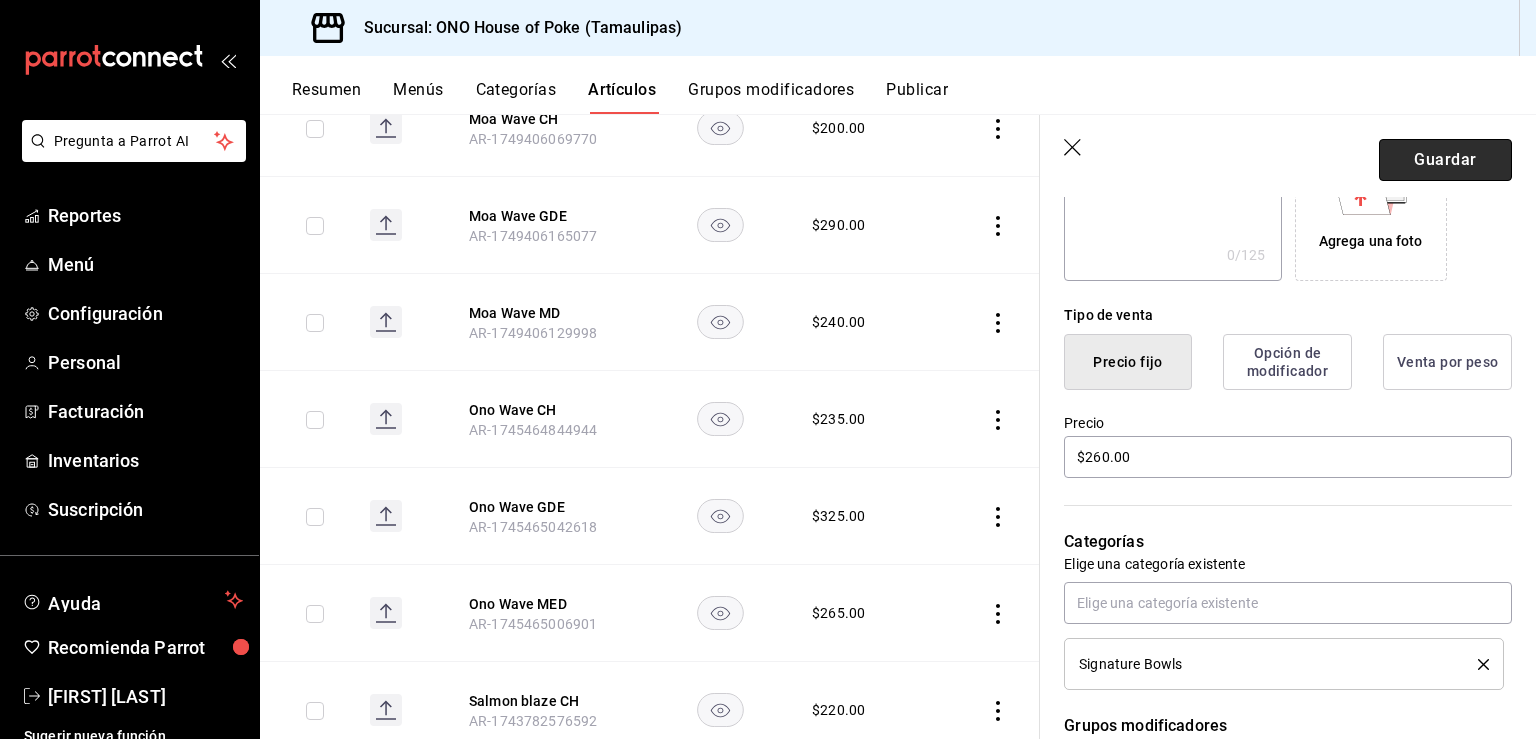 click on "Guardar" at bounding box center (1445, 160) 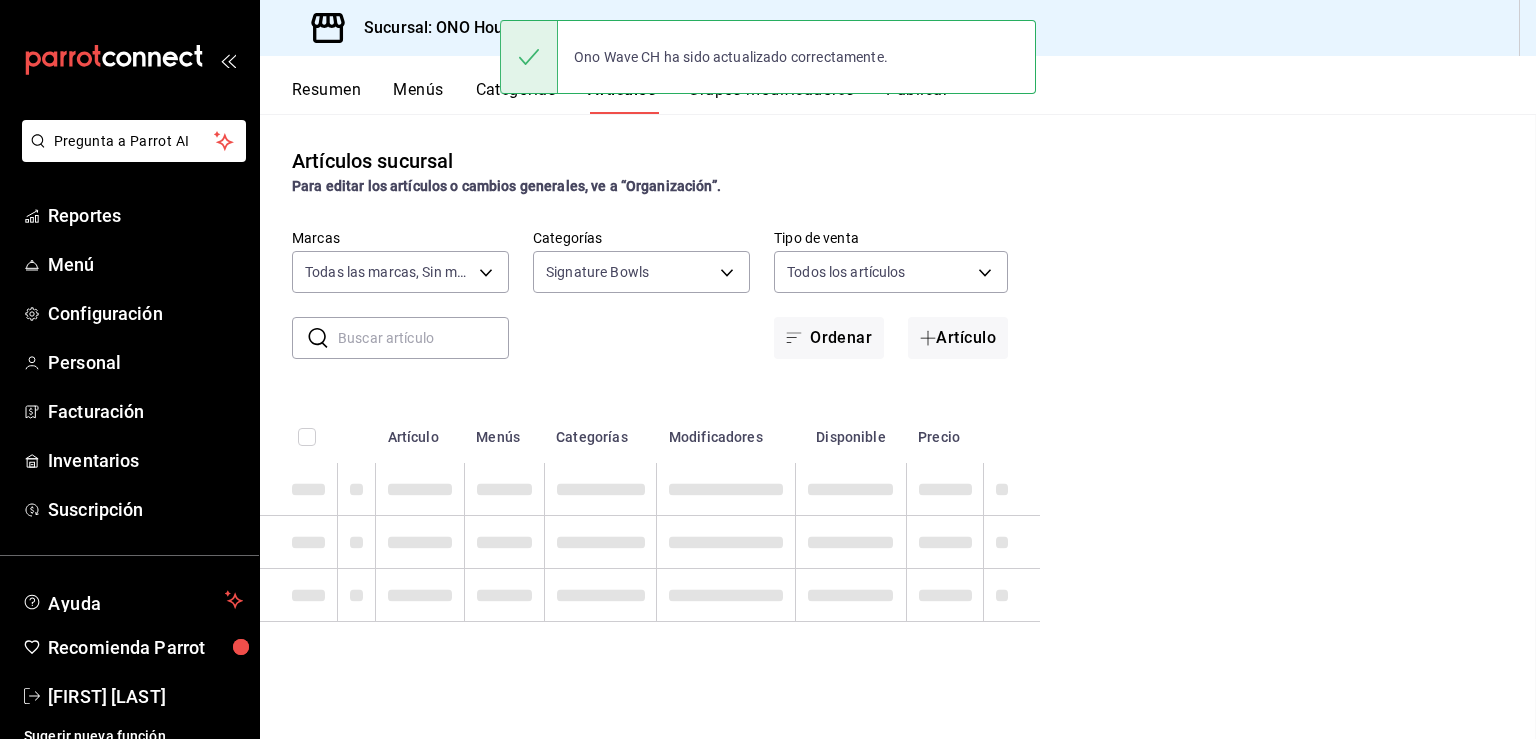 scroll, scrollTop: 0, scrollLeft: 0, axis: both 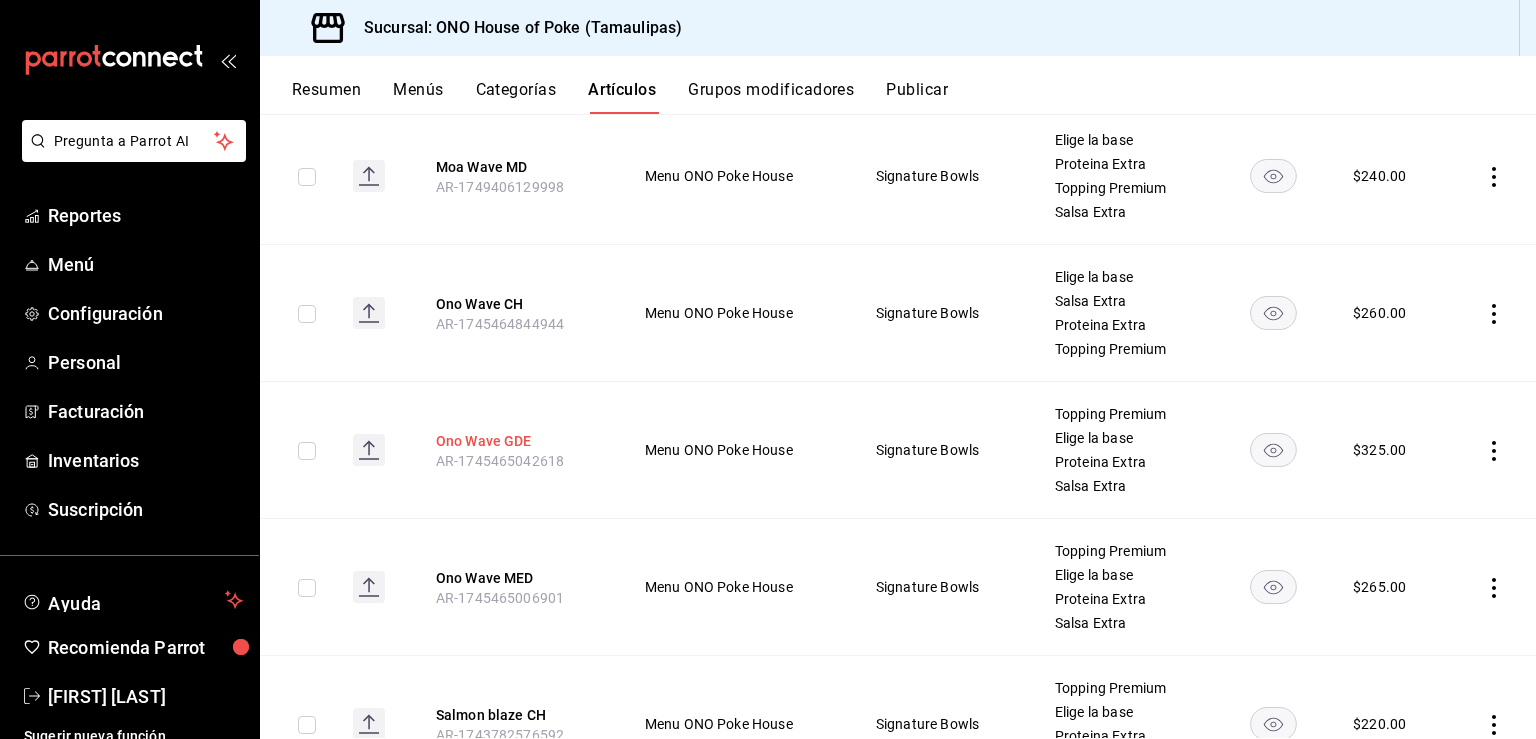 click on "Ono Wave GDE" at bounding box center [516, 441] 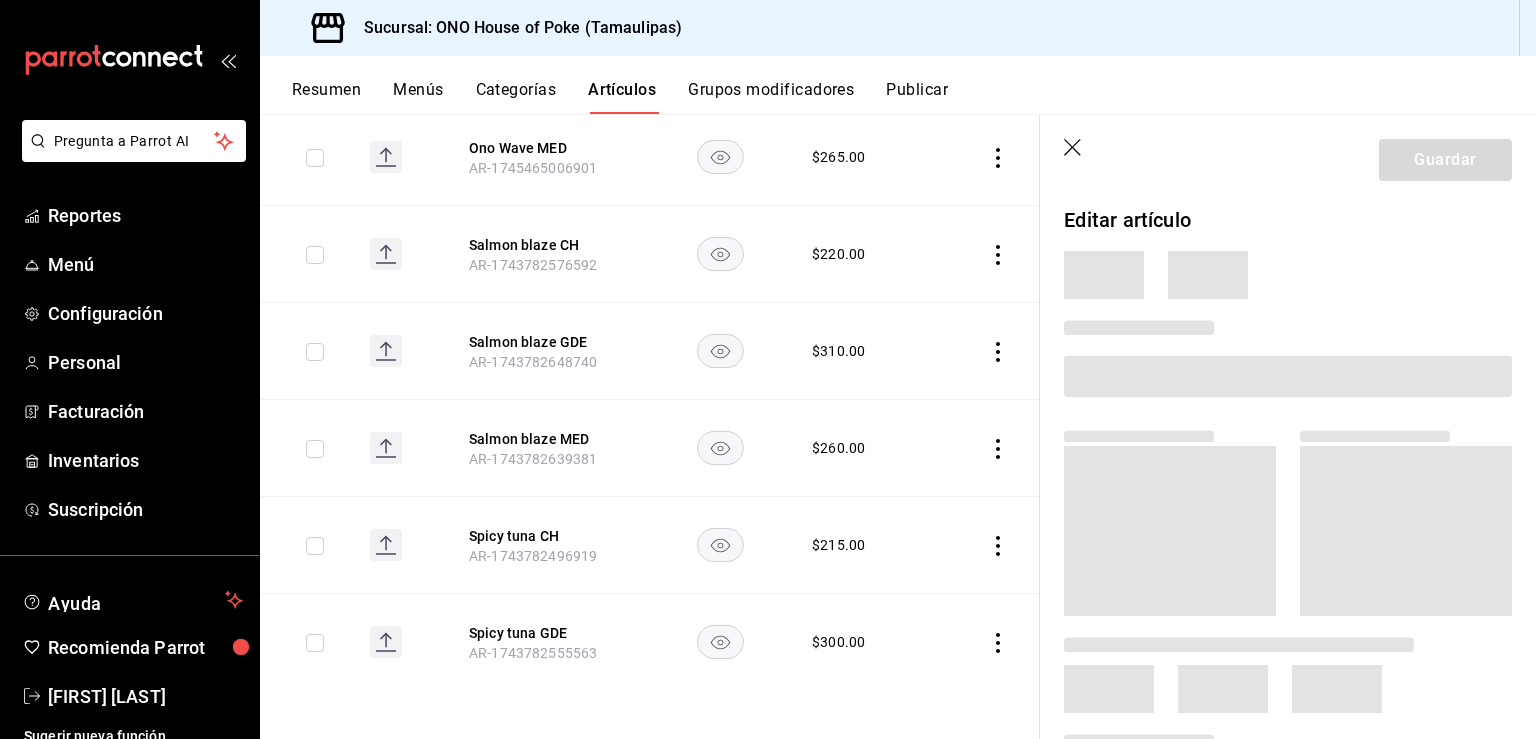scroll, scrollTop: 1336, scrollLeft: 0, axis: vertical 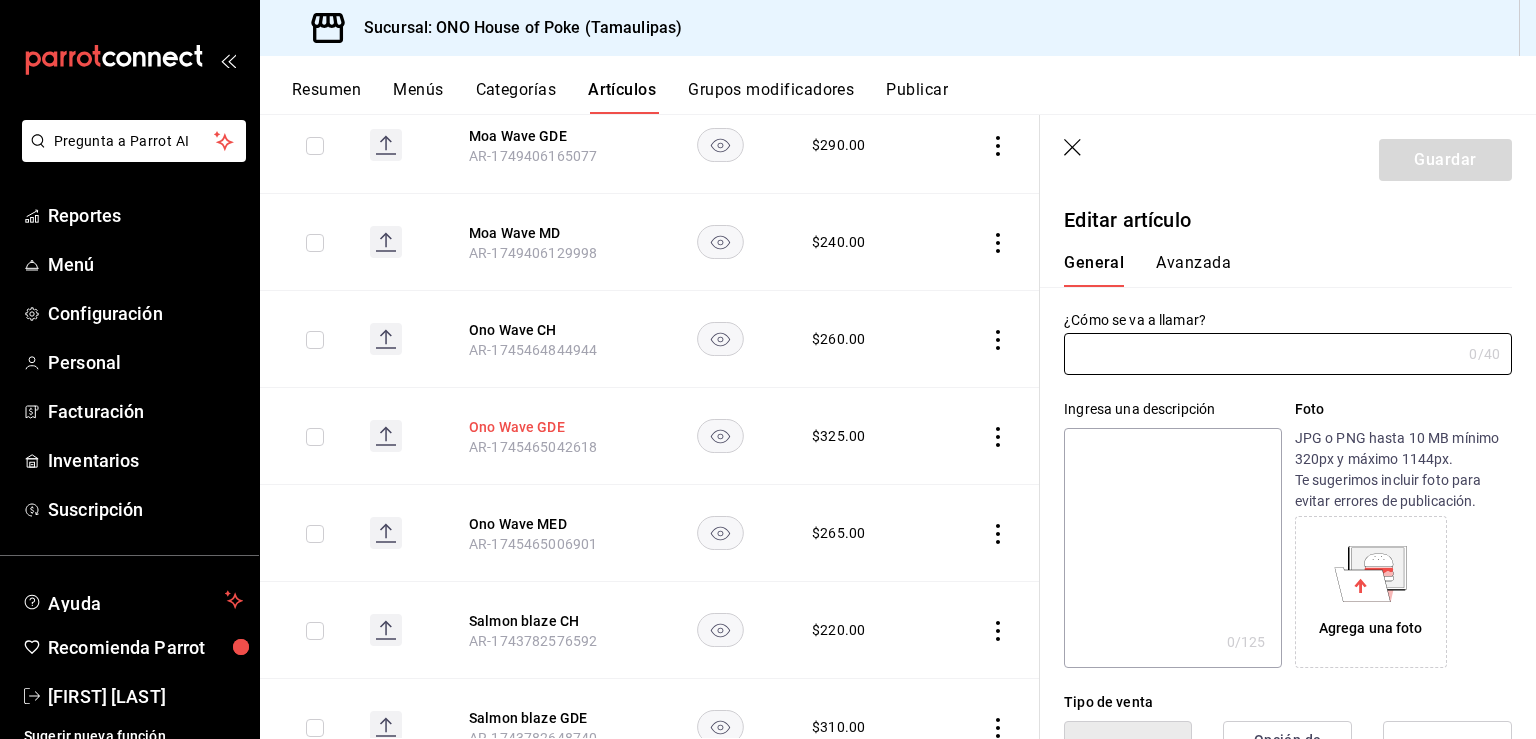 type on "Ono Wave GDE" 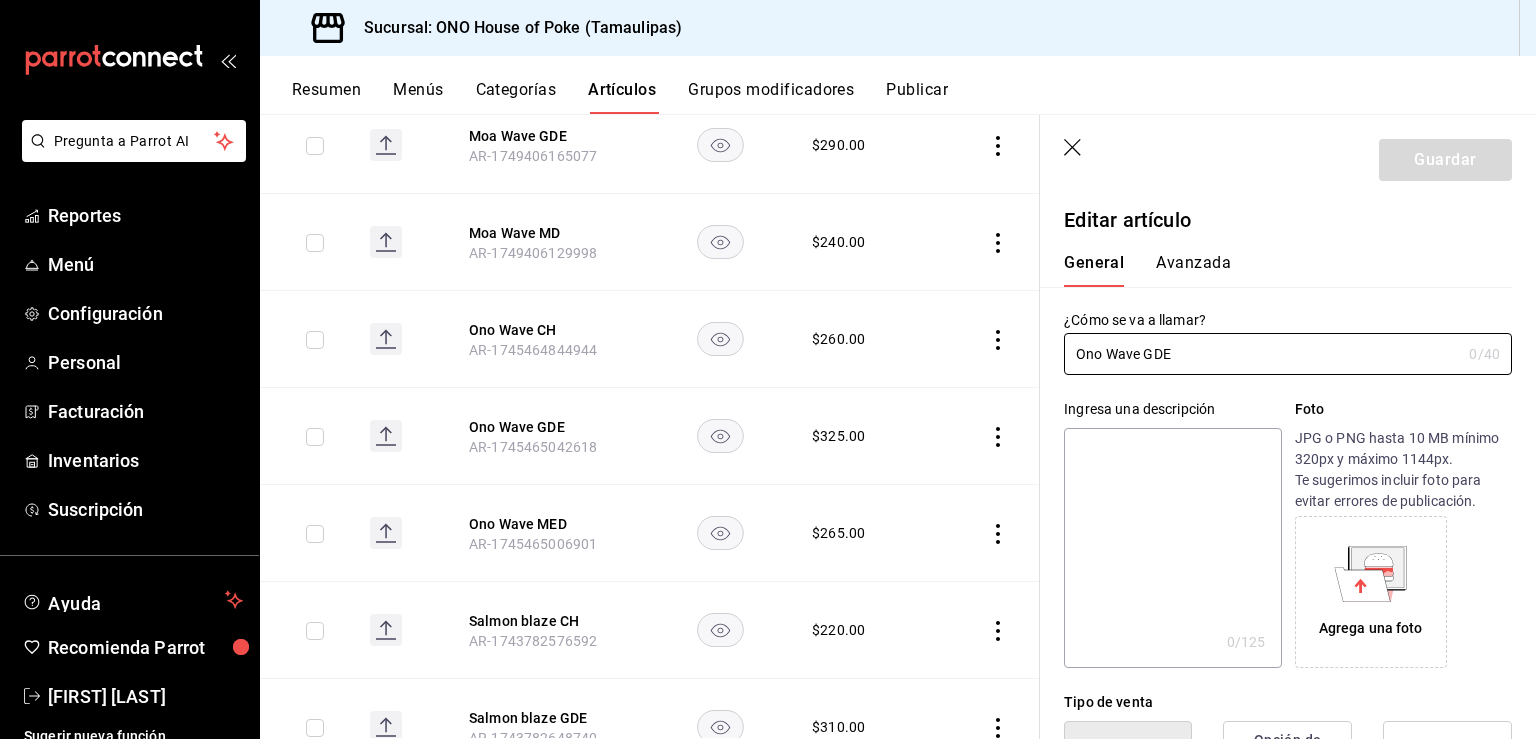 type on "$325.00" 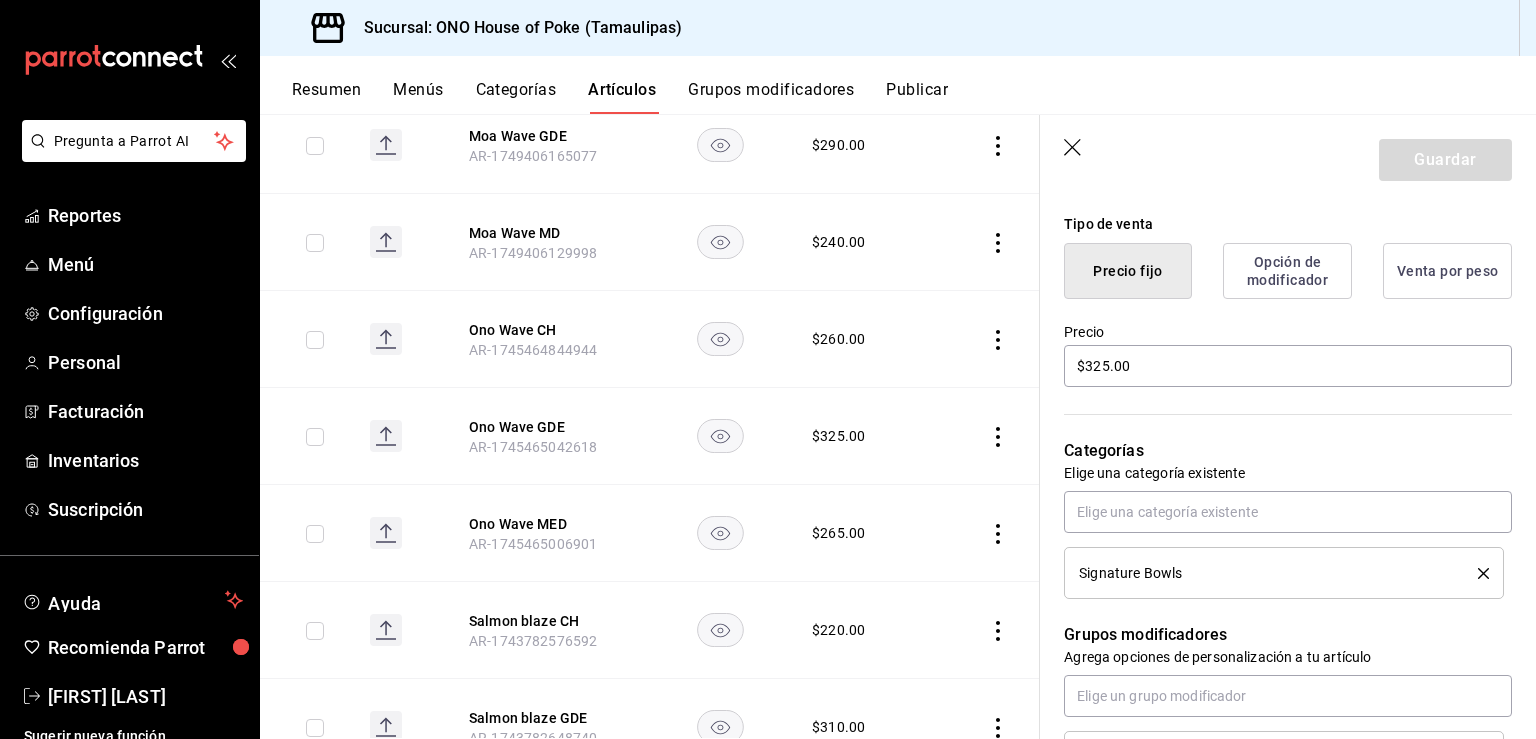 scroll, scrollTop: 484, scrollLeft: 0, axis: vertical 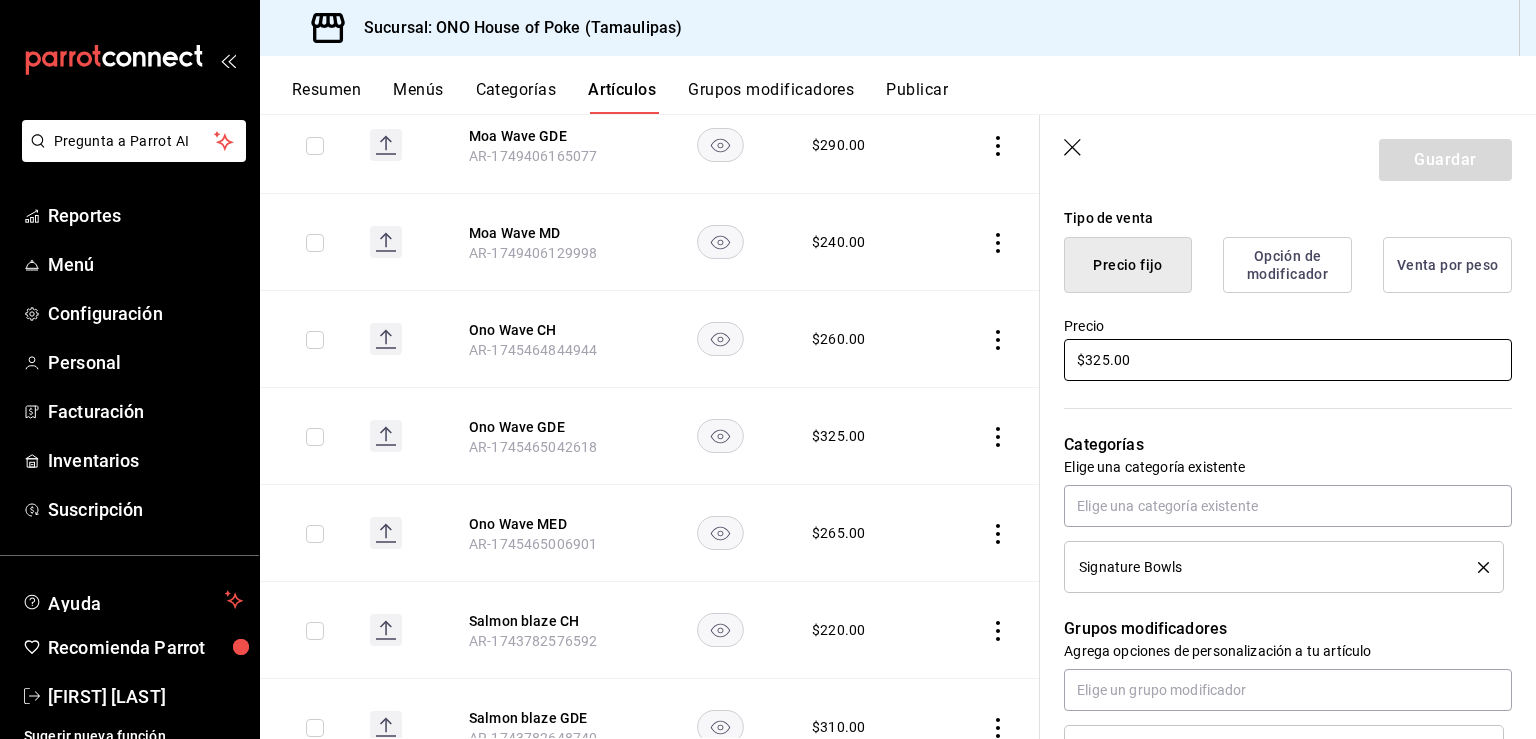 click on "$325.00" at bounding box center [1288, 360] 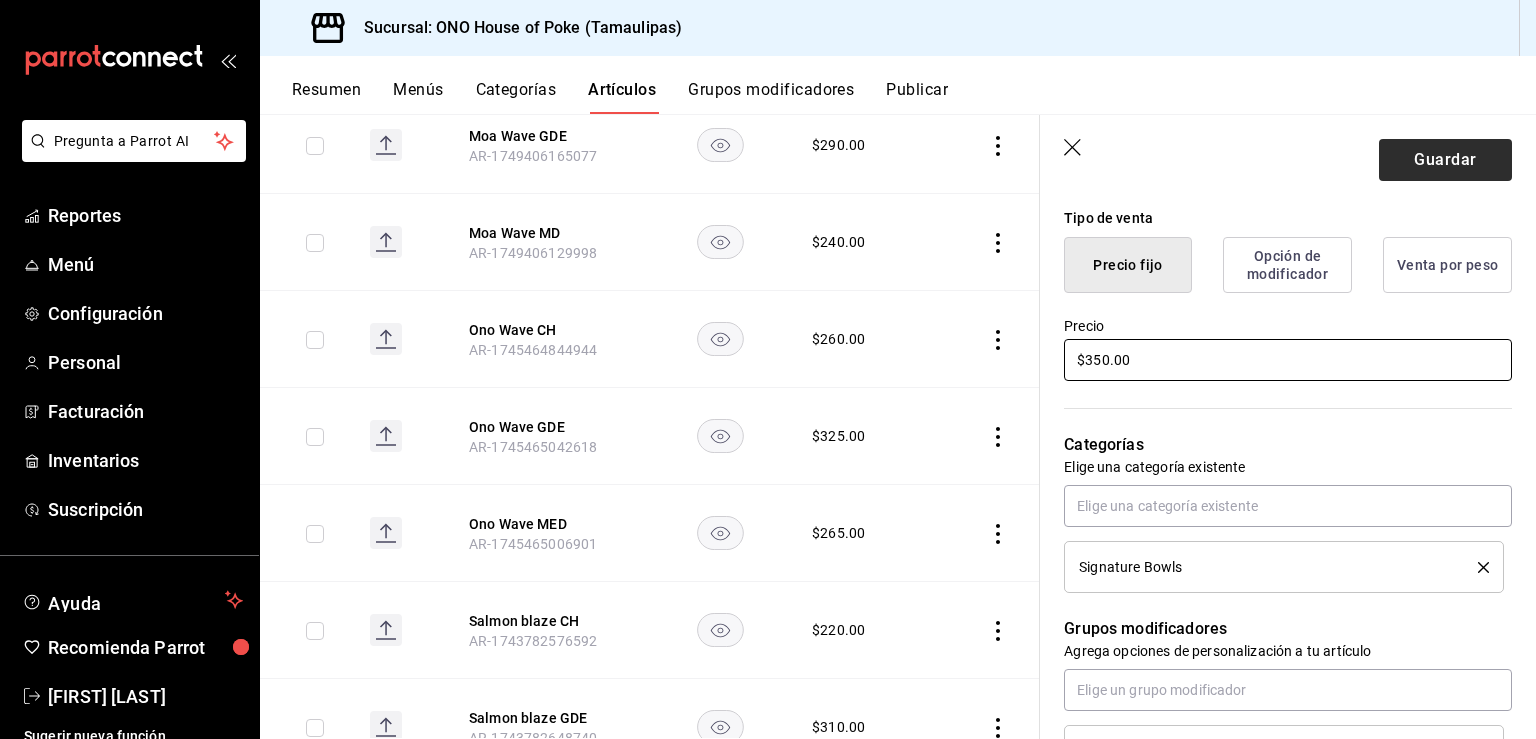 type on "$350.00" 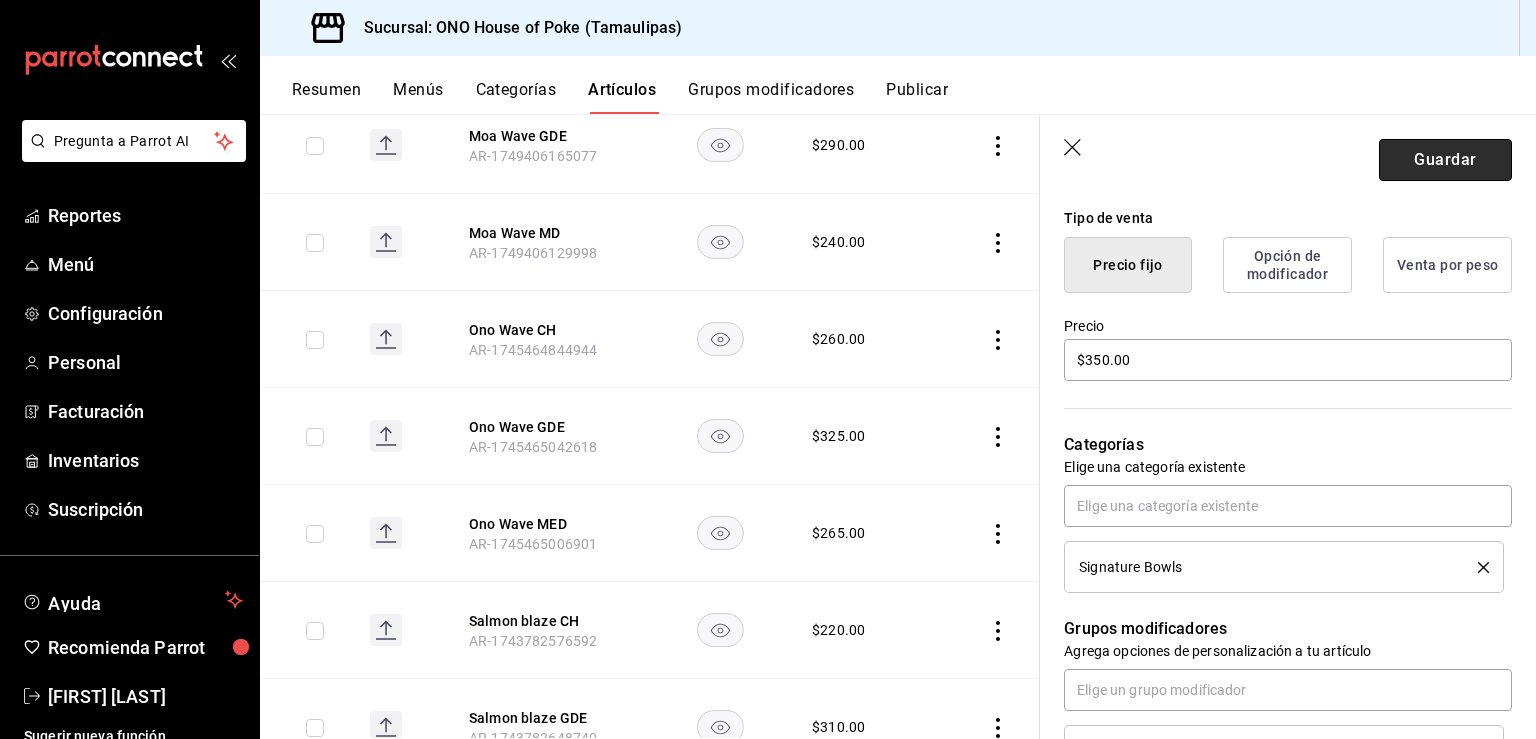 click on "Guardar" at bounding box center (1445, 160) 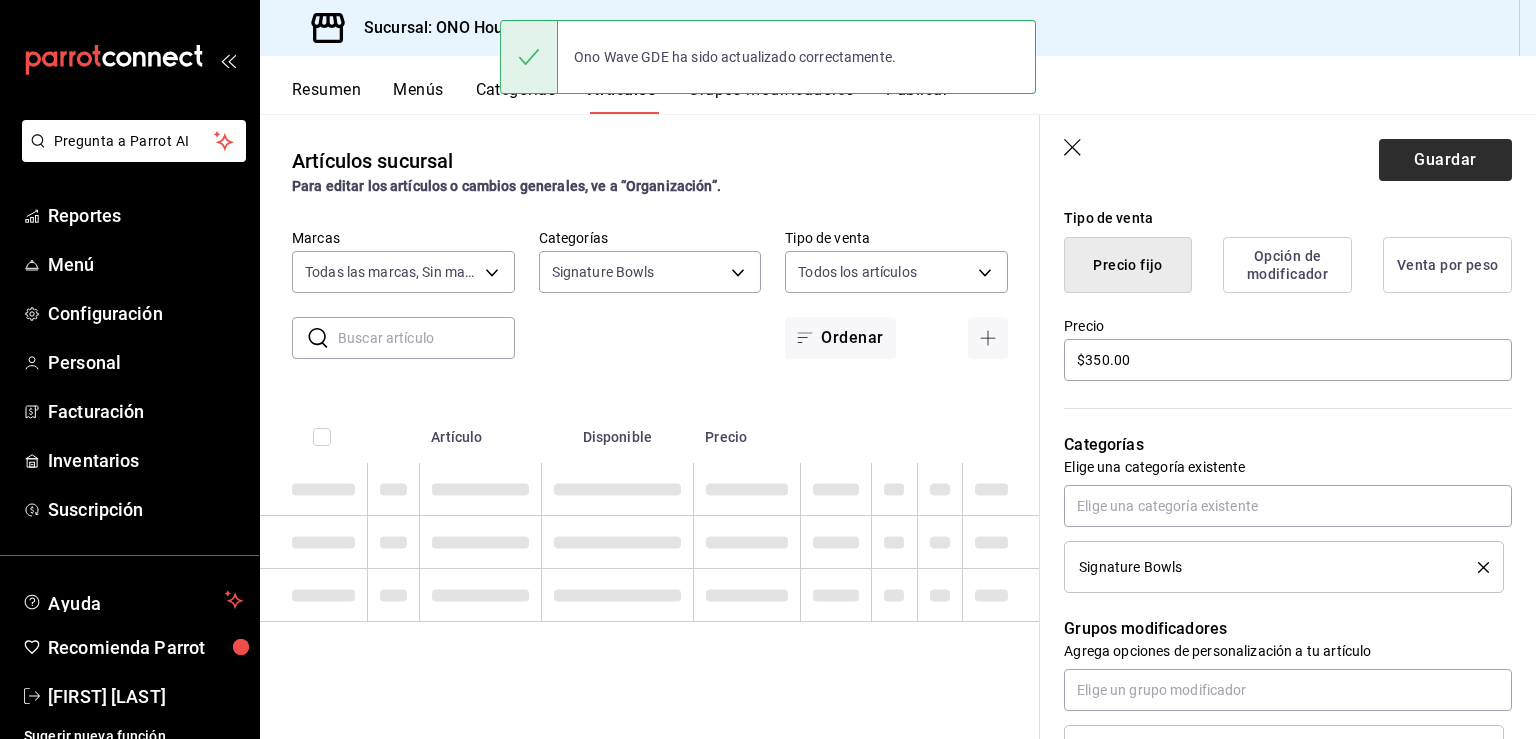 scroll, scrollTop: 0, scrollLeft: 0, axis: both 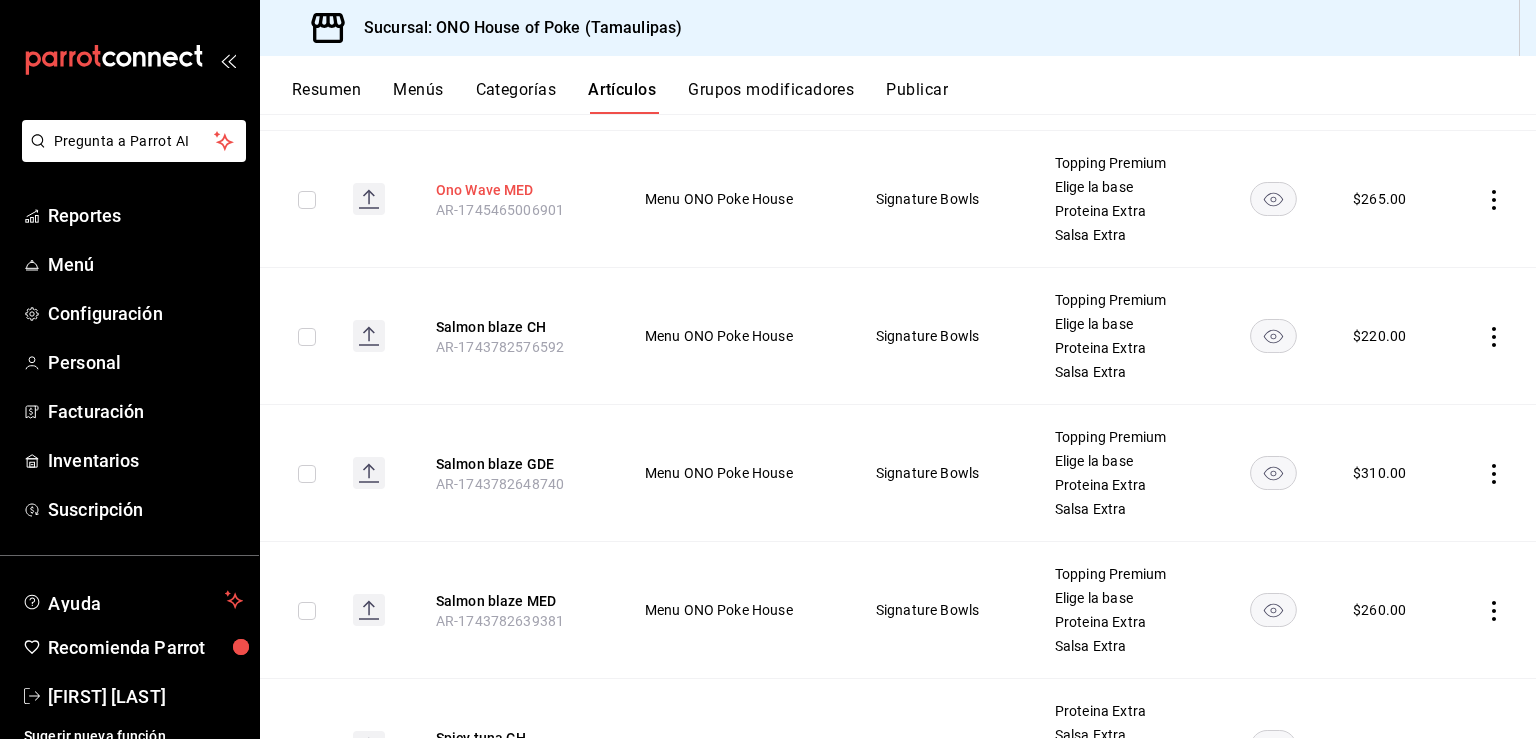 click on "Ono Wave MED" at bounding box center (516, 190) 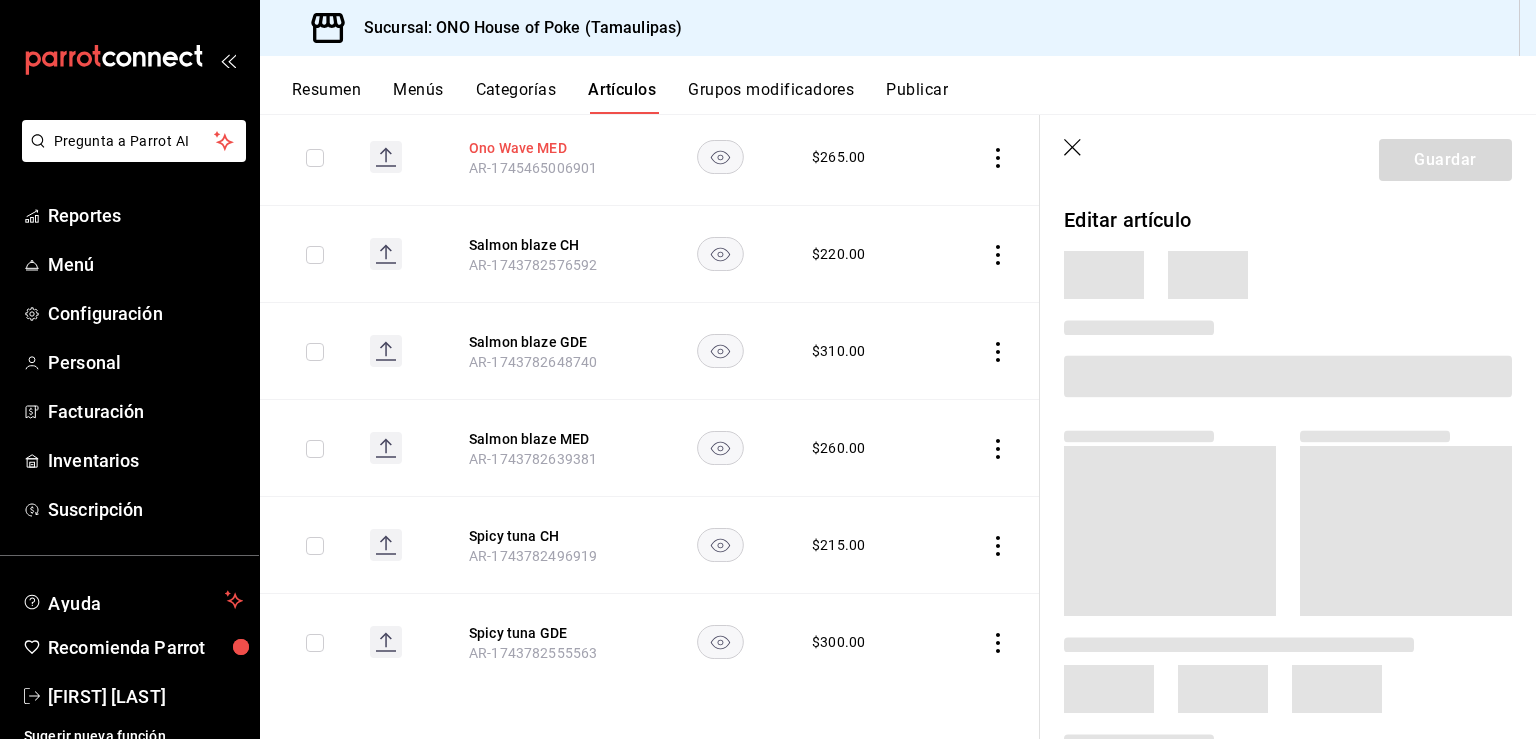 scroll, scrollTop: 1642, scrollLeft: 0, axis: vertical 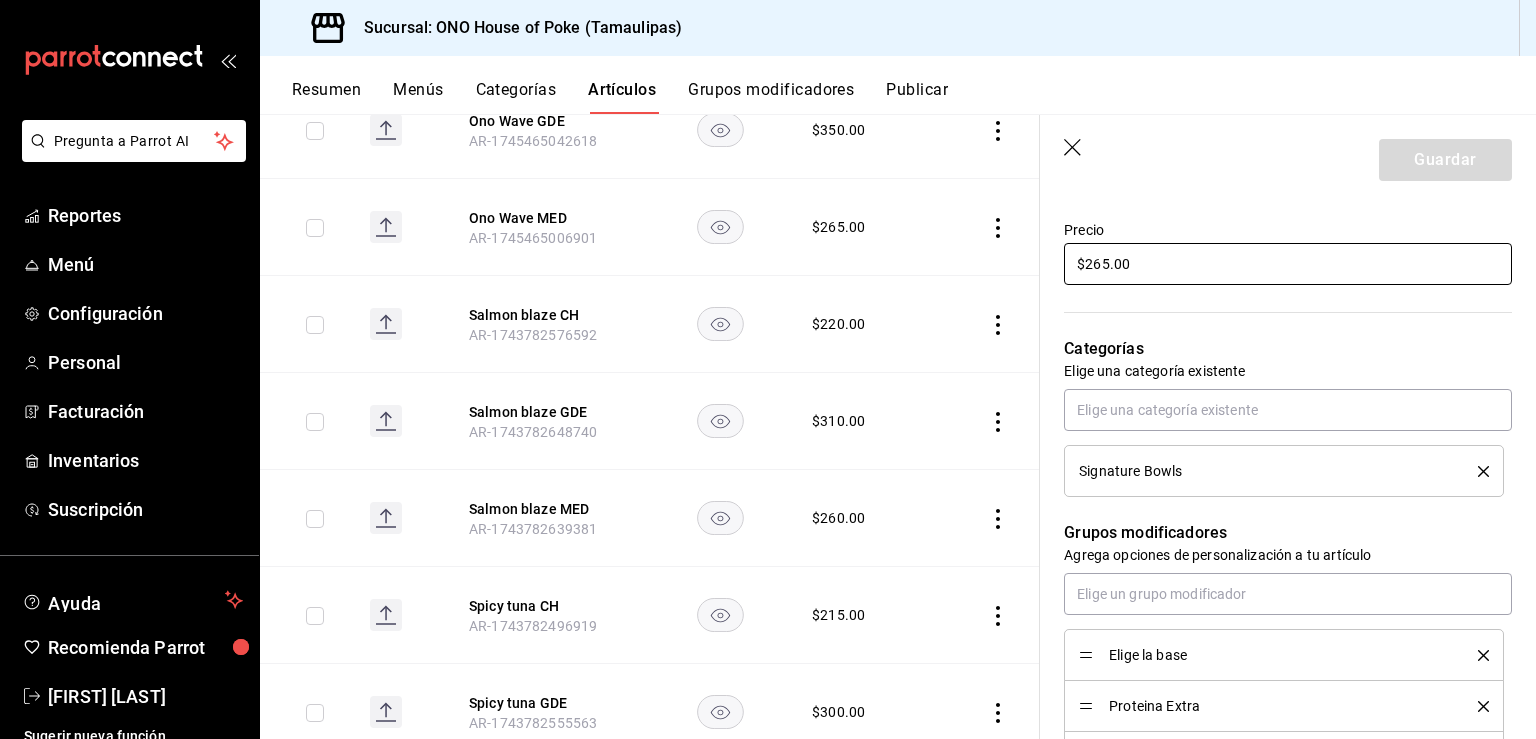 click on "$265.00" at bounding box center [1288, 264] 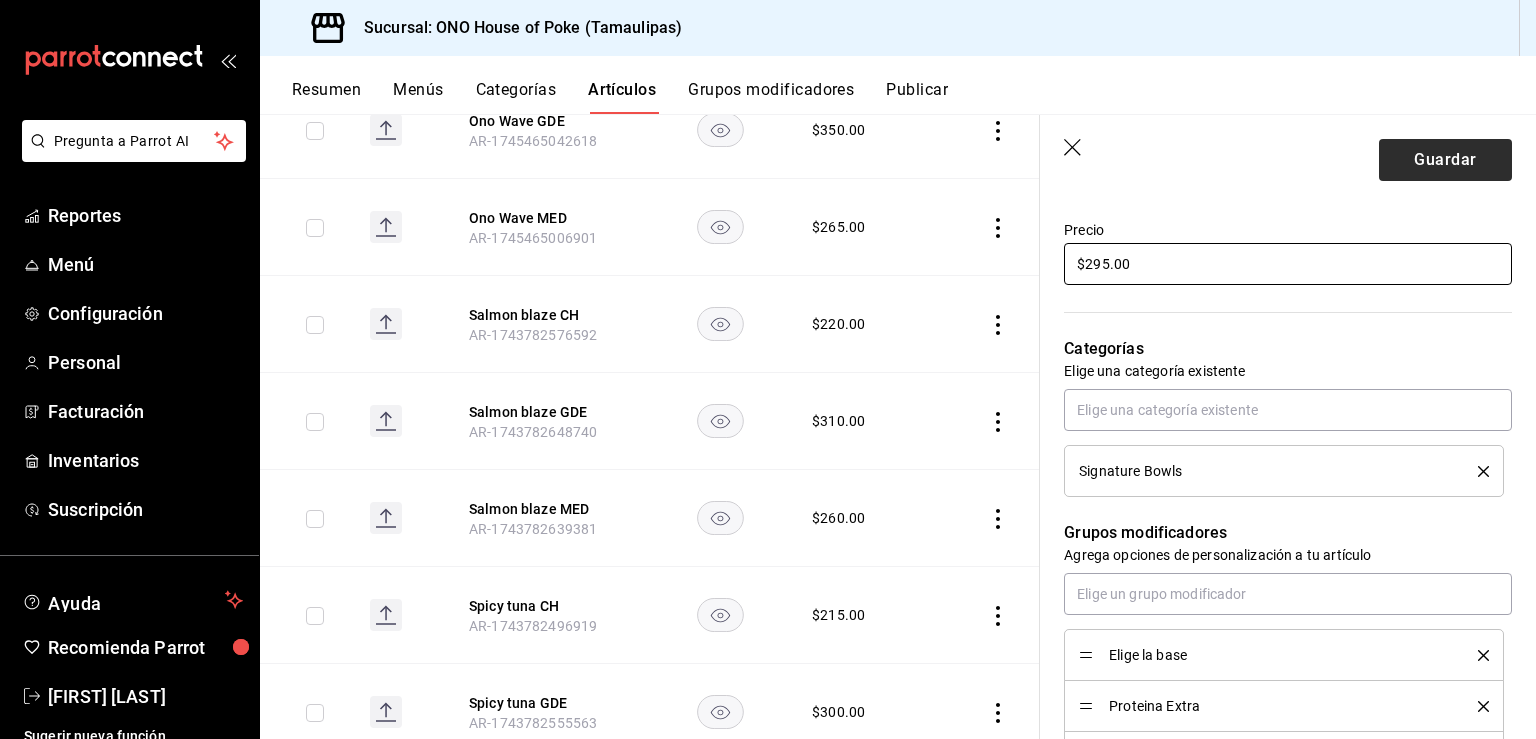 type on "$295.00" 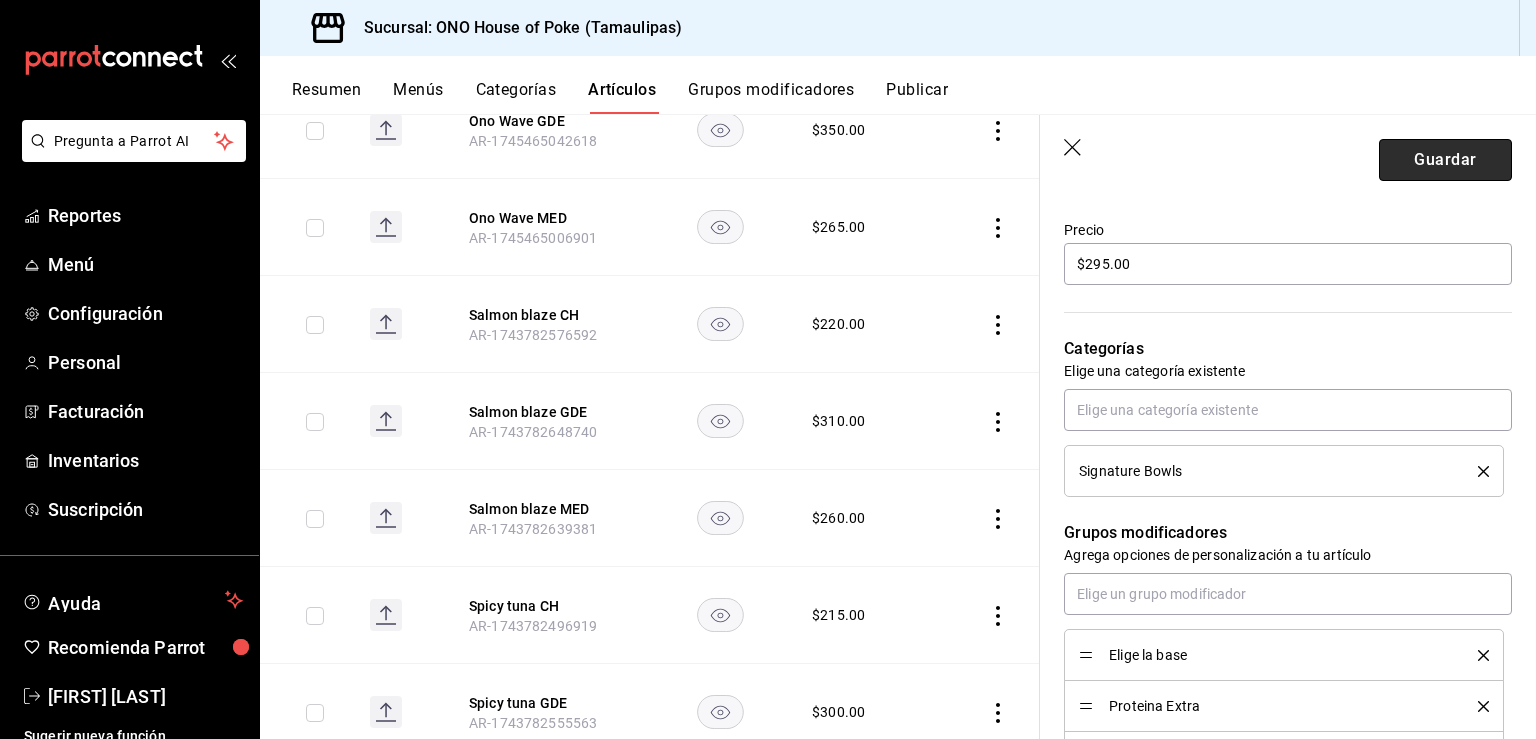 click on "Guardar" at bounding box center (1445, 160) 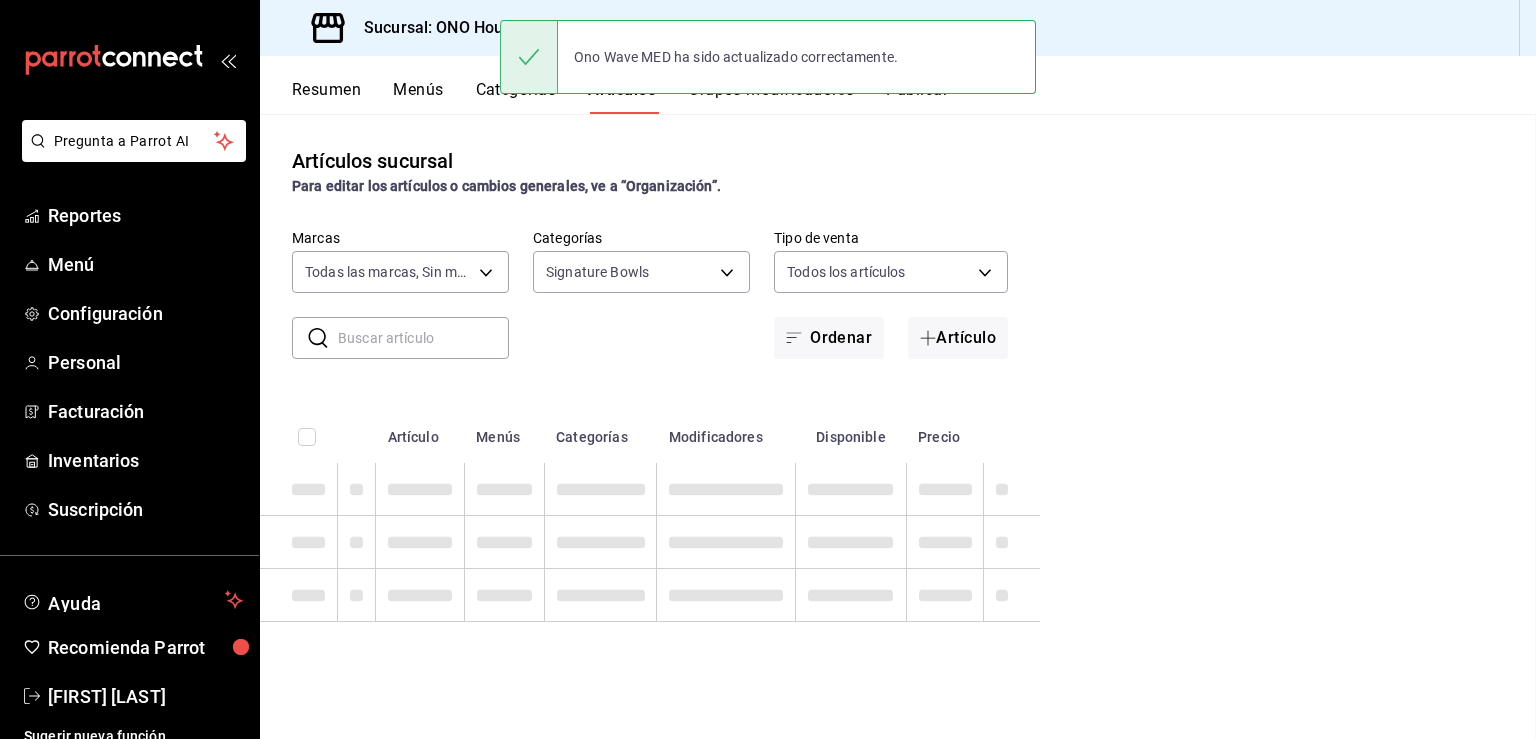 scroll, scrollTop: 0, scrollLeft: 0, axis: both 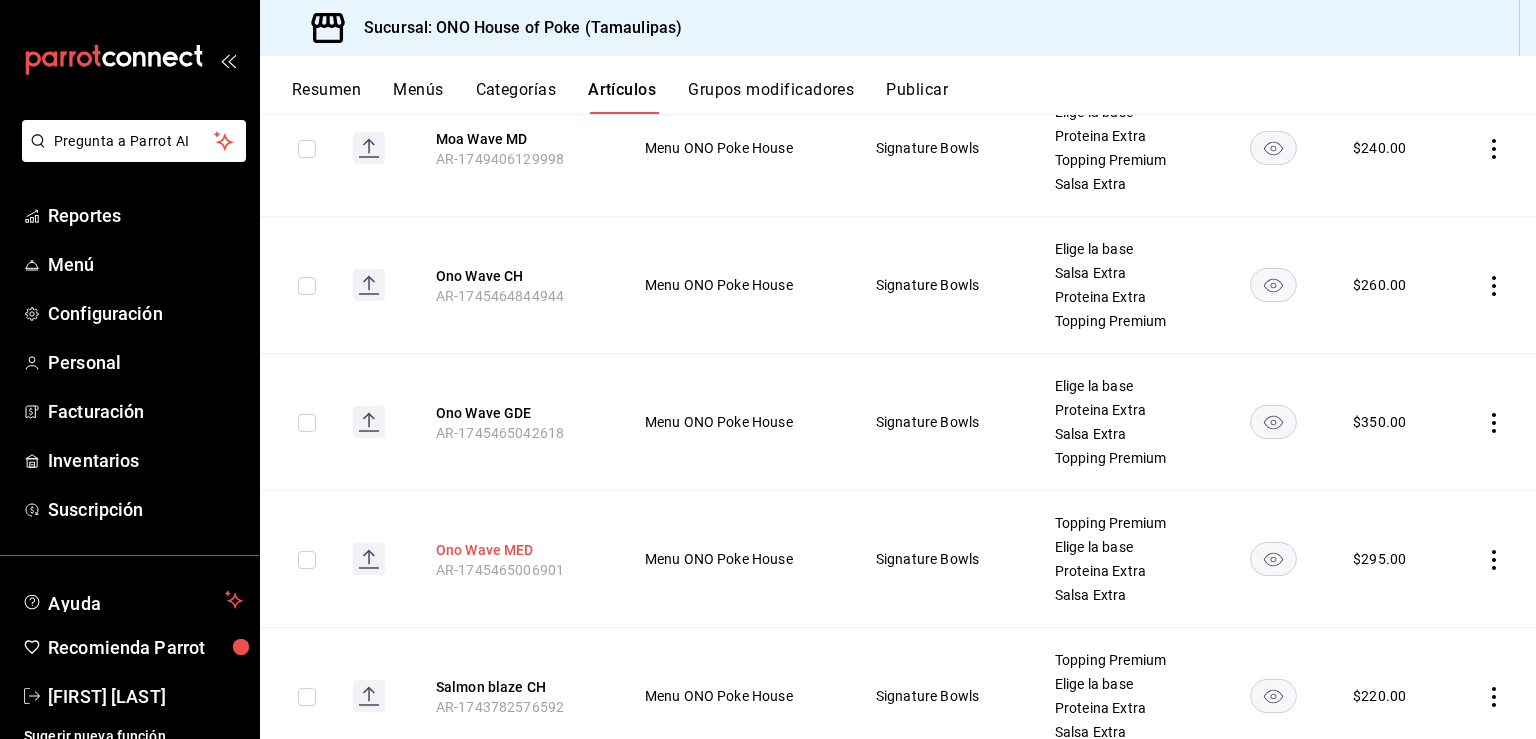 click on "Ono Wave MED" at bounding box center (516, 550) 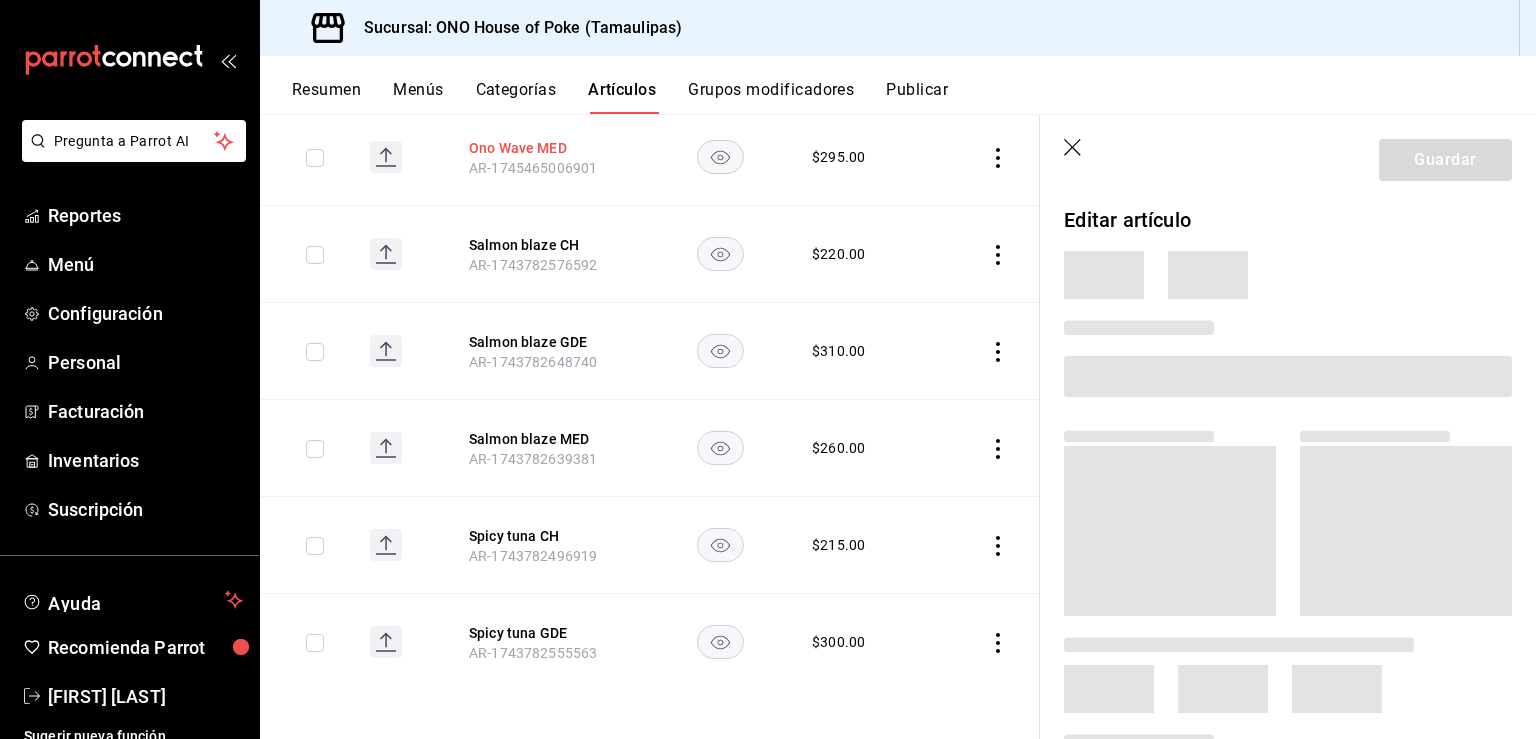 scroll, scrollTop: 1364, scrollLeft: 0, axis: vertical 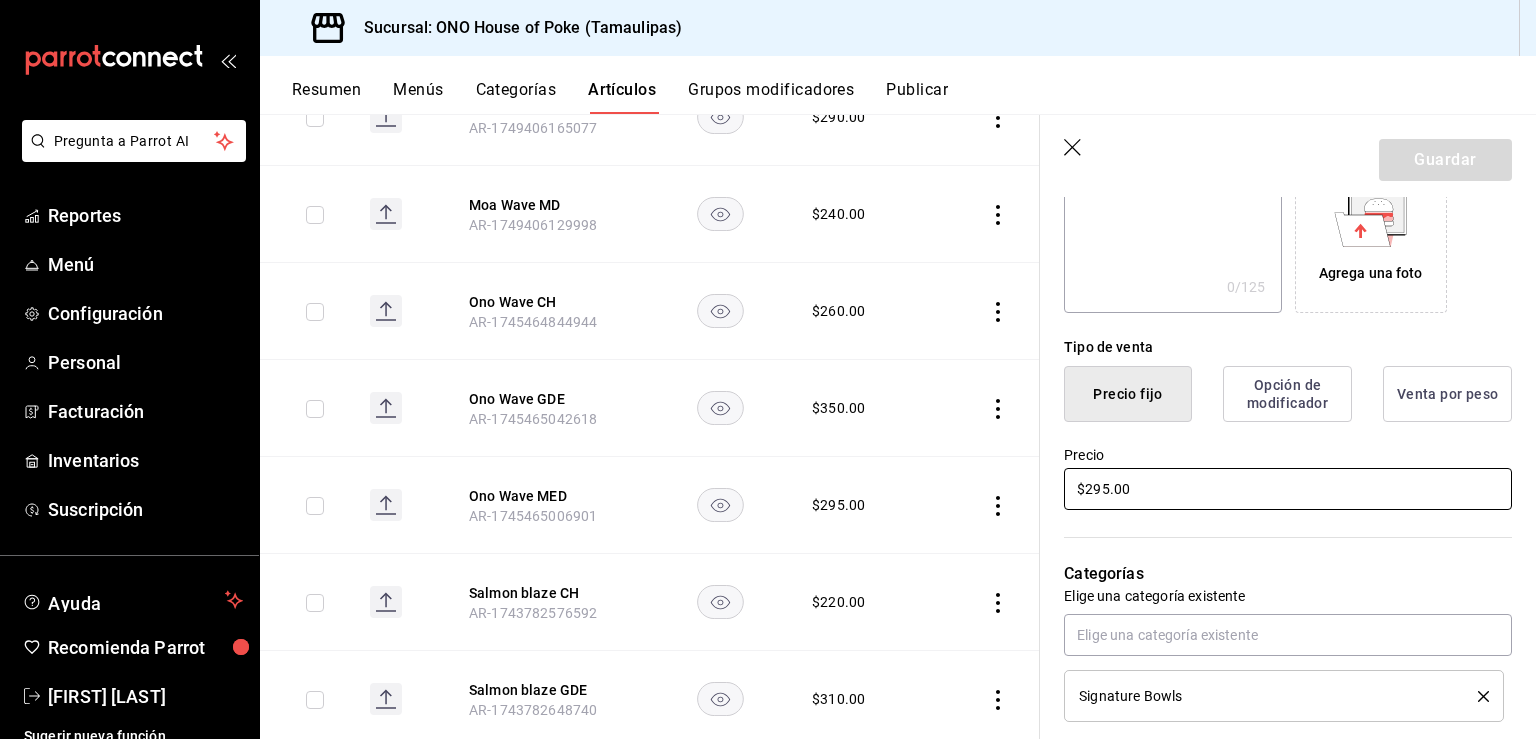 click on "$295.00" at bounding box center (1288, 489) 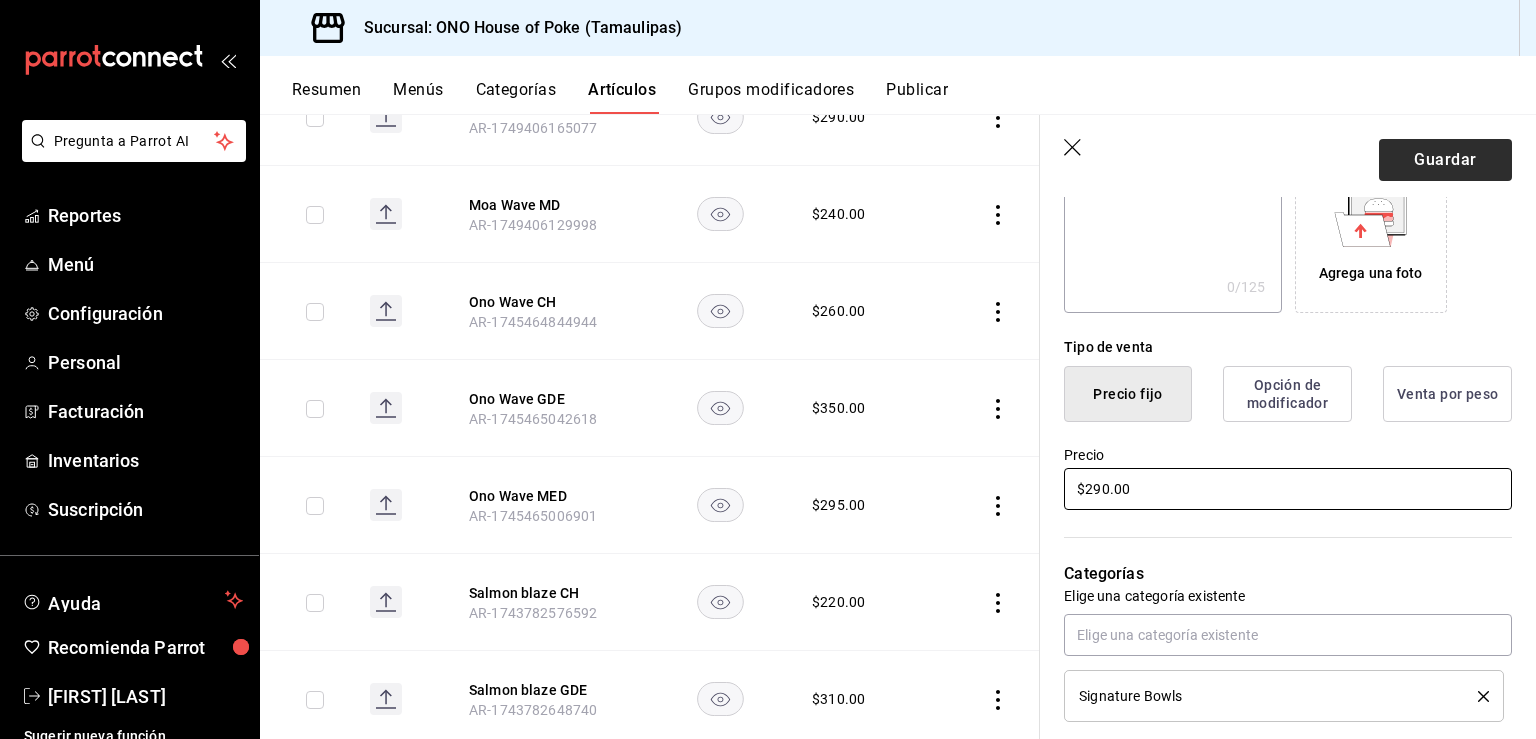 type on "$290.00" 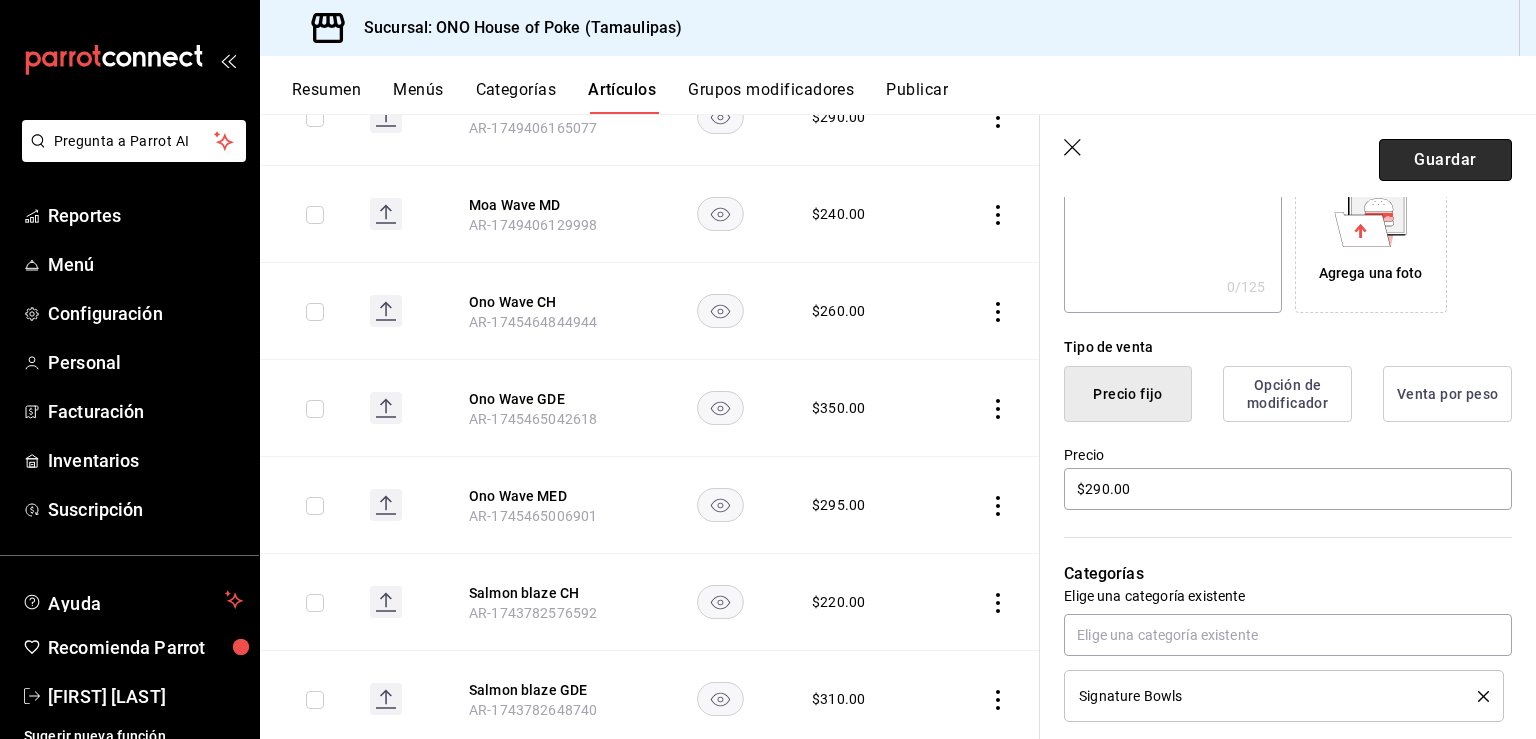 click on "Guardar" at bounding box center [1445, 160] 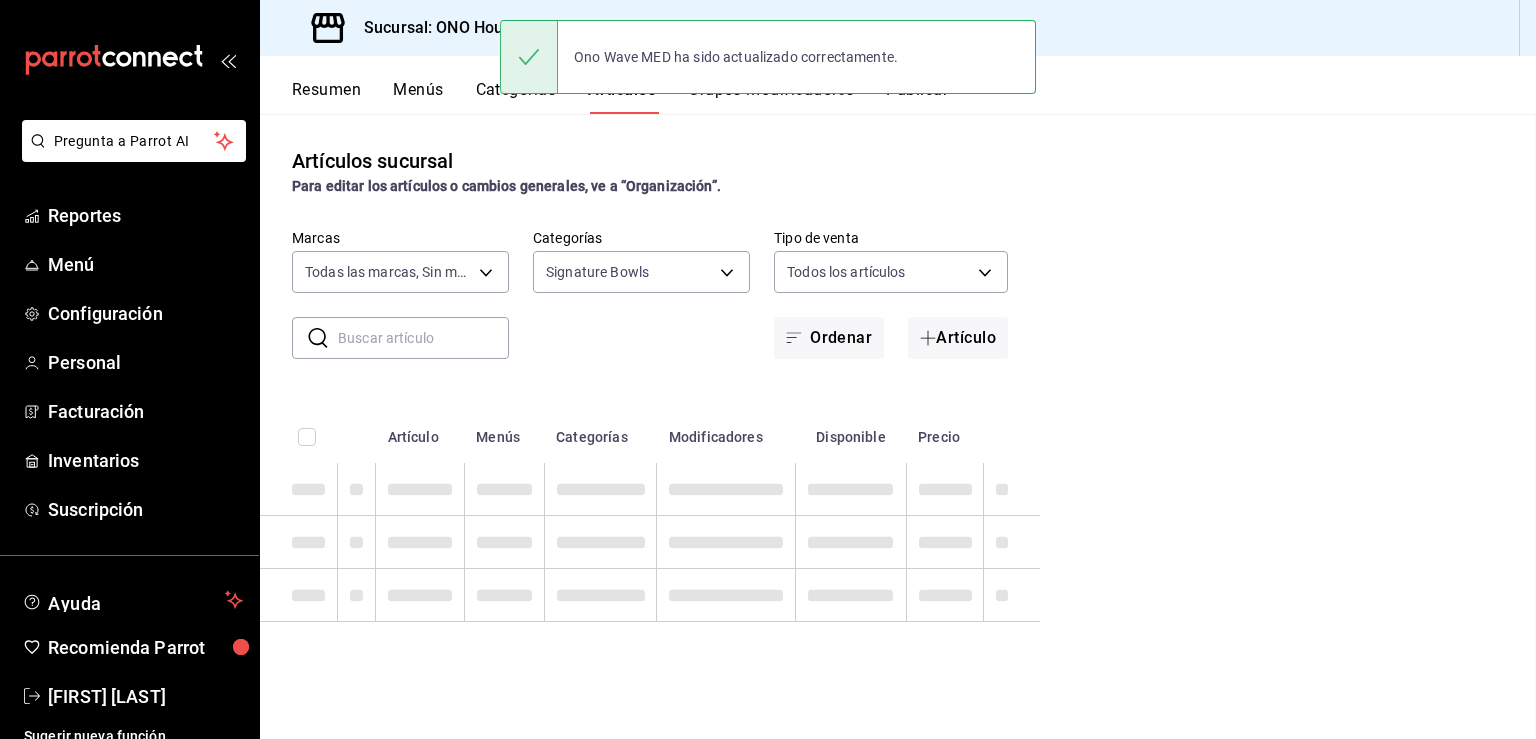 scroll, scrollTop: 0, scrollLeft: 0, axis: both 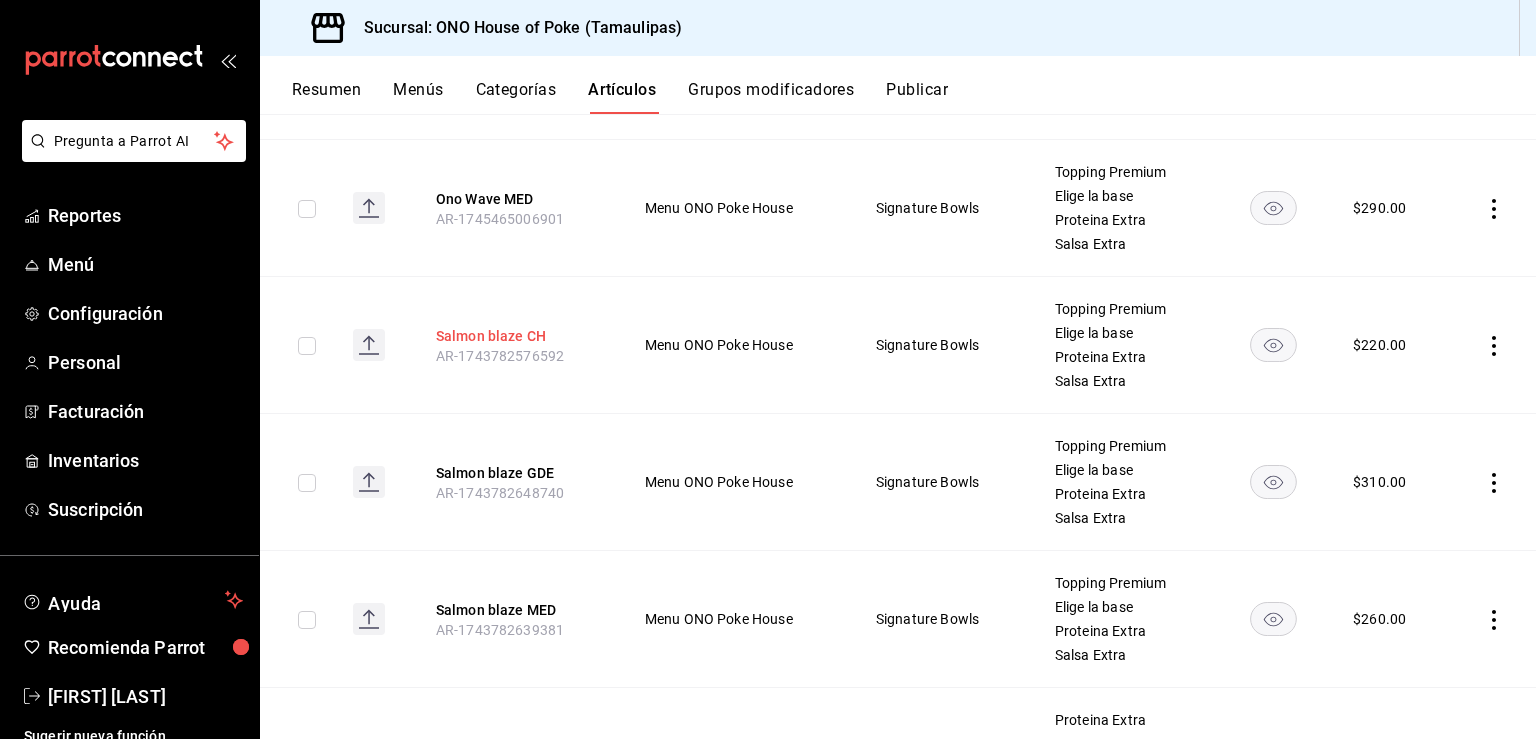 click on "Salmon blaze CH" at bounding box center [516, 336] 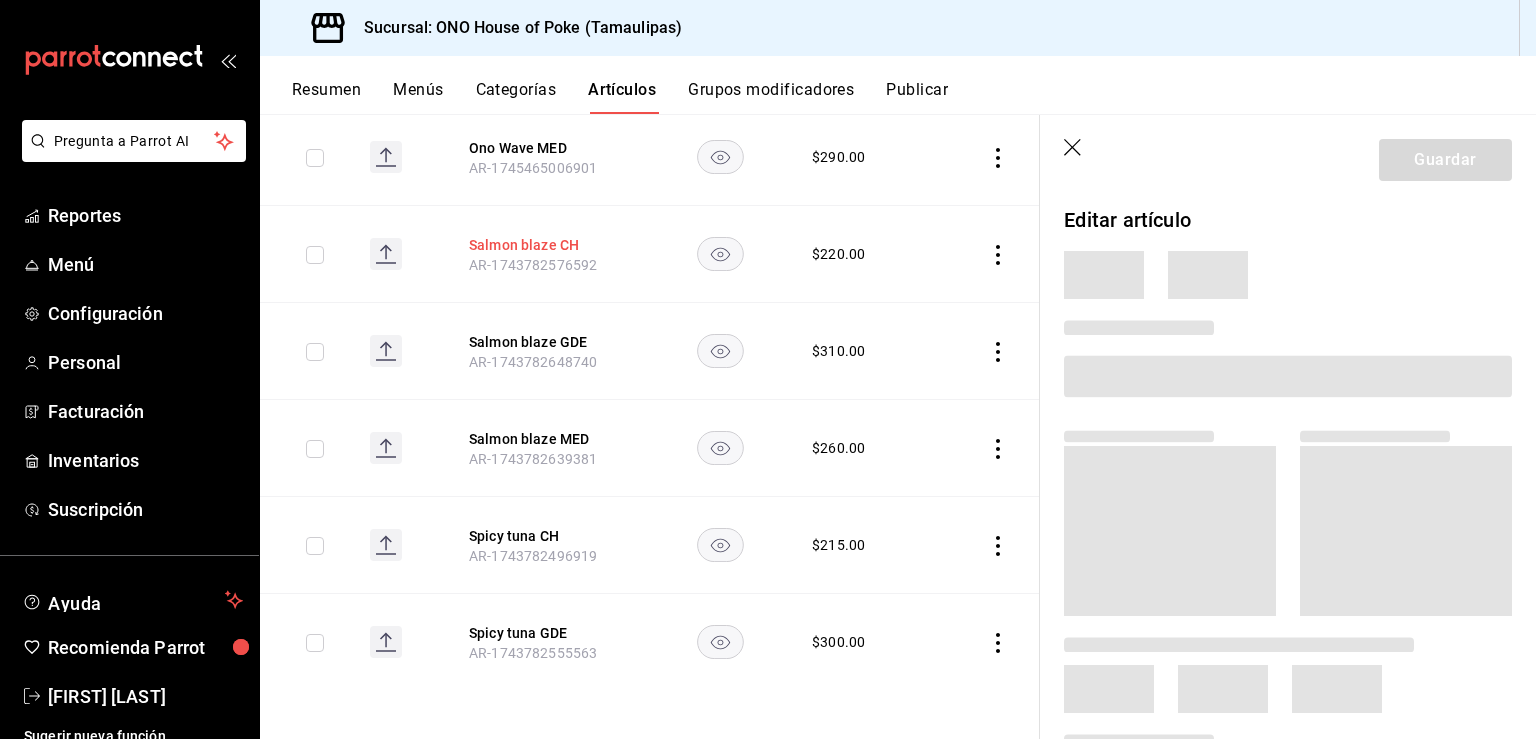 scroll, scrollTop: 1642, scrollLeft: 0, axis: vertical 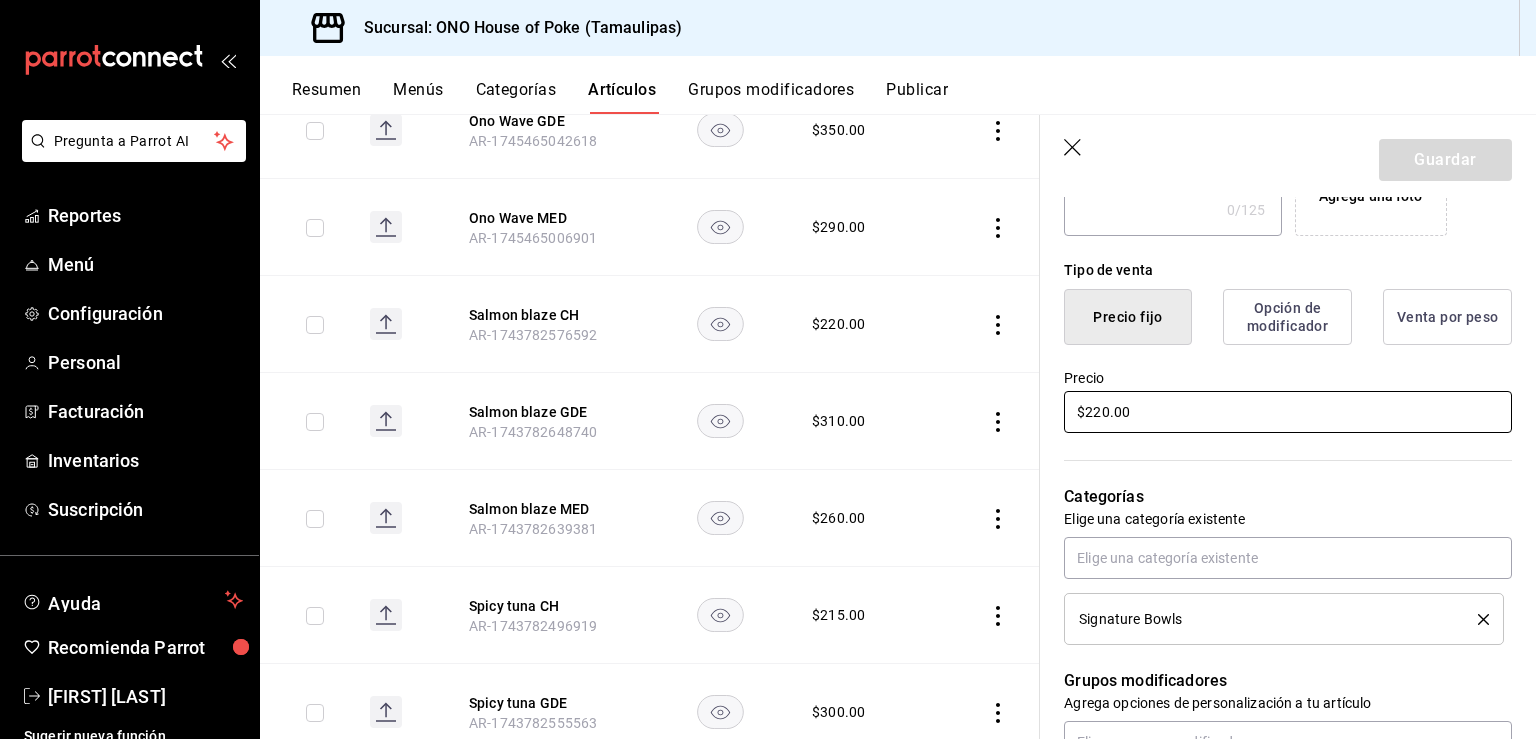 click on "$220.00" at bounding box center (1288, 412) 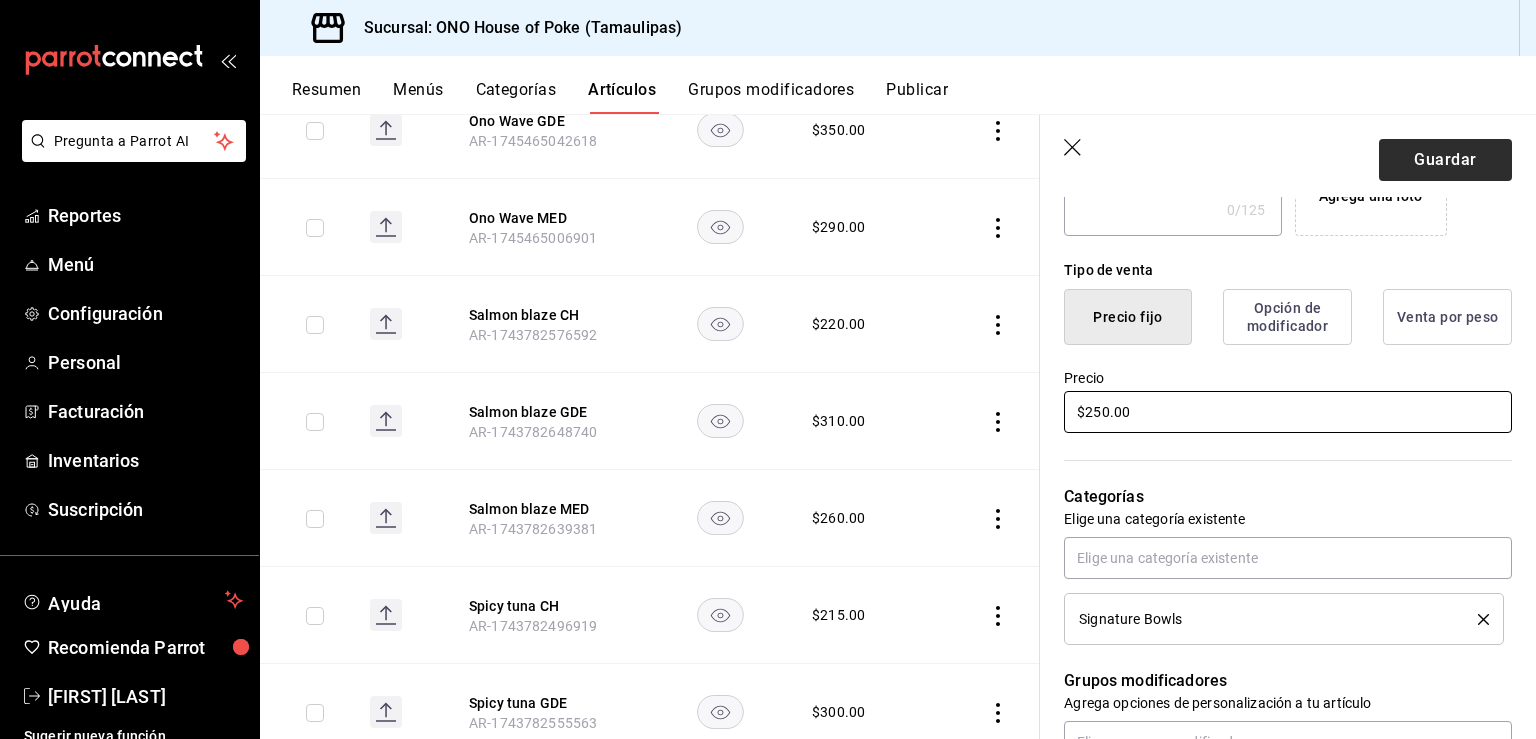type on "$250.00" 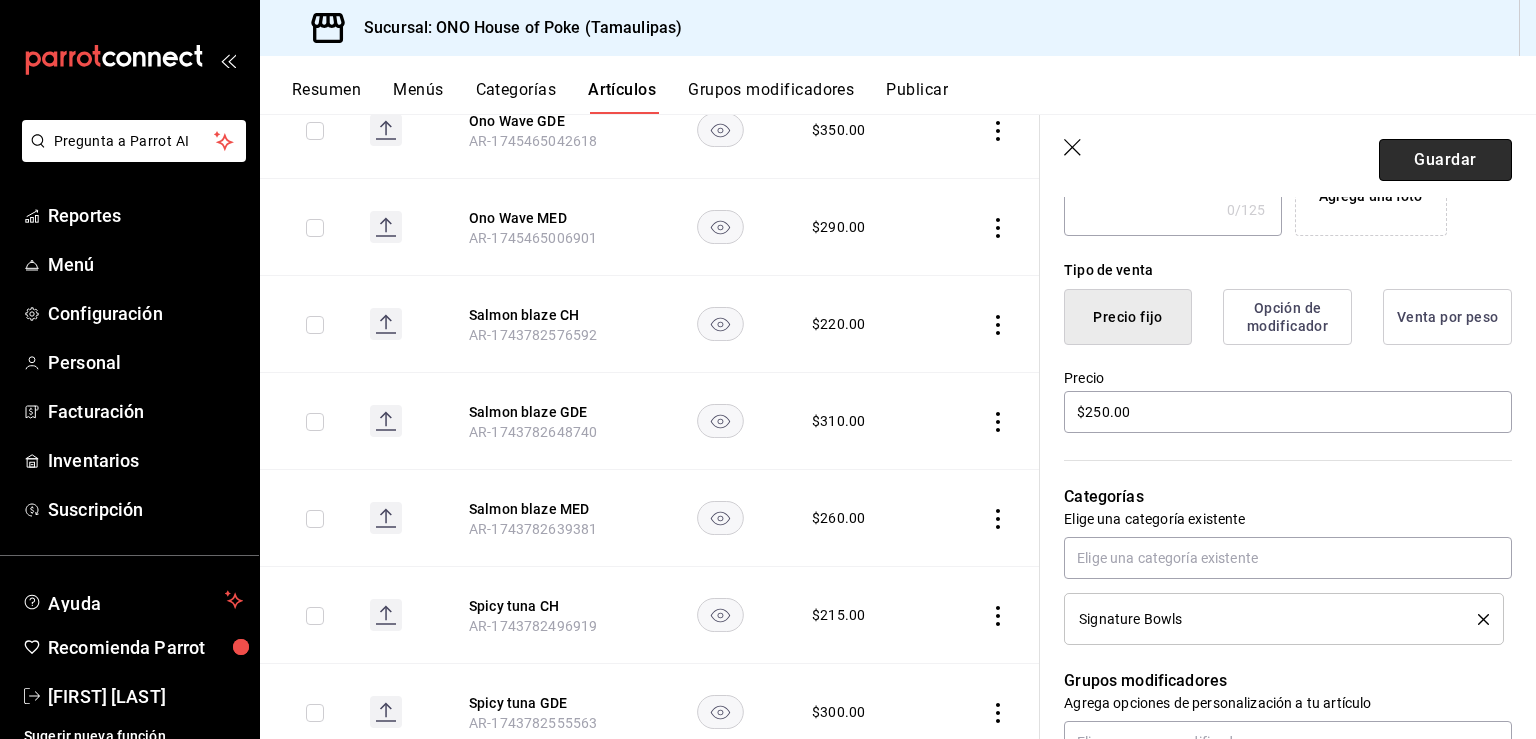 click on "Guardar" at bounding box center (1445, 160) 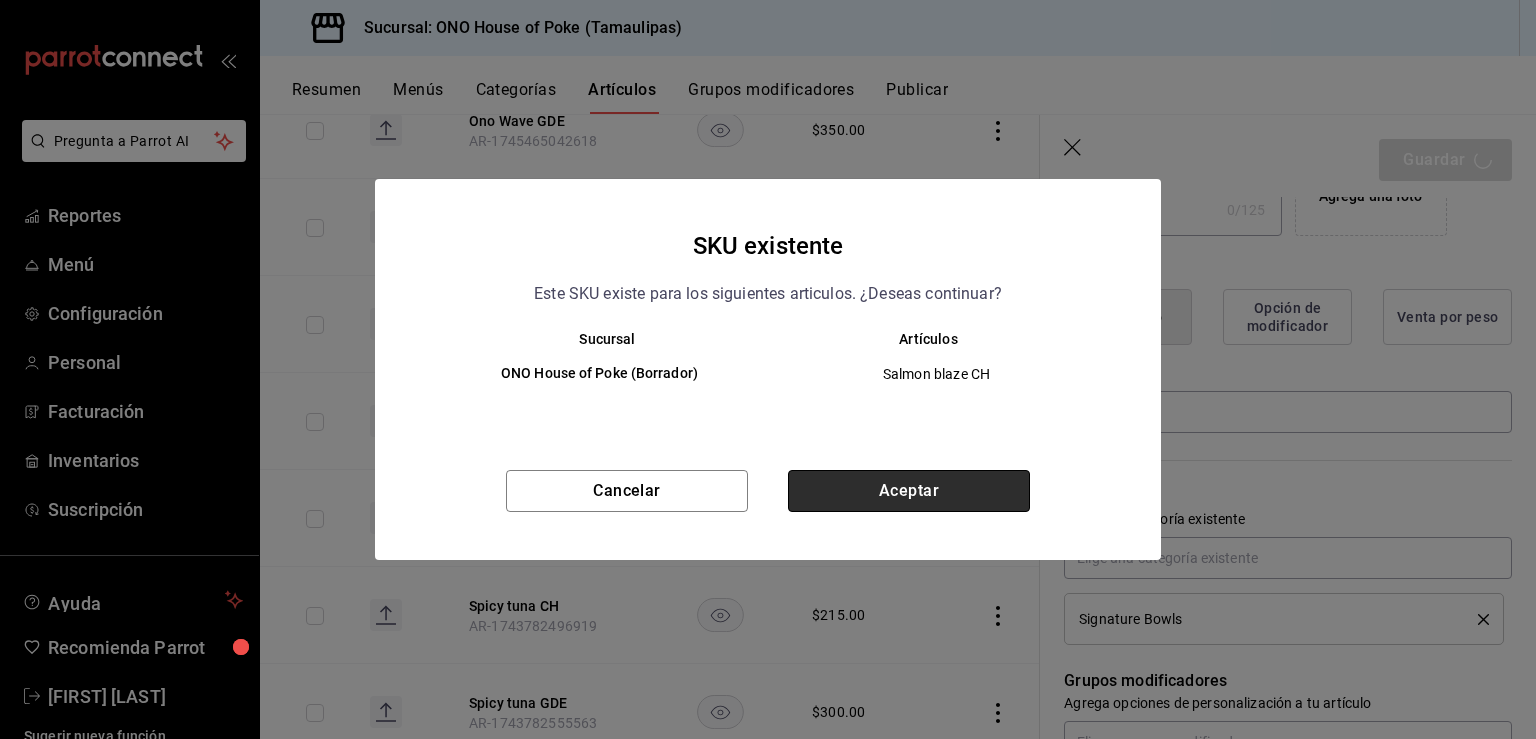 click on "Aceptar" at bounding box center [909, 491] 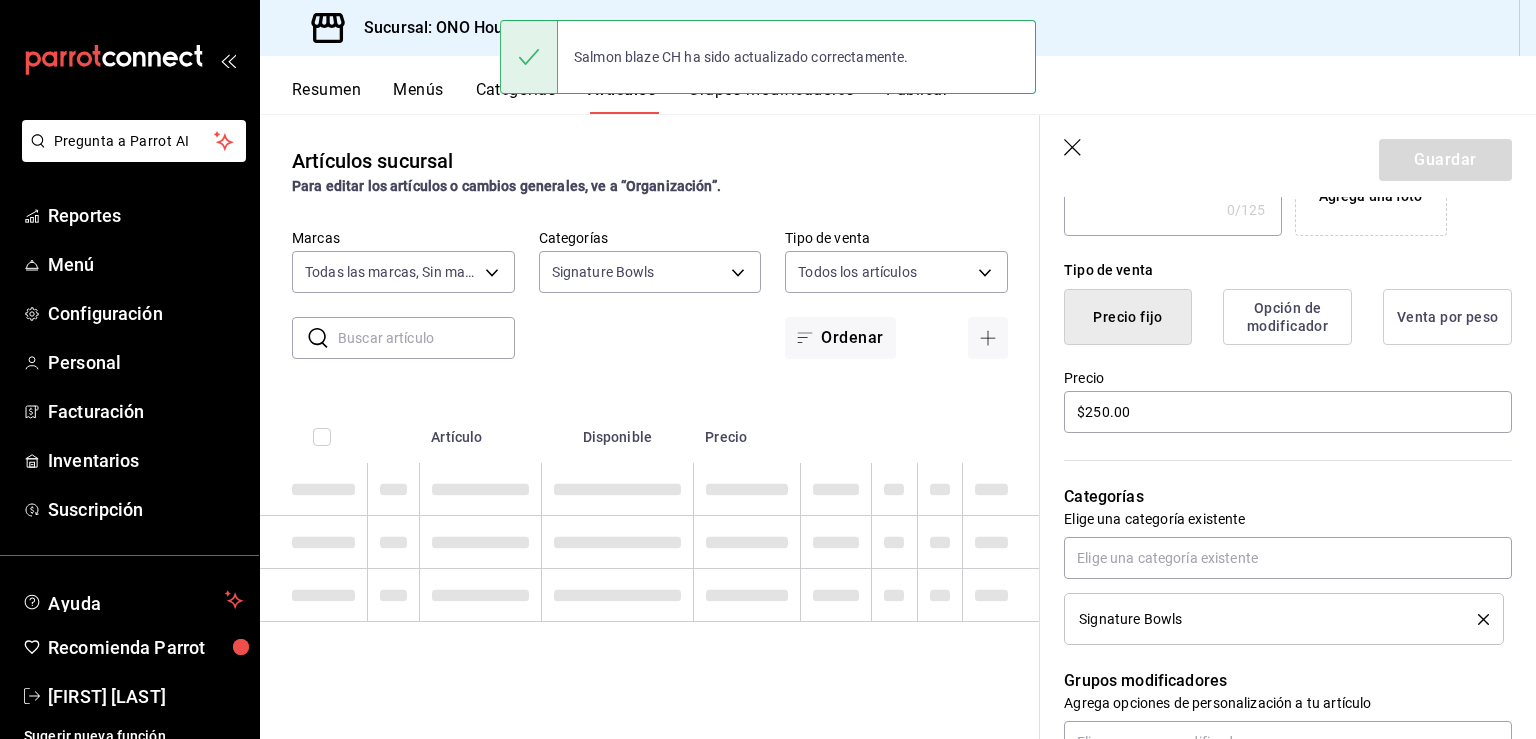 scroll, scrollTop: 0, scrollLeft: 0, axis: both 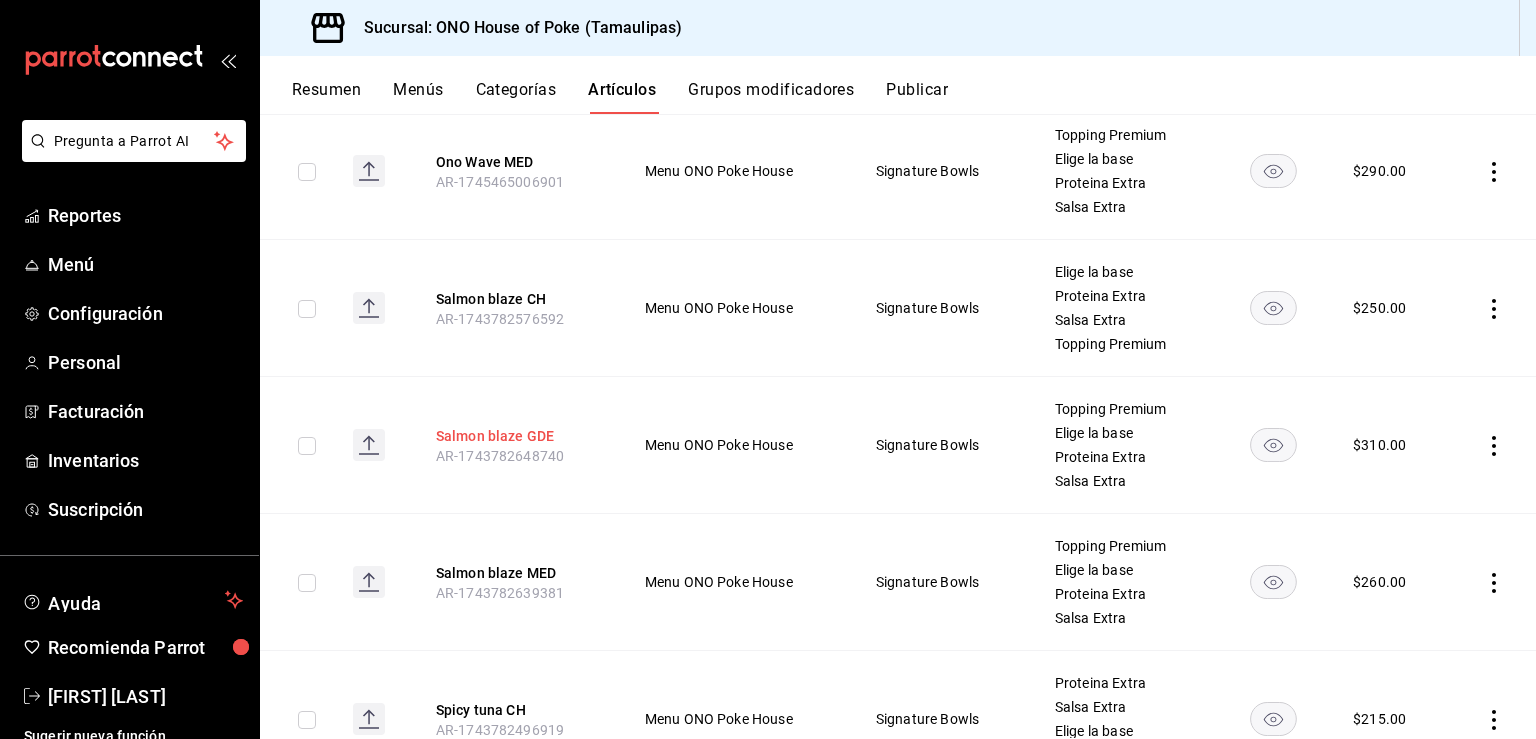 click on "Salmon blaze GDE" at bounding box center (516, 436) 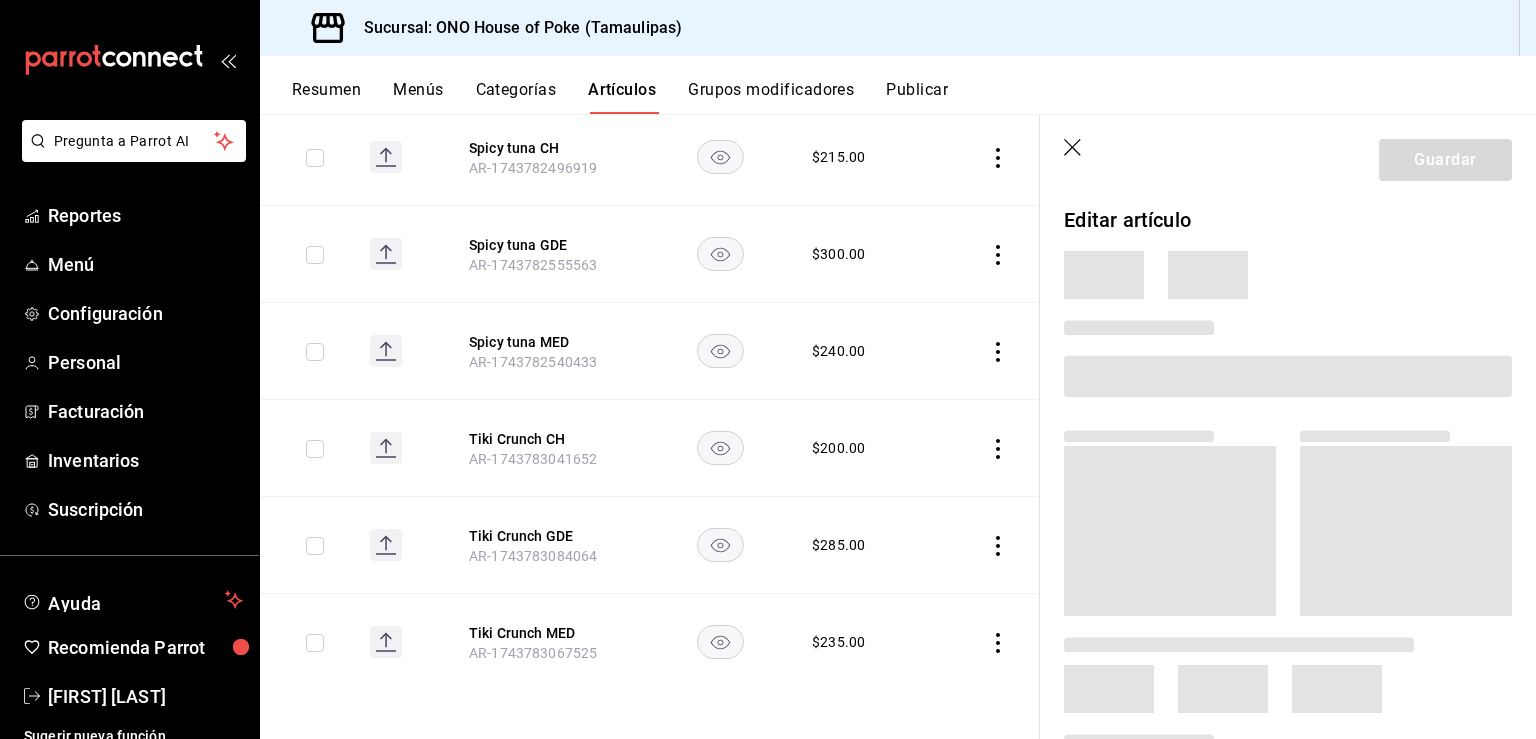 scroll, scrollTop: 1632, scrollLeft: 0, axis: vertical 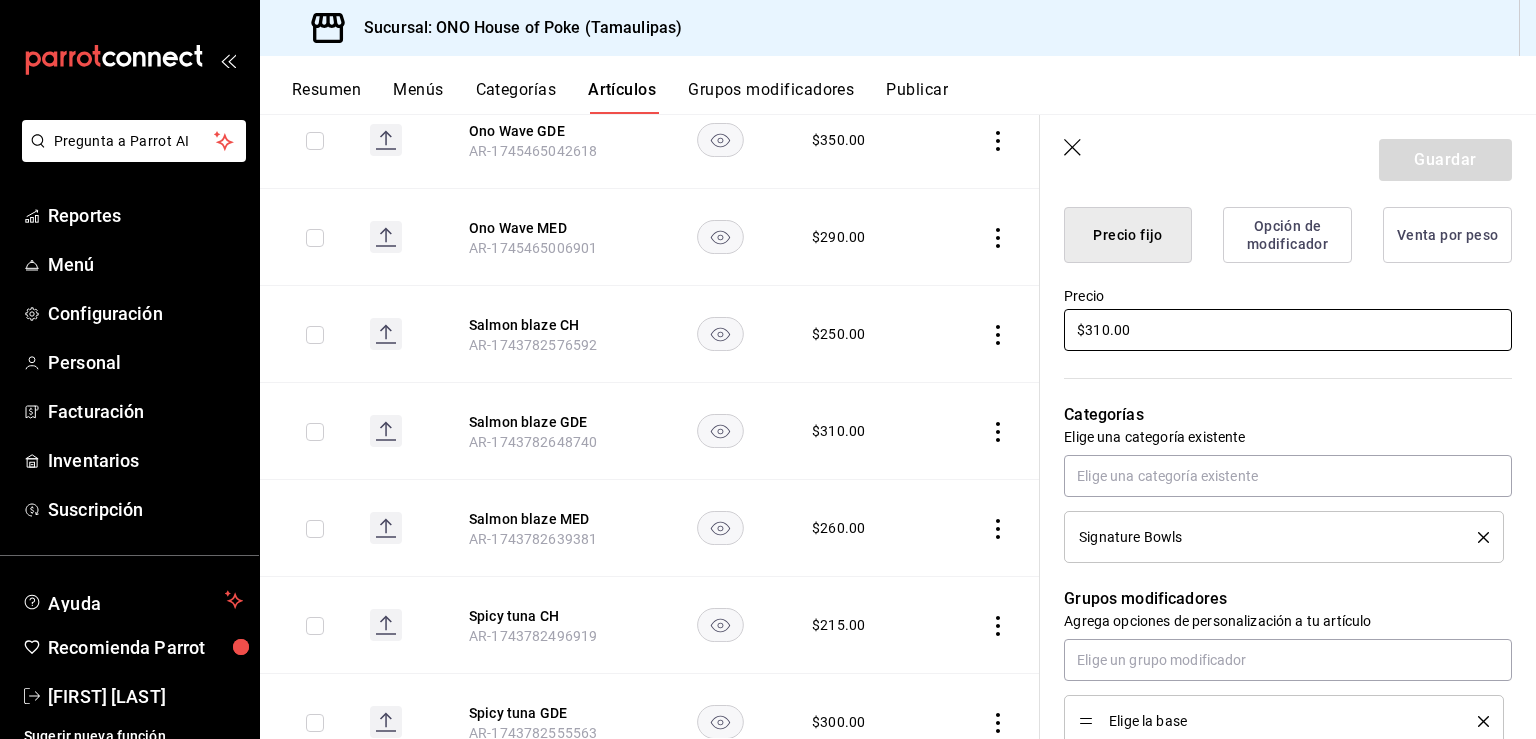 click on "$310.00" at bounding box center (1288, 330) 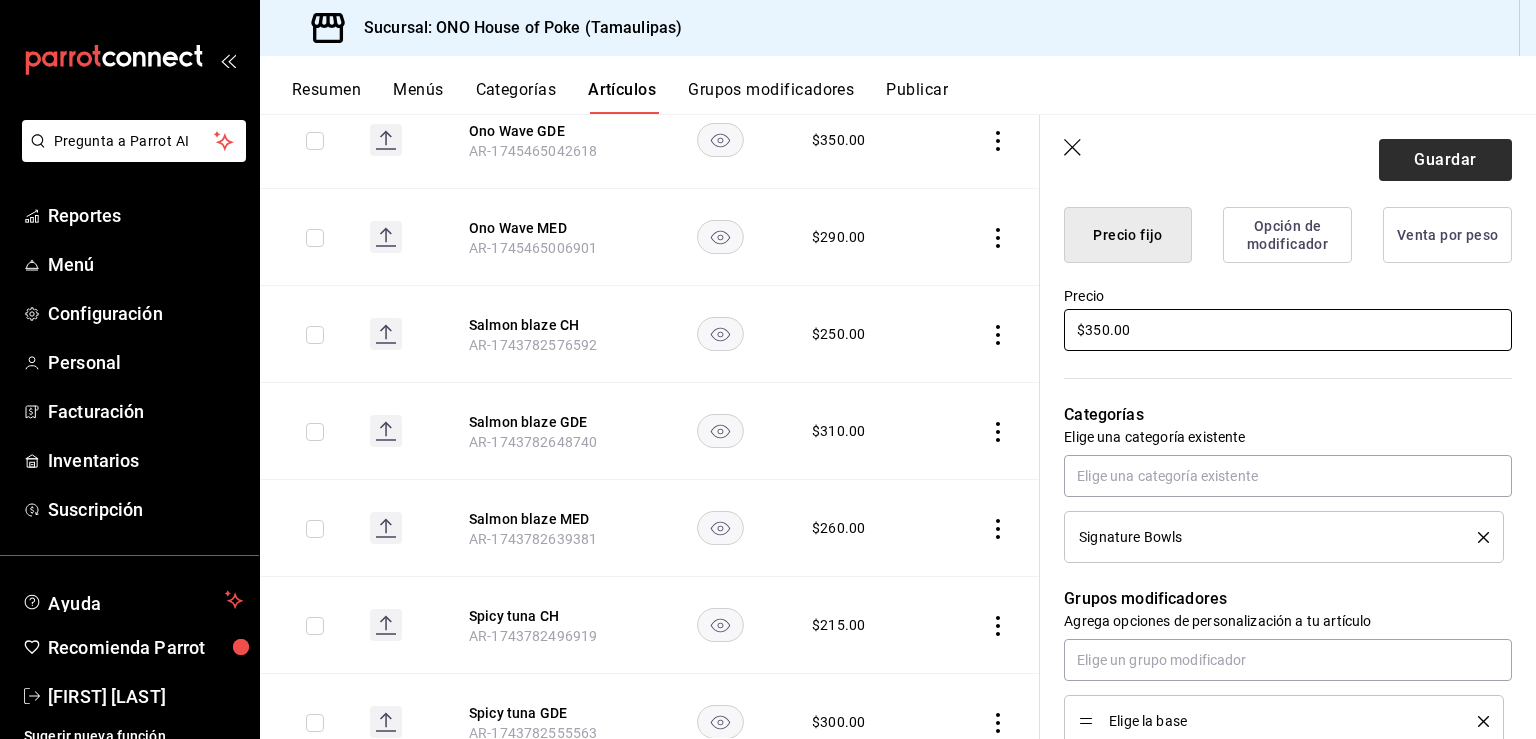 type on "$350.00" 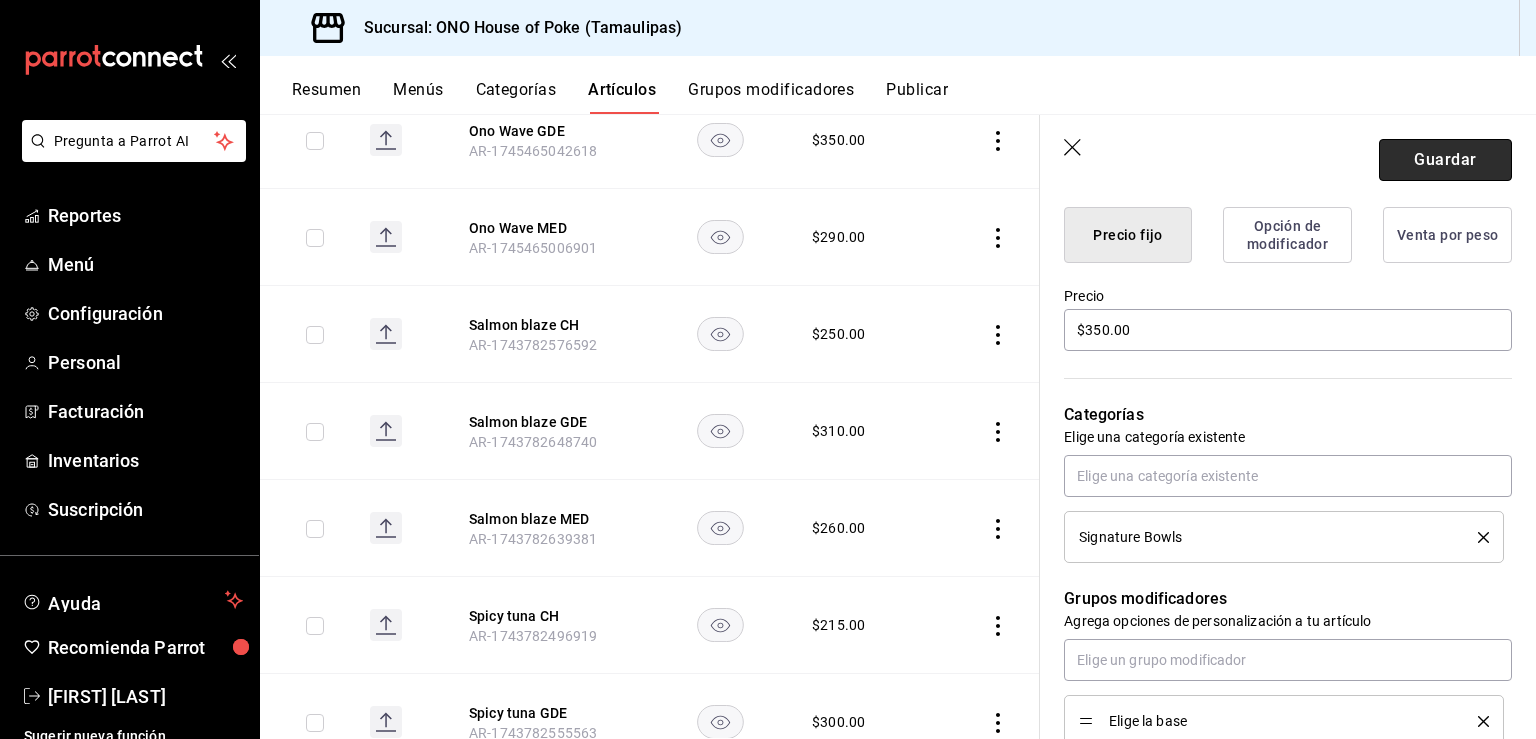 click on "Guardar" at bounding box center [1445, 160] 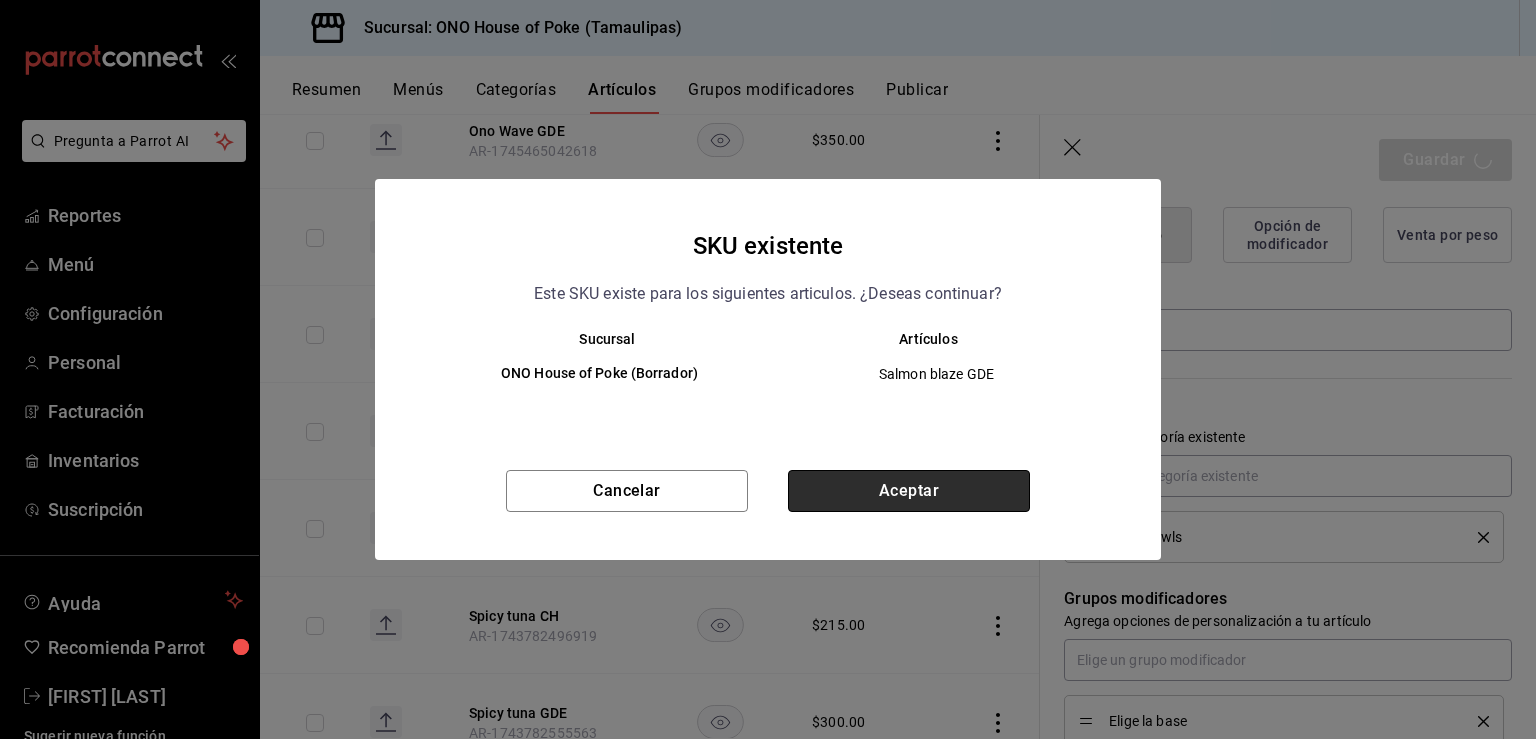 click on "Aceptar" at bounding box center [909, 491] 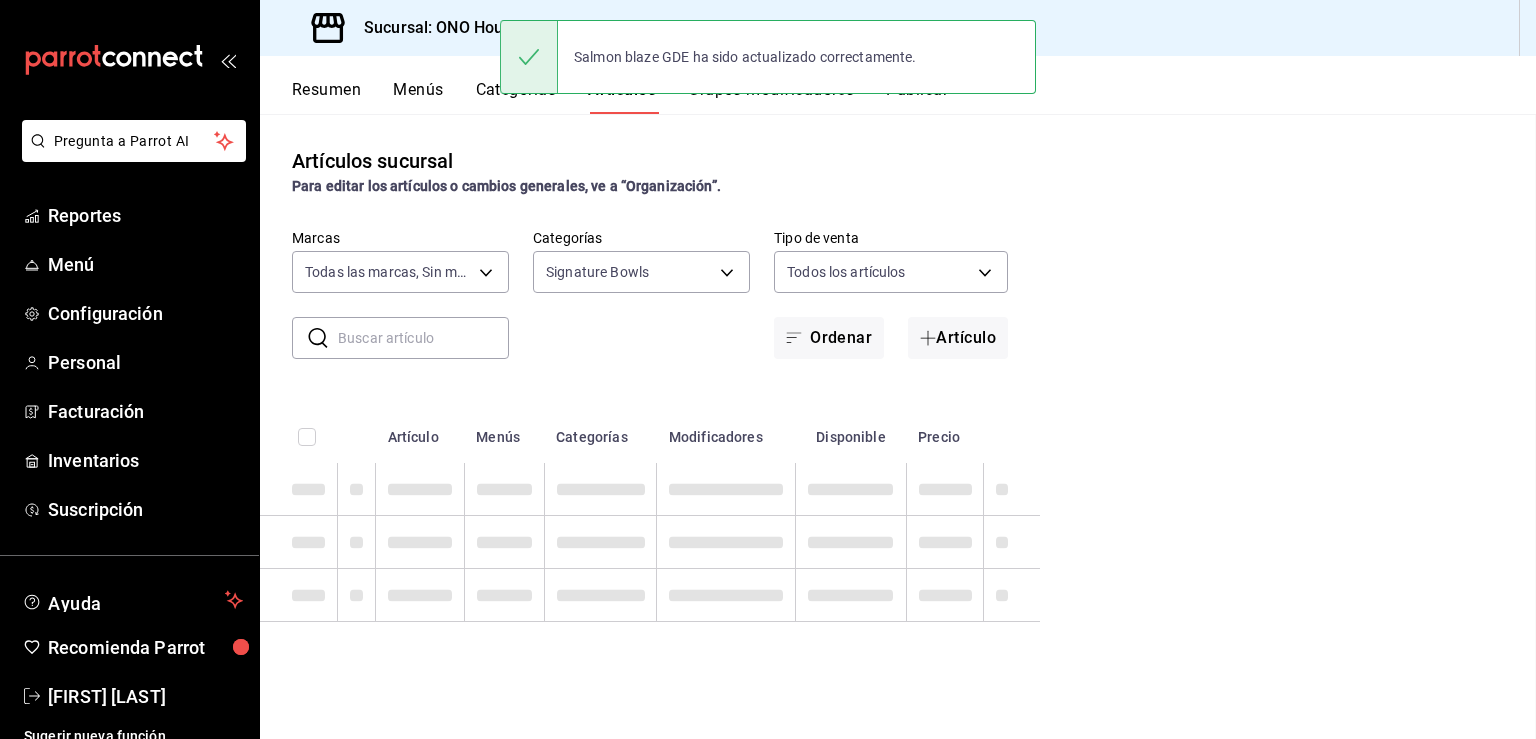 scroll, scrollTop: 0, scrollLeft: 0, axis: both 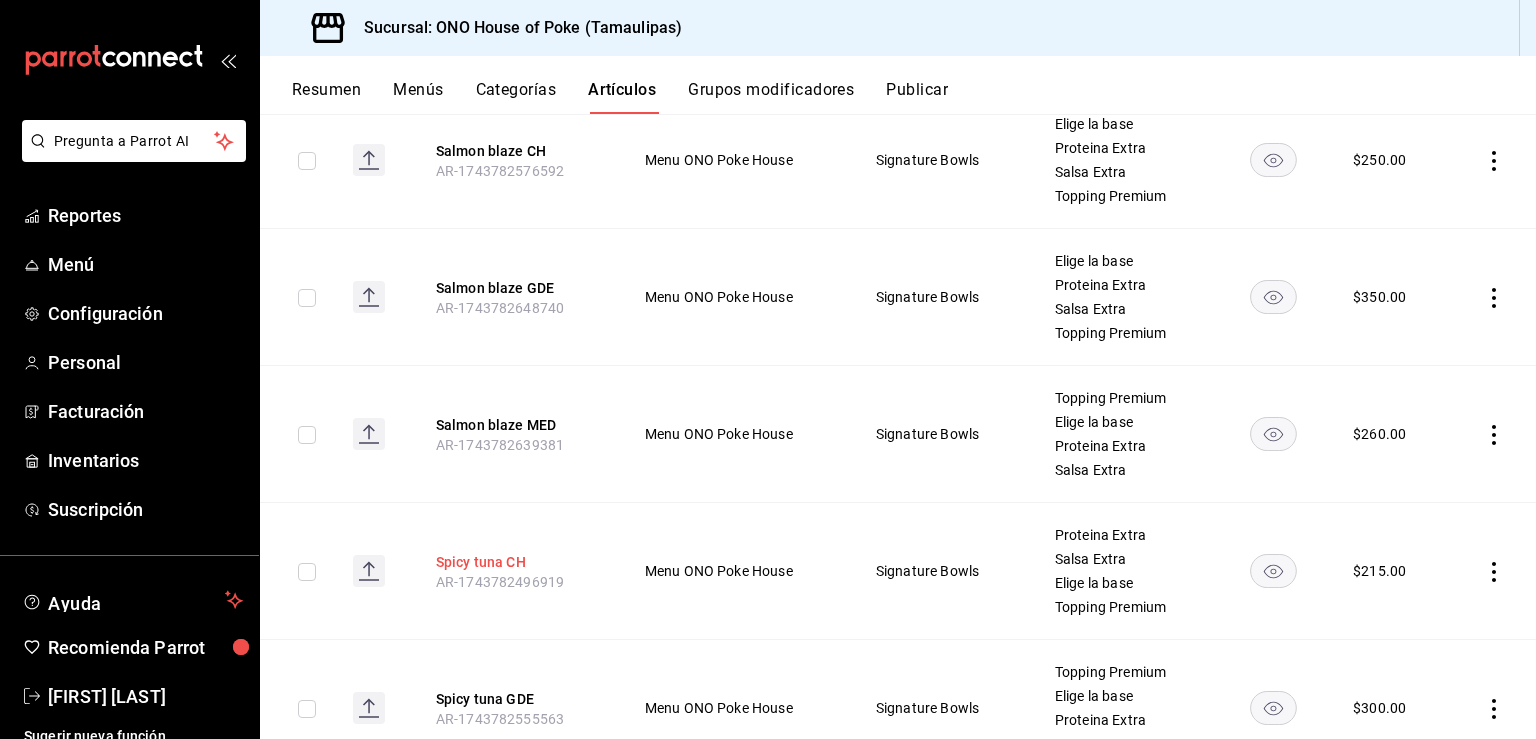 click on "Spicy tuna CH" at bounding box center (516, 562) 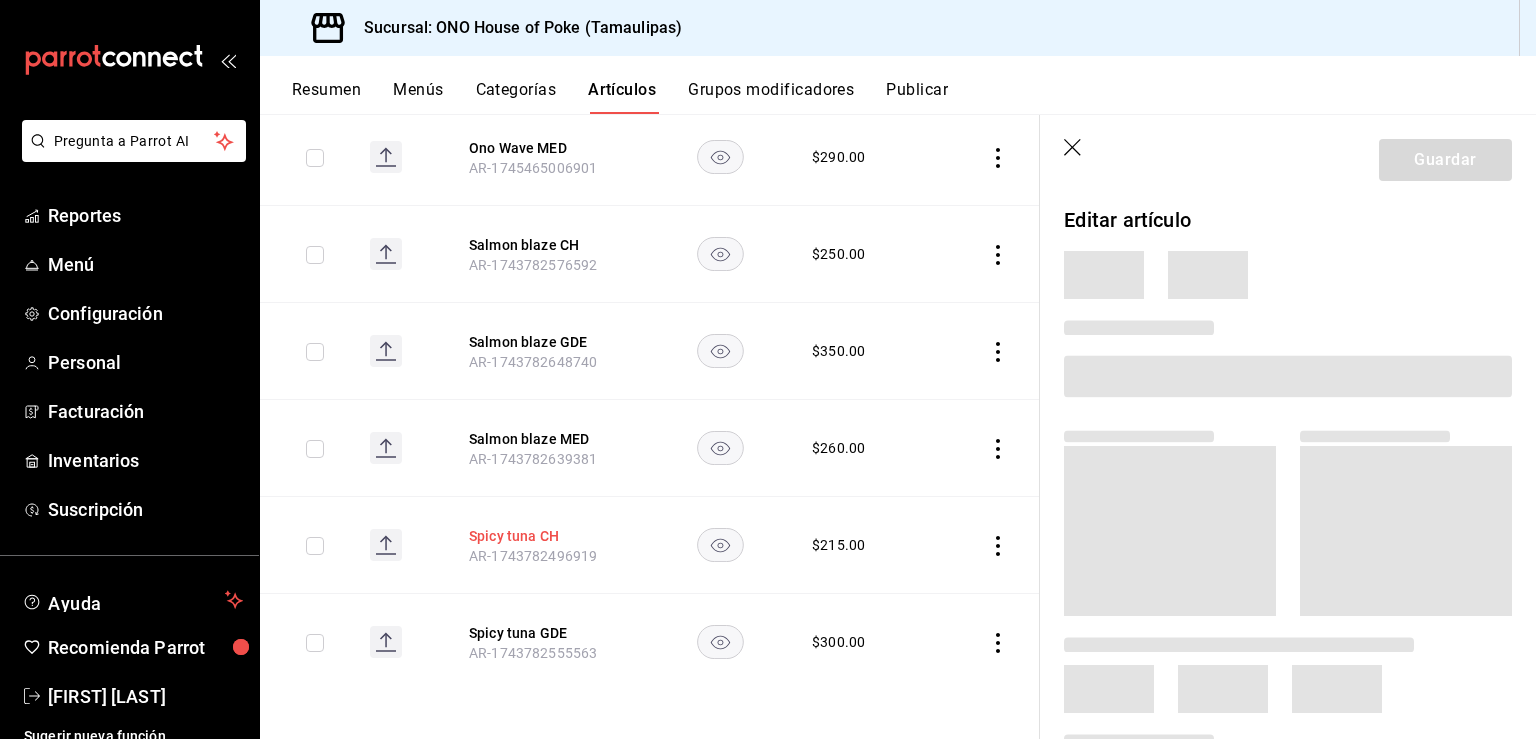 scroll, scrollTop: 1642, scrollLeft: 0, axis: vertical 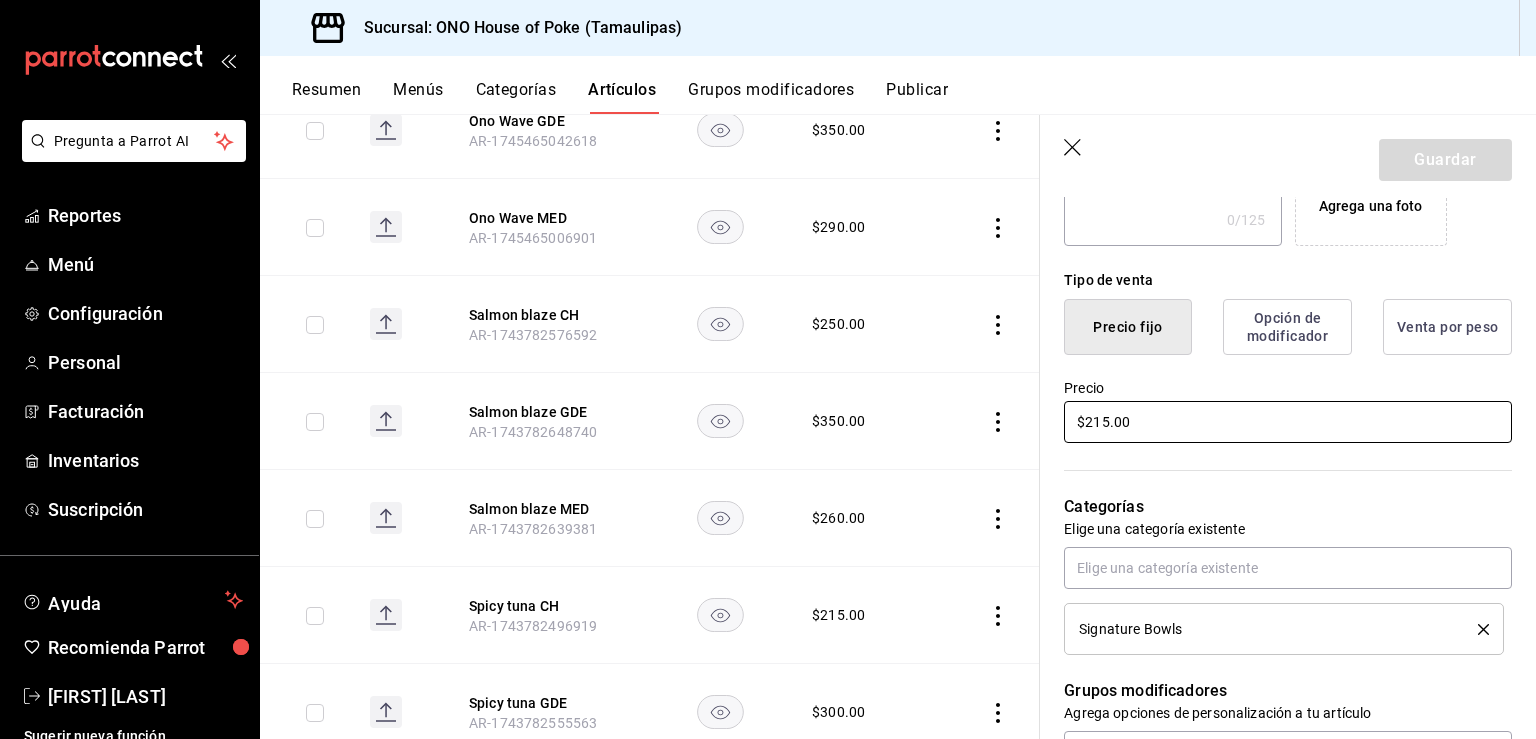 click on "$215.00" at bounding box center (1288, 422) 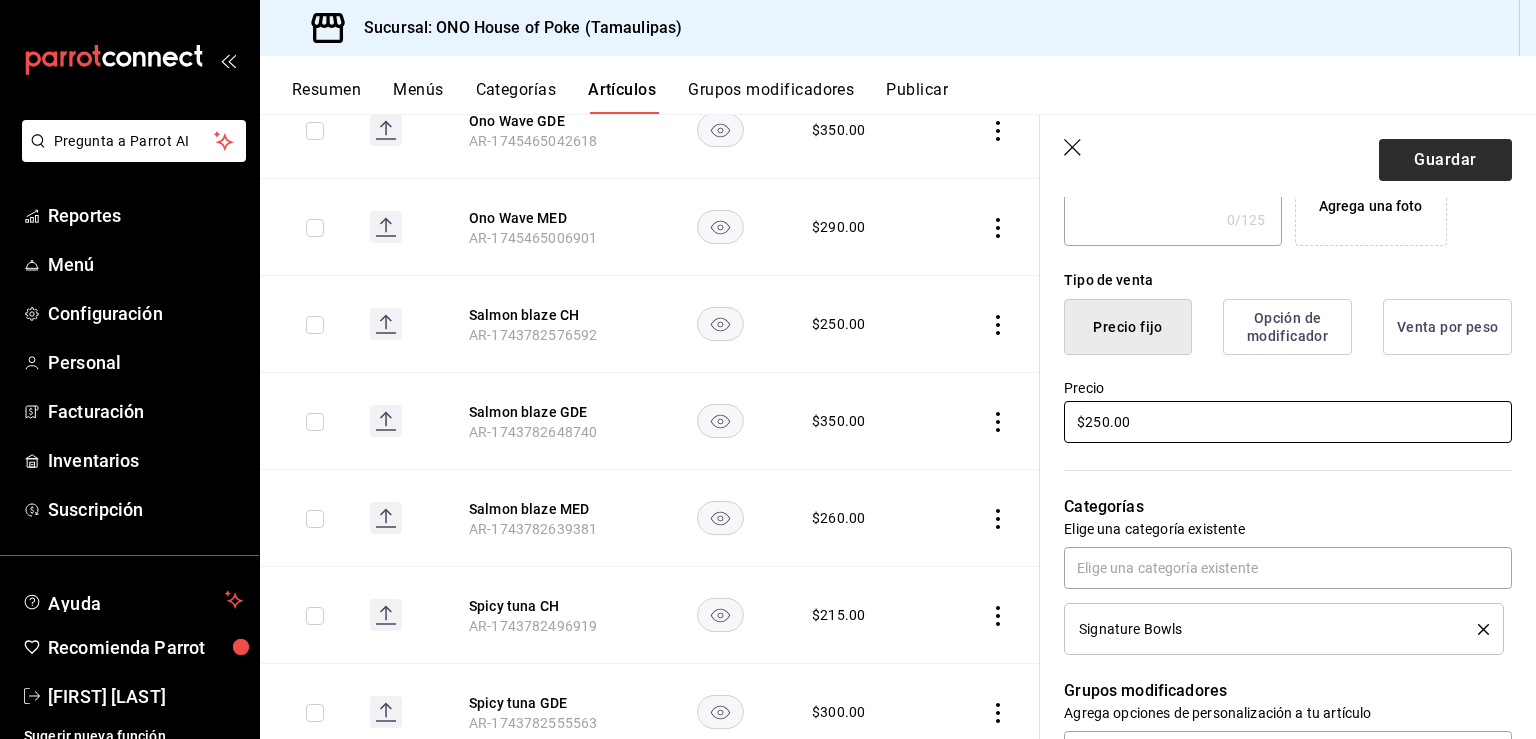 type on "$250.00" 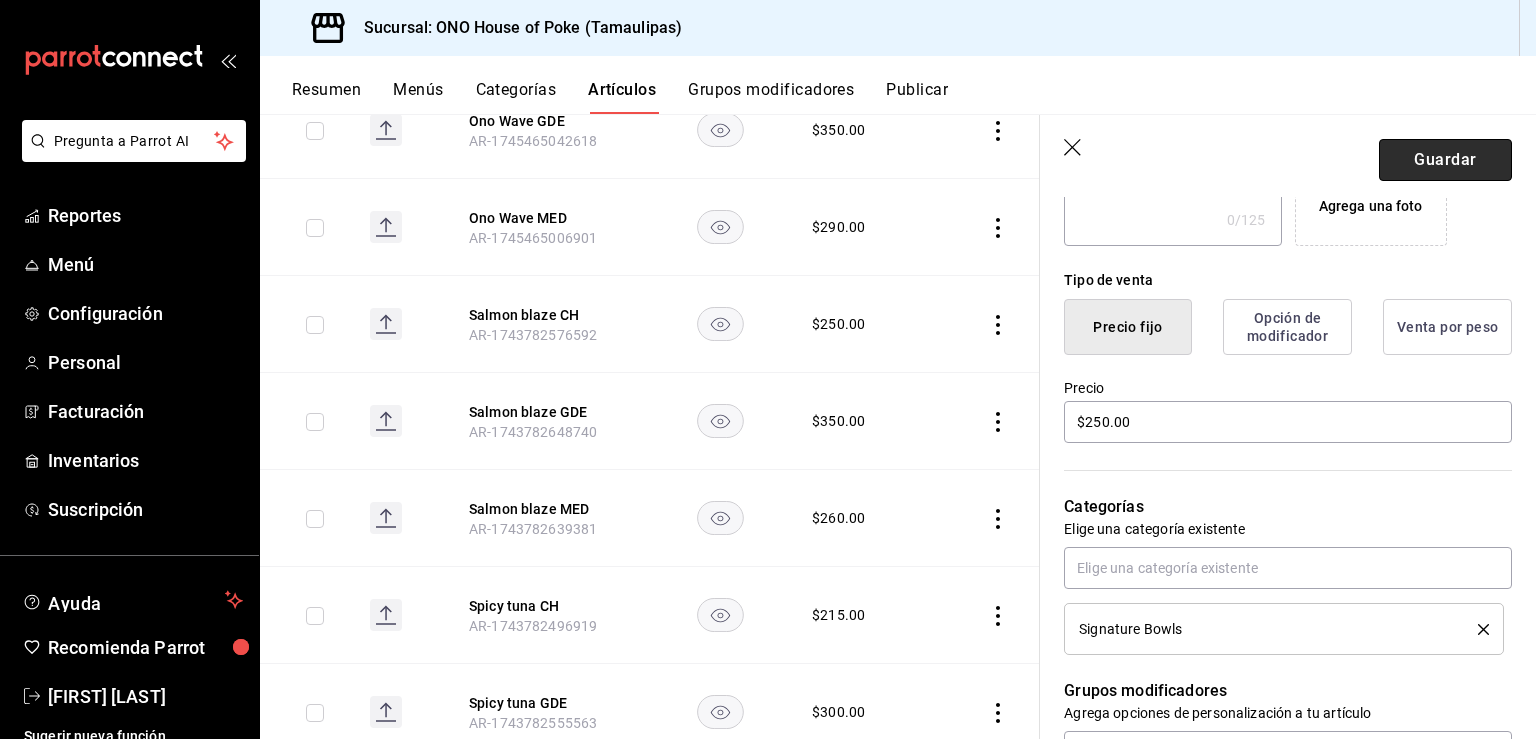 click on "Guardar" at bounding box center (1445, 160) 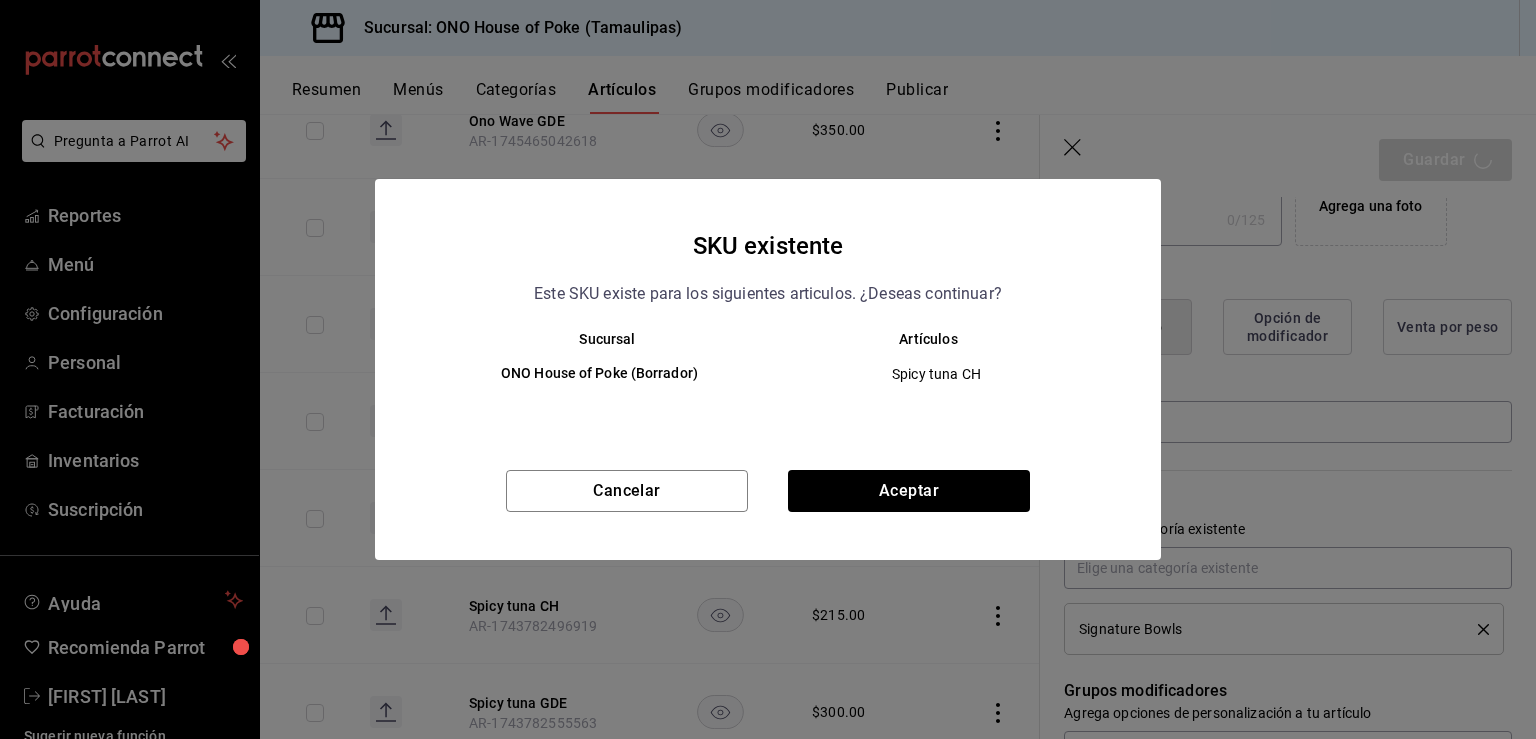 click on "SKU existente Este SKU existe para los siguientes articulos. ¿Deseas continuar? Sucursal Artículos ONO House of Poke (Borrador) Spicy tuna CH Cancelar Aceptar" at bounding box center [768, 369] 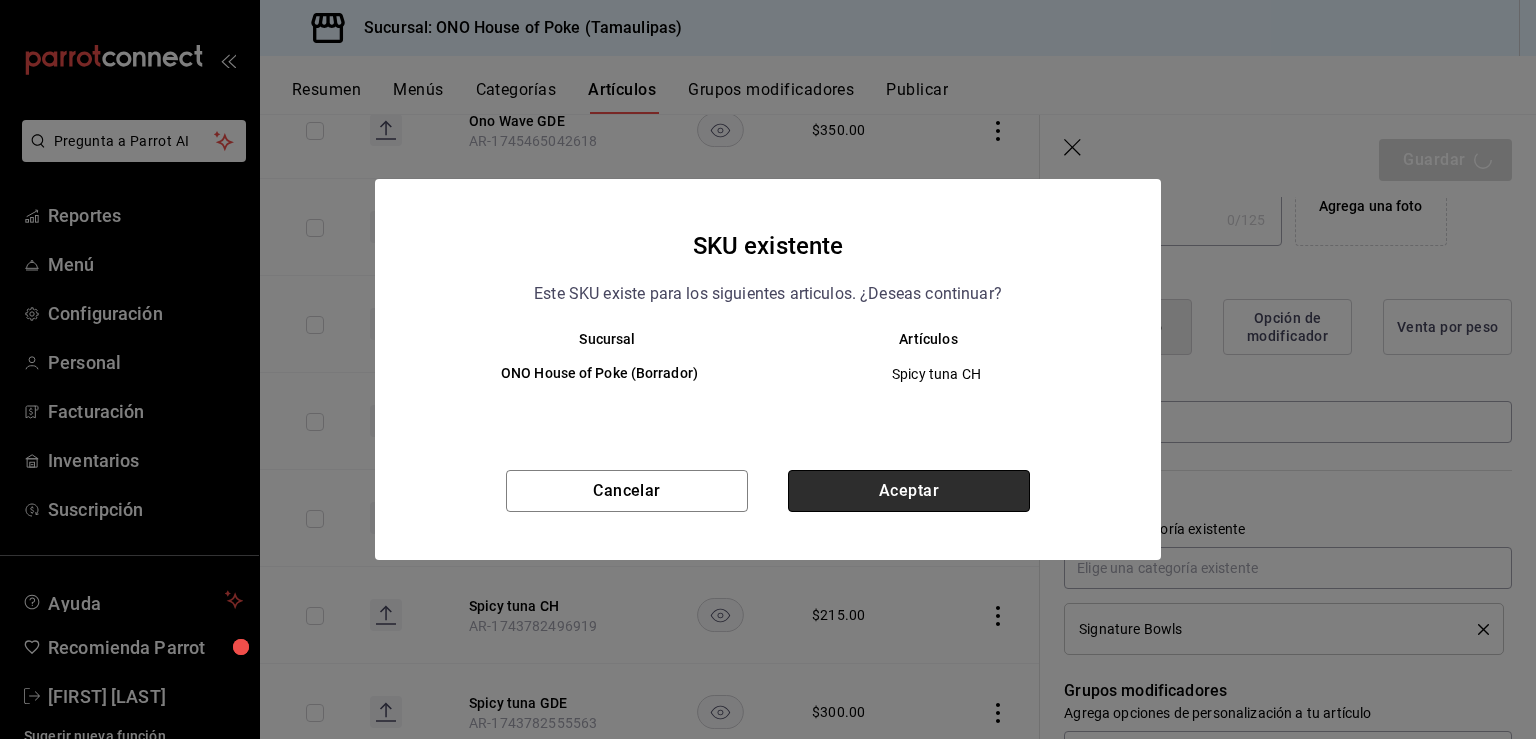 click on "Aceptar" at bounding box center [909, 491] 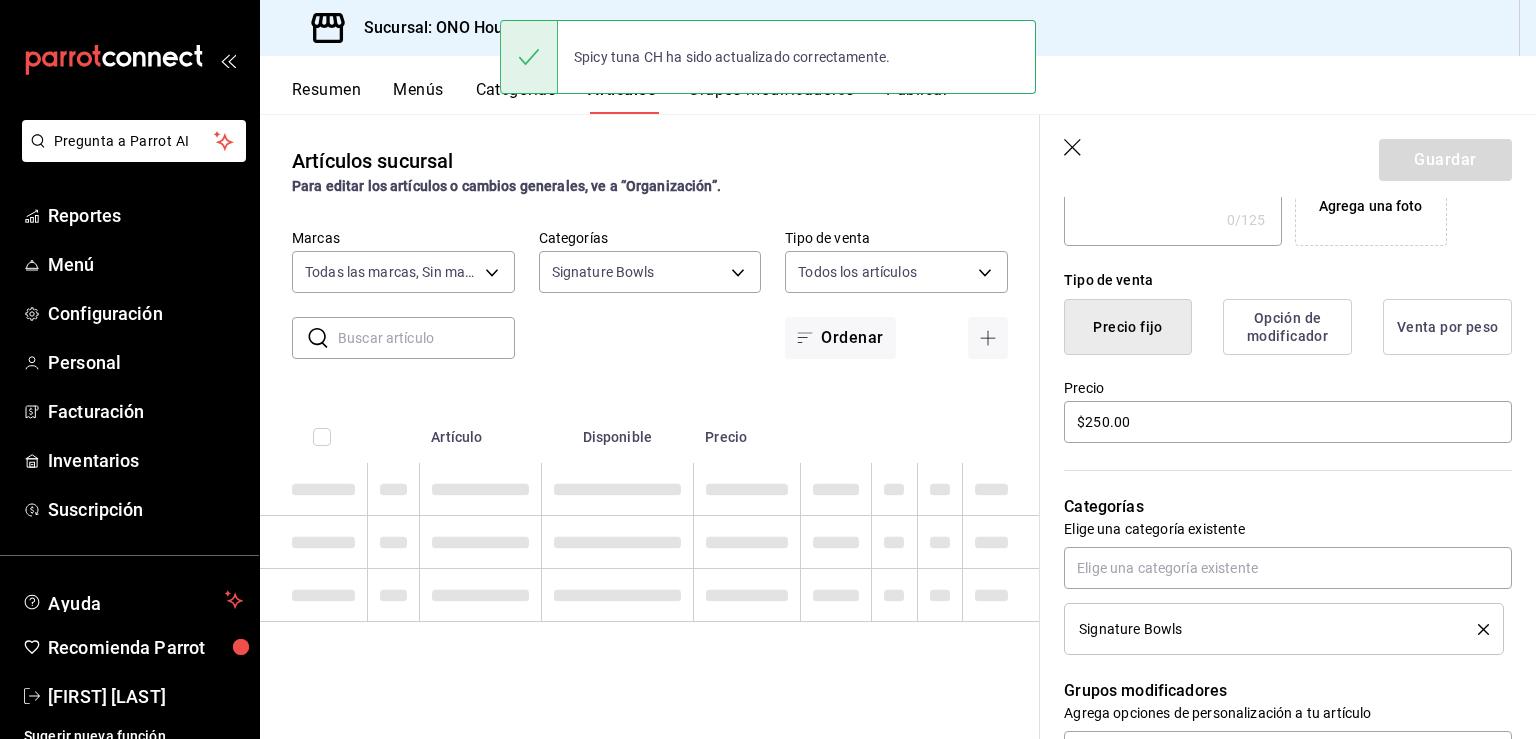 scroll, scrollTop: 0, scrollLeft: 0, axis: both 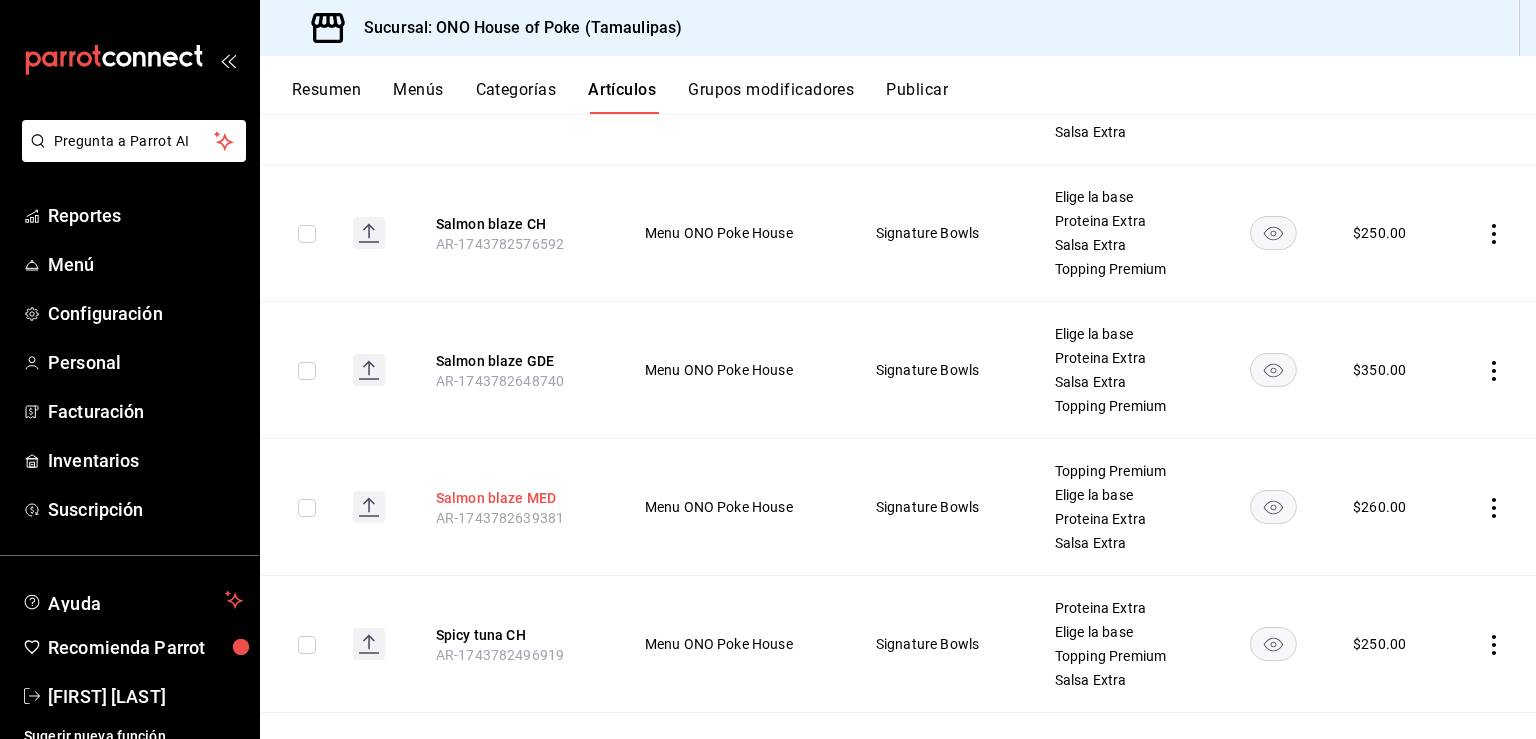 click on "Salmon blaze MED" at bounding box center [516, 498] 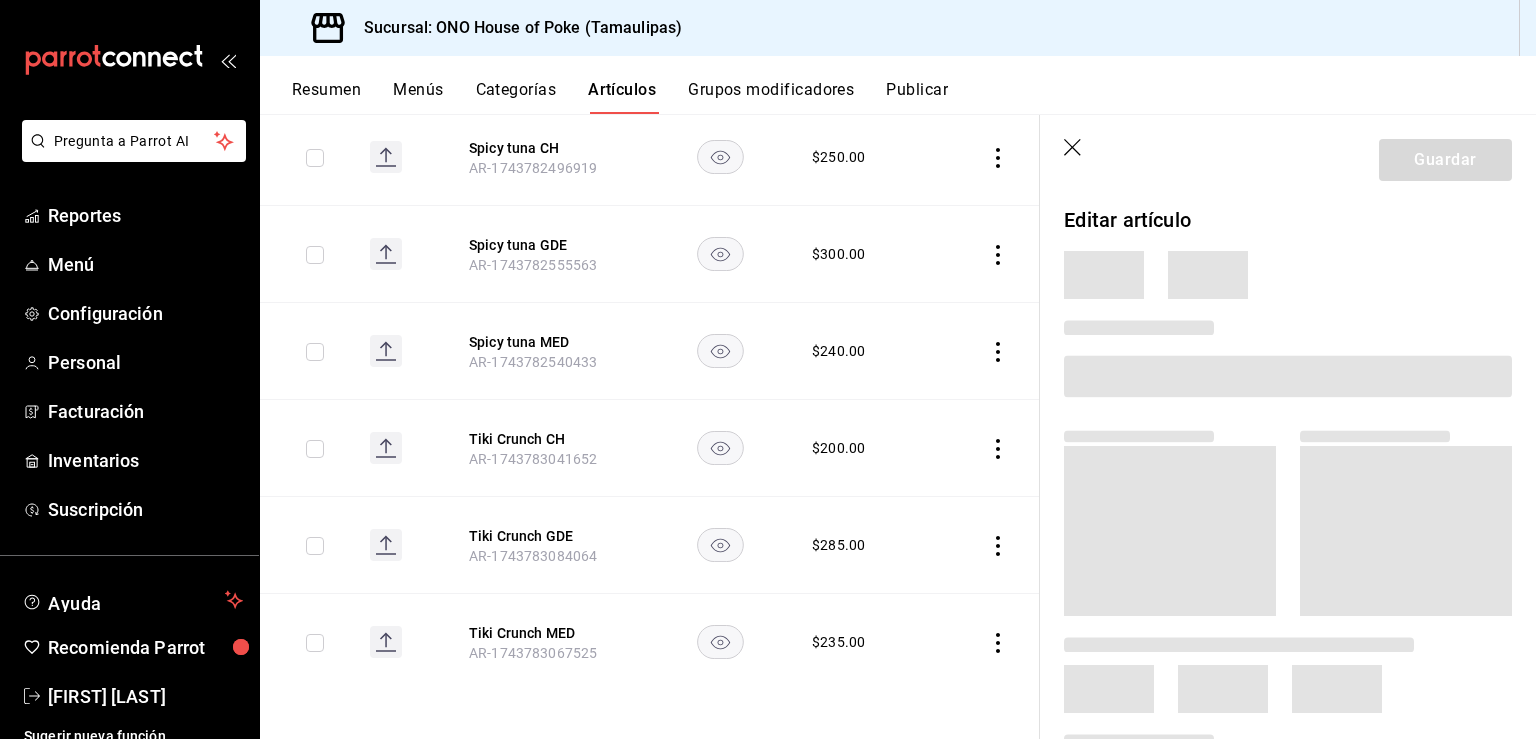 scroll, scrollTop: 1727, scrollLeft: 0, axis: vertical 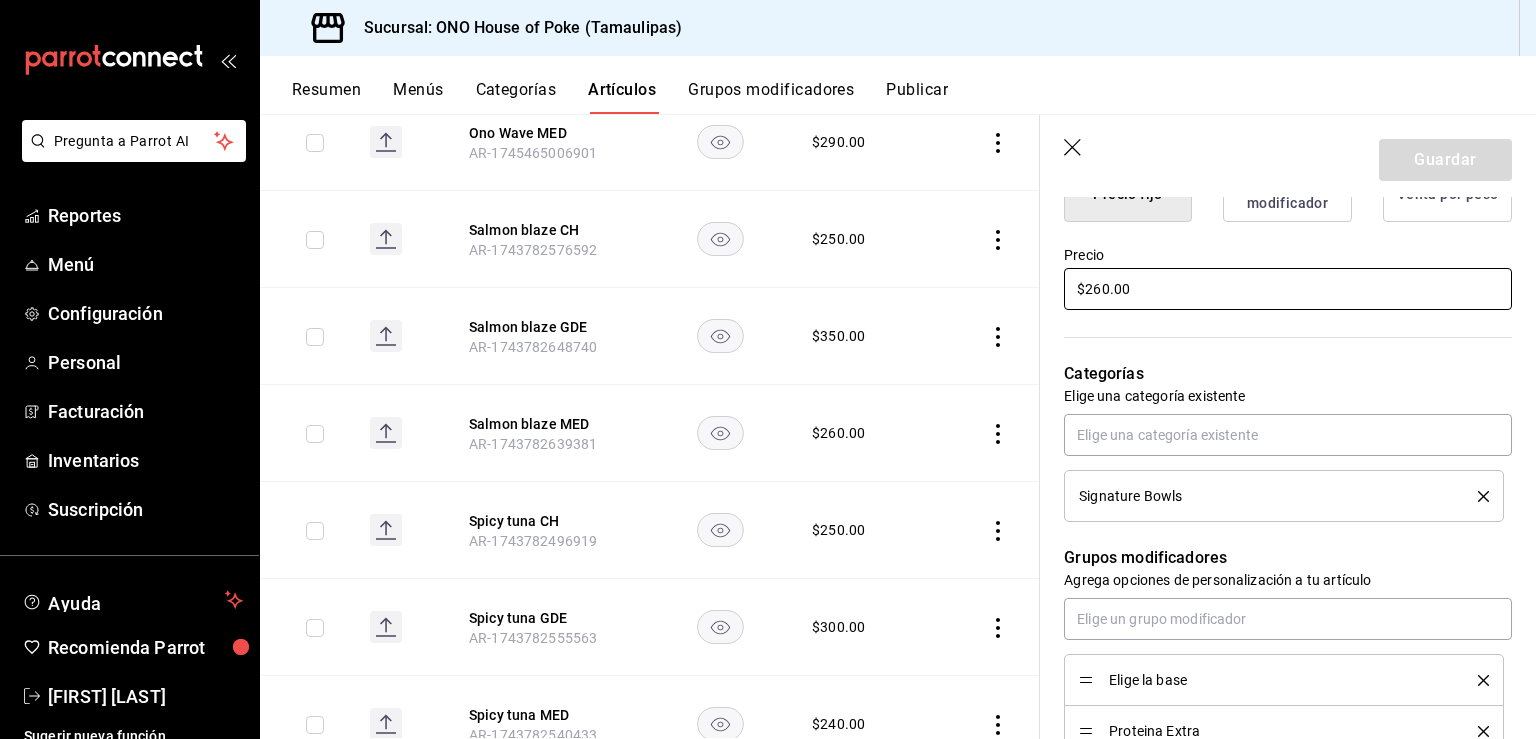 click on "$260.00" at bounding box center [1288, 289] 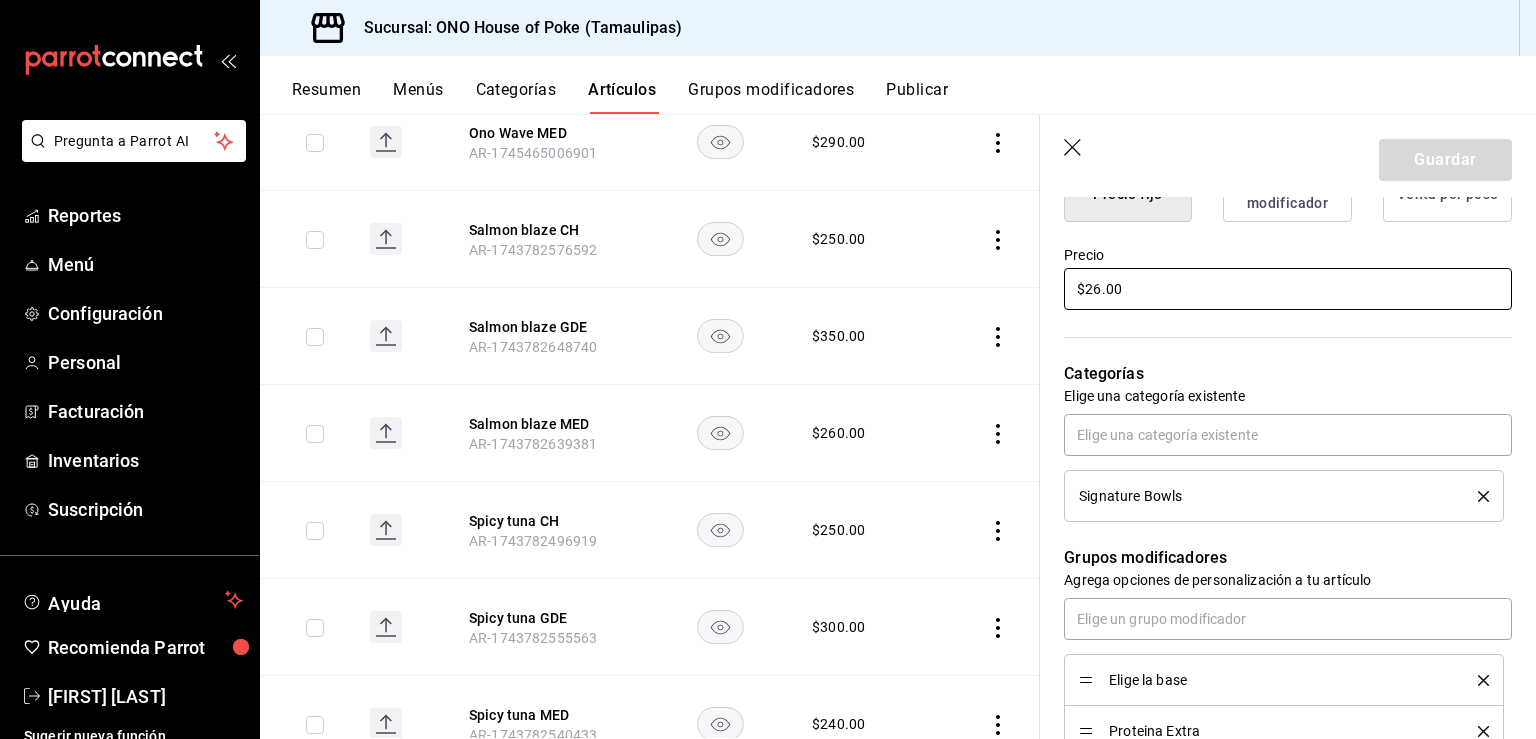 type on "$2.00" 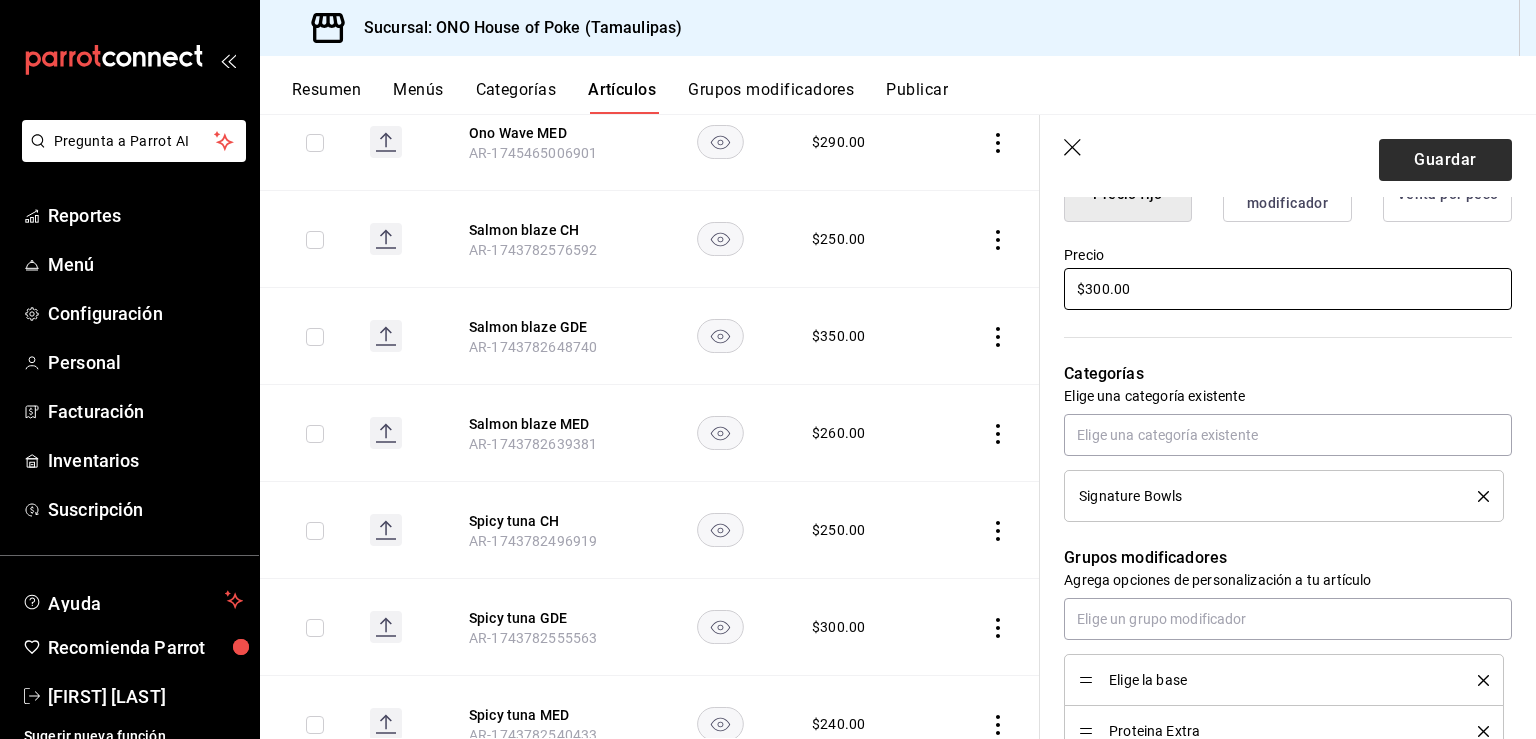 type on "$300.00" 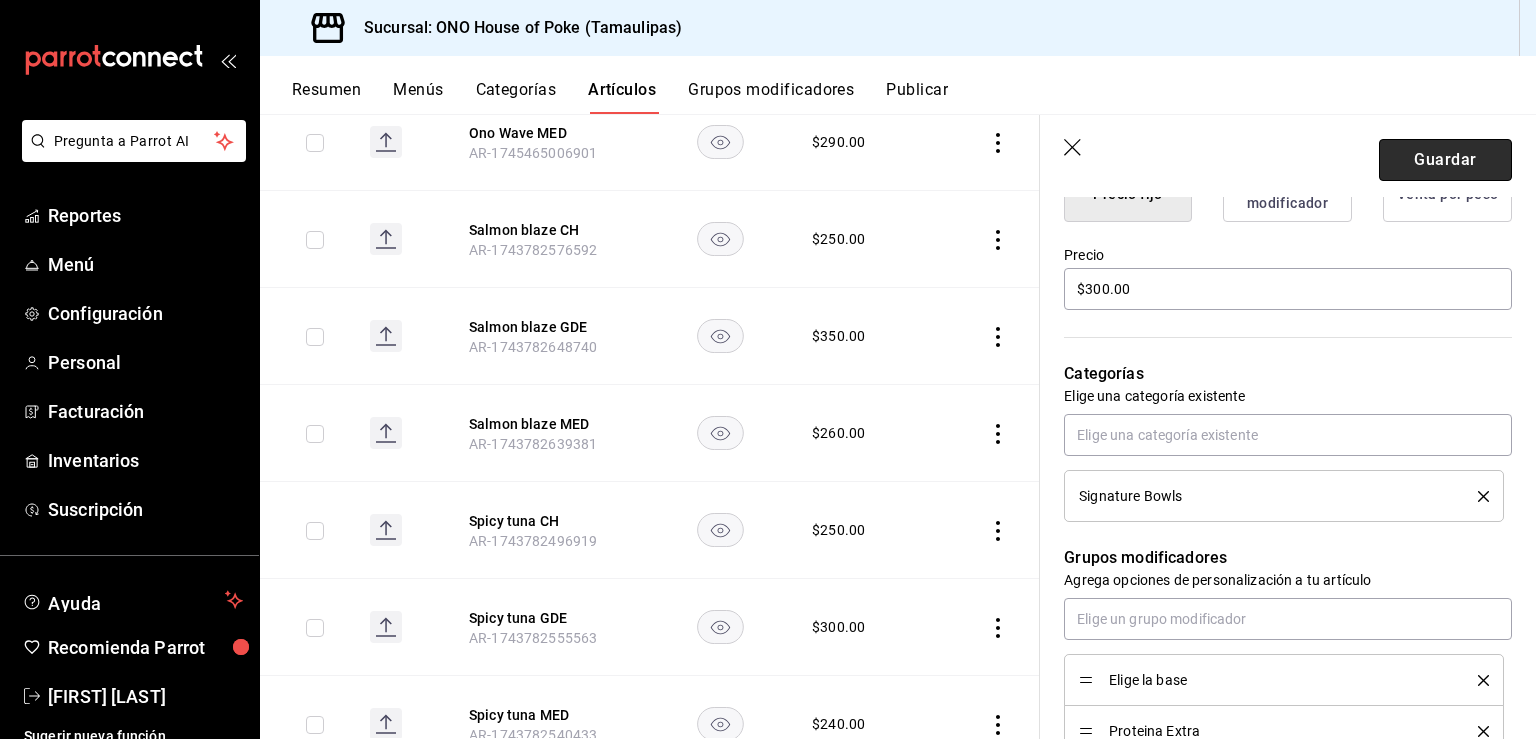 click on "Guardar" at bounding box center [1445, 160] 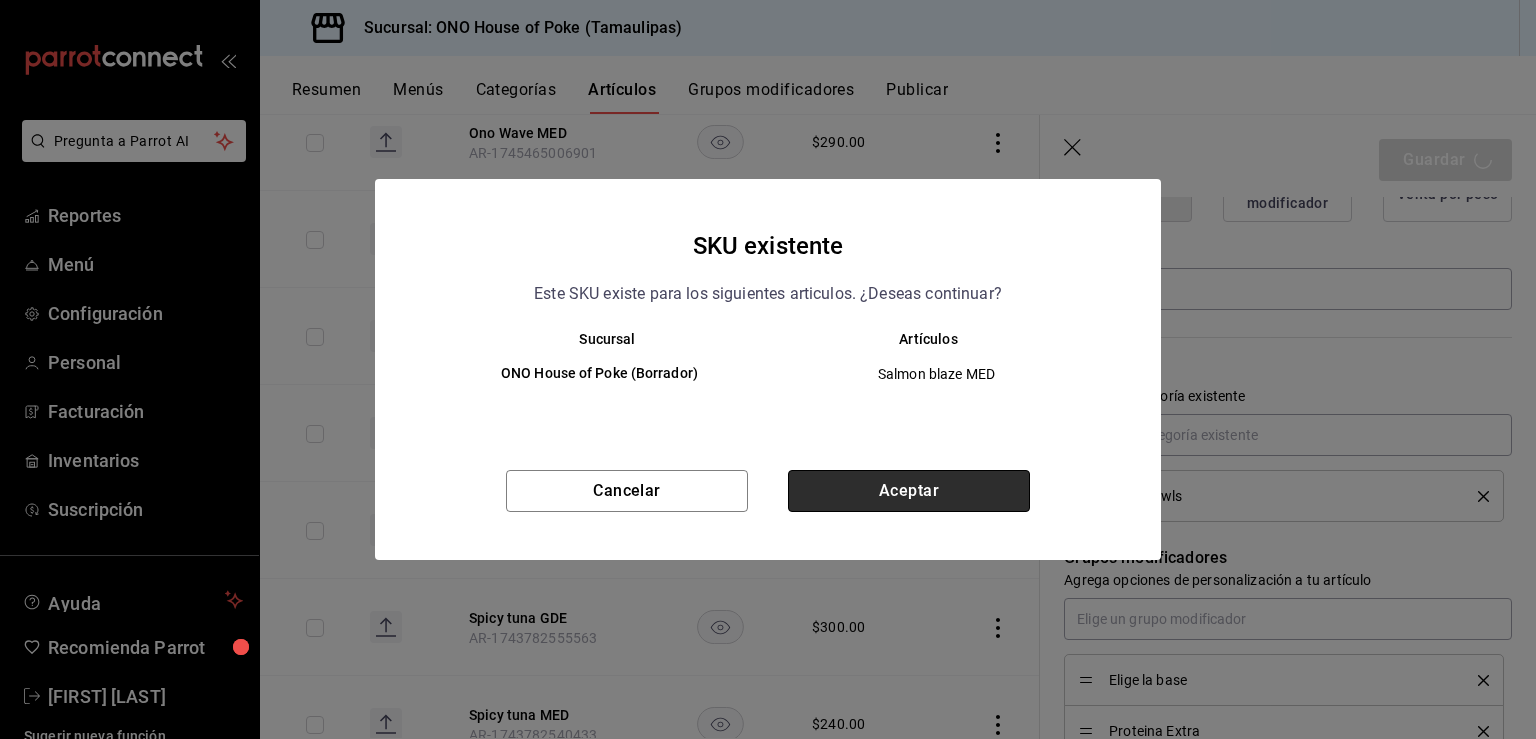 click on "Aceptar" at bounding box center [909, 491] 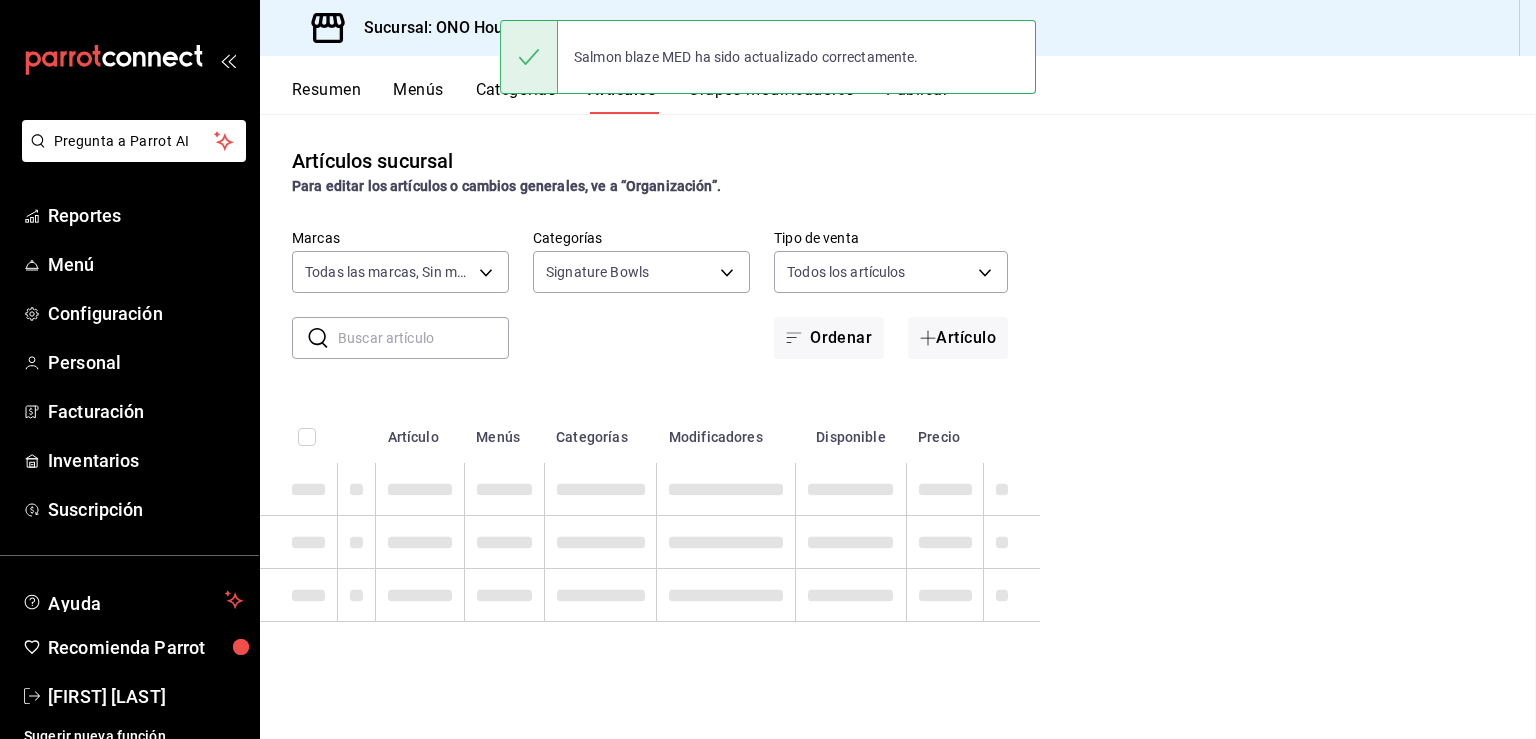 scroll, scrollTop: 0, scrollLeft: 0, axis: both 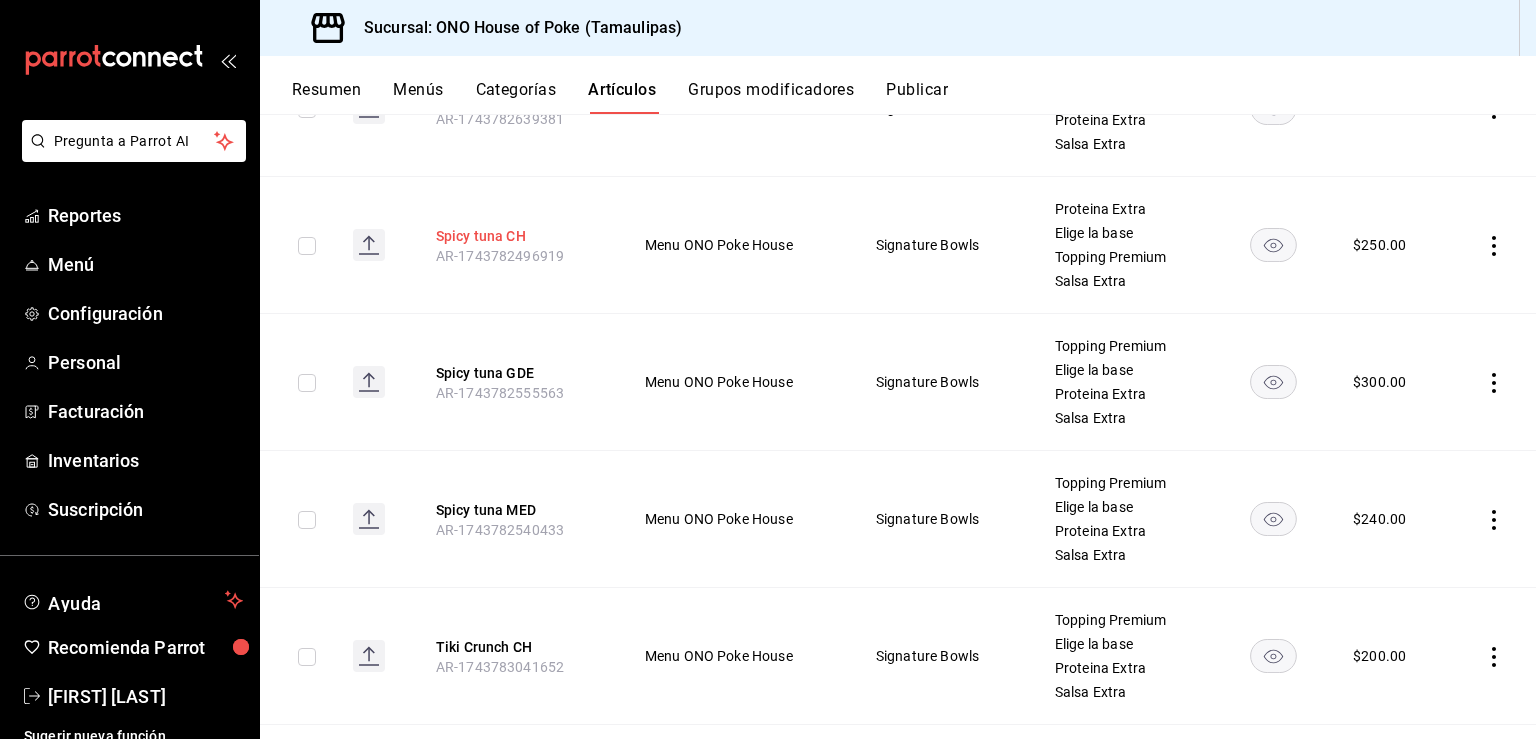 click on "Spicy tuna CH" at bounding box center (516, 236) 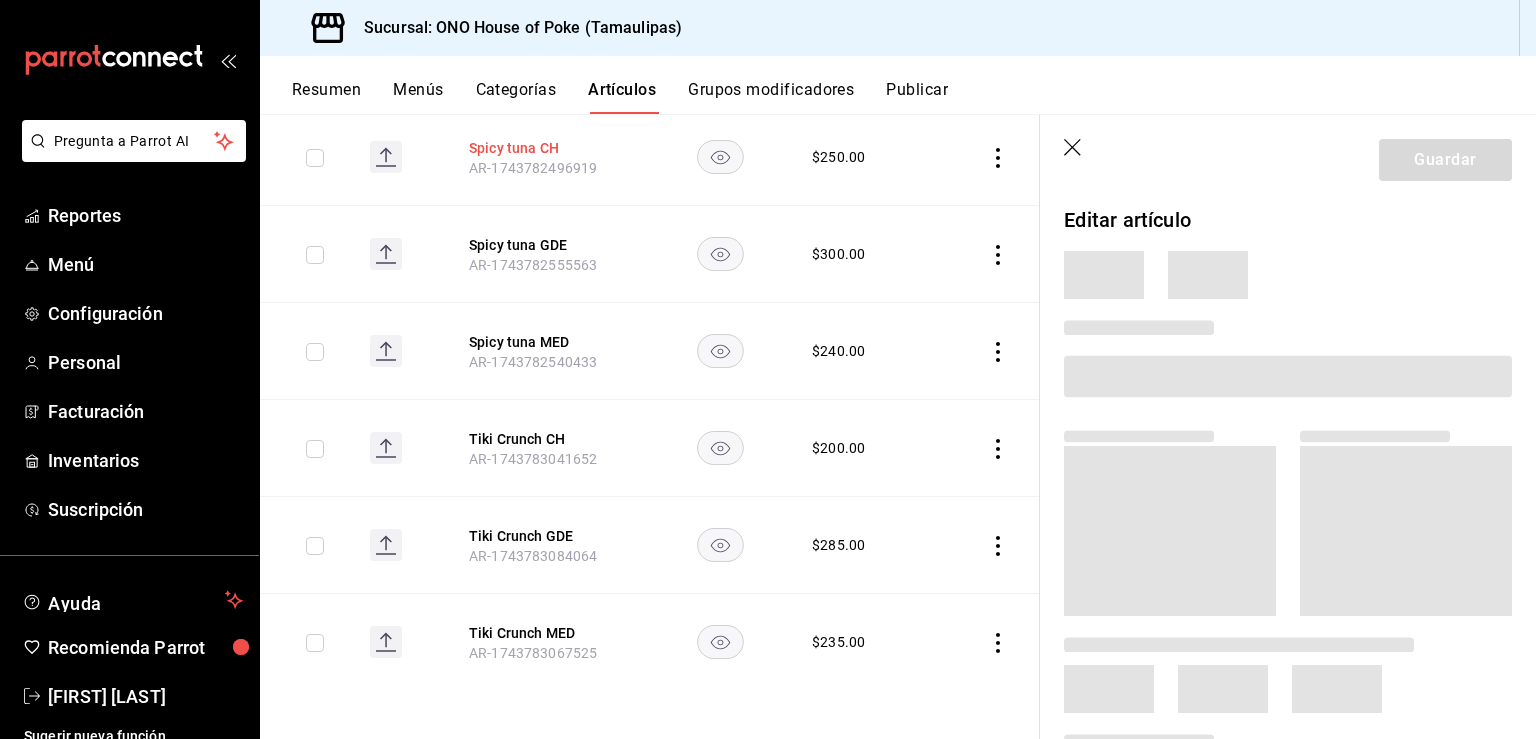 scroll, scrollTop: 1986, scrollLeft: 0, axis: vertical 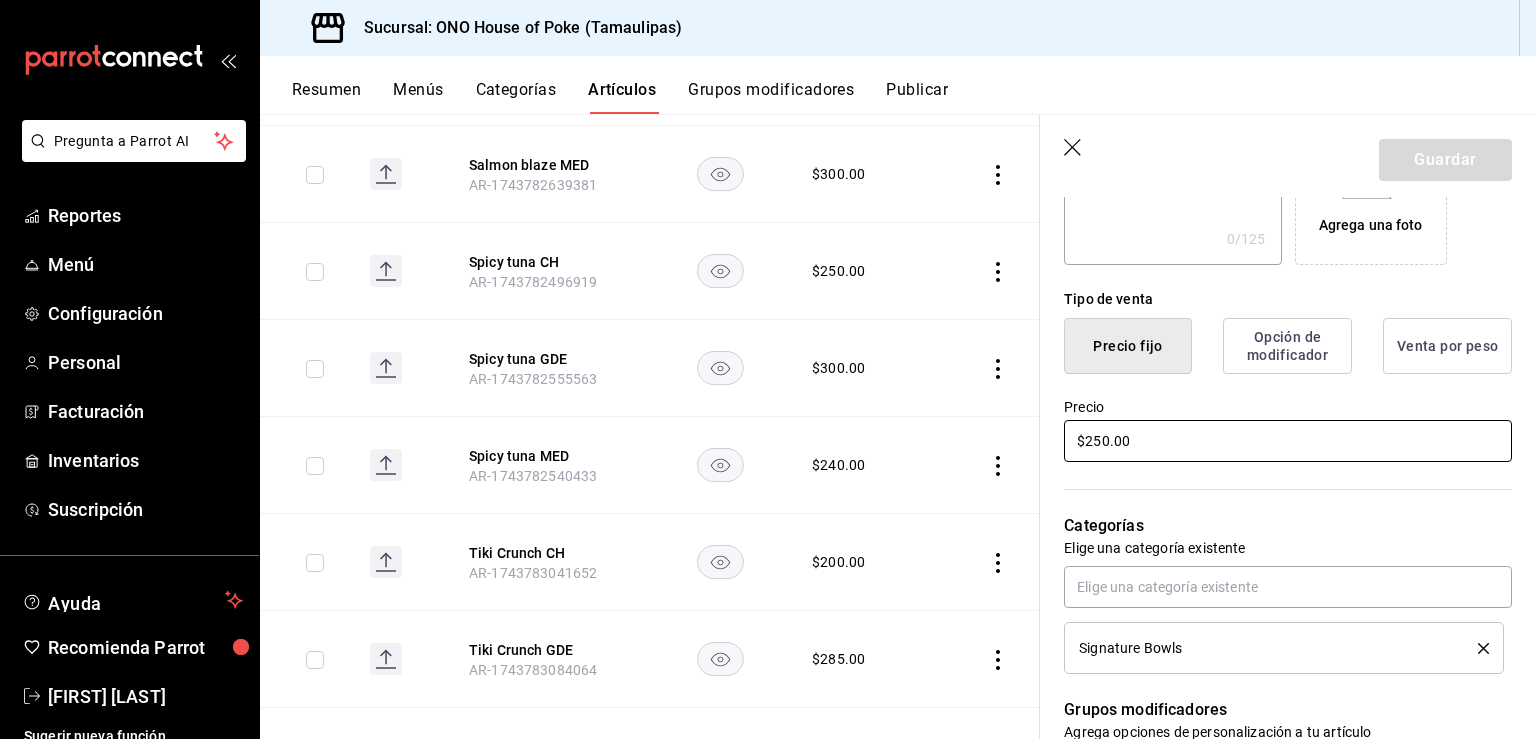 click on "$250.00" at bounding box center (1288, 441) 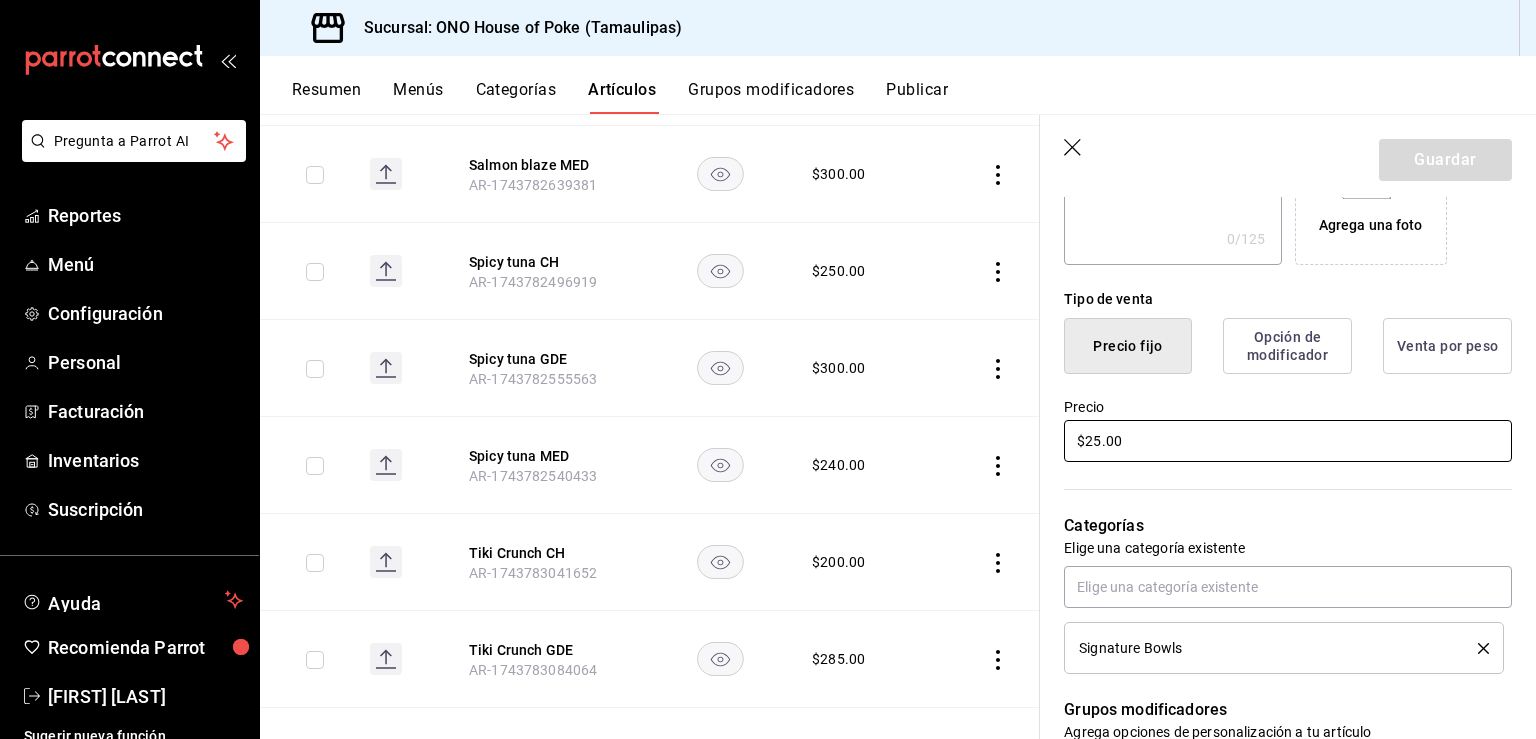 type on "$2.00" 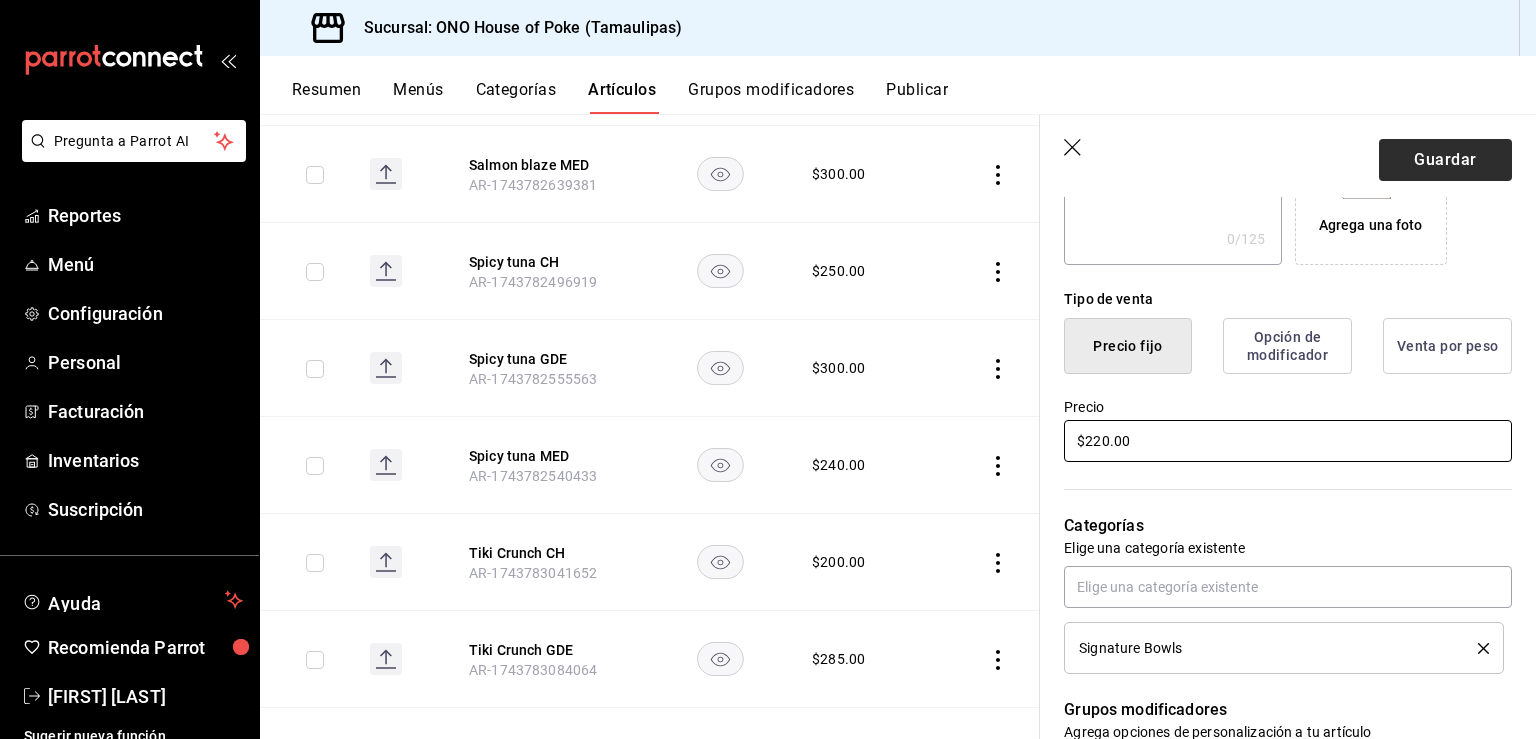 type on "$220.00" 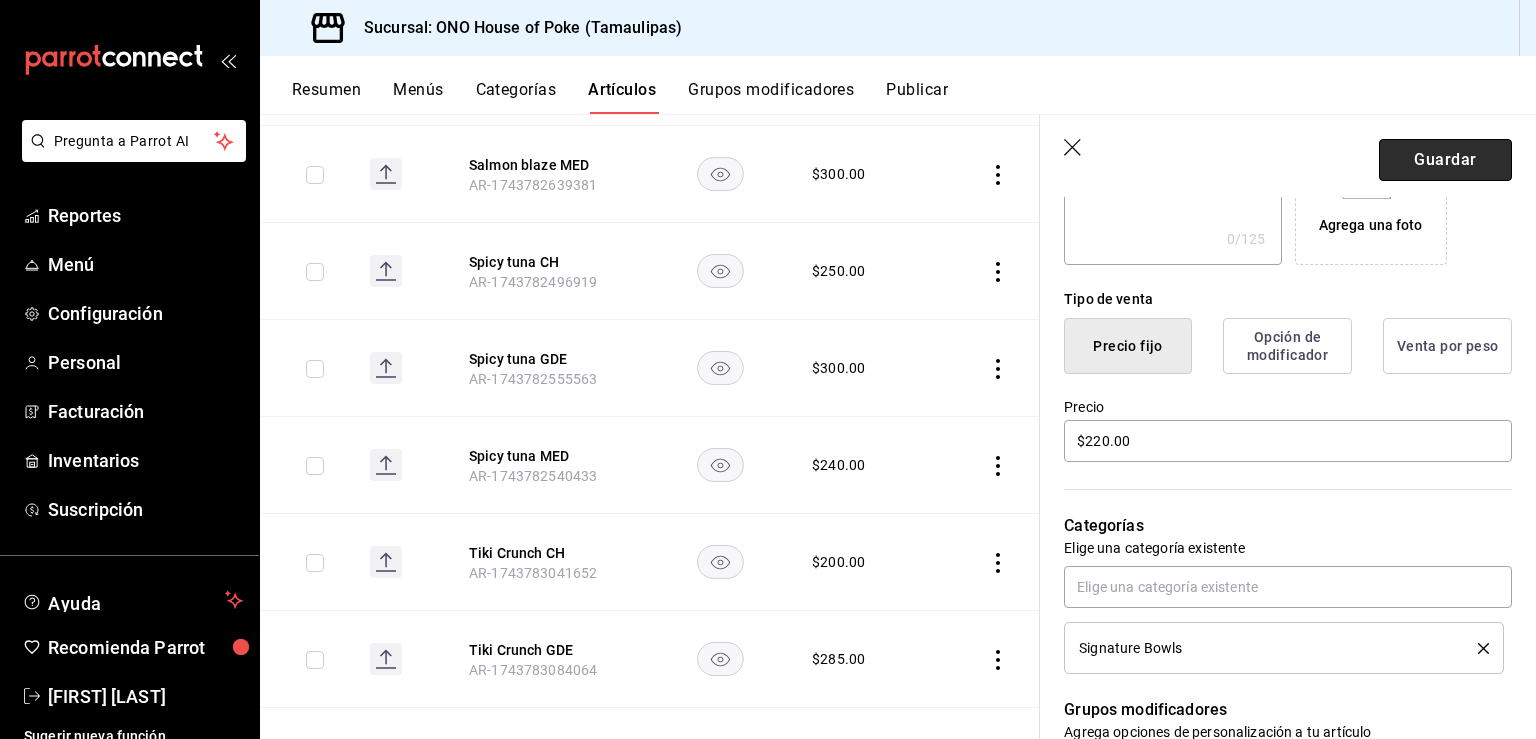 click on "Guardar" at bounding box center (1445, 160) 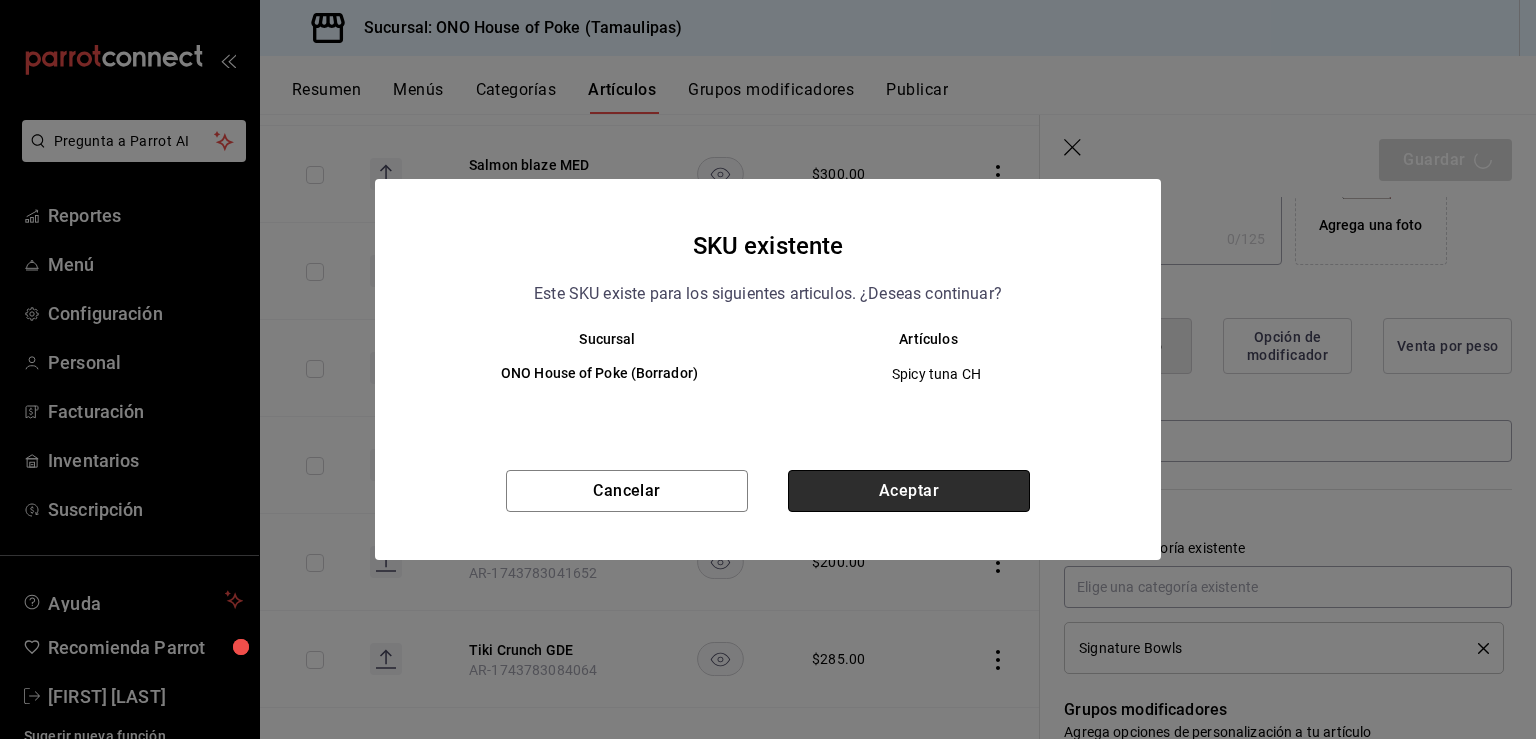 click on "Aceptar" at bounding box center [909, 491] 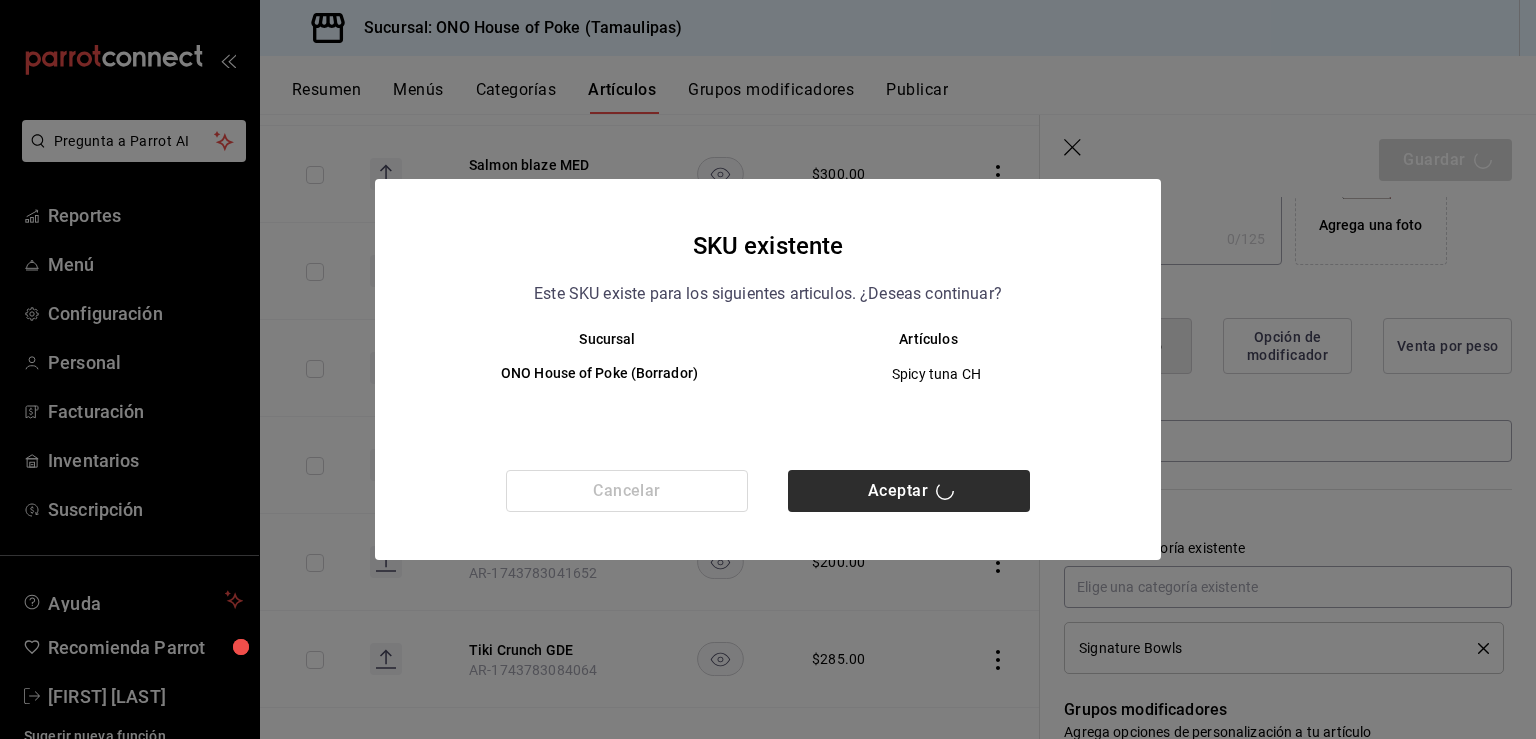 scroll, scrollTop: 0, scrollLeft: 0, axis: both 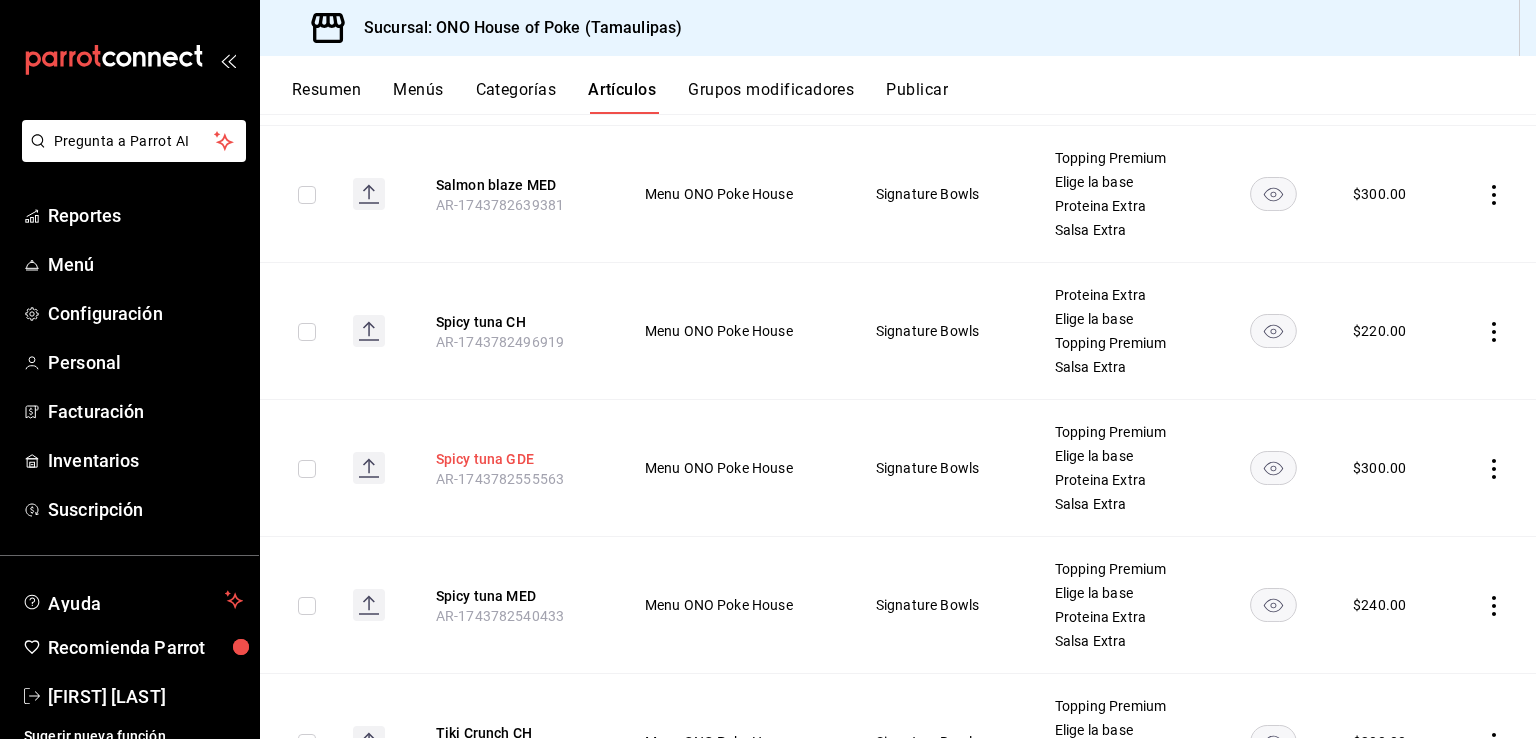 click on "Spicy tuna GDE" at bounding box center (516, 459) 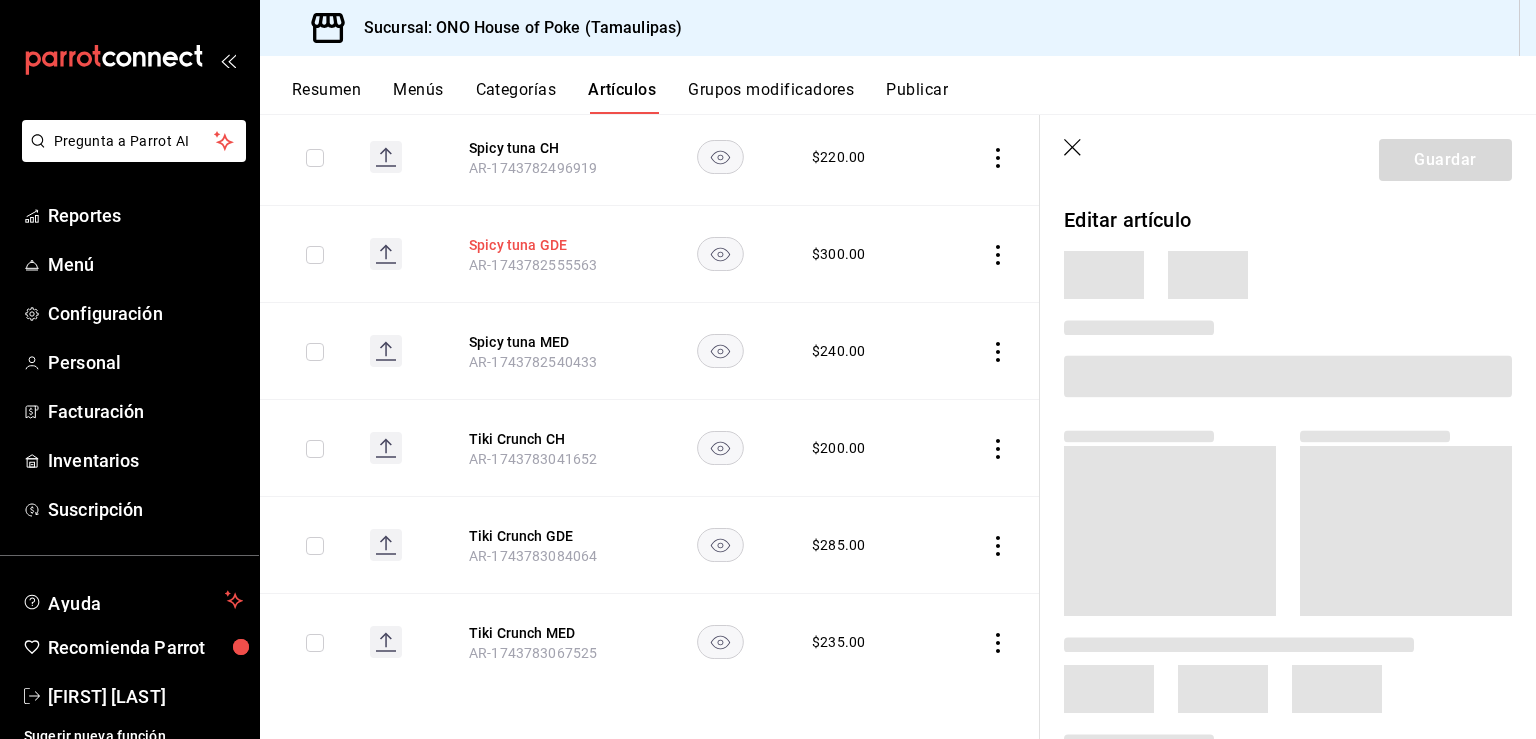 scroll, scrollTop: 1960, scrollLeft: 0, axis: vertical 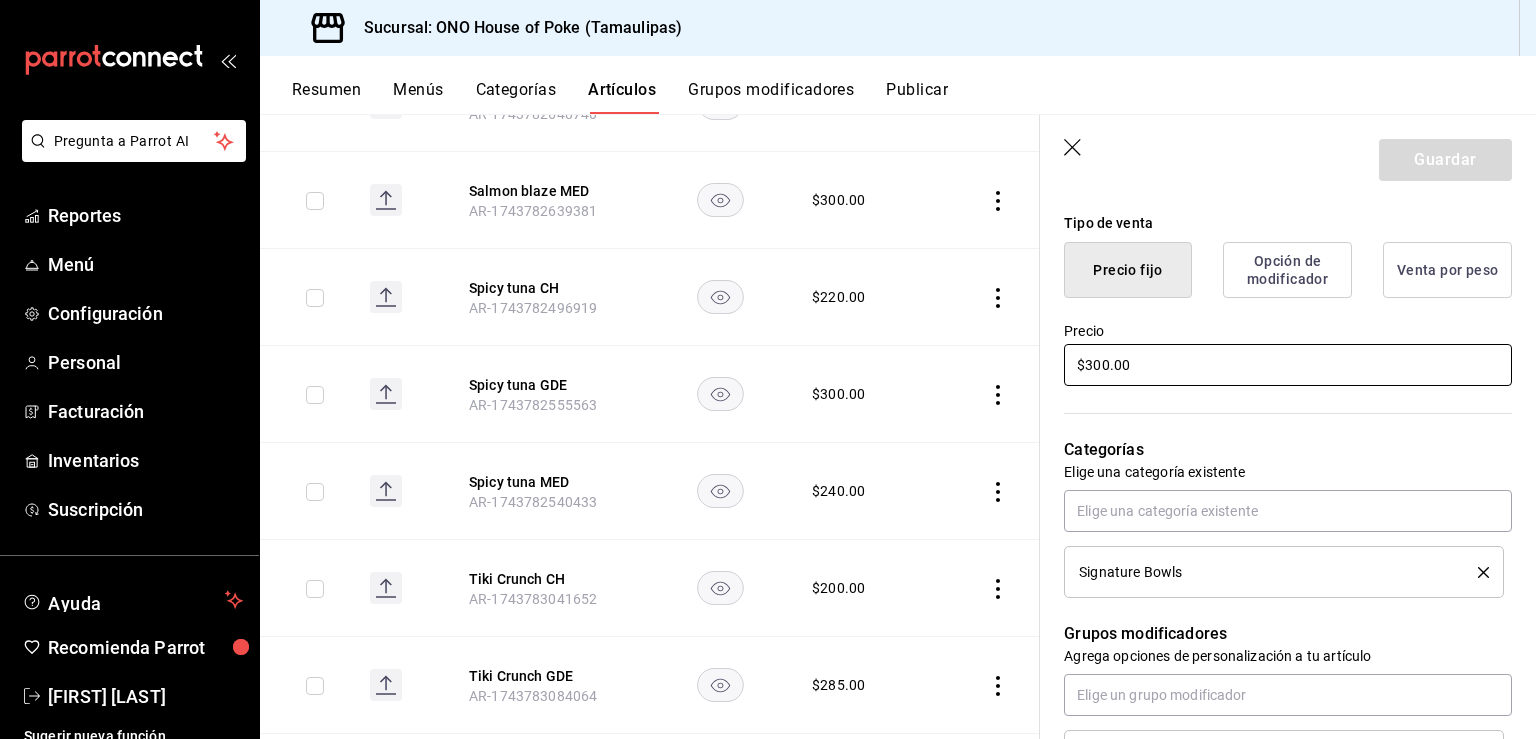 click on "$300.00" at bounding box center [1288, 365] 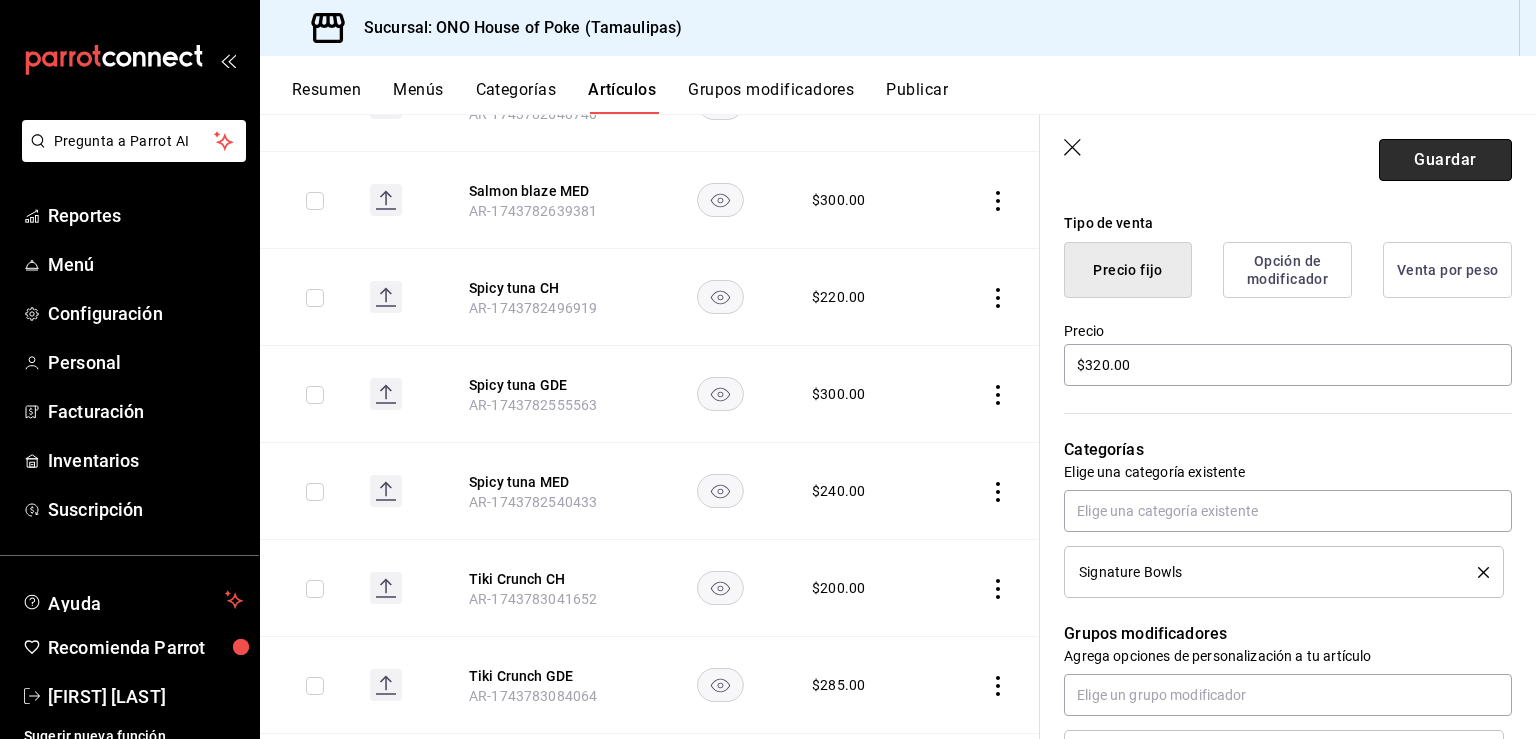 click on "Guardar" at bounding box center [1445, 160] 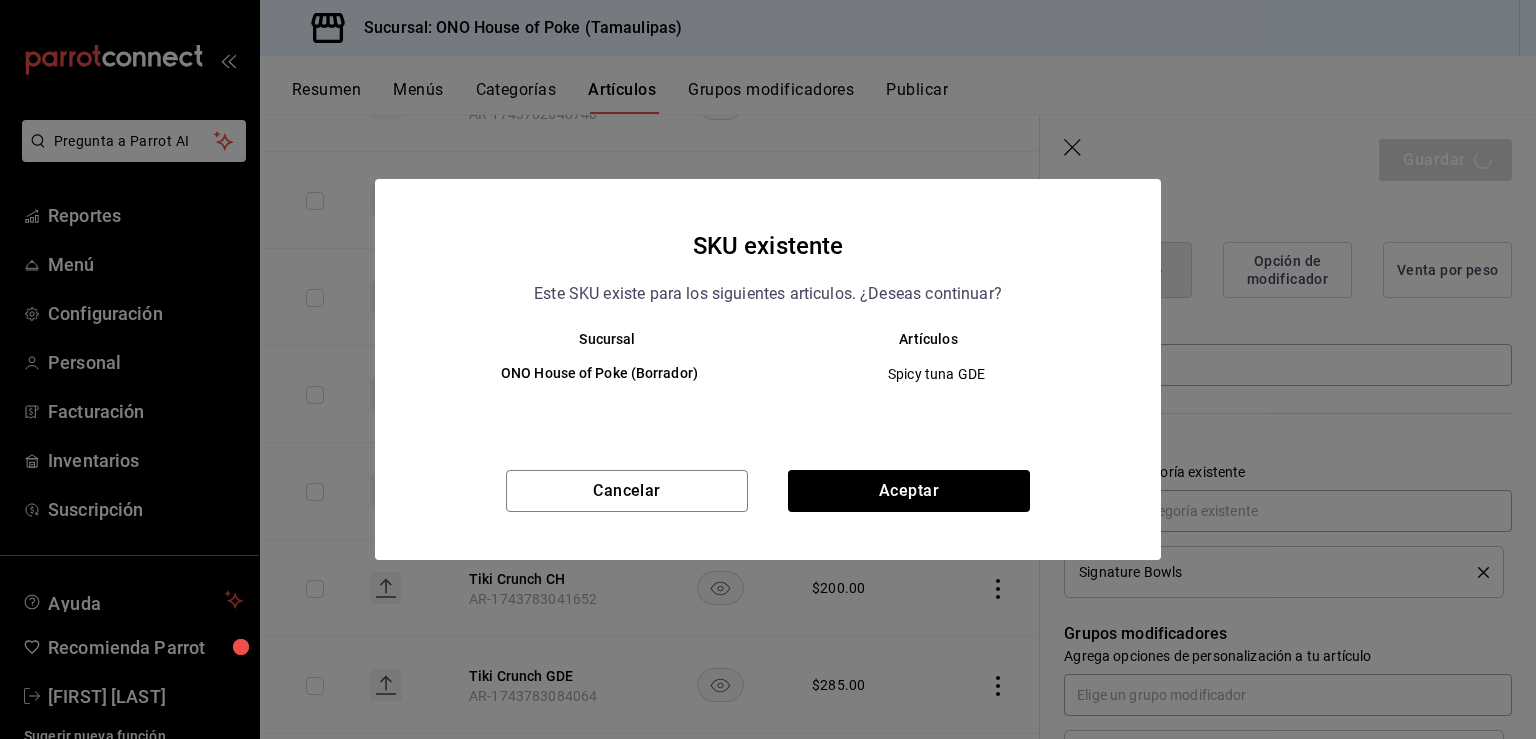 click on "SKU existente Este SKU existe para los siguientes articulos. ¿Deseas continuar?" at bounding box center (768, 255) 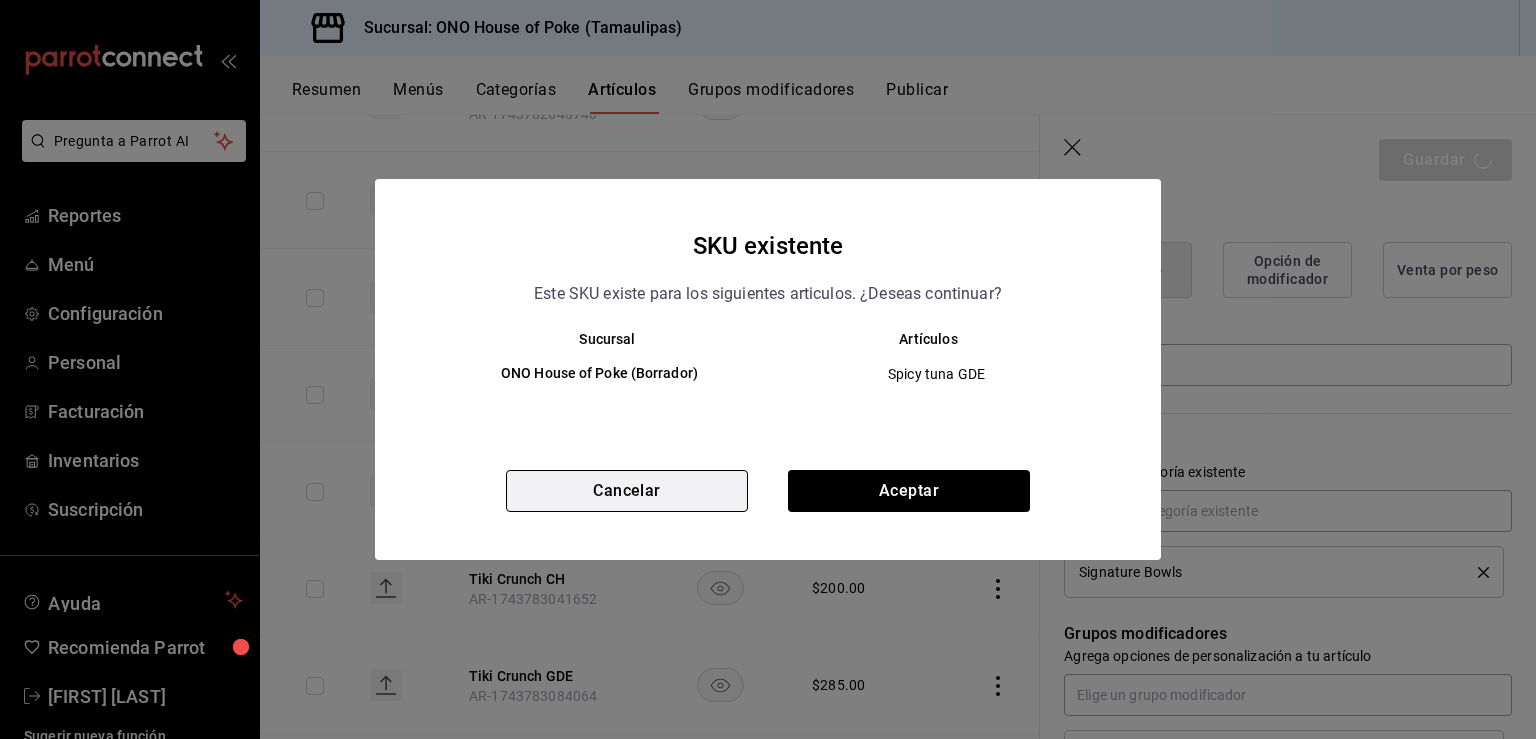 click on "Cancelar" at bounding box center (627, 491) 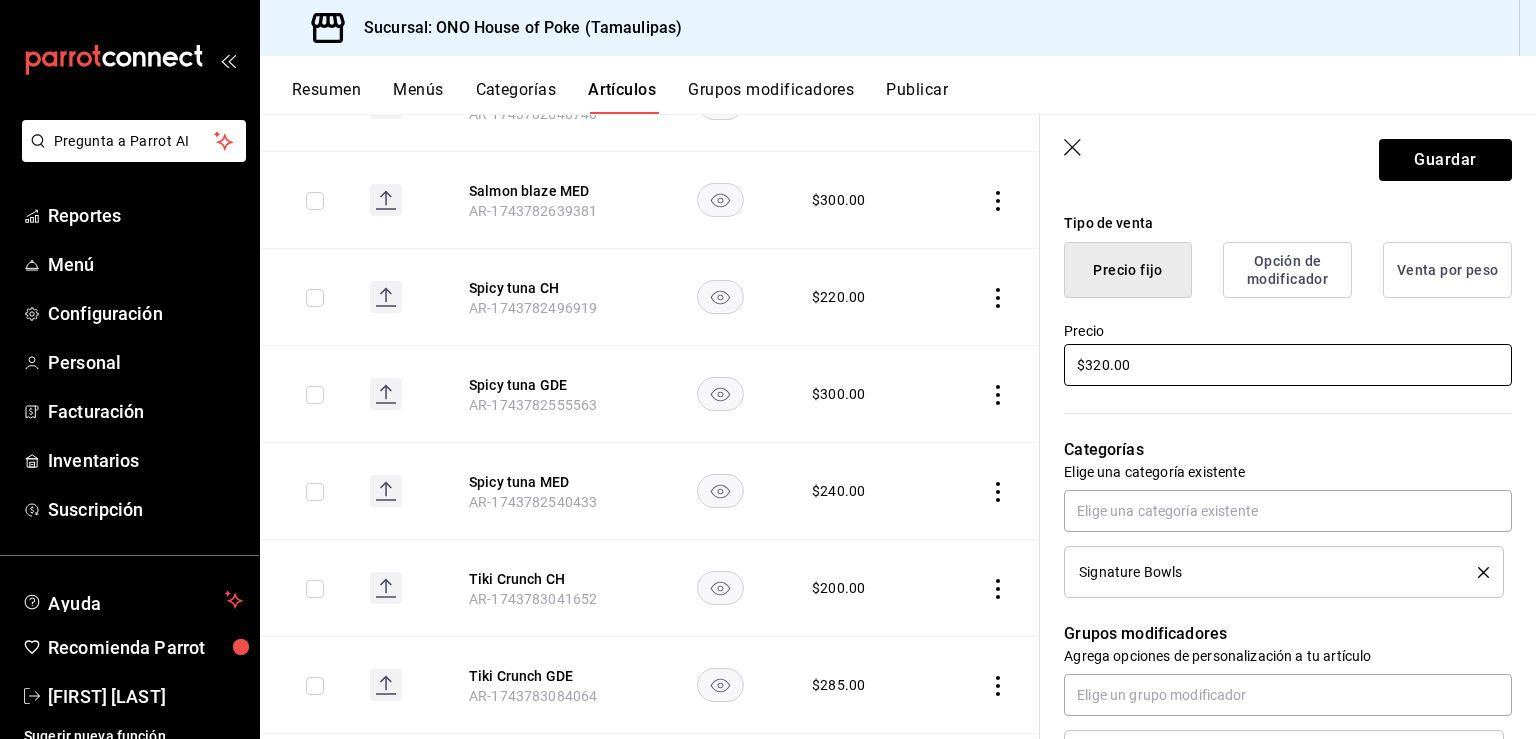 click on "$320.00" at bounding box center (1288, 365) 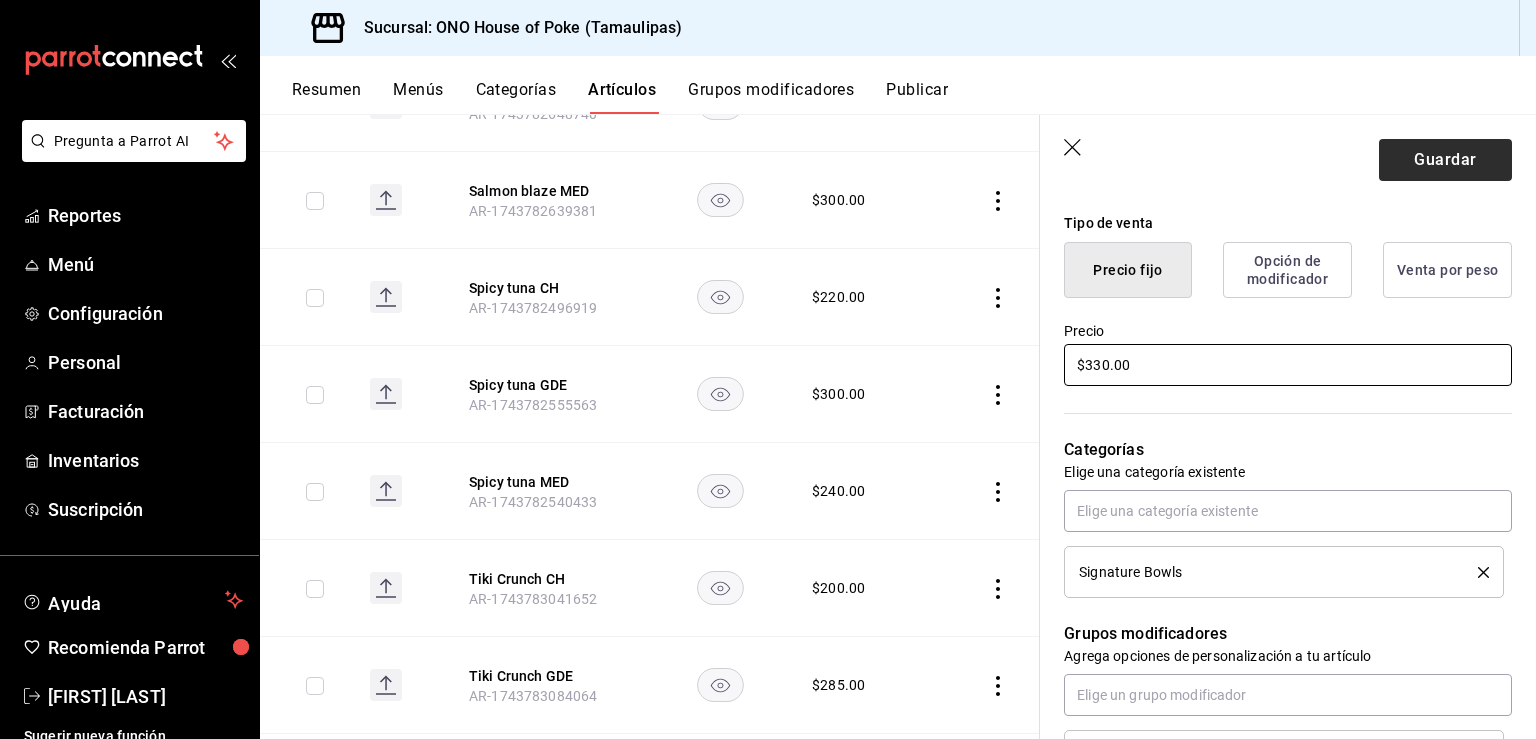type on "$330.00" 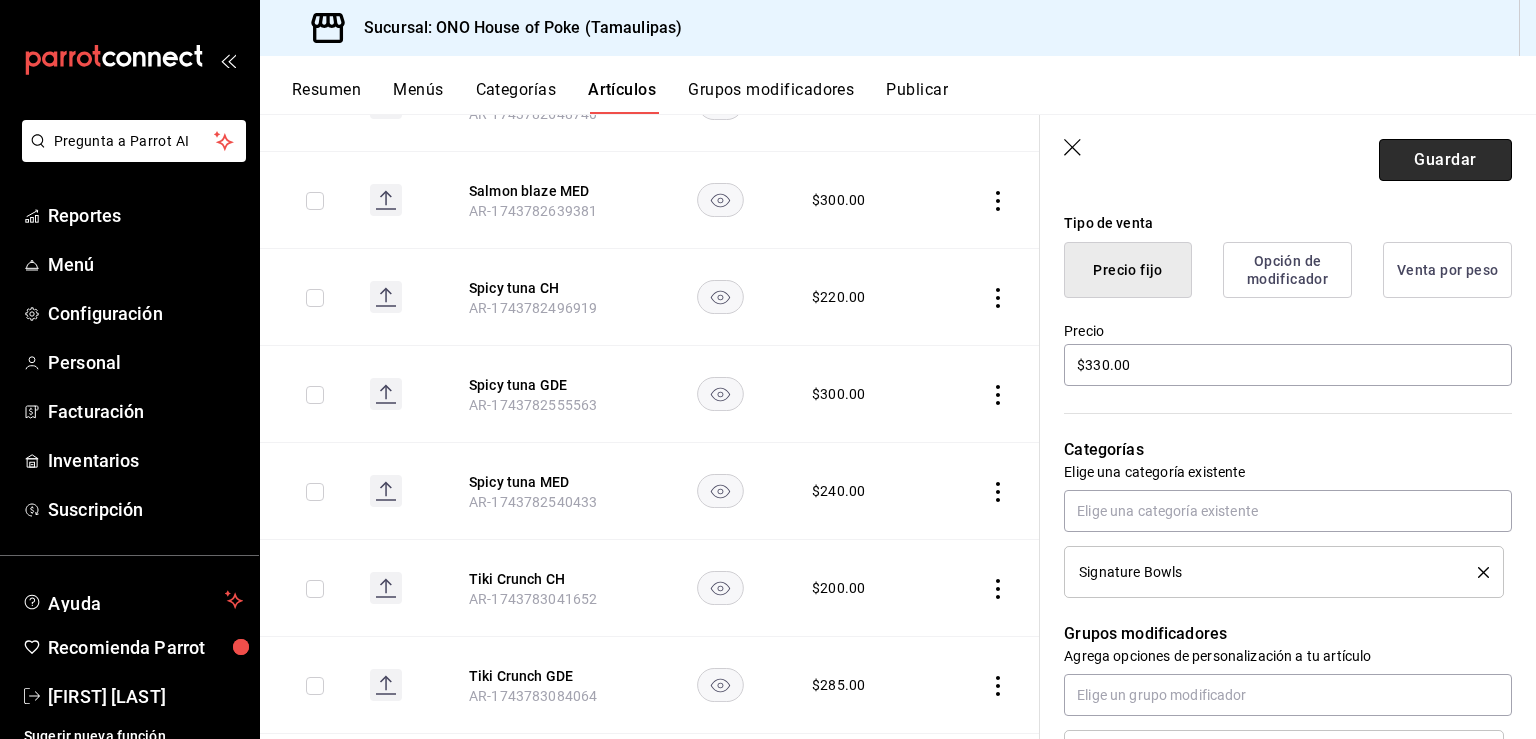 click on "Guardar" at bounding box center (1445, 160) 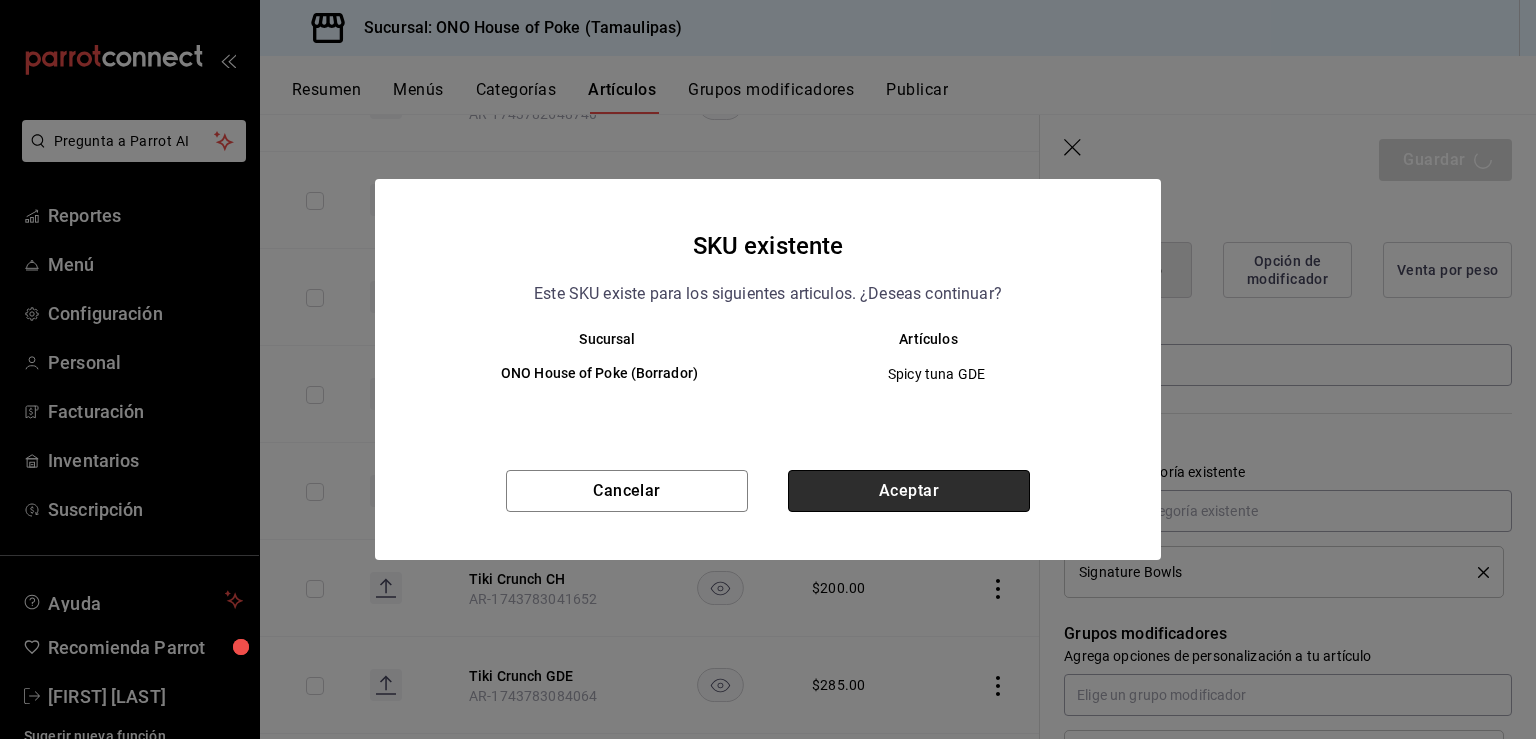 click on "Aceptar" at bounding box center [909, 491] 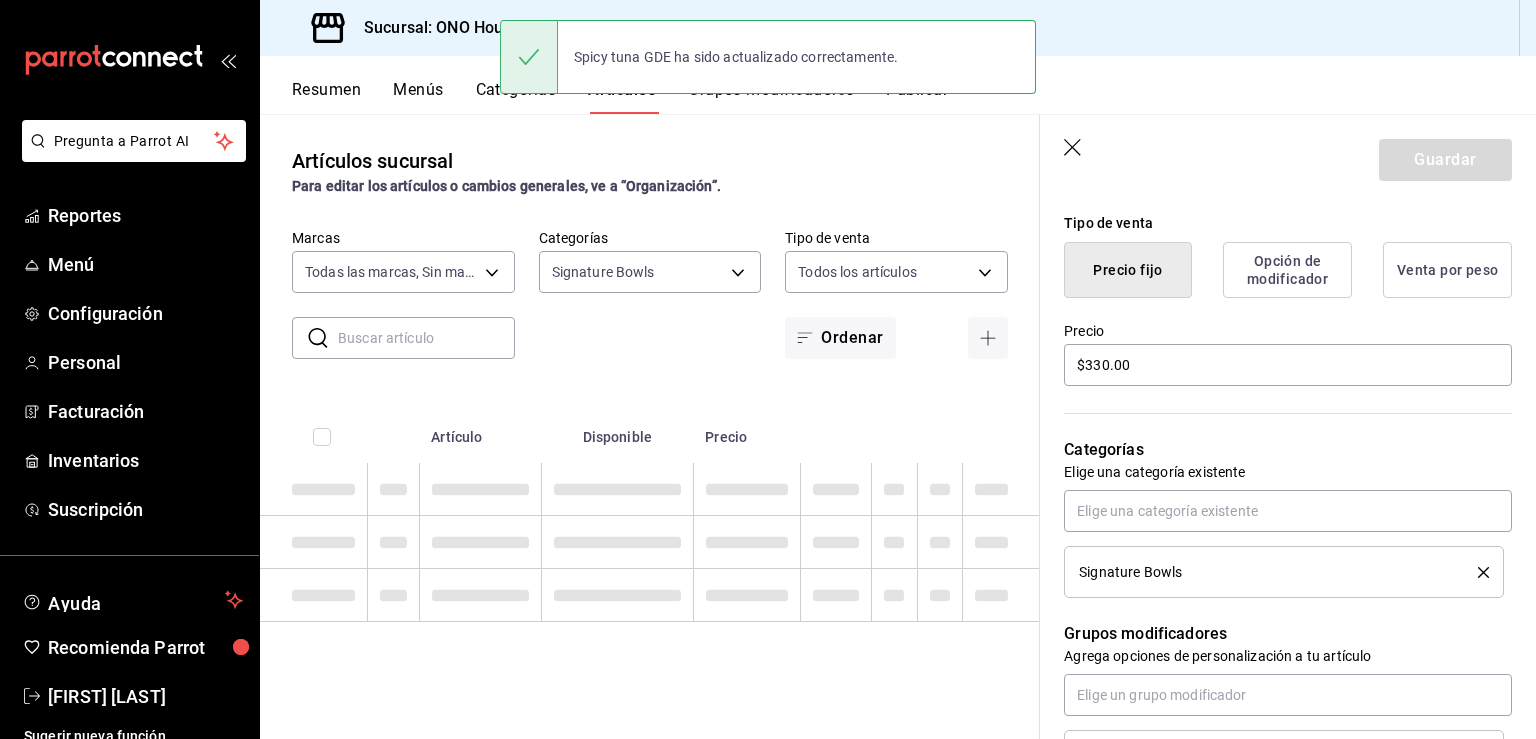 scroll, scrollTop: 0, scrollLeft: 0, axis: both 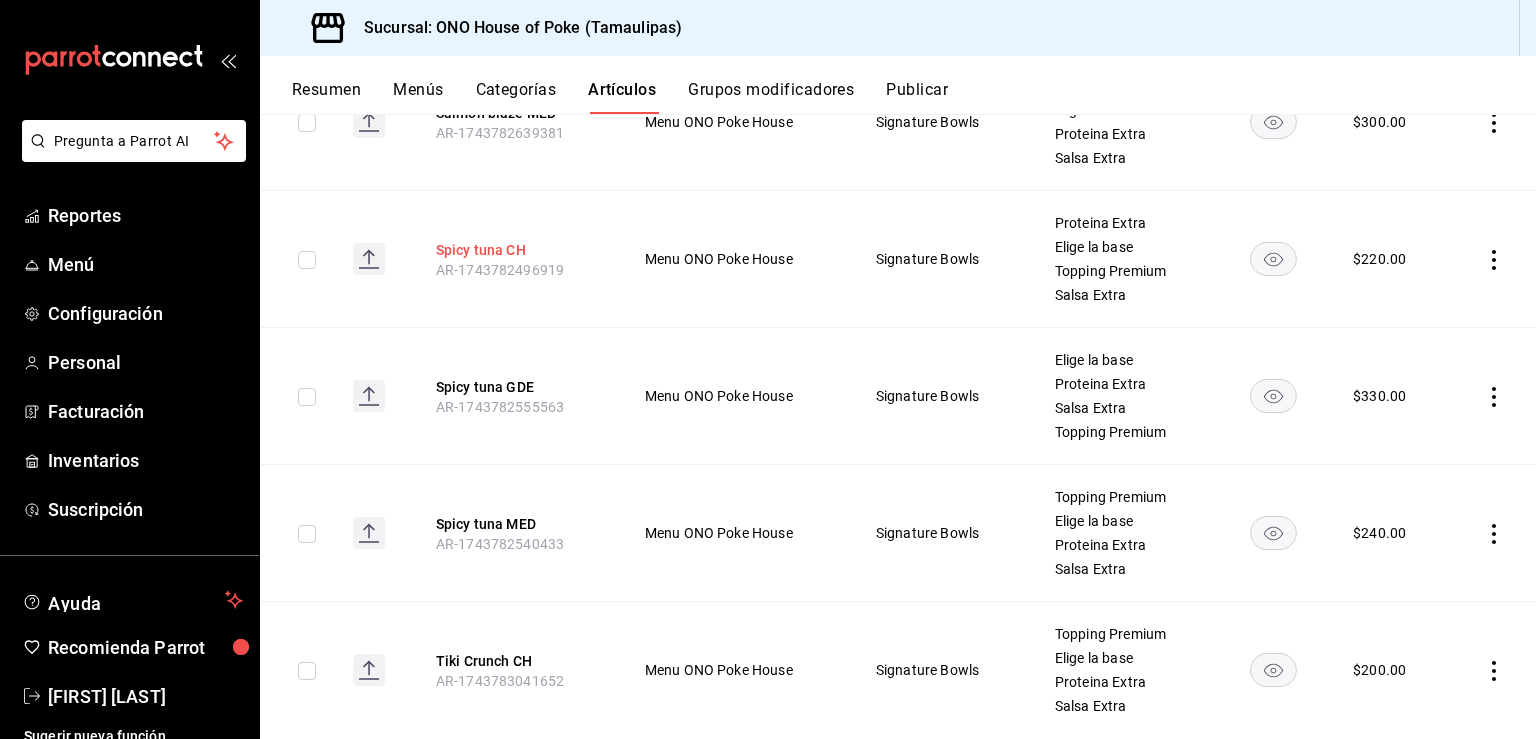 click on "Spicy tuna CH" at bounding box center [516, 250] 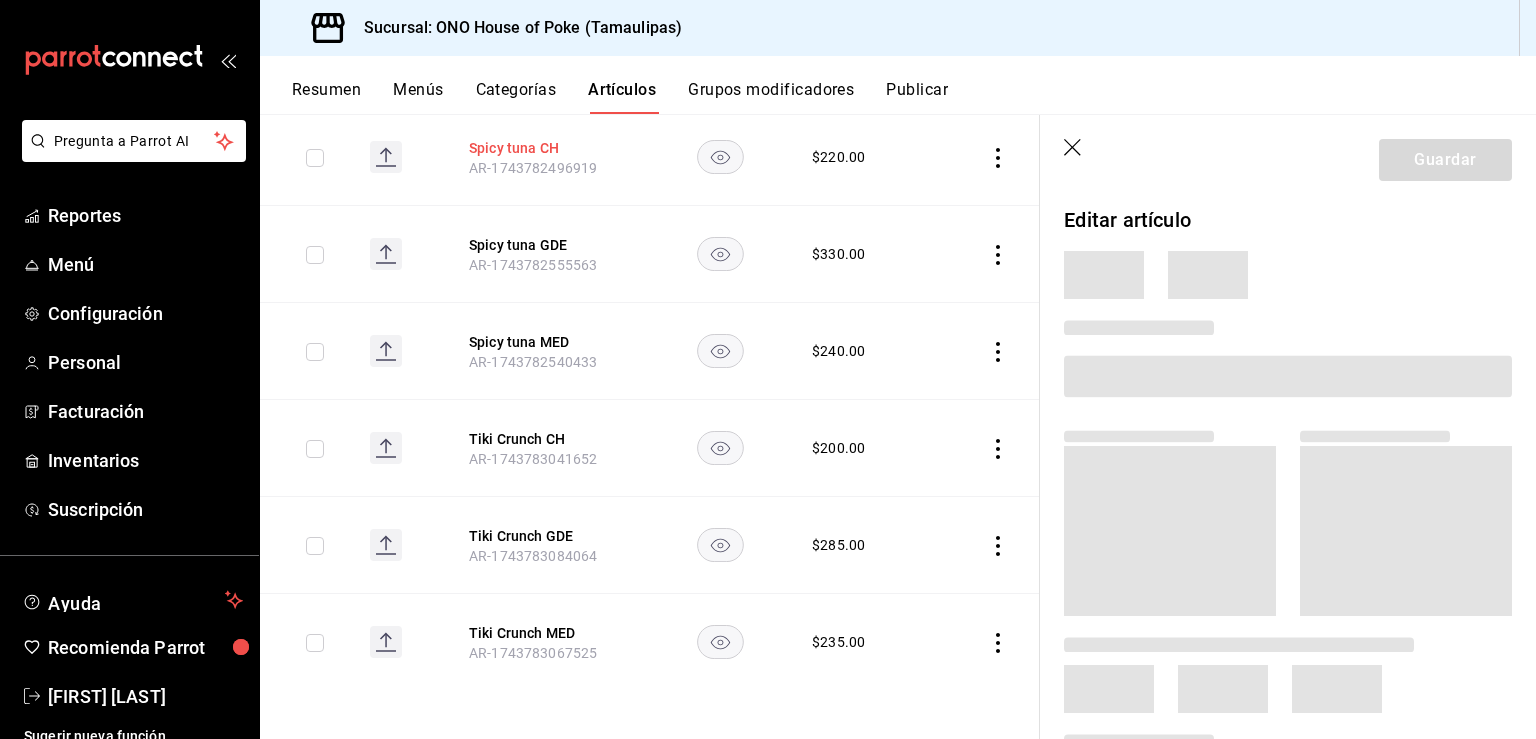 scroll, scrollTop: 1972, scrollLeft: 0, axis: vertical 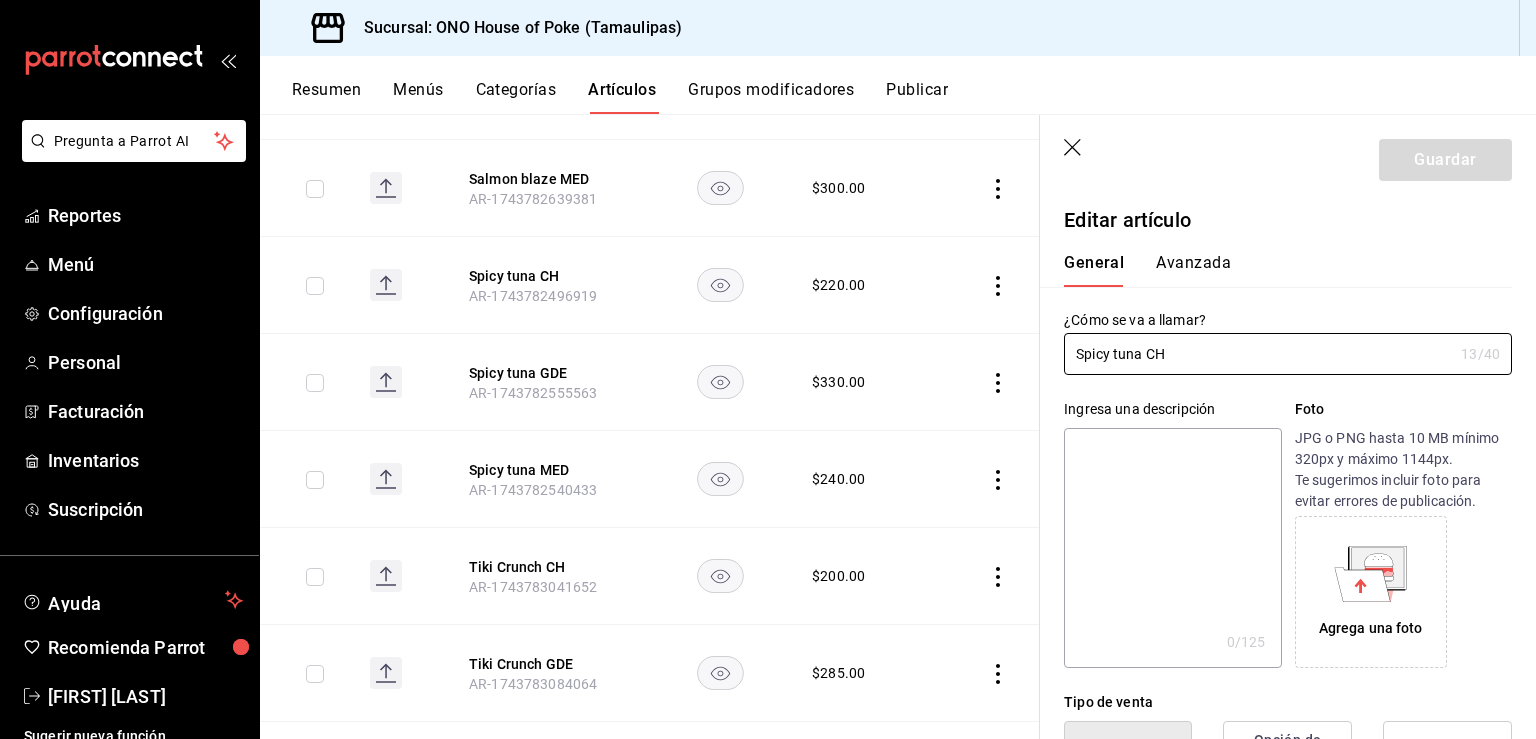 type on "$220.00" 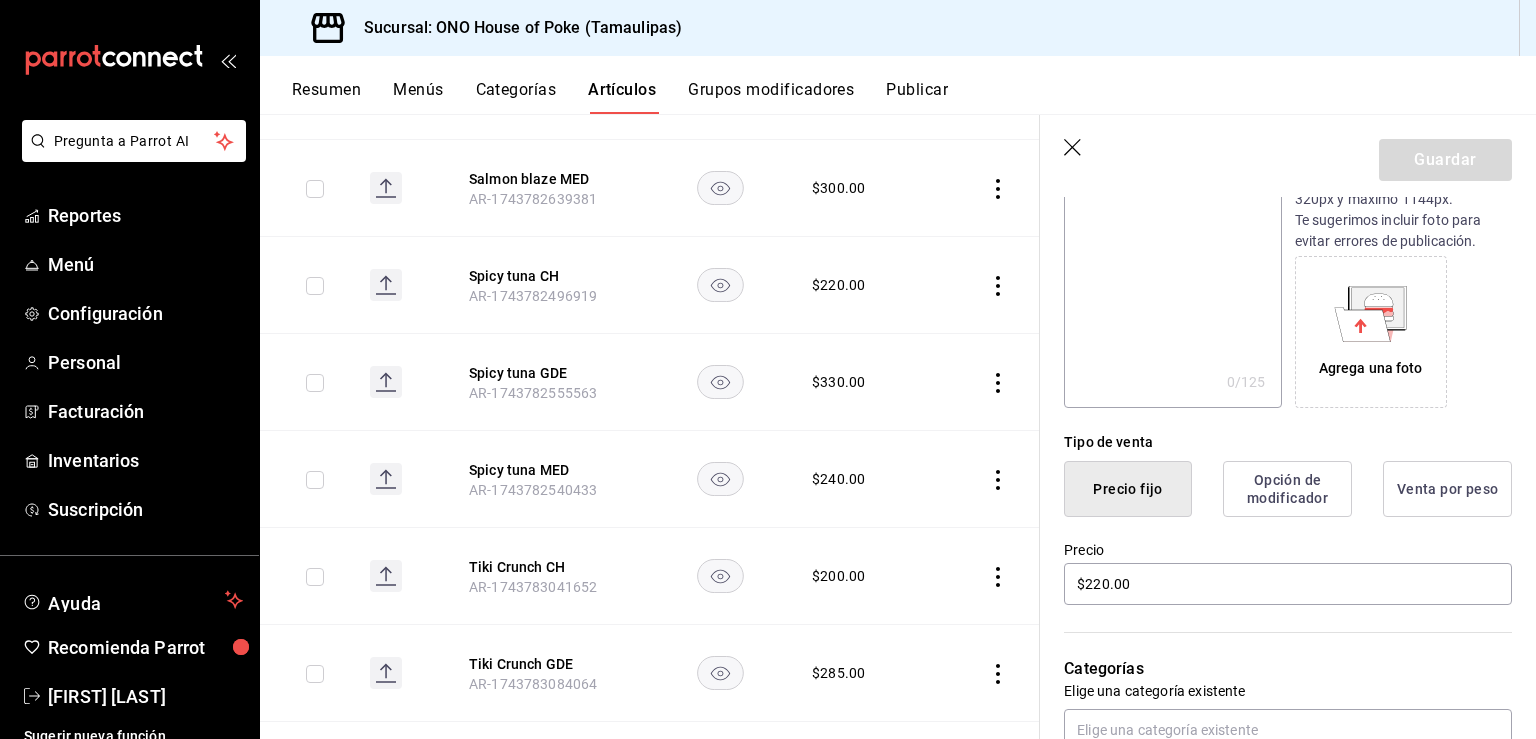 scroll, scrollTop: 264, scrollLeft: 0, axis: vertical 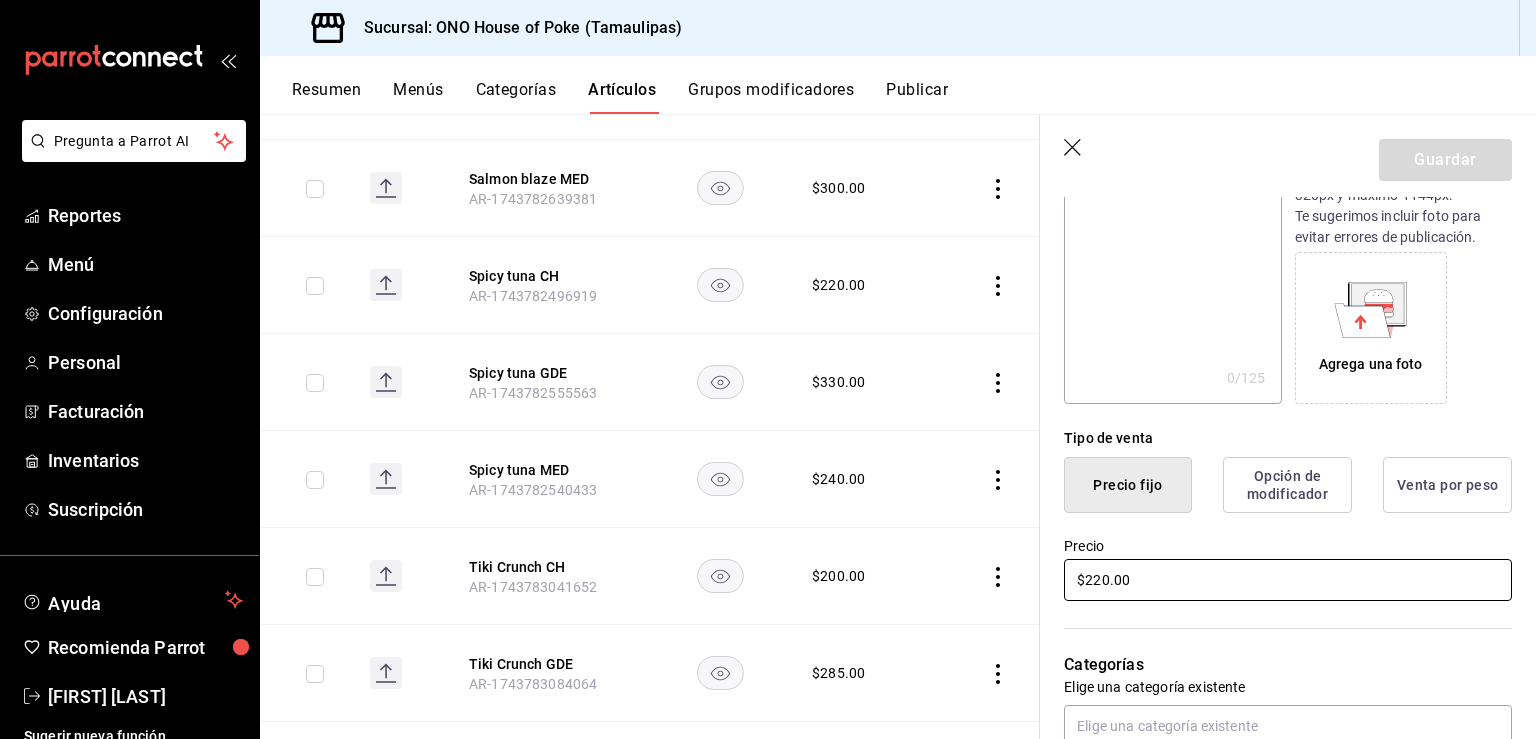 click on "$220.00" at bounding box center [1288, 580] 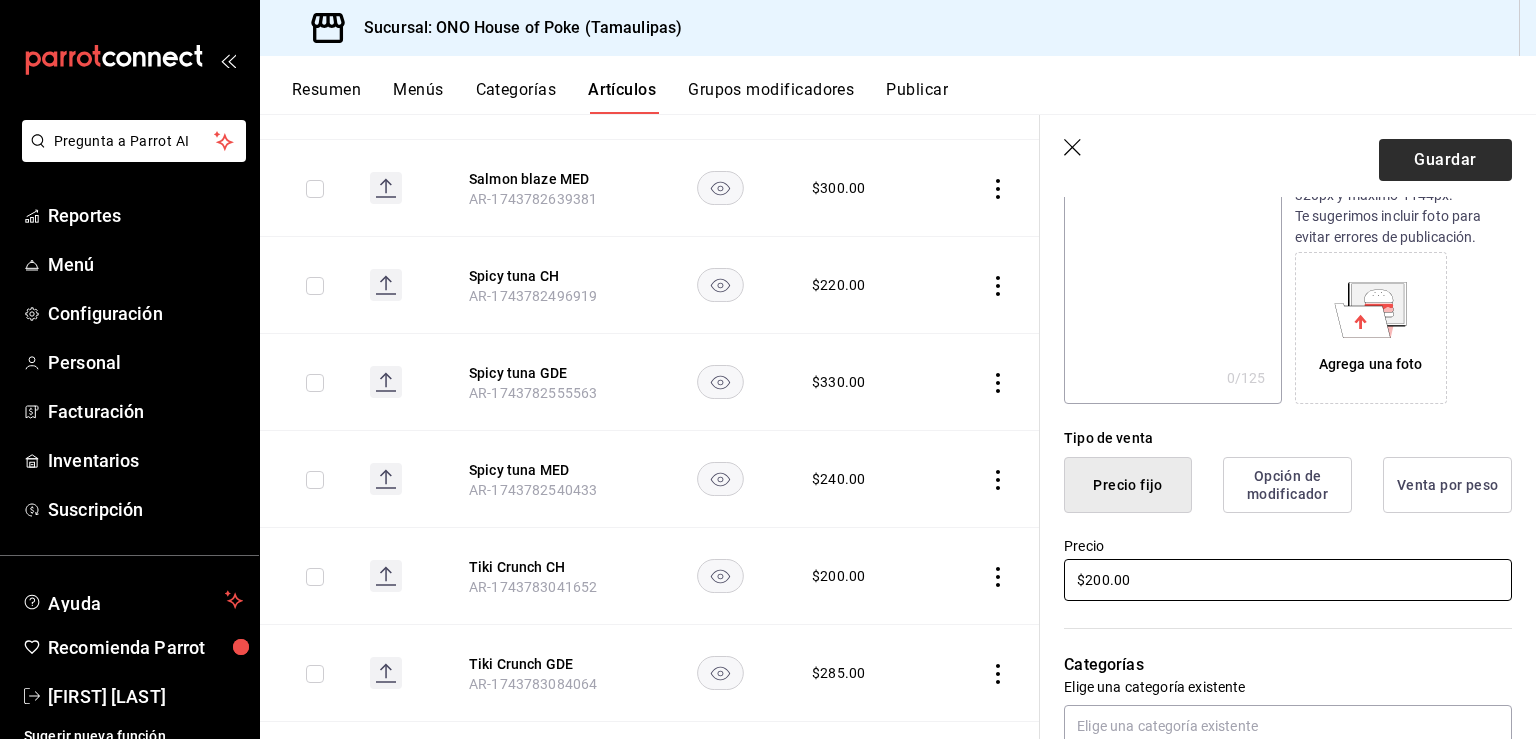 type on "$200.00" 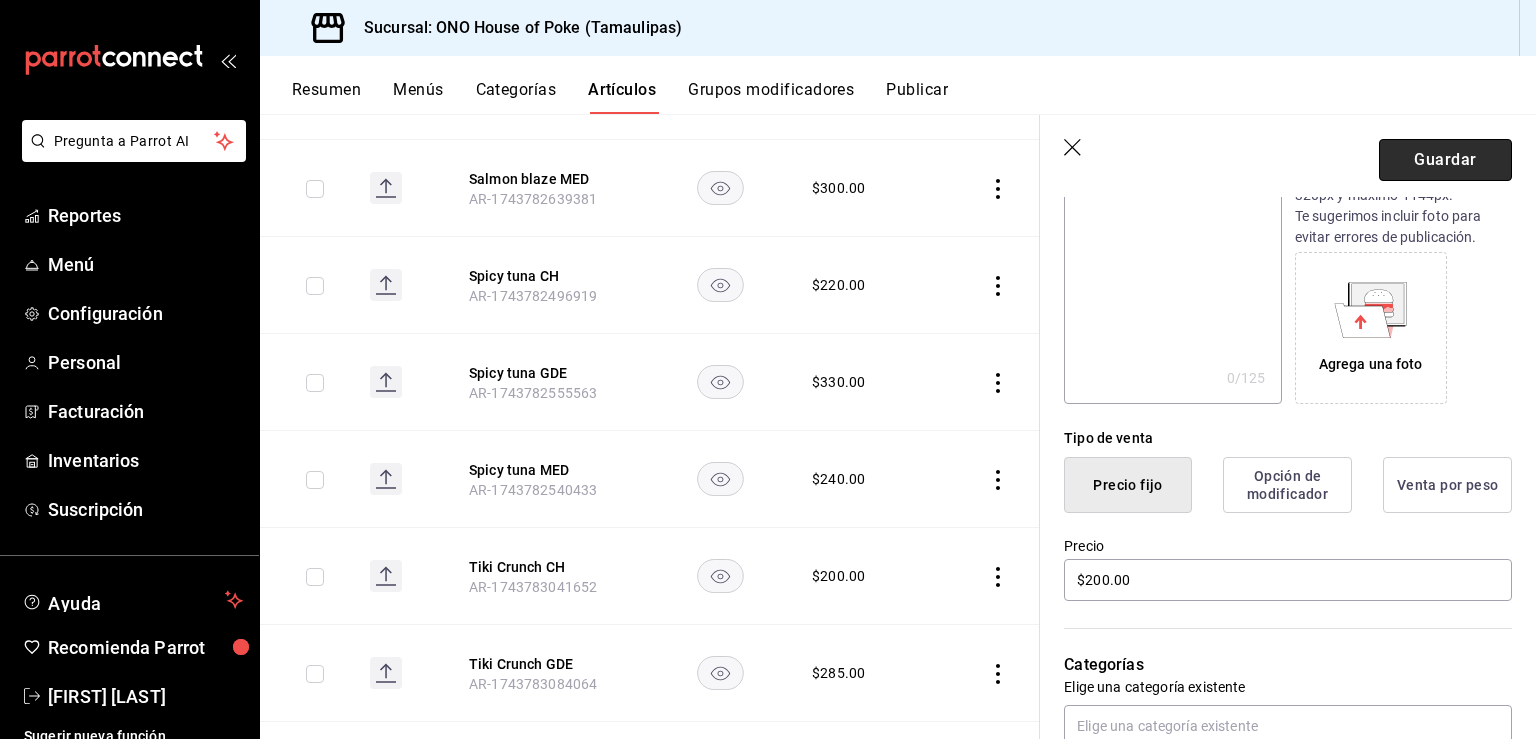 click on "Guardar" at bounding box center [1445, 160] 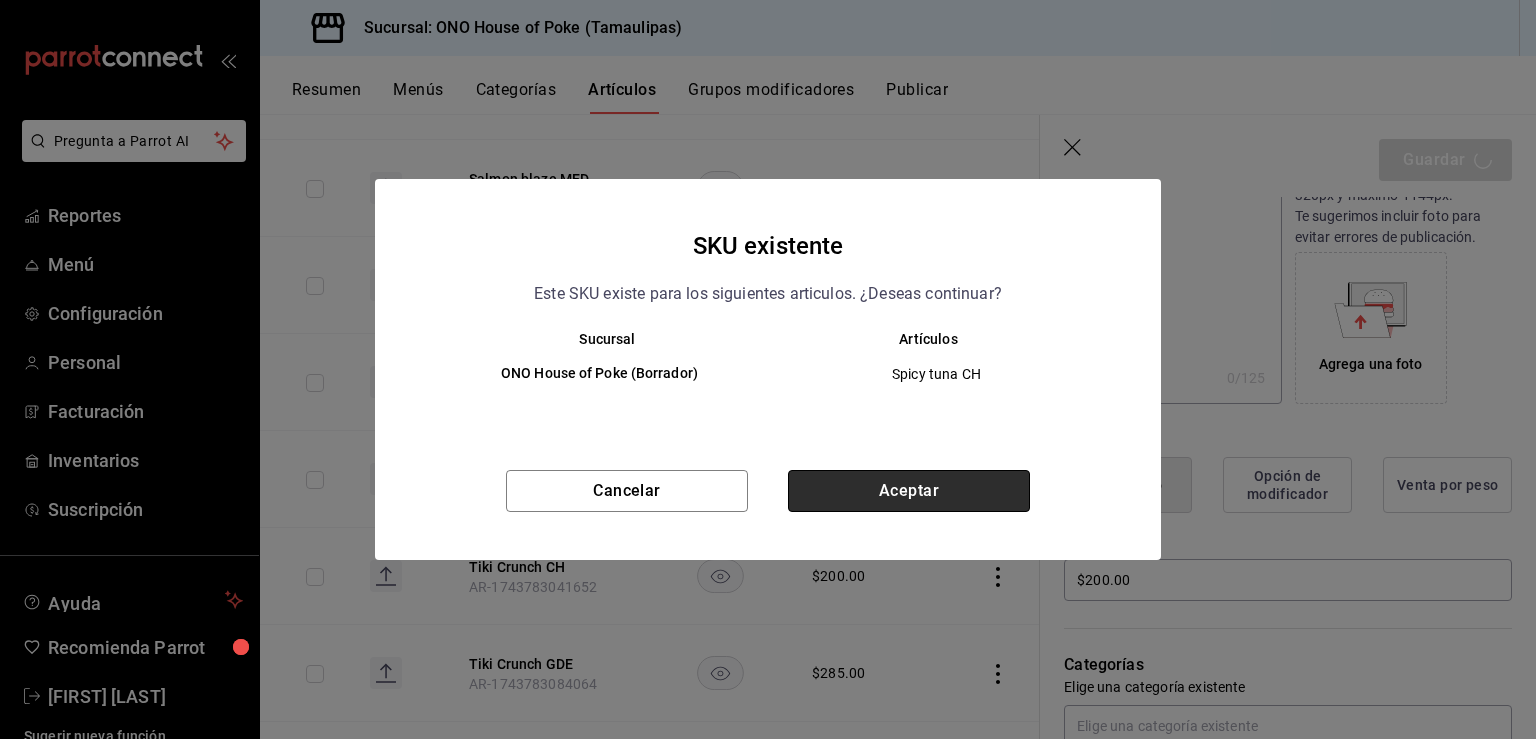 click on "Aceptar" at bounding box center [909, 491] 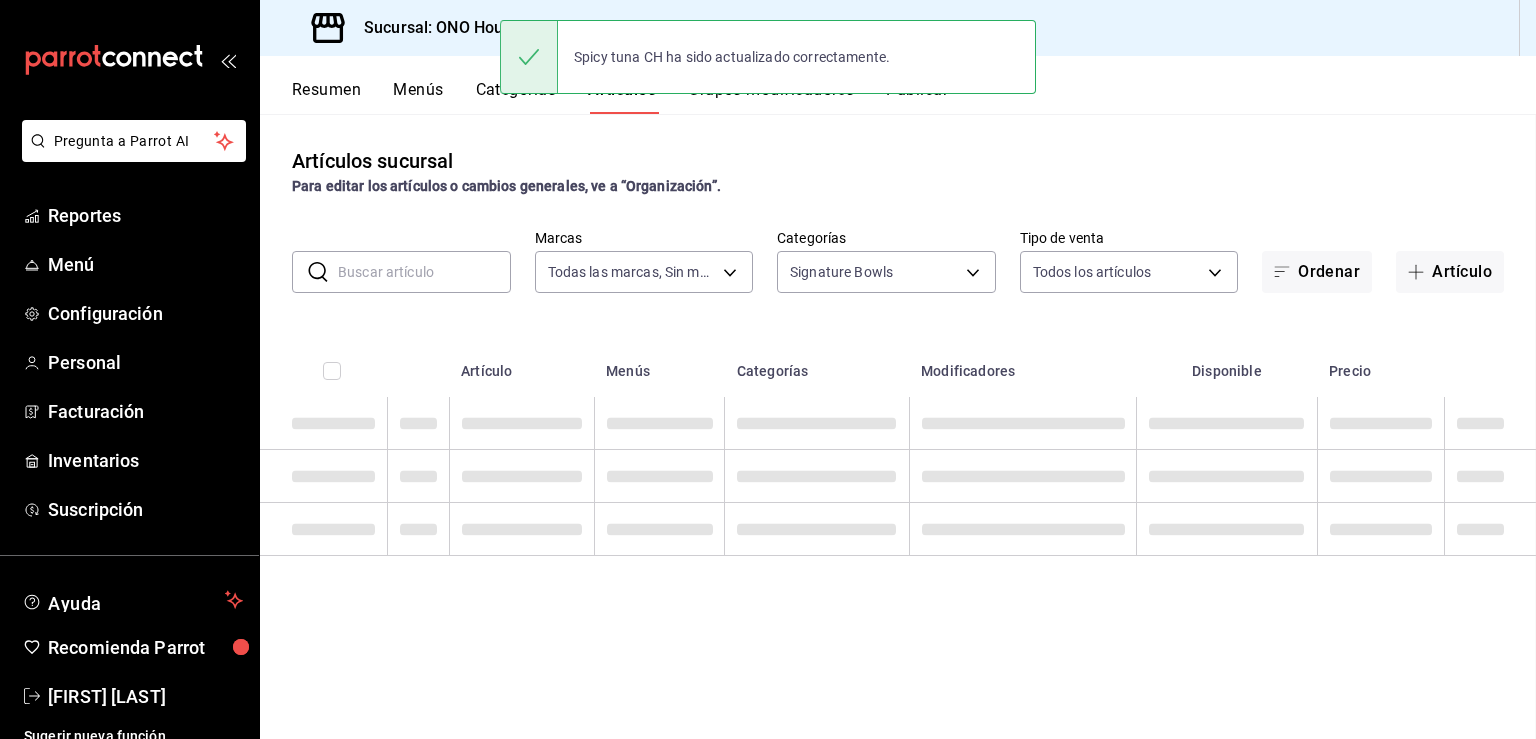 scroll, scrollTop: 0, scrollLeft: 0, axis: both 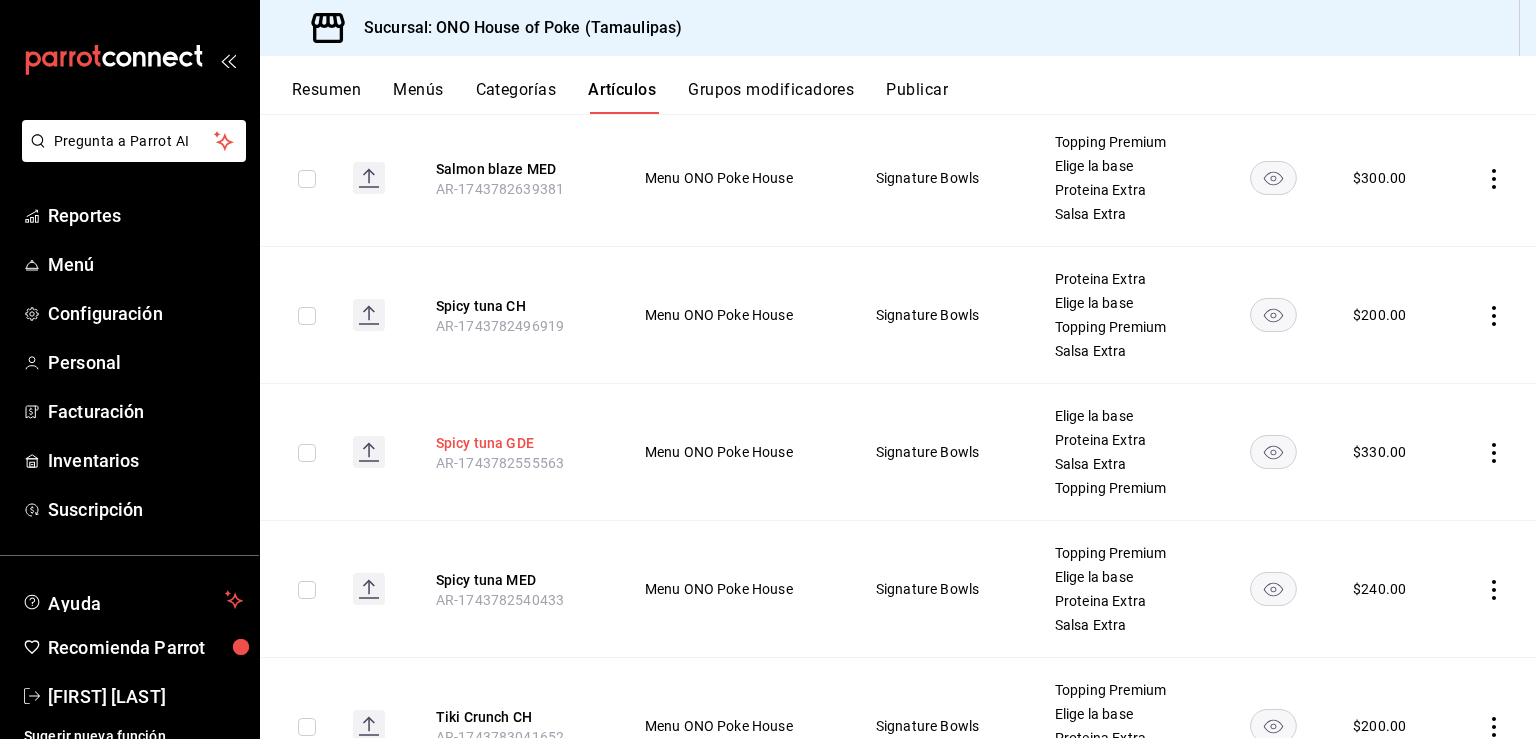 click on "Spicy tuna GDE" at bounding box center [516, 443] 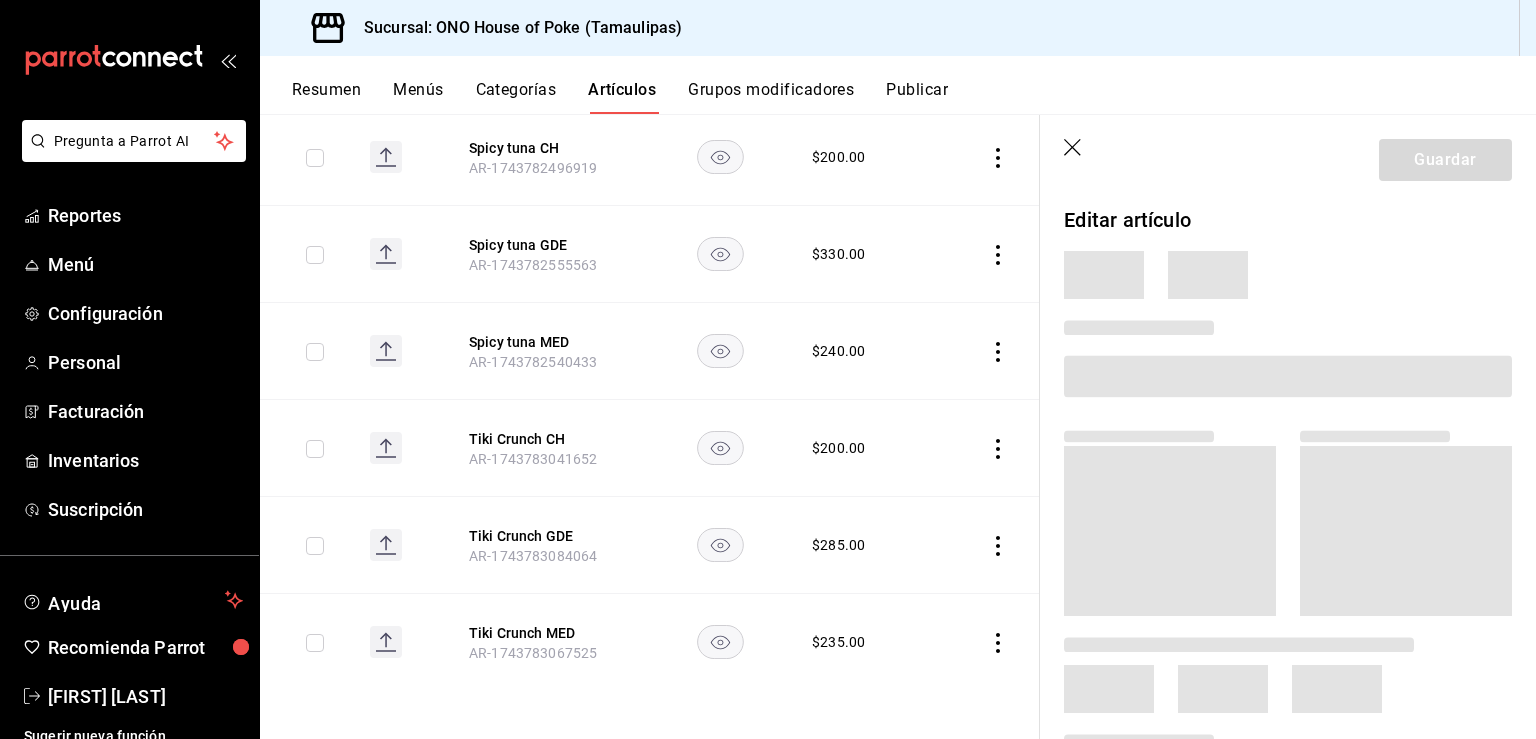 scroll, scrollTop: 1916, scrollLeft: 0, axis: vertical 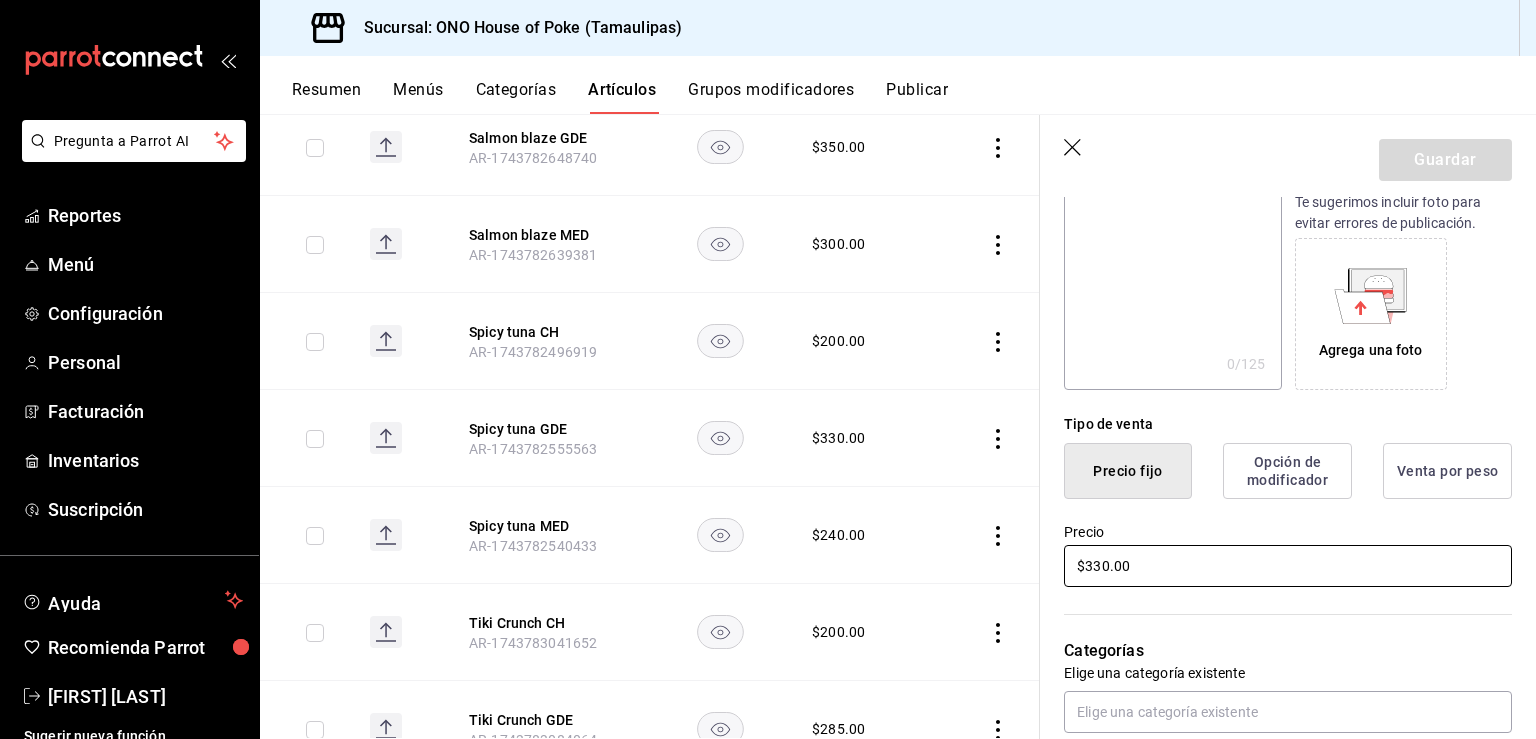 click on "$330.00" at bounding box center (1288, 566) 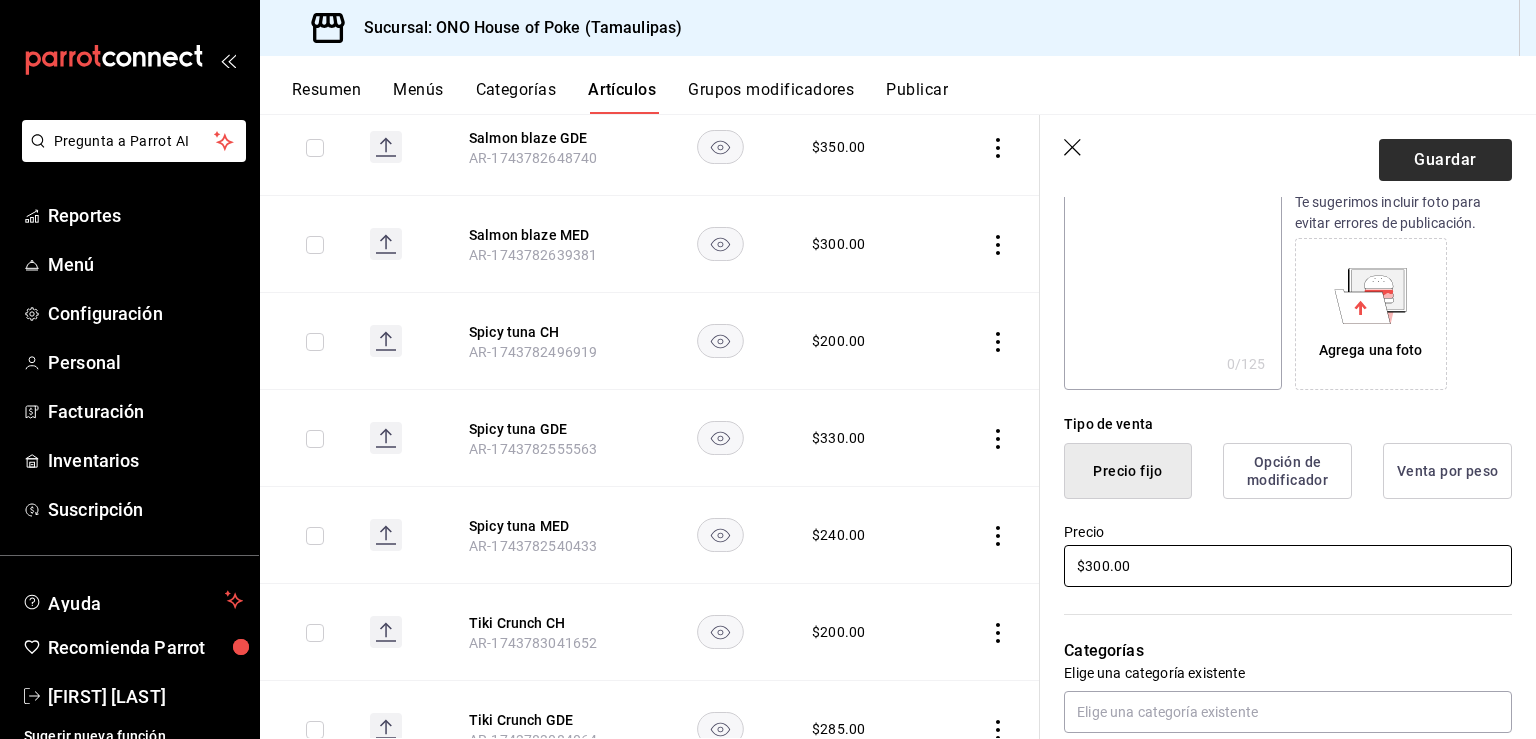 type on "$300.00" 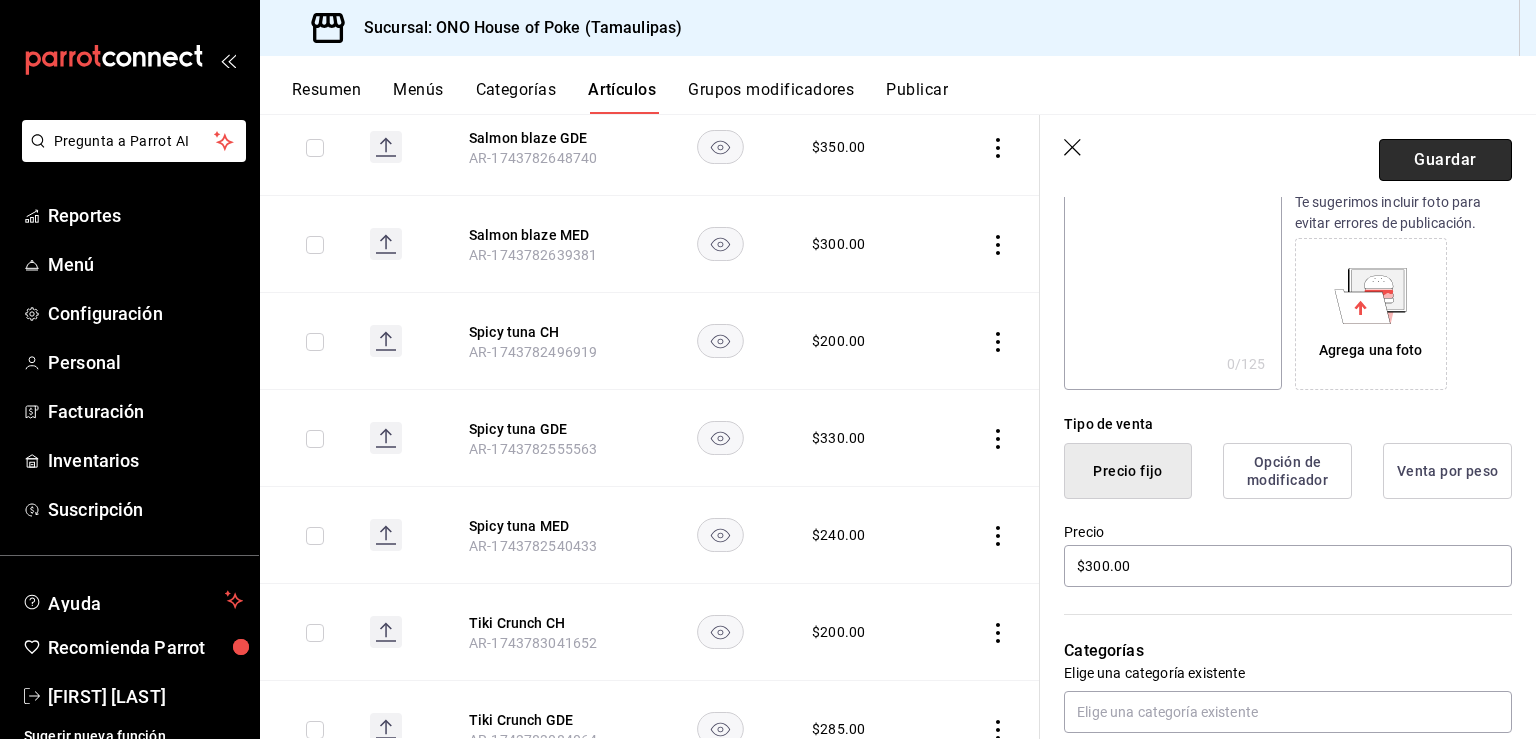 click on "Guardar" at bounding box center (1445, 160) 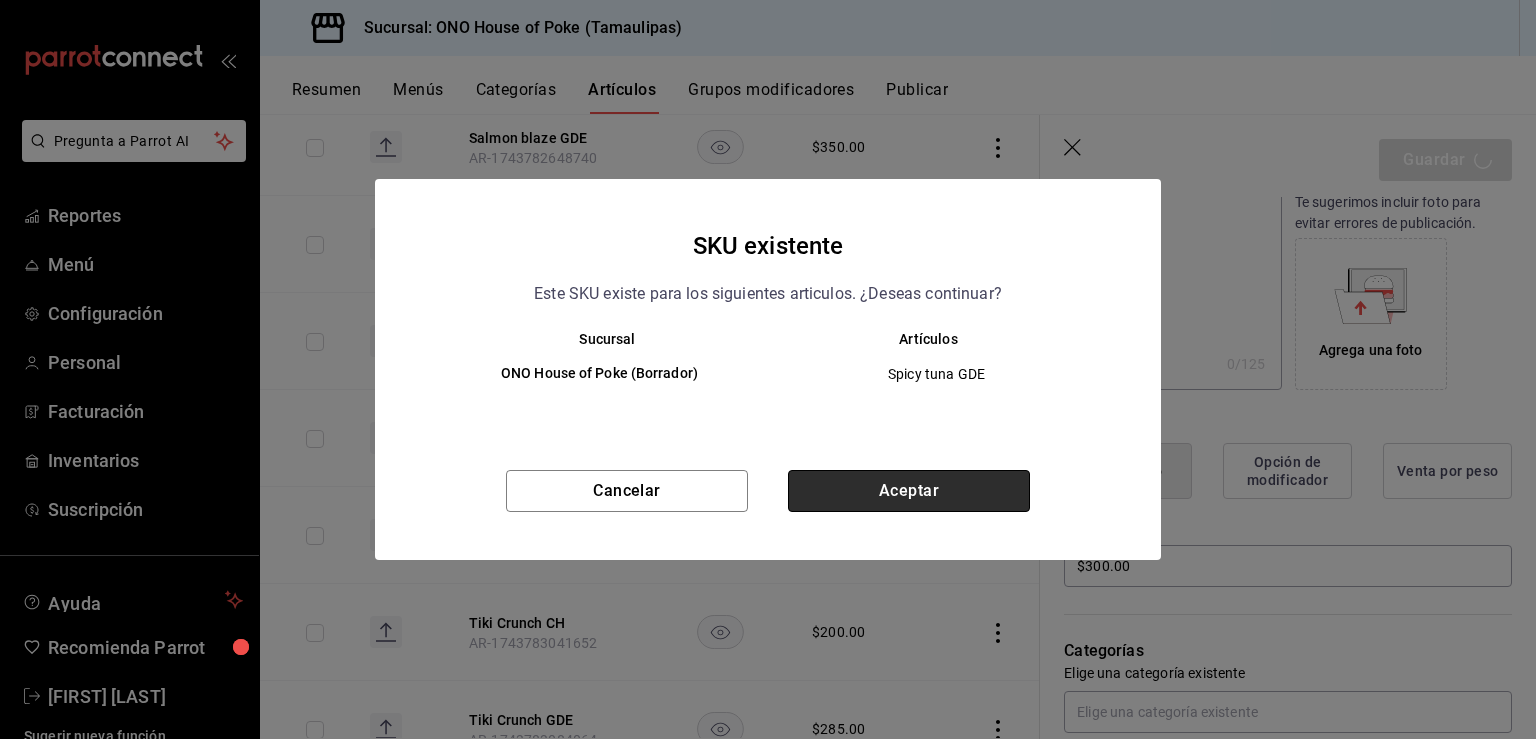 click on "Aceptar" at bounding box center [909, 491] 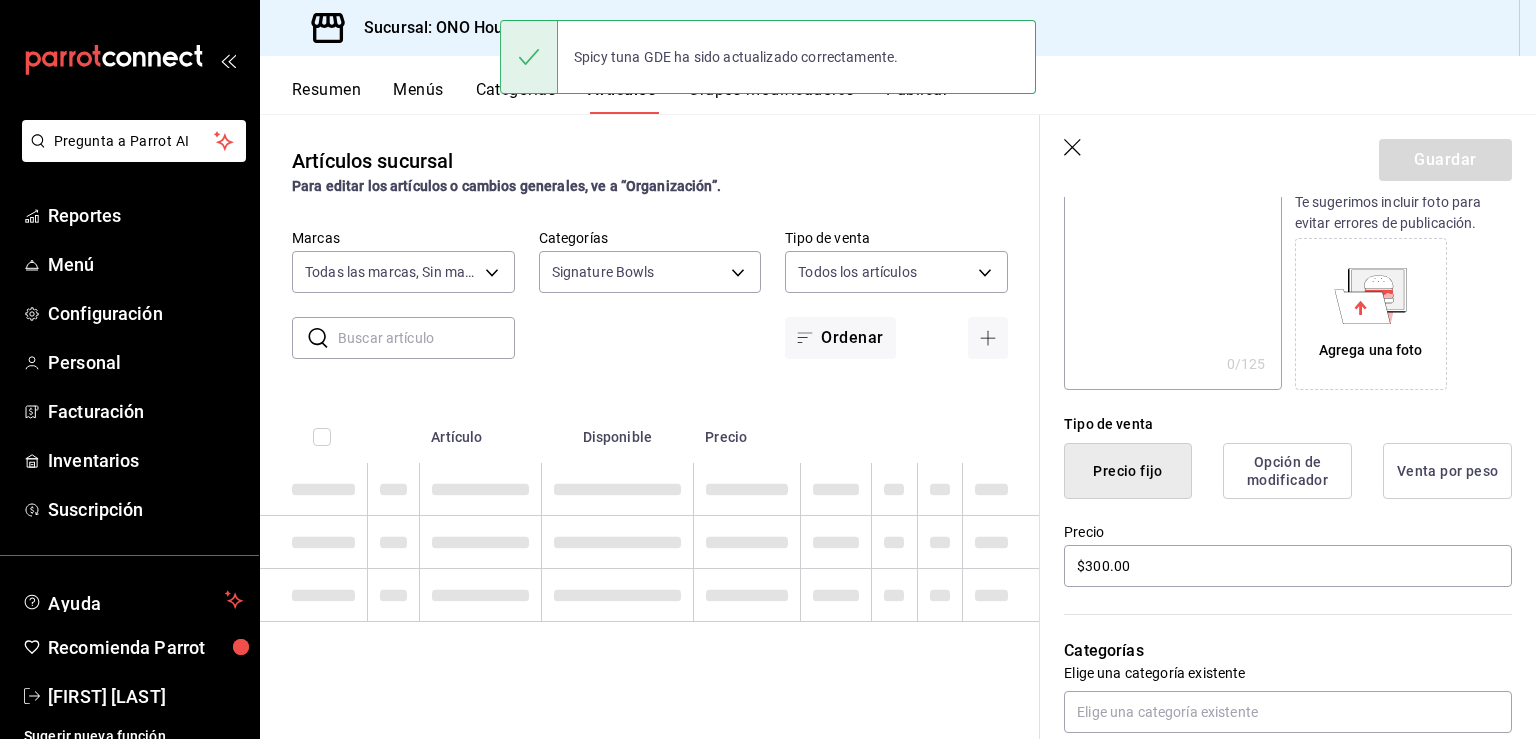 scroll, scrollTop: 0, scrollLeft: 0, axis: both 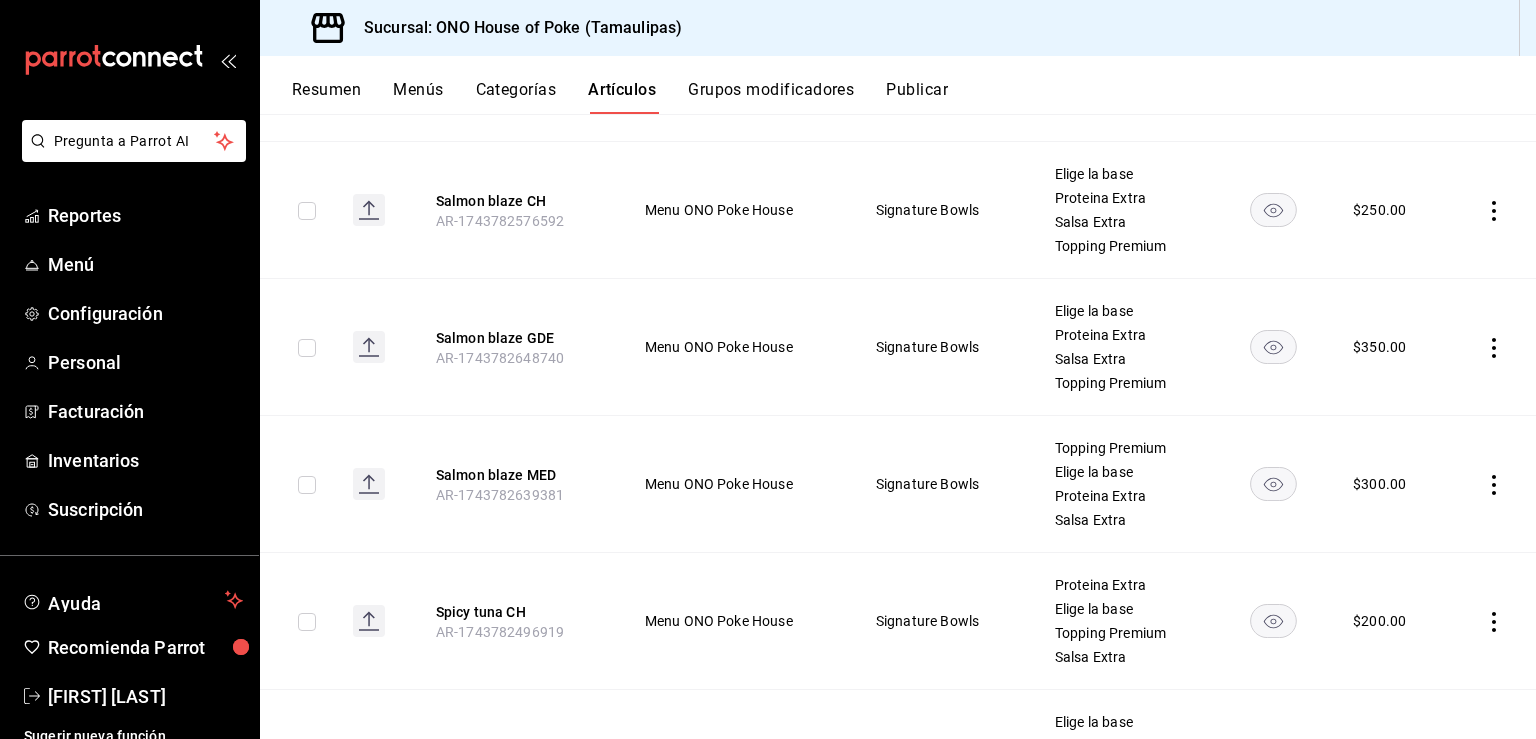 click on "Proteina Extra" at bounding box center [1124, 198] 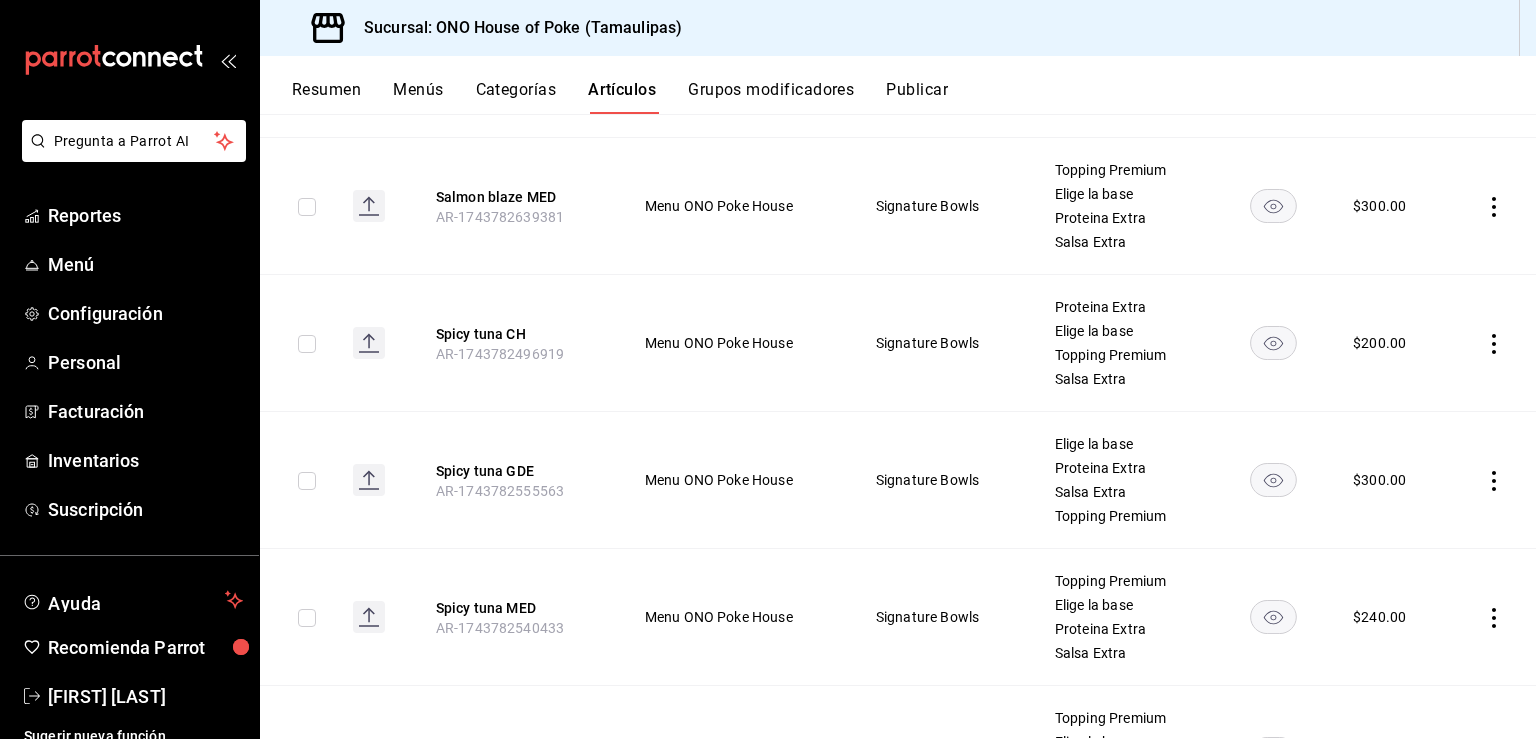 scroll, scrollTop: 2565, scrollLeft: 0, axis: vertical 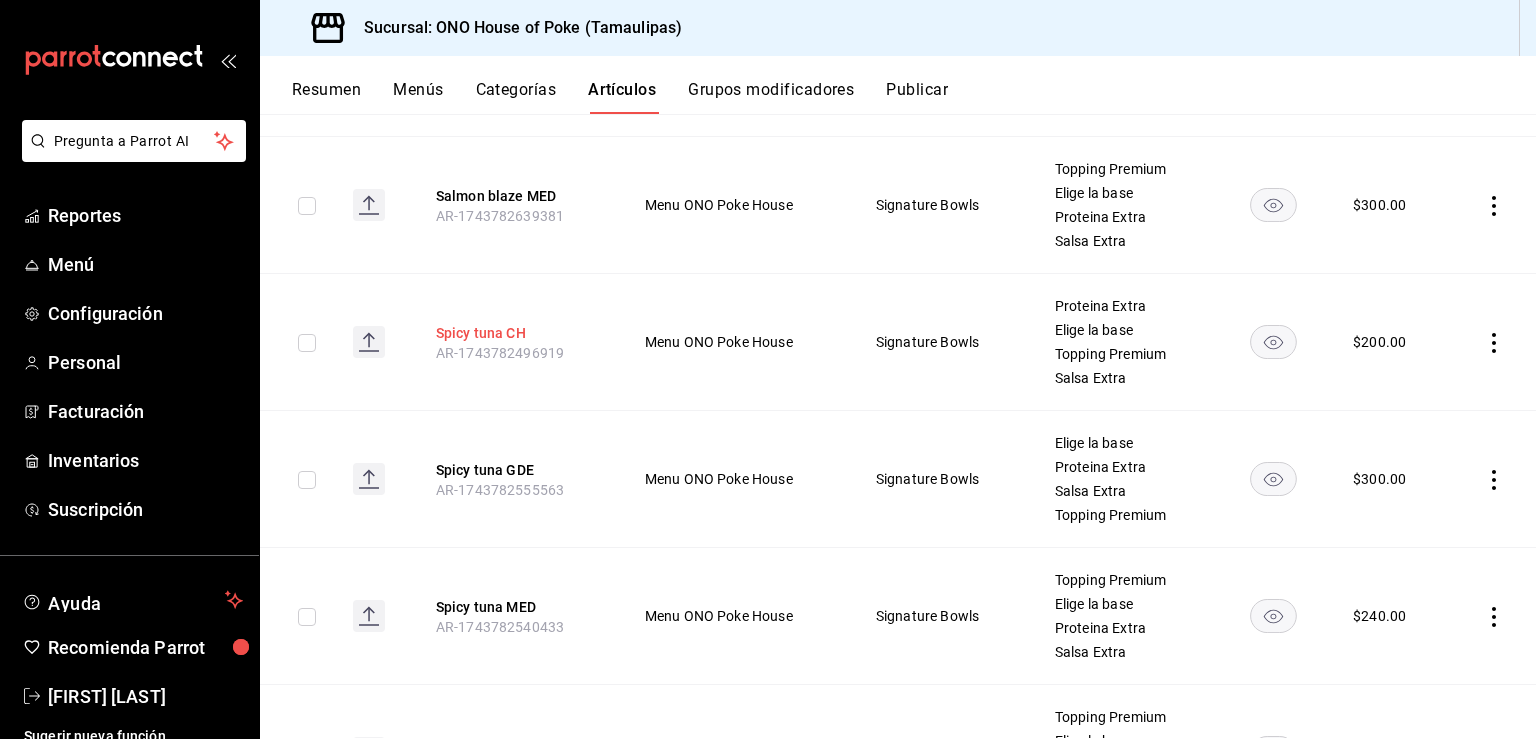 click on "Spicy tuna CH" at bounding box center (516, 333) 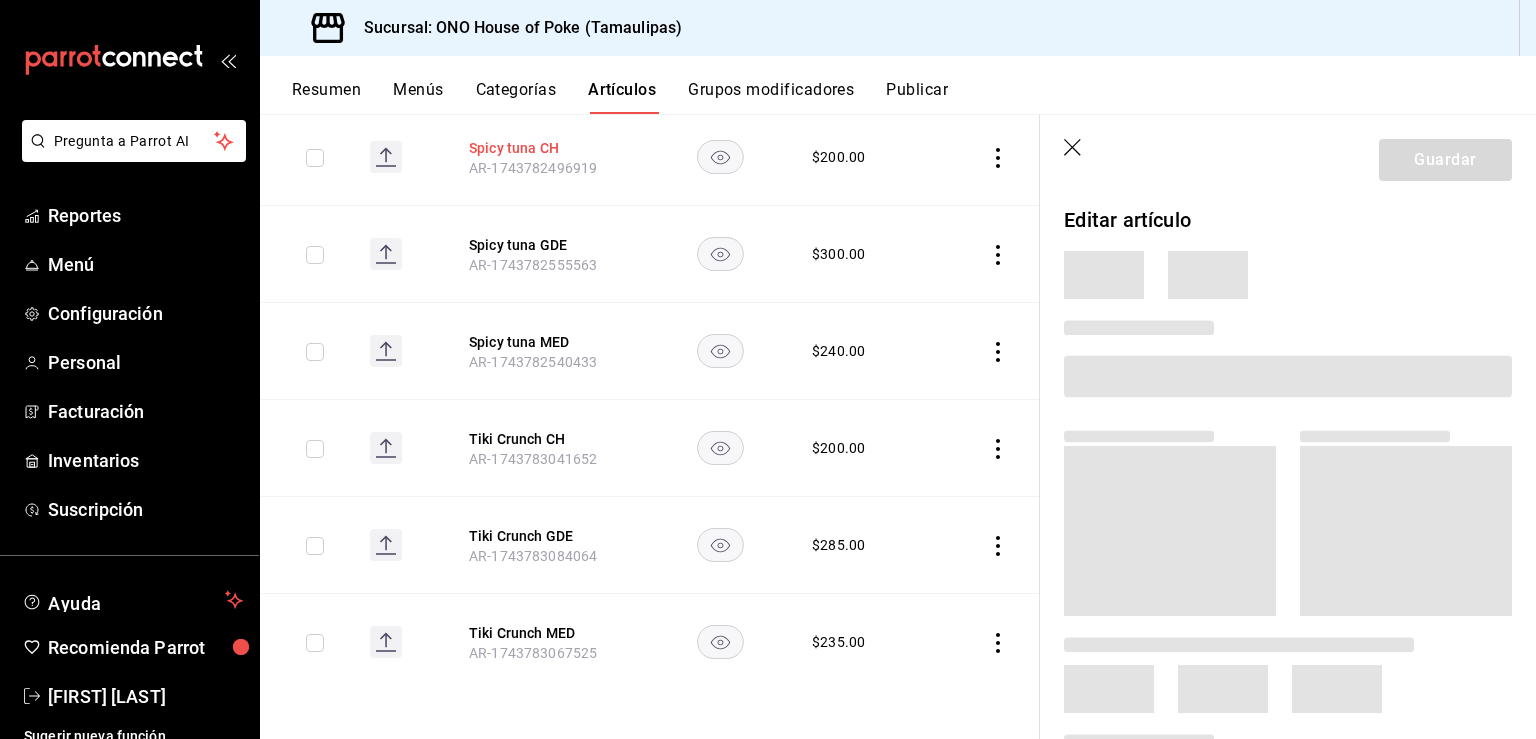 scroll, scrollTop: 1949, scrollLeft: 0, axis: vertical 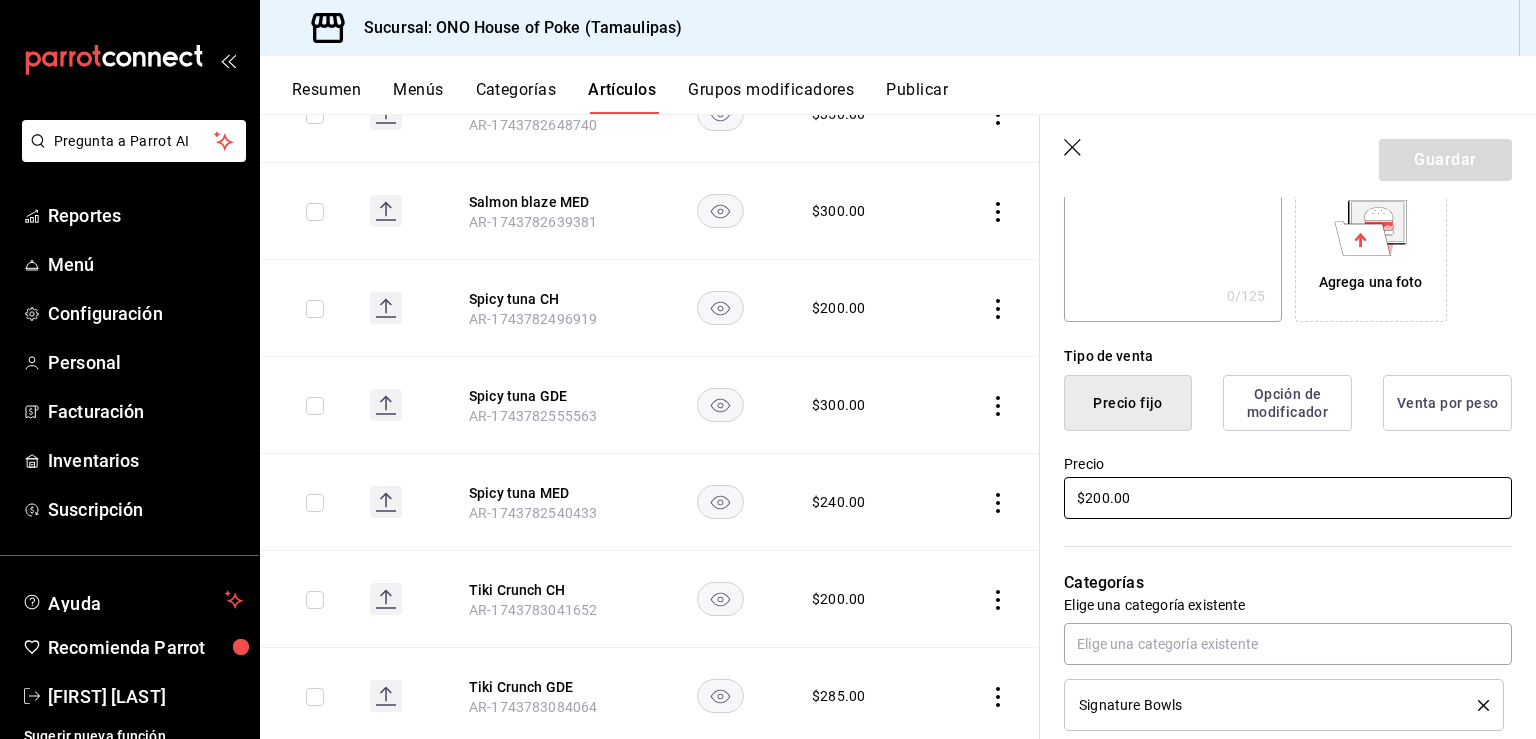 click on "$200.00" at bounding box center [1288, 498] 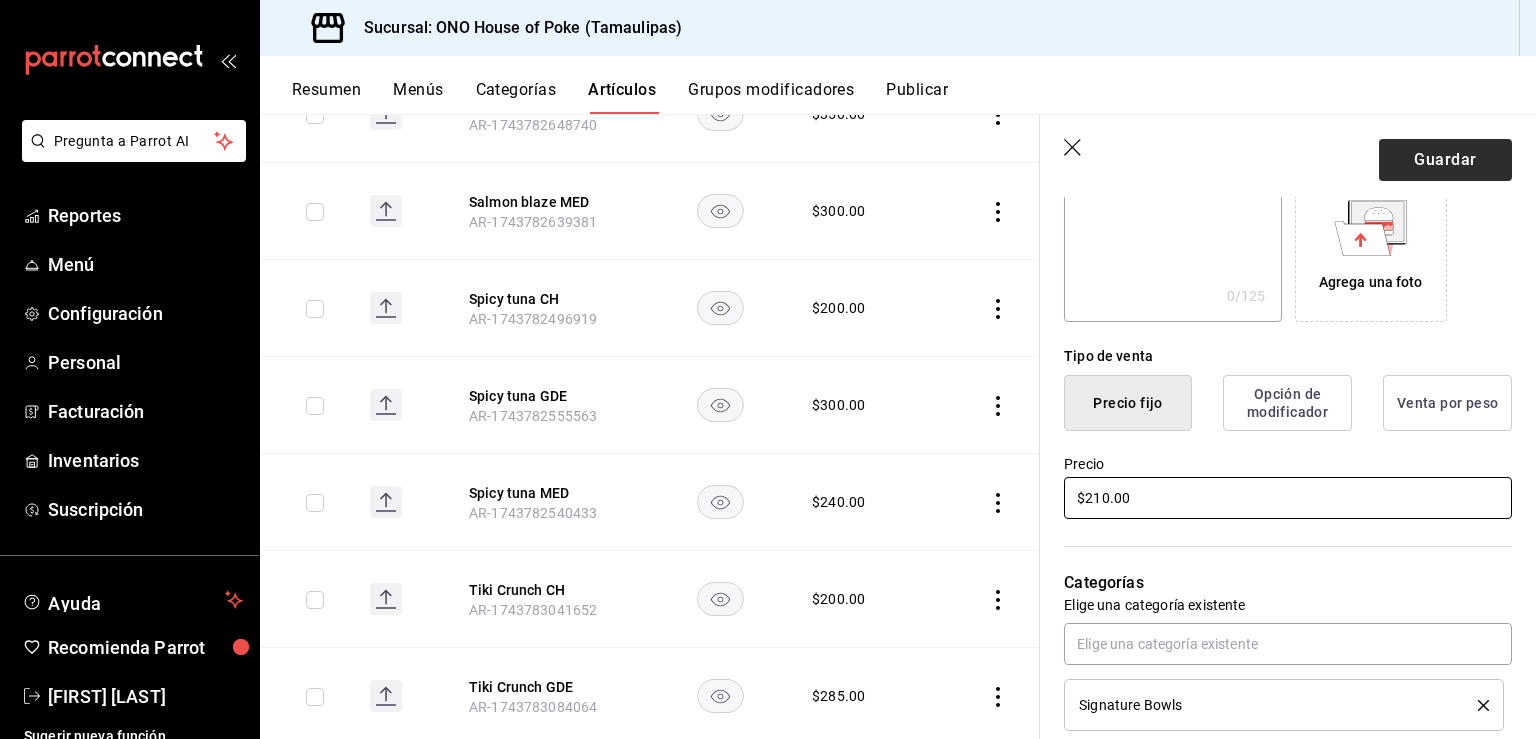 type on "$210.00" 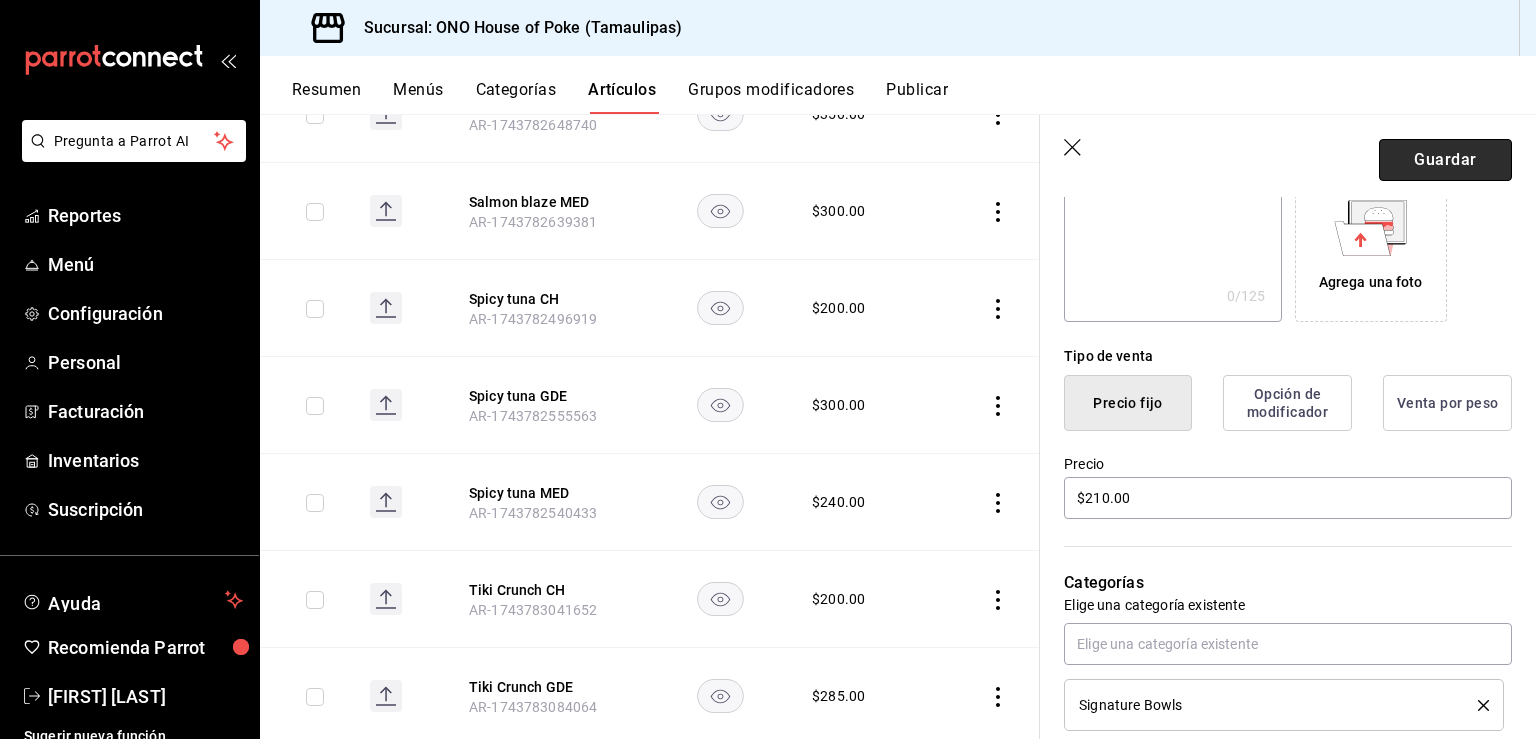 click on "Guardar" at bounding box center (1445, 160) 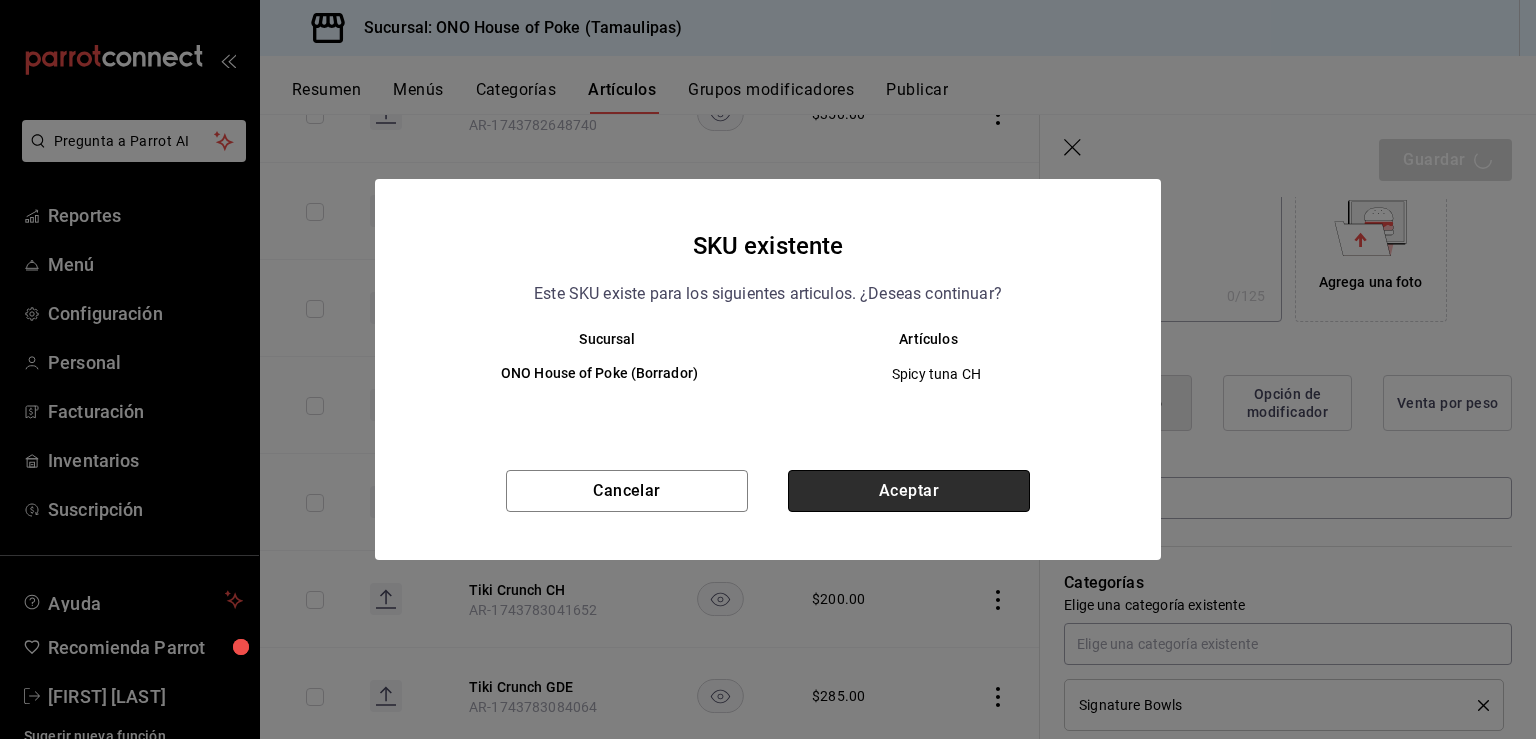 click on "Aceptar" at bounding box center (909, 491) 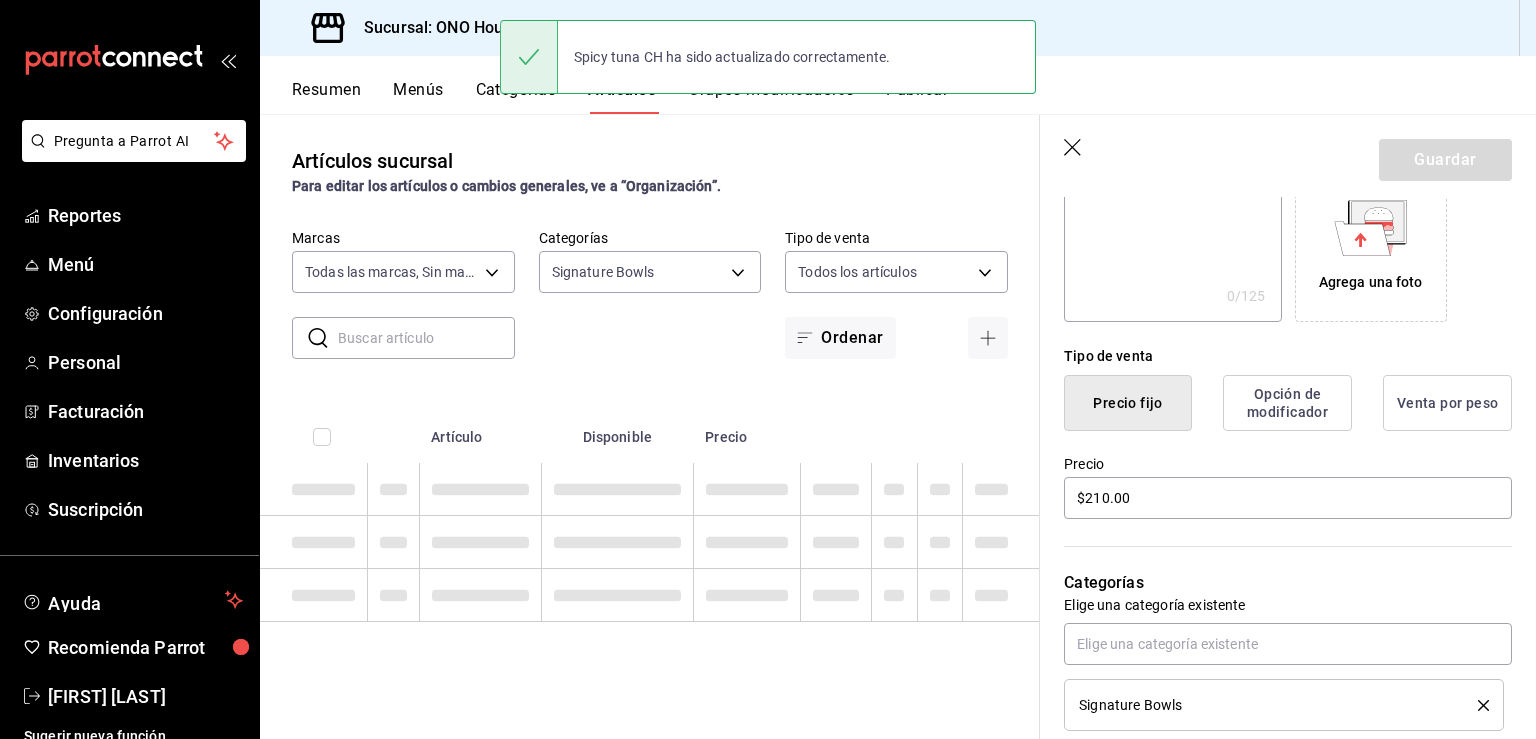 scroll, scrollTop: 0, scrollLeft: 0, axis: both 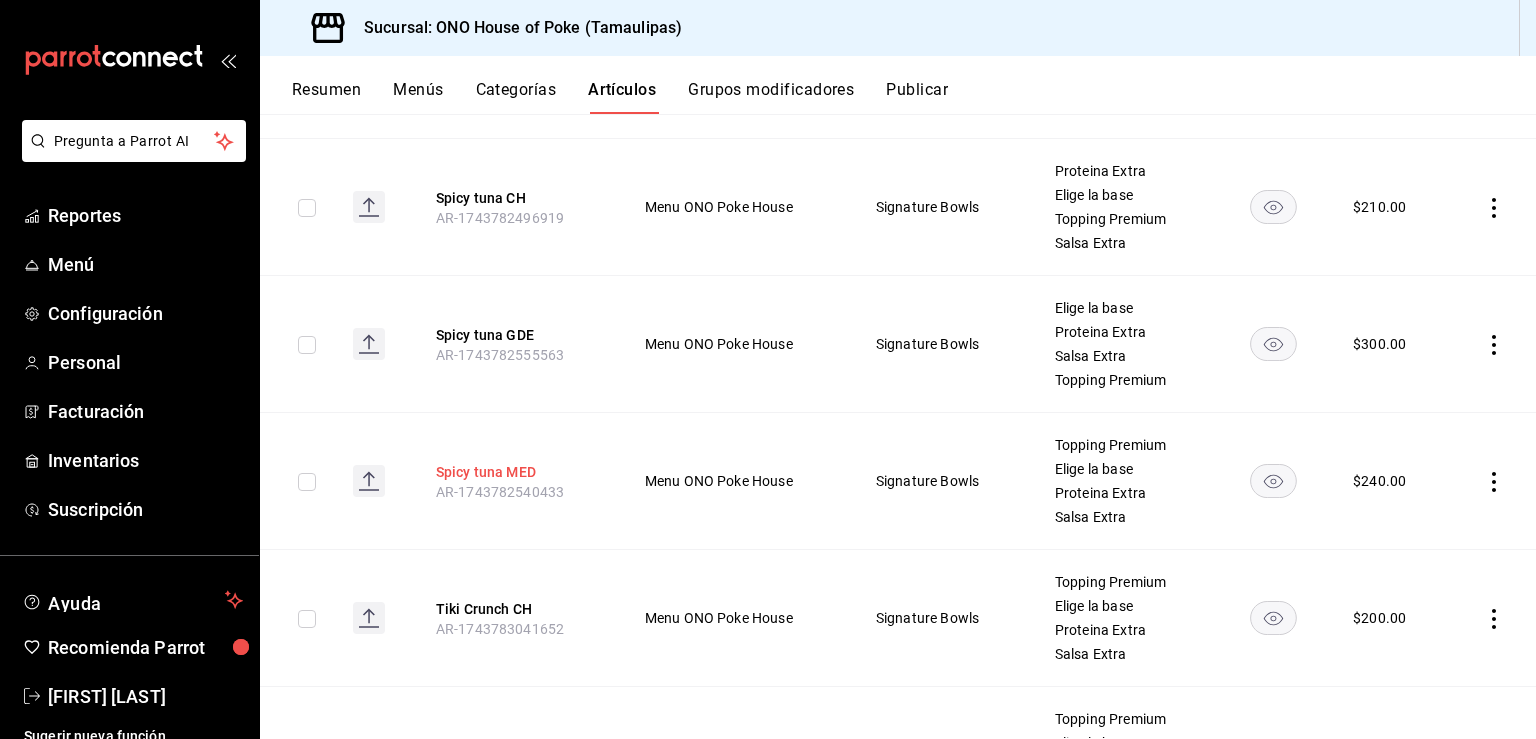 click on "Spicy tuna MED" at bounding box center (516, 472) 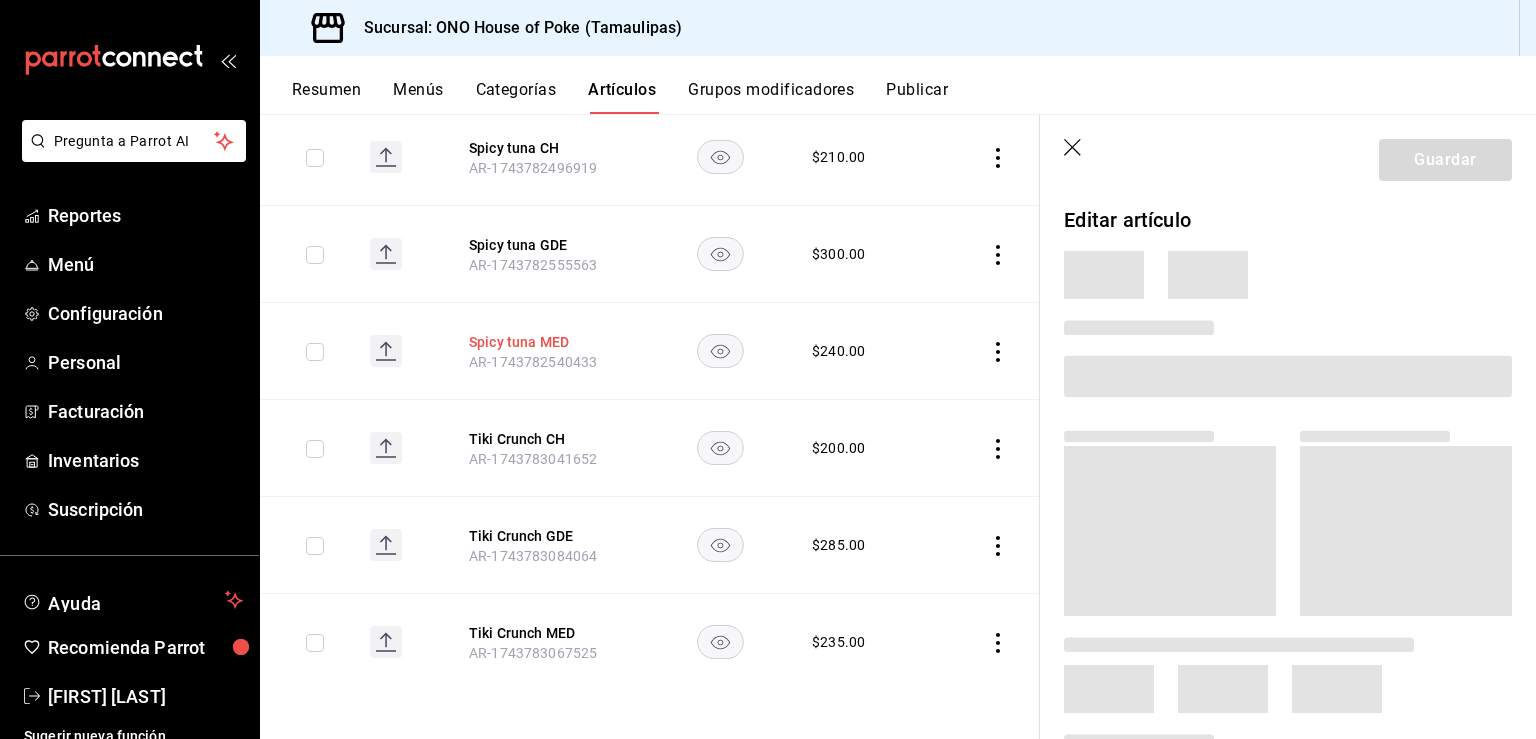 scroll, scrollTop: 2029, scrollLeft: 0, axis: vertical 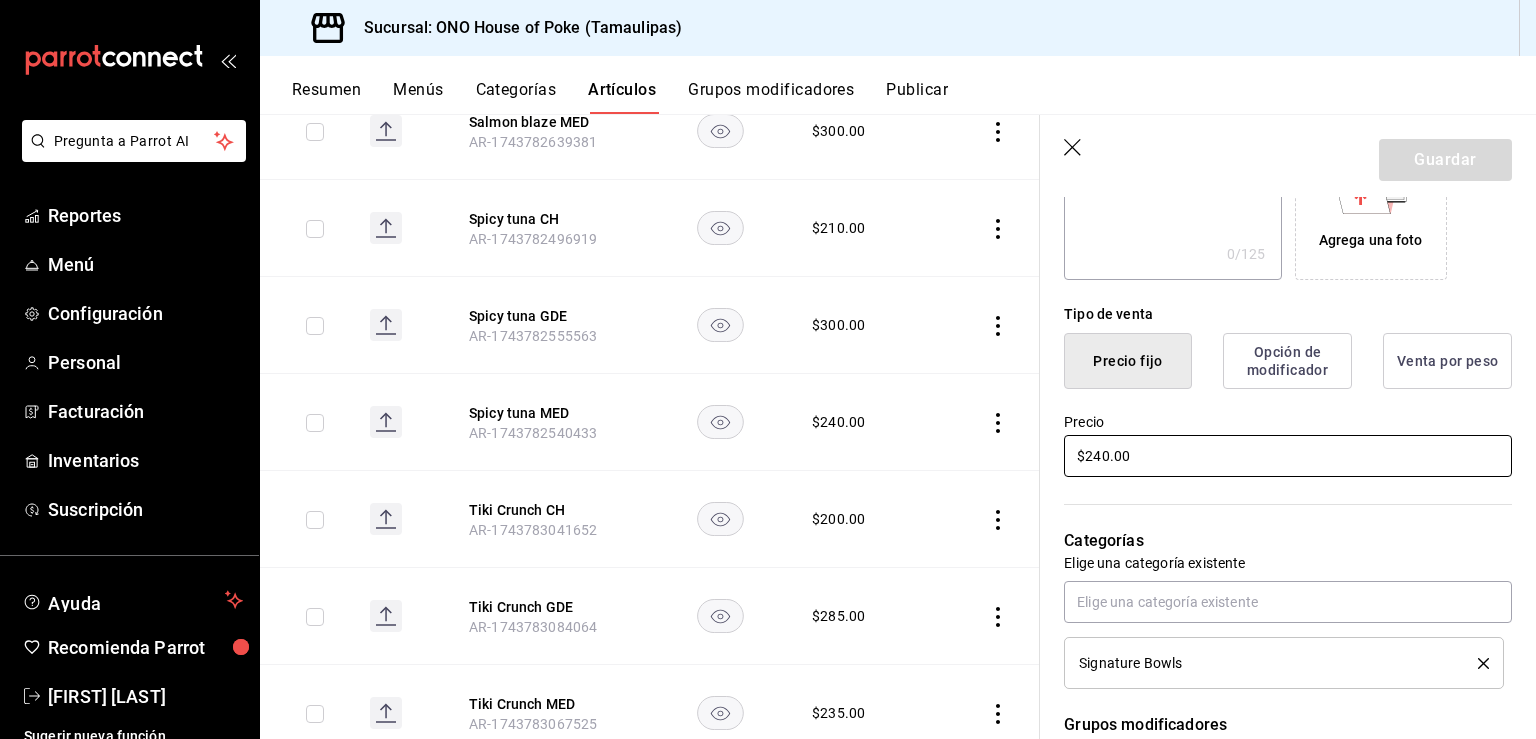 click on "$240.00" at bounding box center (1288, 456) 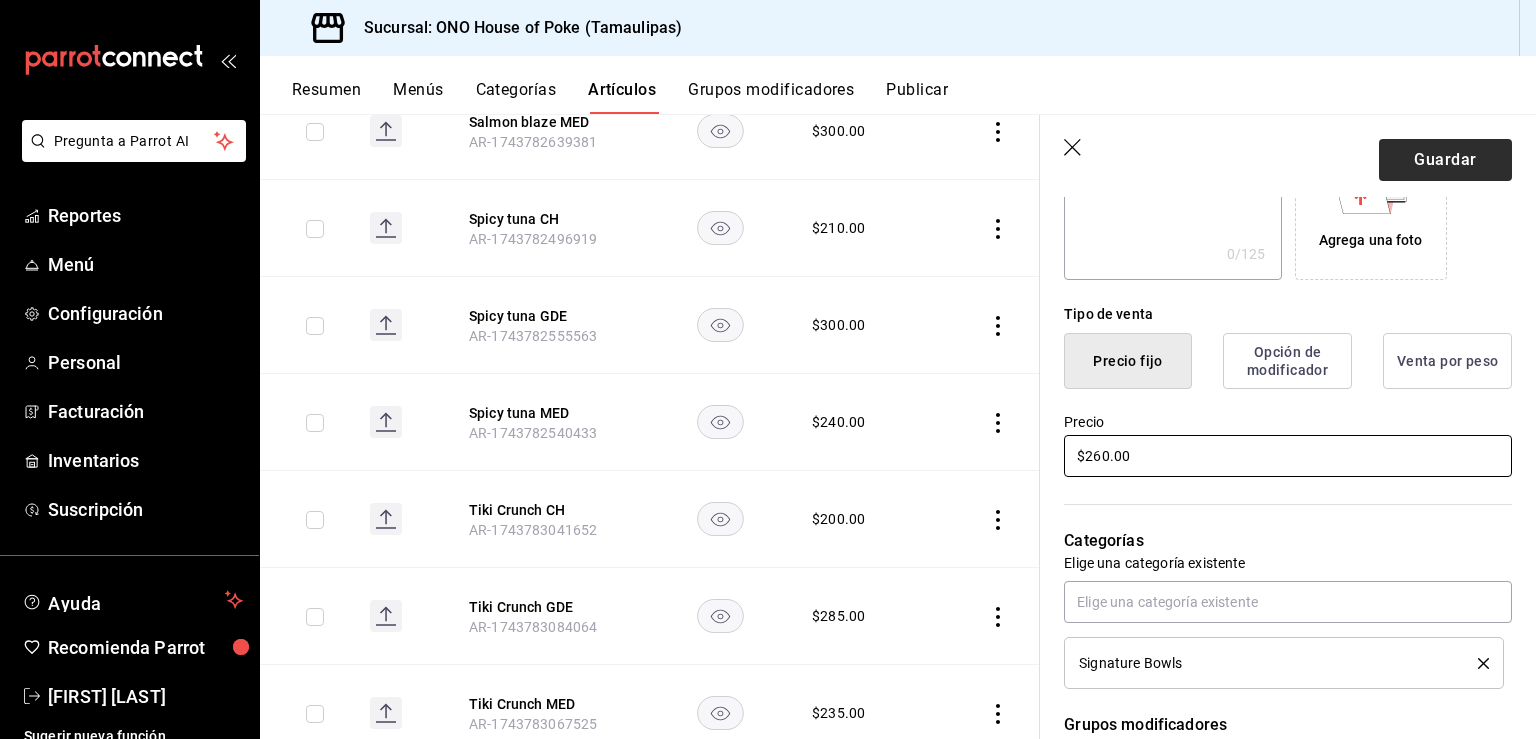 type on "$260.00" 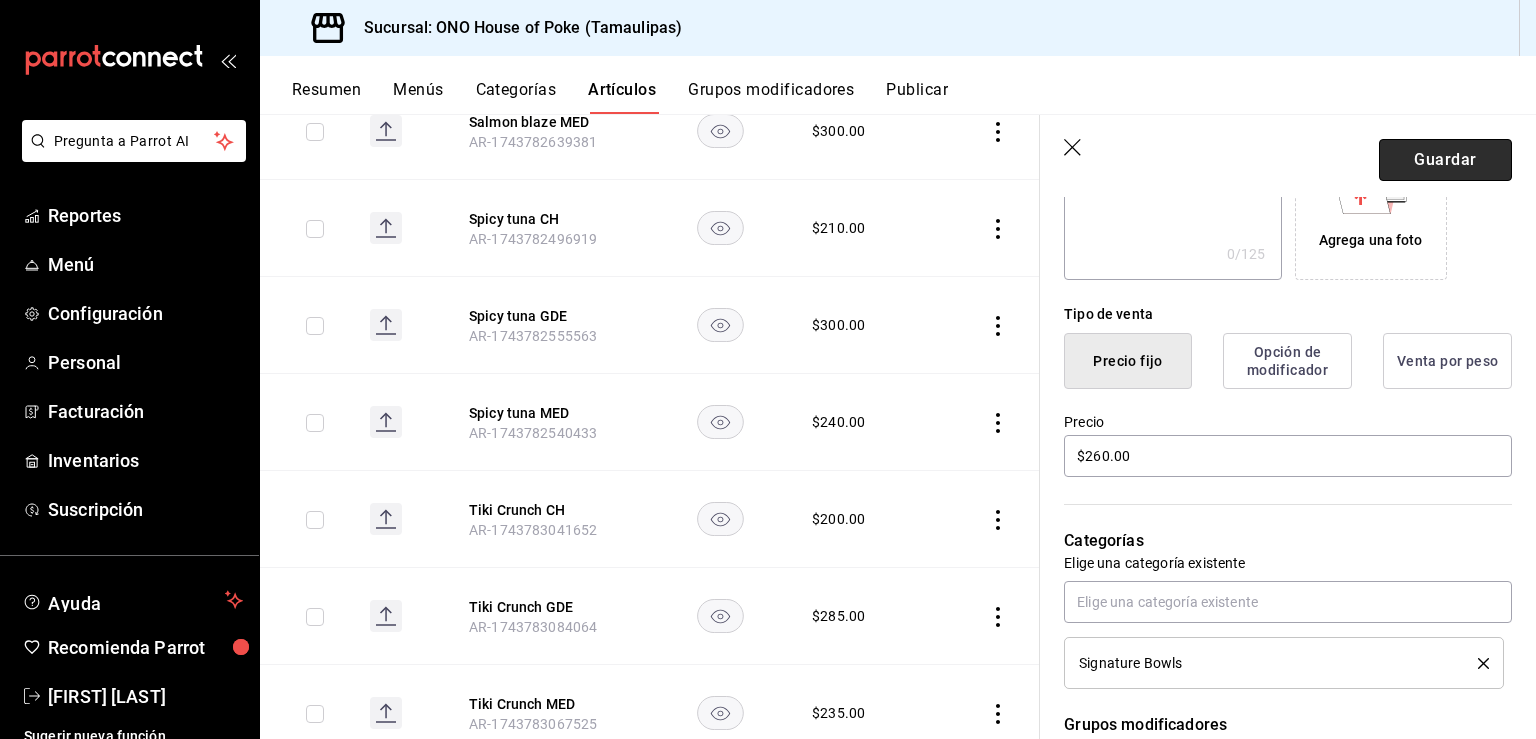 click on "Guardar" at bounding box center [1445, 160] 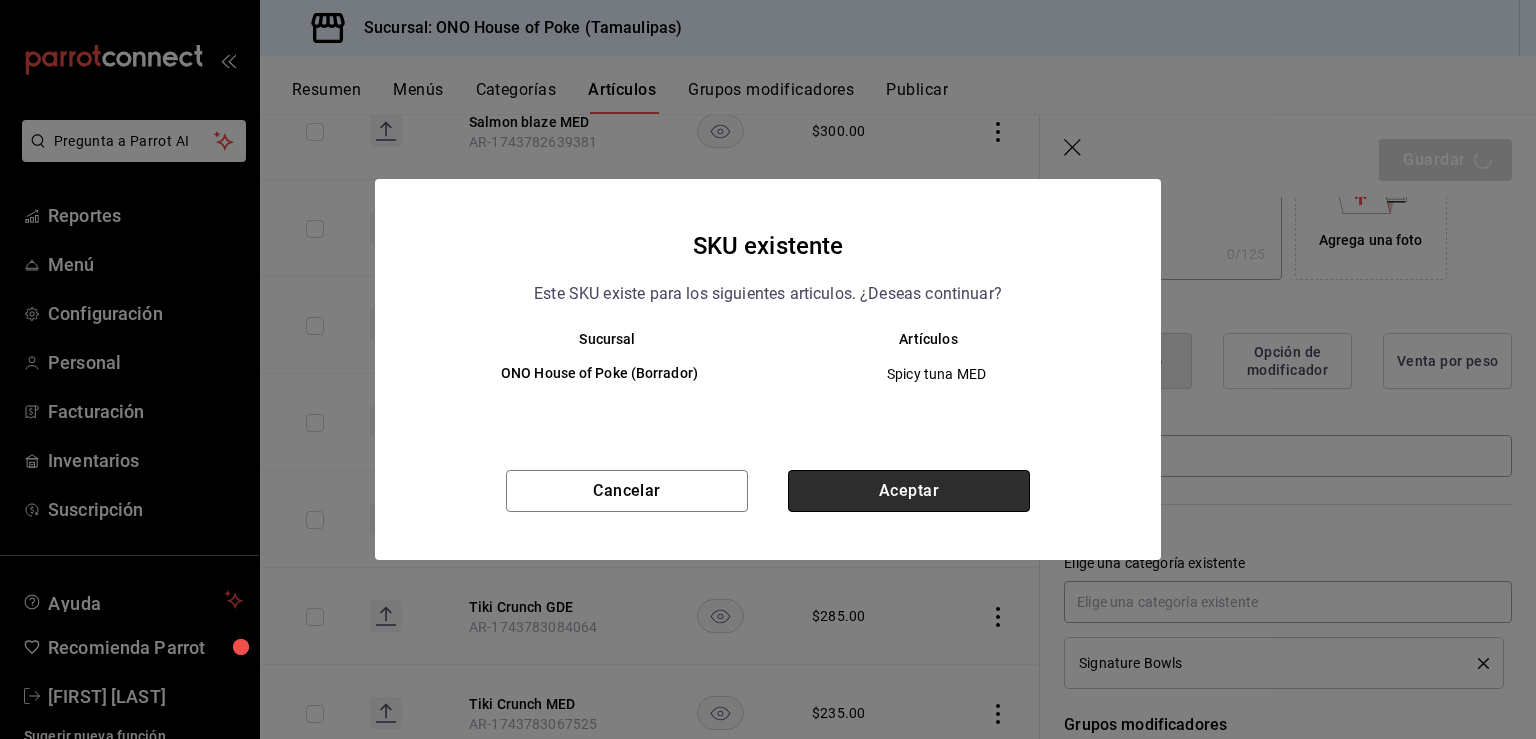 click on "Aceptar" at bounding box center (909, 491) 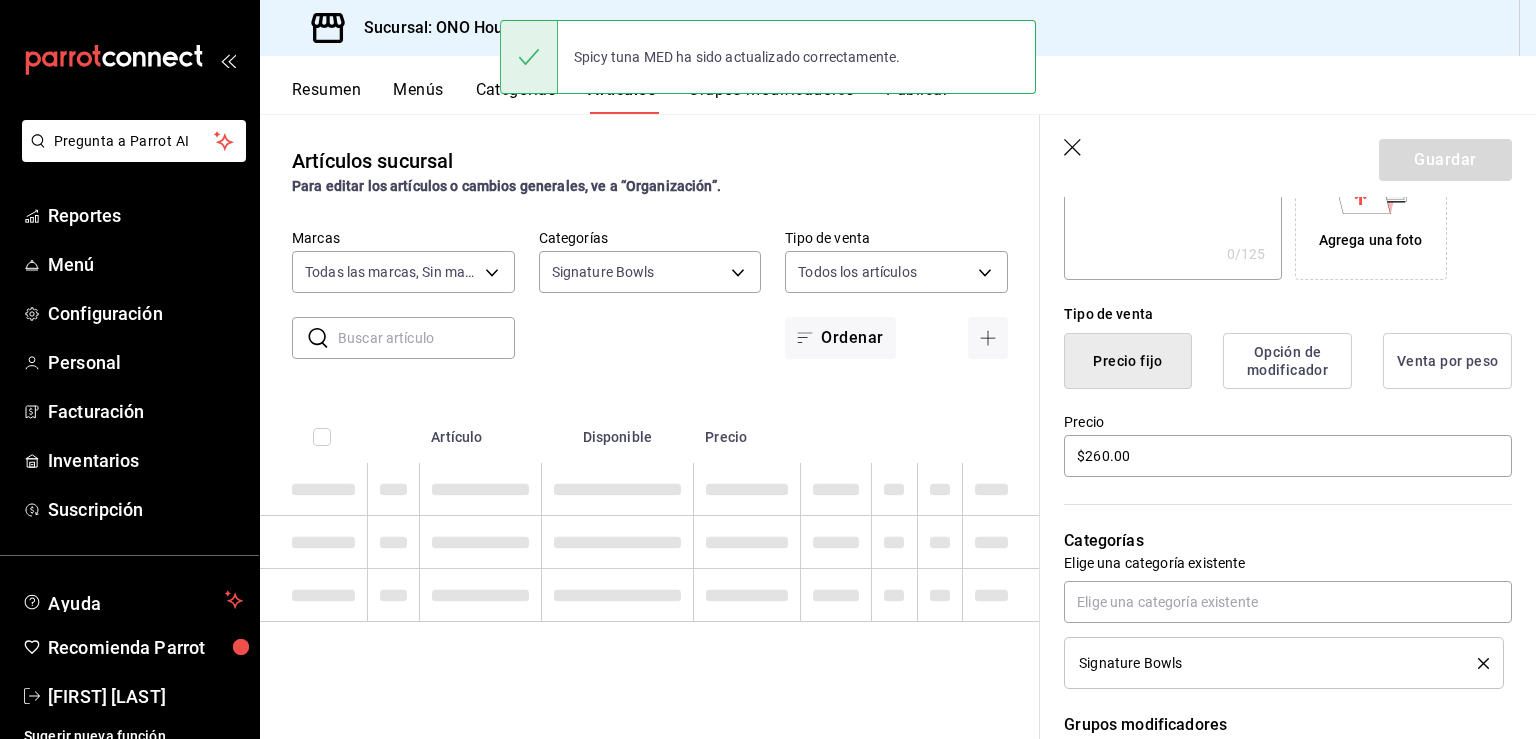 scroll, scrollTop: 0, scrollLeft: 0, axis: both 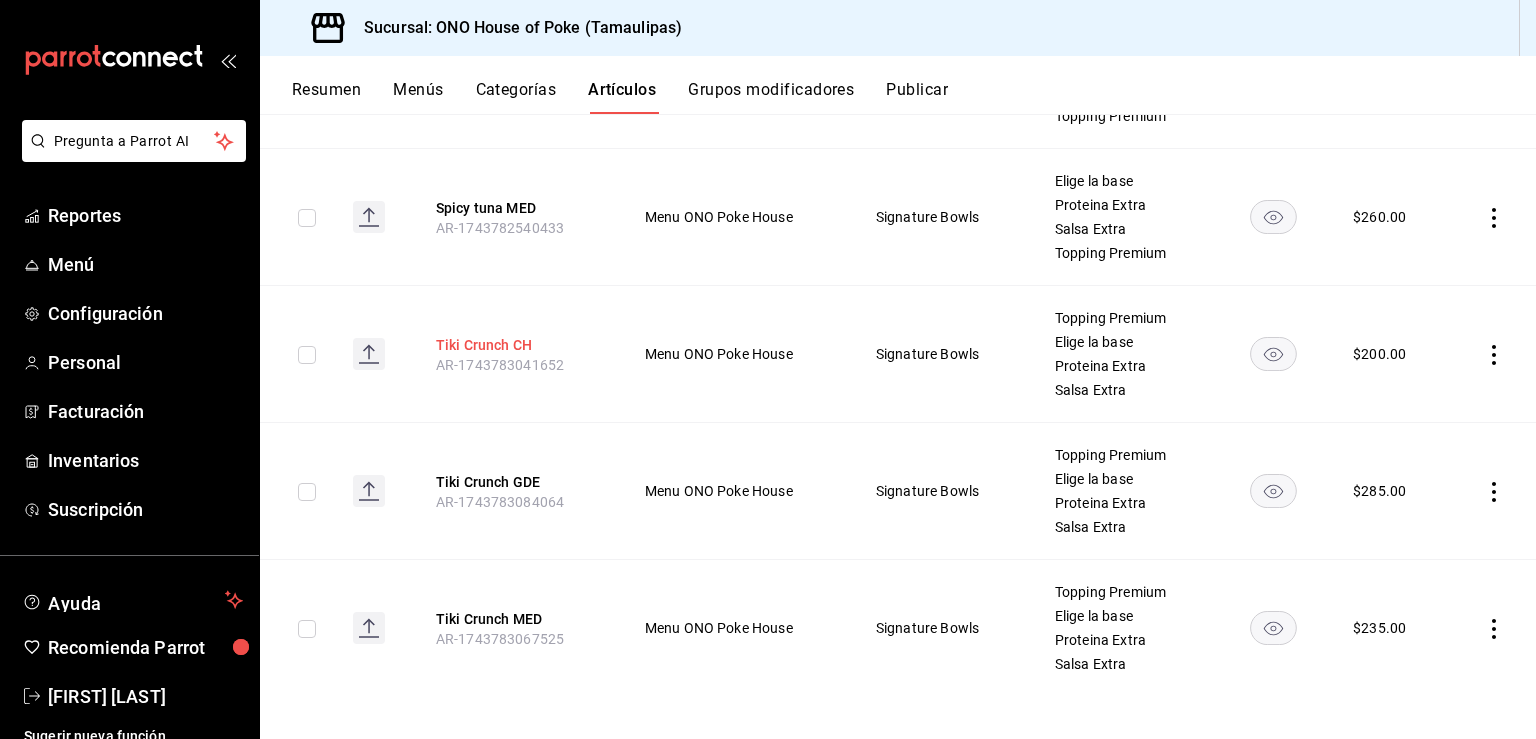 click on "Tiki Crunch CH" at bounding box center [516, 345] 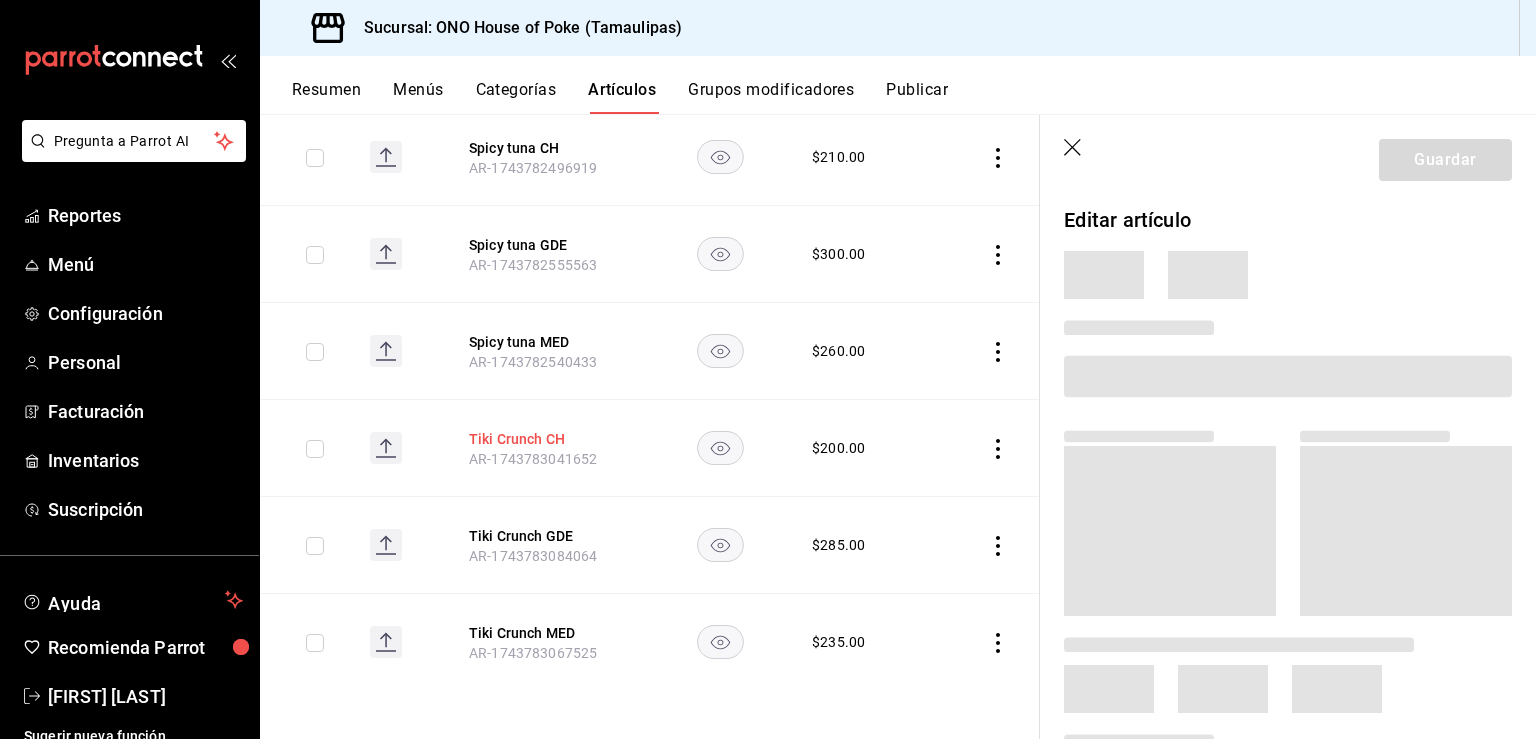 scroll, scrollTop: 2029, scrollLeft: 0, axis: vertical 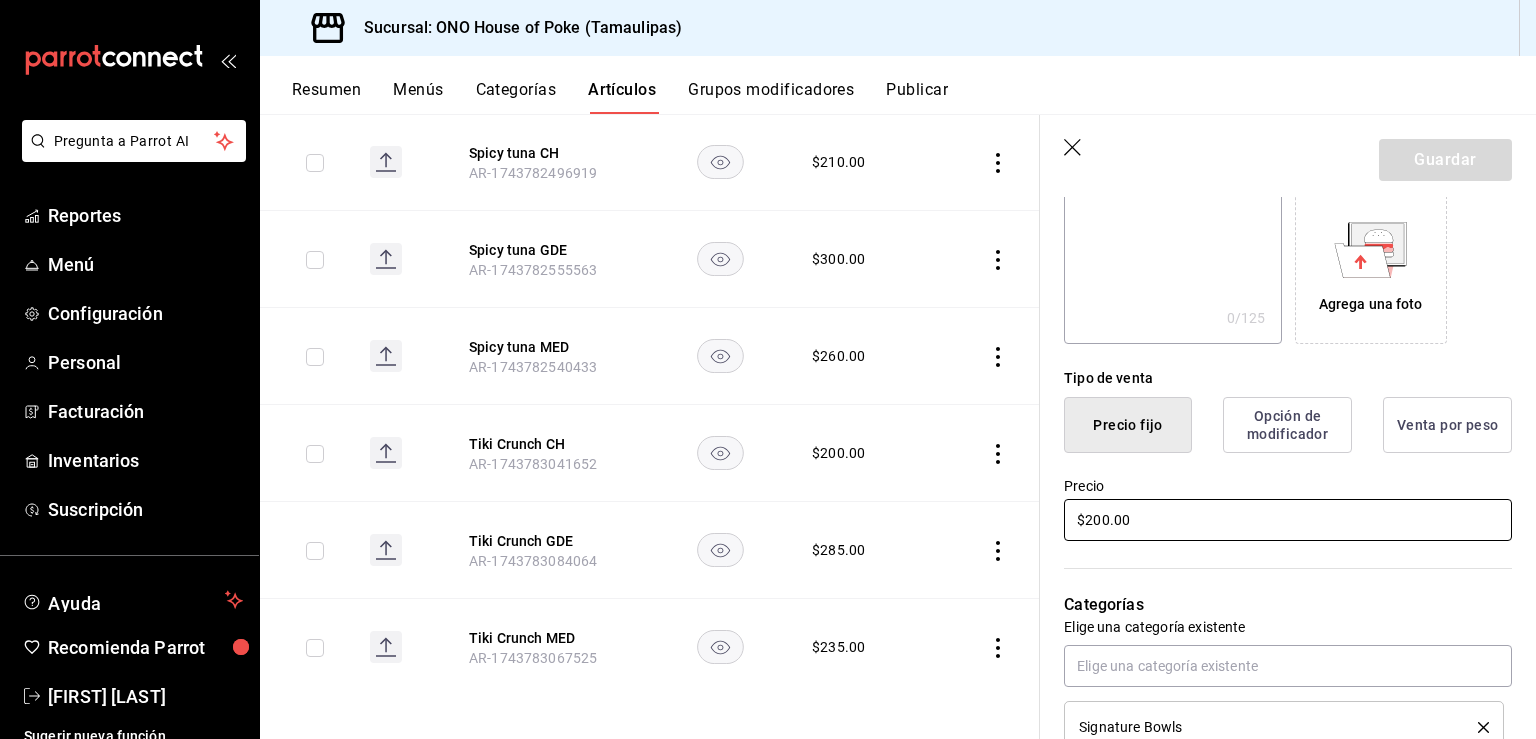 drag, startPoint x: 1173, startPoint y: 524, endPoint x: 1092, endPoint y: 530, distance: 81.22192 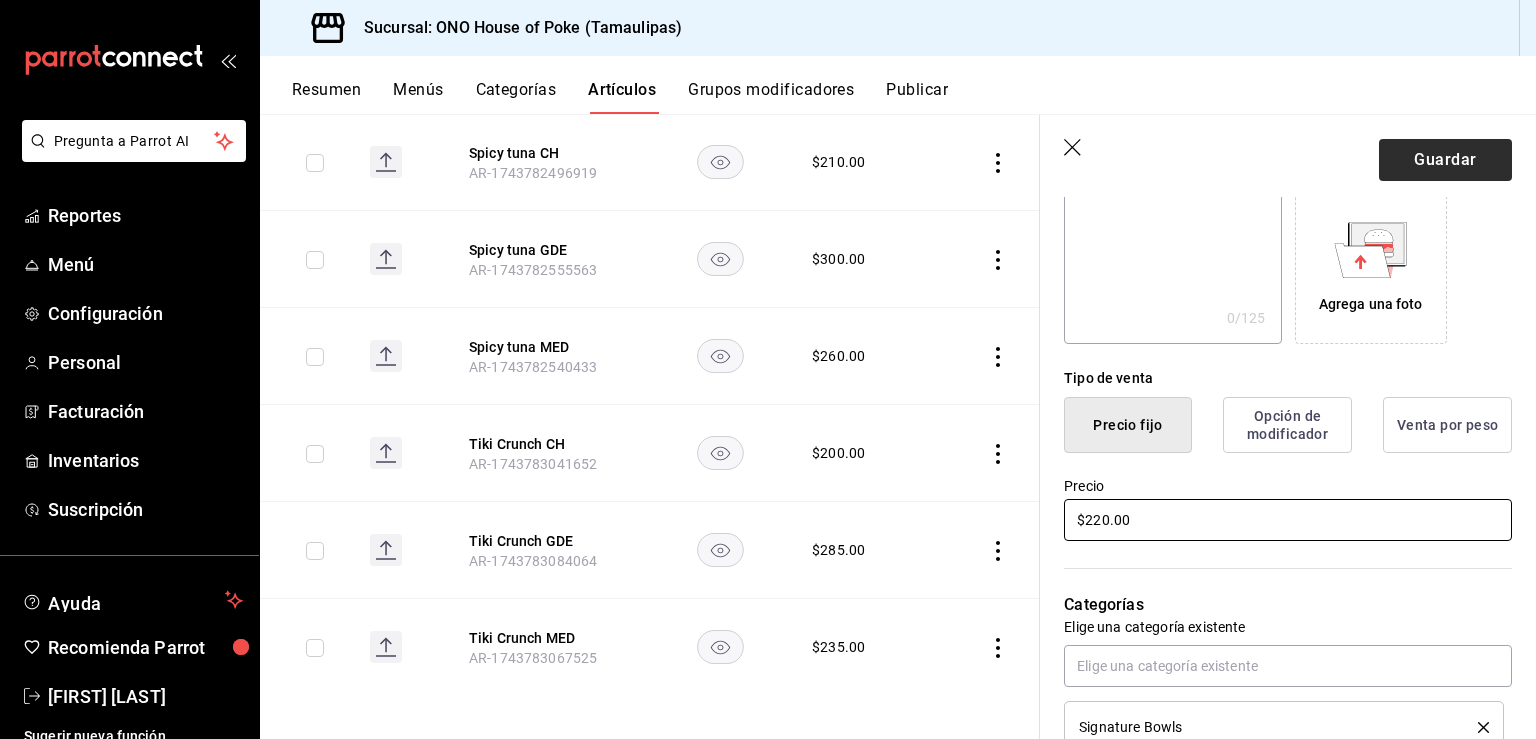 type on "$220.00" 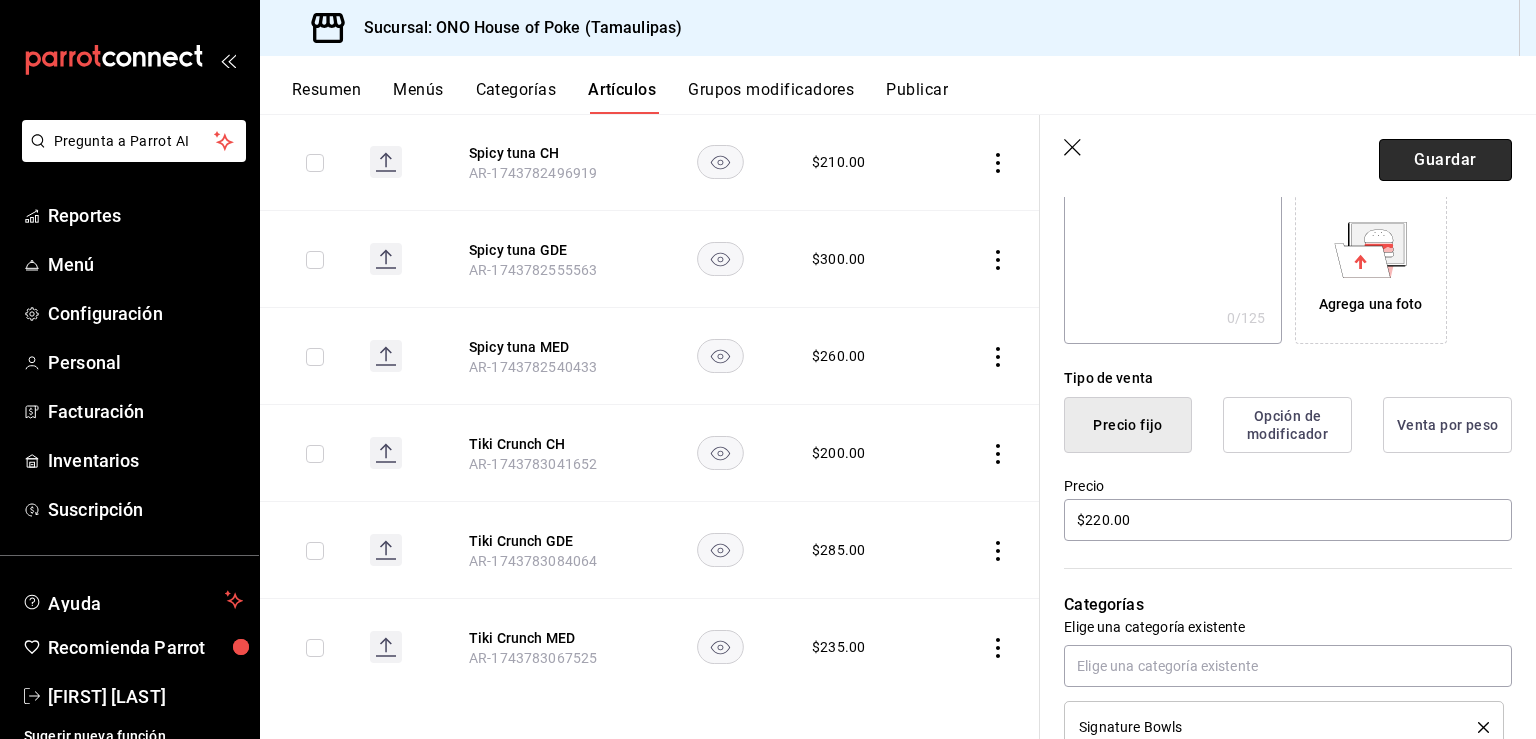 click on "Guardar" at bounding box center (1445, 160) 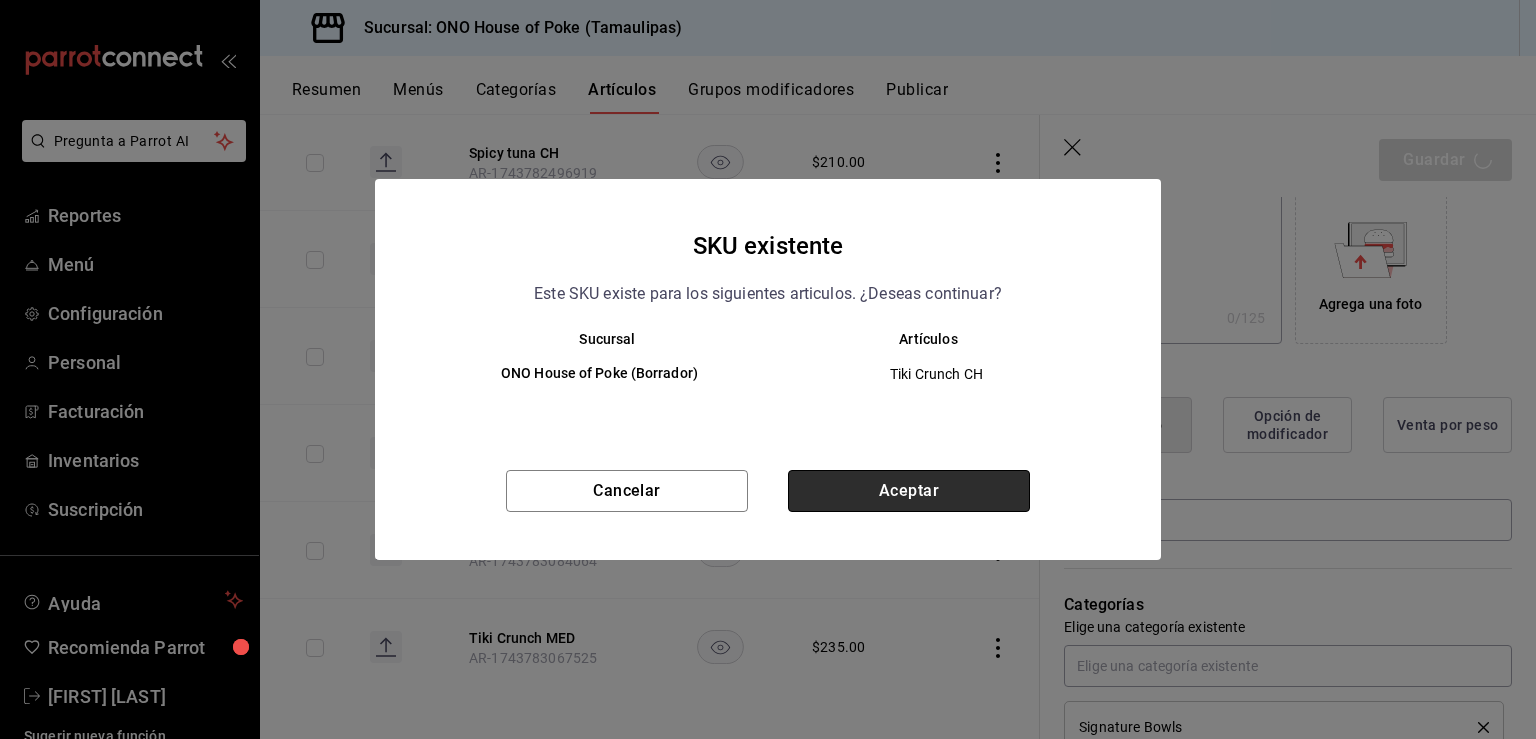 click on "Aceptar" at bounding box center [909, 491] 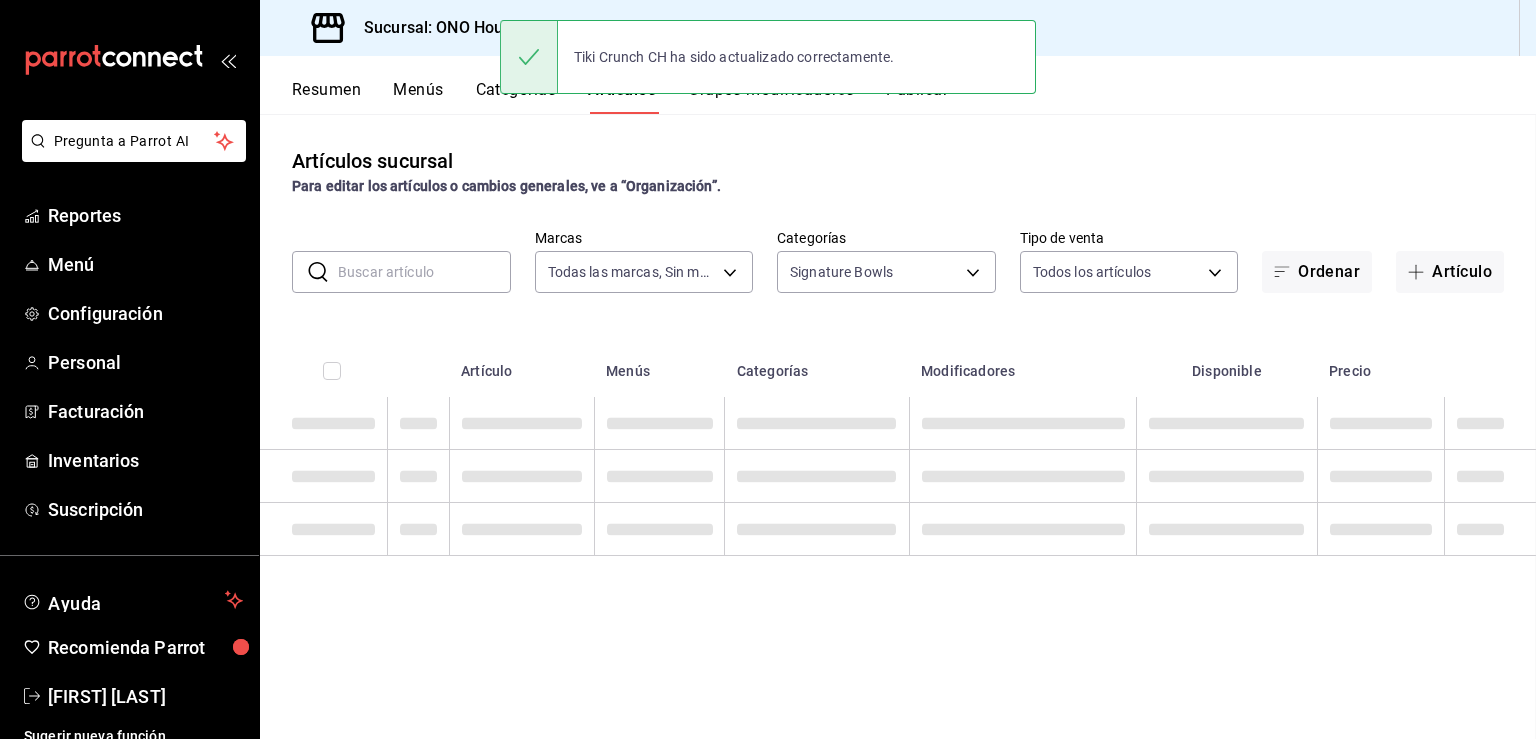 scroll, scrollTop: 0, scrollLeft: 0, axis: both 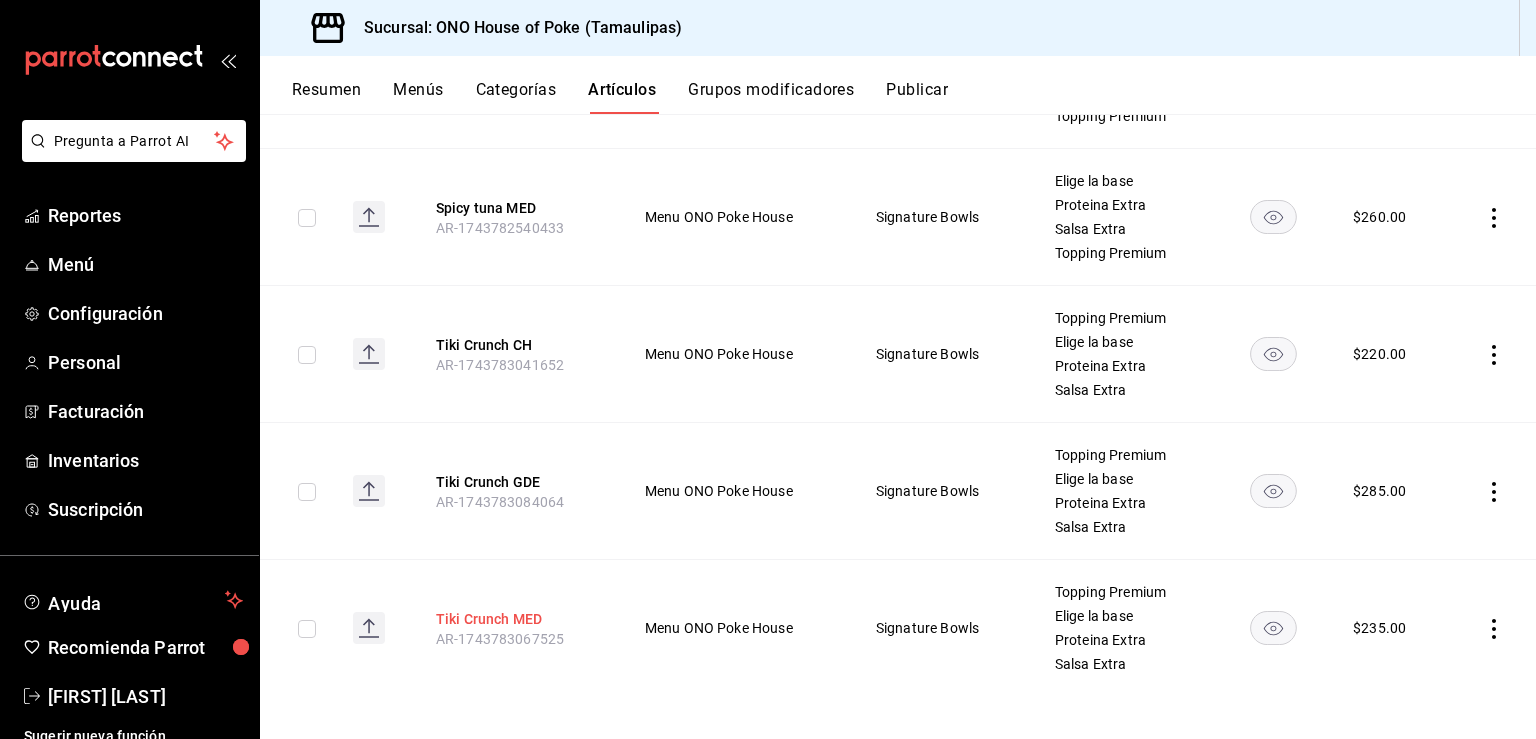 click on "Tiki Crunch MED" at bounding box center [516, 619] 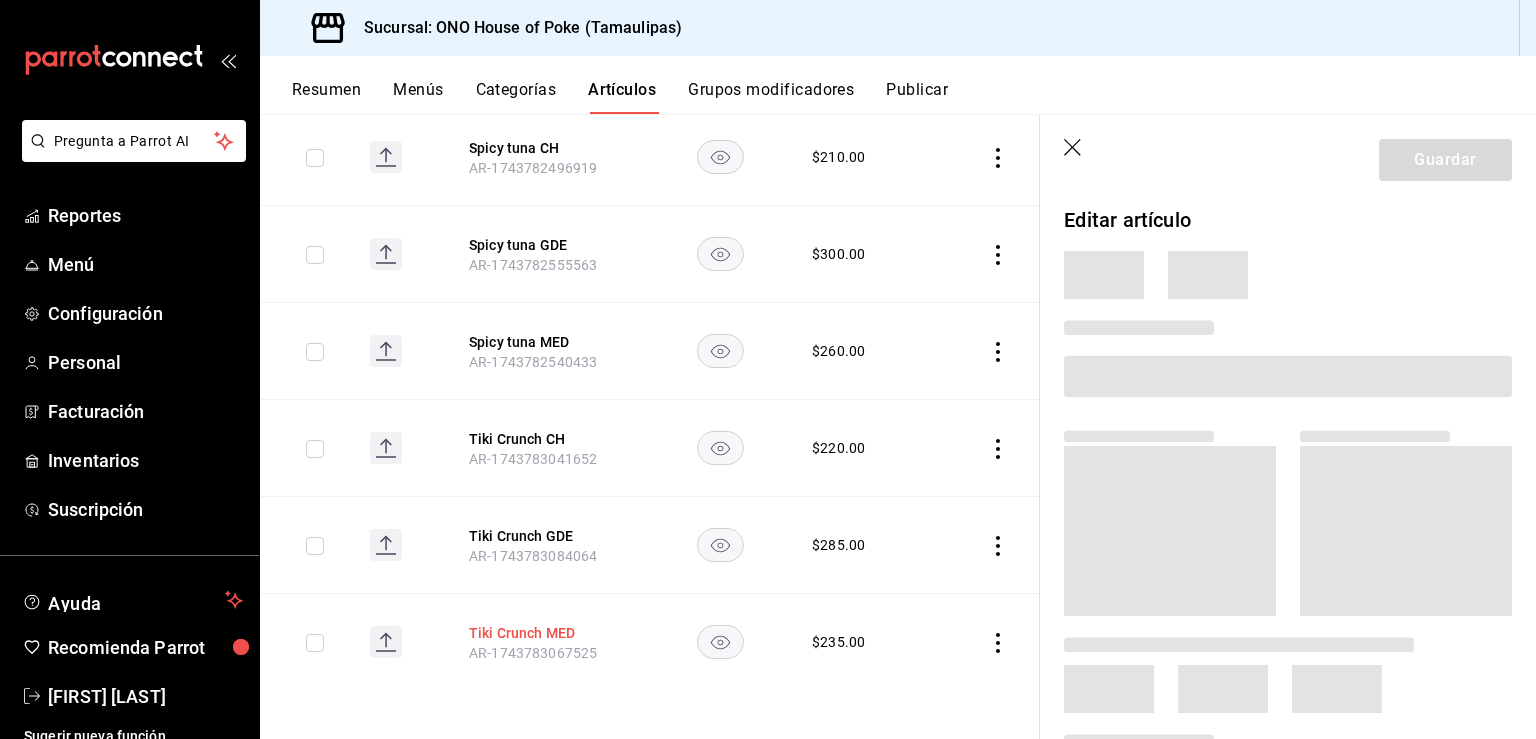 scroll, scrollTop: 2029, scrollLeft: 0, axis: vertical 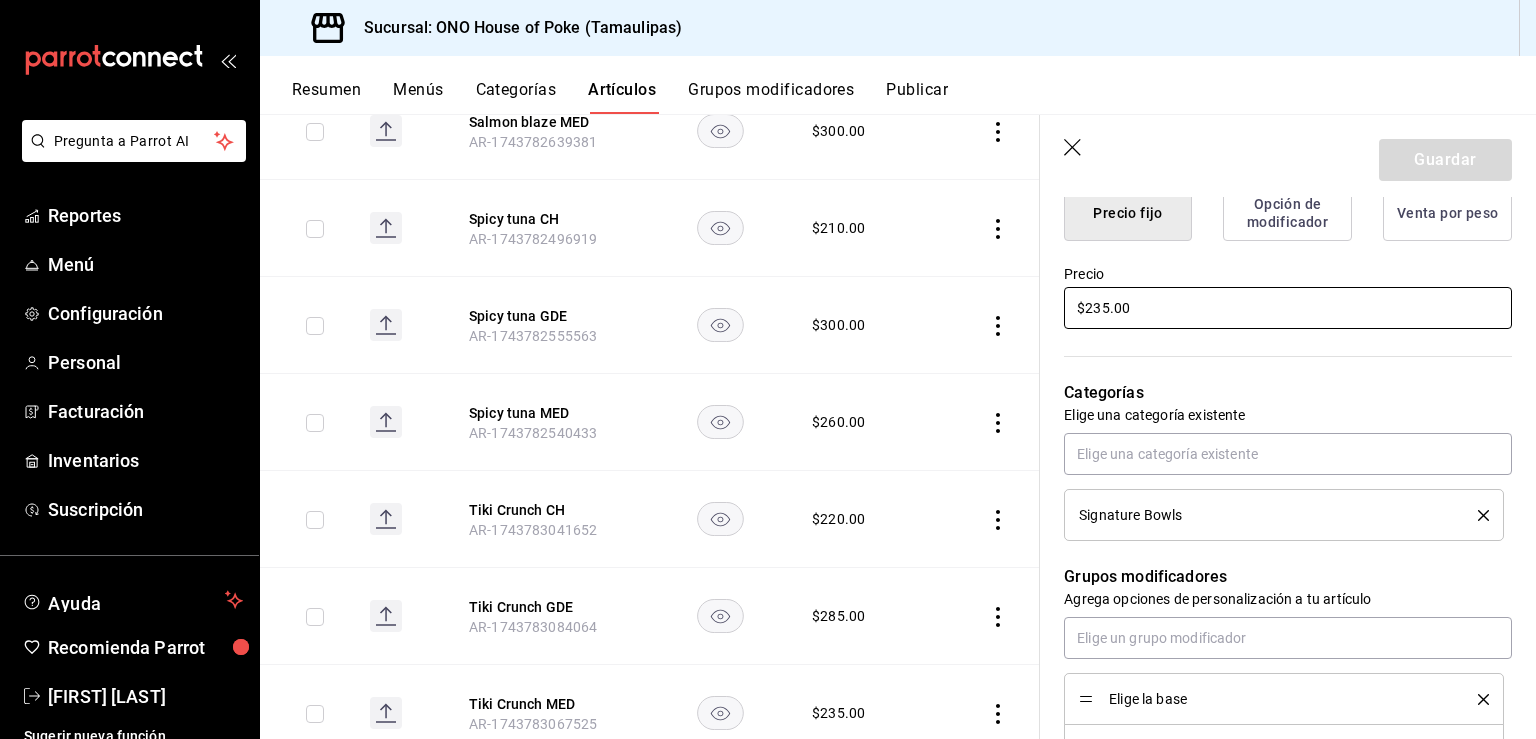 click on "$235.00" at bounding box center (1288, 308) 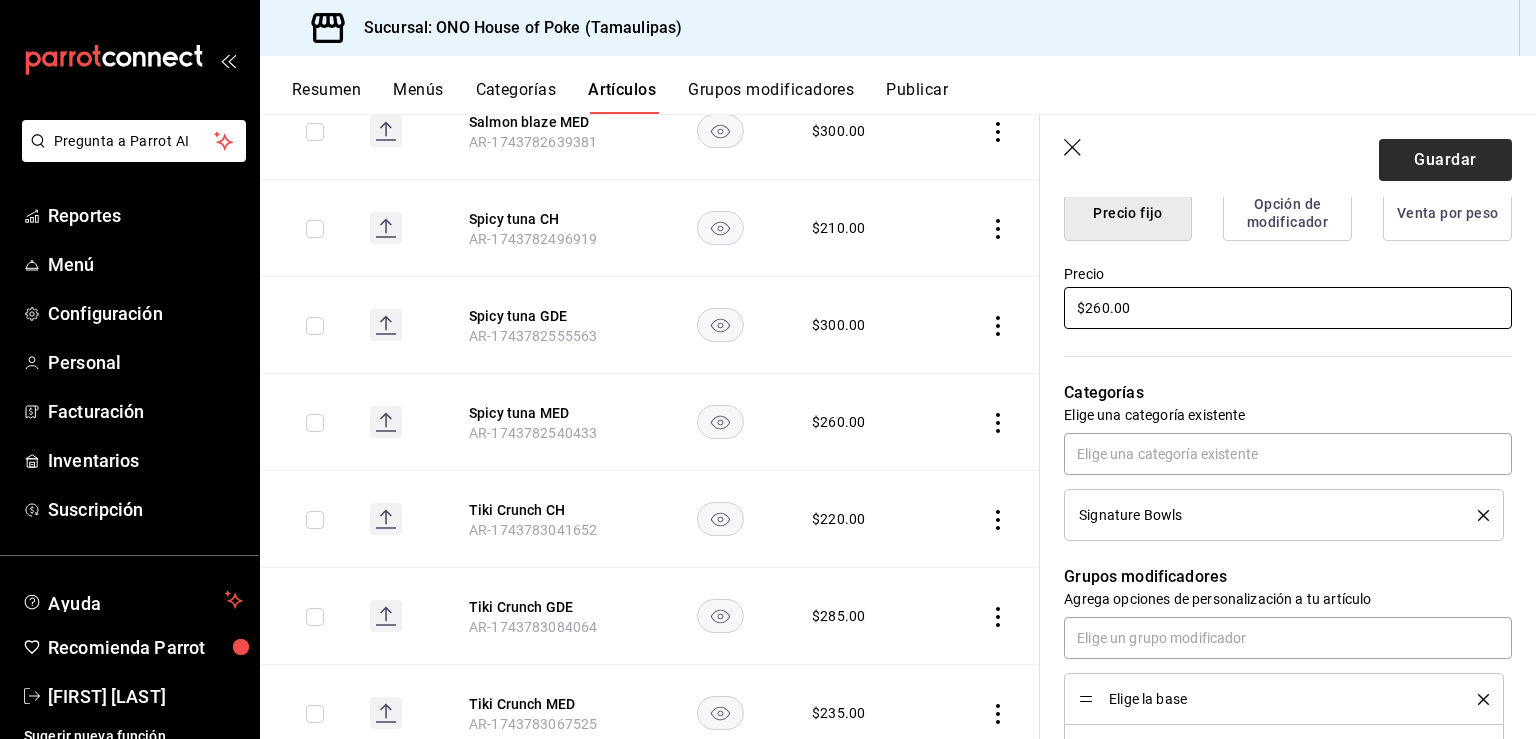 type on "$260.00" 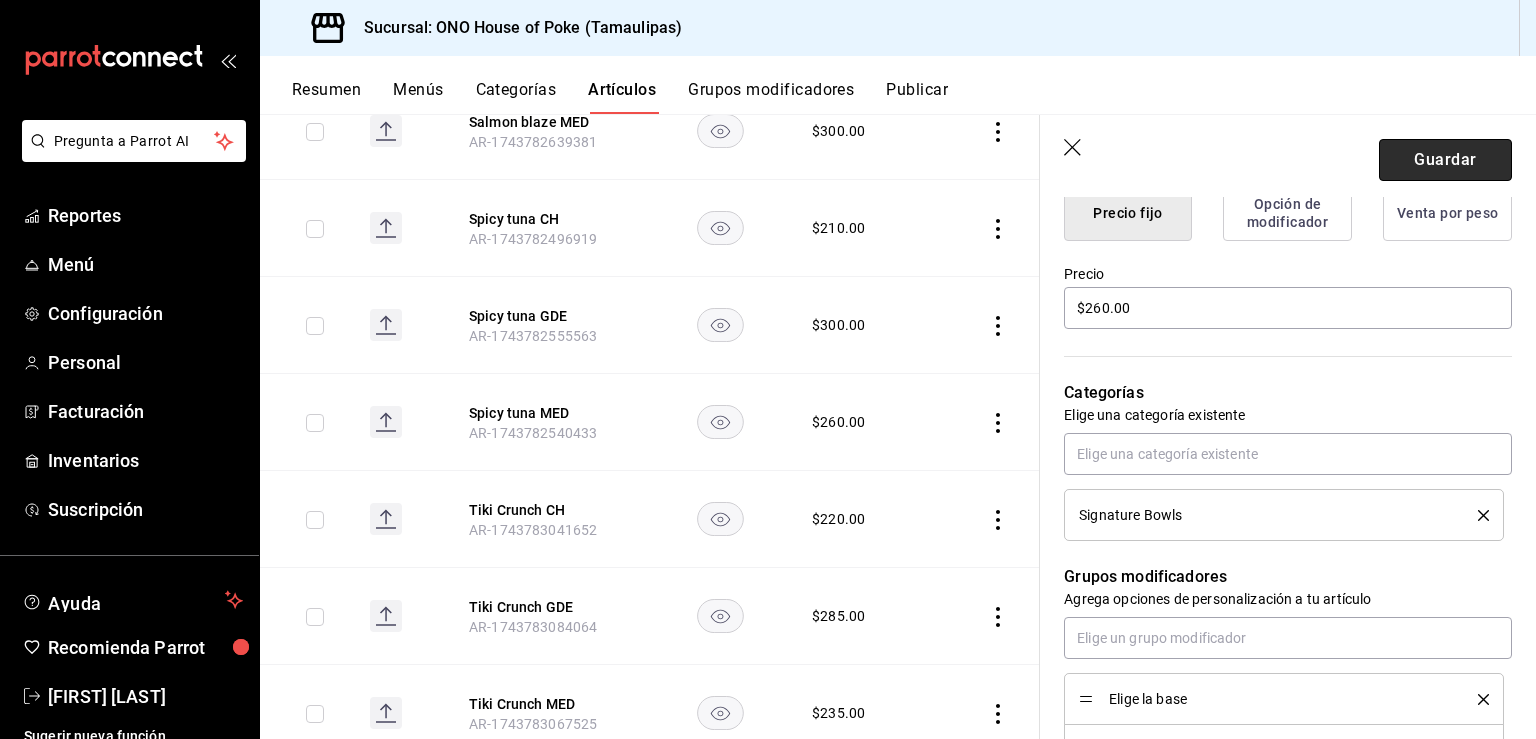 click on "Guardar" at bounding box center (1445, 160) 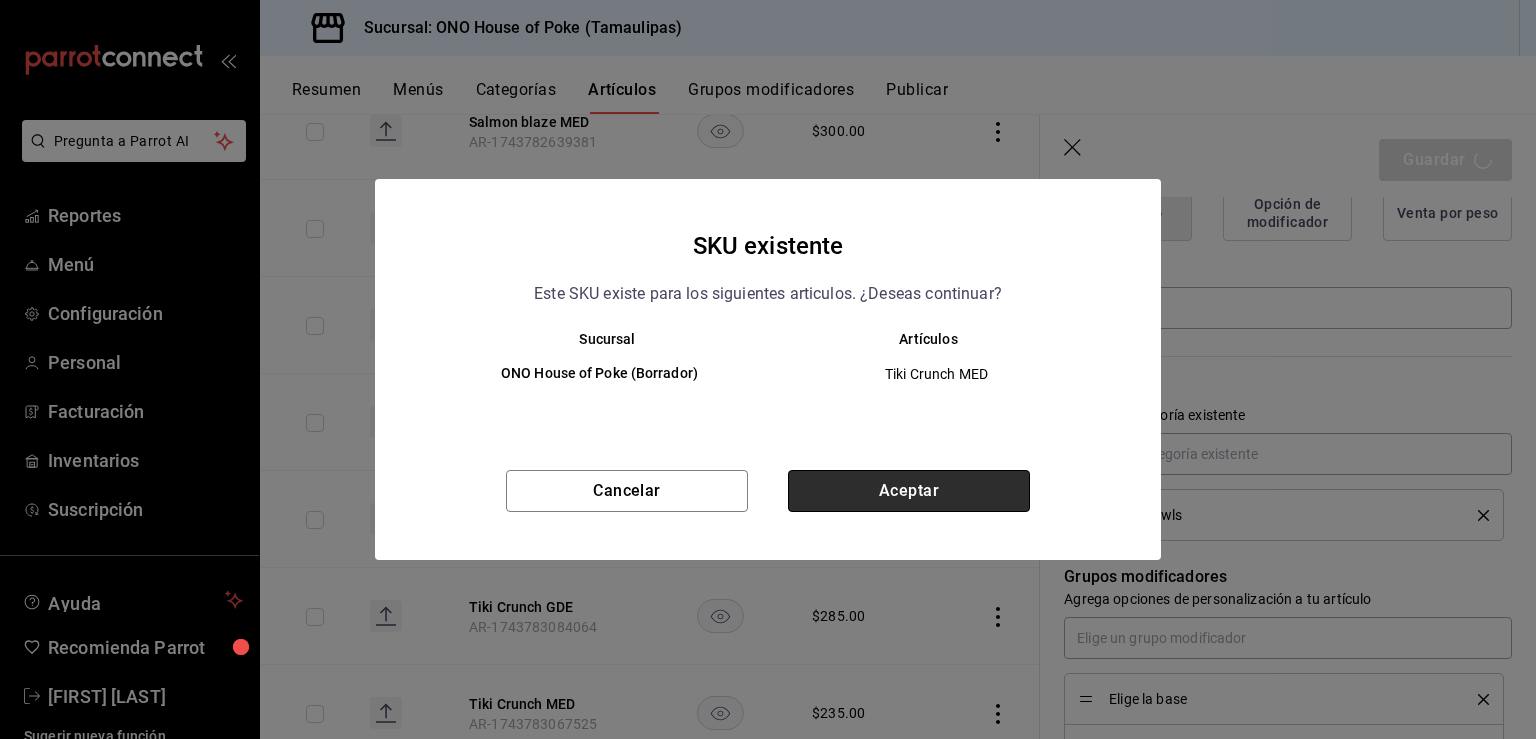 click on "Aceptar" at bounding box center (909, 491) 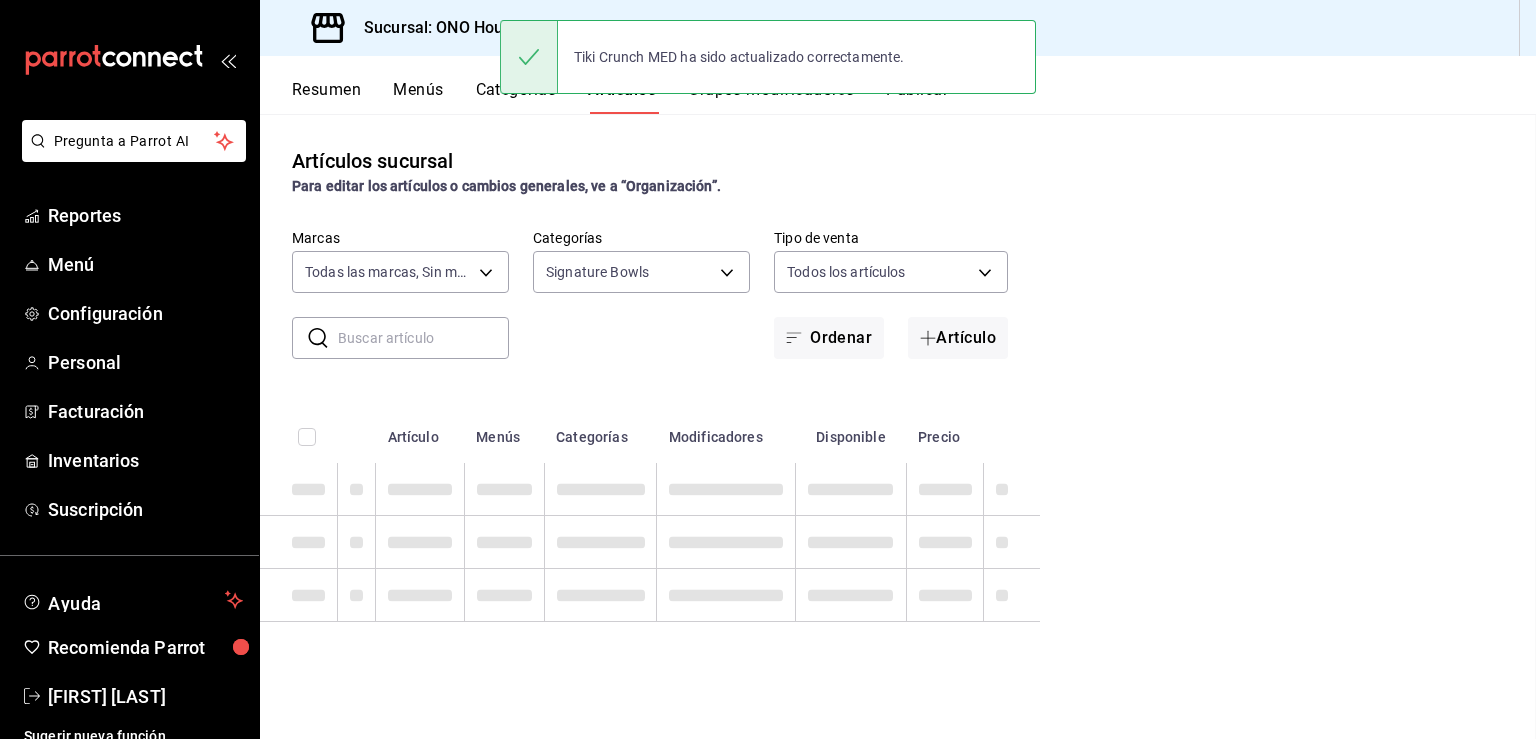 scroll, scrollTop: 0, scrollLeft: 0, axis: both 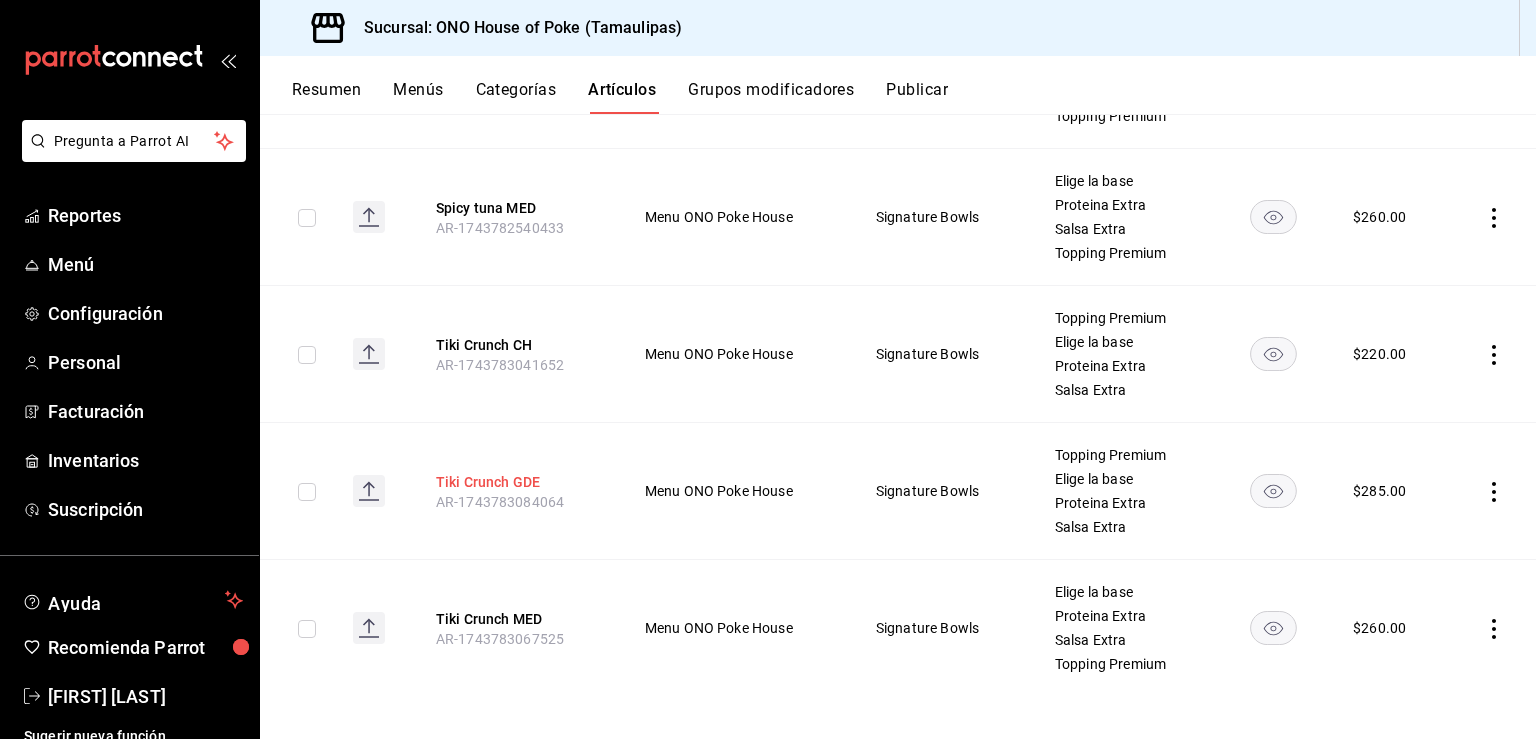 click on "Tiki Crunch GDE" at bounding box center (516, 482) 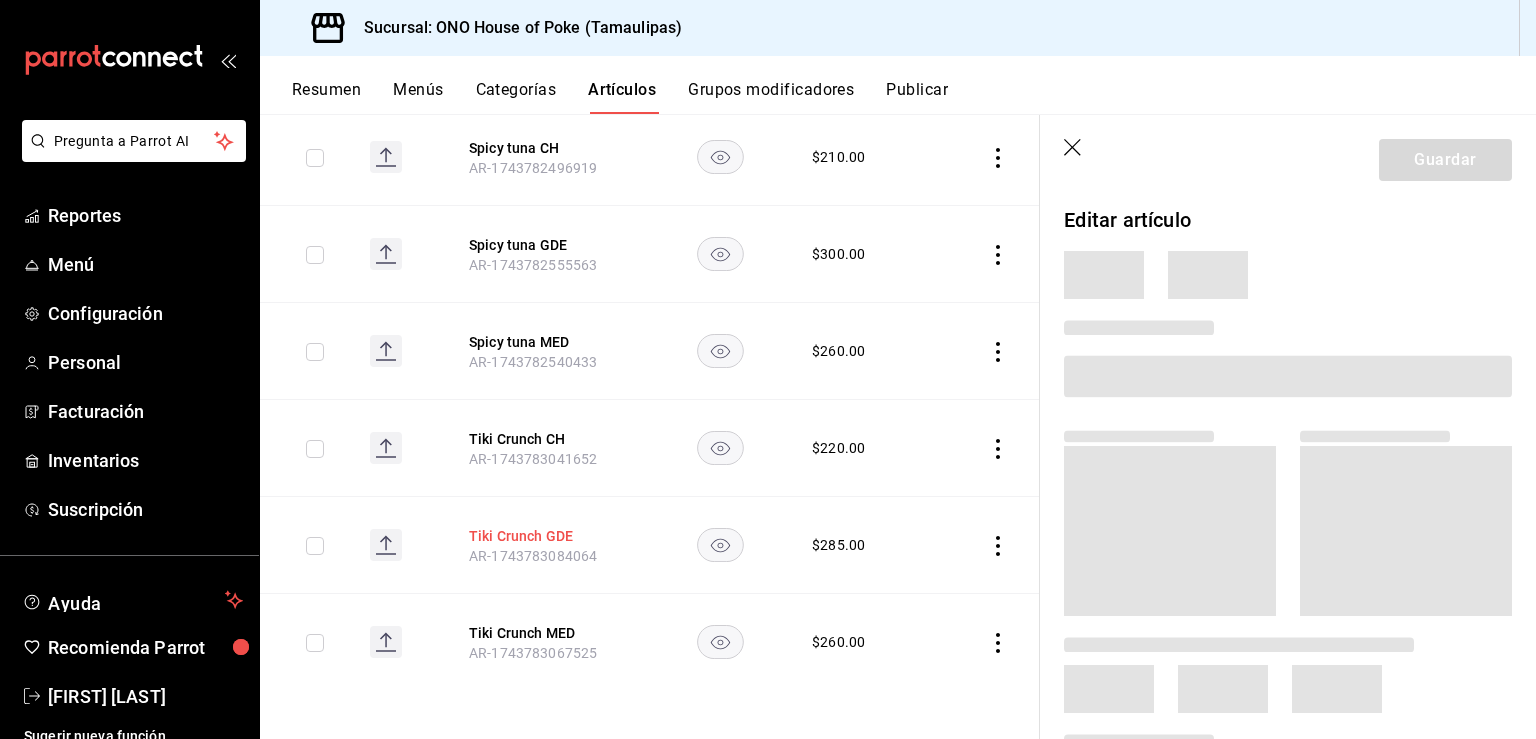 scroll, scrollTop: 2029, scrollLeft: 0, axis: vertical 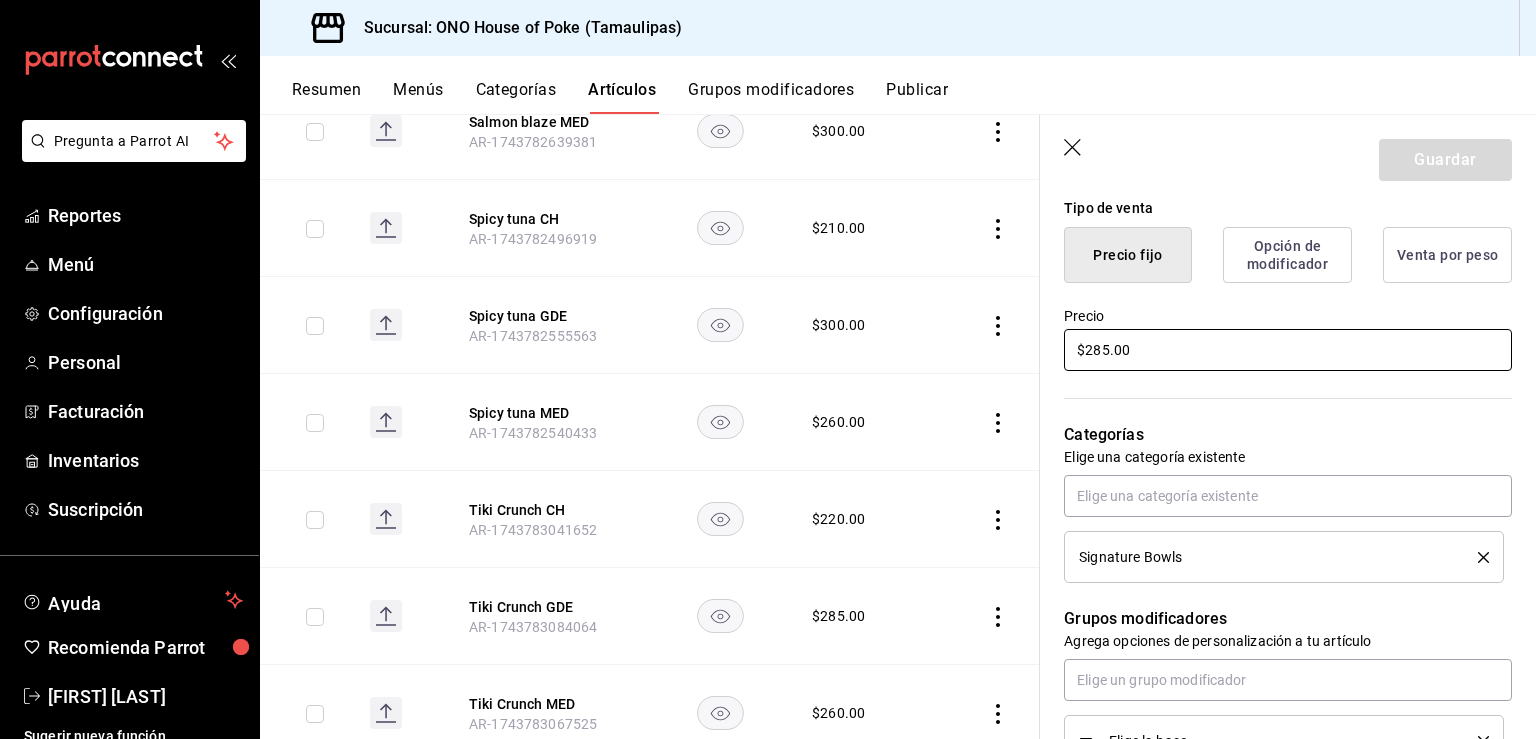 click on "$285.00" at bounding box center (1288, 350) 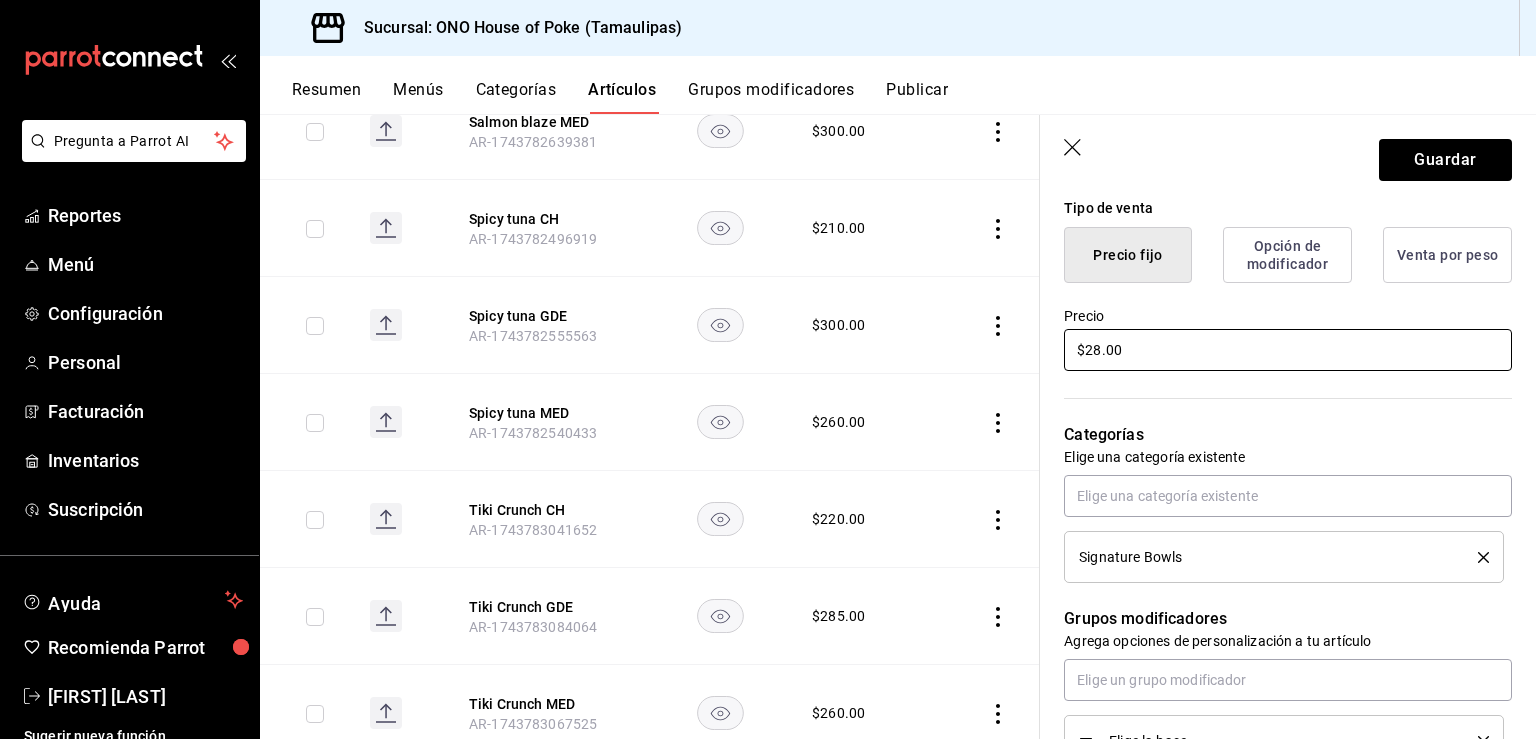 type on "$2.00" 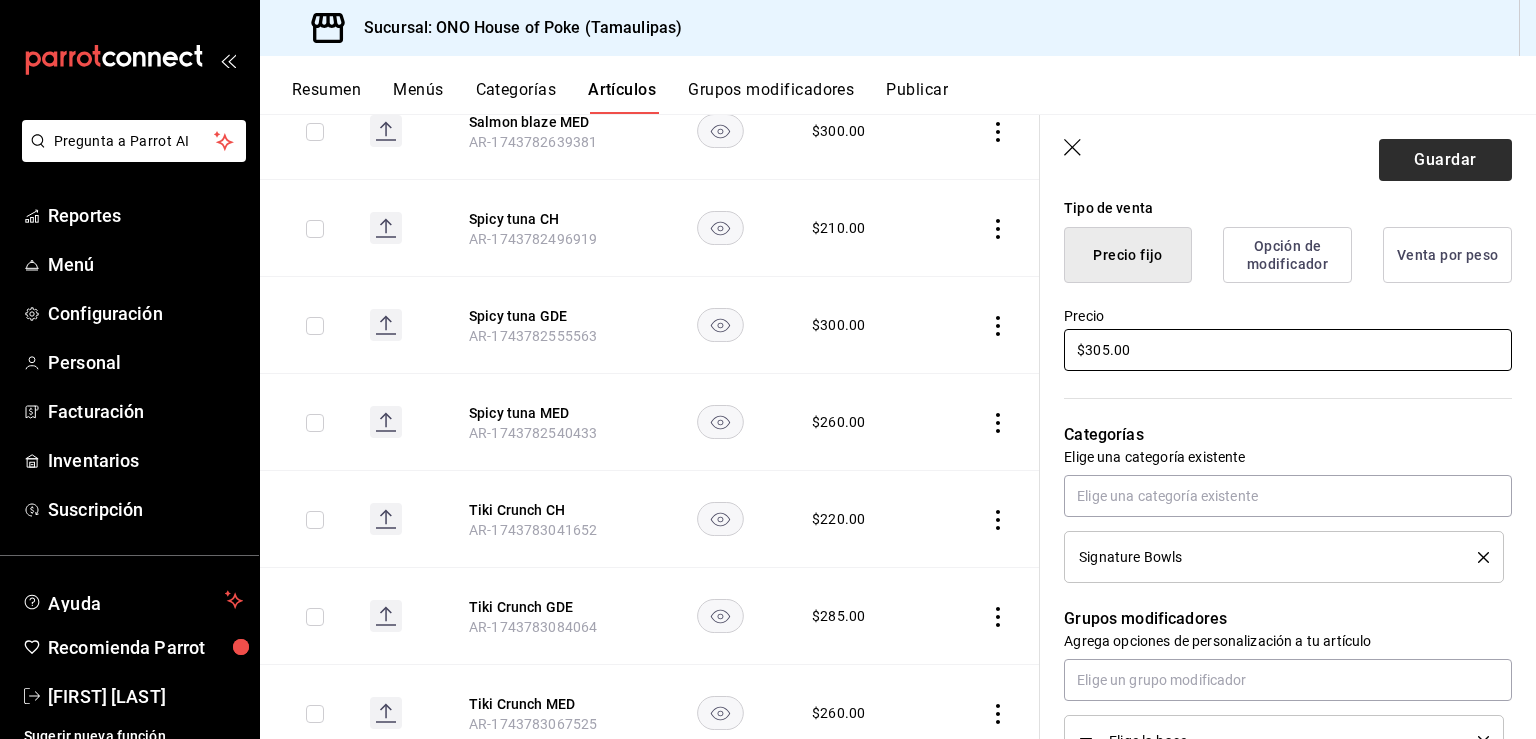 type on "$305.00" 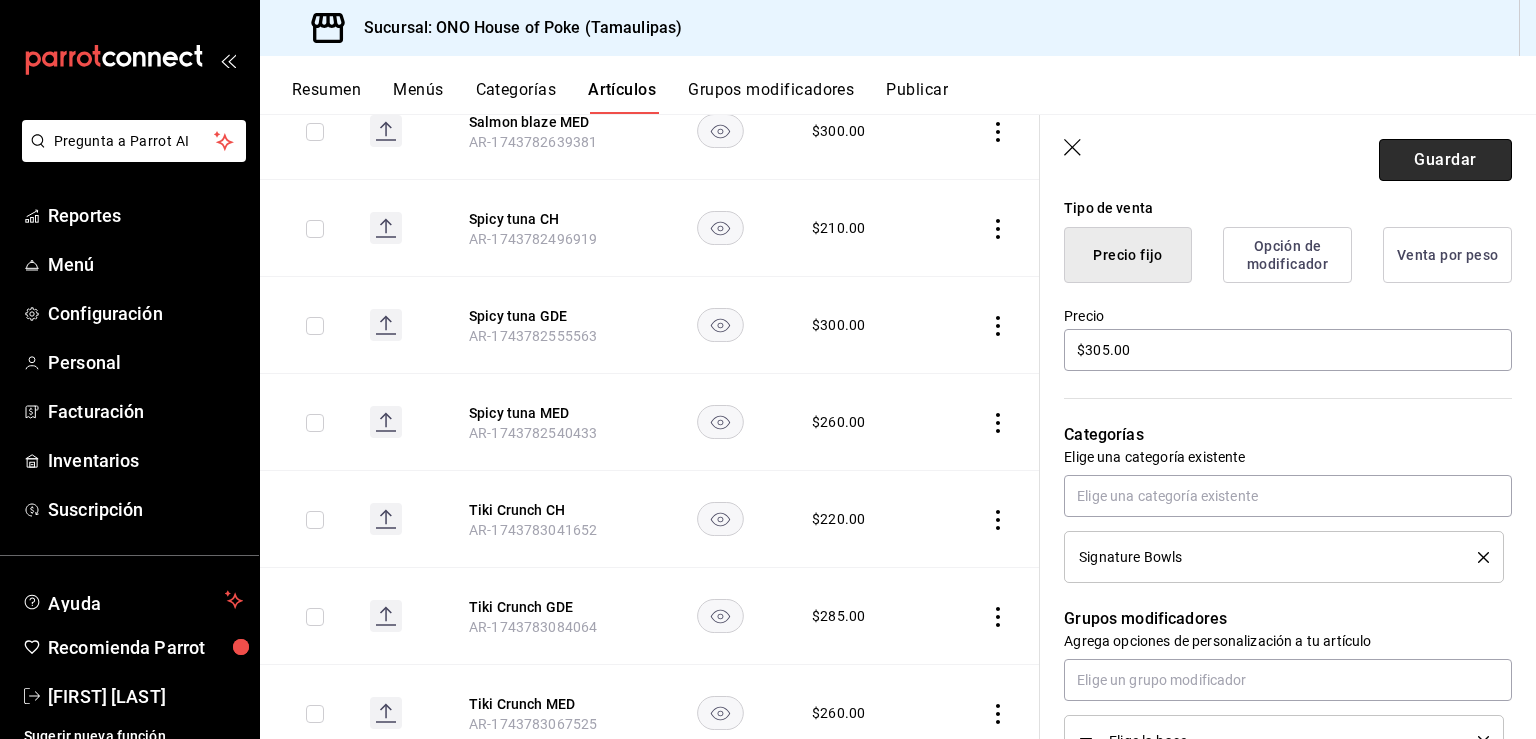 click on "Guardar" at bounding box center (1445, 160) 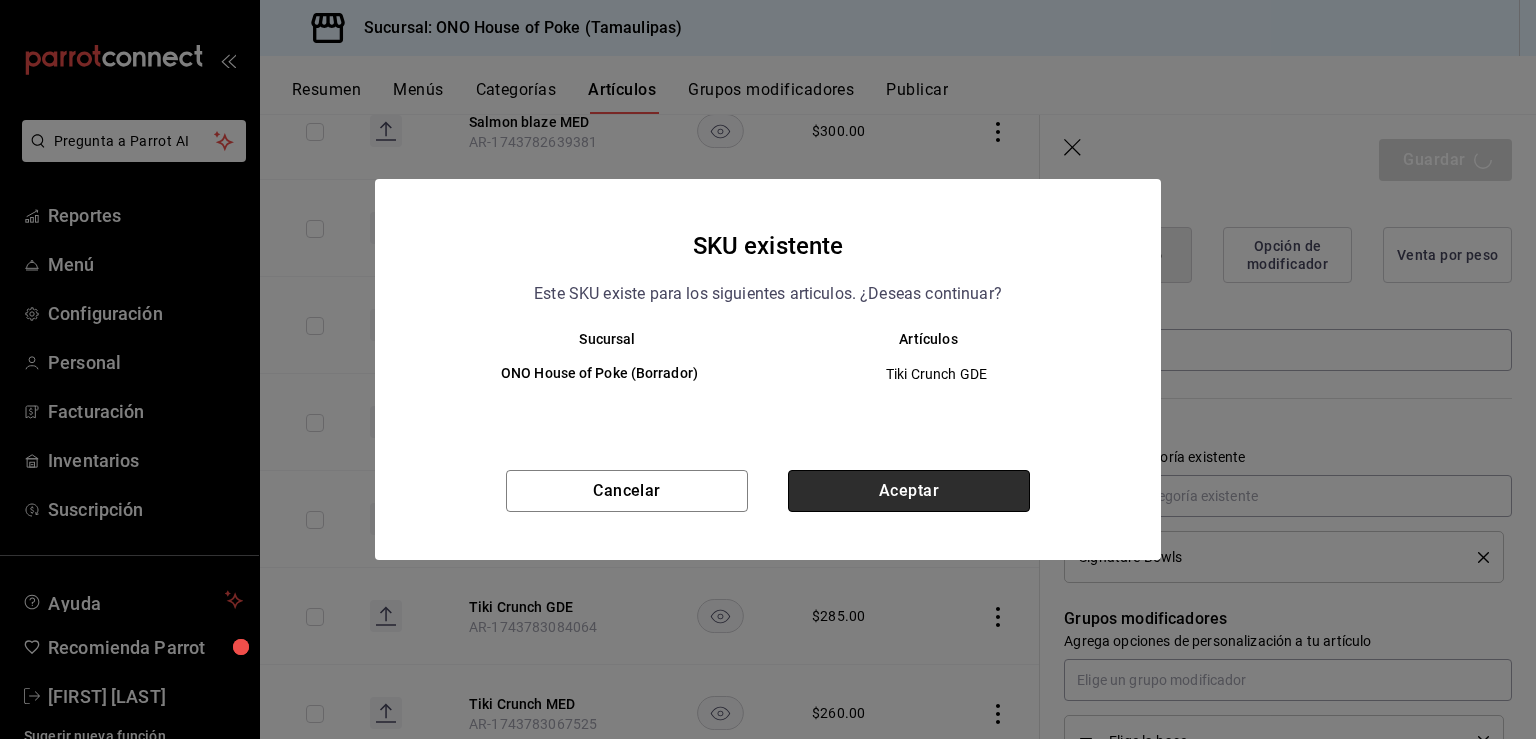 click on "Aceptar" at bounding box center [909, 491] 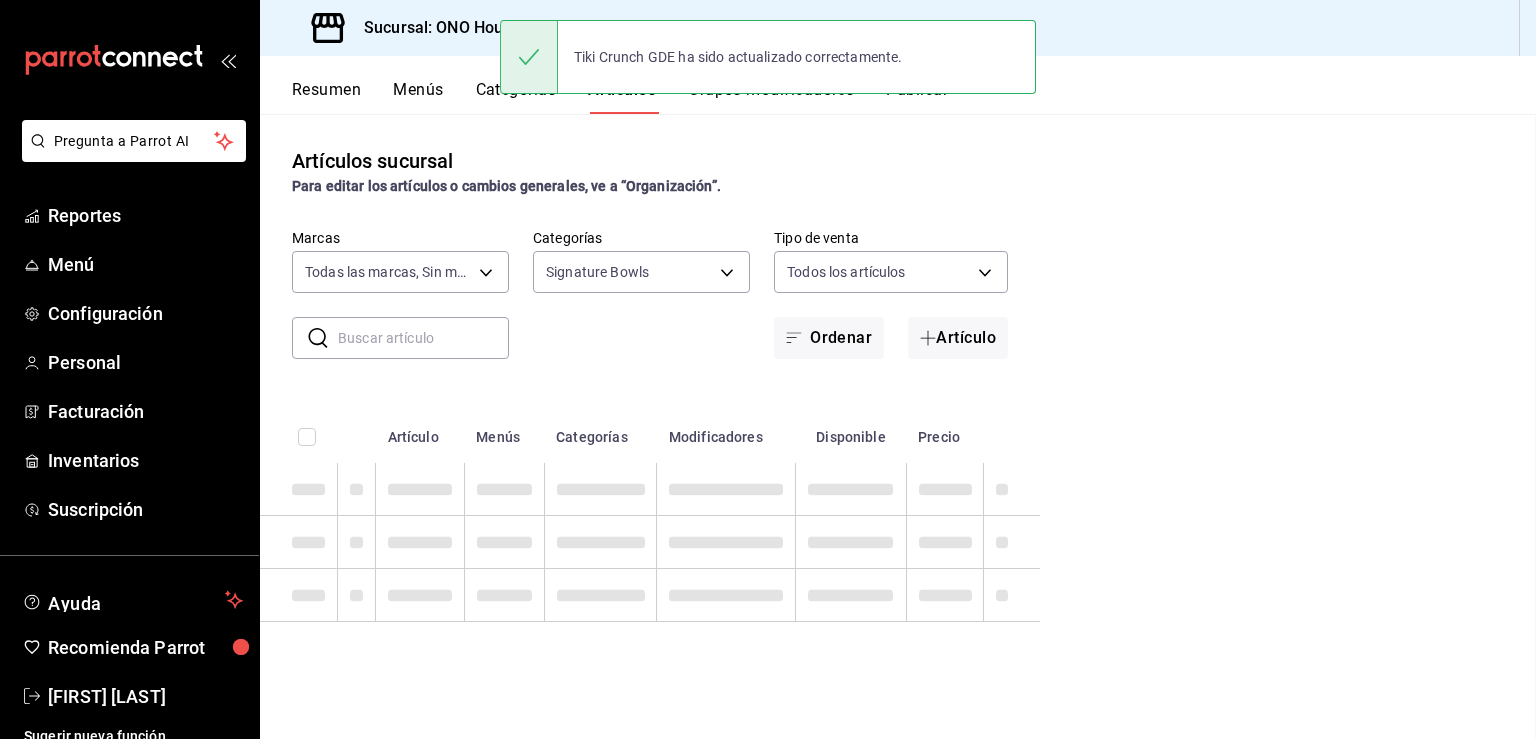 scroll, scrollTop: 0, scrollLeft: 0, axis: both 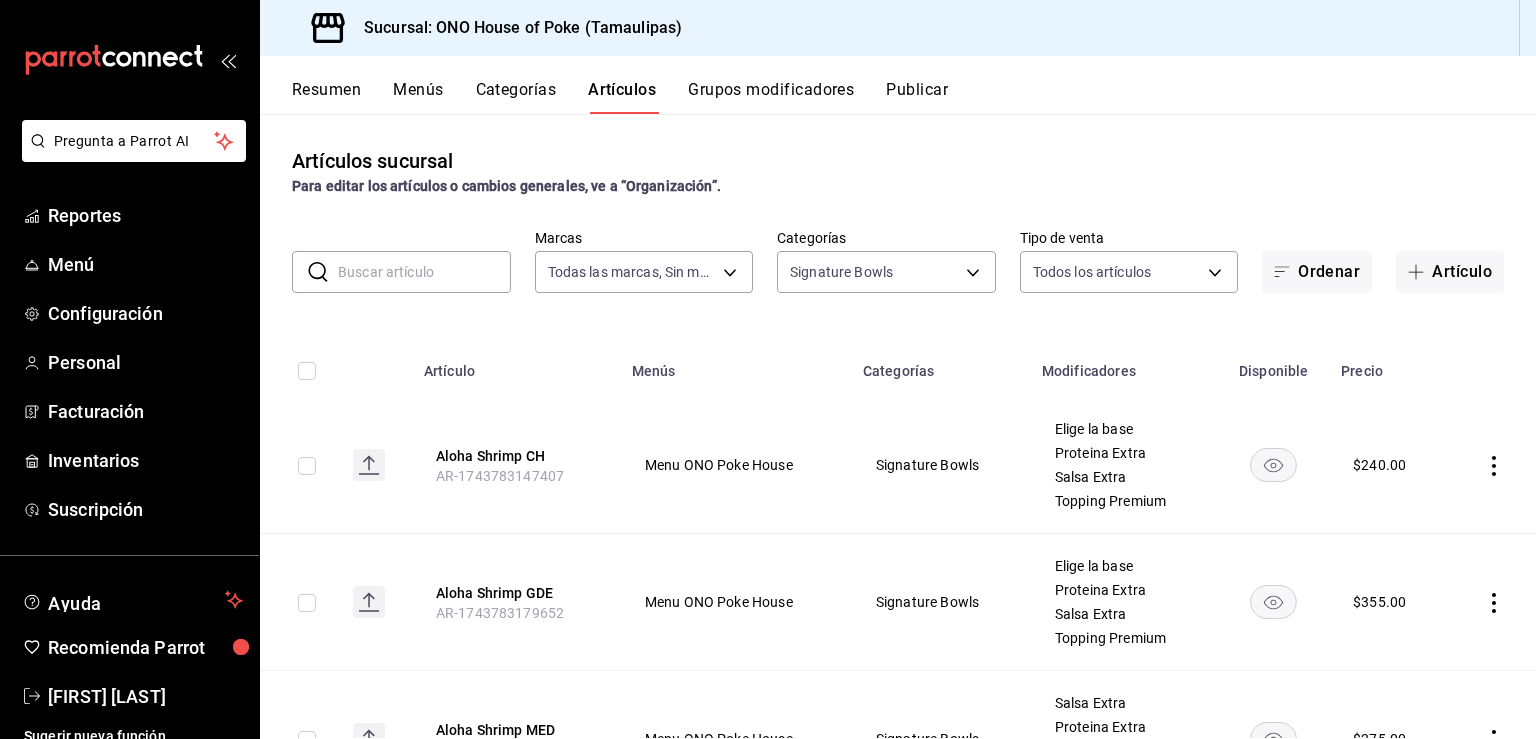 click on "Categorías" at bounding box center (516, 97) 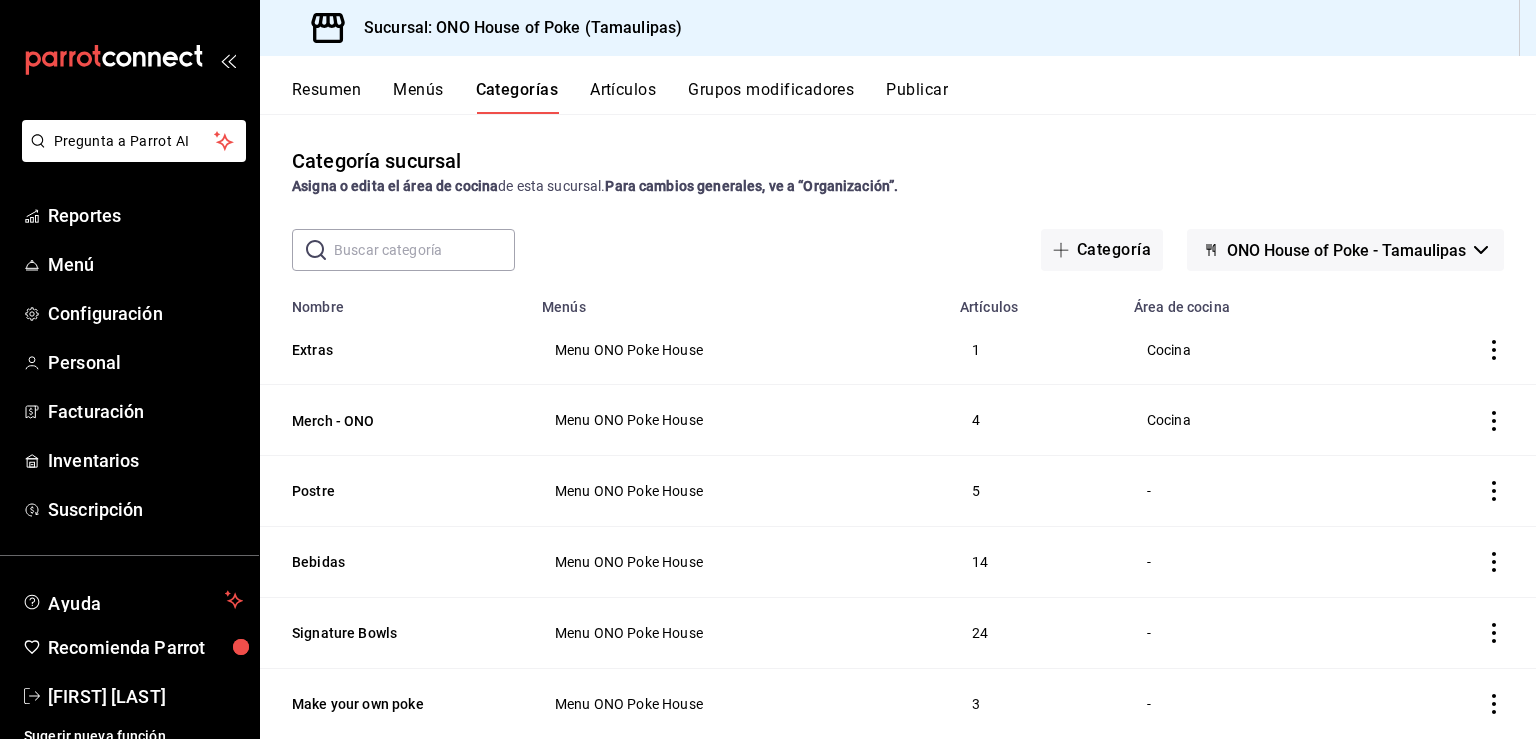 click on "Artículos" at bounding box center (623, 97) 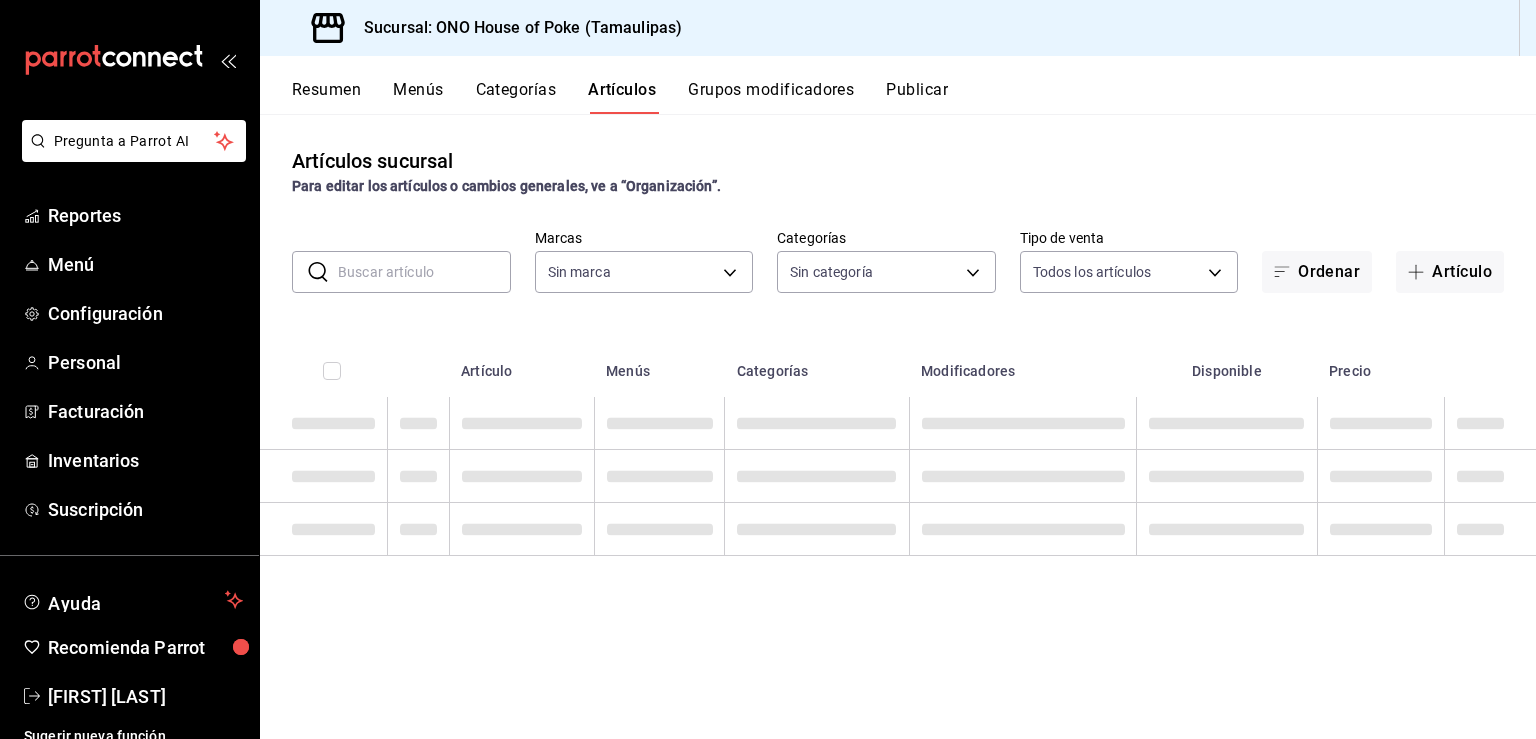 type on "81697323-bc64-40fd-b3d2-353f0dad9ae0" 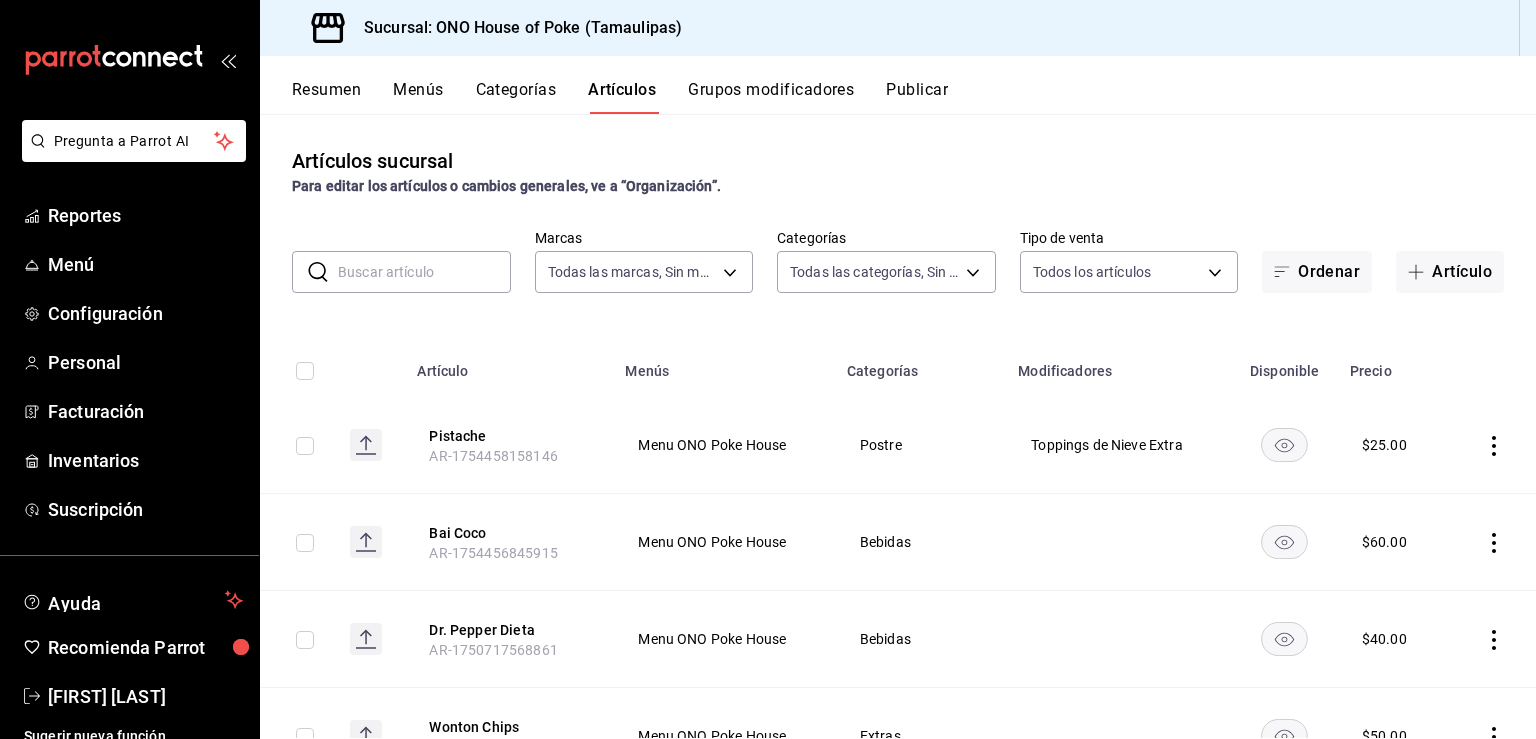 type on "71f91d99-d397-4f05-8efc-37262908622b,67e8f7c0-a15b-4afd-b1d7-93cf038e2ef3,a87233b8-2aae-421f-8b8e-1d23c0359b42,0acc65d5-9f63-4fe0-9854-284a3c74693a,31a2a03b-3be7-45a3-925d-4d5185773be7,e060b6c2-2687-4de0-a482-d0b177eec0c0,9892e371-4765-4441-9837-d095a3808144,4ef1d5ff-edac-437b-9520-73916bca7003" 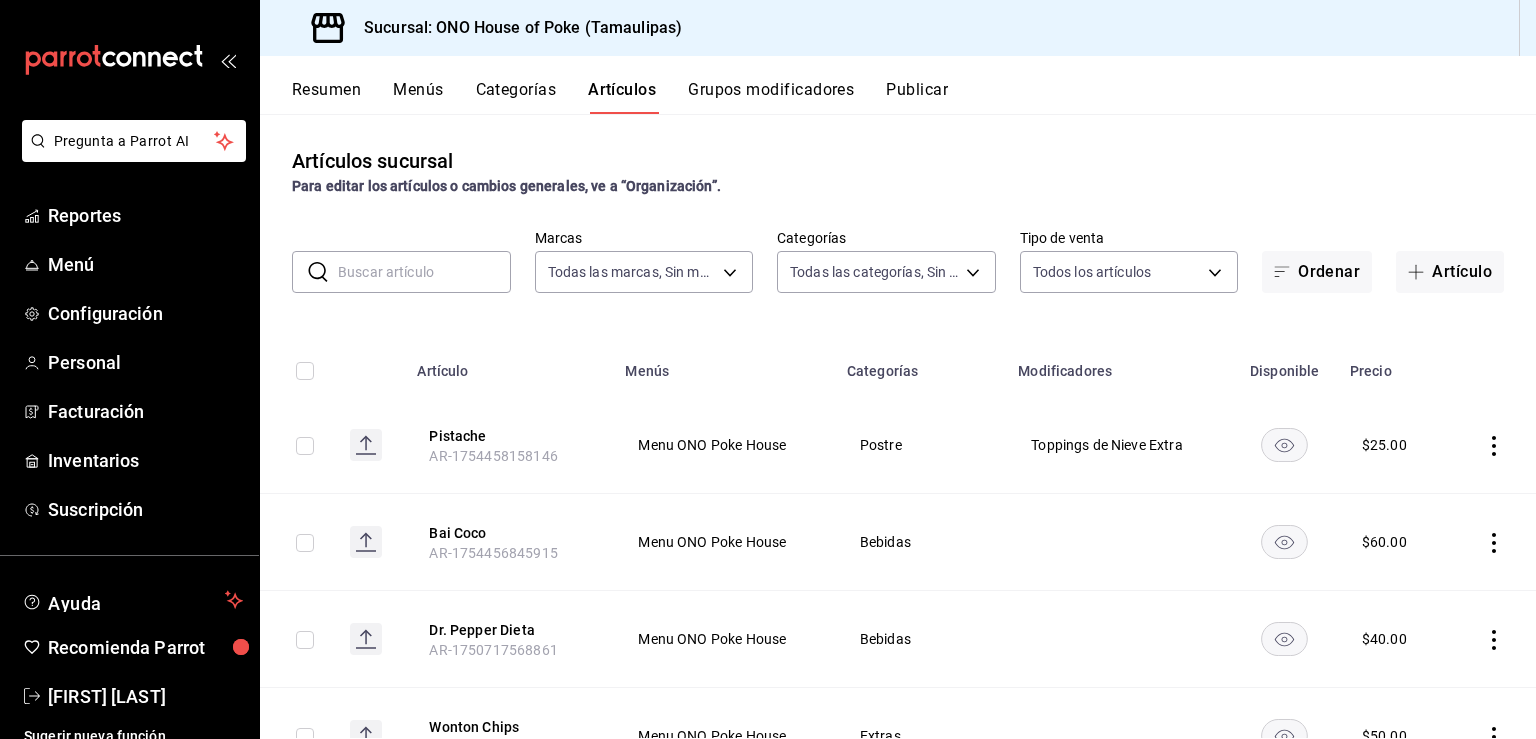 click on "Grupos modificadores" at bounding box center [771, 97] 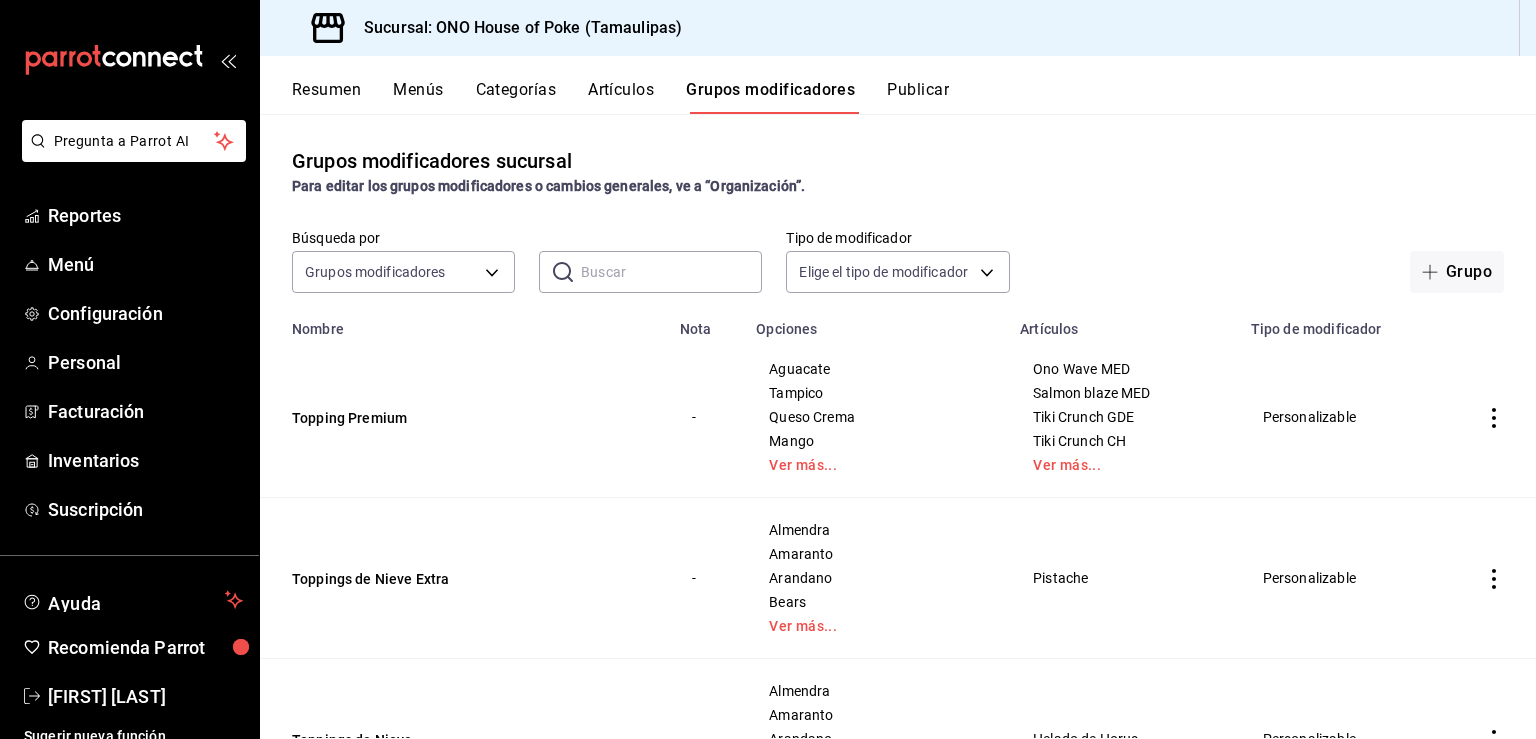 click on "Menús" at bounding box center [418, 97] 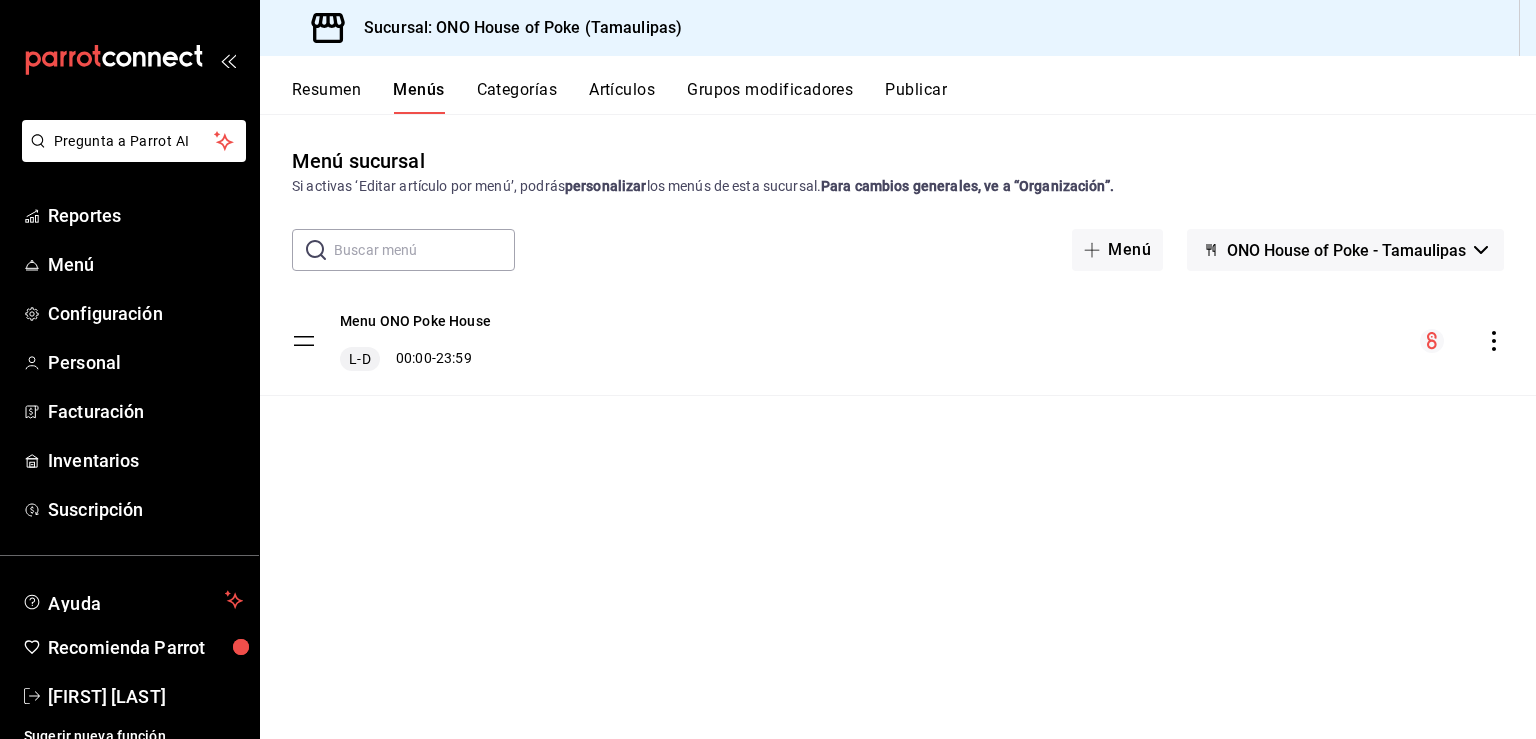 click on "Categorías" at bounding box center (517, 97) 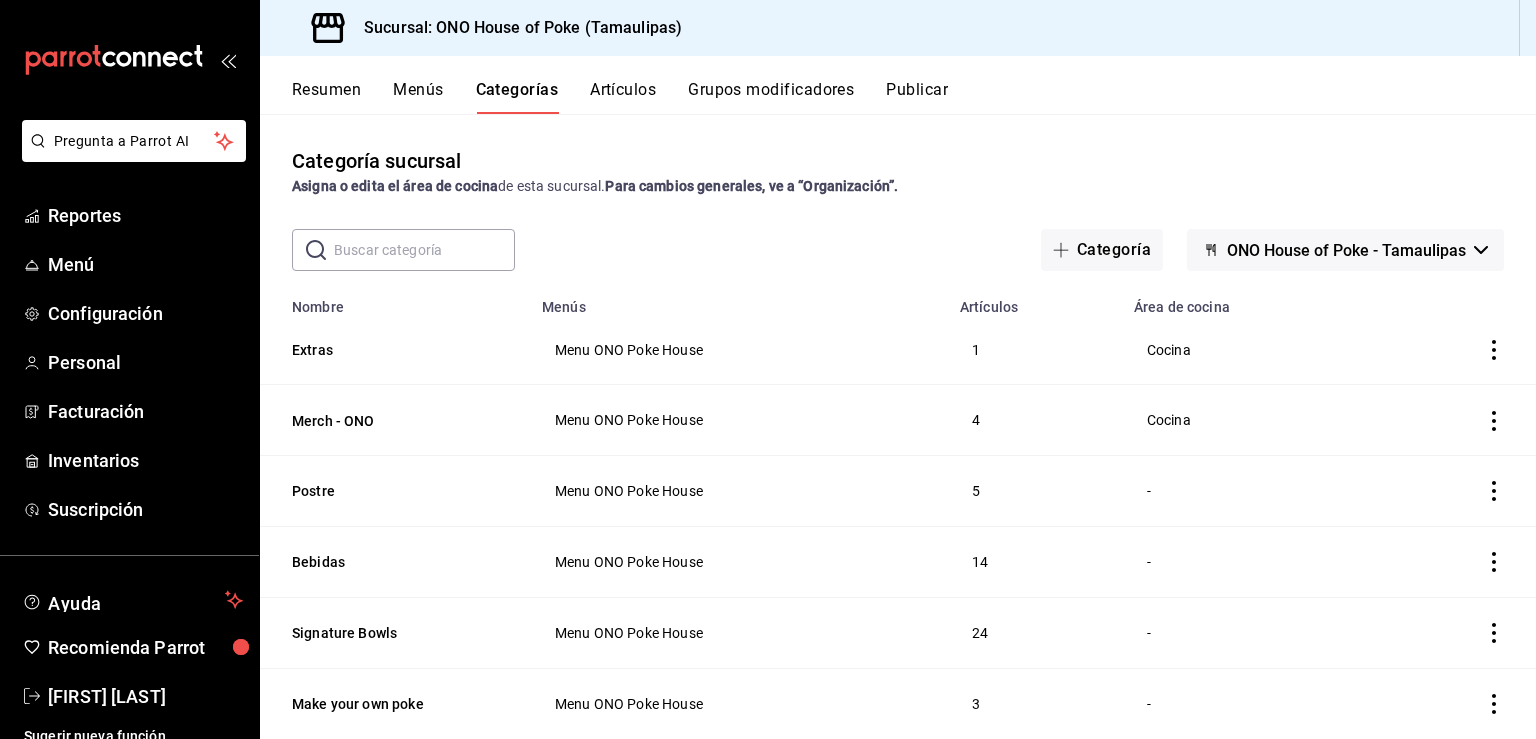 scroll, scrollTop: 119, scrollLeft: 0, axis: vertical 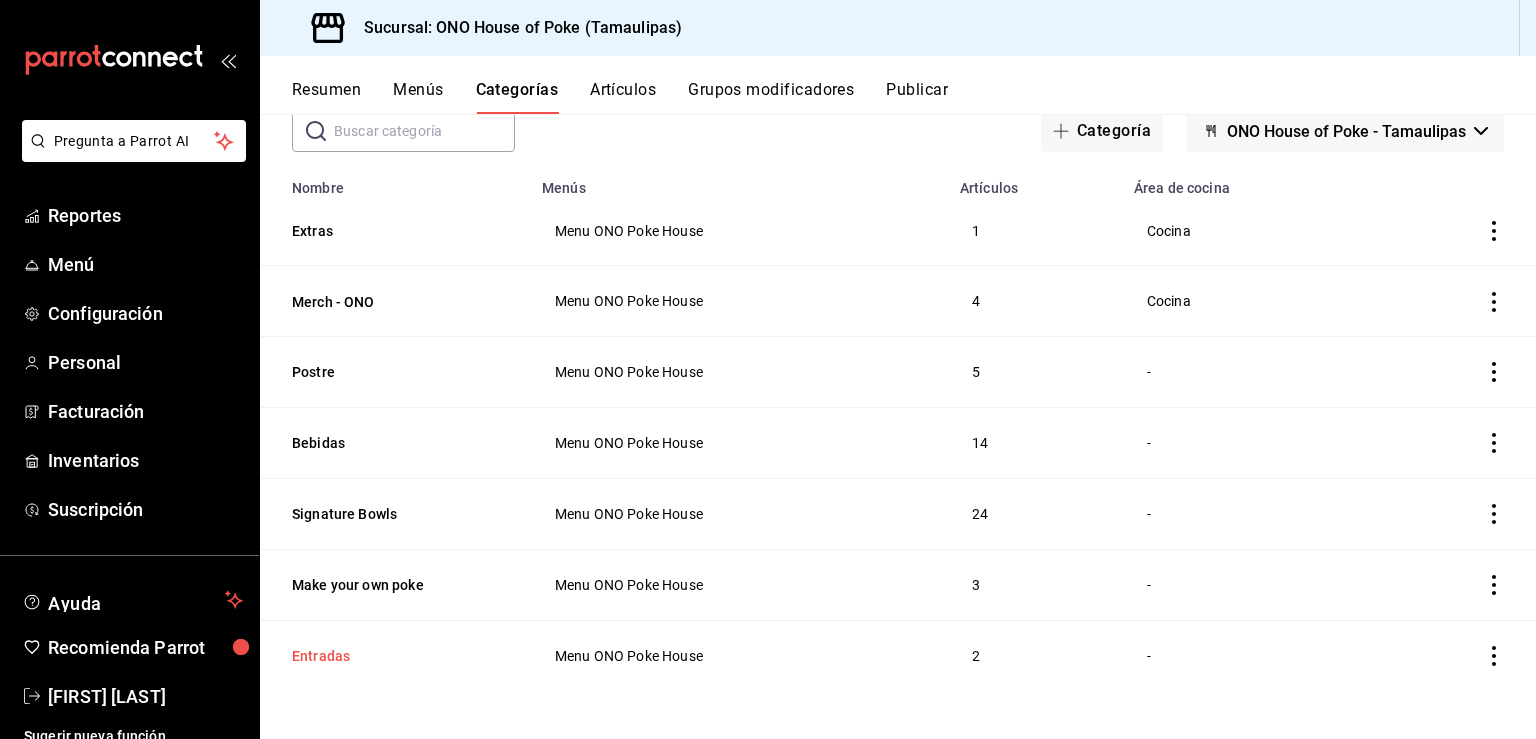 click on "Entradas" at bounding box center [392, 656] 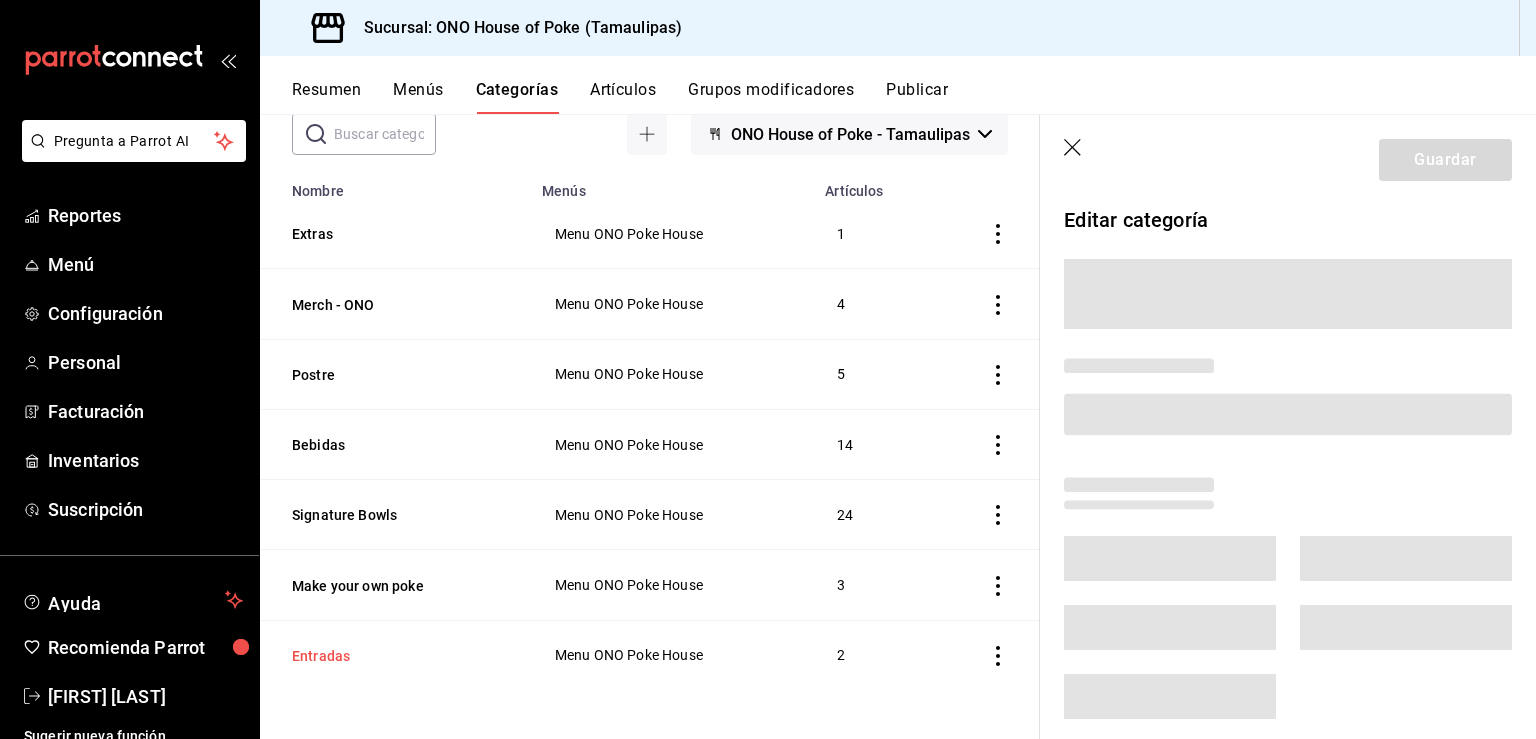 scroll, scrollTop: 116, scrollLeft: 0, axis: vertical 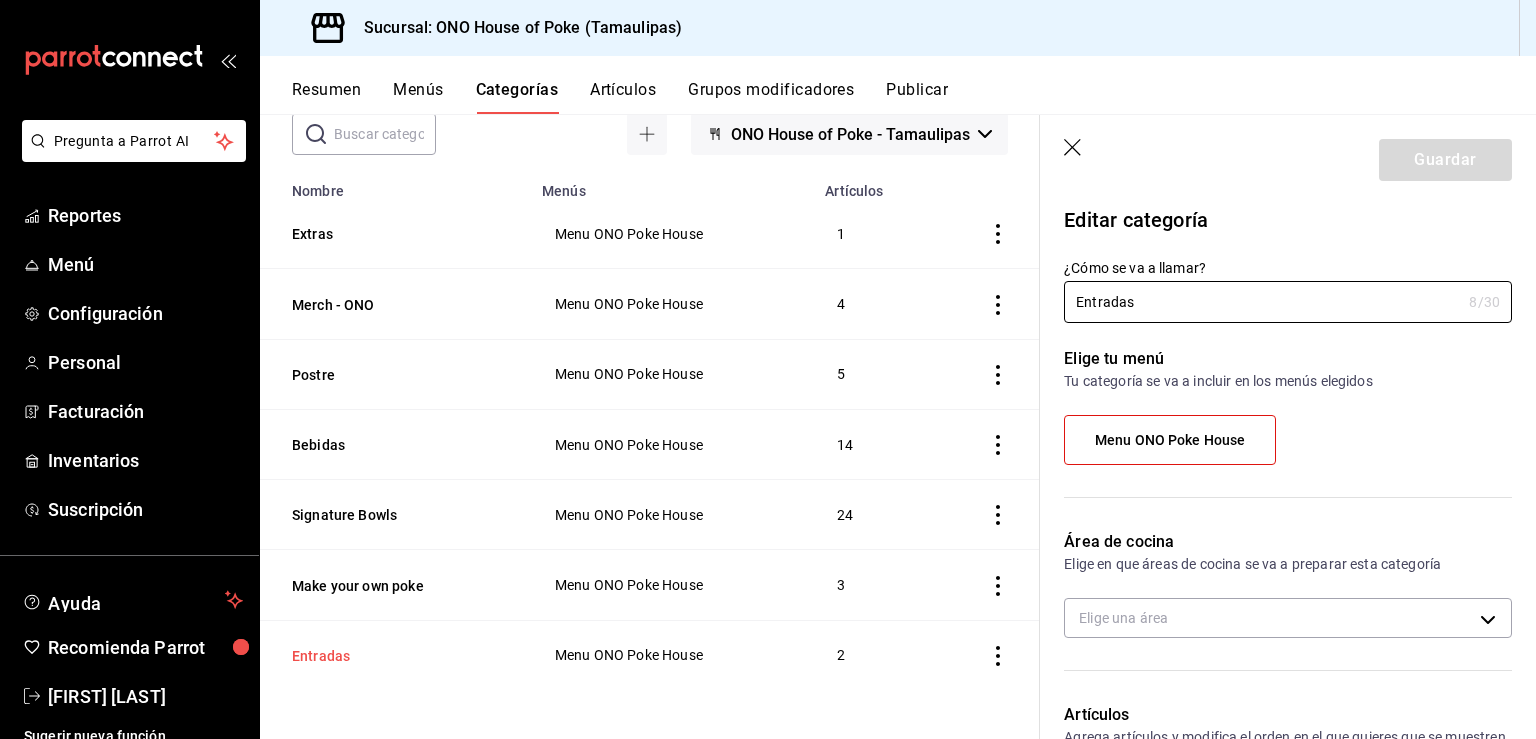 radio on "false" 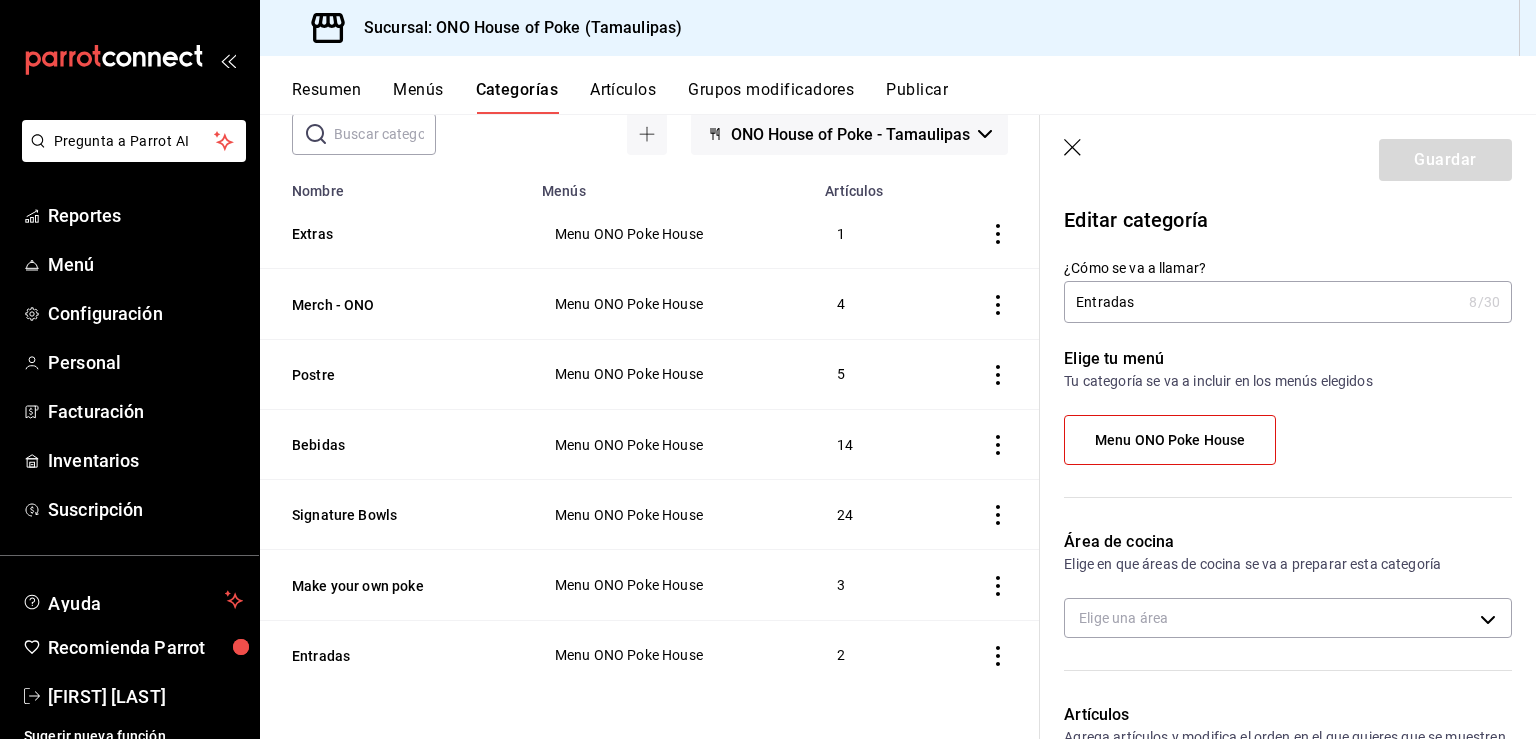 click 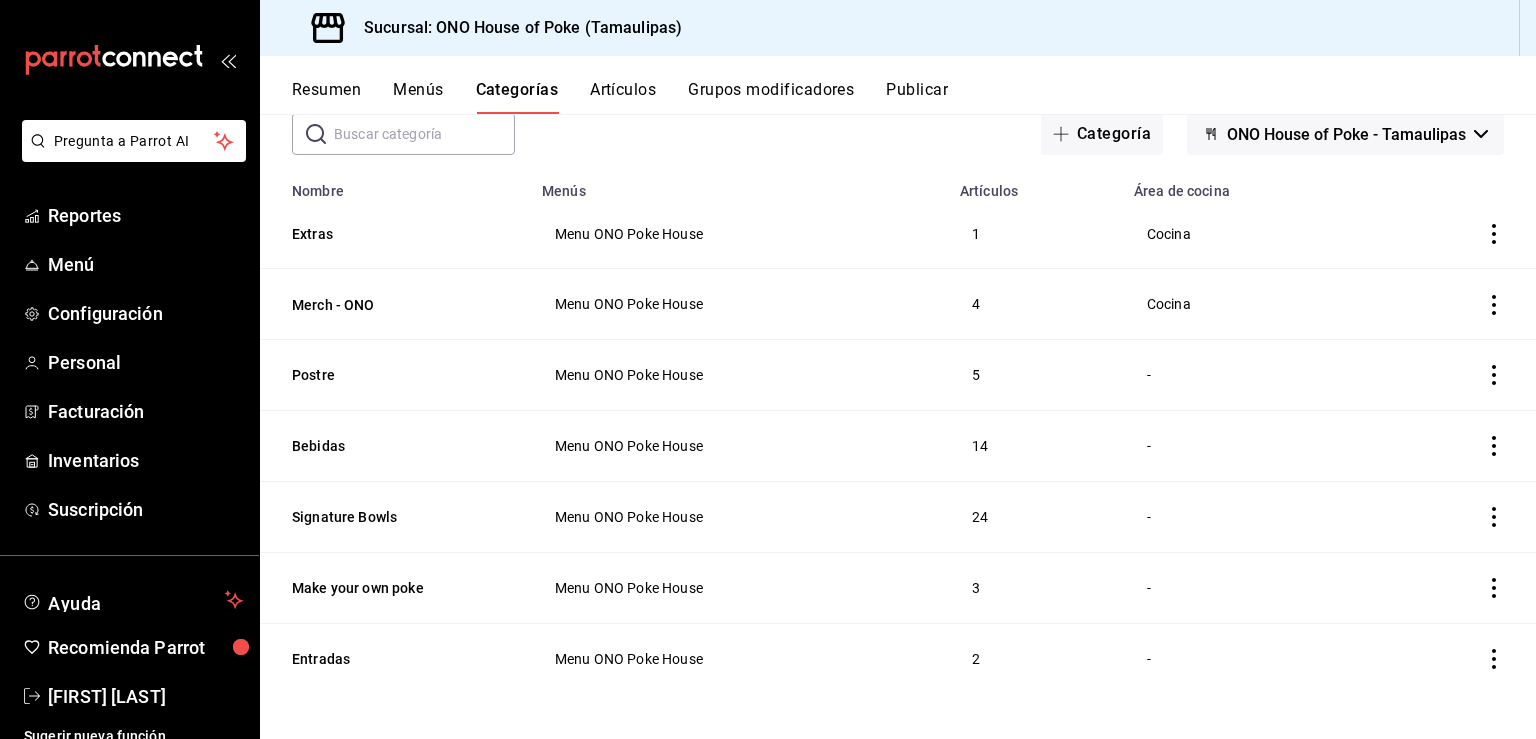 click on "Artículos" at bounding box center [623, 97] 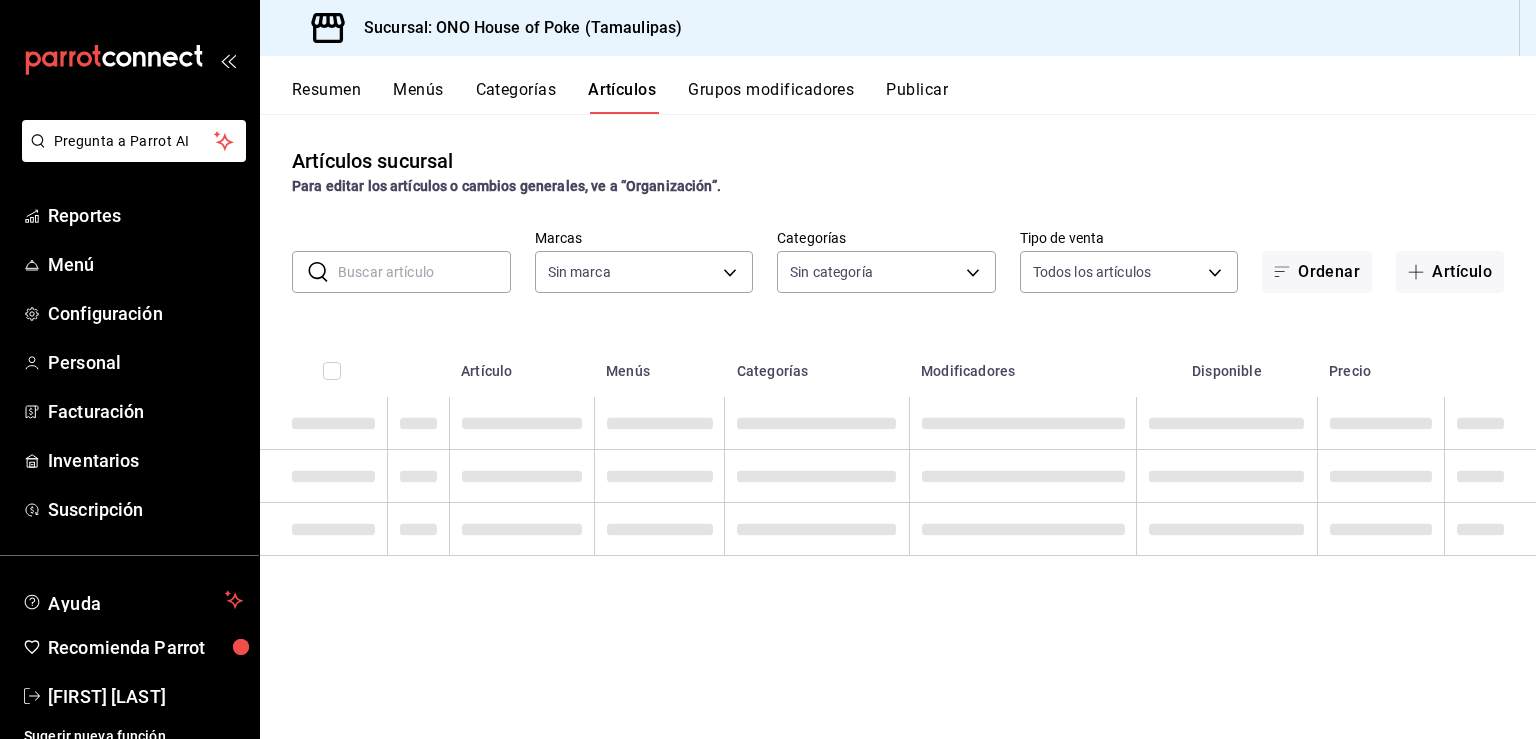 type on "71f91d99-d397-4f05-8efc-37262908622b,67e8f7c0-a15b-4afd-b1d7-93cf038e2ef3,a87233b8-2aae-421f-8b8e-1d23c0359b42,0acc65d5-9f63-4fe0-9854-284a3c74693a,31a2a03b-3be7-45a3-925d-4d5185773be7,e060b6c2-2687-4de0-a482-d0b177eec0c0,9892e371-4765-4441-9837-d095a3808144,4ef1d5ff-edac-437b-9520-73916bca7003" 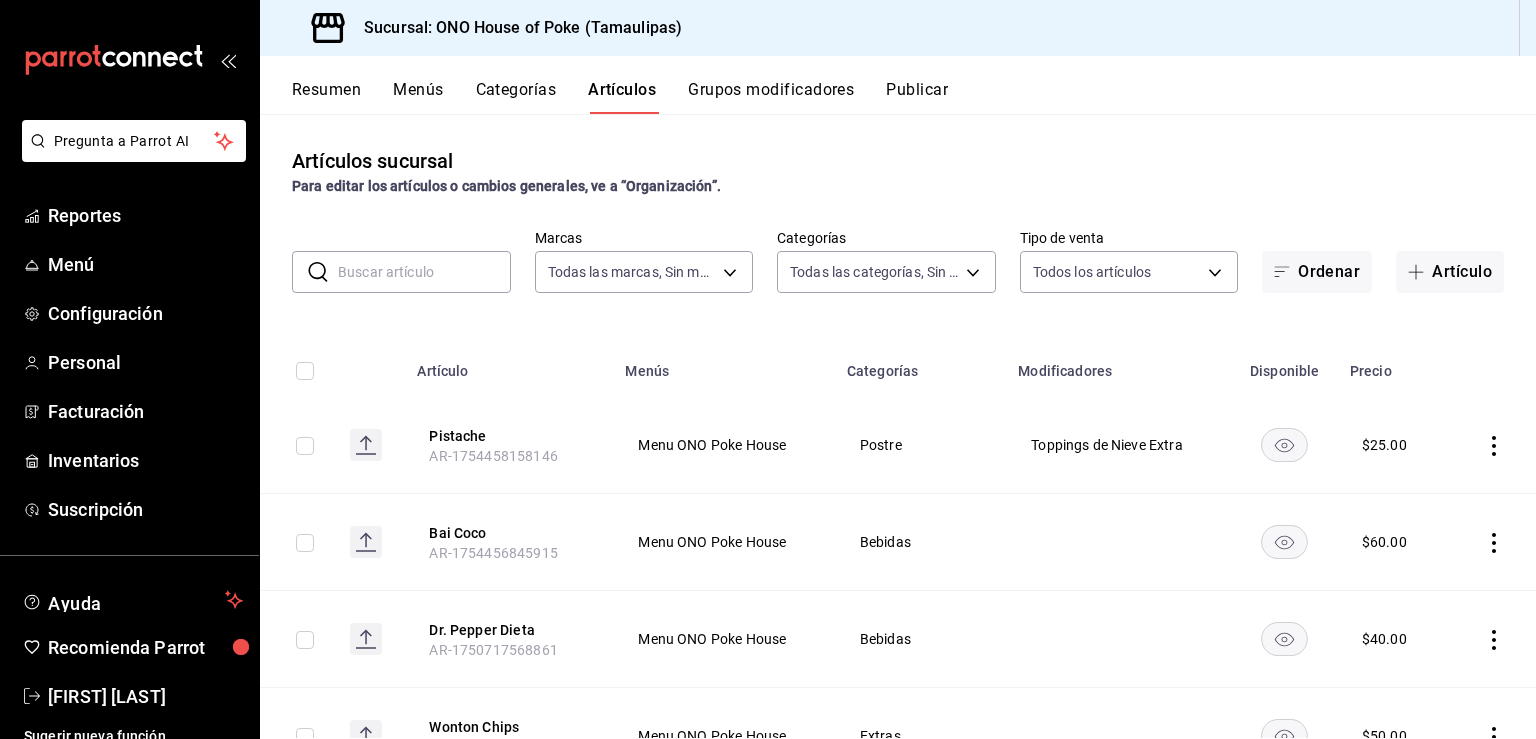 type on "81697323-bc64-40fd-b3d2-353f0dad9ae0" 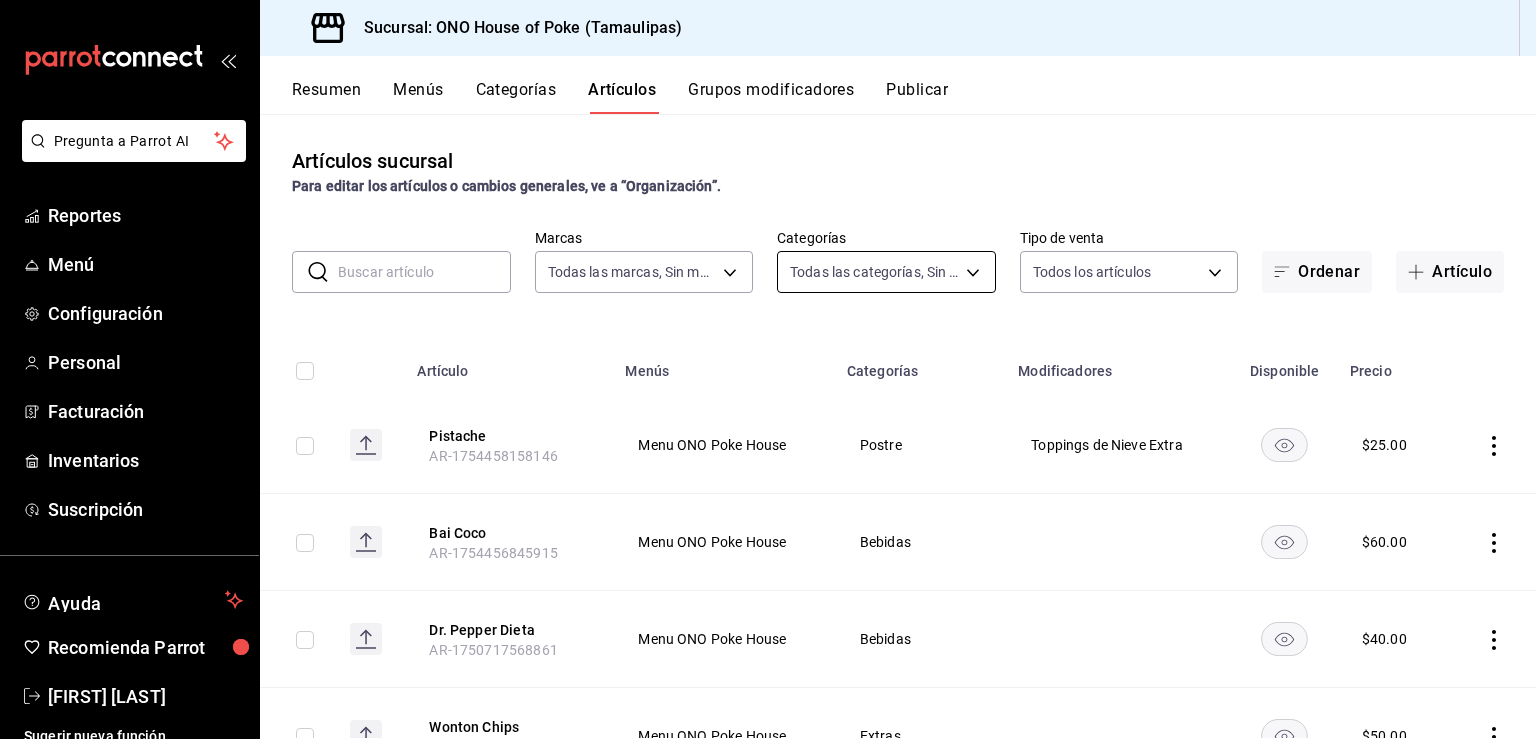 click on "Pregunta a Parrot AI Reportes   Menú   Configuración   Personal   Facturación   Inventarios   Suscripción   Ayuda Recomienda Parrot   [FIRST] [LAST]   Sugerir nueva función   Sucursal: ONO House of Poke ([STATE]) Resumen Menús Categorías Artículos Grupos modificadores Publicar Artículos sucursal Para editar los artículos o cambios generales, ve a “Organización”. ​ ​ Marcas Todas las marcas, Sin marca [UUID] Categorías Todas las categorías, Sin categoría [UUID],[UUID],[UUID],[UUID],[UUID],[UUID],[UUID],[UUID] Tipo de venta Todos los artículos ALL Ordenar Artículo Artículo Menús Categorías Modificadores Disponible Precio Pistache [ID] Menu ONO Poke House Postre Toppings de Nieve Extra $ 25.00 Bai Coco $" at bounding box center (768, 369) 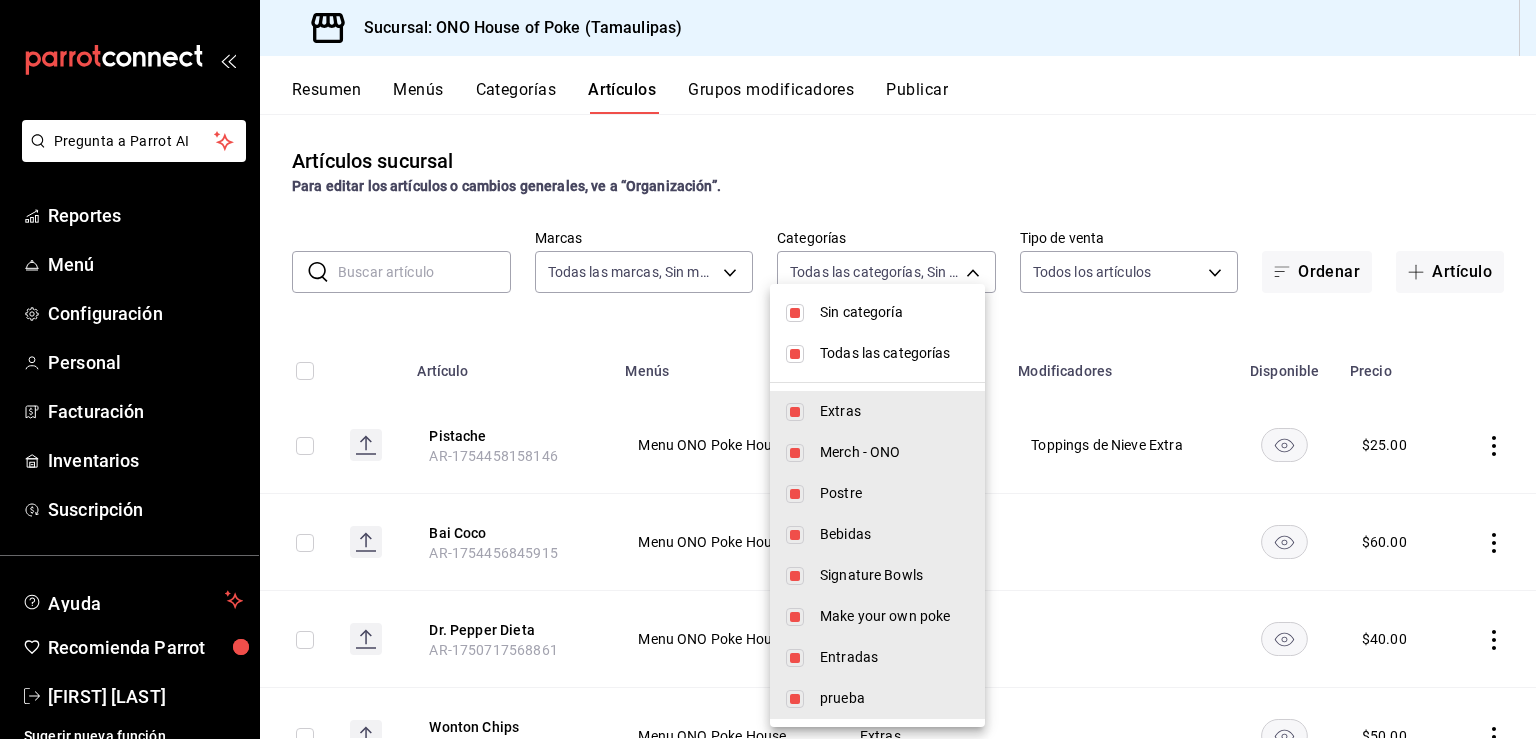 click at bounding box center (795, 313) 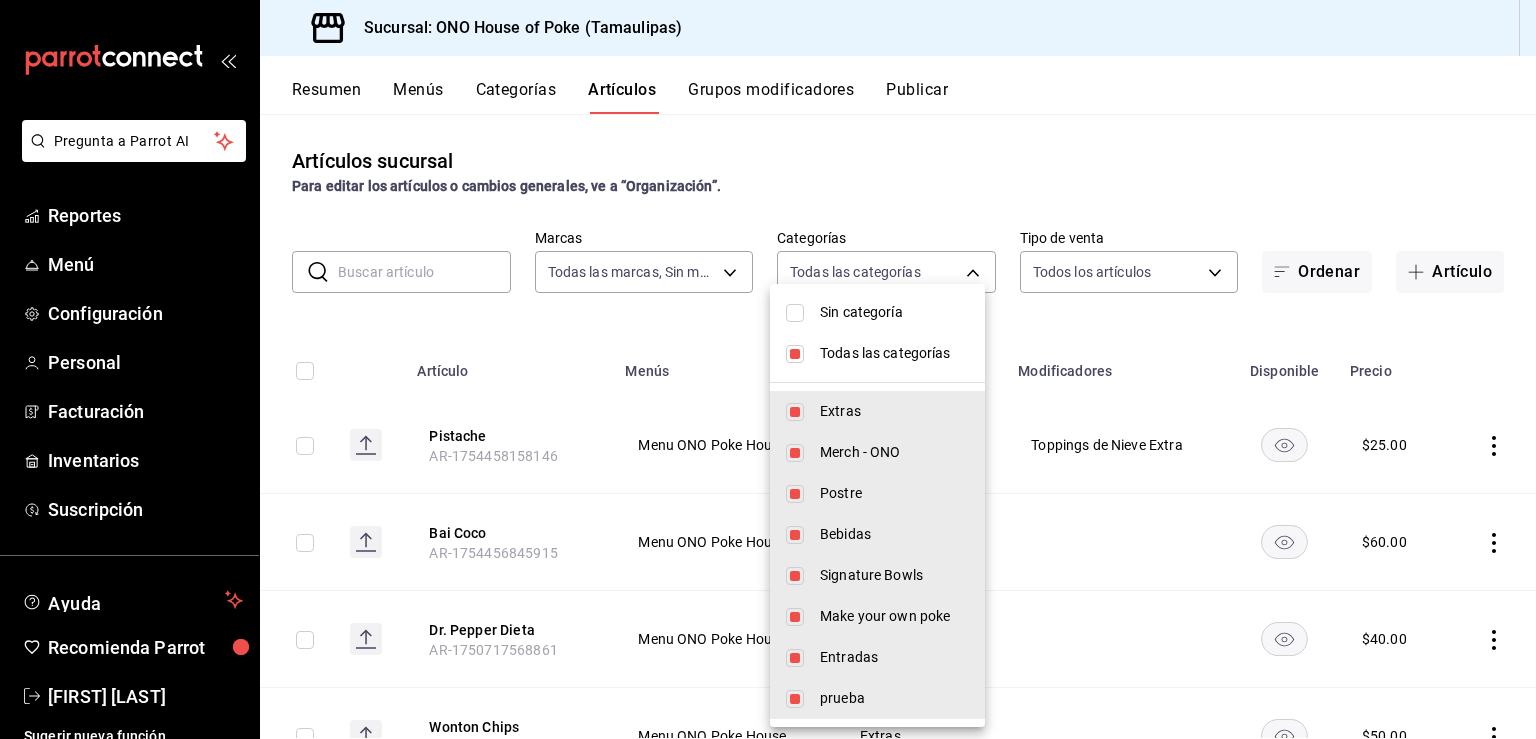 click at bounding box center [795, 354] 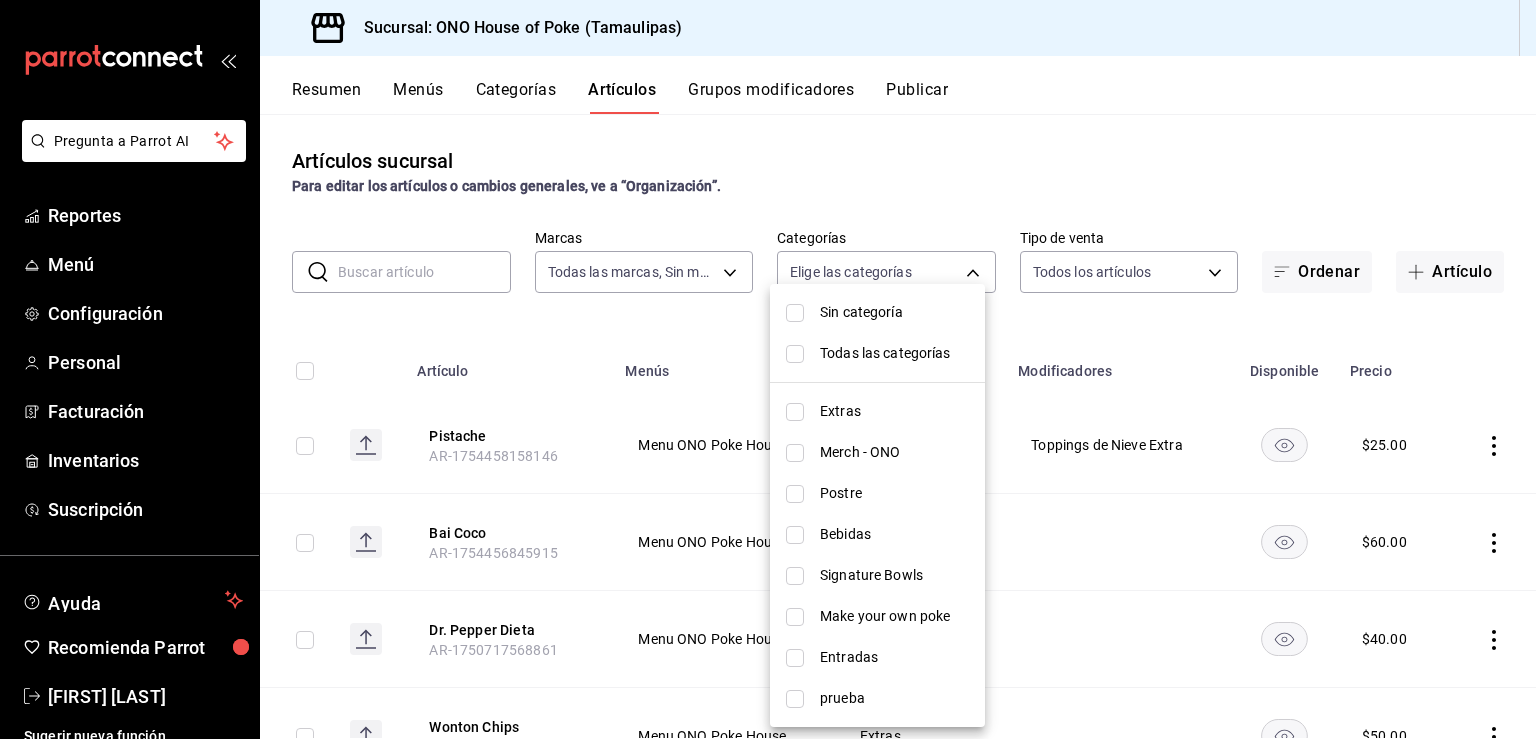 click on "Entradas" at bounding box center [894, 657] 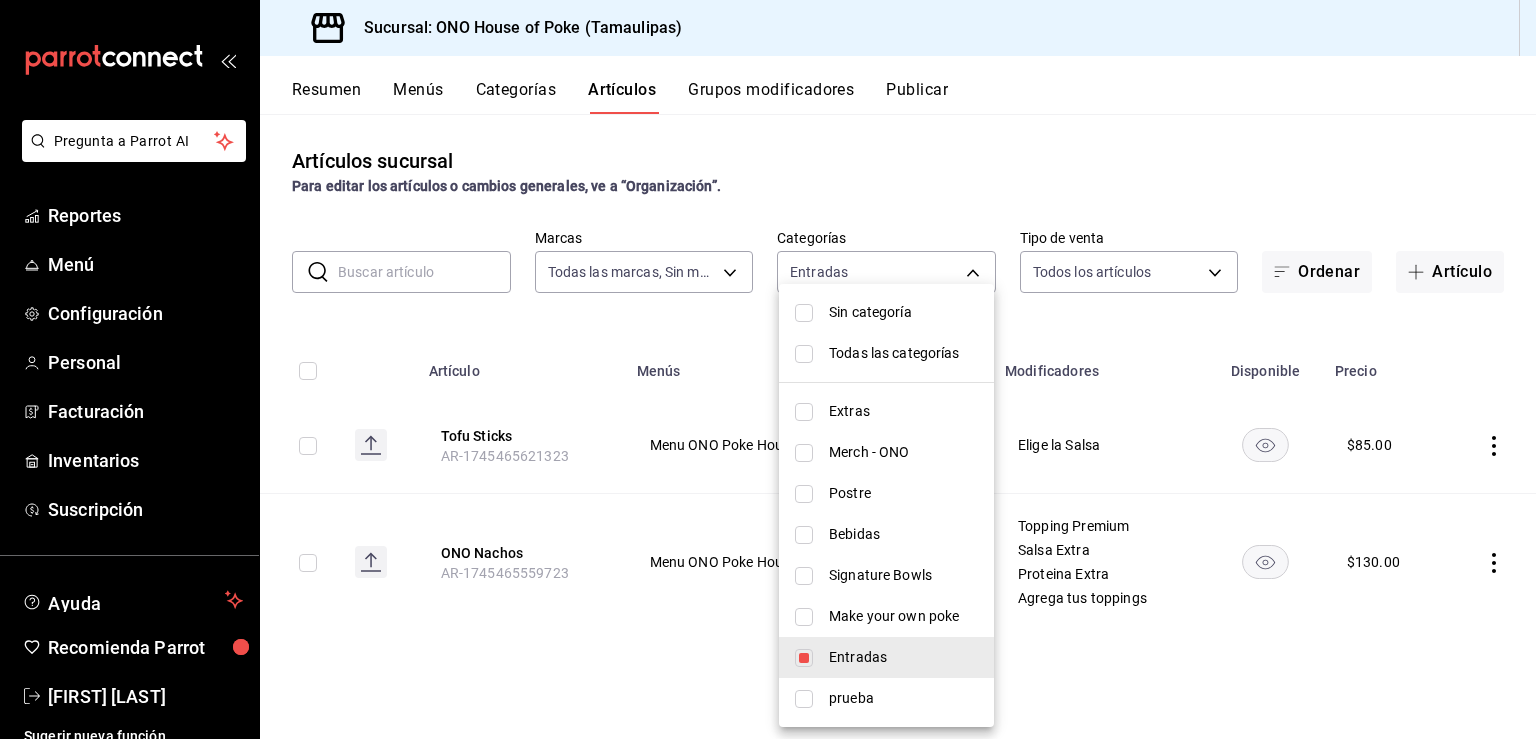 click at bounding box center (768, 369) 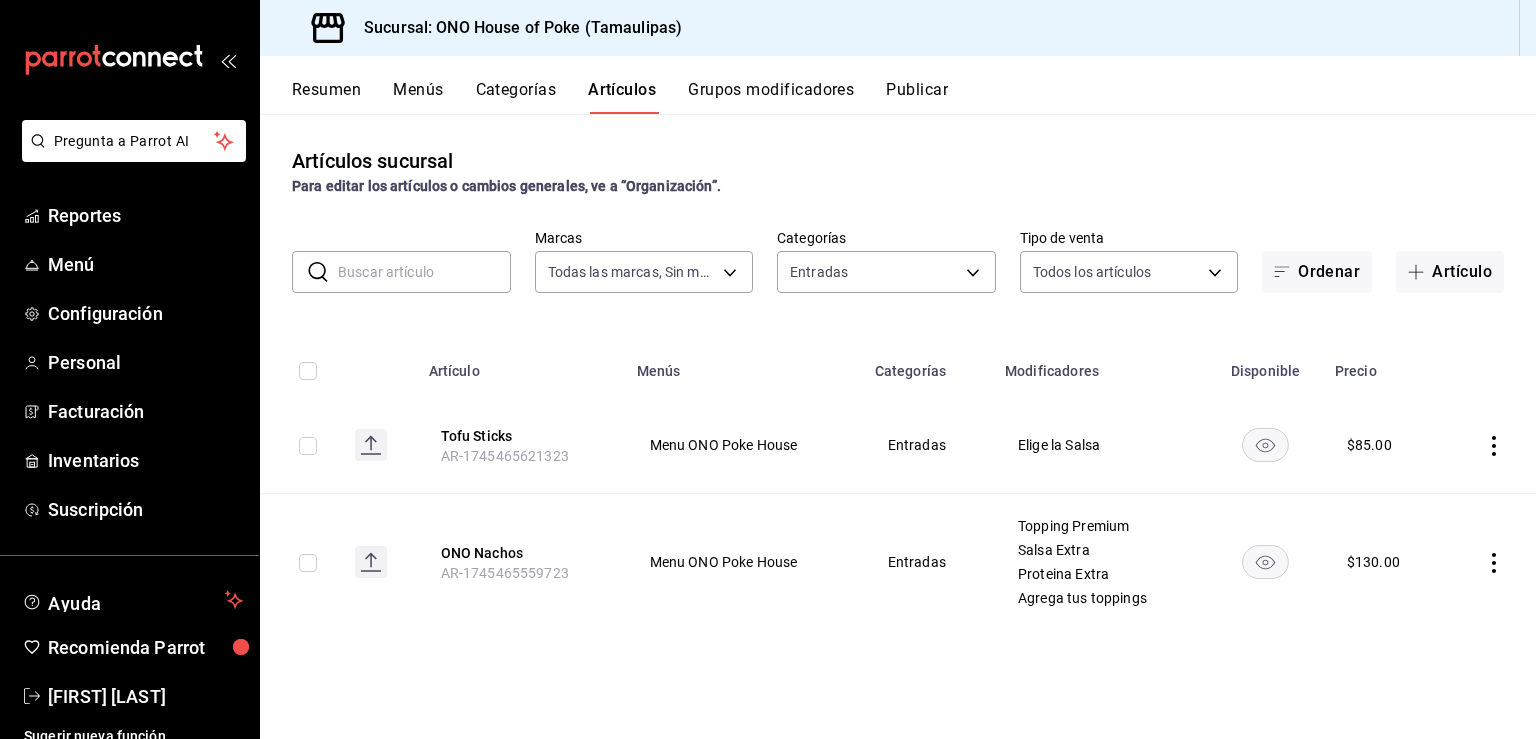 click on "Publicar" at bounding box center [917, 97] 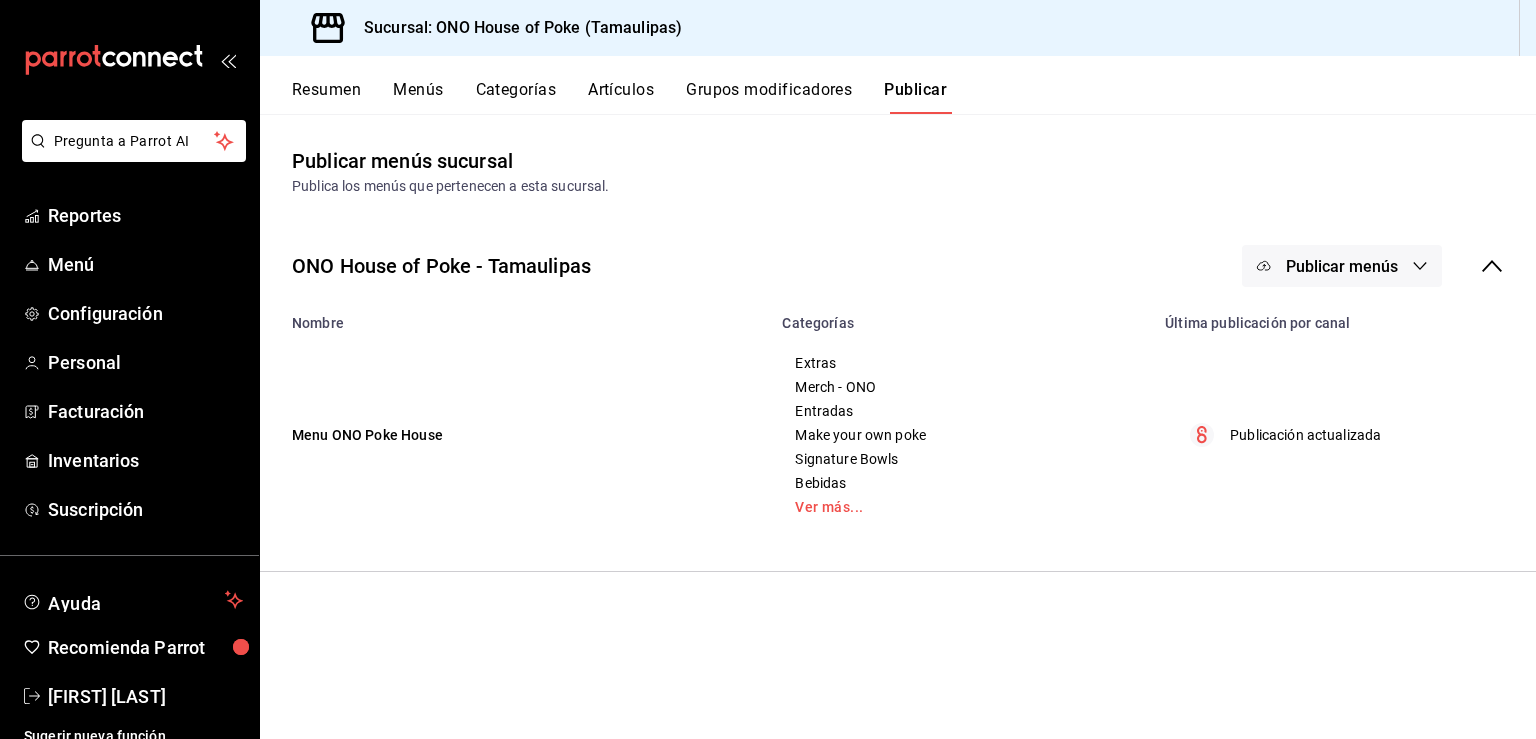 click on "Grupos modificadores" at bounding box center [769, 97] 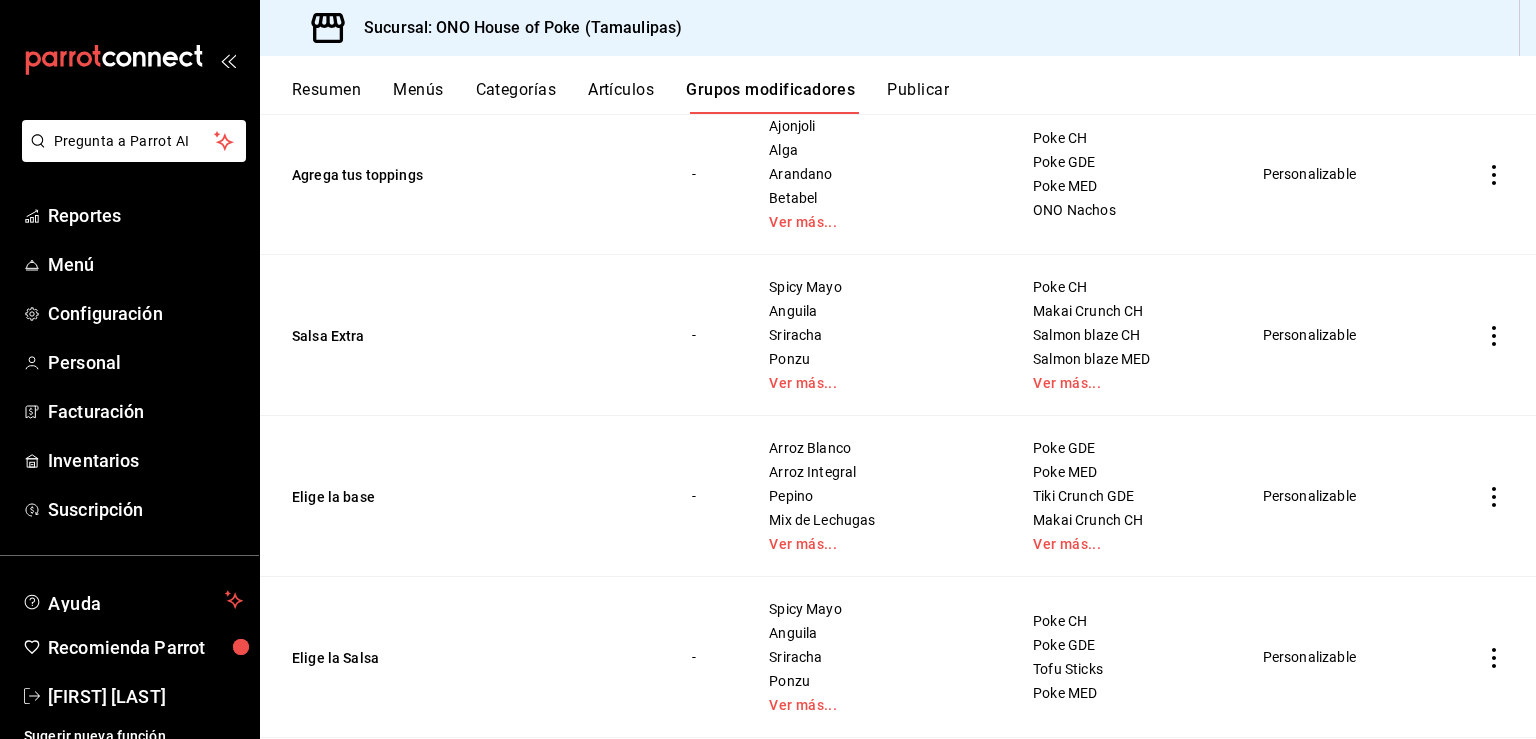 scroll, scrollTop: 1048, scrollLeft: 0, axis: vertical 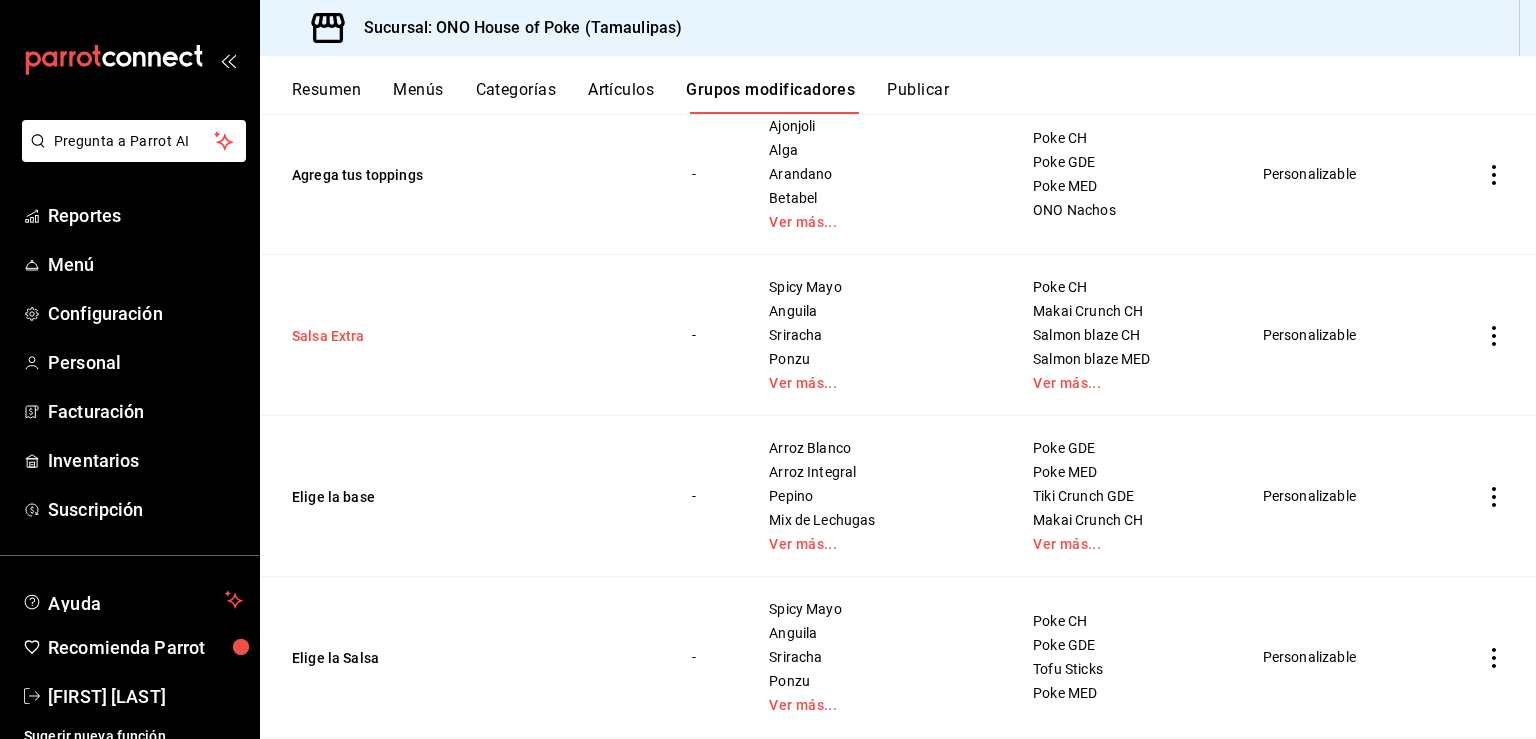 click on "Salsa Extra" at bounding box center [412, 336] 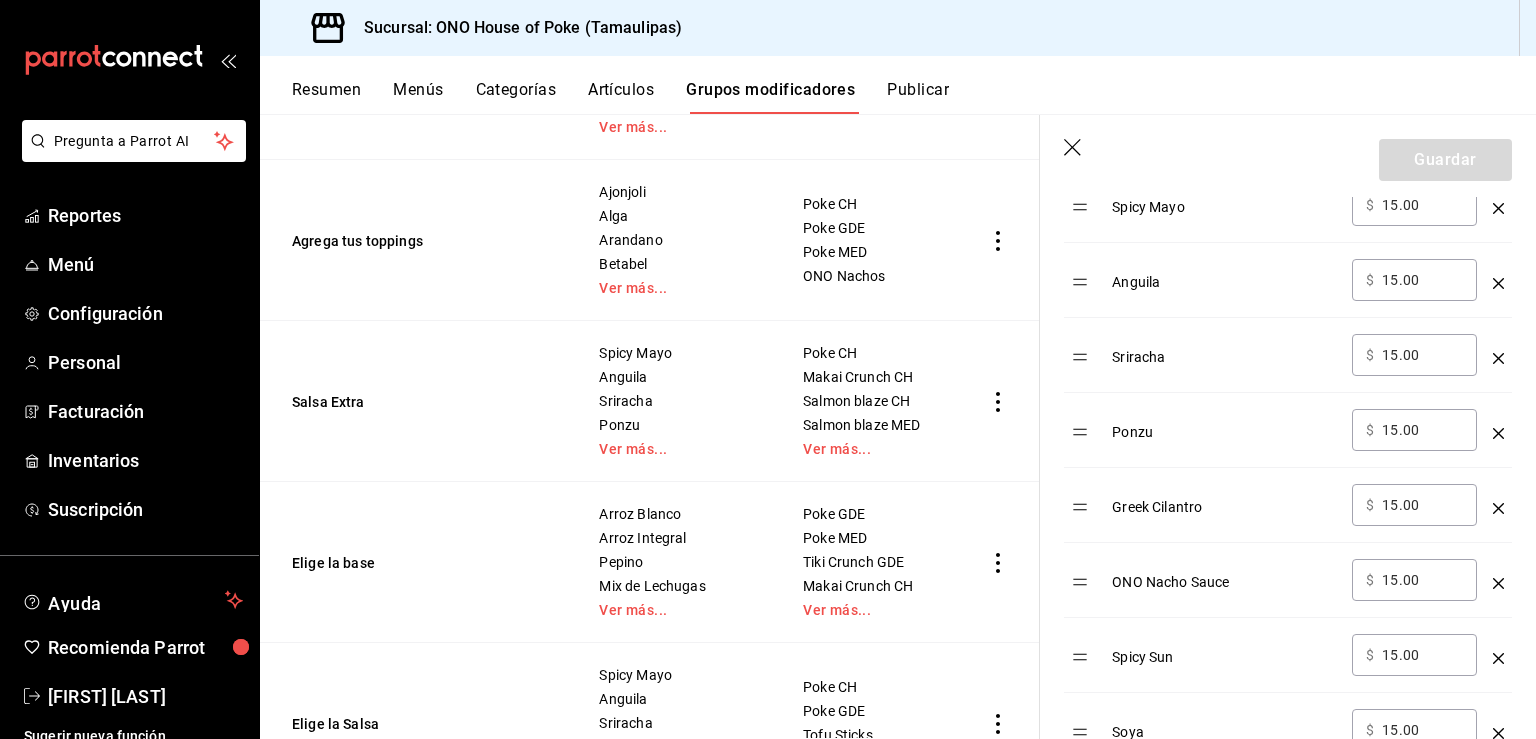 scroll, scrollTop: 848, scrollLeft: 0, axis: vertical 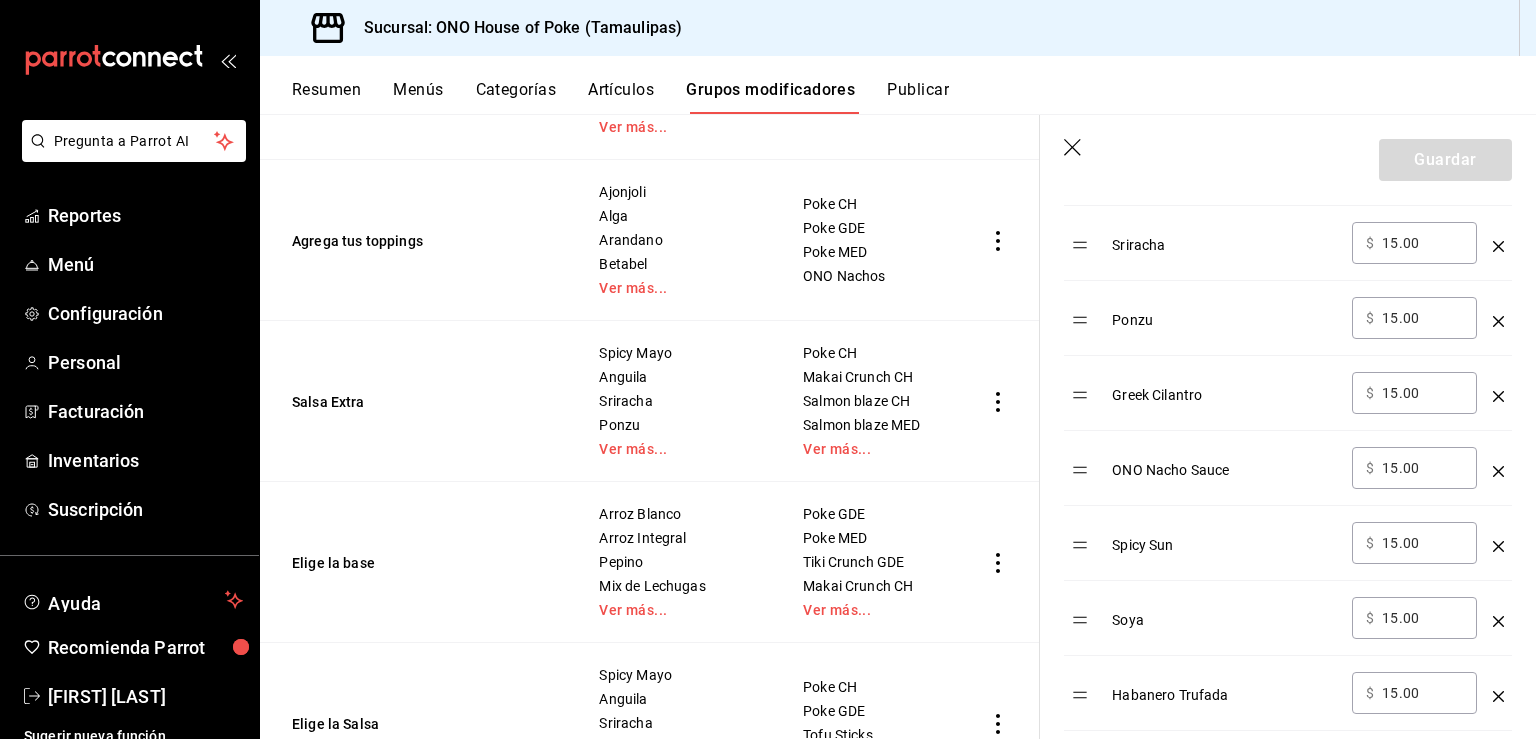 click 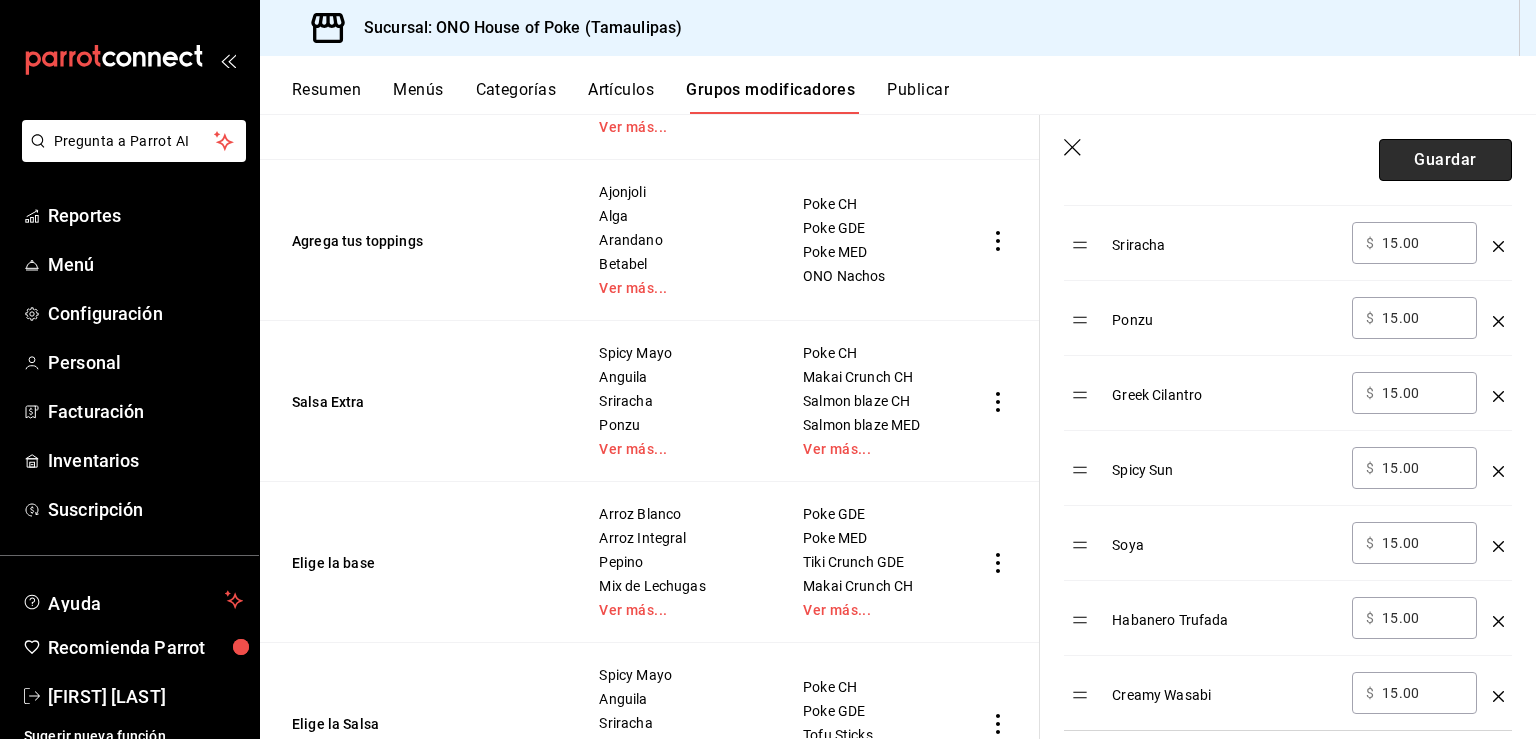 click on "Guardar" at bounding box center (1445, 160) 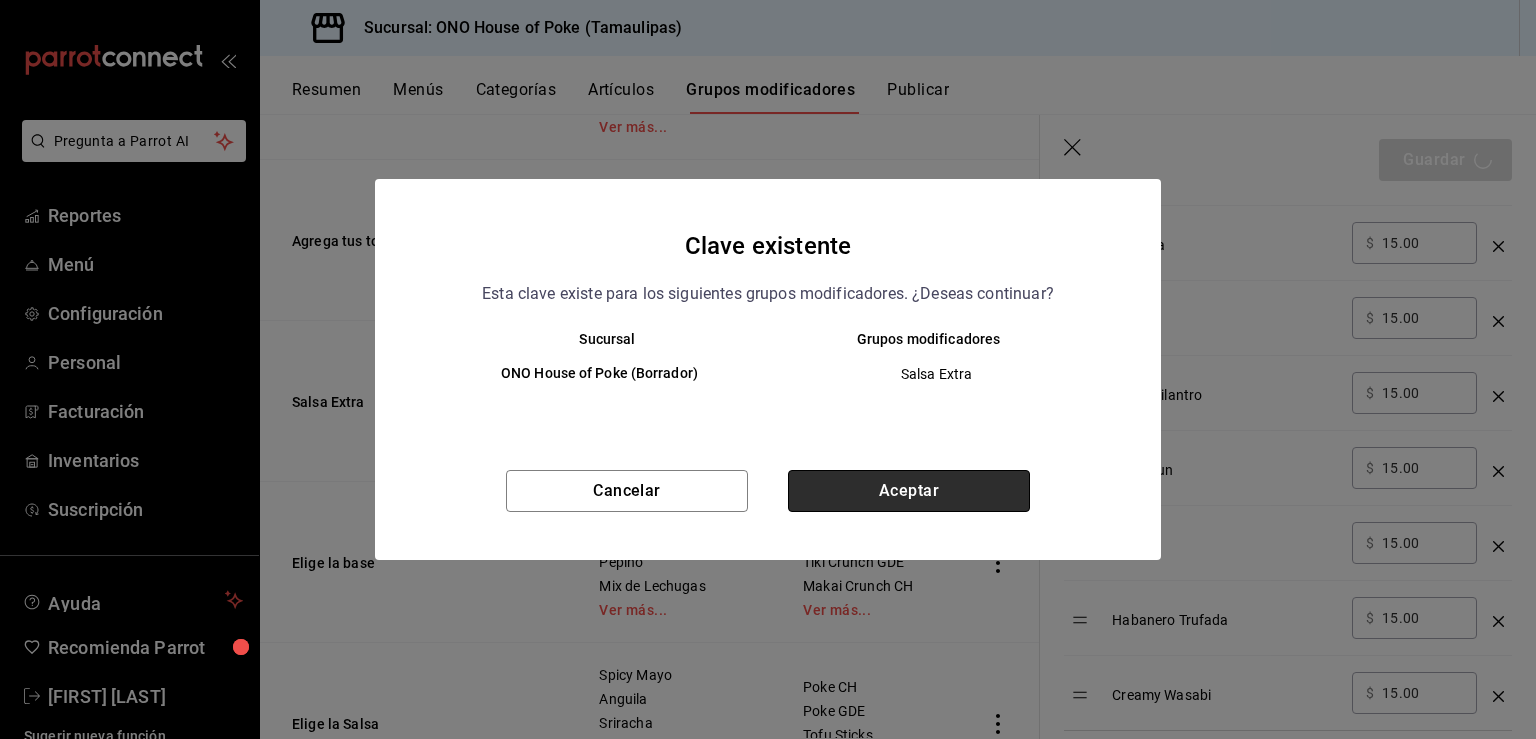 click on "Aceptar" at bounding box center [909, 491] 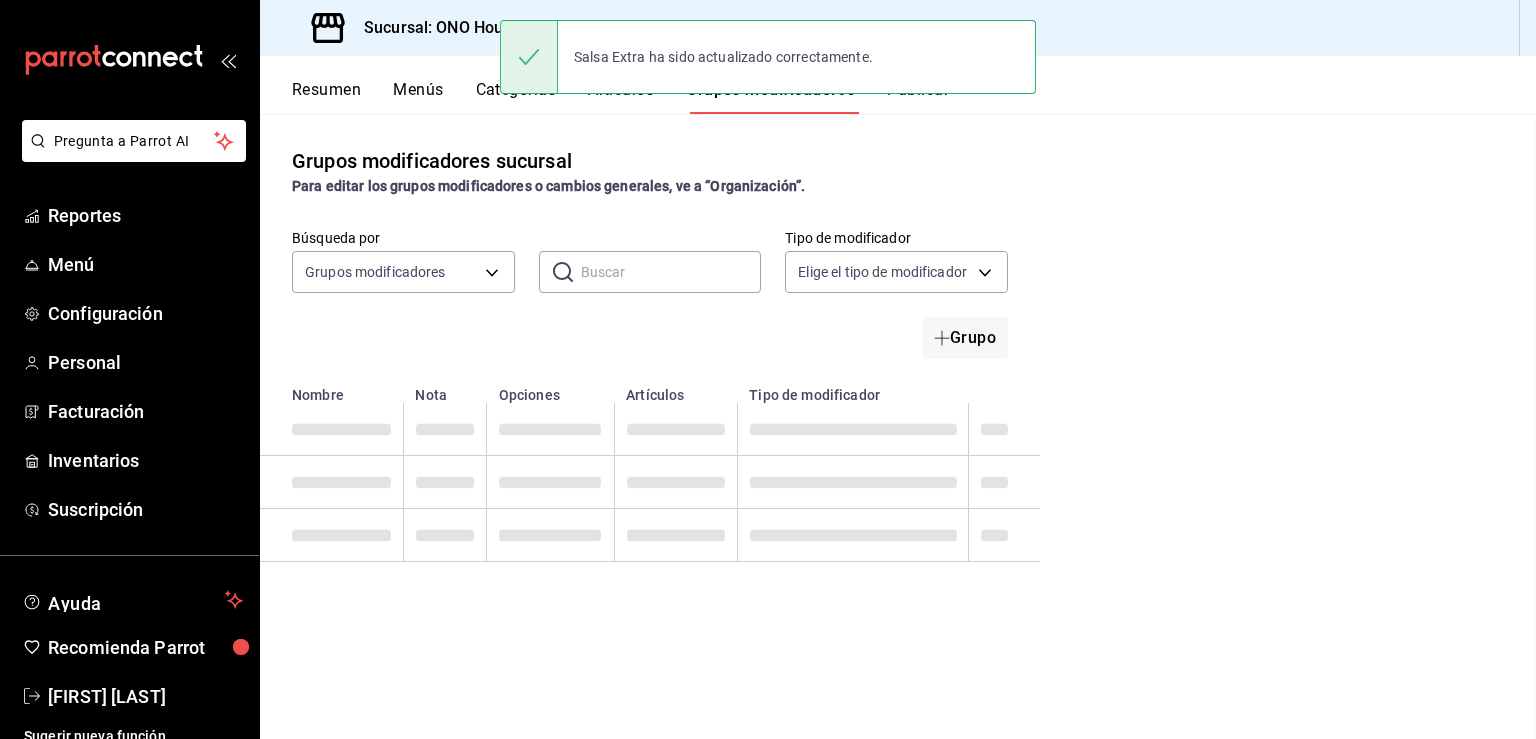 scroll, scrollTop: 0, scrollLeft: 0, axis: both 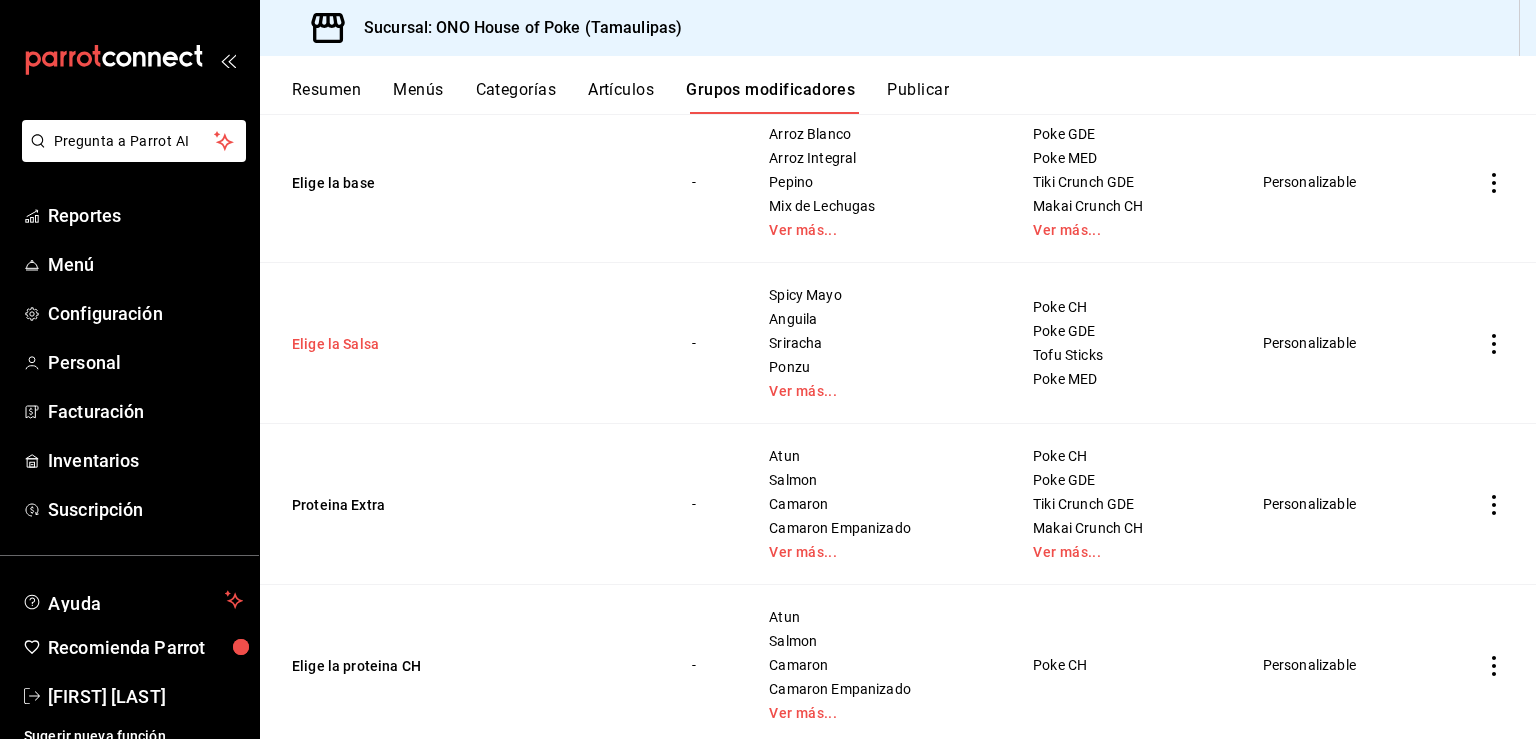 click on "Elige la Salsa" at bounding box center (412, 344) 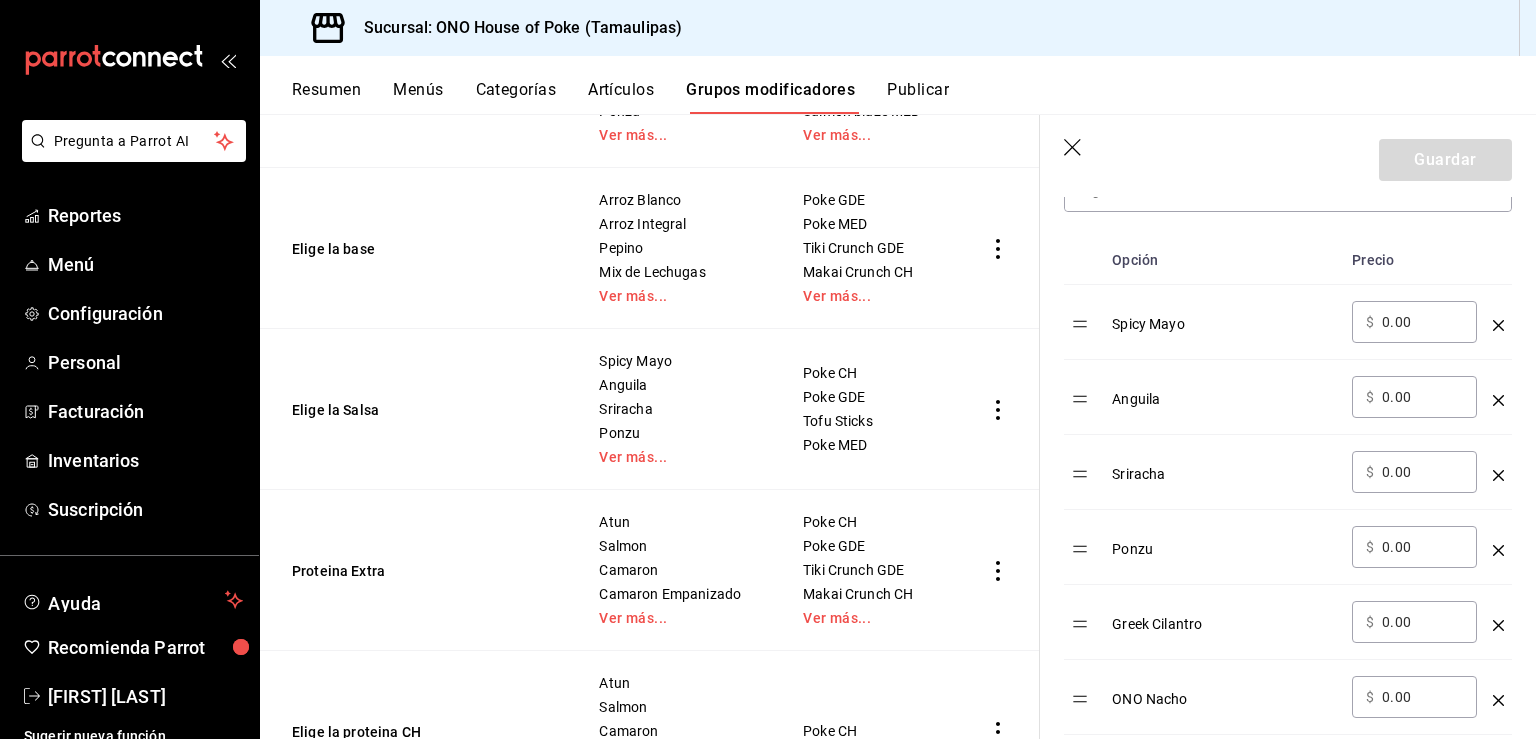 scroll, scrollTop: 772, scrollLeft: 0, axis: vertical 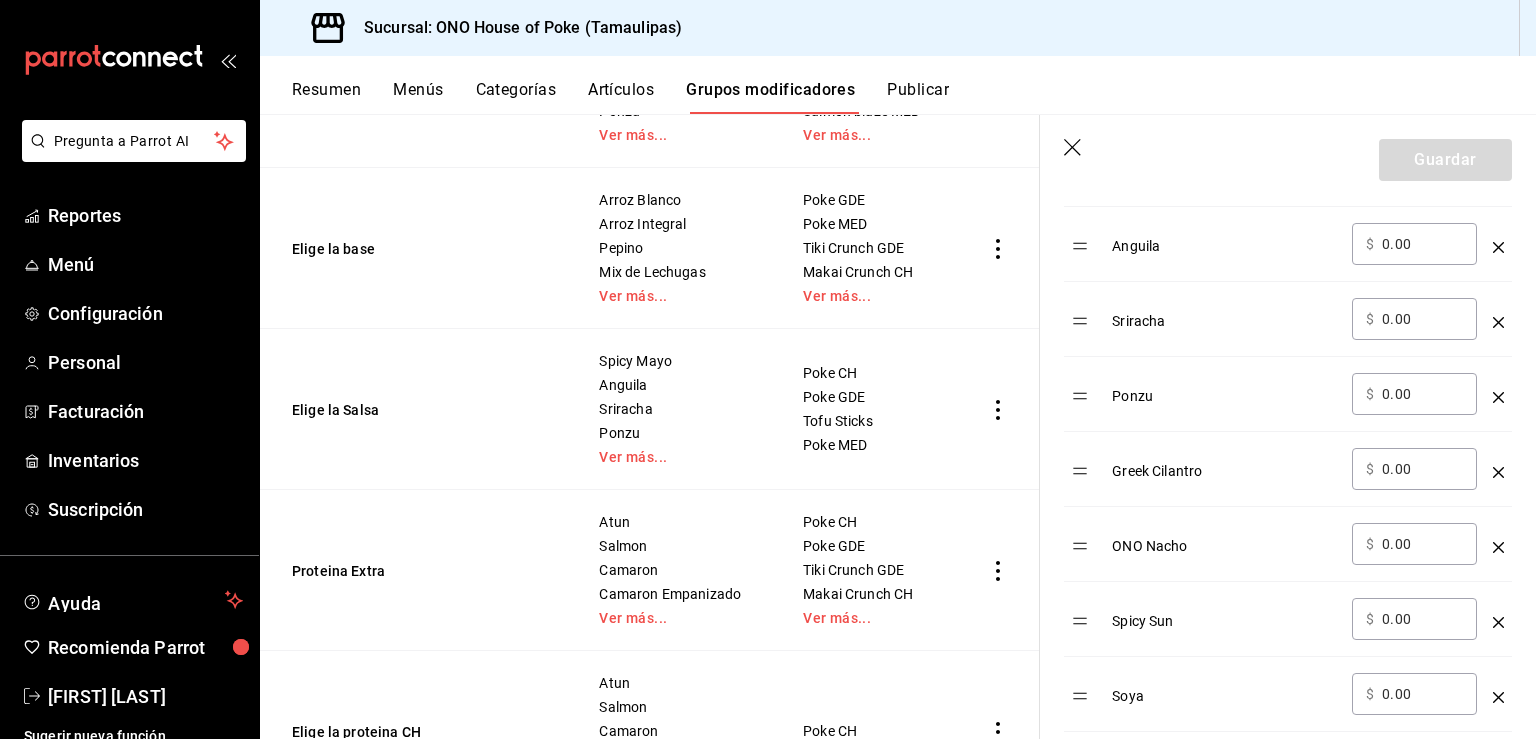 click 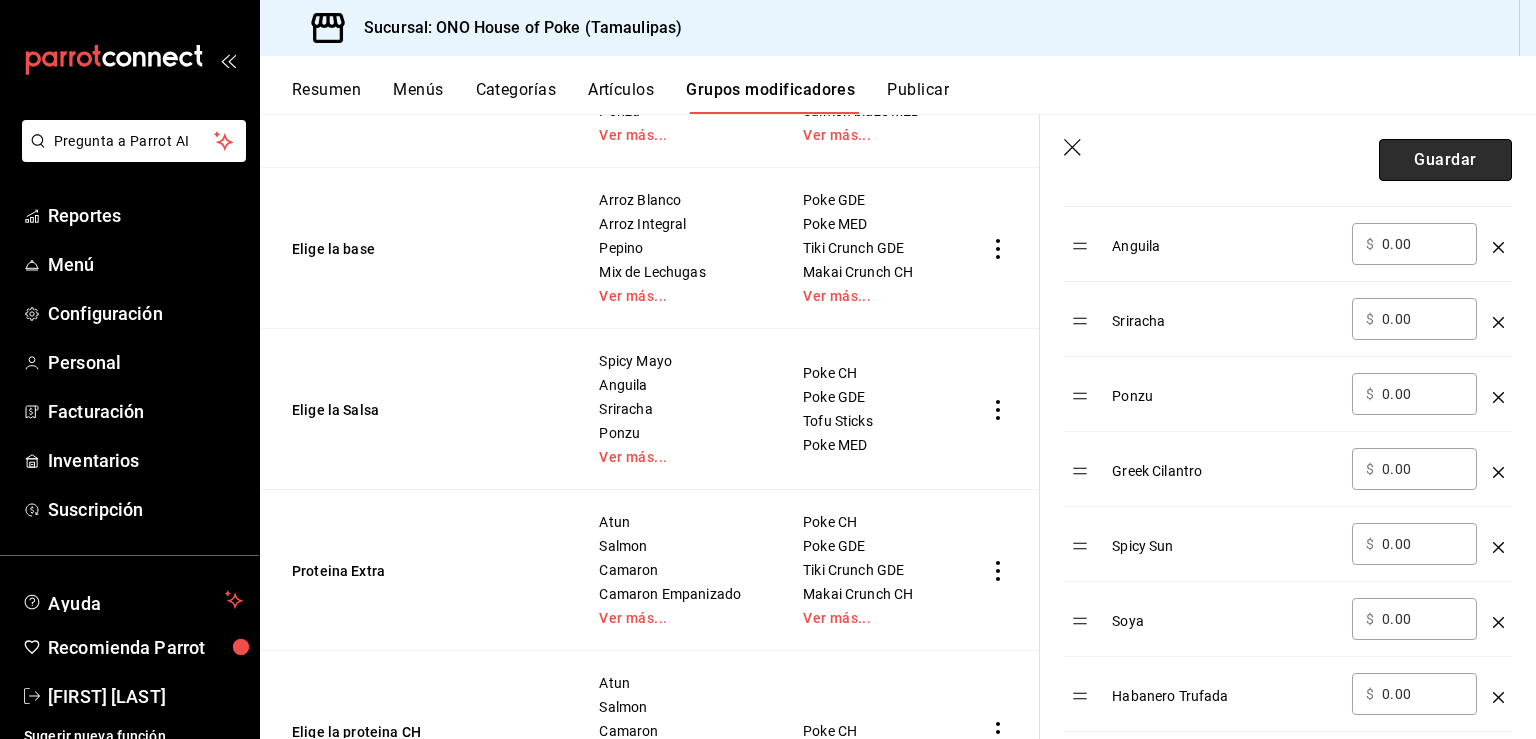click on "Guardar" at bounding box center (1445, 160) 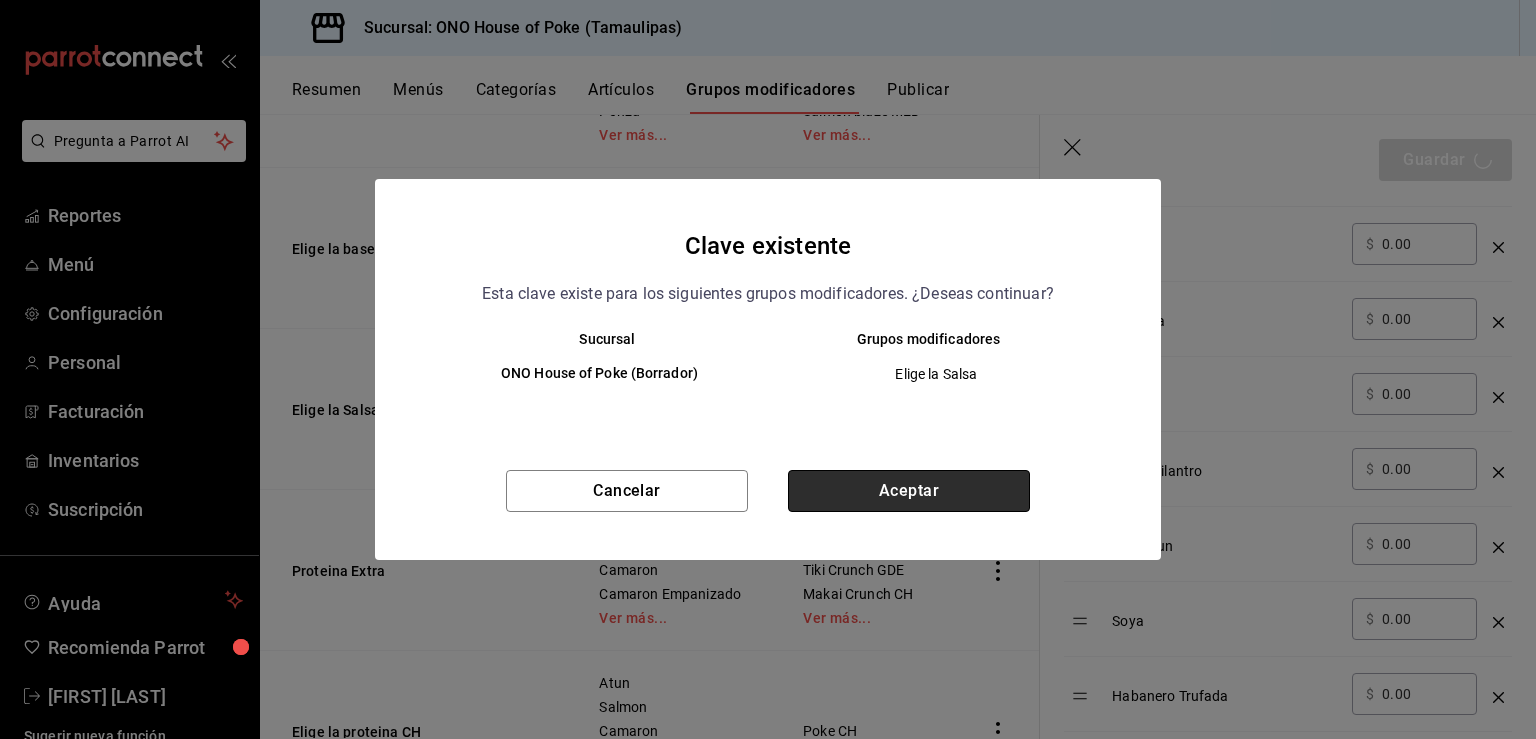 click on "Aceptar" at bounding box center (909, 491) 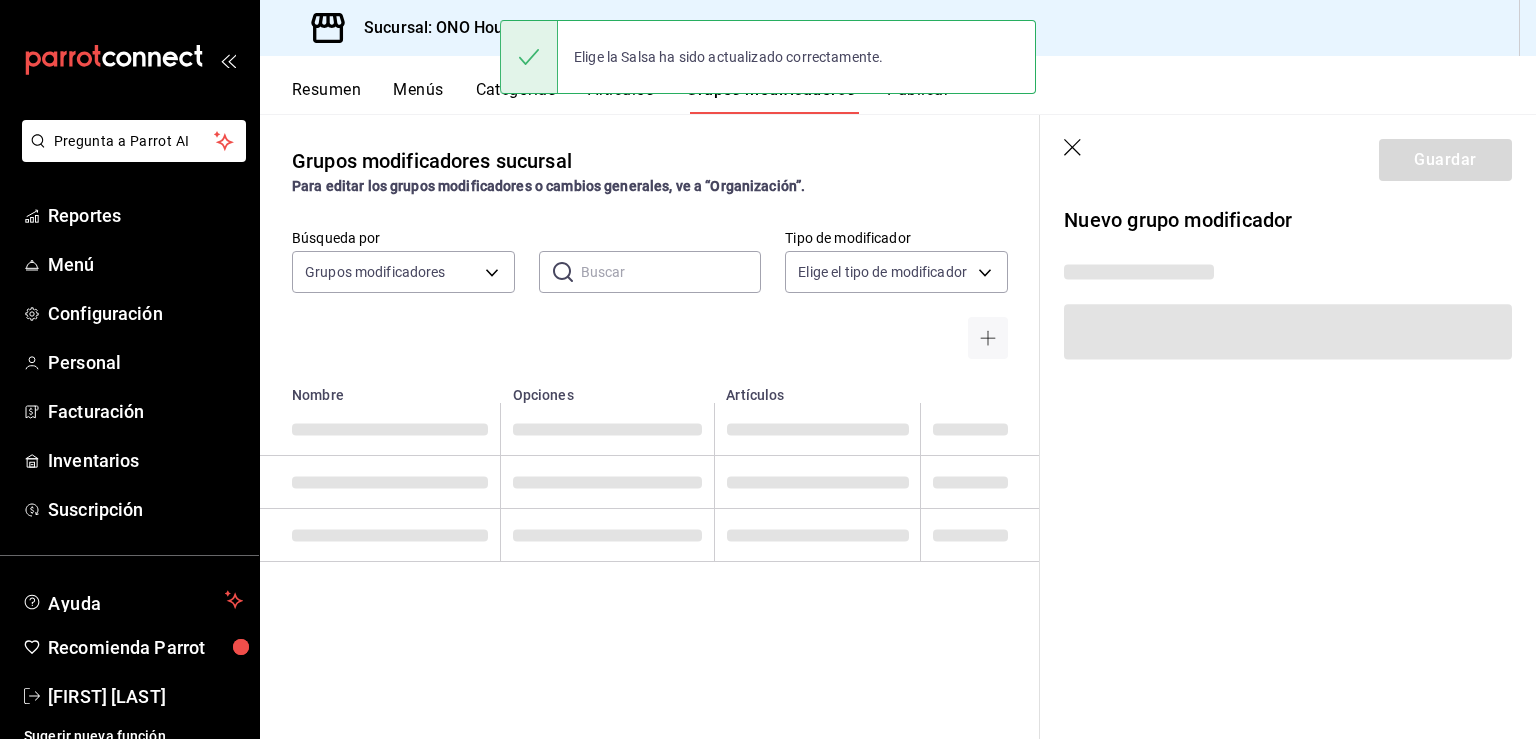 scroll, scrollTop: 0, scrollLeft: 0, axis: both 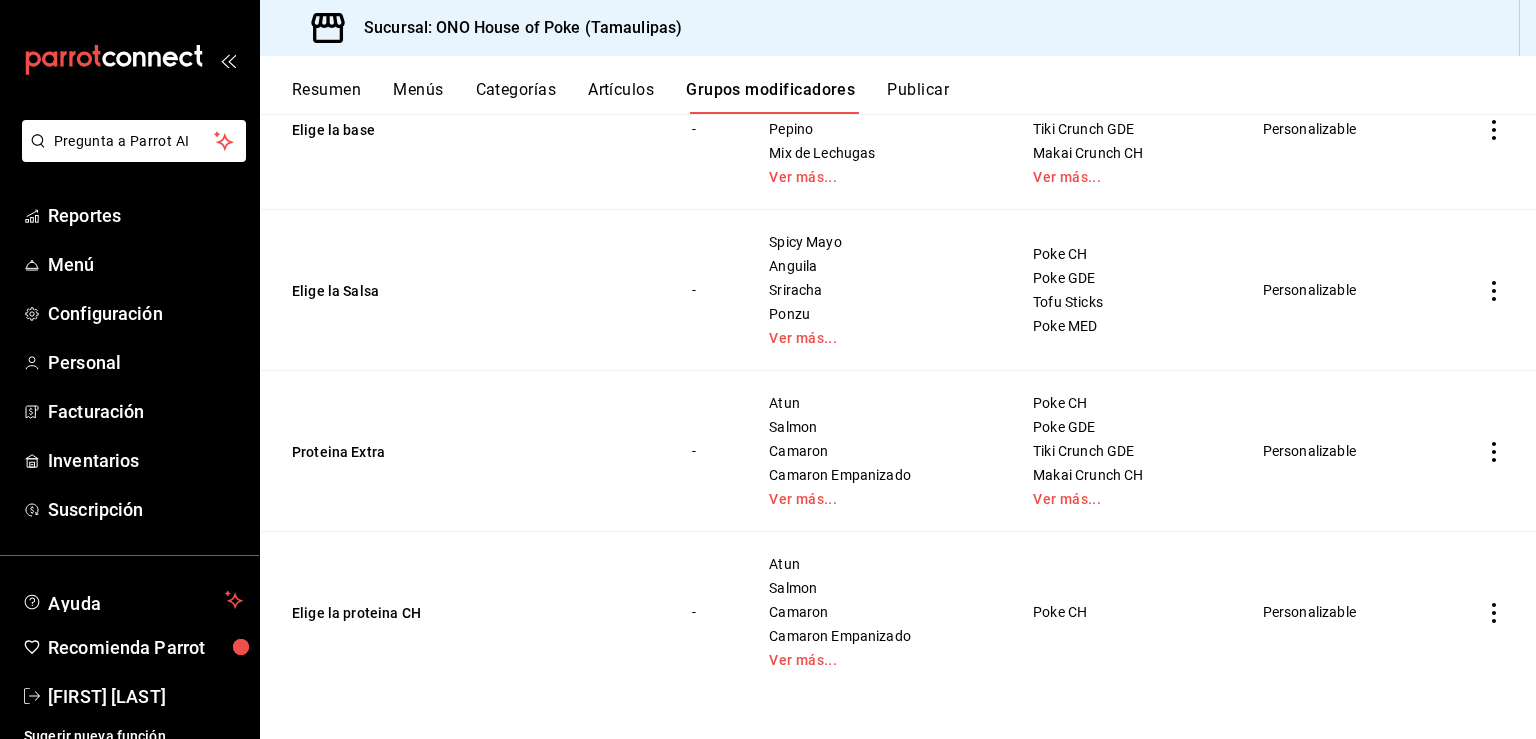 click on "Elige la Salsa" at bounding box center [464, 290] 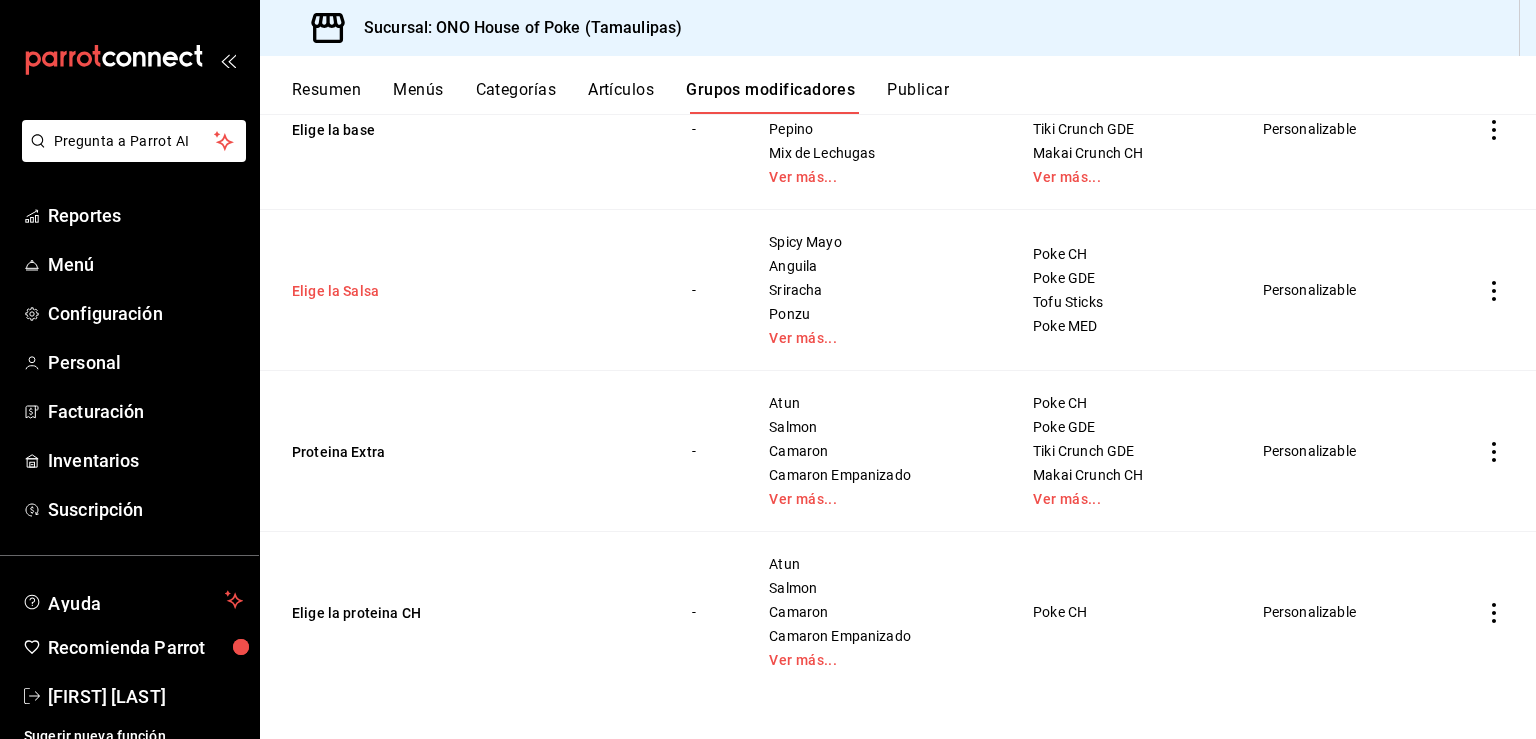 click on "Elige la Salsa" at bounding box center (412, 291) 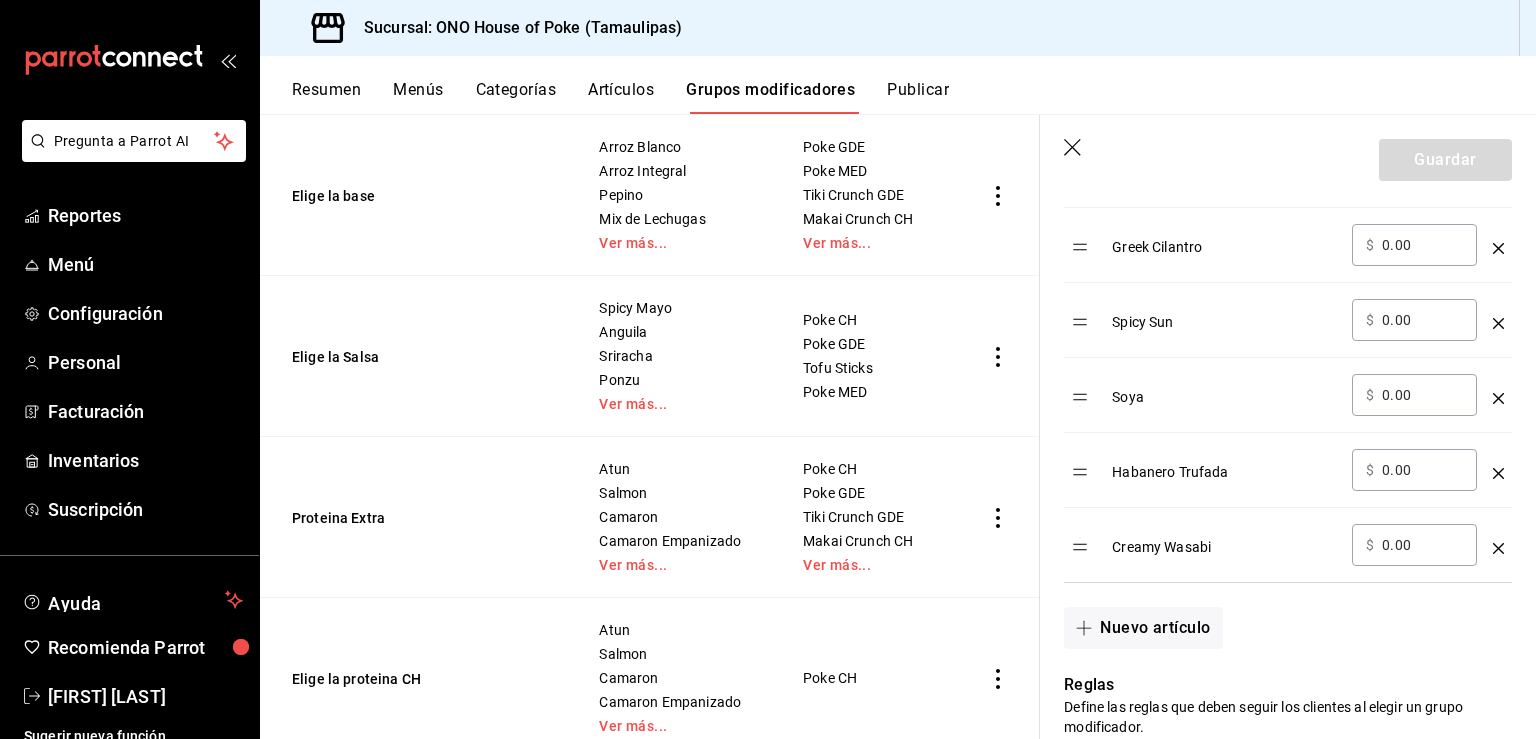 scroll, scrollTop: 1043, scrollLeft: 0, axis: vertical 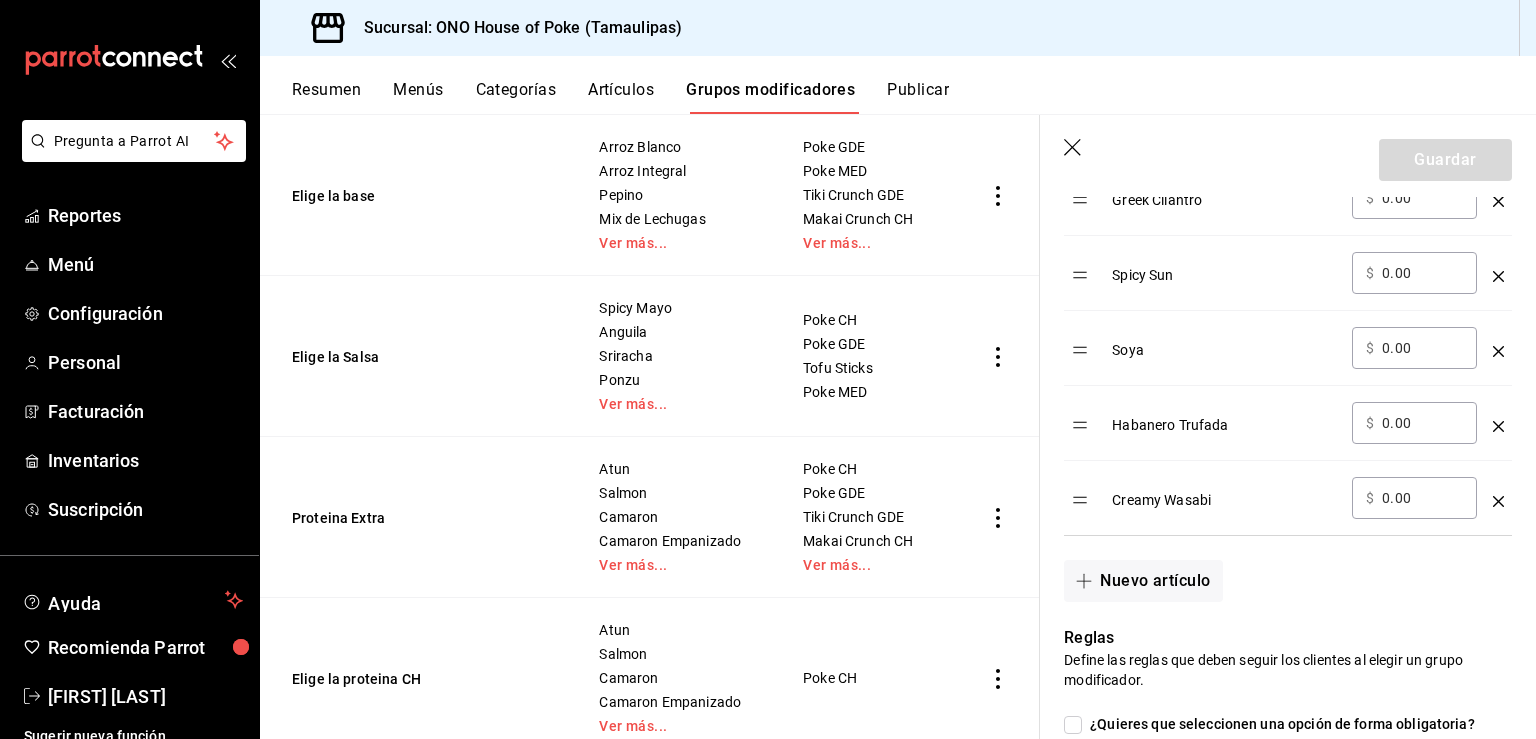 click 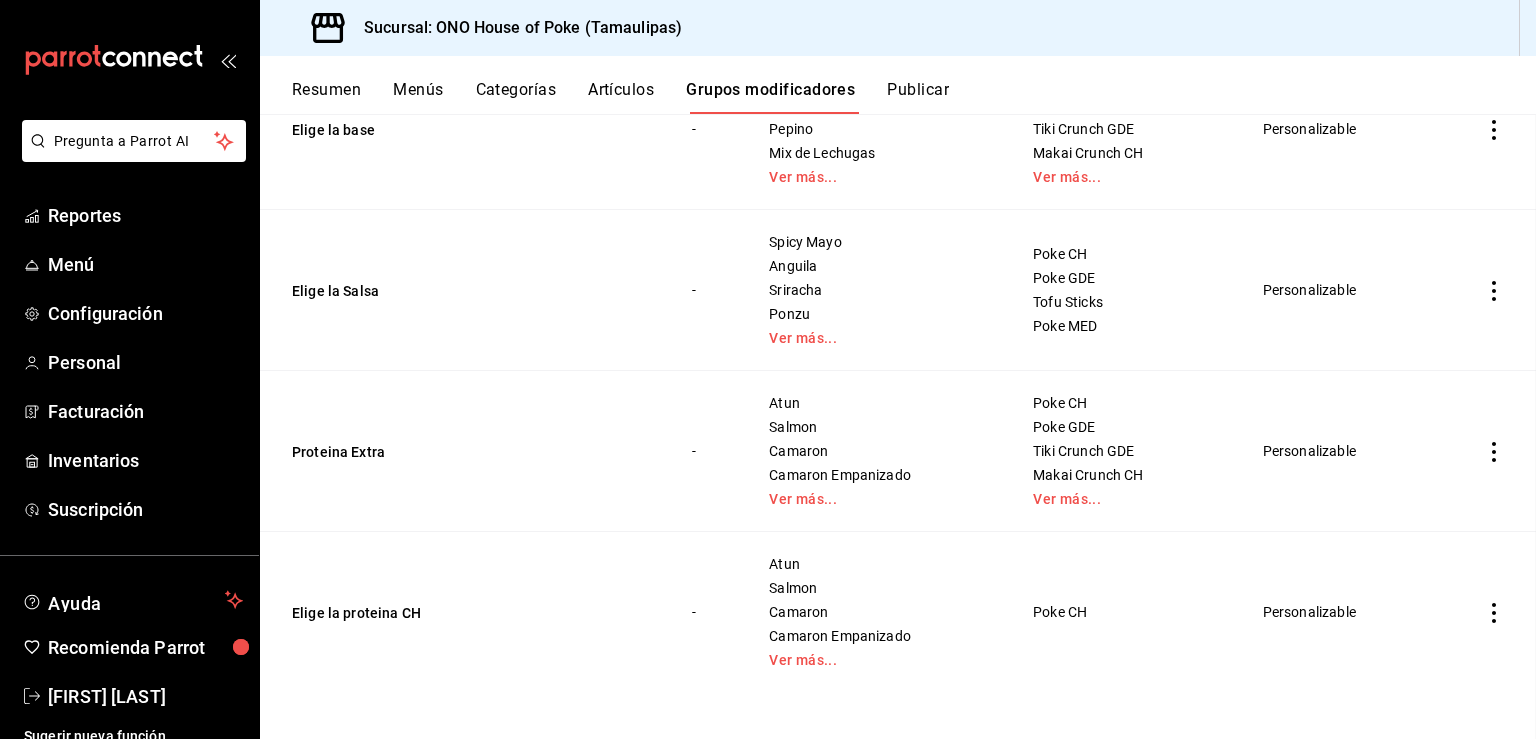scroll, scrollTop: 0, scrollLeft: 0, axis: both 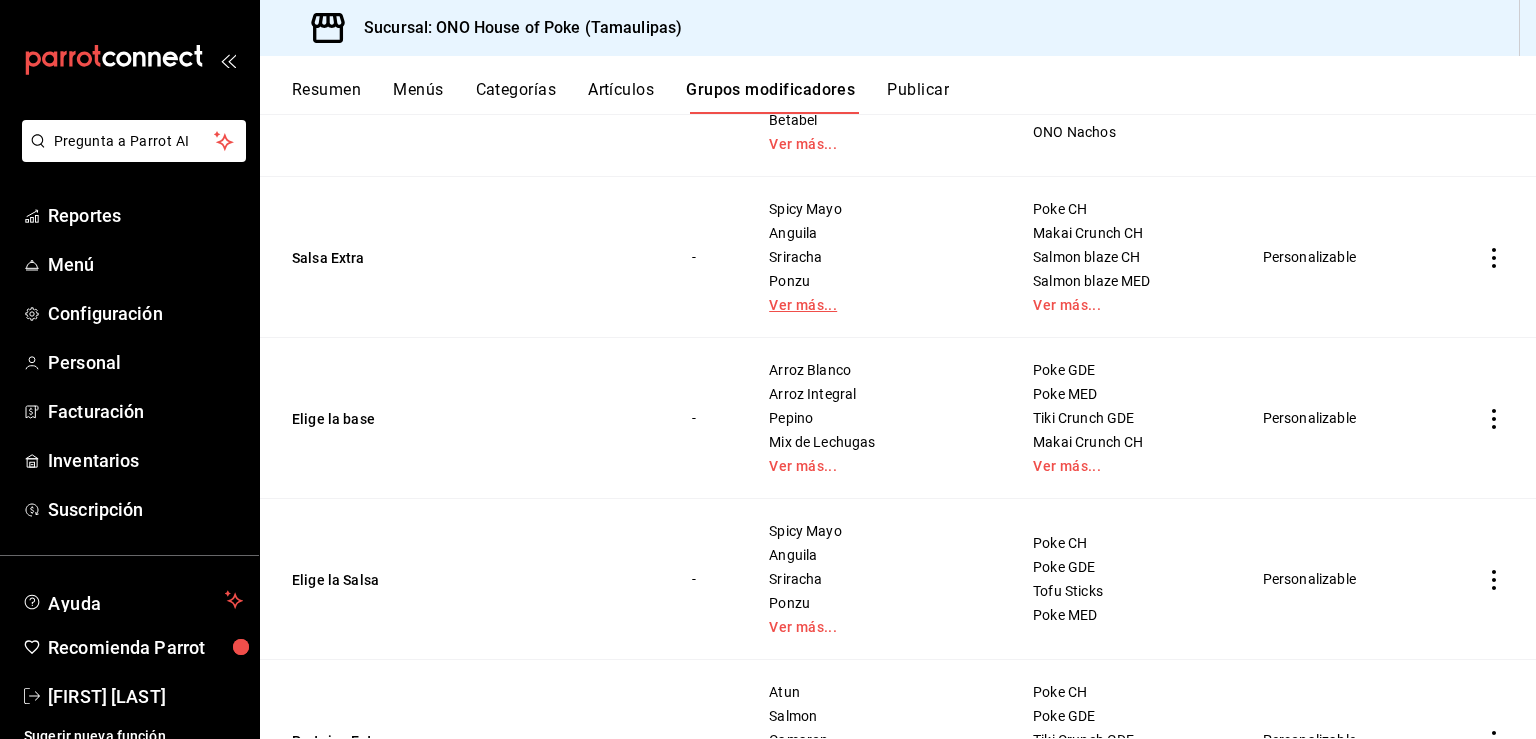 click on "Ver más..." at bounding box center [876, 305] 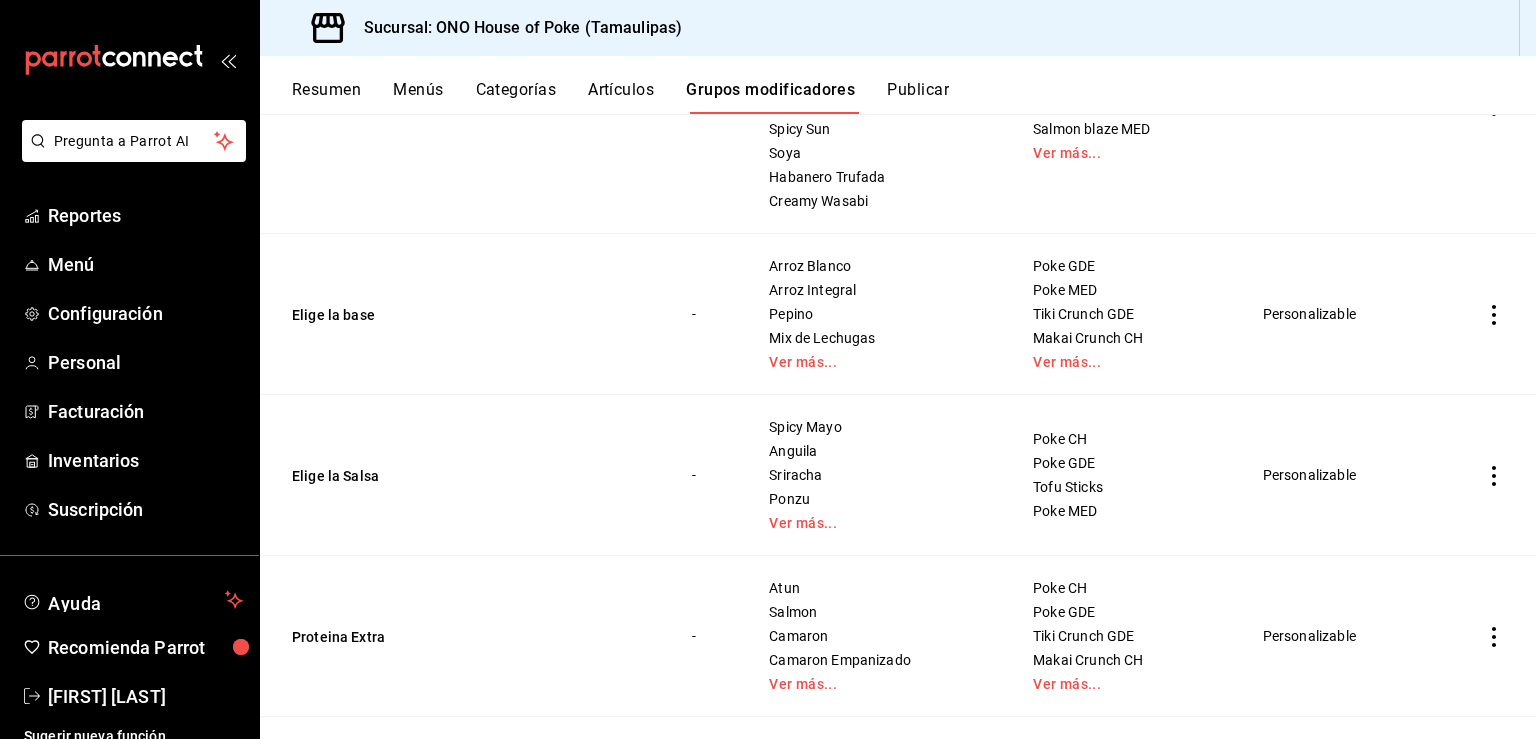 scroll, scrollTop: 1338, scrollLeft: 0, axis: vertical 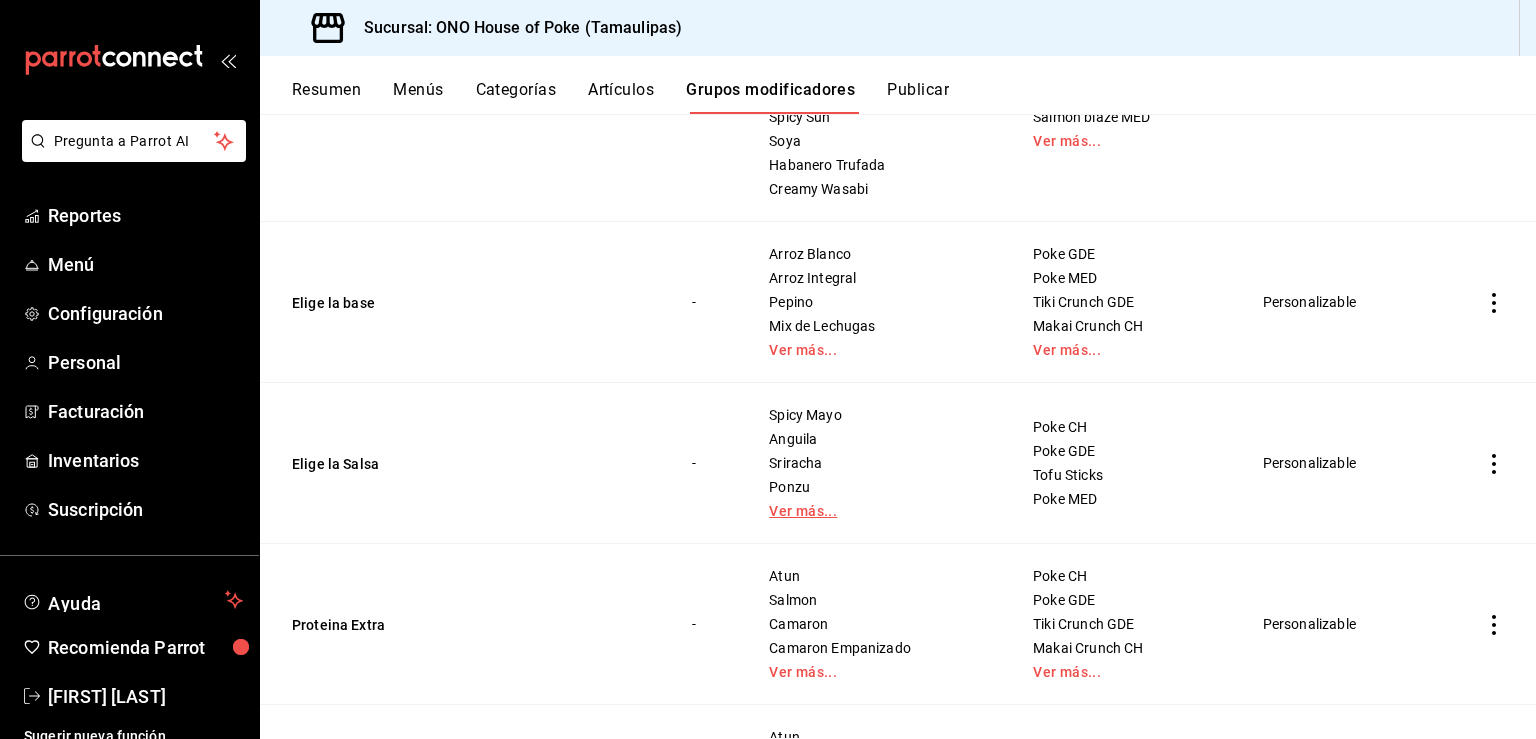 click on "Ver más..." at bounding box center [876, 511] 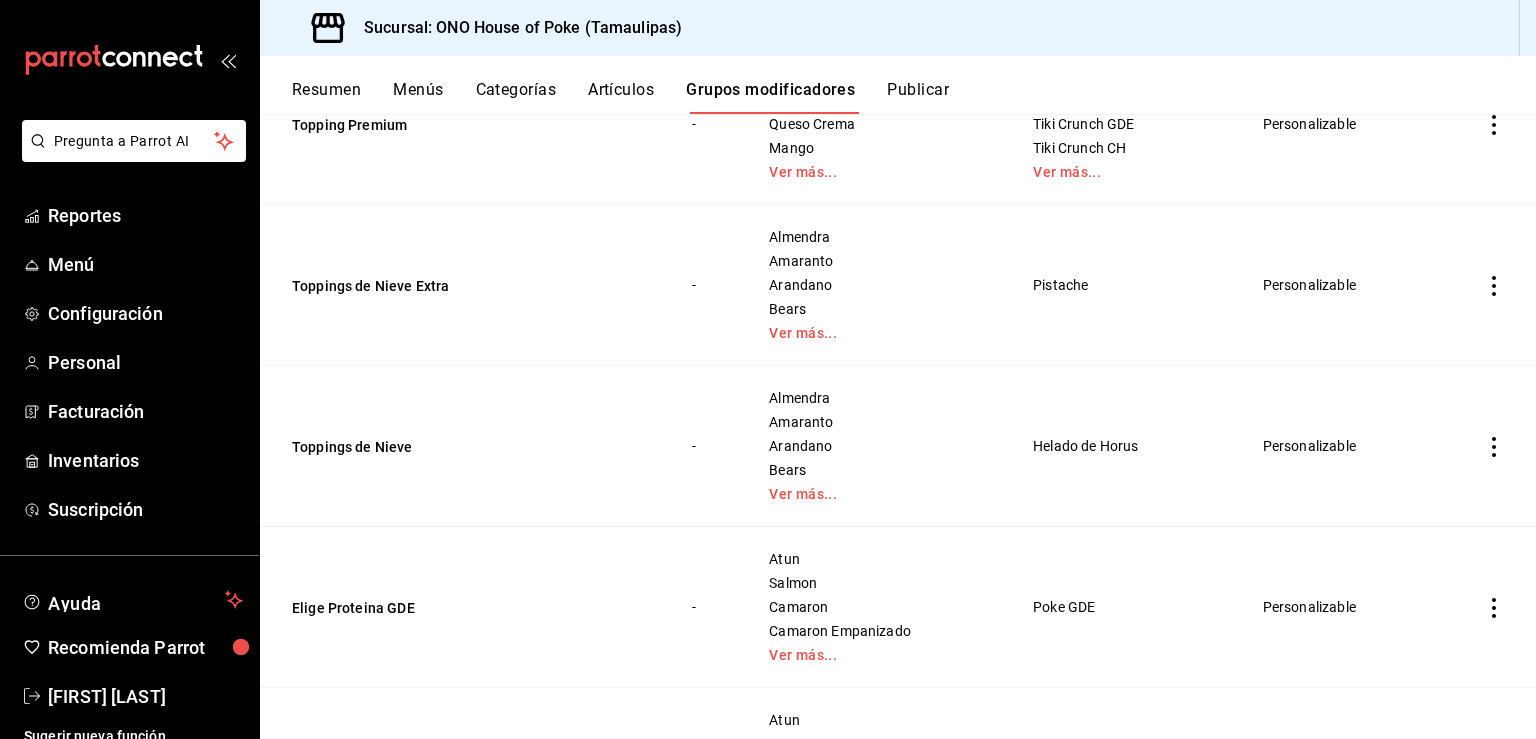 scroll, scrollTop: 0, scrollLeft: 0, axis: both 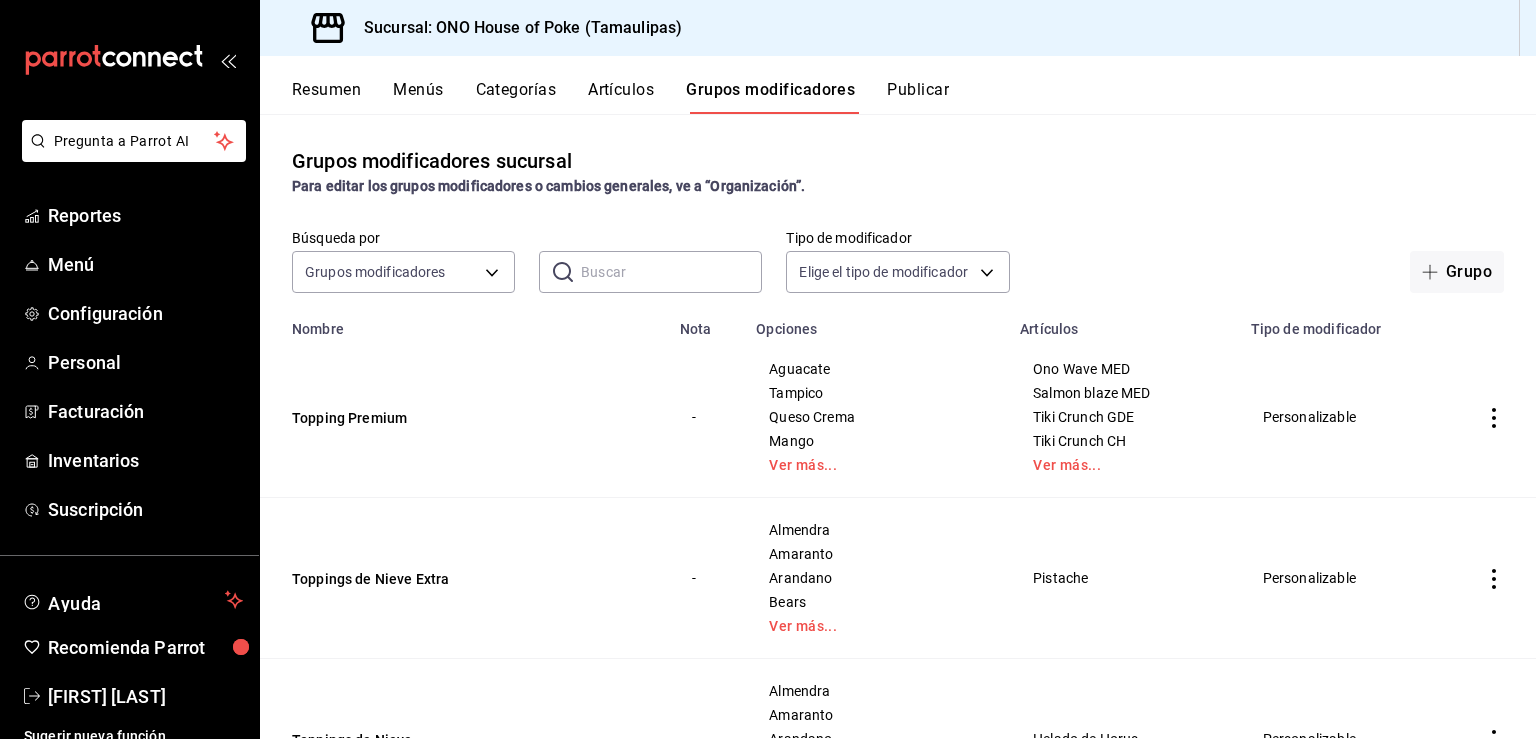 drag, startPoint x: 662, startPoint y: 84, endPoint x: 651, endPoint y: 86, distance: 11.18034 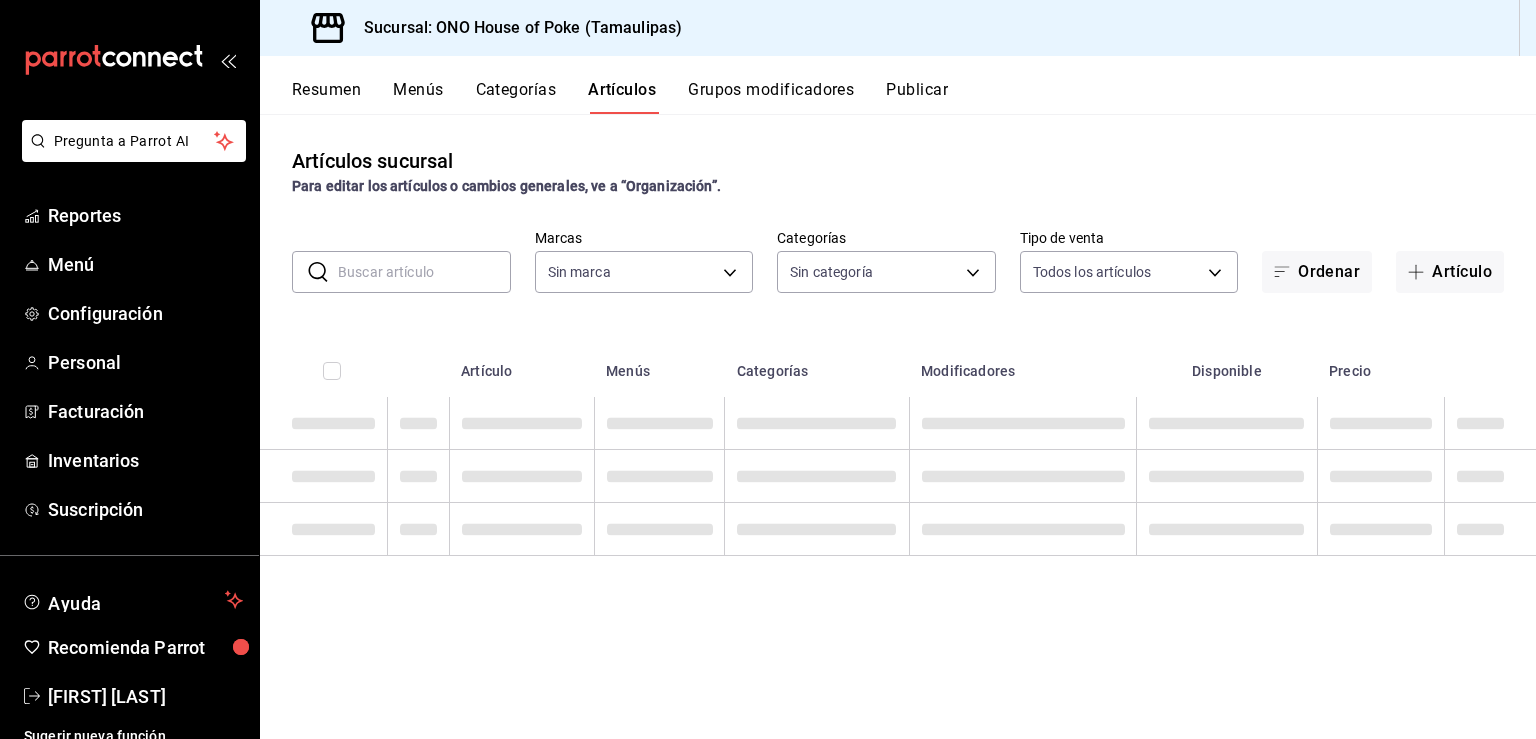 type on "81697323-bc64-40fd-b3d2-353f0dad9ae0" 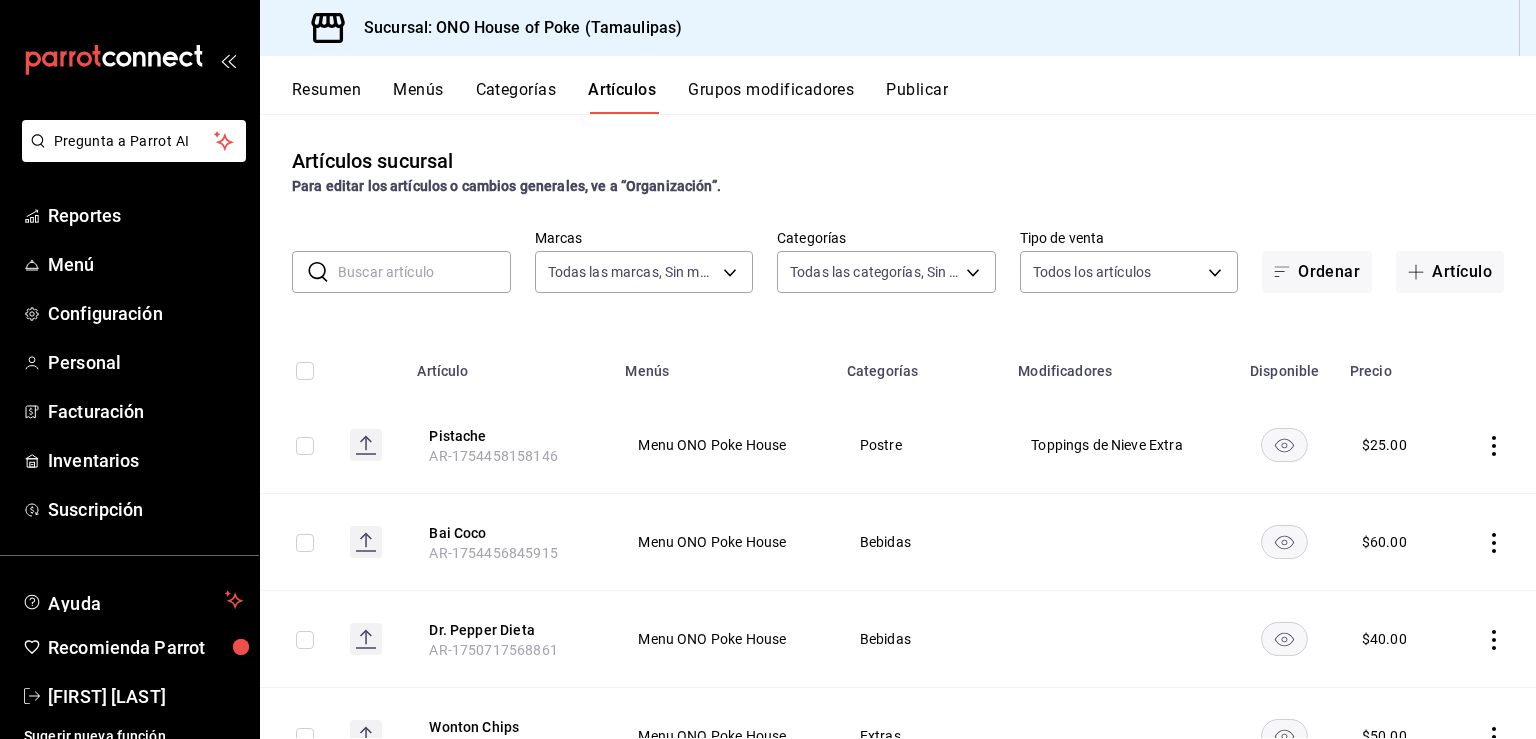 type on "71f91d99-d397-4f05-8efc-37262908622b,67e8f7c0-a15b-4afd-b1d7-93cf038e2ef3,a87233b8-2aae-421f-8b8e-1d23c0359b42,0acc65d5-9f63-4fe0-9854-284a3c74693a,31a2a03b-3be7-45a3-925d-4d5185773be7,e060b6c2-2687-4de0-a482-d0b177eec0c0,9892e371-4765-4441-9837-d095a3808144,4ef1d5ff-edac-437b-9520-73916bca7003" 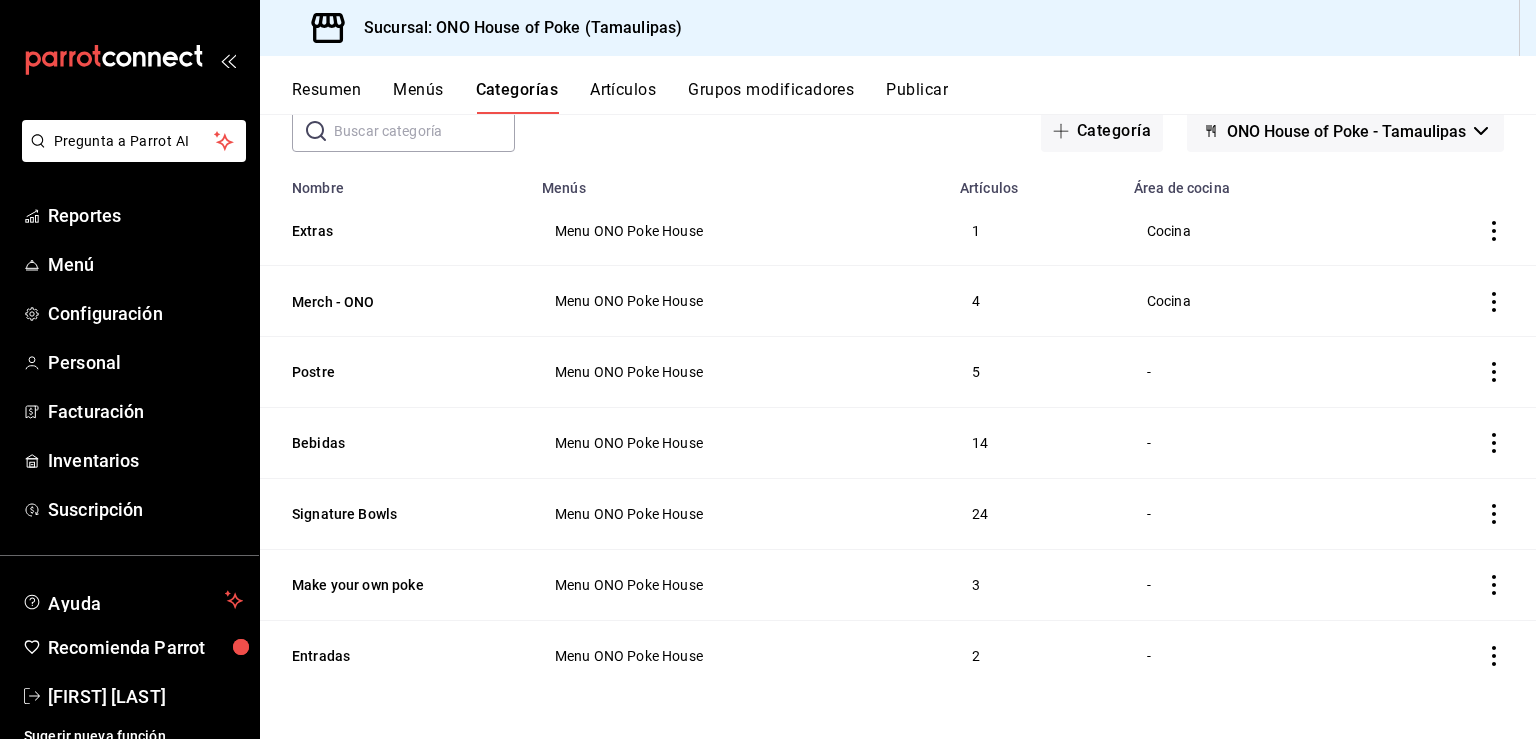 scroll, scrollTop: 0, scrollLeft: 0, axis: both 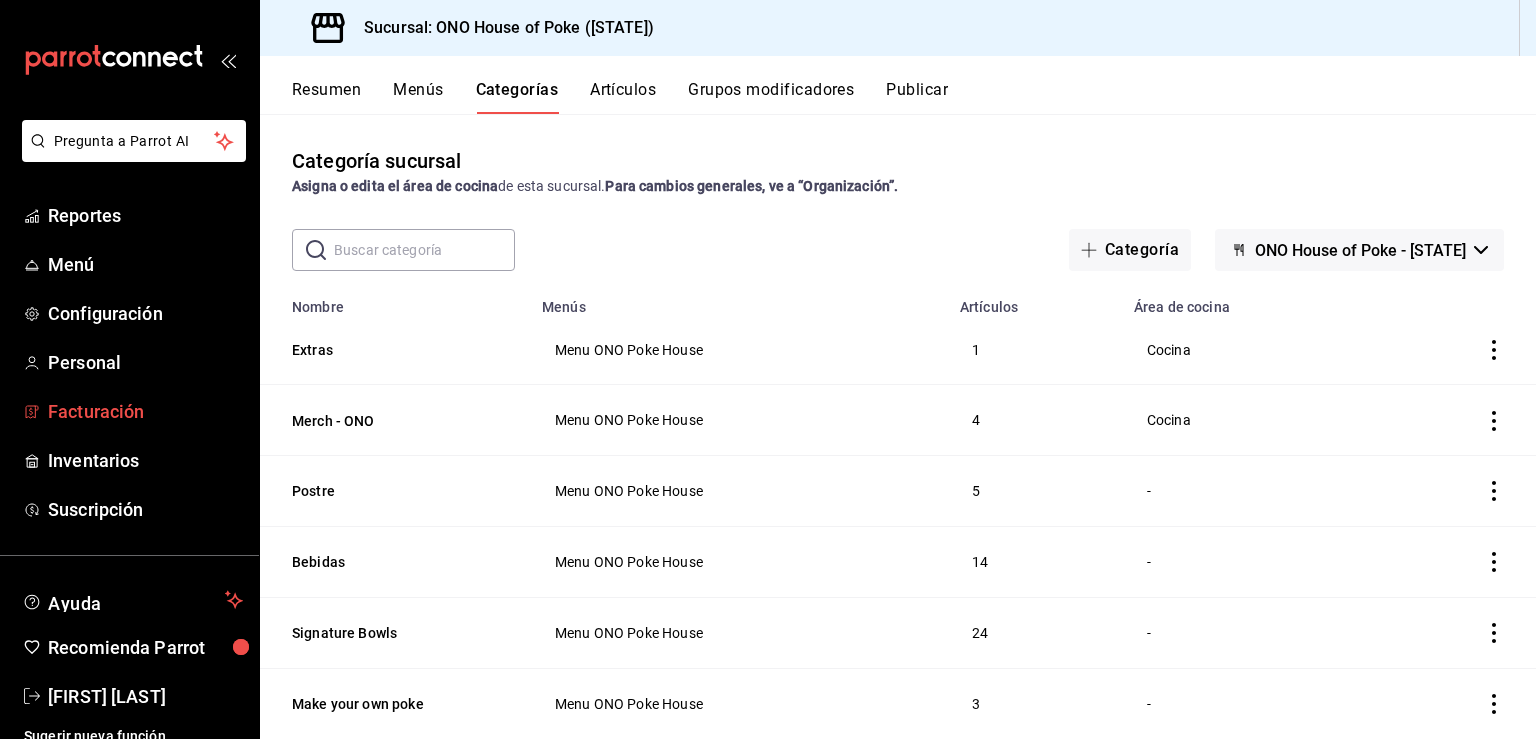 click on "Facturación" at bounding box center (145, 411) 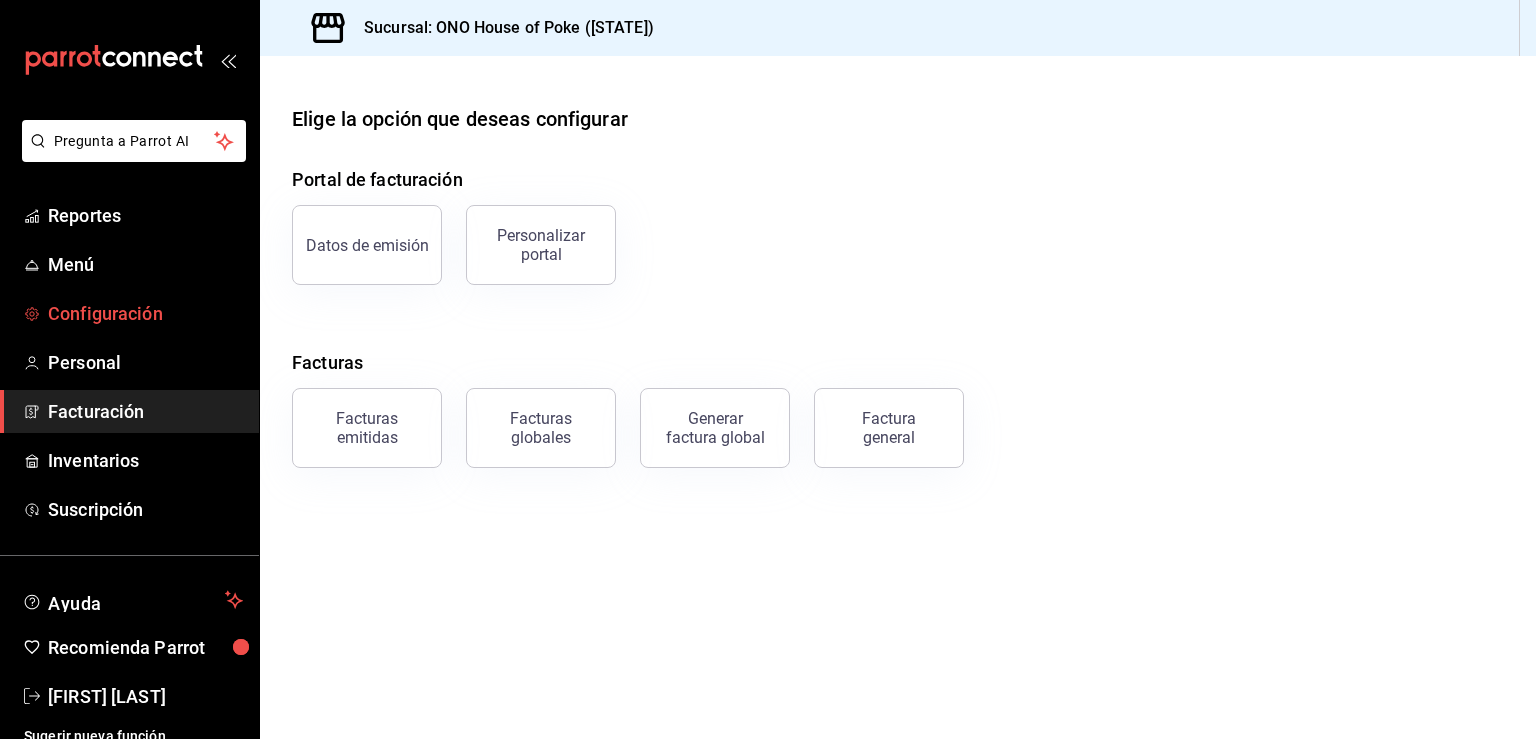 click on "Configuración" at bounding box center [145, 313] 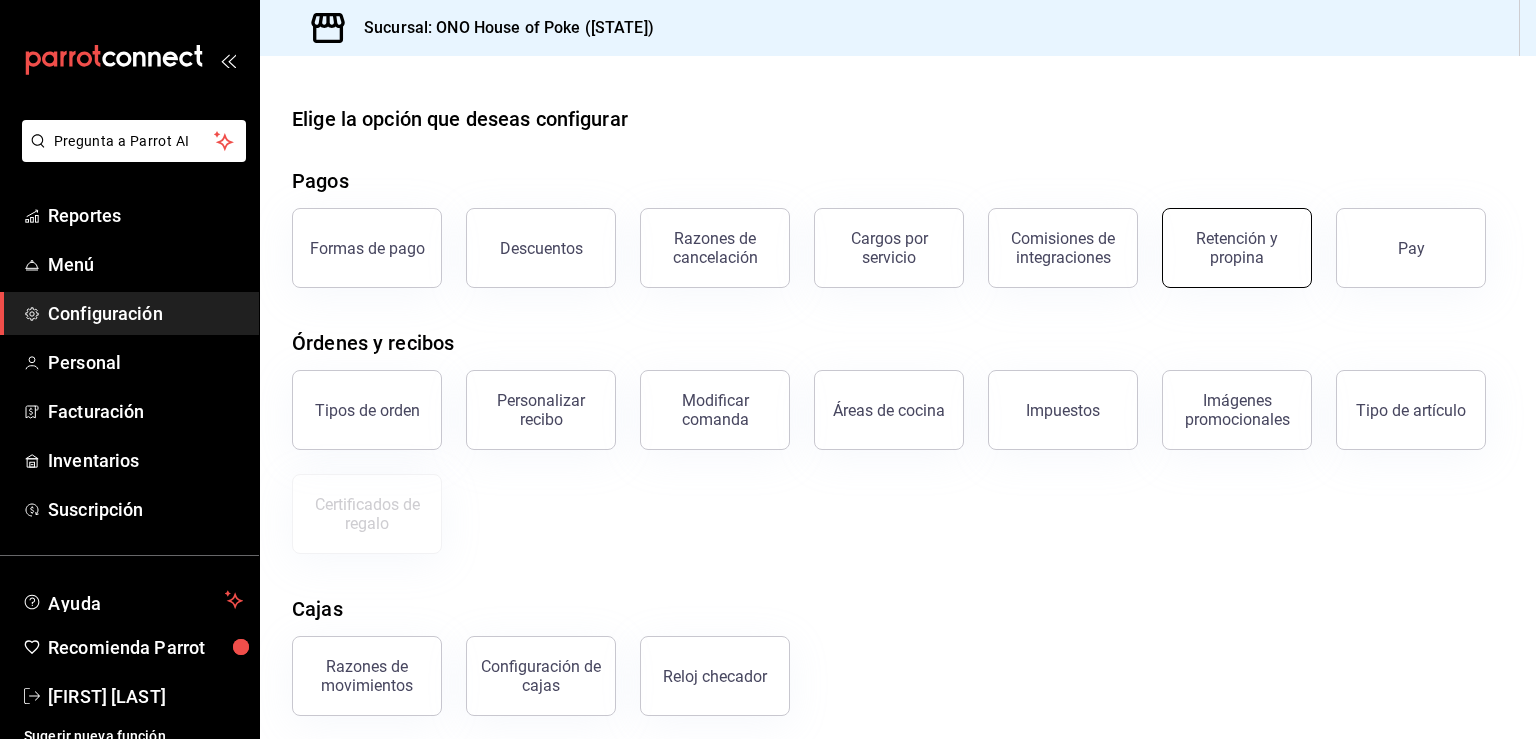 click on "Retención y propina" at bounding box center [1237, 248] 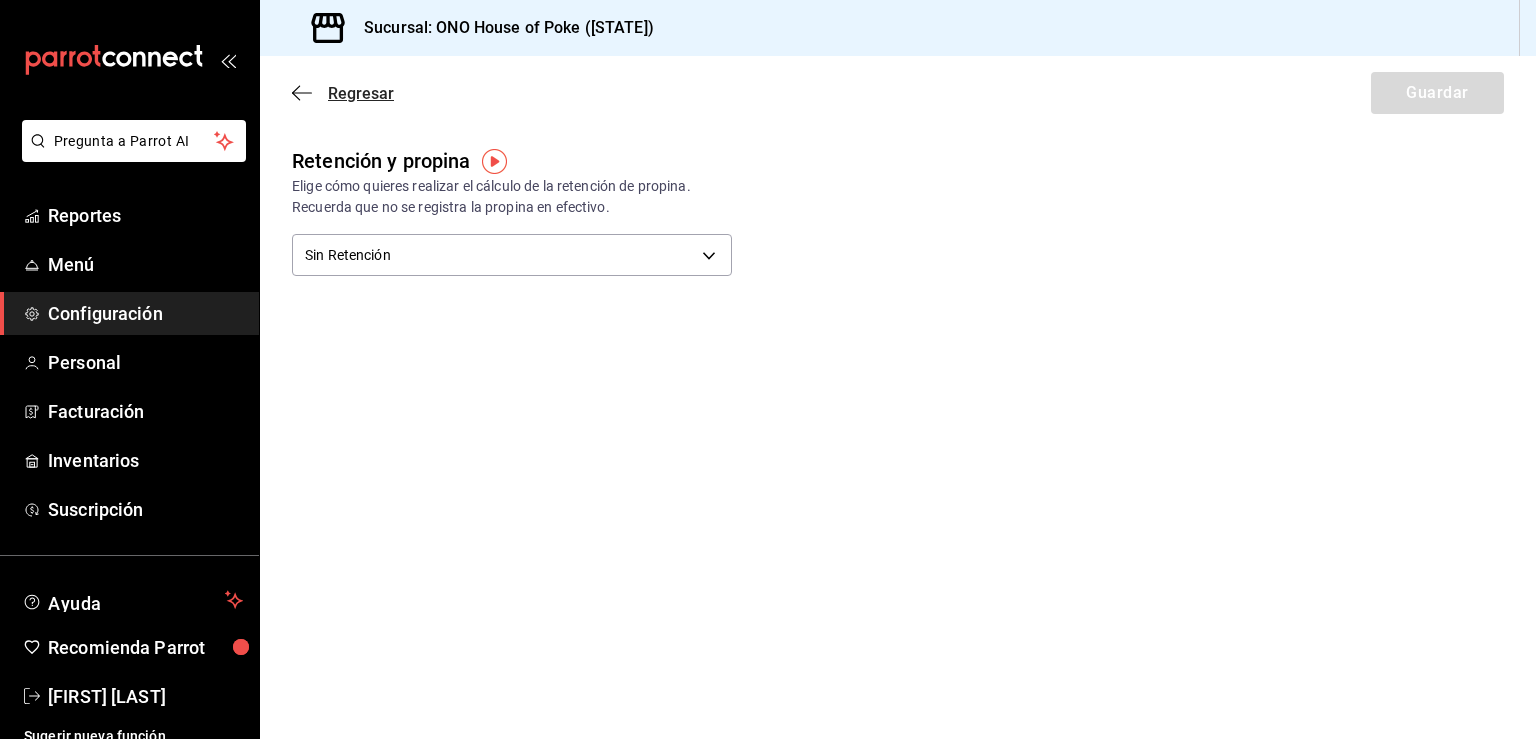 click on "Regresar" at bounding box center [361, 93] 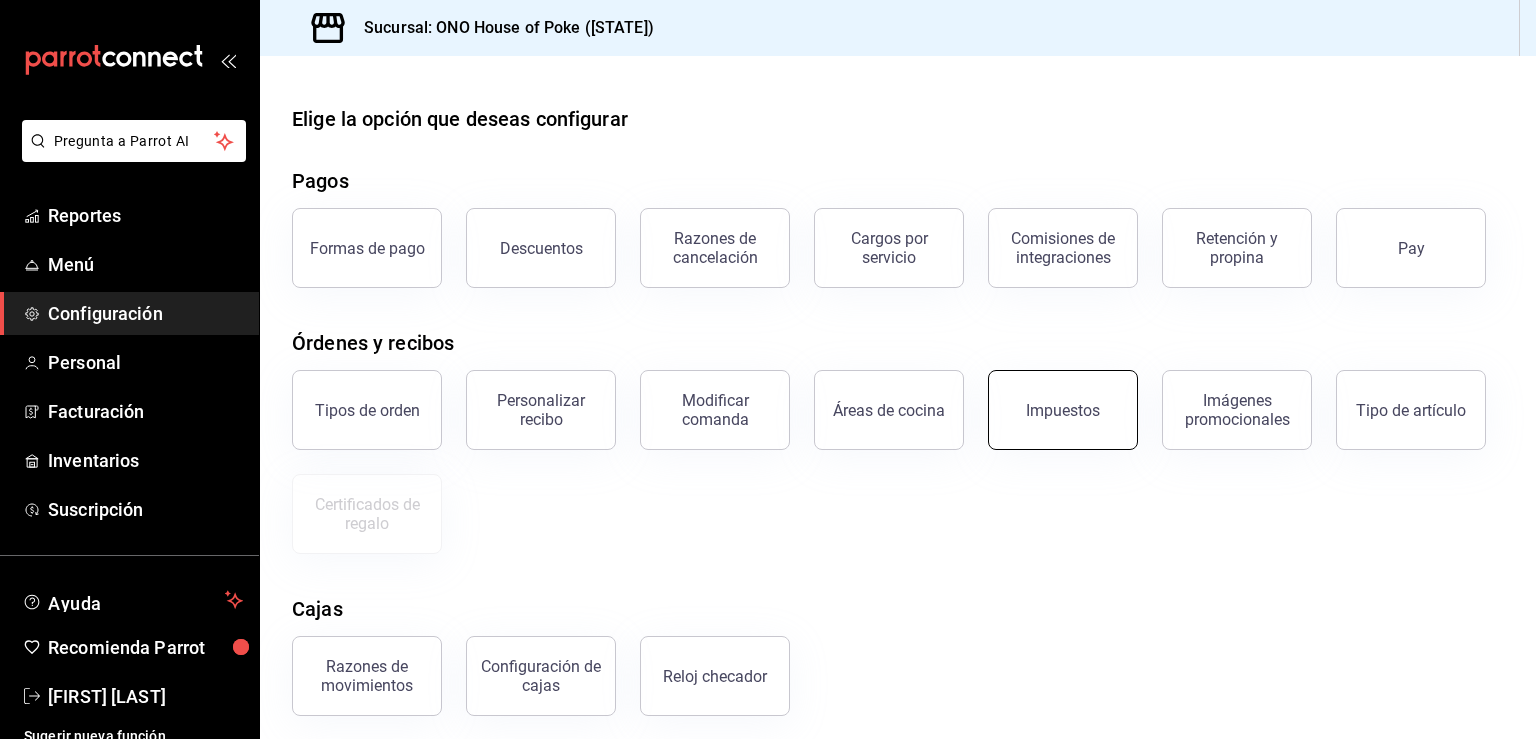click on "Impuestos" at bounding box center (1063, 410) 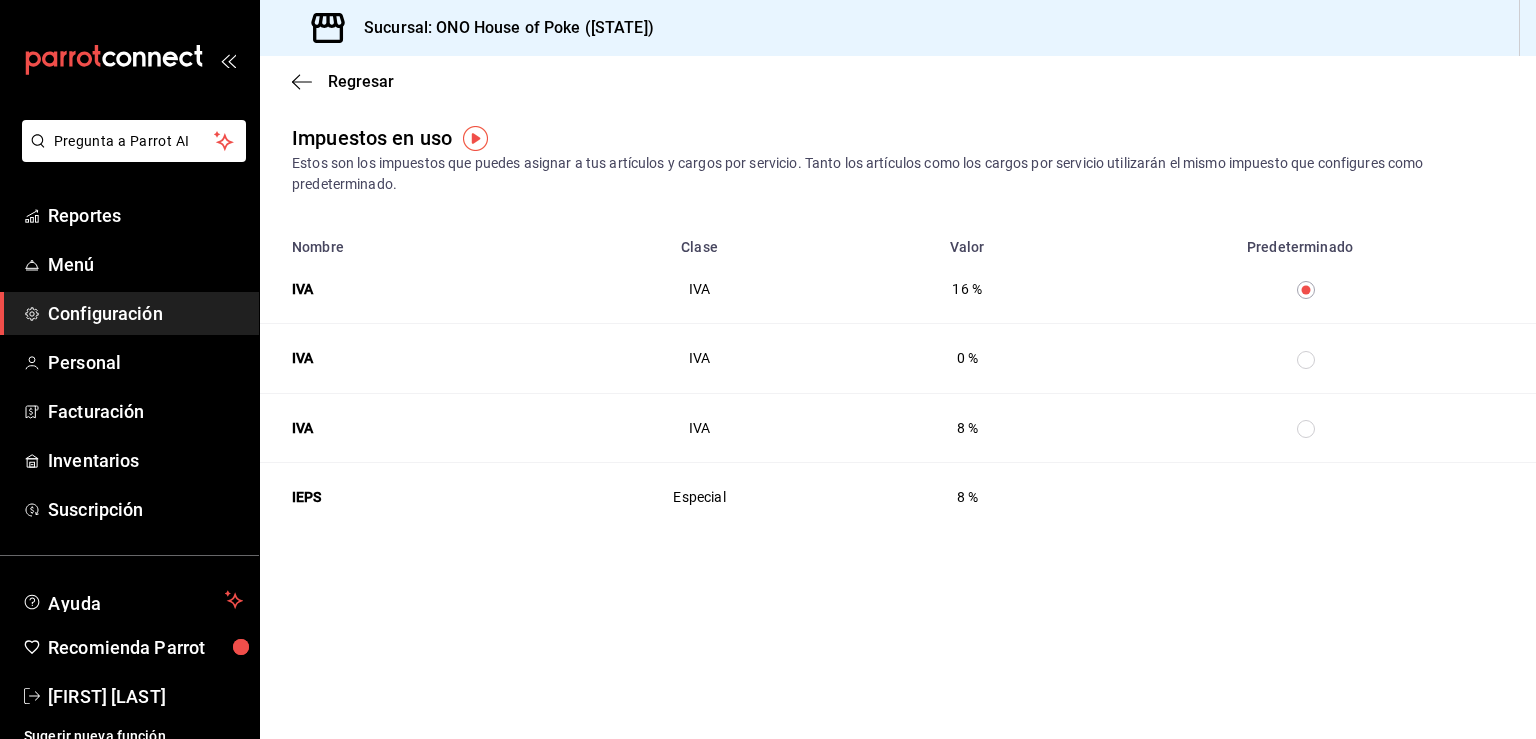 click on "Regresar Impuestos en uso Estos son los impuestos que puedes asignar a tus artículos y cargos por servicio.
Tanto los artículos como los cargos por servicio utilizarán el mismo impuesto que configures como predeterminado. Nombre Clase Valor Predeterminado IVA IVA 16 % IVA IVA 0 % IVA IVA 8 % IEPS Especial 8 %" at bounding box center [898, 397] 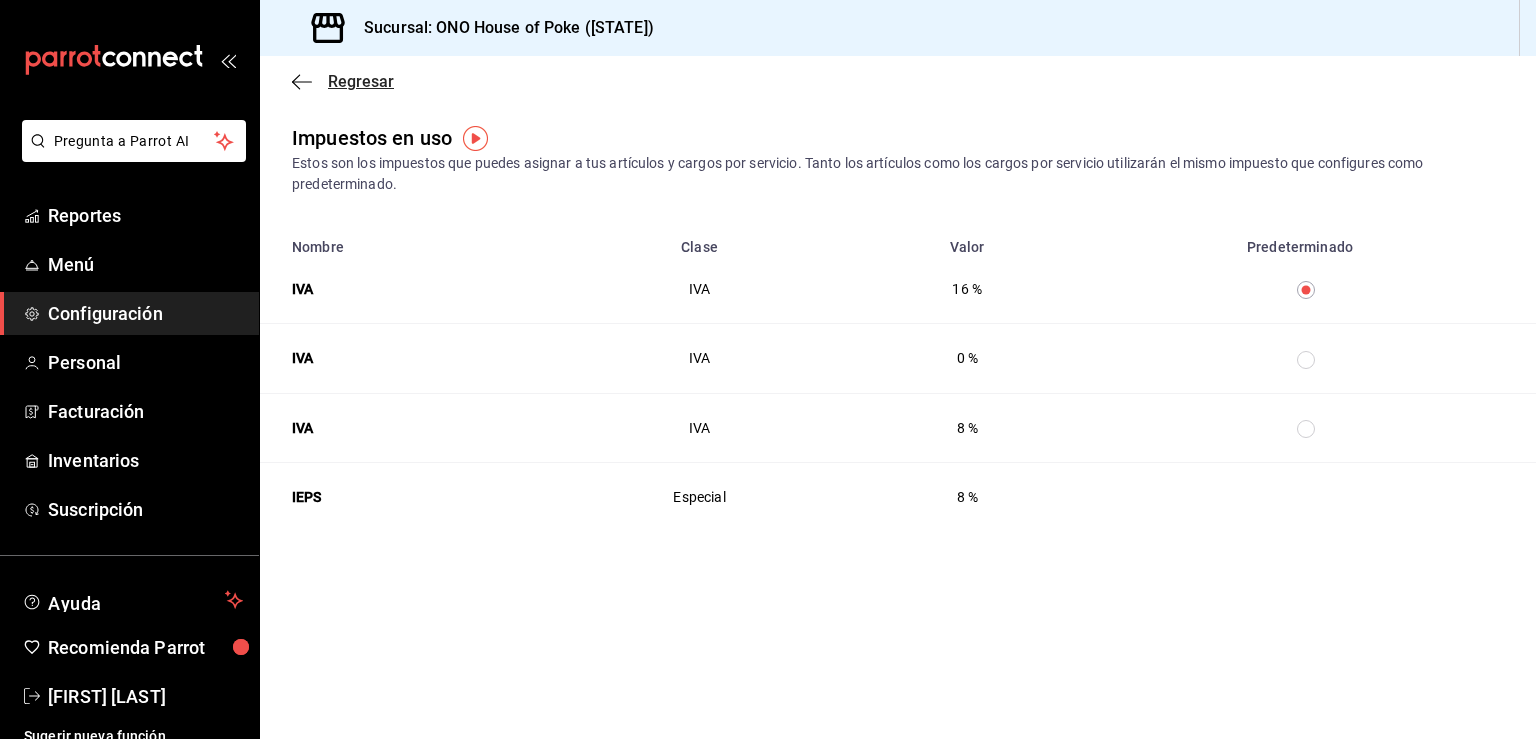 click on "Regresar" at bounding box center [361, 81] 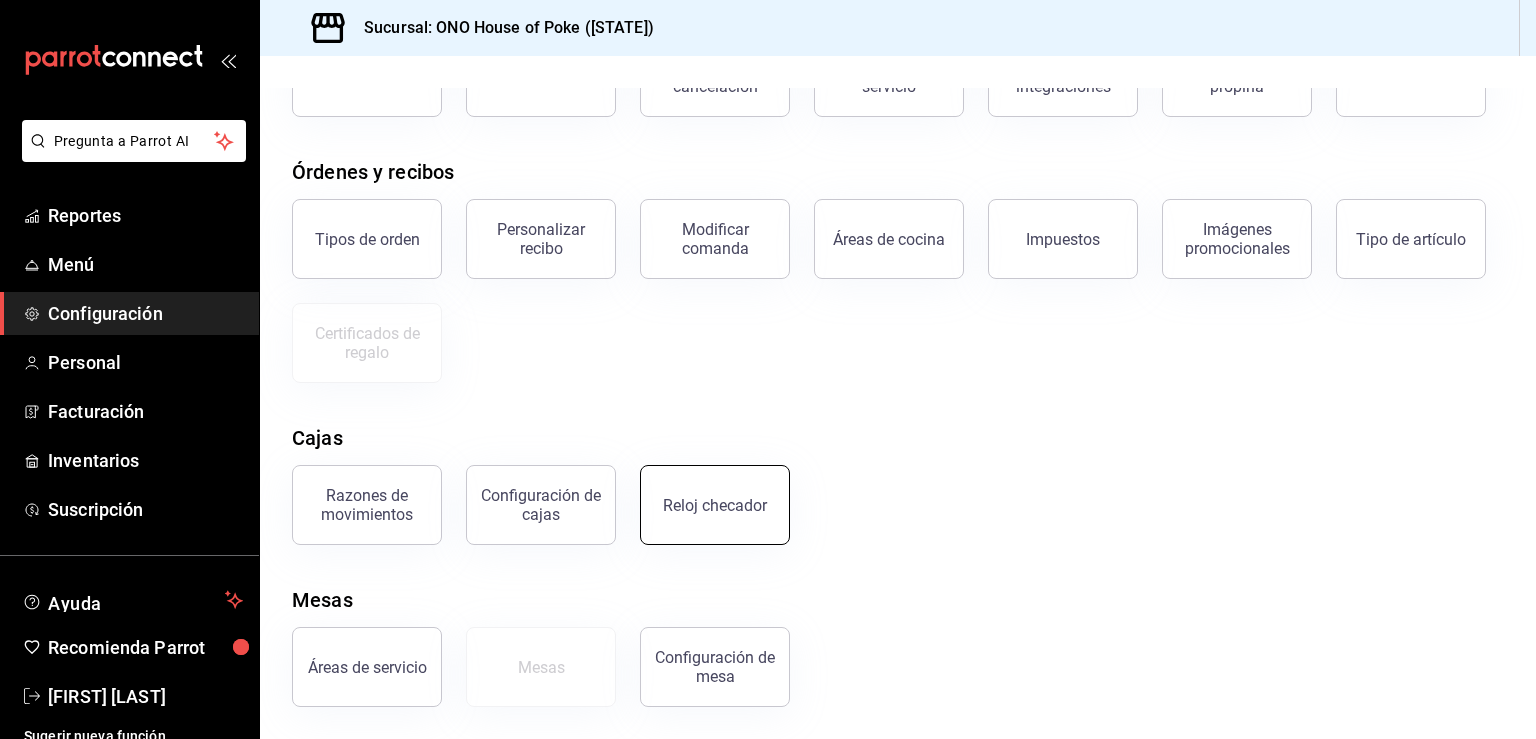 scroll, scrollTop: 0, scrollLeft: 0, axis: both 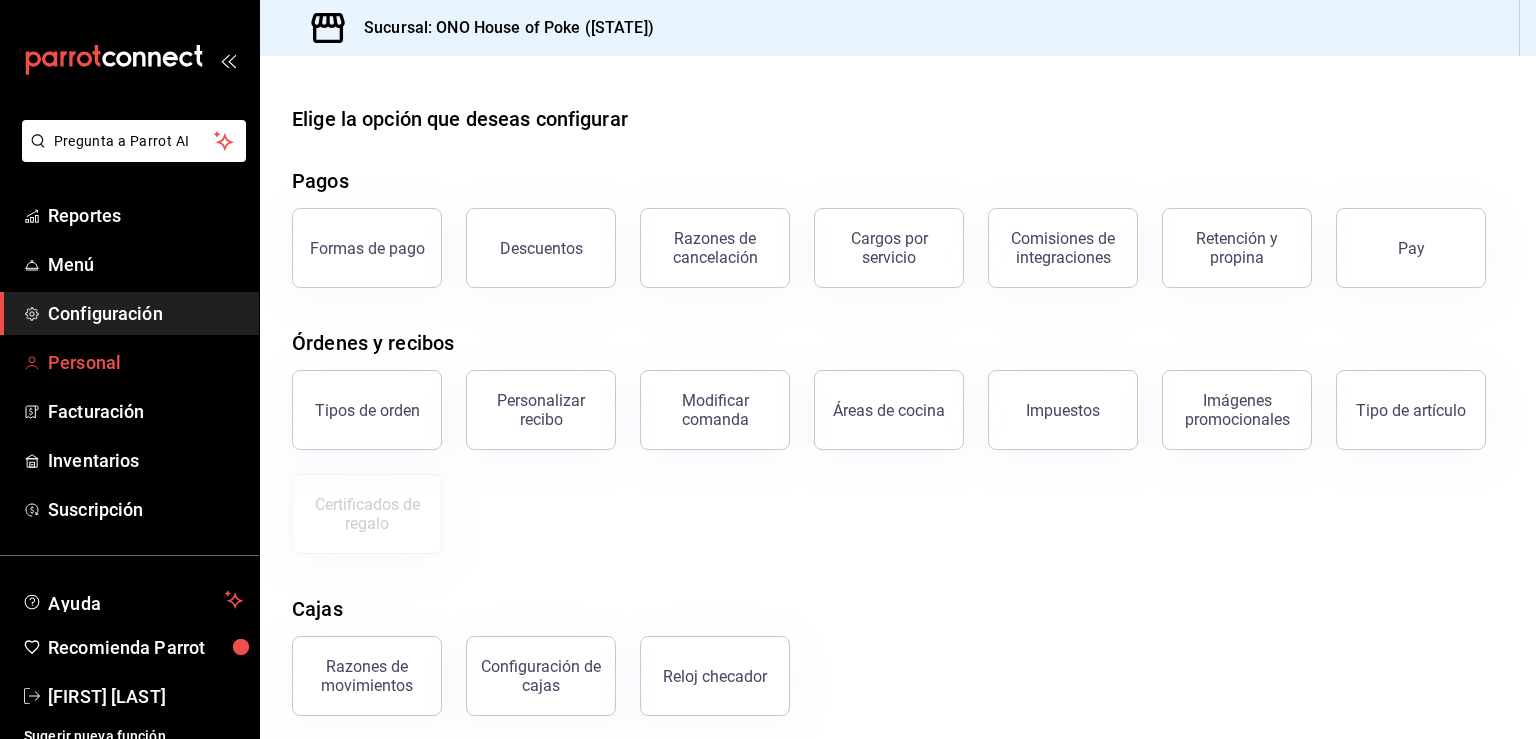 click on "Personal" at bounding box center [145, 362] 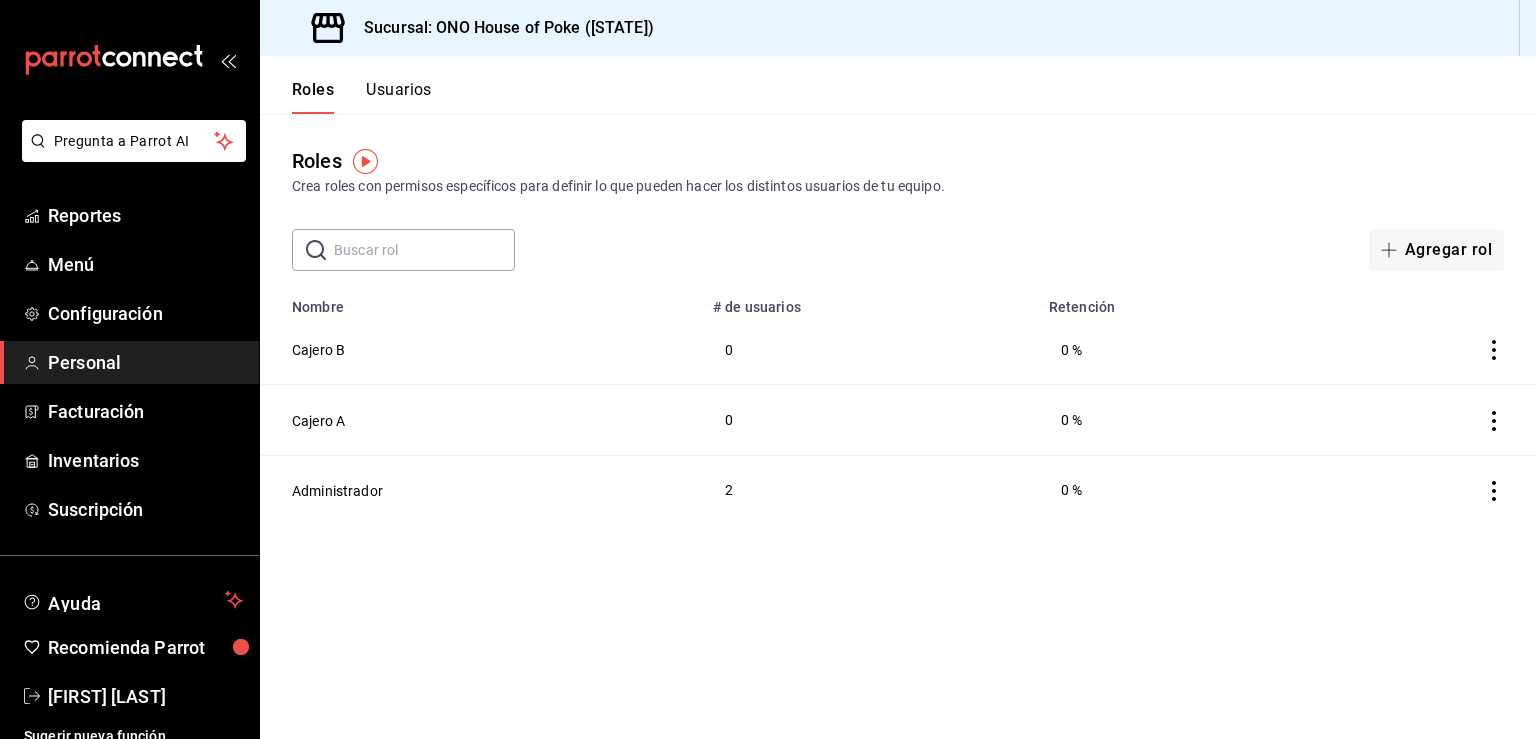 click on "Usuarios" at bounding box center [399, 97] 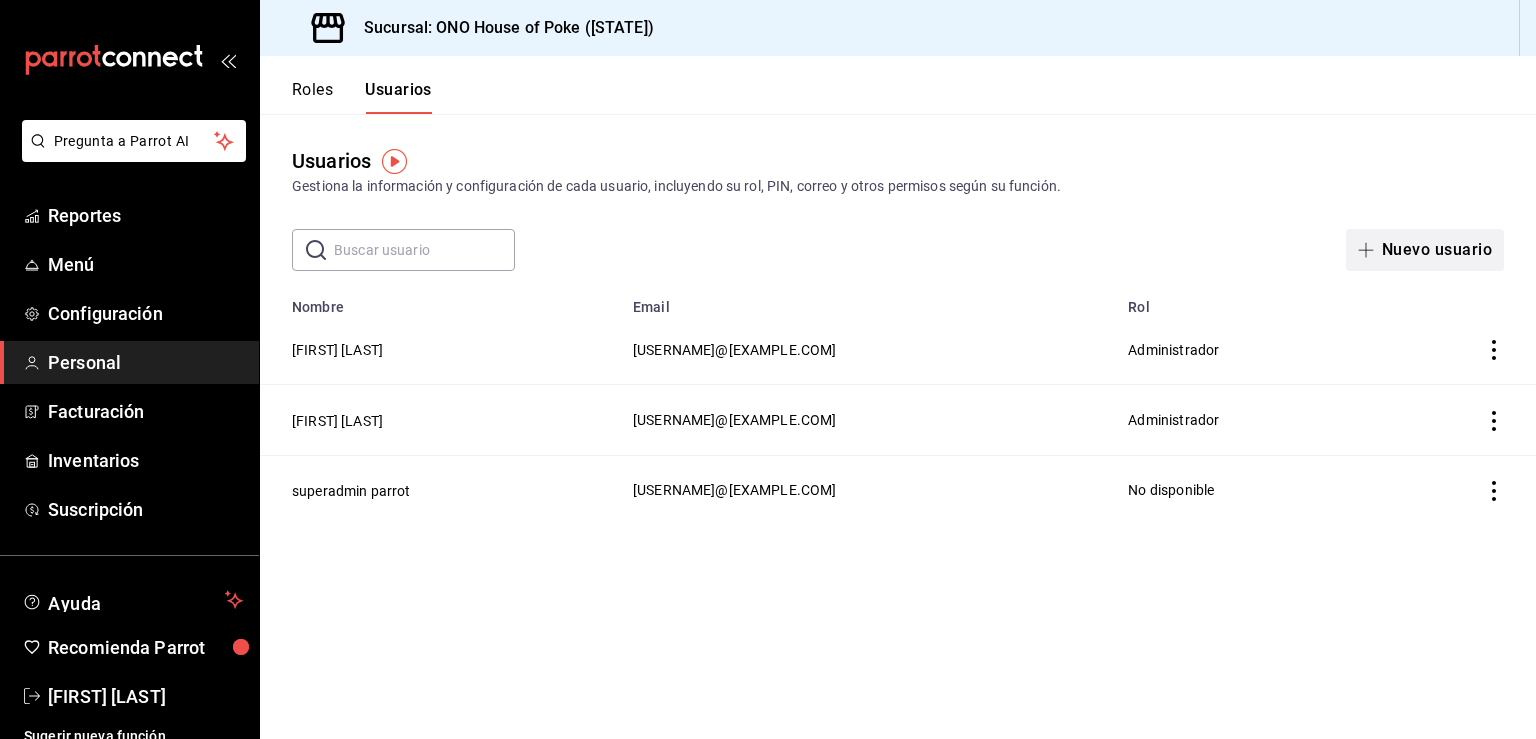 click on "Nuevo usuario" at bounding box center (1425, 250) 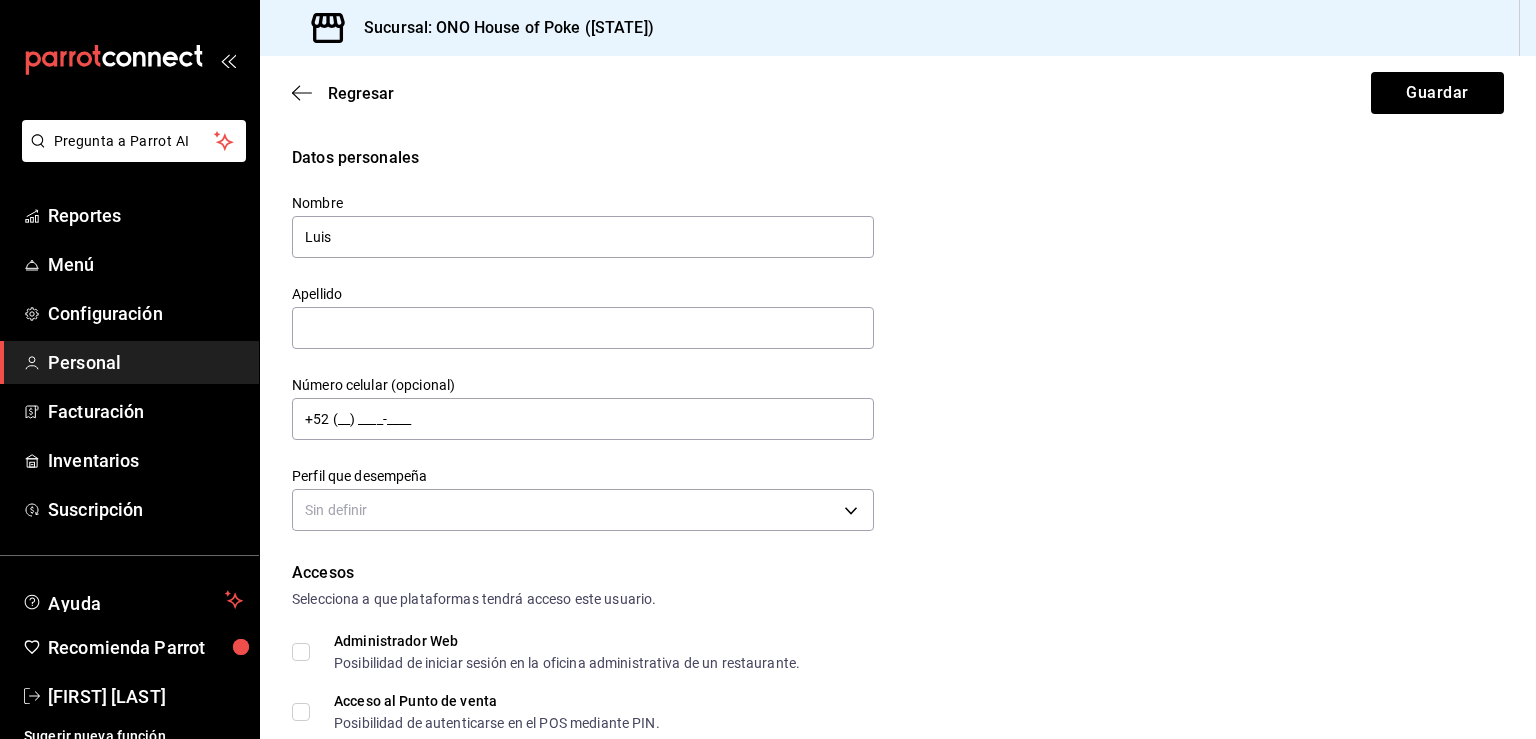type on "Luis" 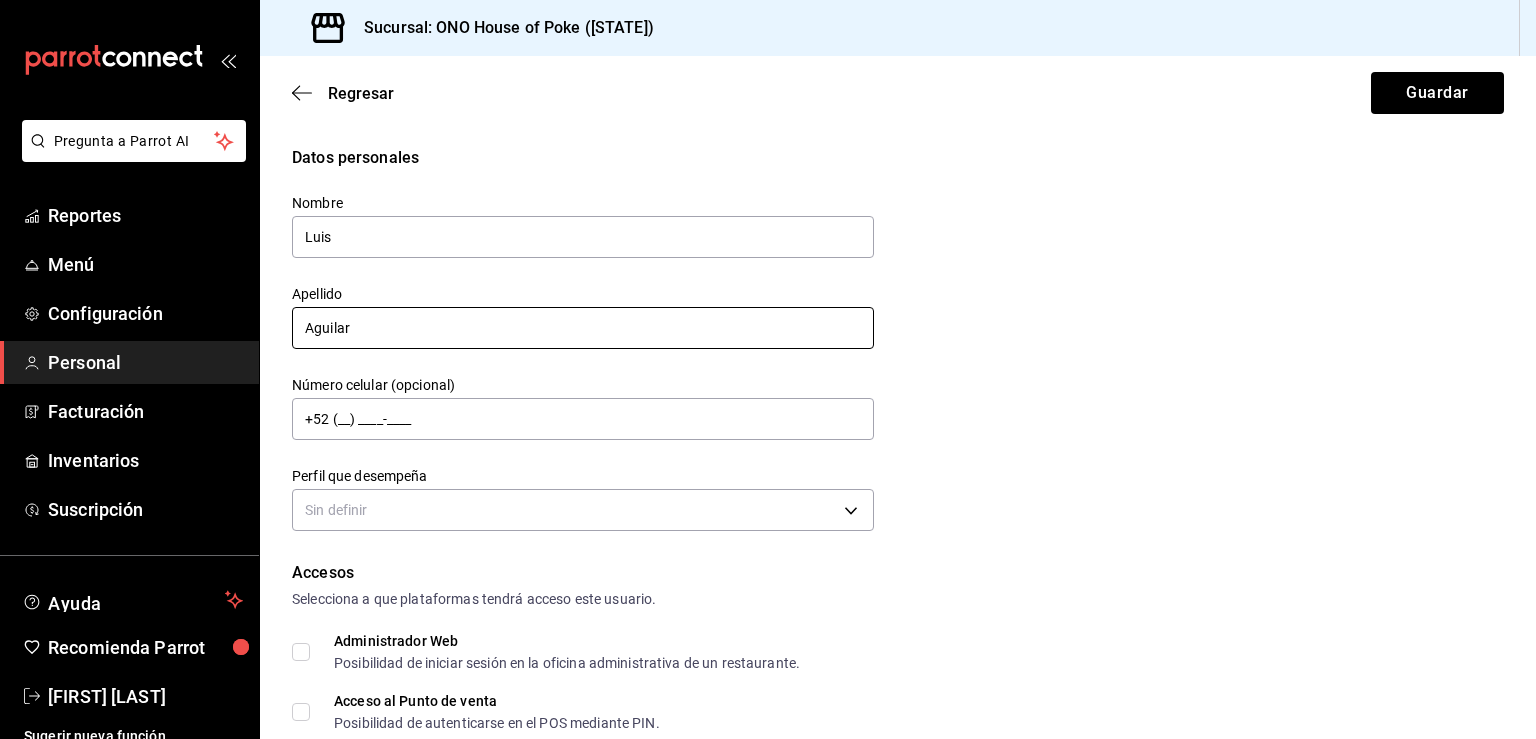 type on "Aguilar" 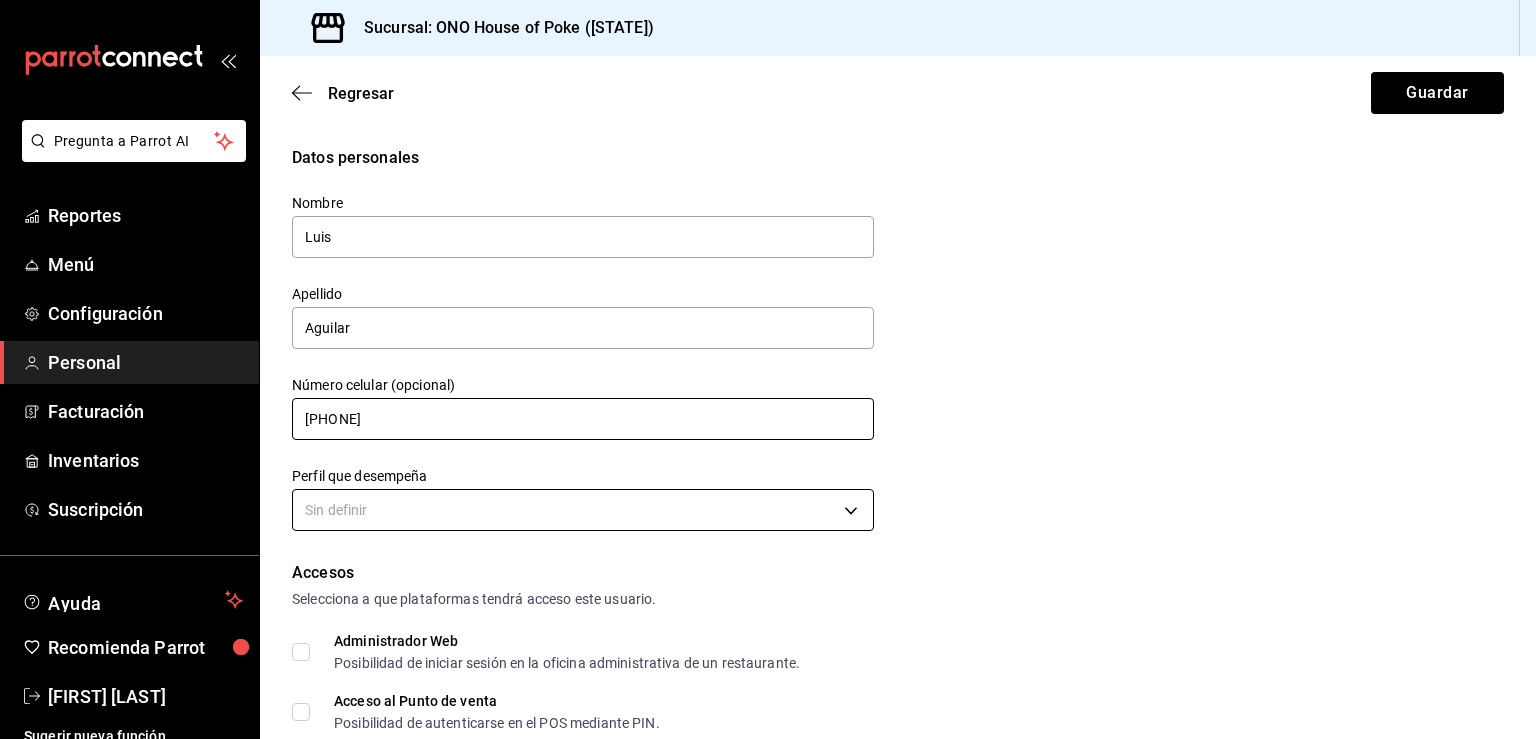 type on "+52 (86) 7316-5182" 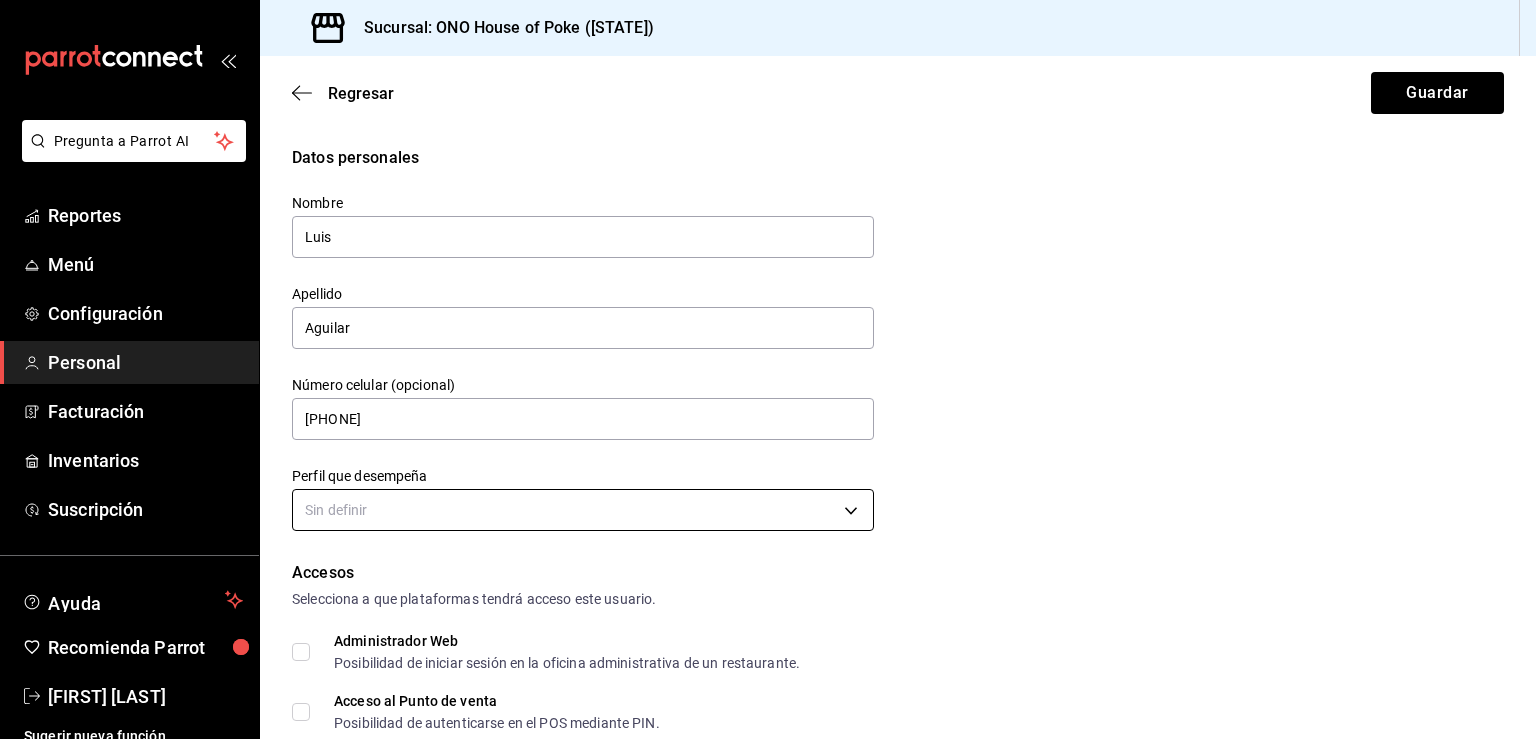 click on "Pregunta a Parrot AI Reportes   Menú   Configuración   Personal   Facturación   Inventarios   Suscripción   Ayuda Recomienda Parrot   Ercilia Zamudio   Sugerir nueva función   Sucursal: ONO House of Poke (Tamaulipas) Regresar Guardar Datos personales Nombre Luis Apellido Aguilar Número celular (opcional) +52 (86) 7316-5182 Perfil que desempeña Sin definir Accesos Selecciona a que plataformas tendrá acceso este usuario. Administrador Web Posibilidad de iniciar sesión en la oficina administrativa de un restaurante.  Acceso al Punto de venta Posibilidad de autenticarse en el POS mediante PIN.  Iniciar sesión en terminal (correo electrónico o QR) Los usuarios podrán iniciar sesión y aceptar términos y condiciones en la terminal. Acceso uso de terminal Los usuarios podrán acceder y utilizar la terminal para visualizar y procesar pagos de sus órdenes. Correo electrónico Se volverá obligatorio al tener ciertos accesos activados. Contraseña Contraseña Repetir contraseña Repetir contraseña PIN" at bounding box center [768, 369] 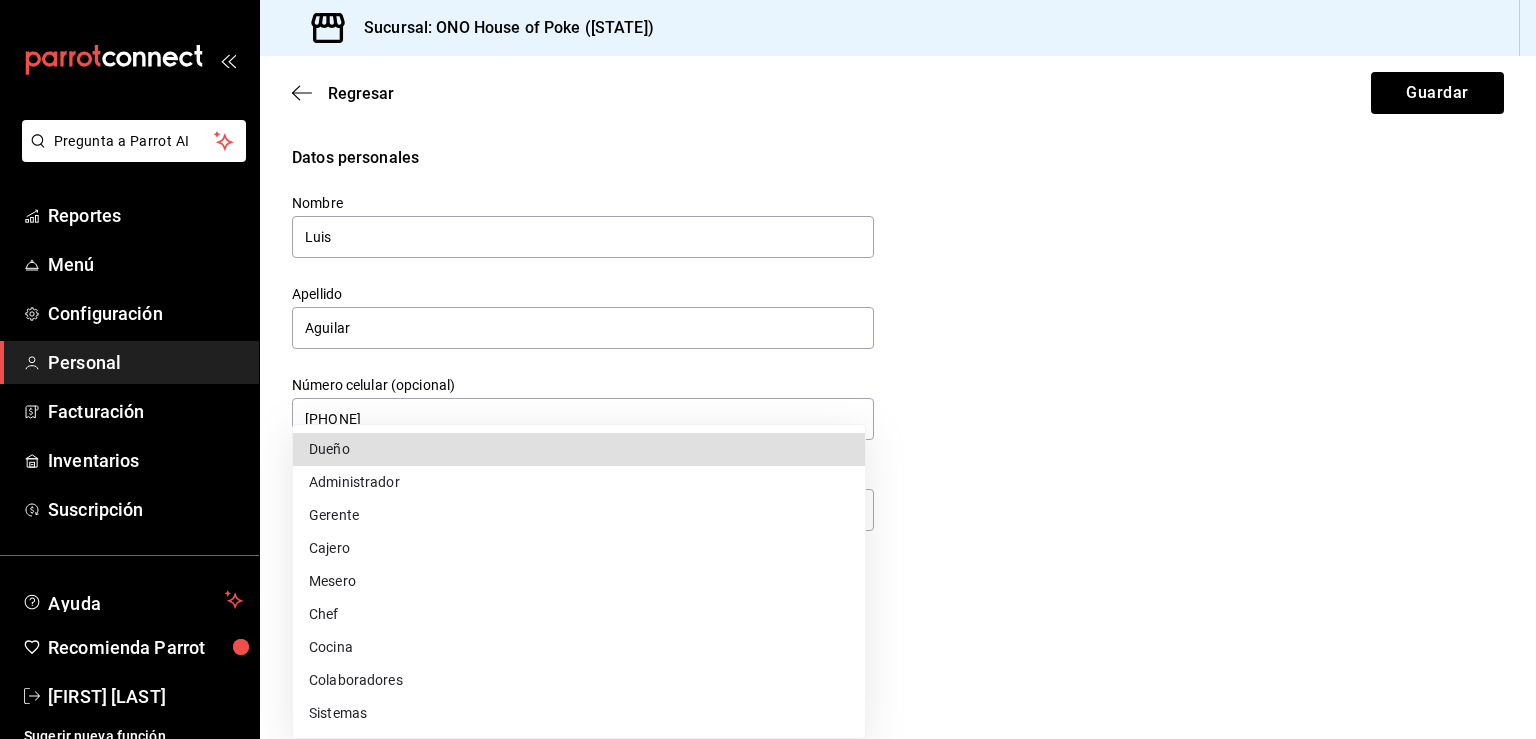 click on "Cajero" at bounding box center (579, 548) 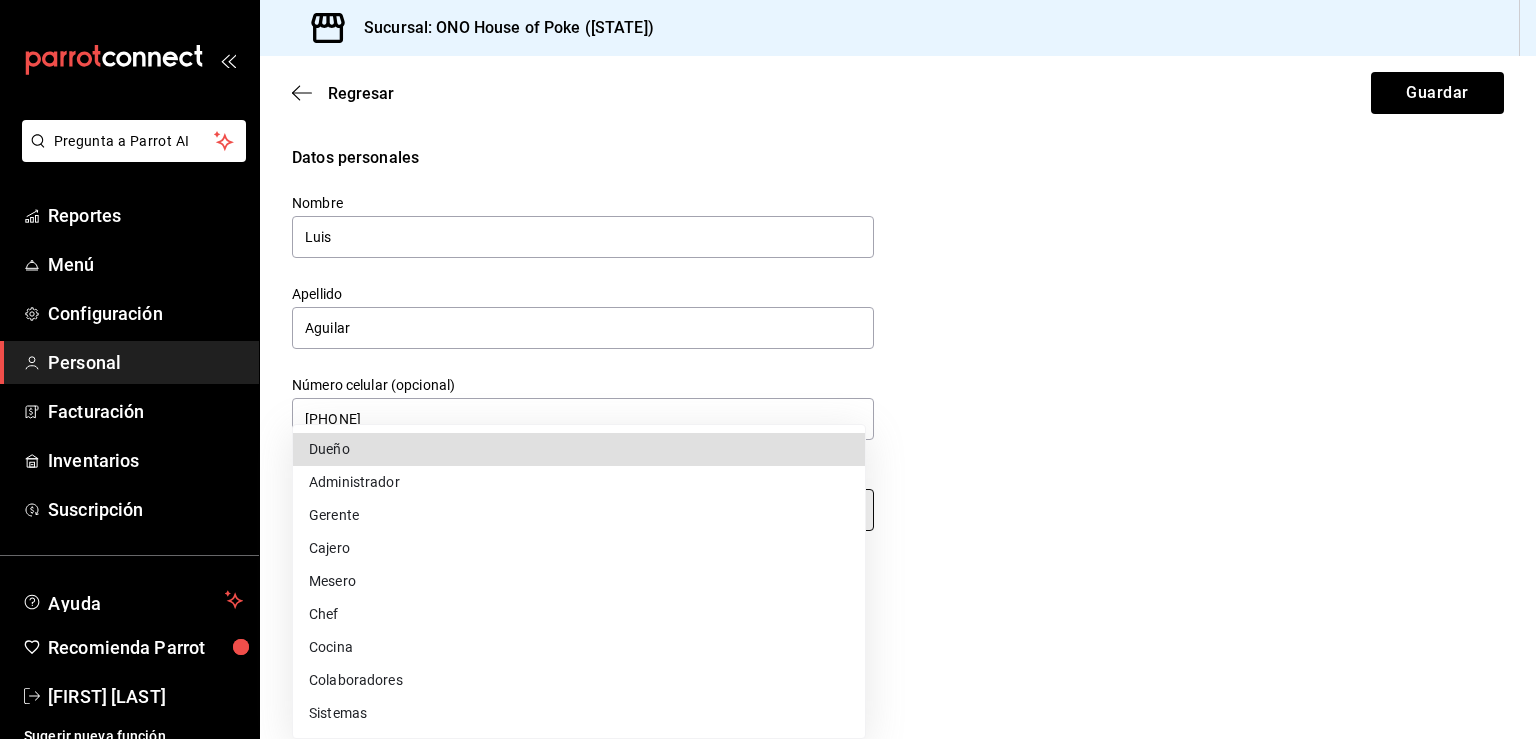 type on "CASHIER" 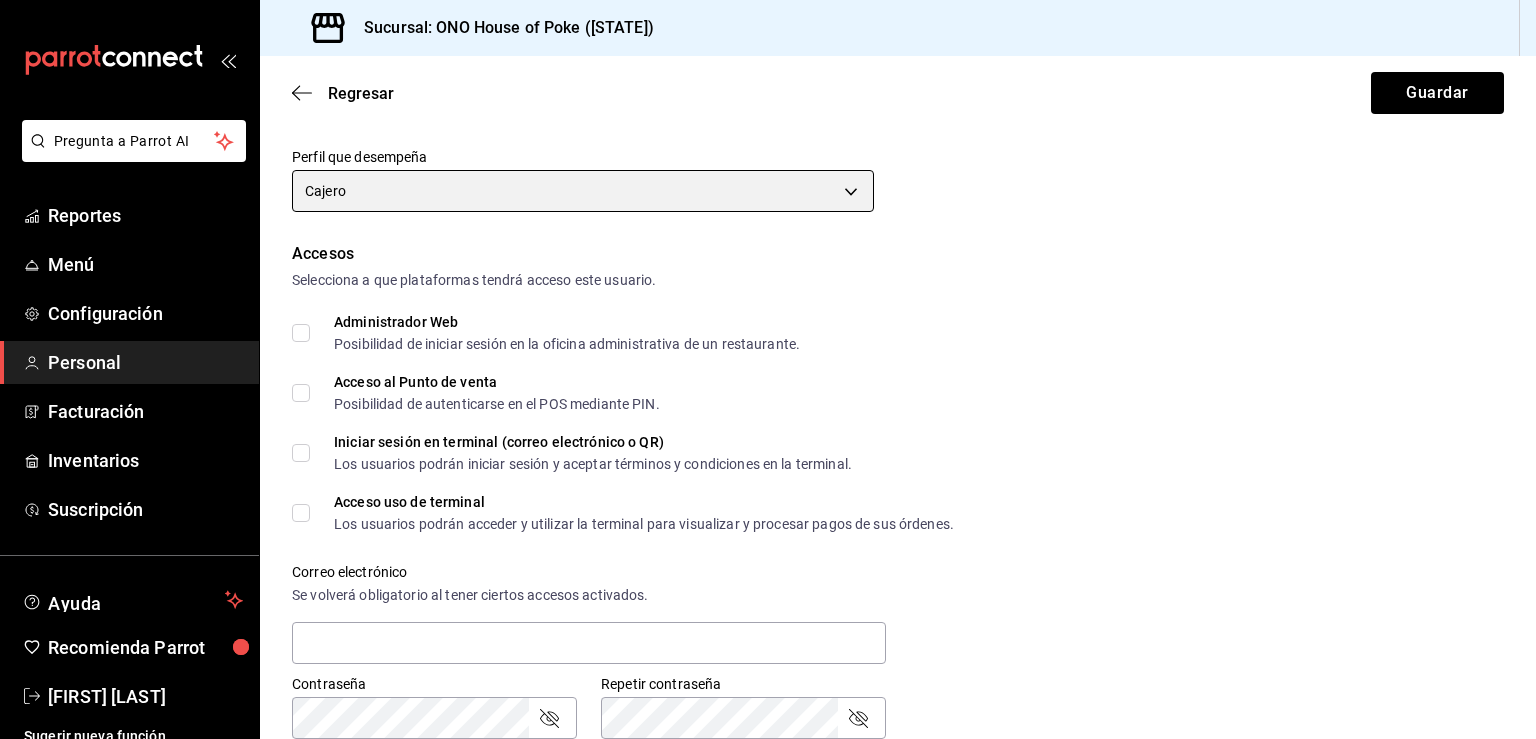 scroll, scrollTop: 320, scrollLeft: 0, axis: vertical 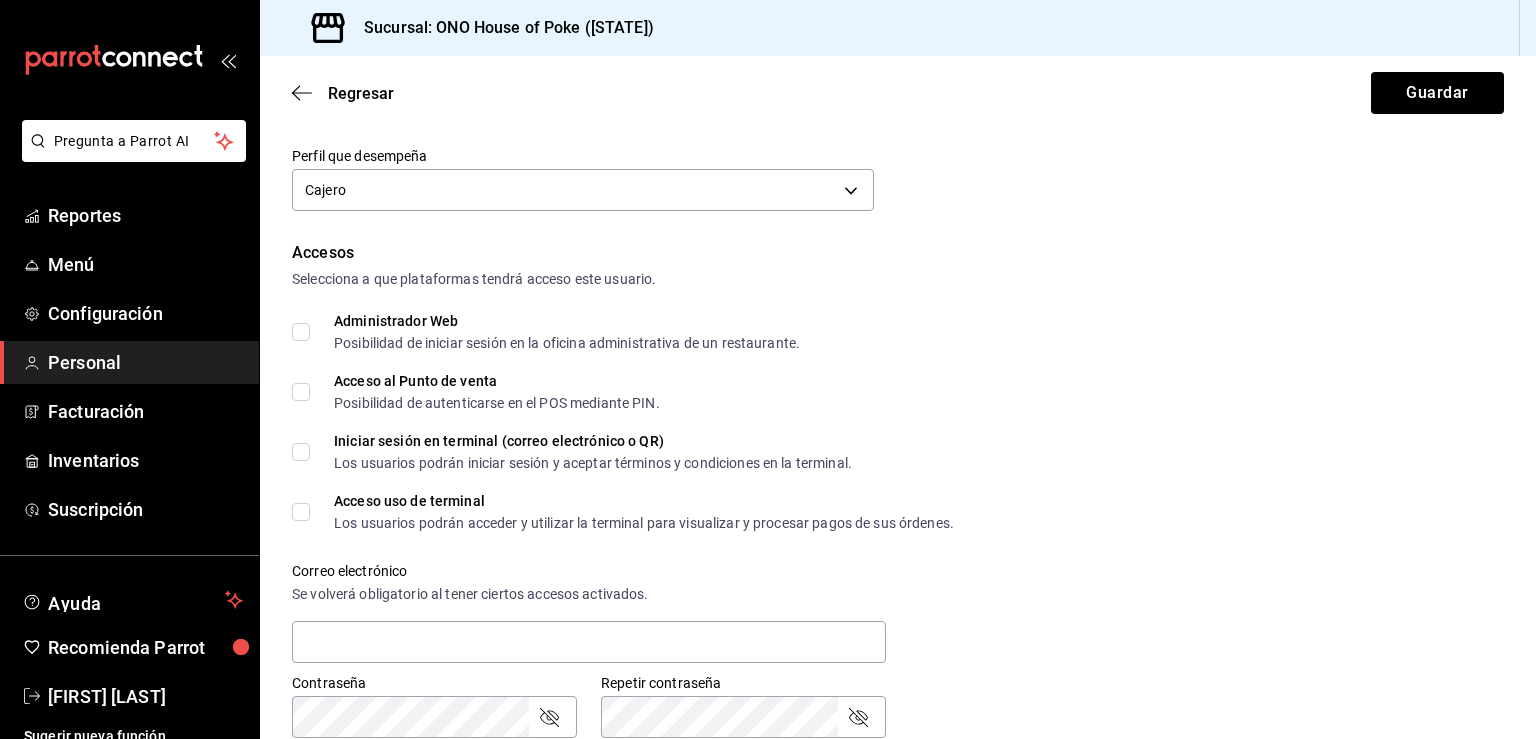 click on "Acceso al Punto de venta Posibilidad de autenticarse en el POS mediante PIN." at bounding box center (301, 392) 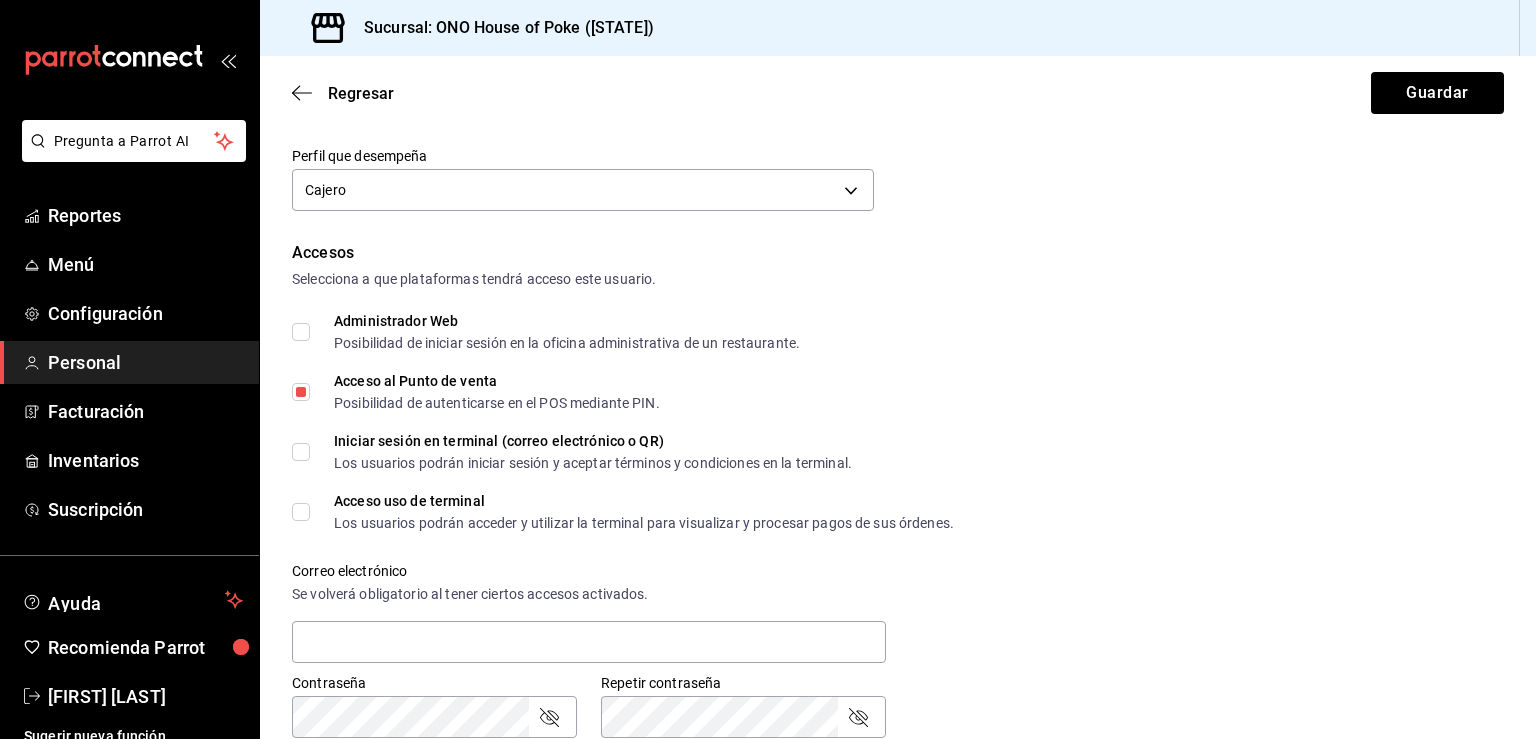 click on "Acceso uso de terminal Los usuarios podrán acceder y utilizar la terminal para visualizar y procesar pagos de sus órdenes." at bounding box center [301, 512] 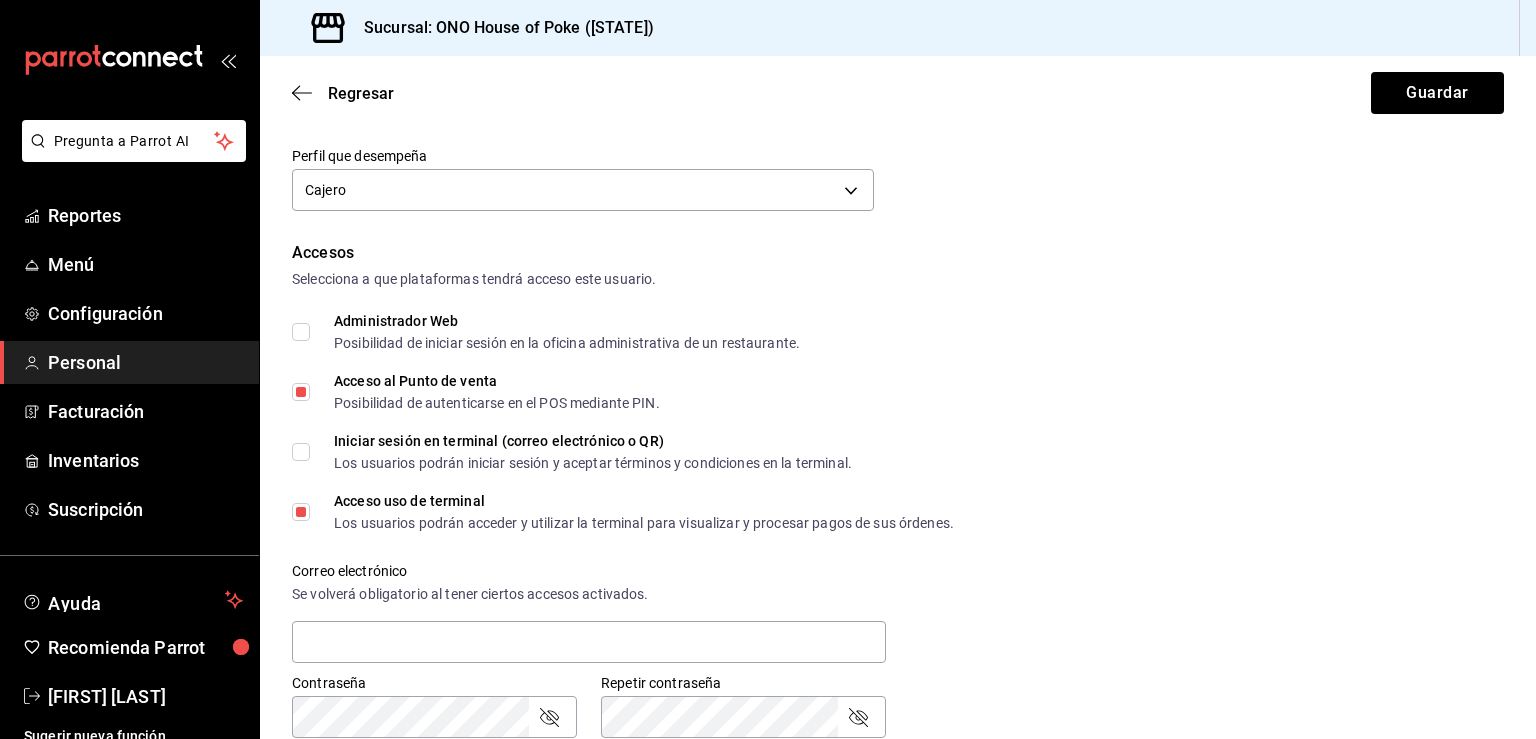 click on "Iniciar sesión en terminal (correo electrónico o QR) Los usuarios podrán iniciar sesión y aceptar términos y condiciones en la terminal." at bounding box center (301, 452) 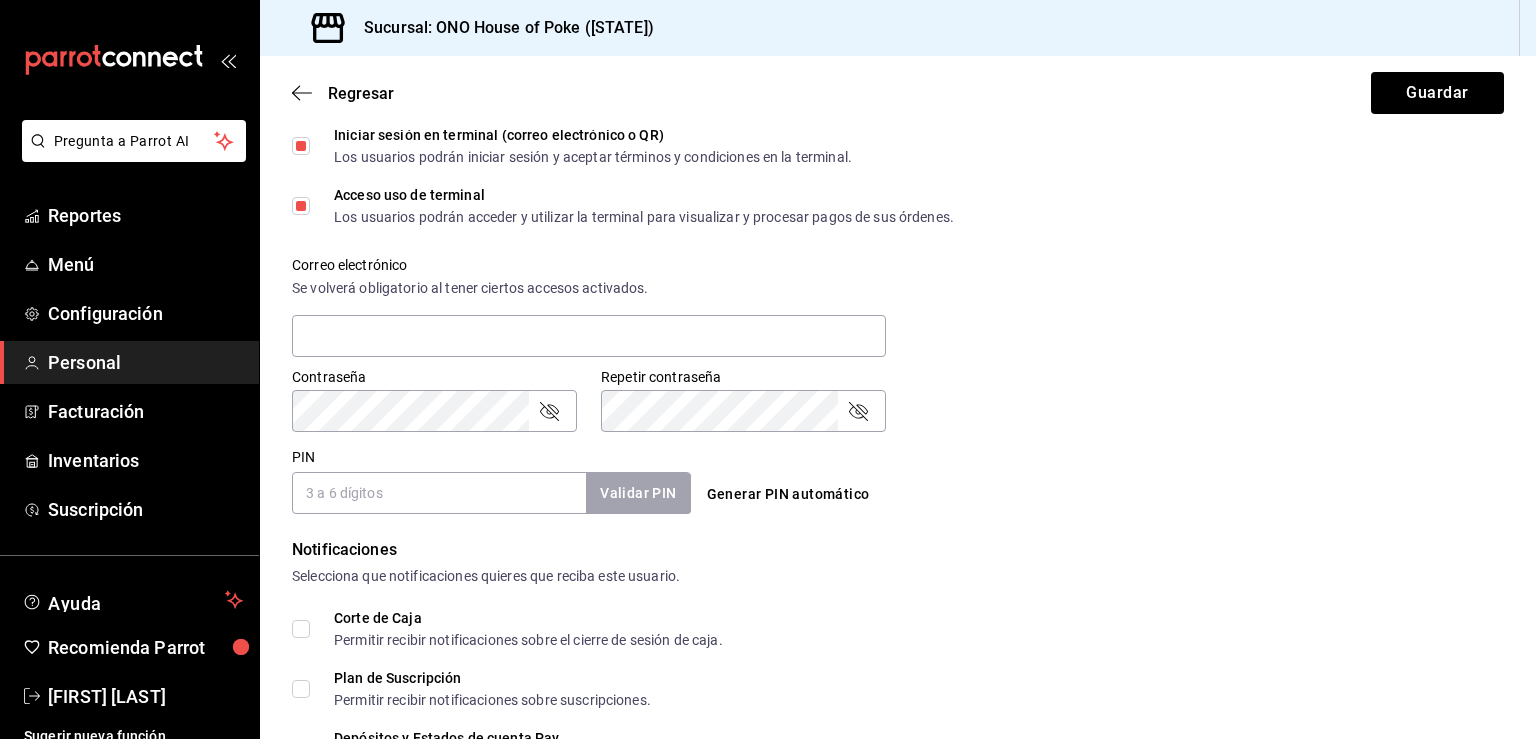 scroll, scrollTop: 627, scrollLeft: 0, axis: vertical 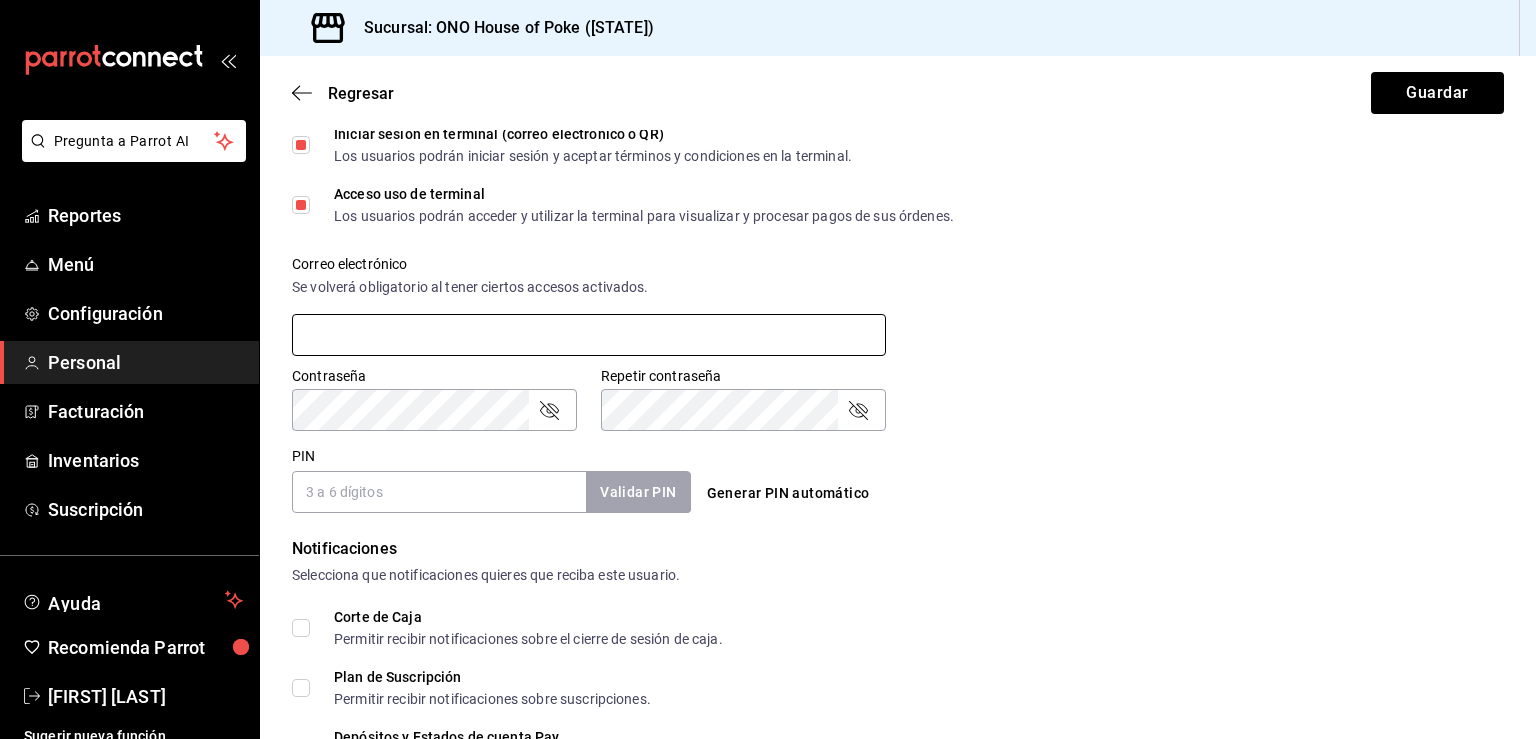 click at bounding box center [589, 335] 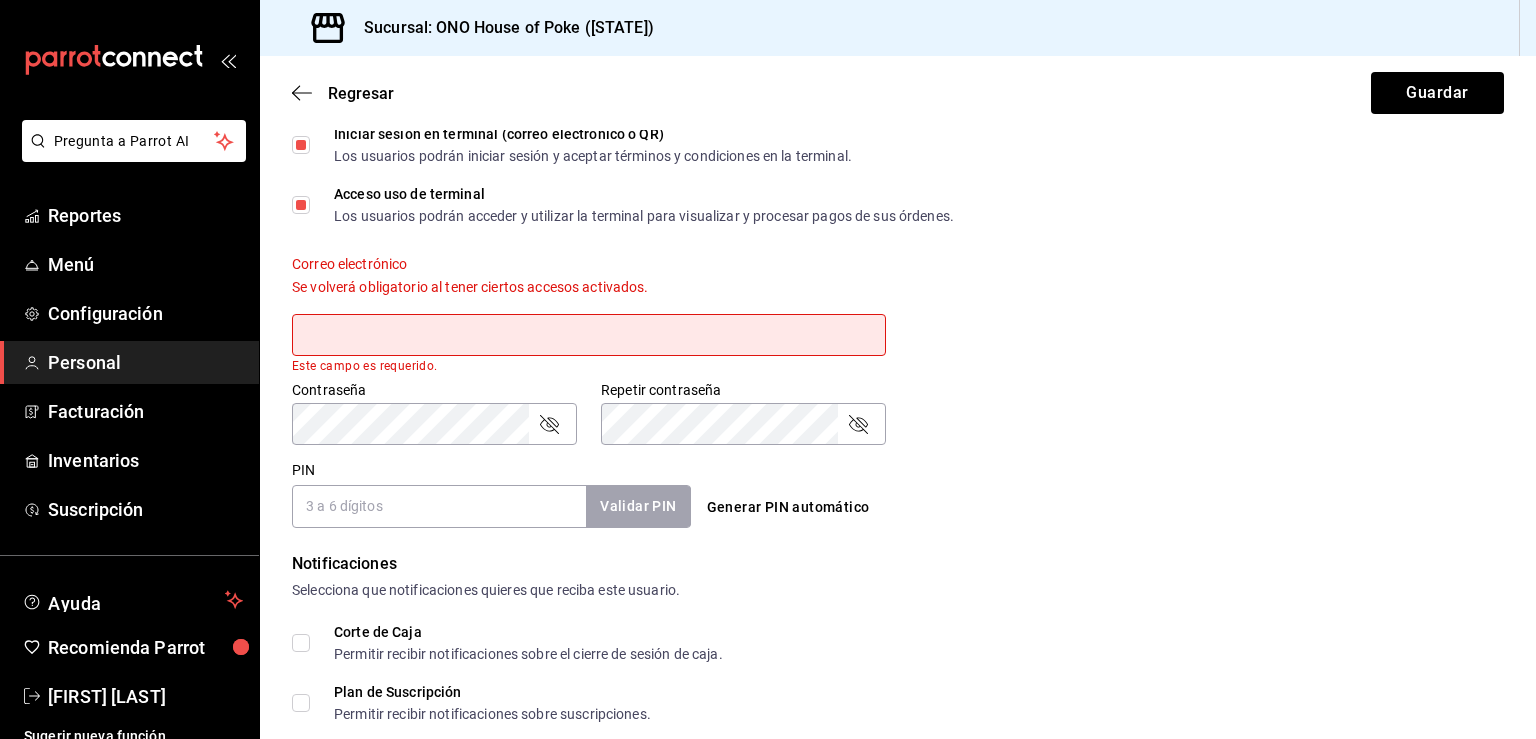 click on "Accesos Selecciona a que plataformas tendrá acceso este usuario. Administrador Web Posibilidad de iniciar sesión en la oficina administrativa de un restaurante.  Acceso al Punto de venta Posibilidad de autenticarse en el POS mediante PIN.  Iniciar sesión en terminal (correo electrónico o QR) Los usuarios podrán iniciar sesión y aceptar términos y condiciones en la terminal. Acceso uso de terminal Los usuarios podrán acceder y utilizar la terminal para visualizar y procesar pagos de sus órdenes. Correo electrónico Se volverá obligatorio al tener ciertos accesos activados. Este campo es requerido. Contraseña Contraseña Repetir contraseña Repetir contraseña PIN Validar PIN ​ Generar PIN automático" at bounding box center [898, 231] 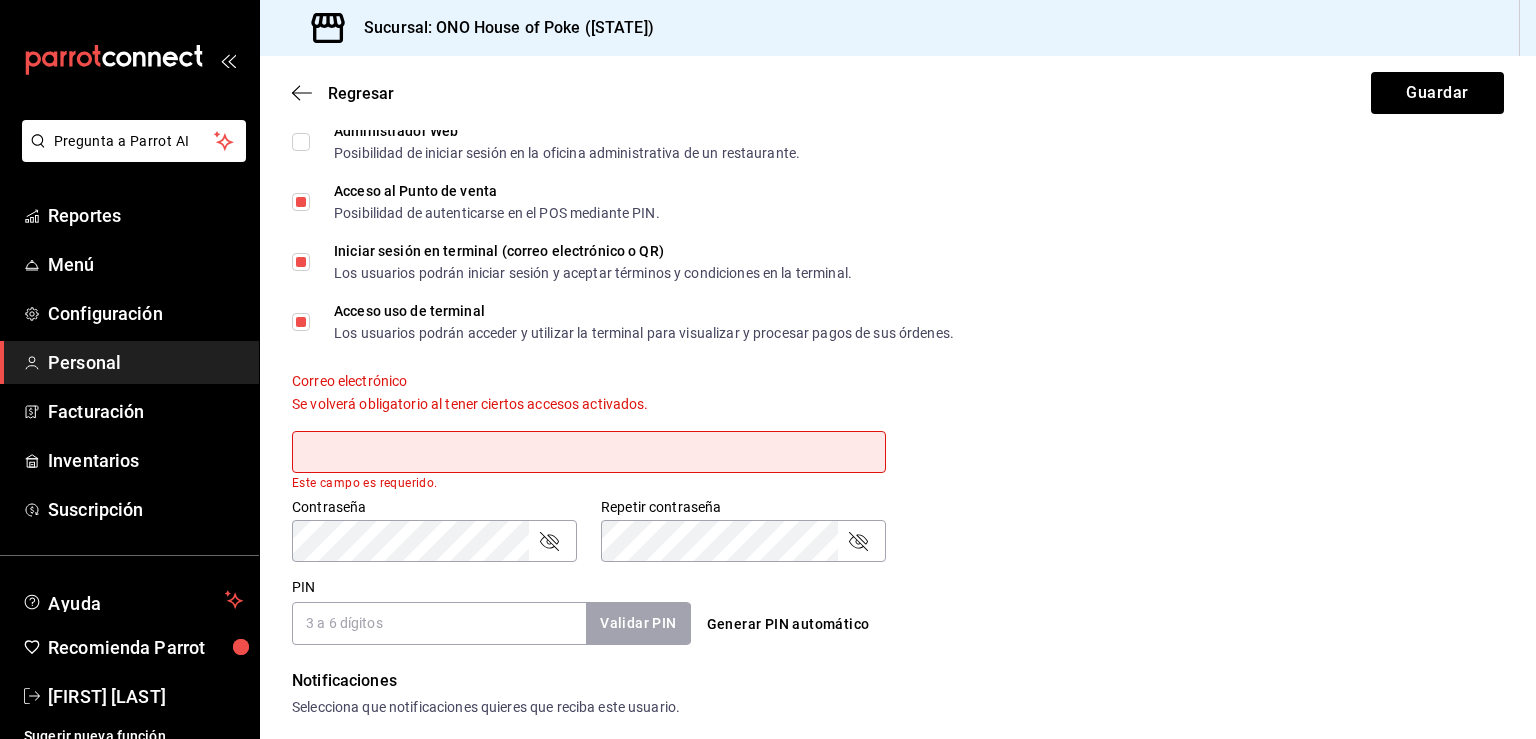 scroll, scrollTop: 491, scrollLeft: 0, axis: vertical 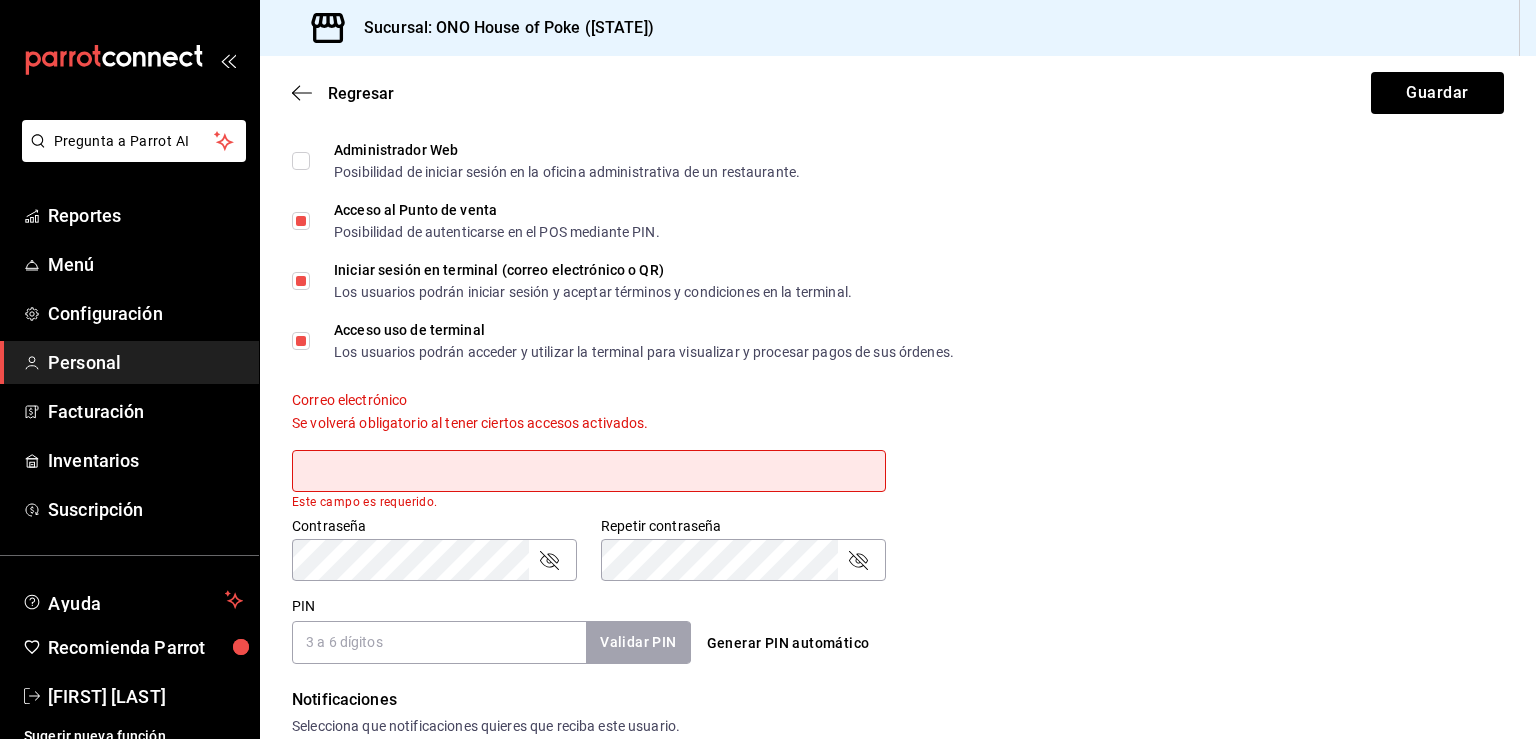 click on "Iniciar sesión en terminal (correo electrónico o QR) Los usuarios podrán iniciar sesión y aceptar términos y condiciones en la terminal." at bounding box center [572, 281] 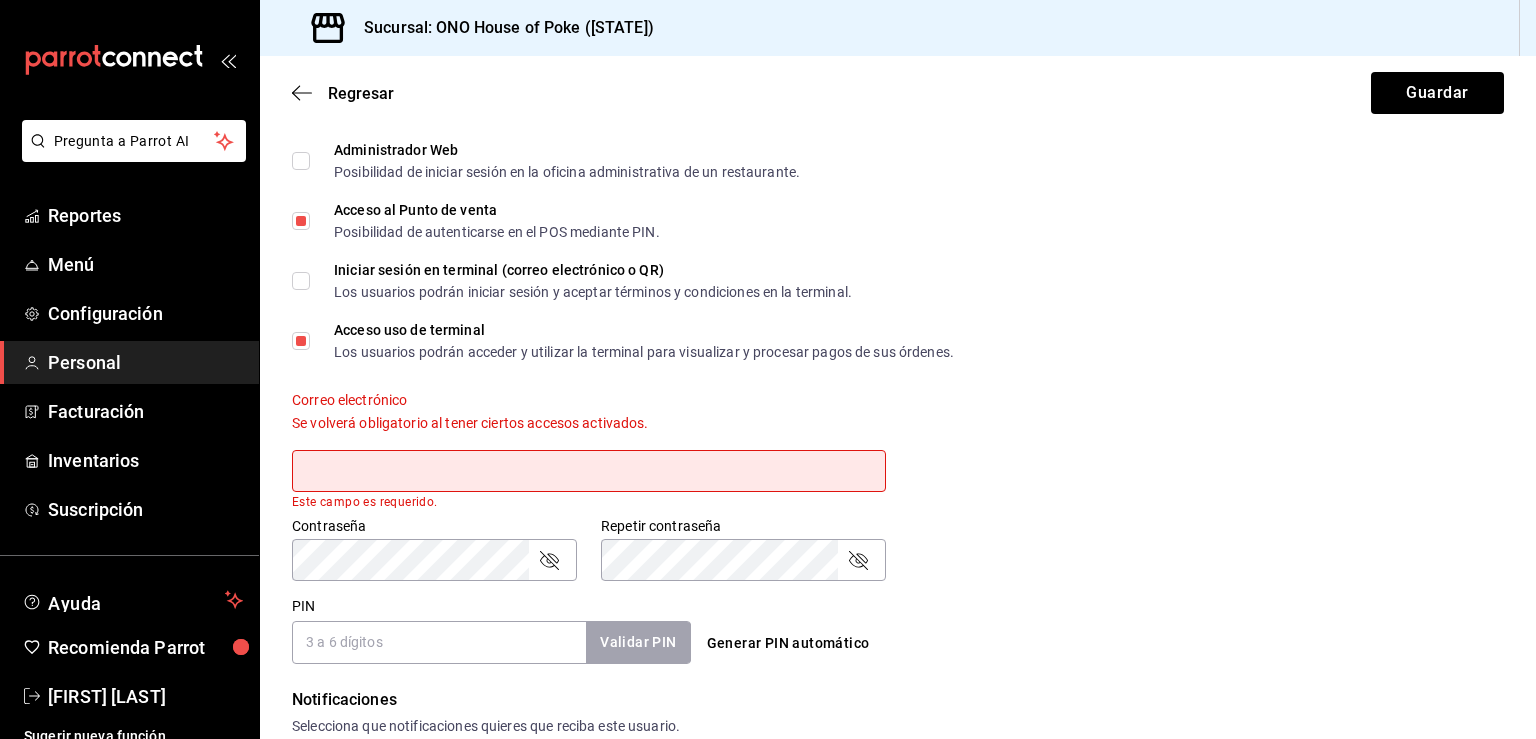 click on "Accesos Selecciona a que plataformas tendrá acceso este usuario. Administrador Web Posibilidad de iniciar sesión en la oficina administrativa de un restaurante.  Acceso al Punto de venta Posibilidad de autenticarse en el POS mediante PIN.  Iniciar sesión en terminal (correo electrónico o QR) Los usuarios podrán iniciar sesión y aceptar términos y condiciones en la terminal. Acceso uso de terminal Los usuarios podrán acceder y utilizar la terminal para visualizar y procesar pagos de sus órdenes. Correo electrónico Se volverá obligatorio al tener ciertos accesos activados. Este campo es requerido. Contraseña Contraseña Repetir contraseña Repetir contraseña PIN Validar PIN ​ Generar PIN automático" at bounding box center [898, 367] 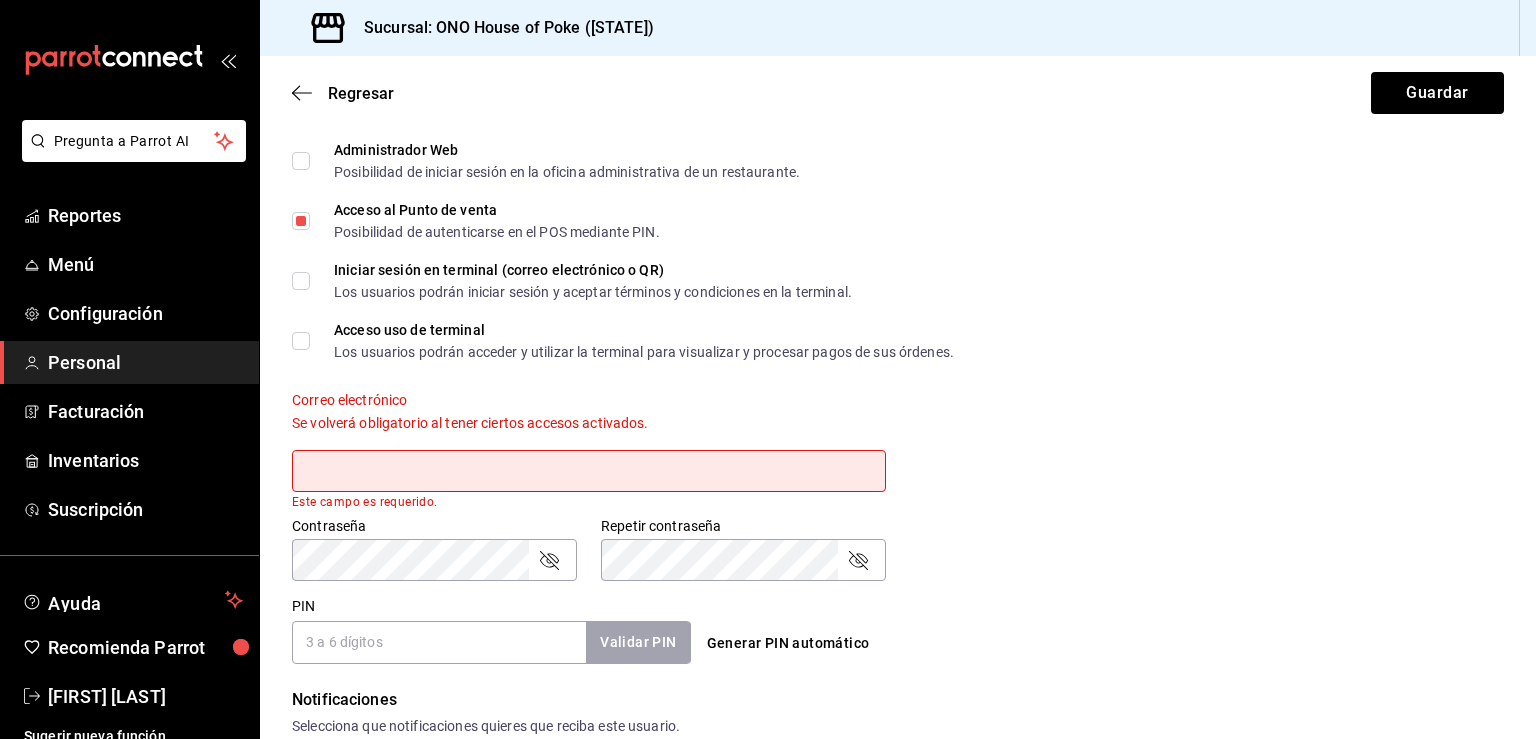 click on "Accesos Selecciona a que plataformas tendrá acceso este usuario. Administrador Web Posibilidad de iniciar sesión en la oficina administrativa de un restaurante.  Acceso al Punto de venta Posibilidad de autenticarse en el POS mediante PIN.  Iniciar sesión en terminal (correo electrónico o QR) Los usuarios podrán iniciar sesión y aceptar términos y condiciones en la terminal. Acceso uso de terminal Los usuarios podrán acceder y utilizar la terminal para visualizar y procesar pagos de sus órdenes. Correo electrónico Se volverá obligatorio al tener ciertos accesos activados. Este campo es requerido. Contraseña Contraseña Repetir contraseña Repetir contraseña PIN Validar PIN ​ Generar PIN automático" at bounding box center (898, 367) 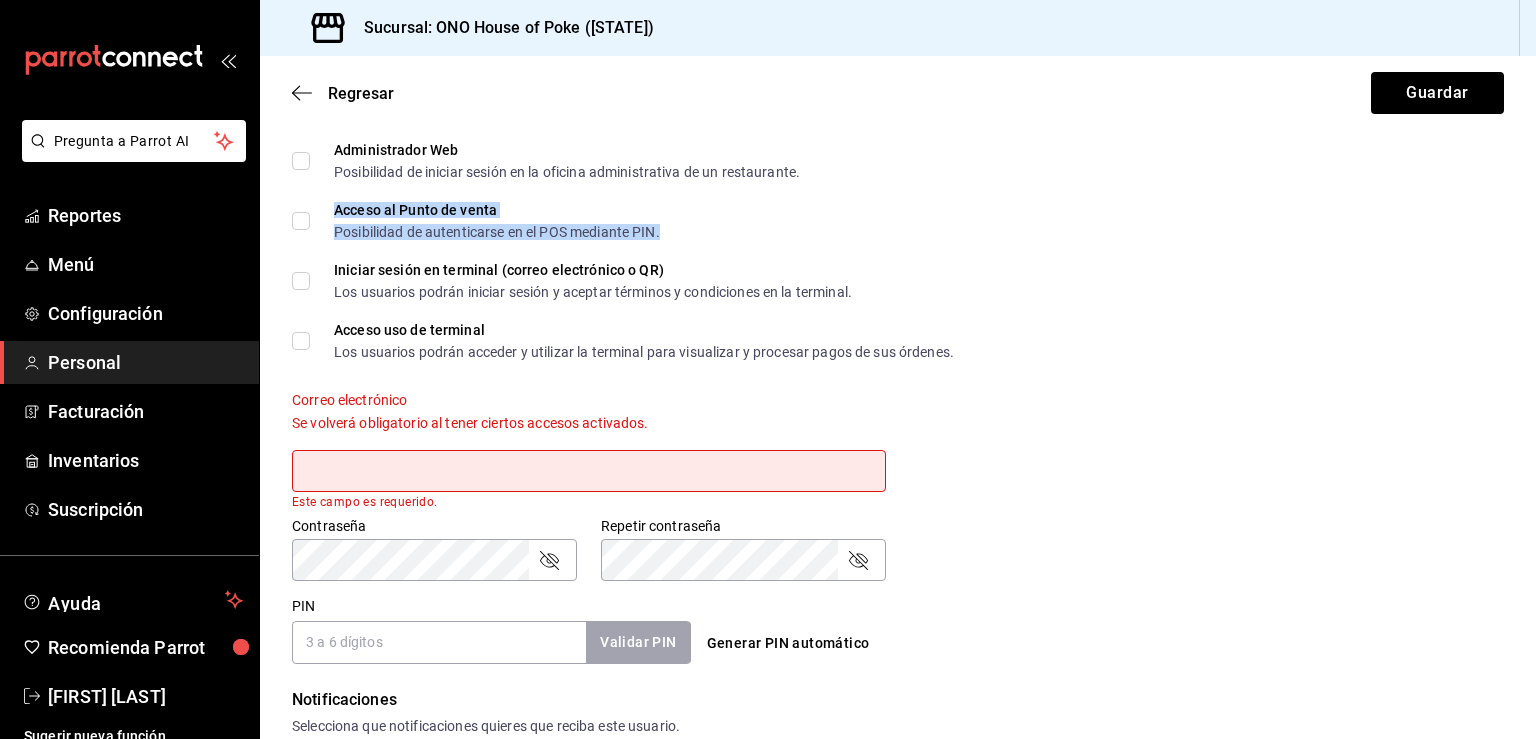 click on "Posibilidad de autenticarse en el POS mediante PIN." at bounding box center [497, 232] 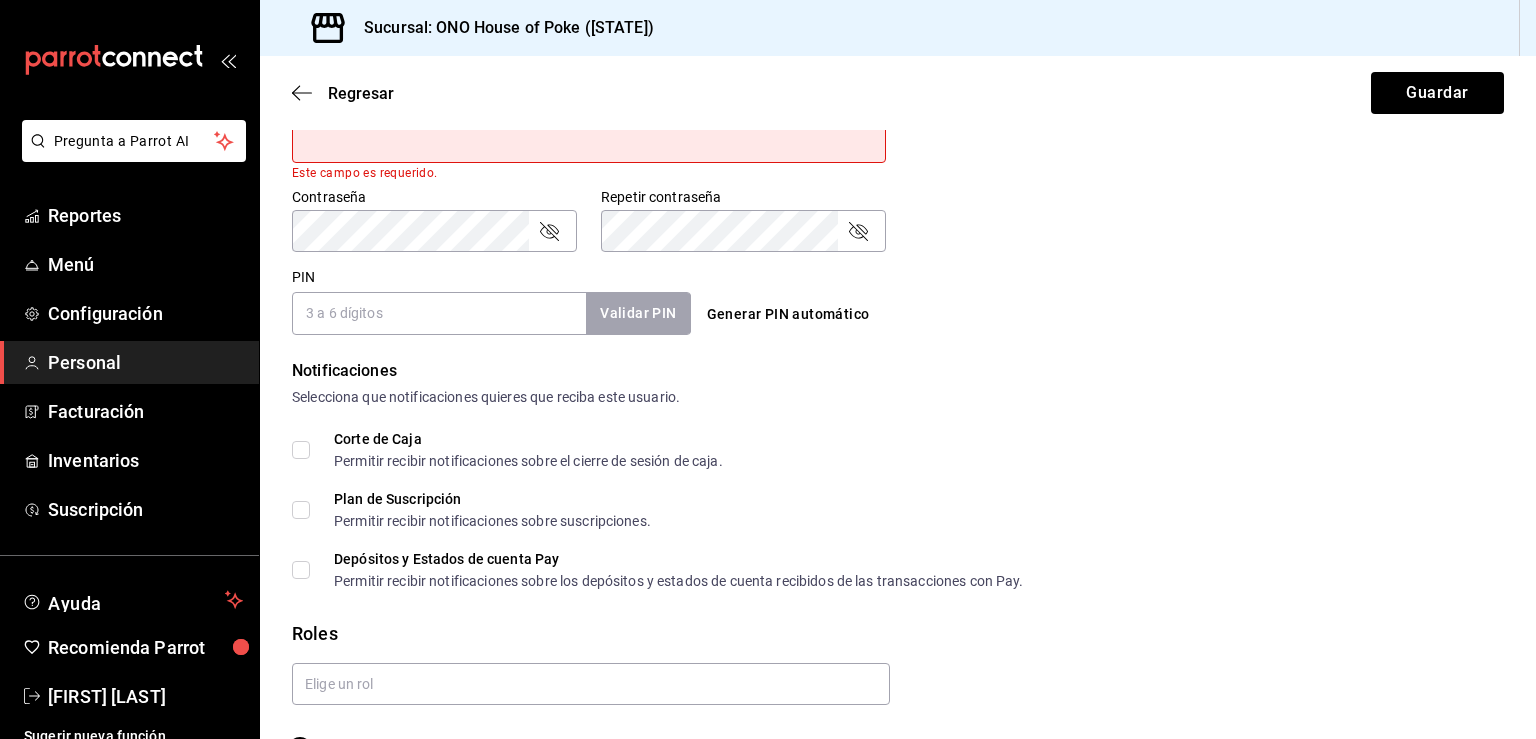scroll, scrollTop: 827, scrollLeft: 0, axis: vertical 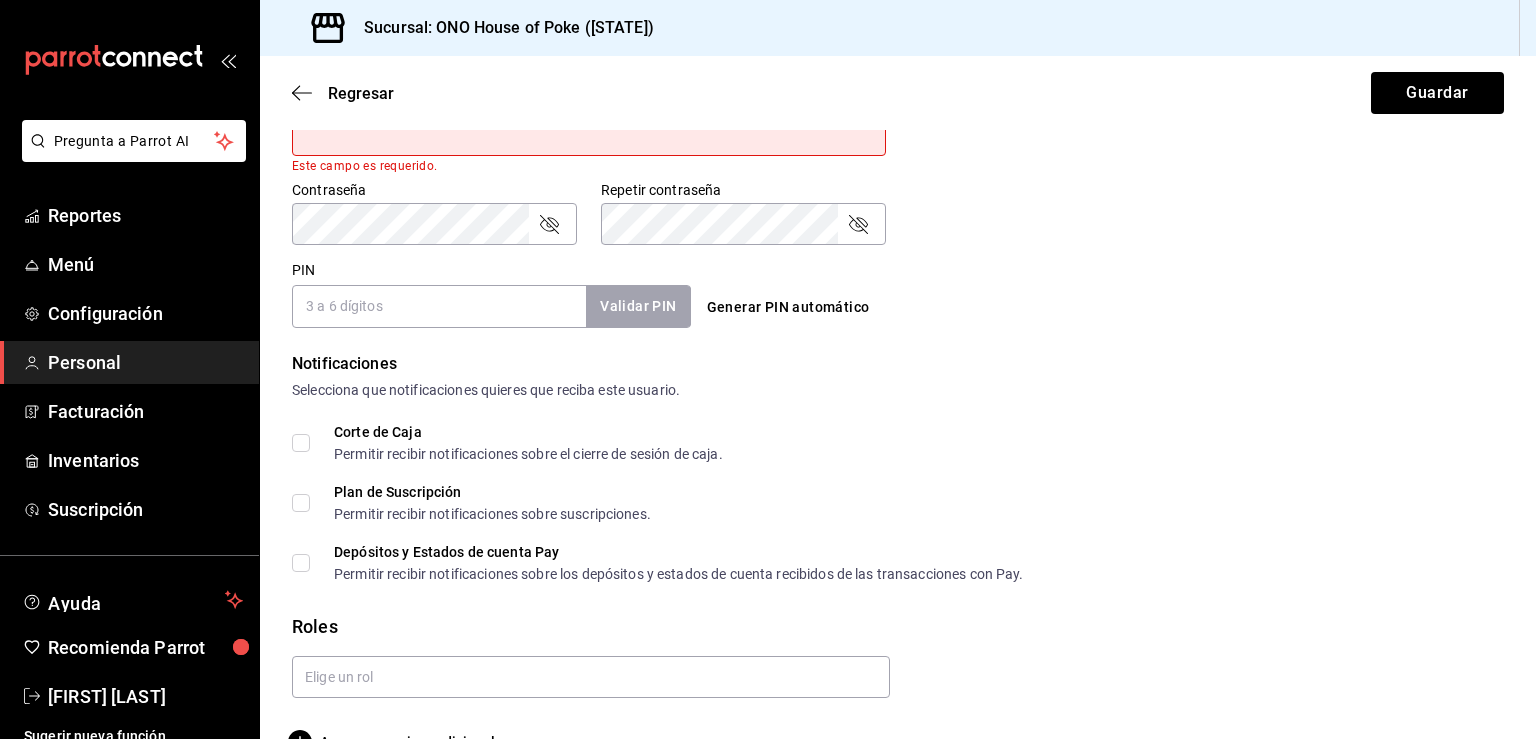 click on "Corte de Caja Permitir recibir notificaciones sobre el cierre de sesión de caja." at bounding box center [301, 443] 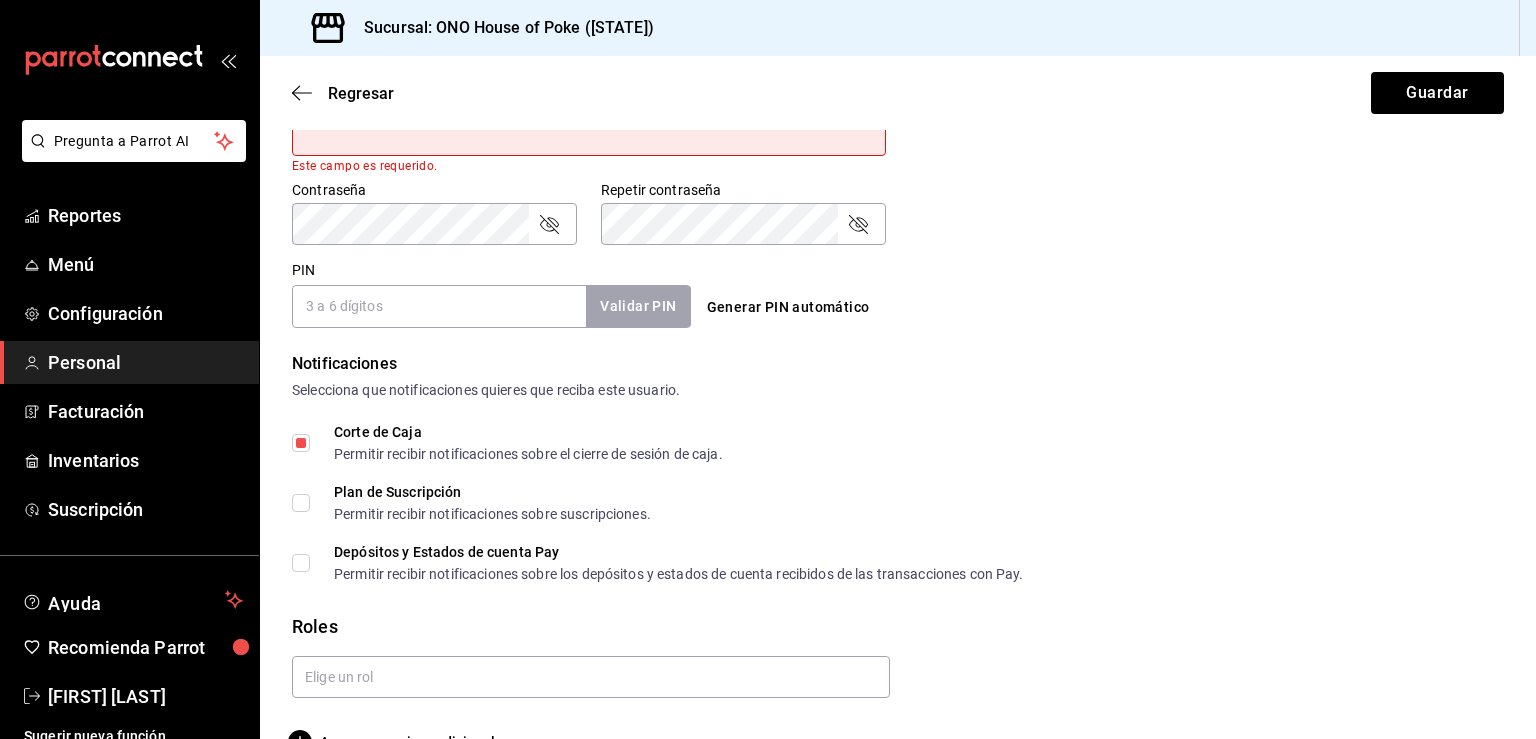 scroll, scrollTop: 873, scrollLeft: 0, axis: vertical 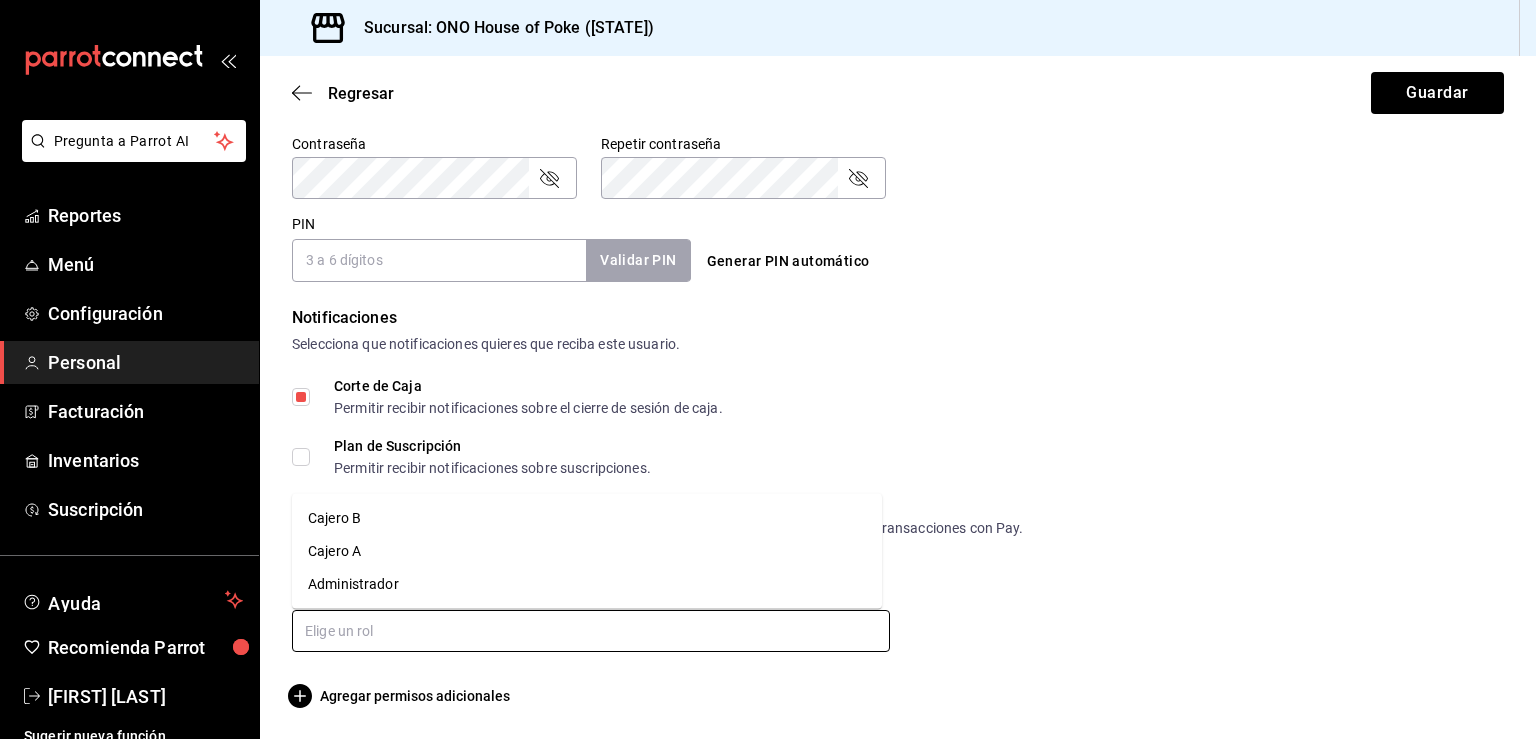 click at bounding box center (591, 631) 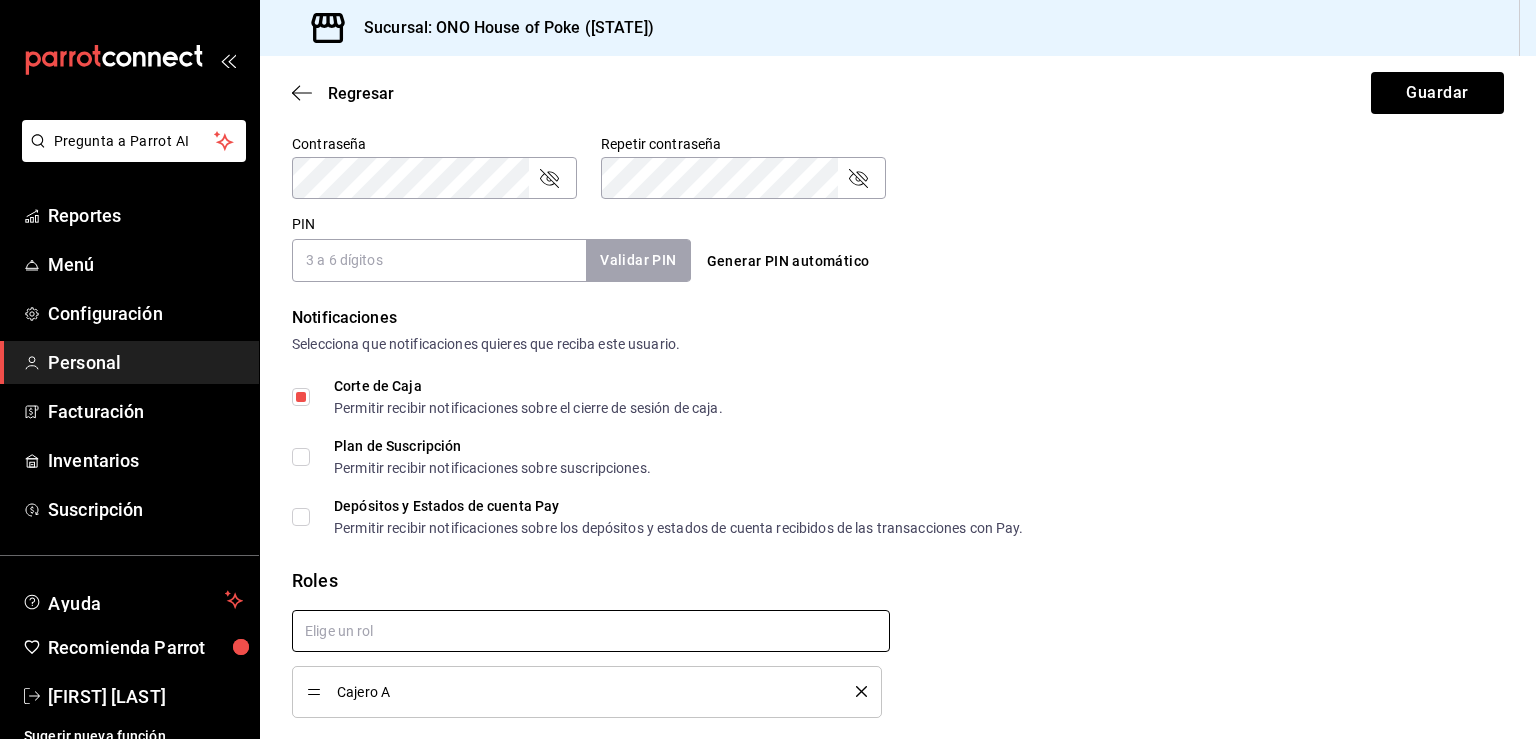 checkbox on "true" 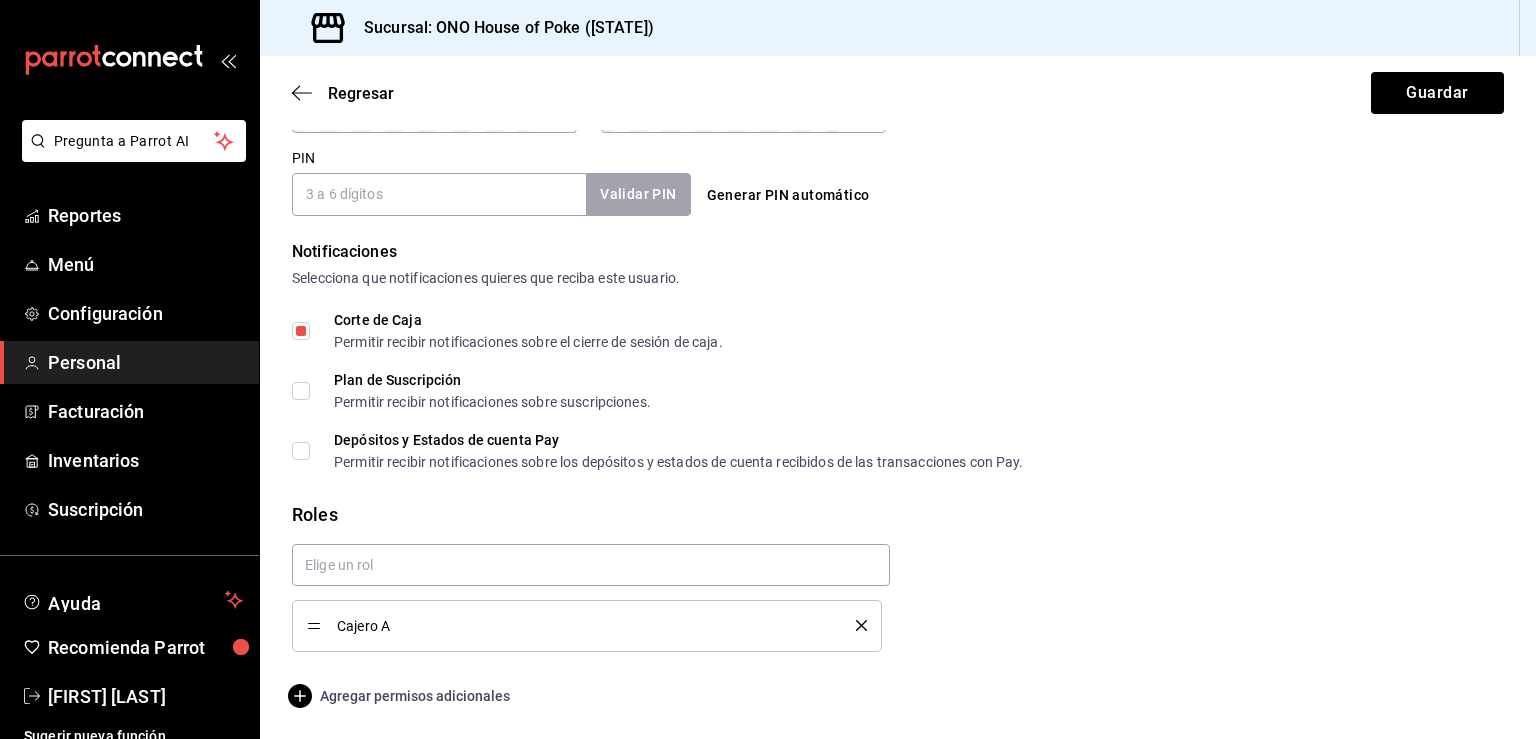 click on "Agregar permisos adicionales" at bounding box center [401, 696] 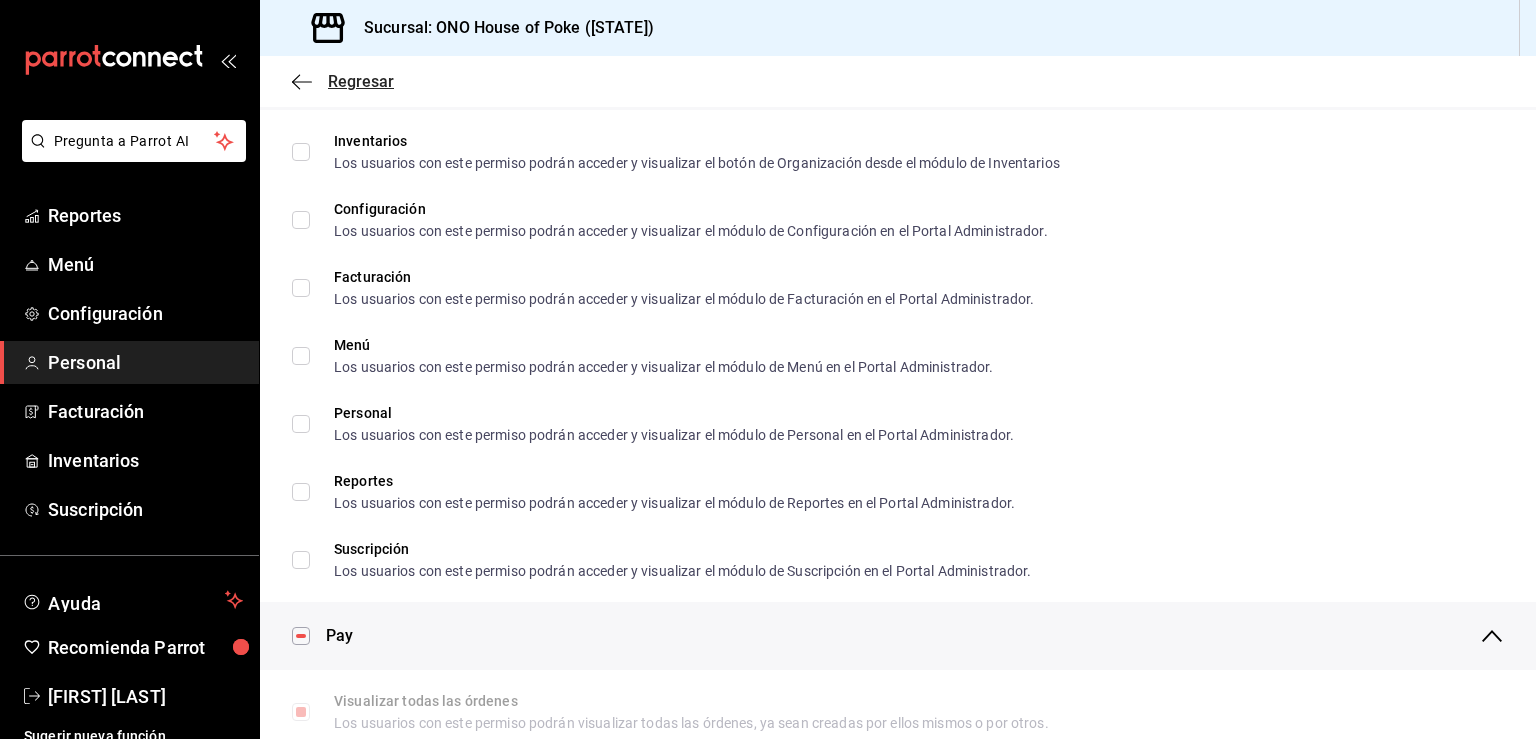 click 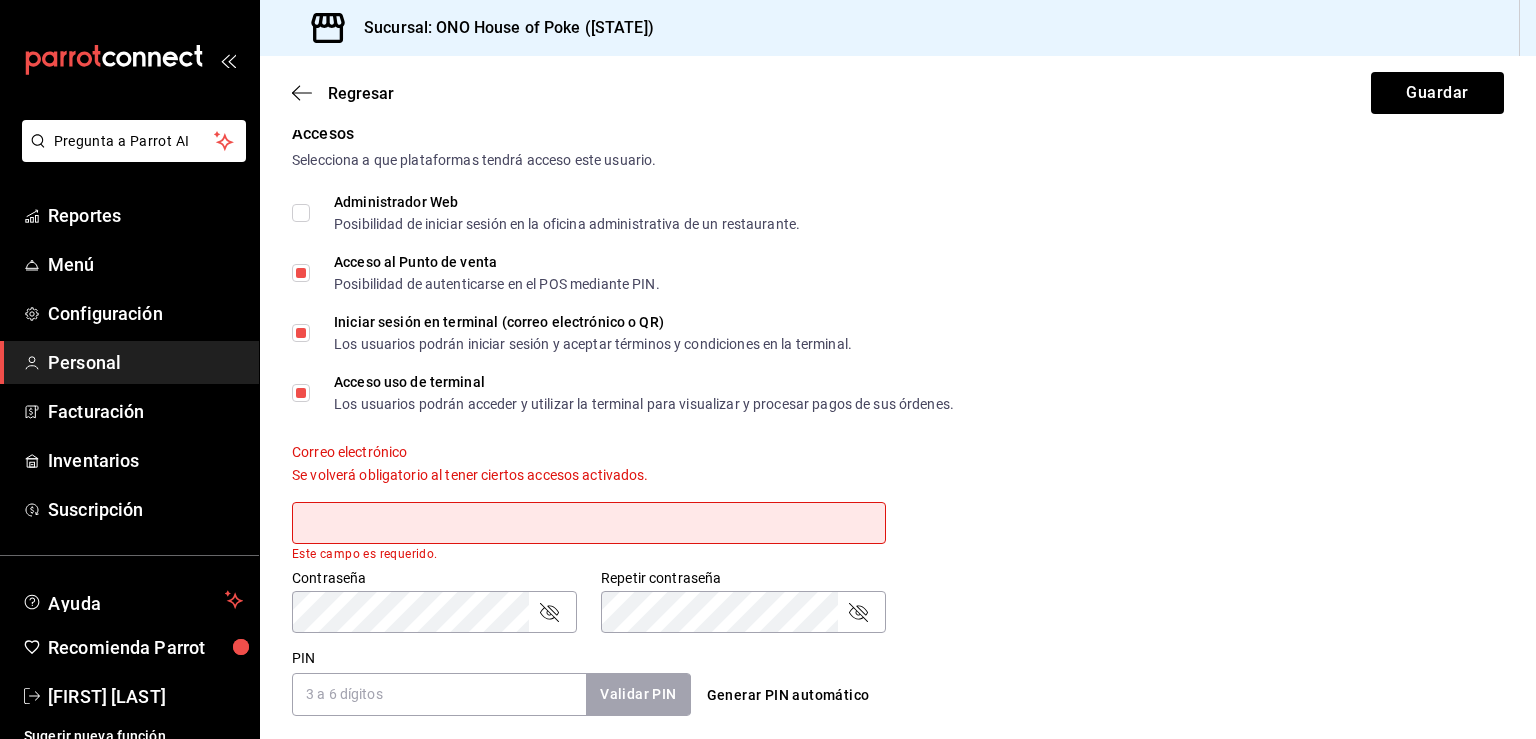 scroll, scrollTop: 438, scrollLeft: 0, axis: vertical 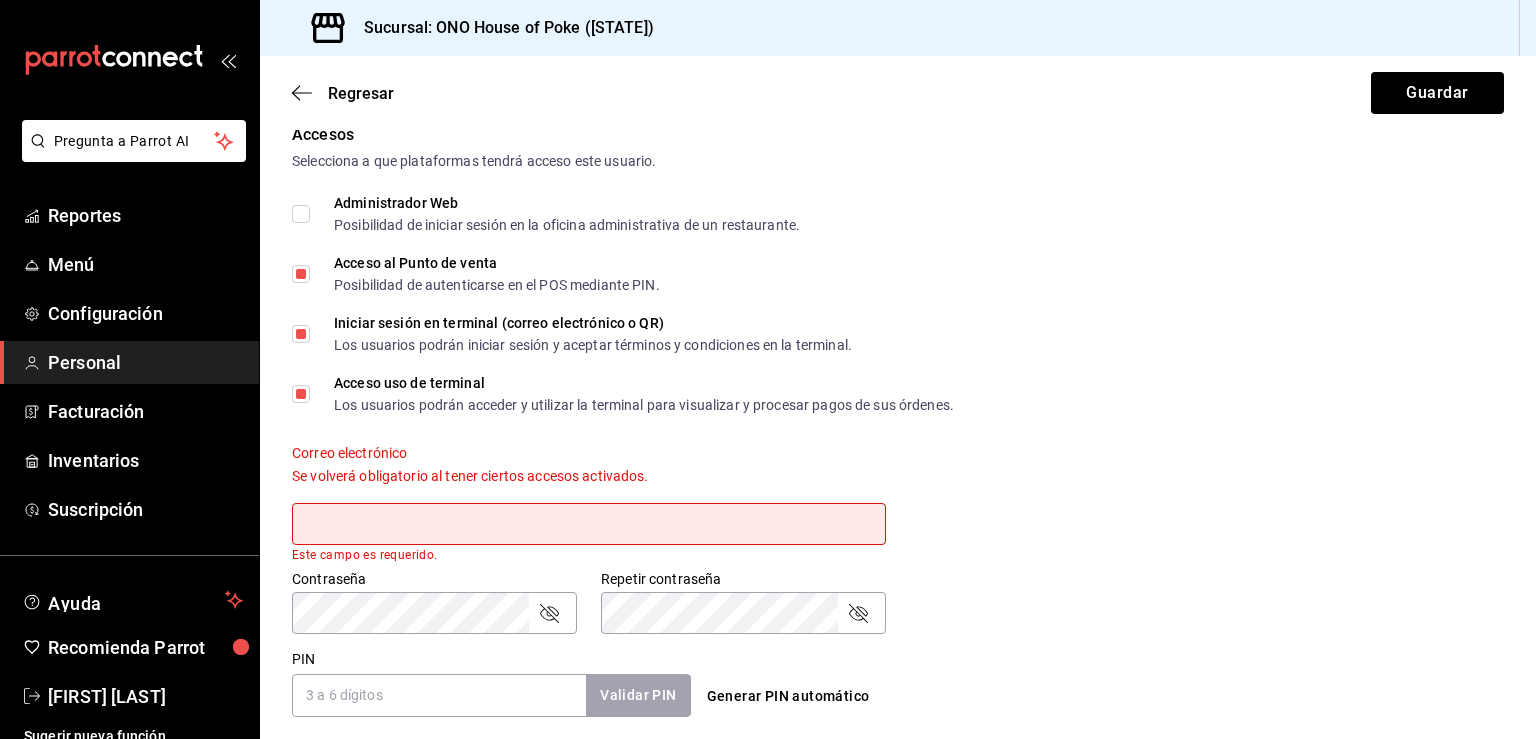 click at bounding box center (589, 524) 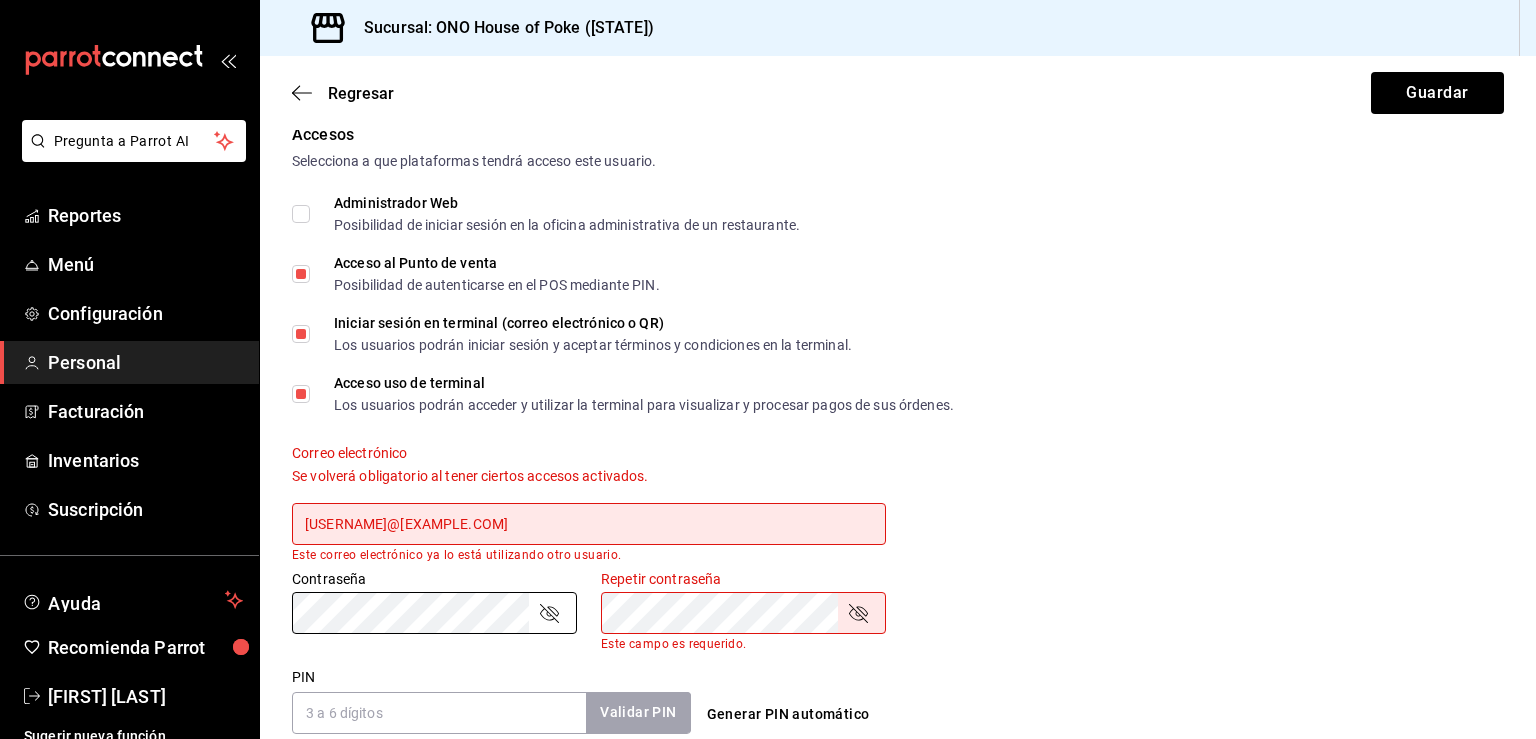 click on "Contraseña Contraseña" at bounding box center [422, 598] 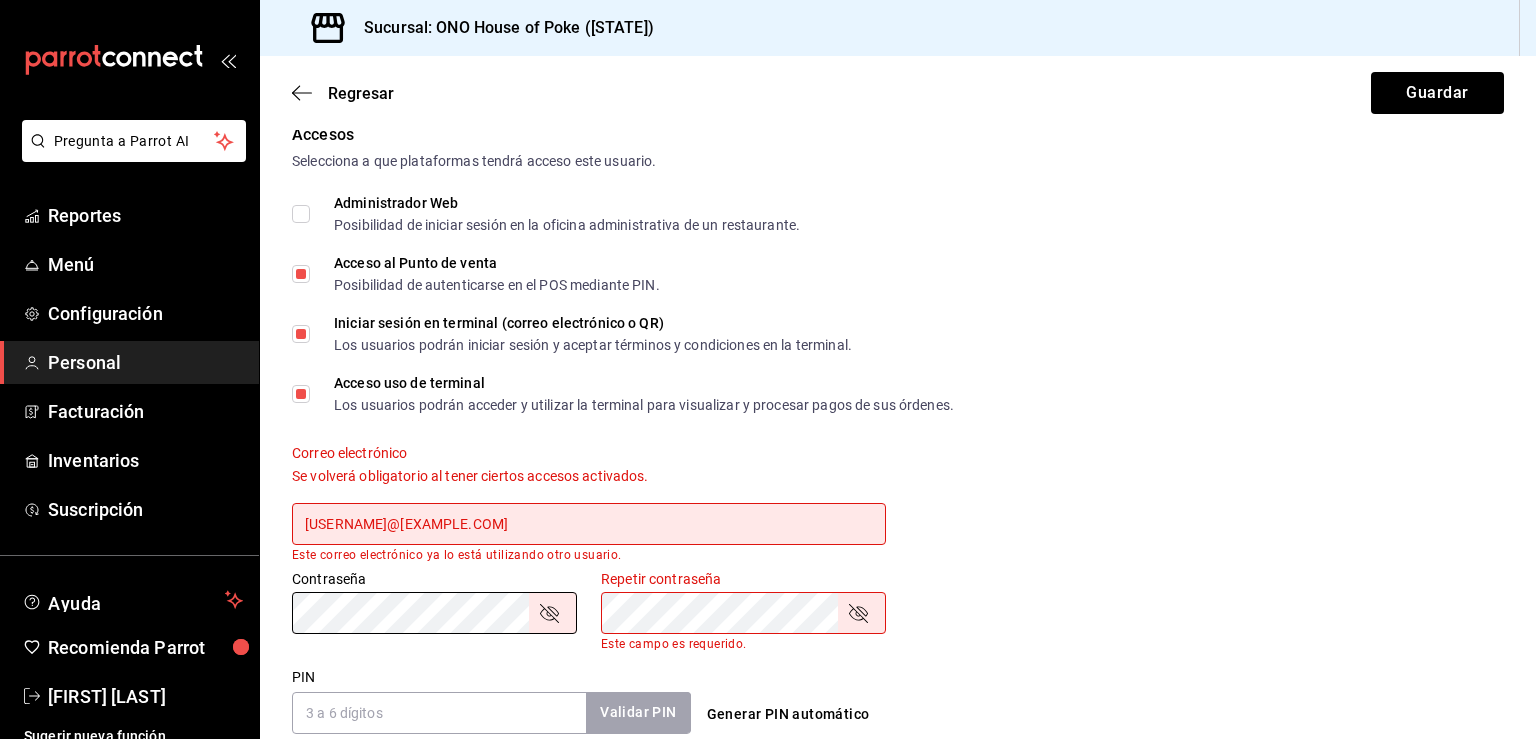 click on "zamudio_ercy22@hotmail.com" at bounding box center [589, 524] 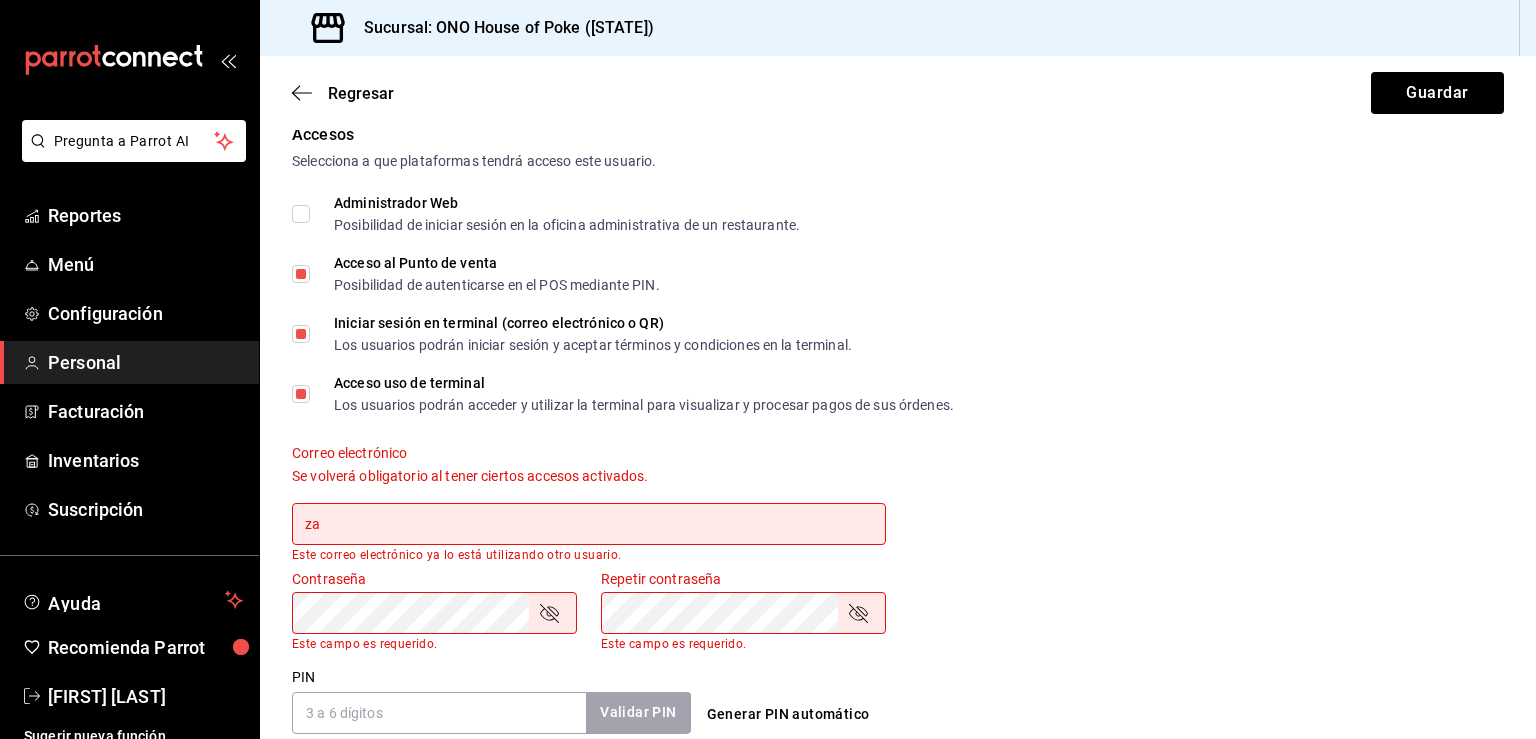 type on "z" 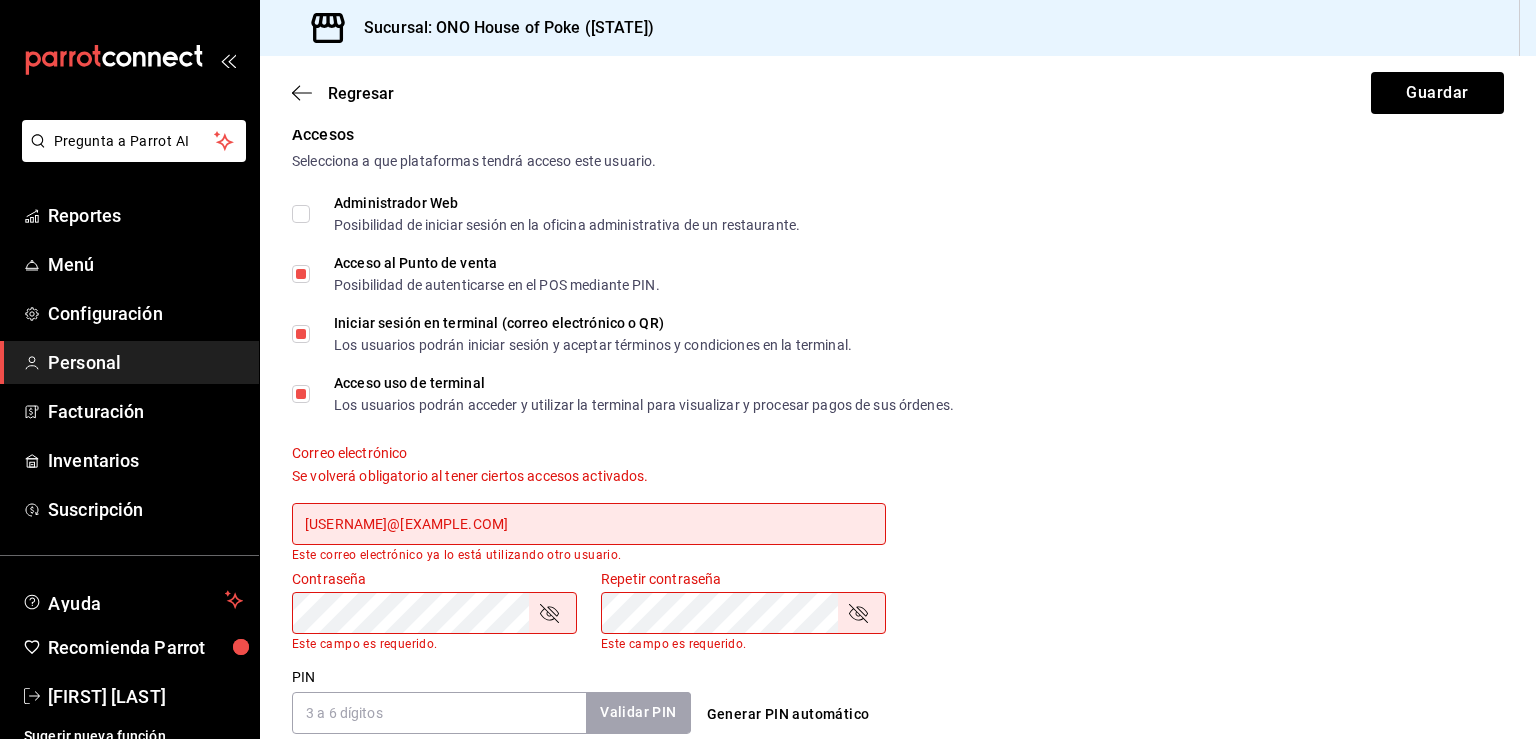 type on "ercyzamudio@gmail.com" 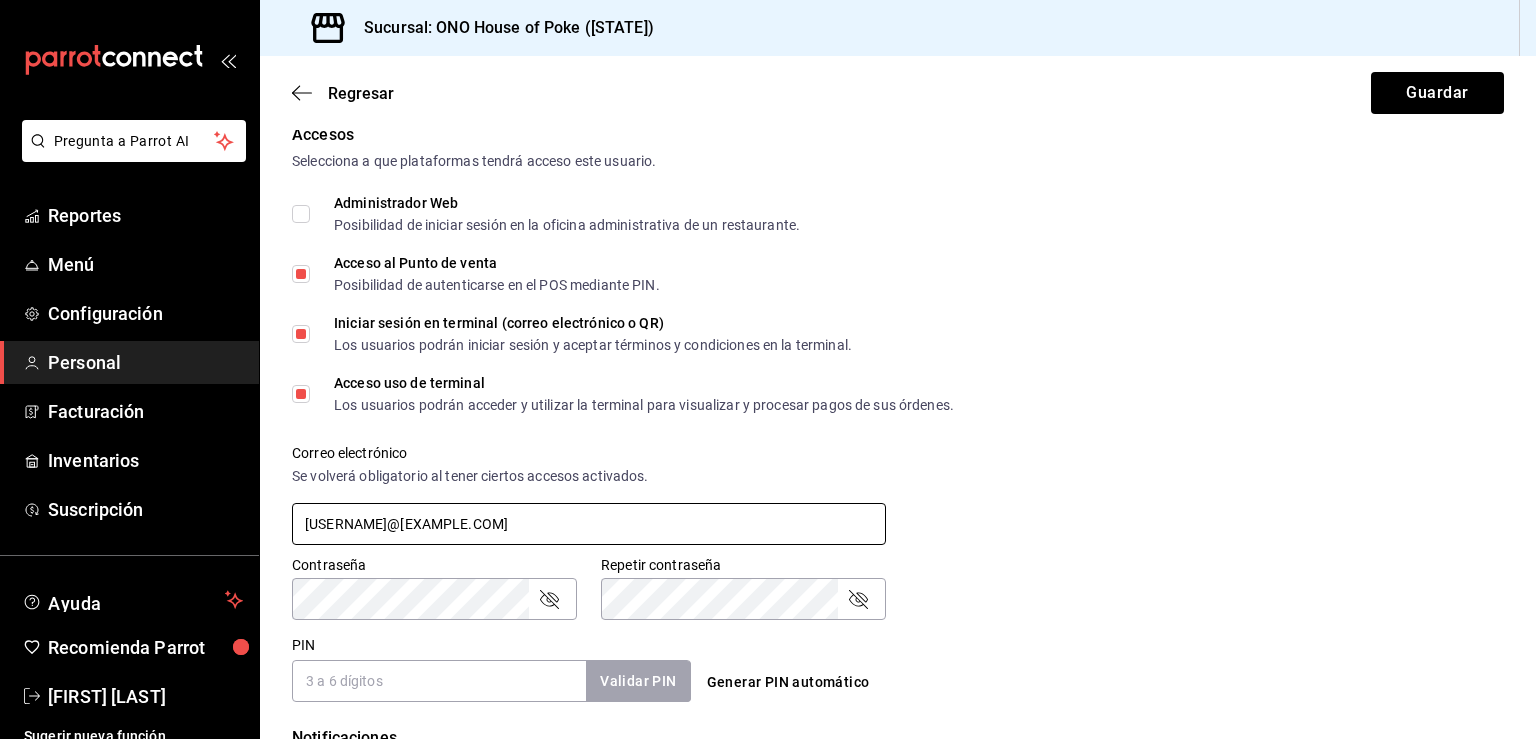 type 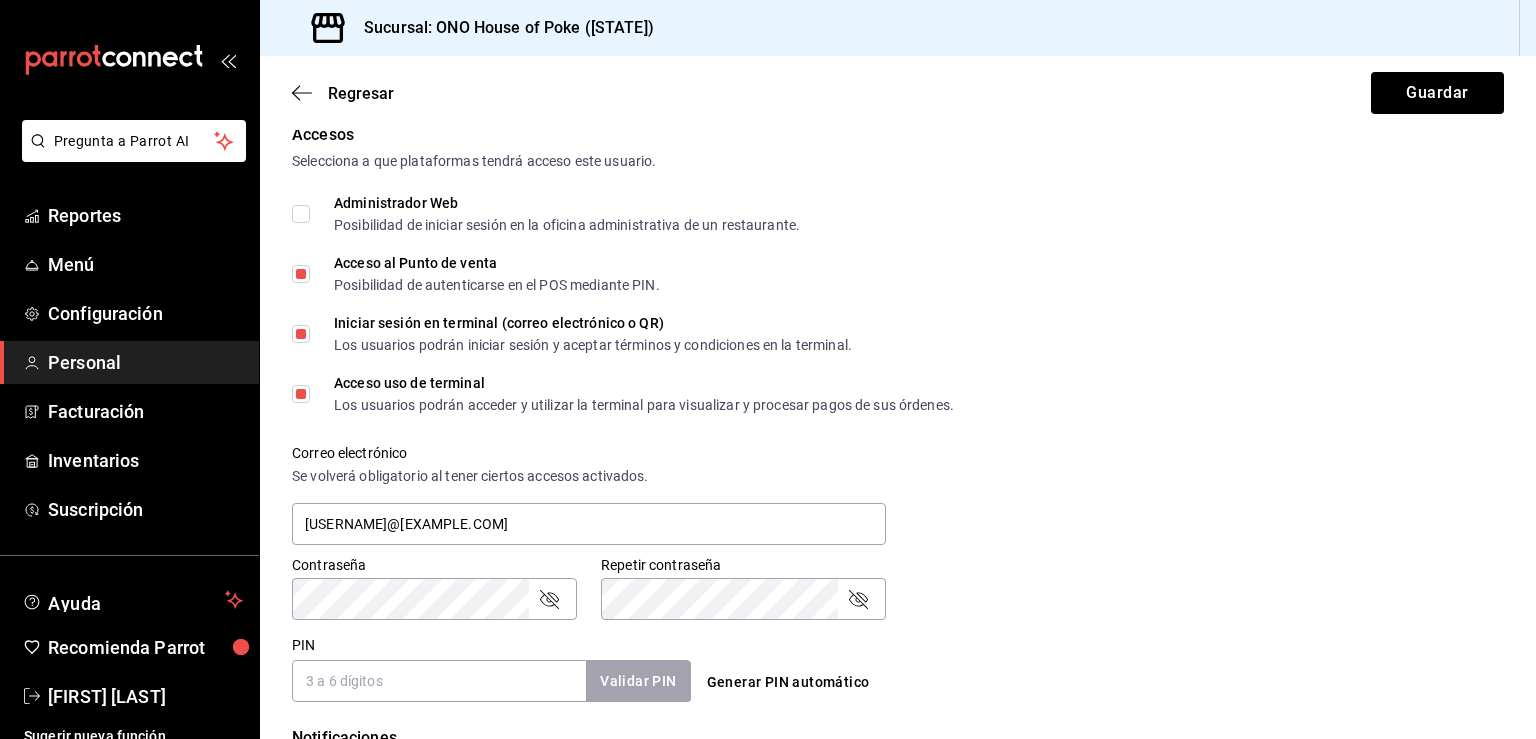 click on "PIN" at bounding box center [439, 681] 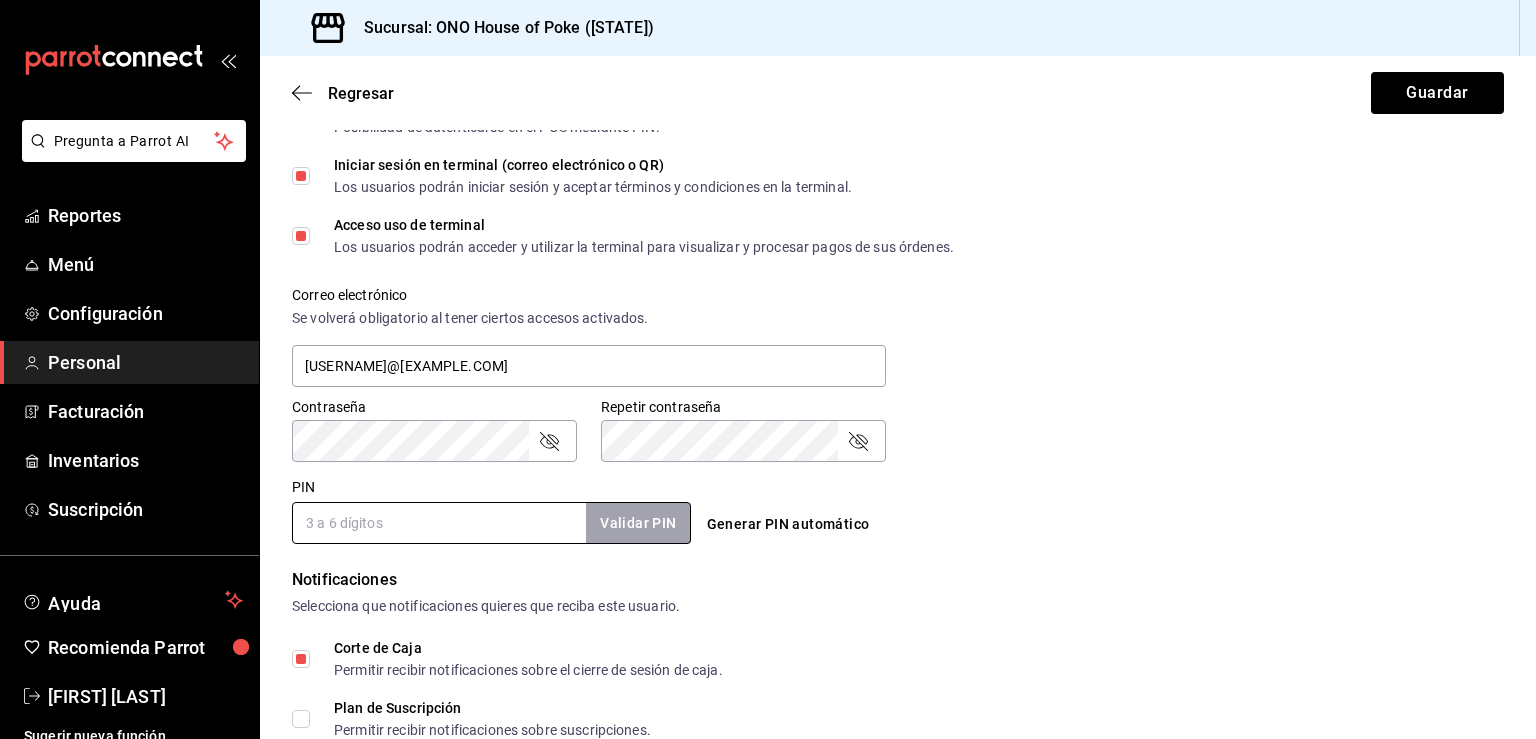 scroll, scrollTop: 597, scrollLeft: 0, axis: vertical 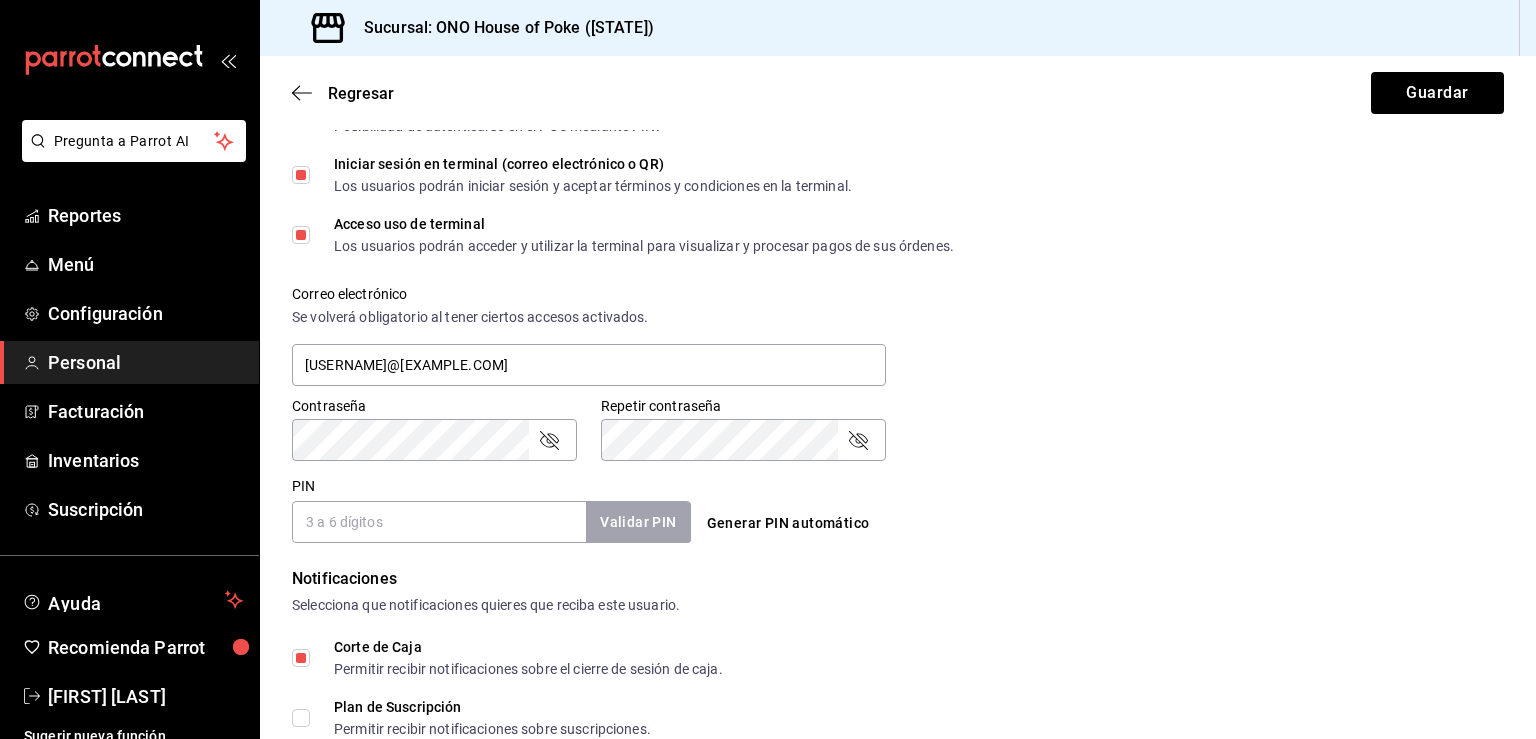 click on "PIN" at bounding box center [439, 522] 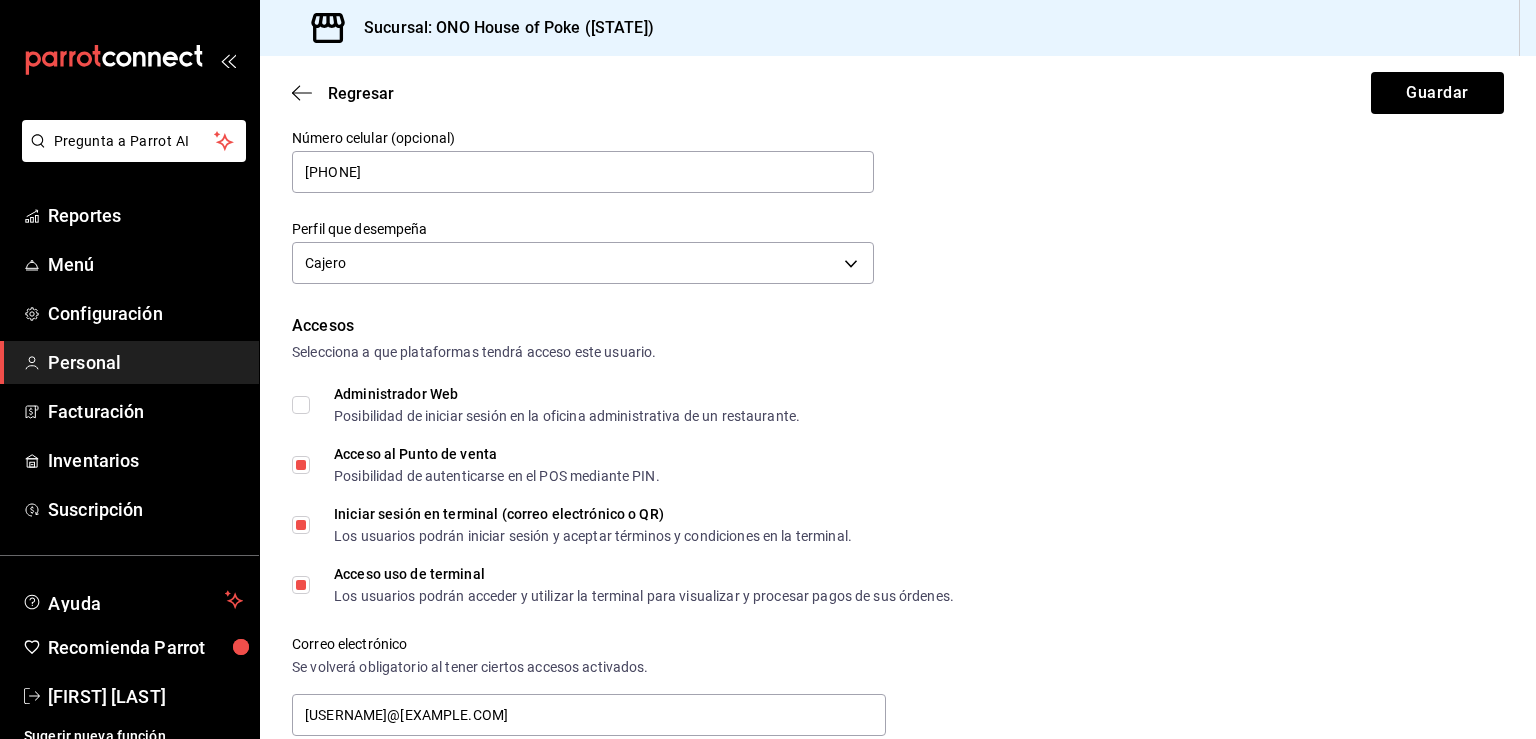 scroll, scrollTop: 378, scrollLeft: 0, axis: vertical 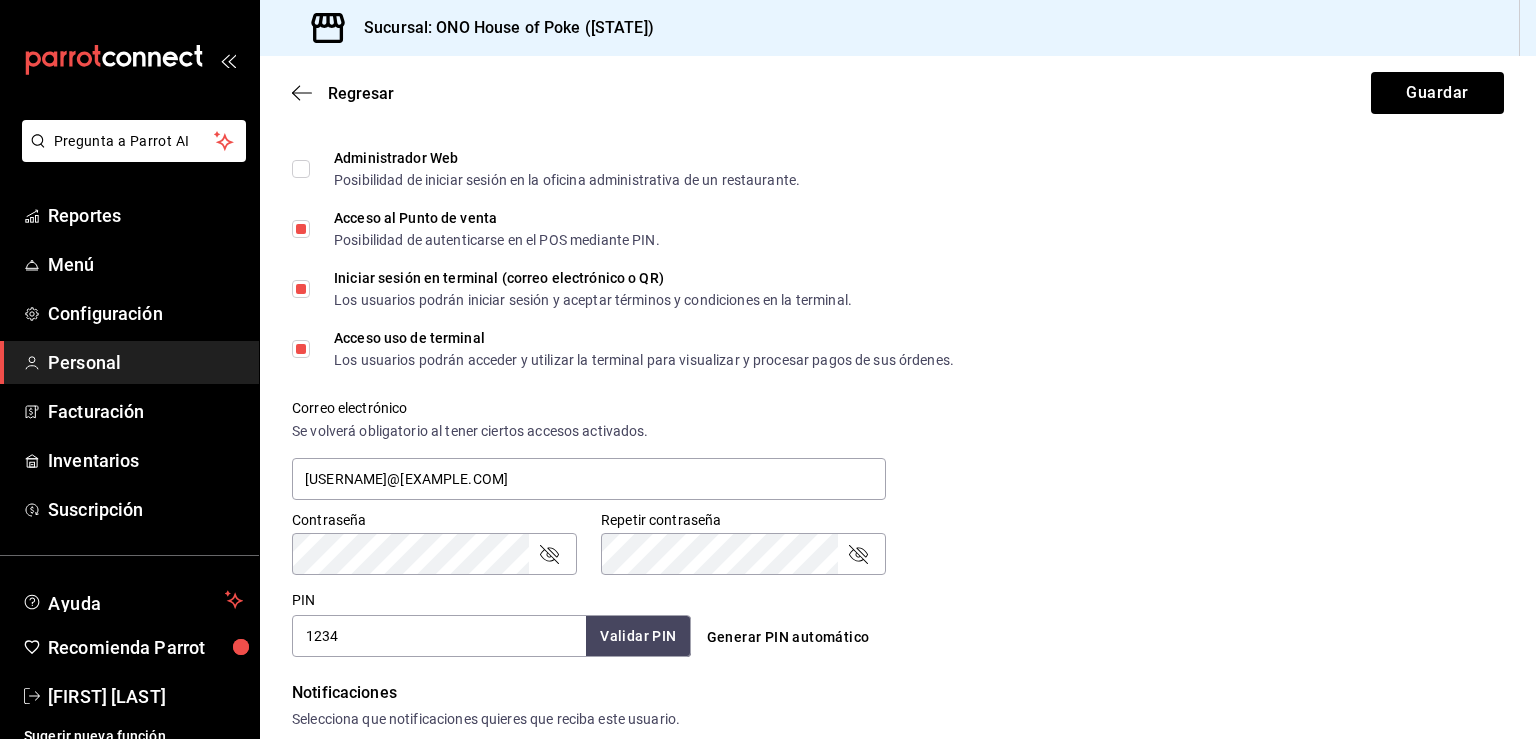 click on "1234" at bounding box center [439, 636] 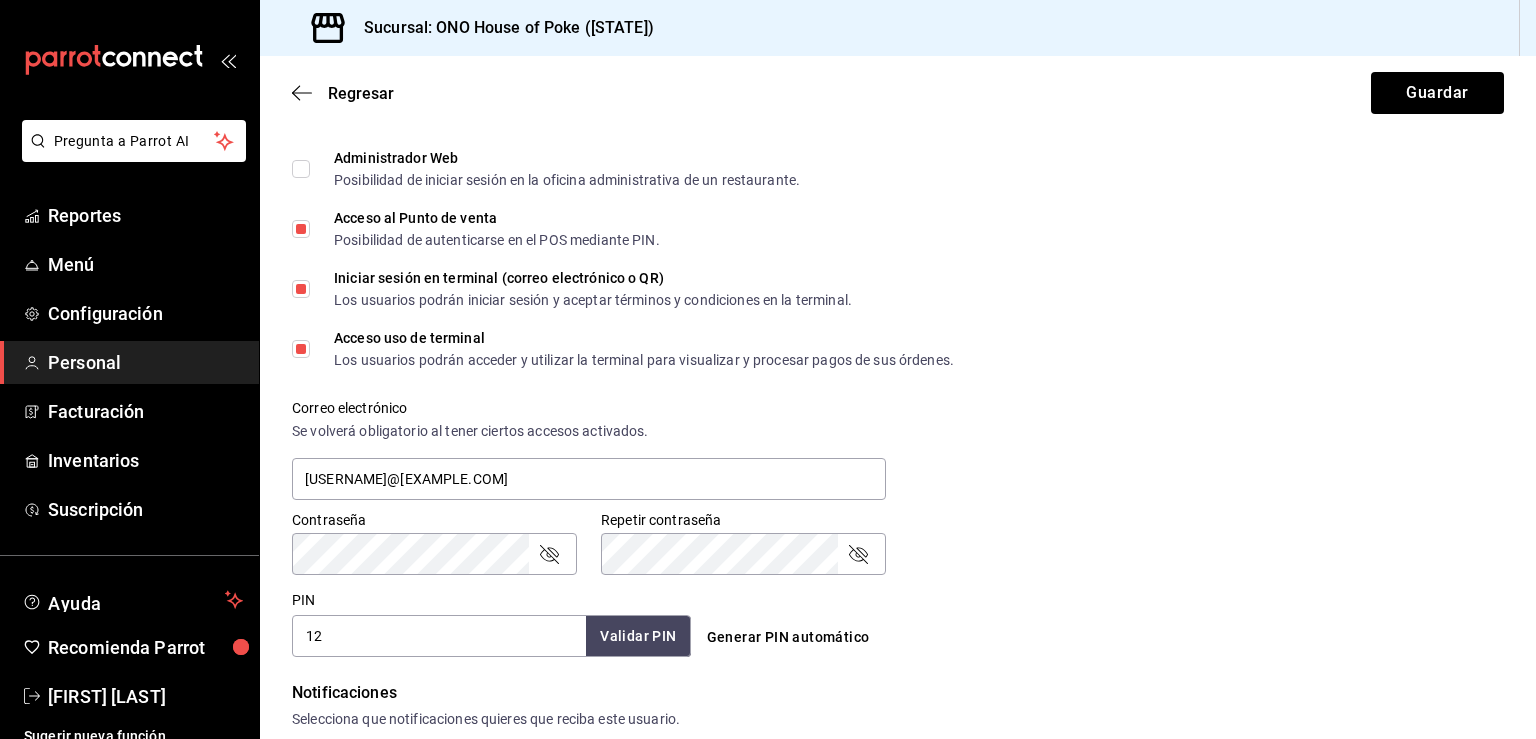 type on "1" 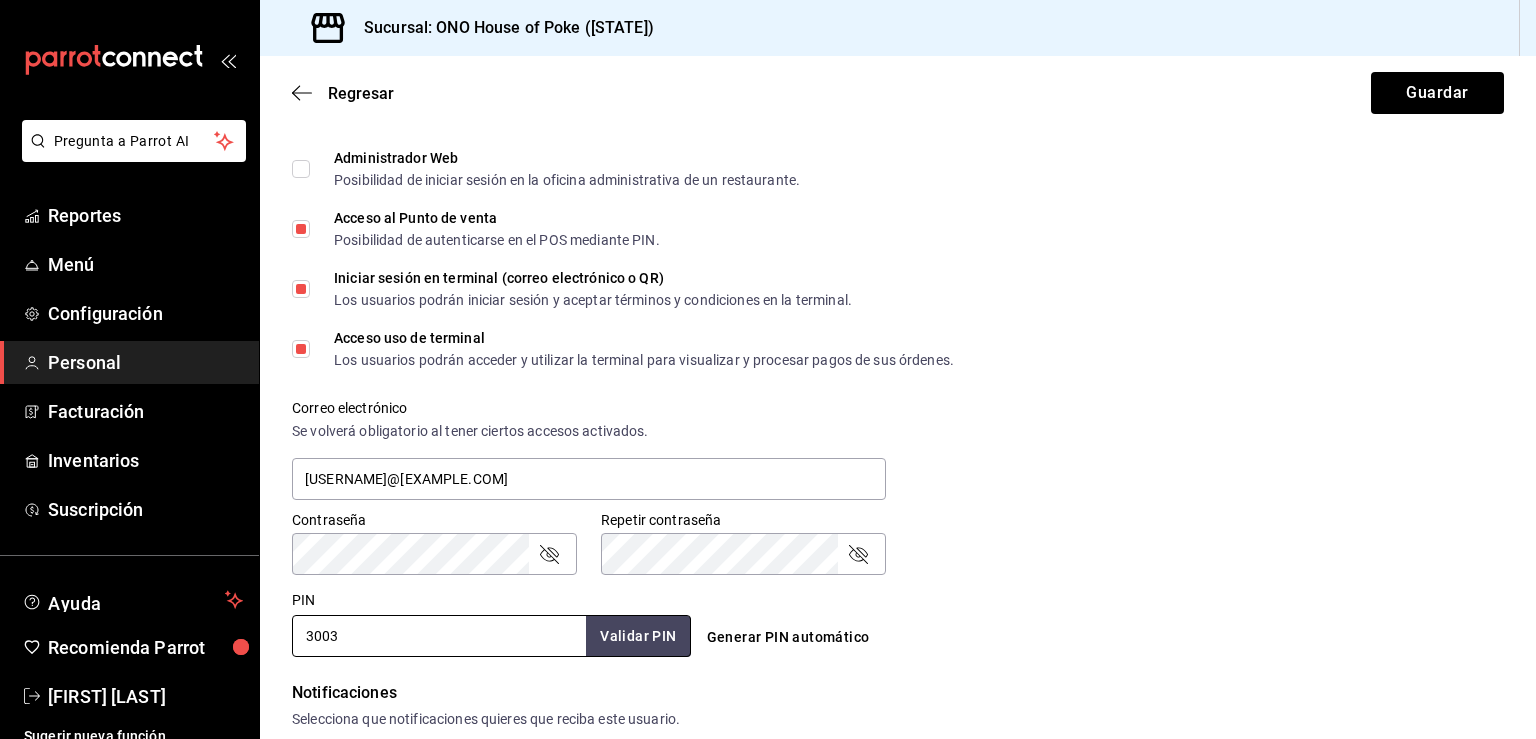 type on "3003" 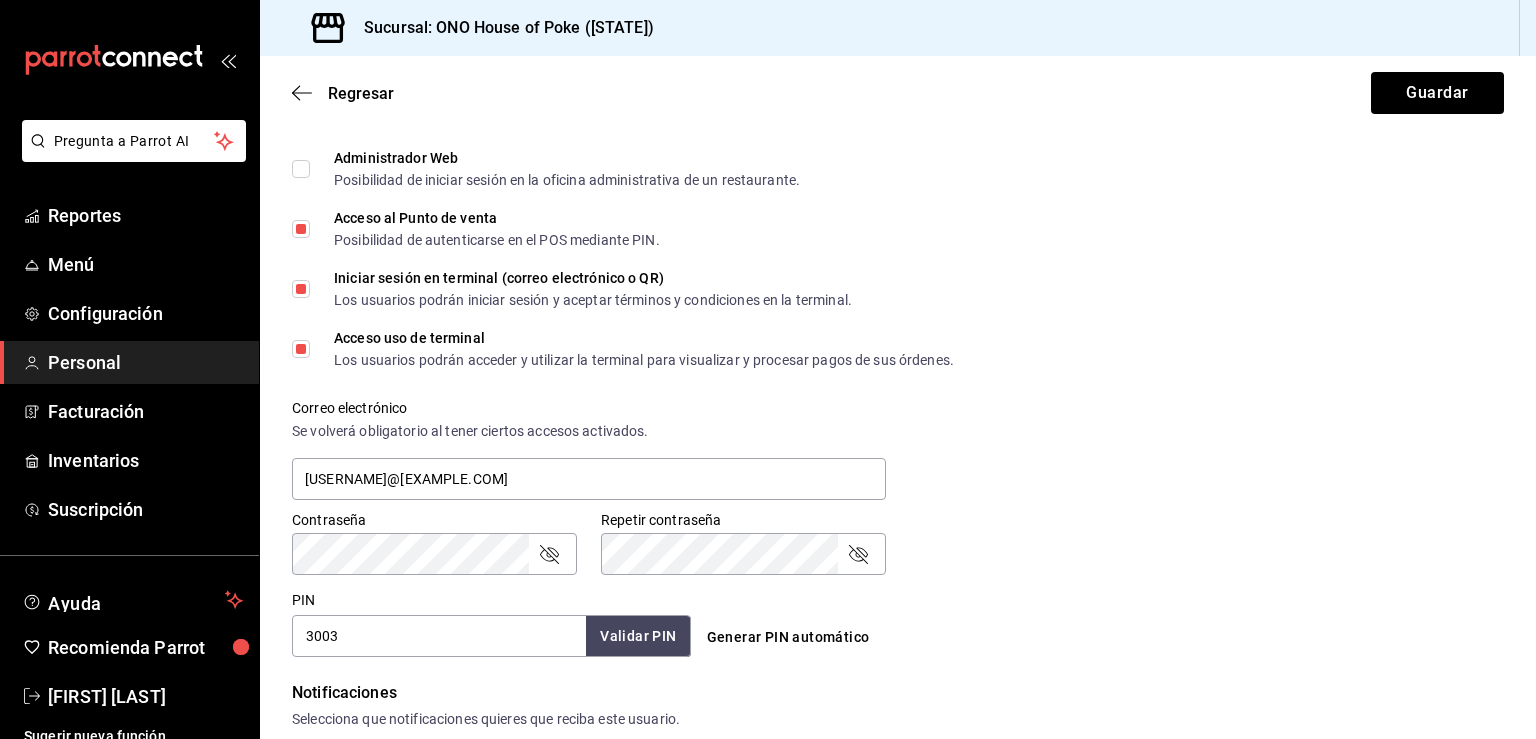 click on "Contraseña Contraseña Repetir contraseña Repetir contraseña" at bounding box center (886, 531) 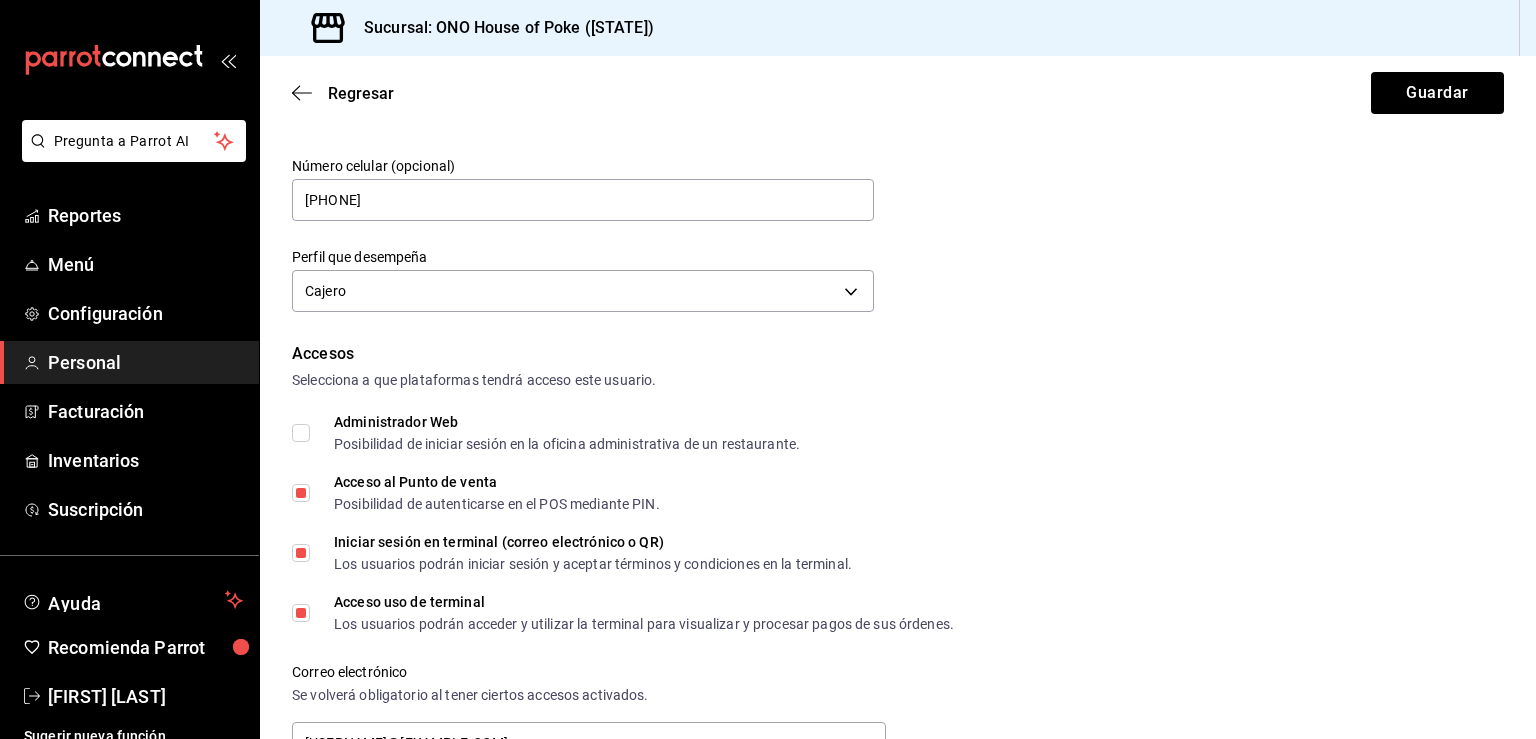 scroll, scrollTop: 31, scrollLeft: 0, axis: vertical 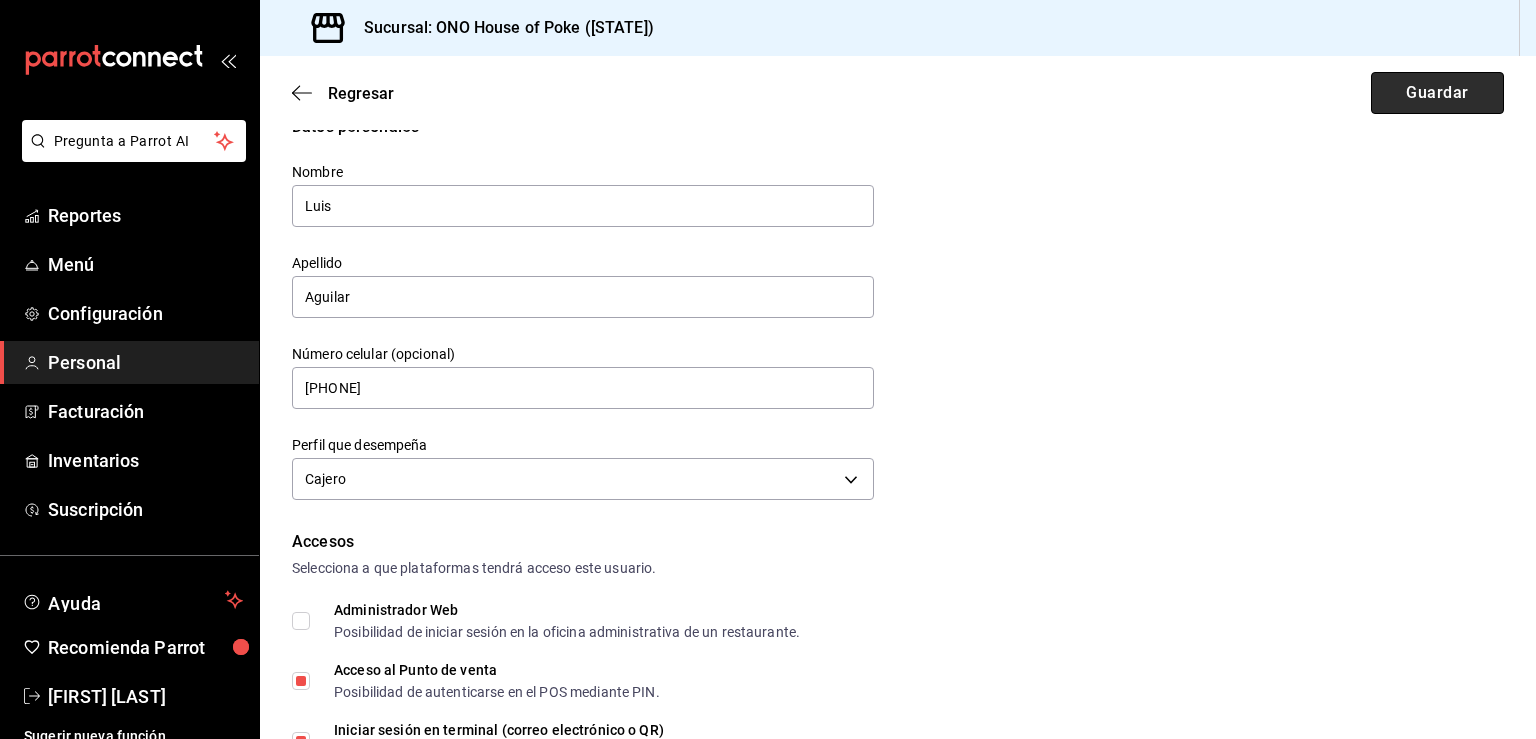 click on "Guardar" at bounding box center [1437, 93] 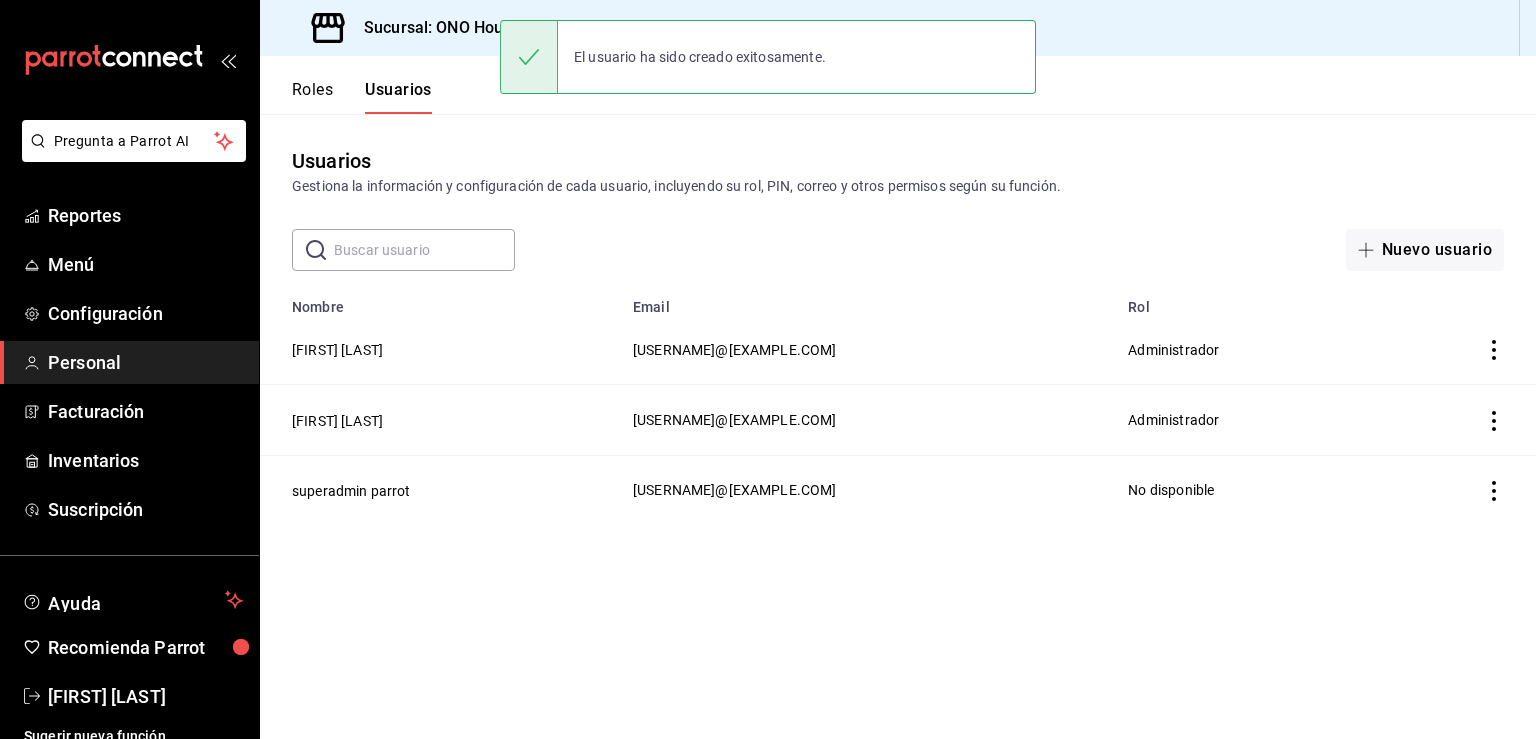 scroll, scrollTop: 0, scrollLeft: 0, axis: both 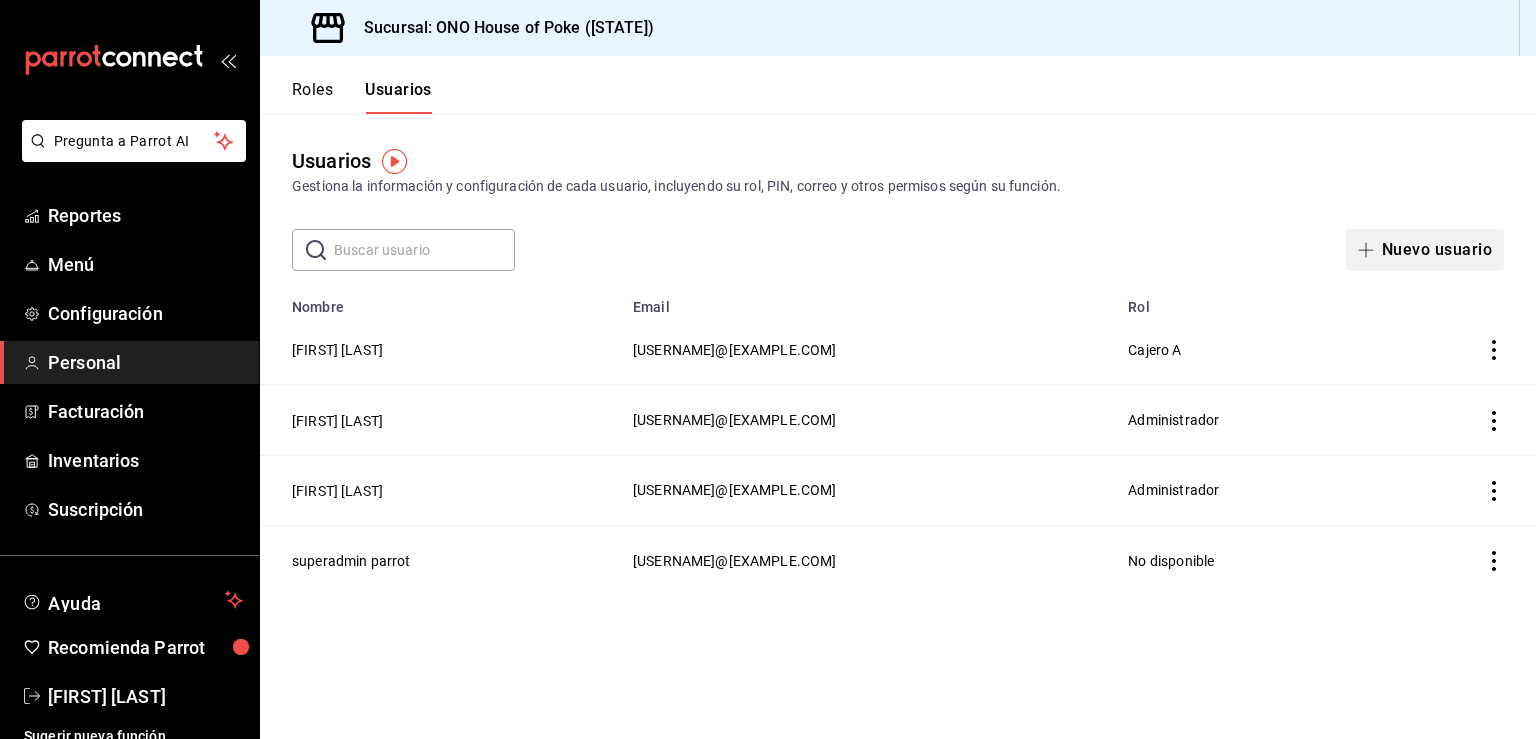 click on "Nuevo usuario" at bounding box center (1425, 250) 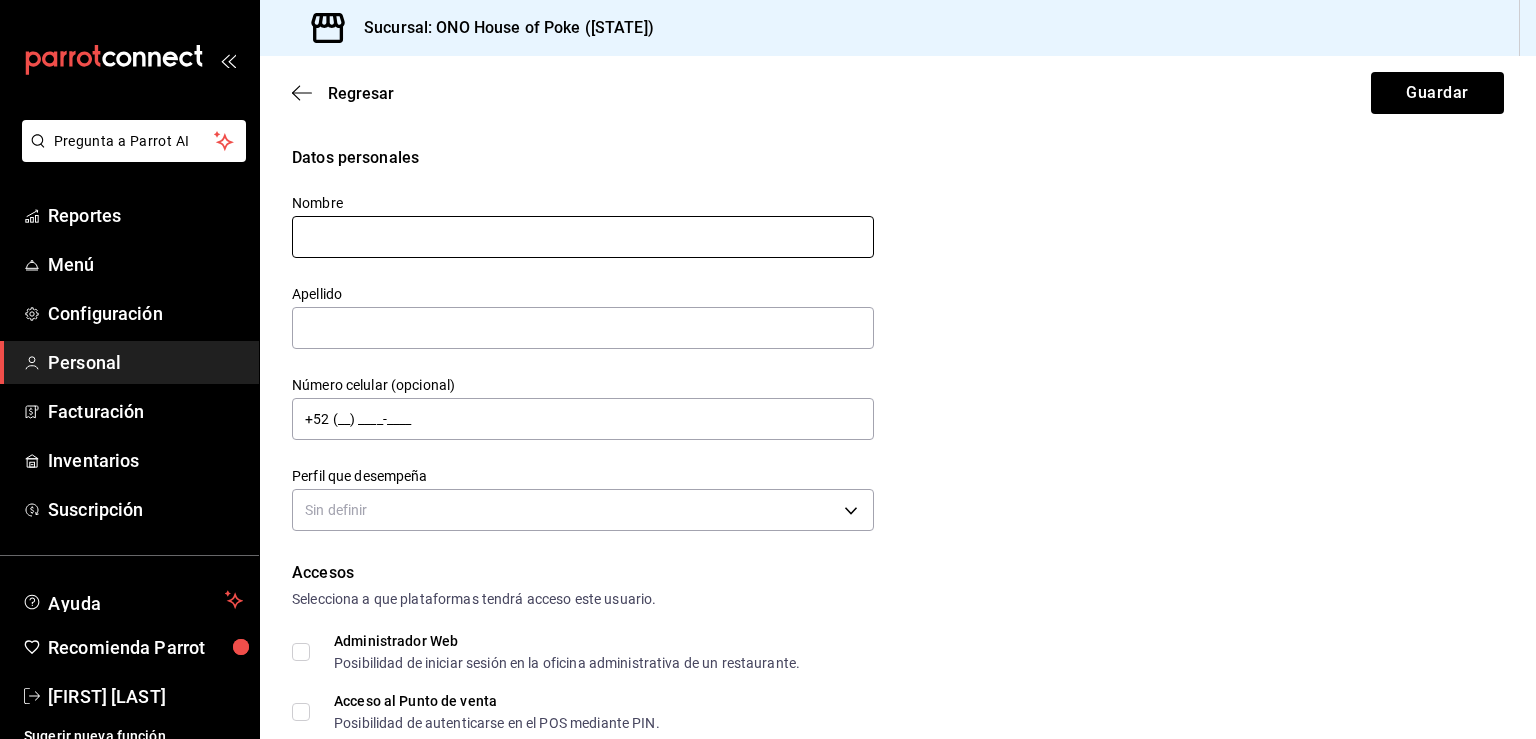 click at bounding box center (583, 237) 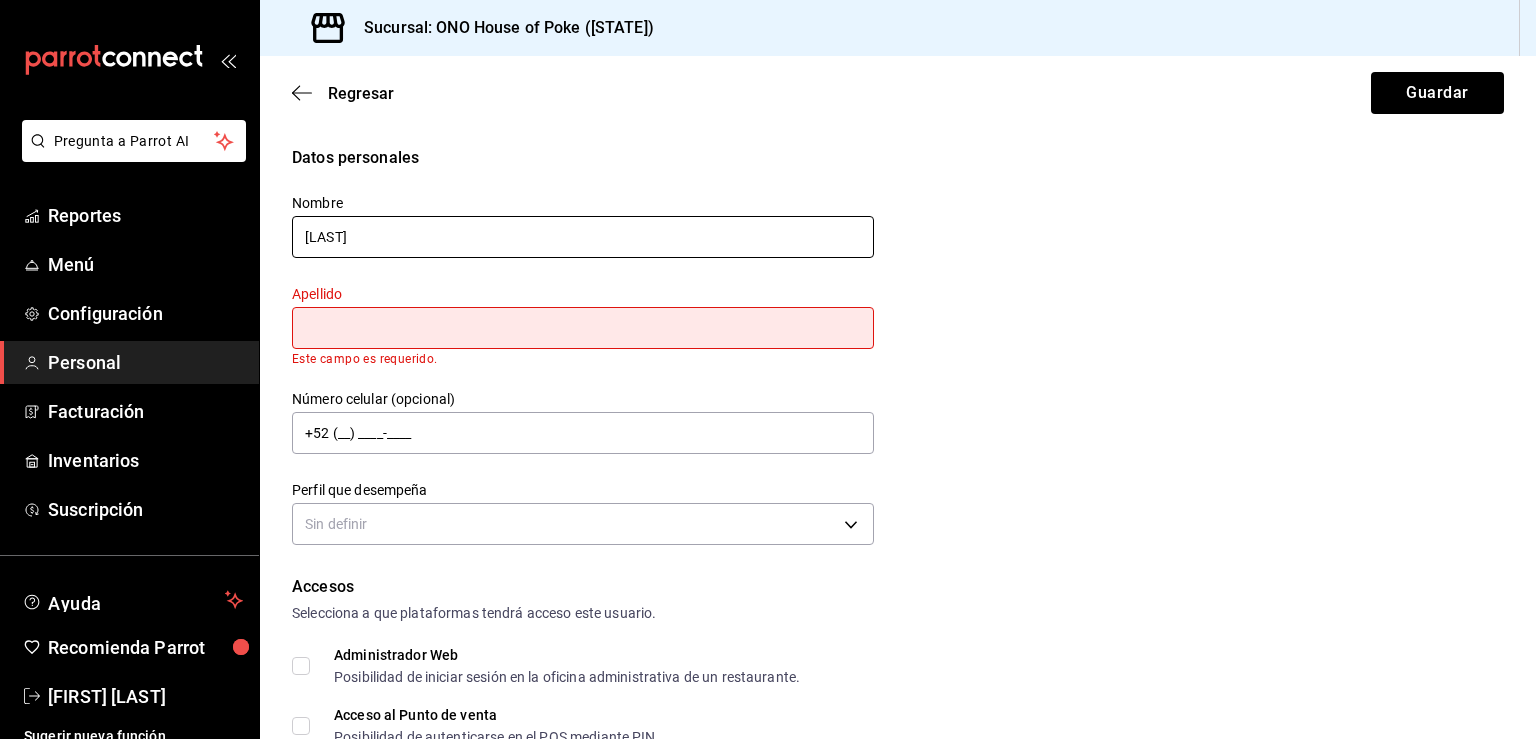 click on "Montse" at bounding box center (583, 237) 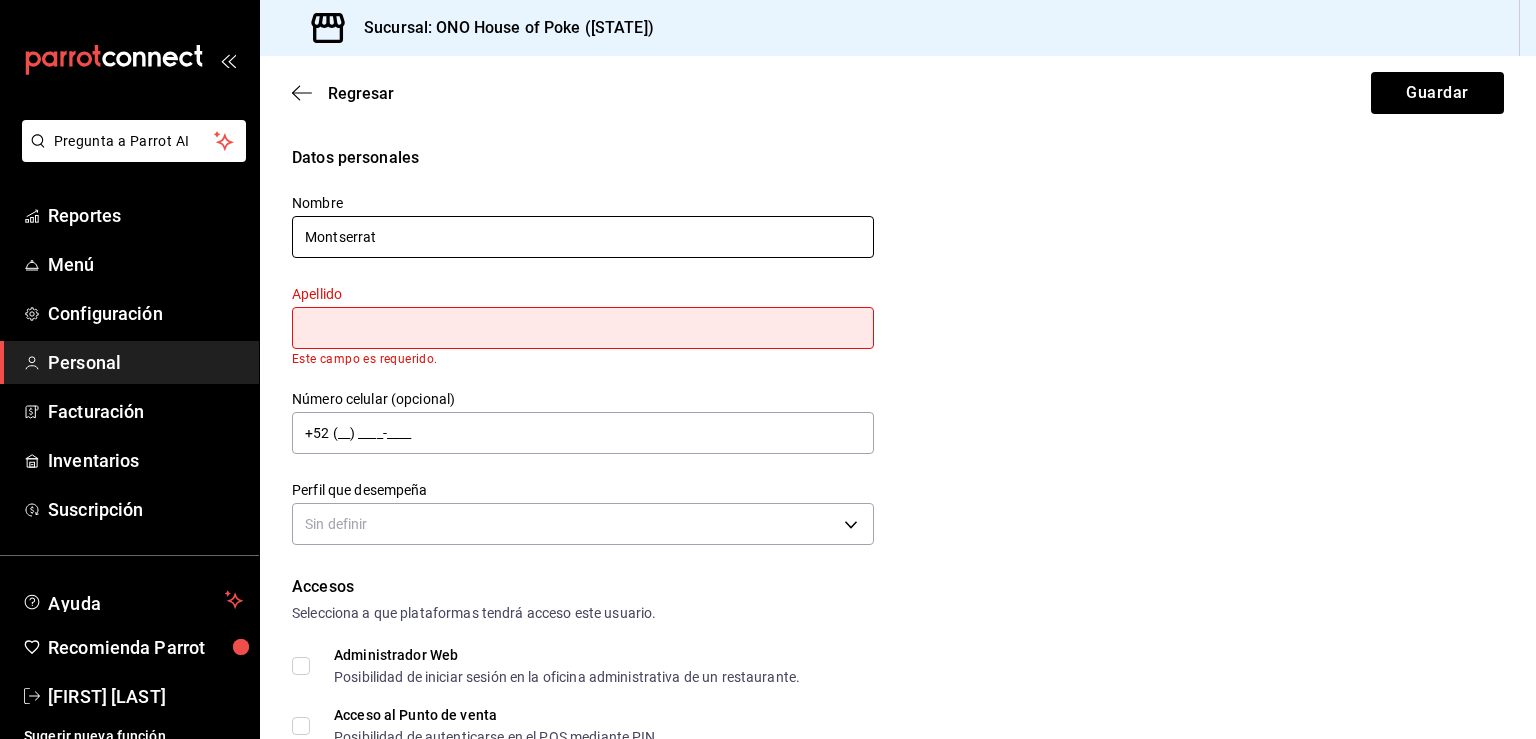 type on "Montserrat" 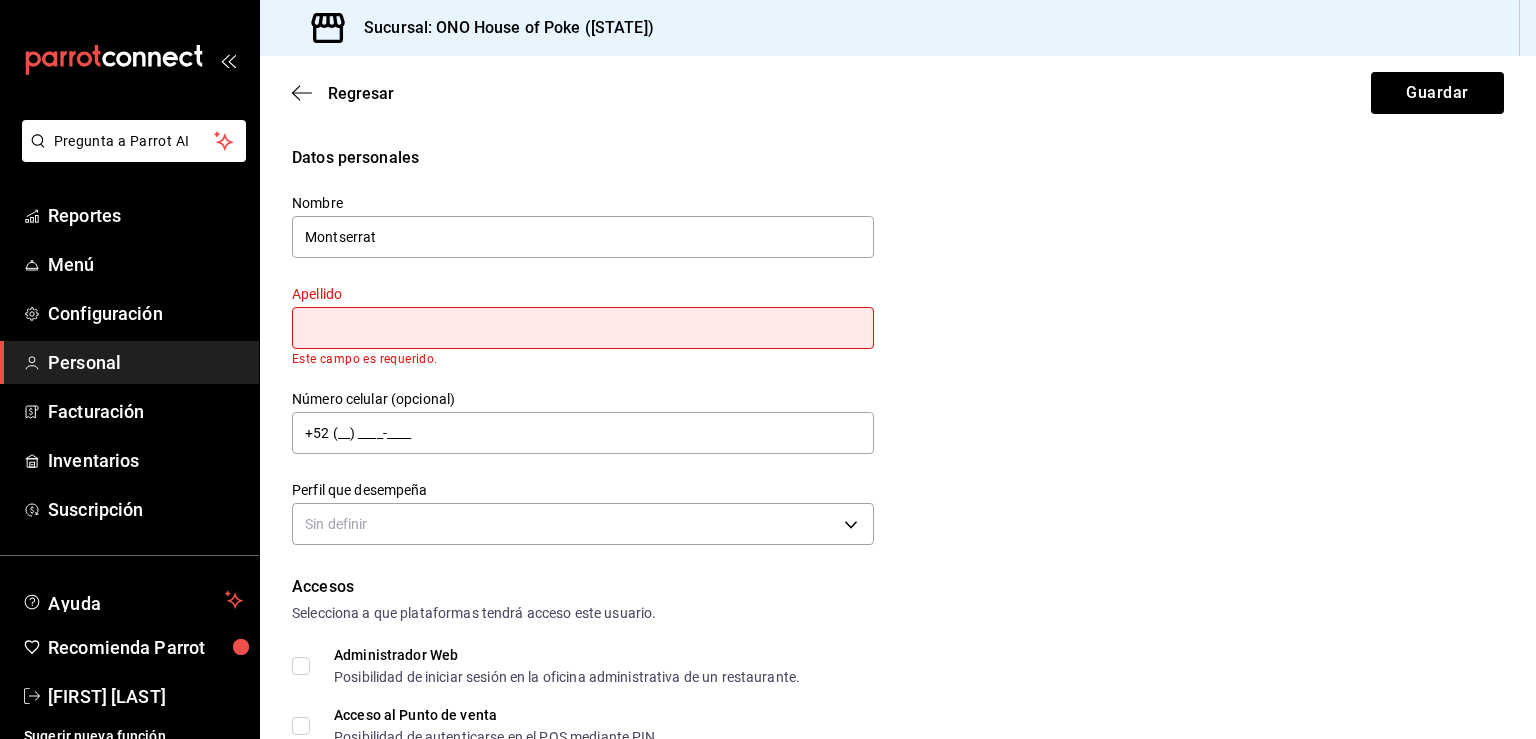 click at bounding box center [583, 328] 